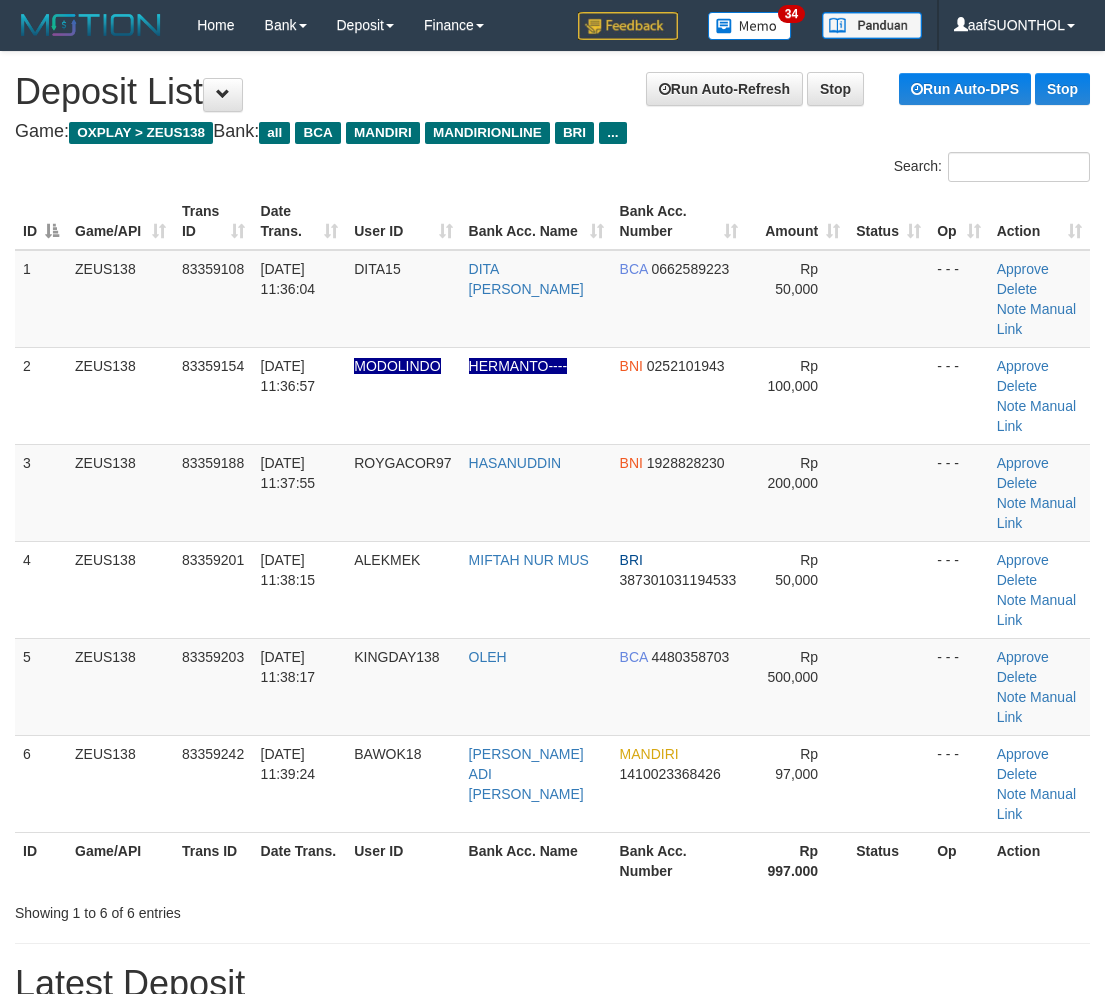 scroll, scrollTop: 141, scrollLeft: 0, axis: vertical 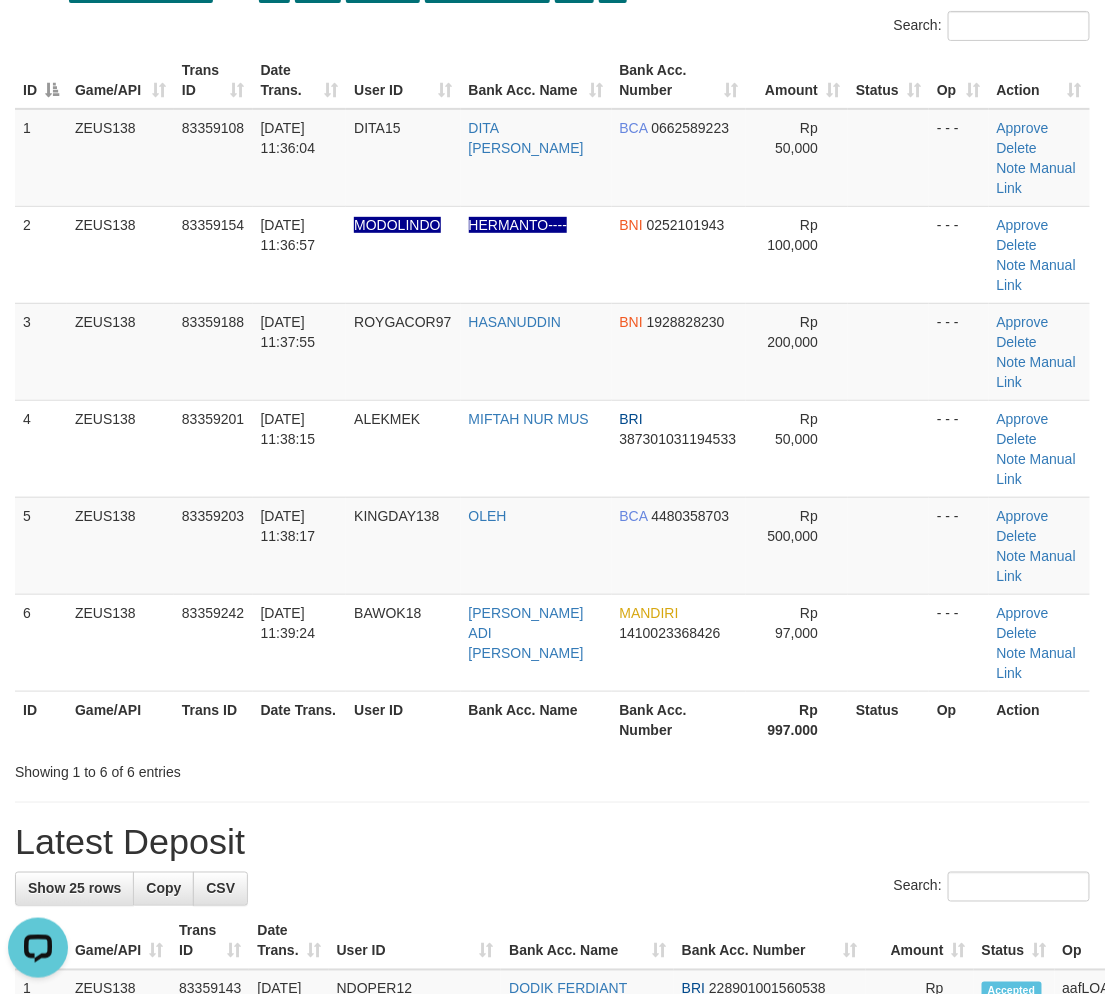 click on "**********" at bounding box center (552, 1220) 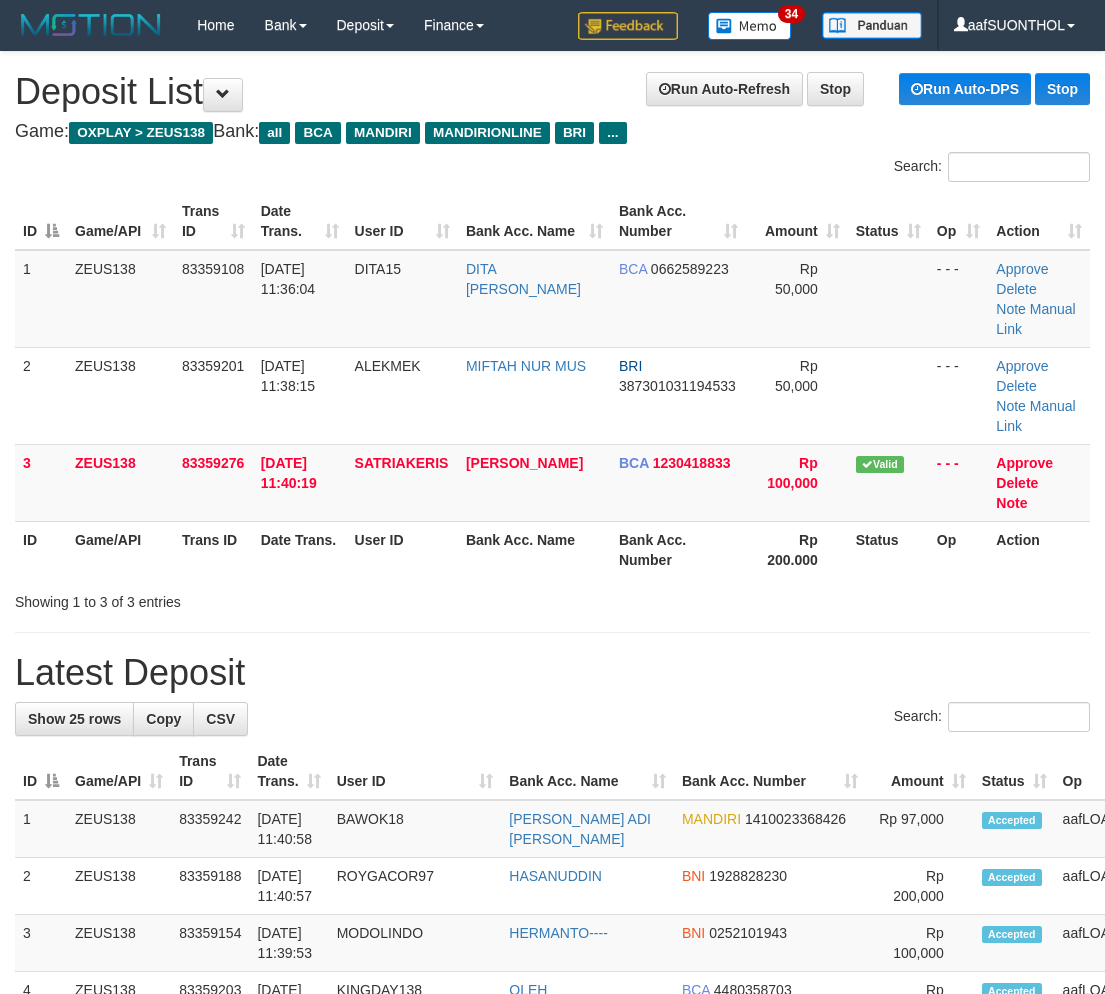 scroll, scrollTop: 141, scrollLeft: 0, axis: vertical 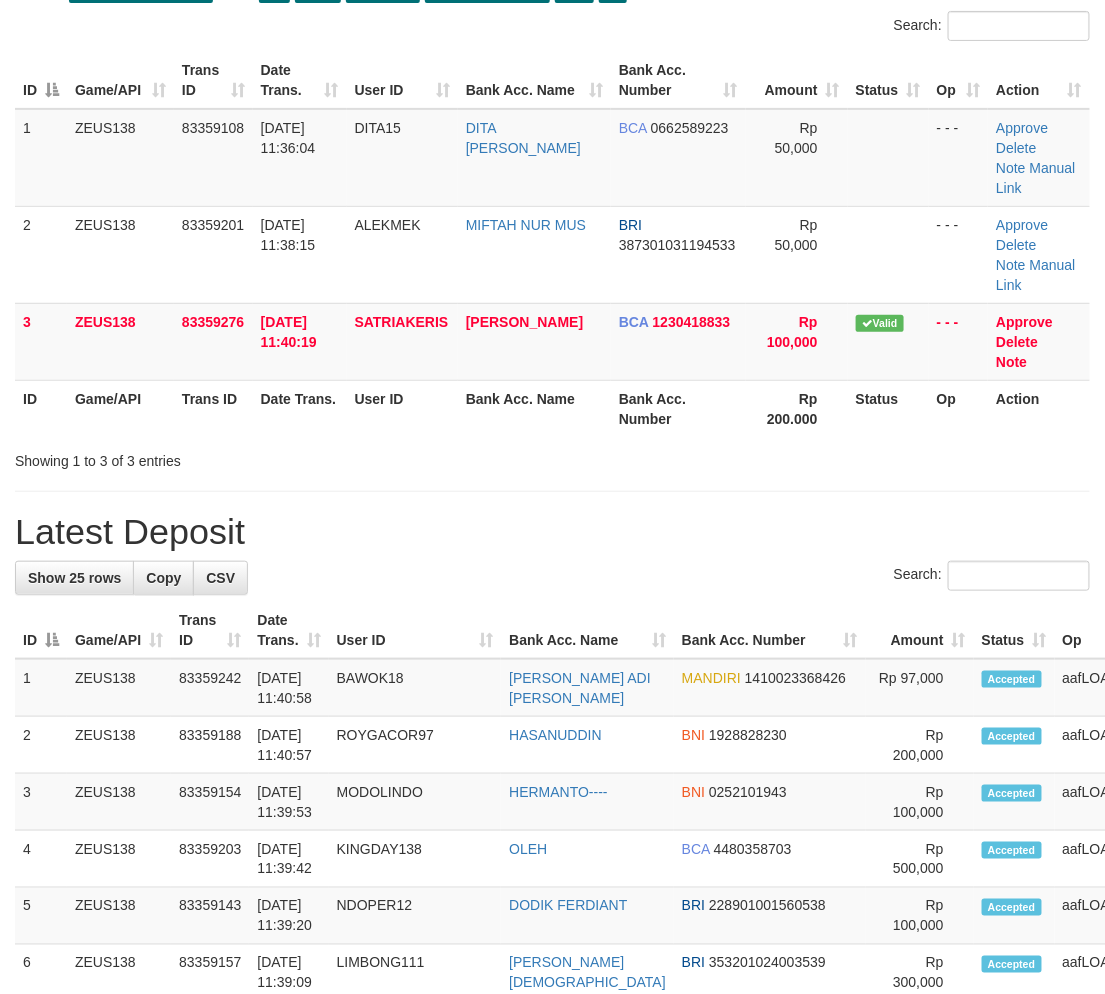 click on "**********" at bounding box center [552, 1064] 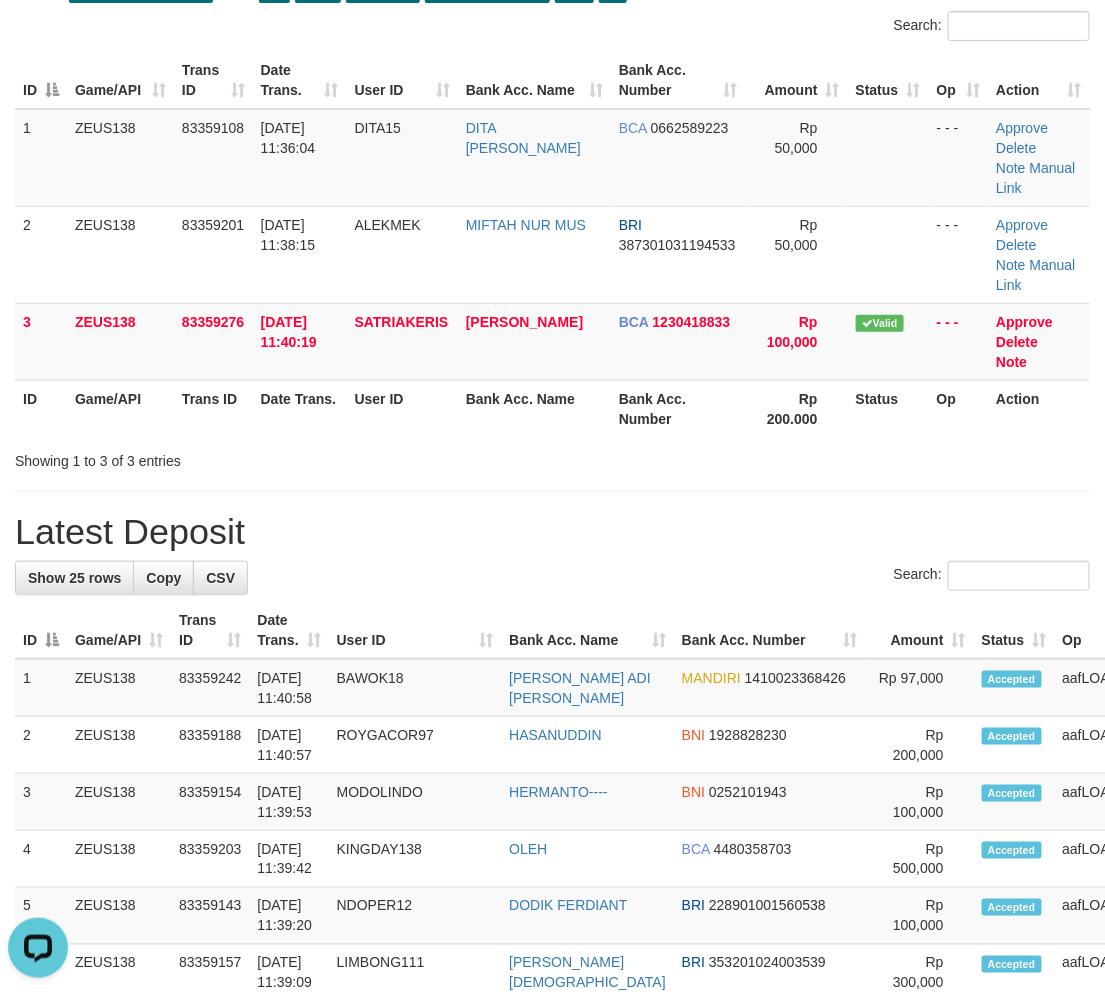 scroll, scrollTop: 0, scrollLeft: 0, axis: both 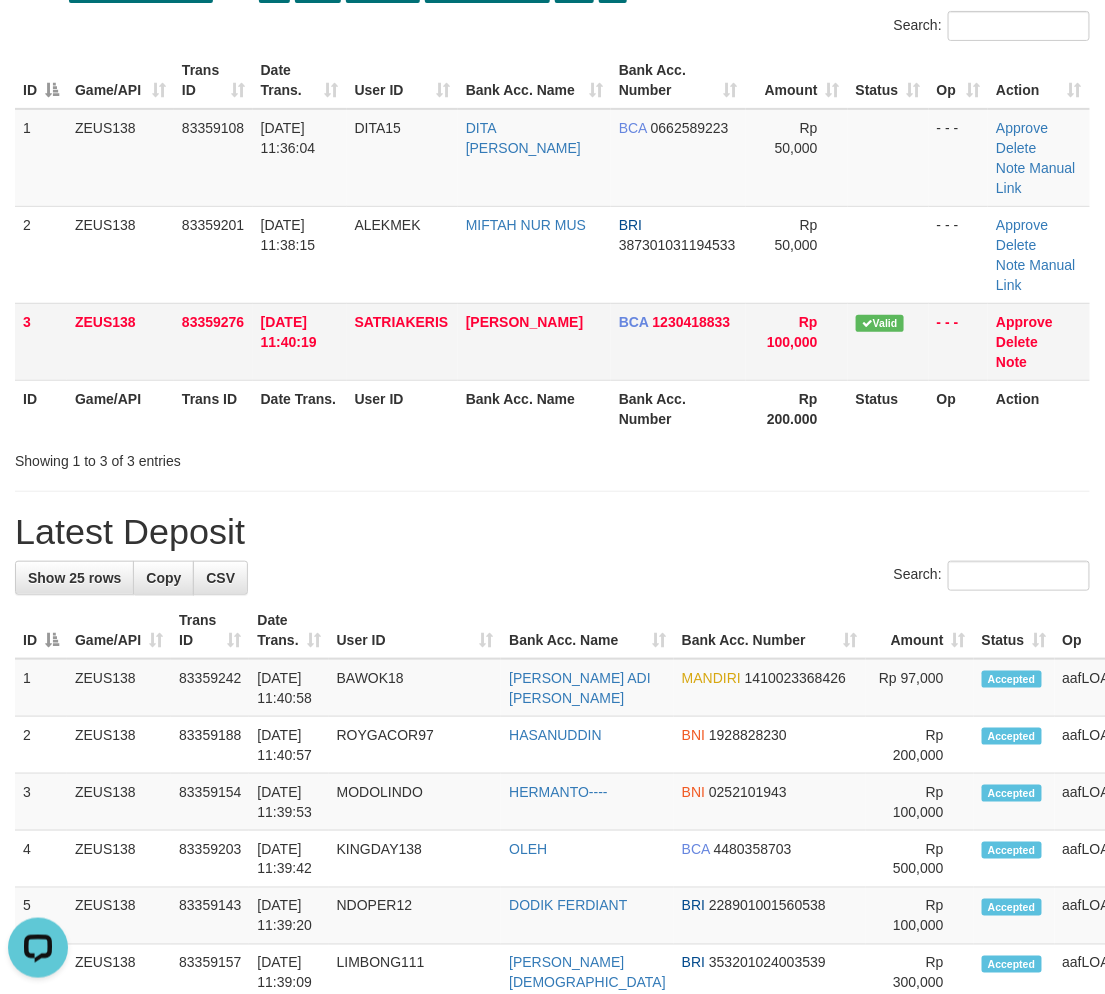 drag, startPoint x: 618, startPoint y: 411, endPoint x: 360, endPoint y: 276, distance: 291.18552 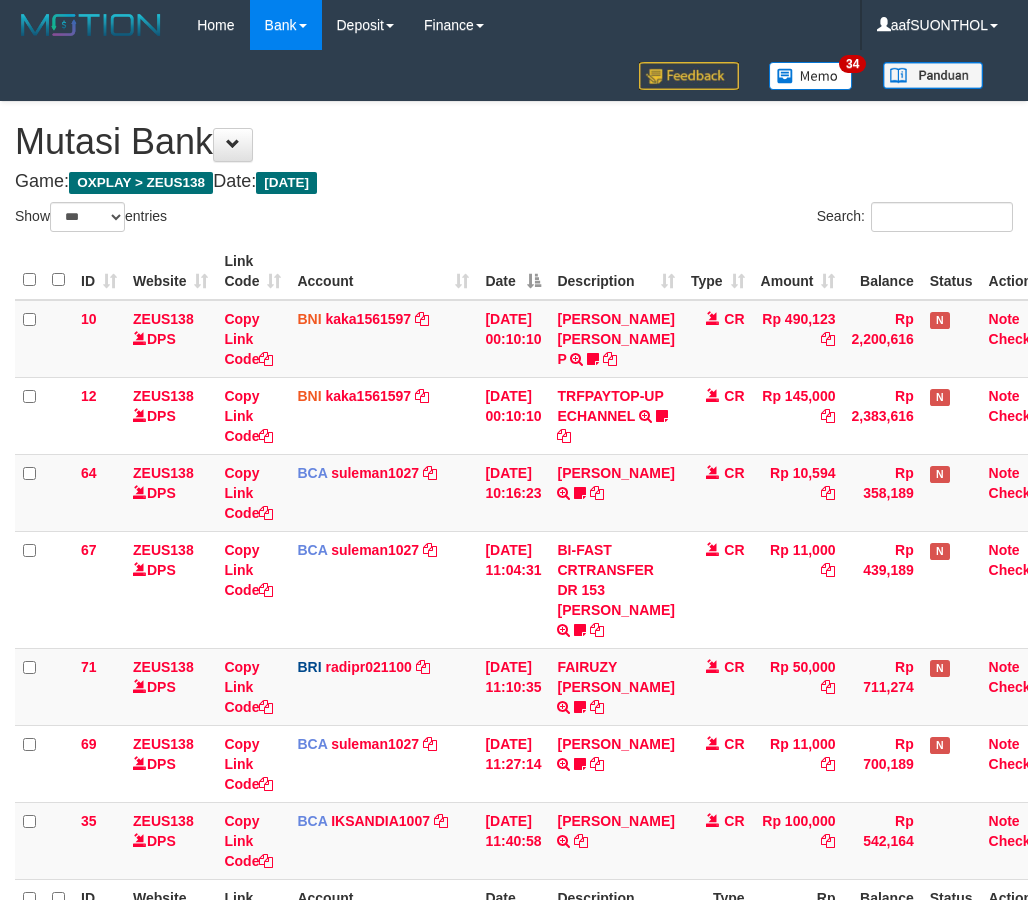 select on "***" 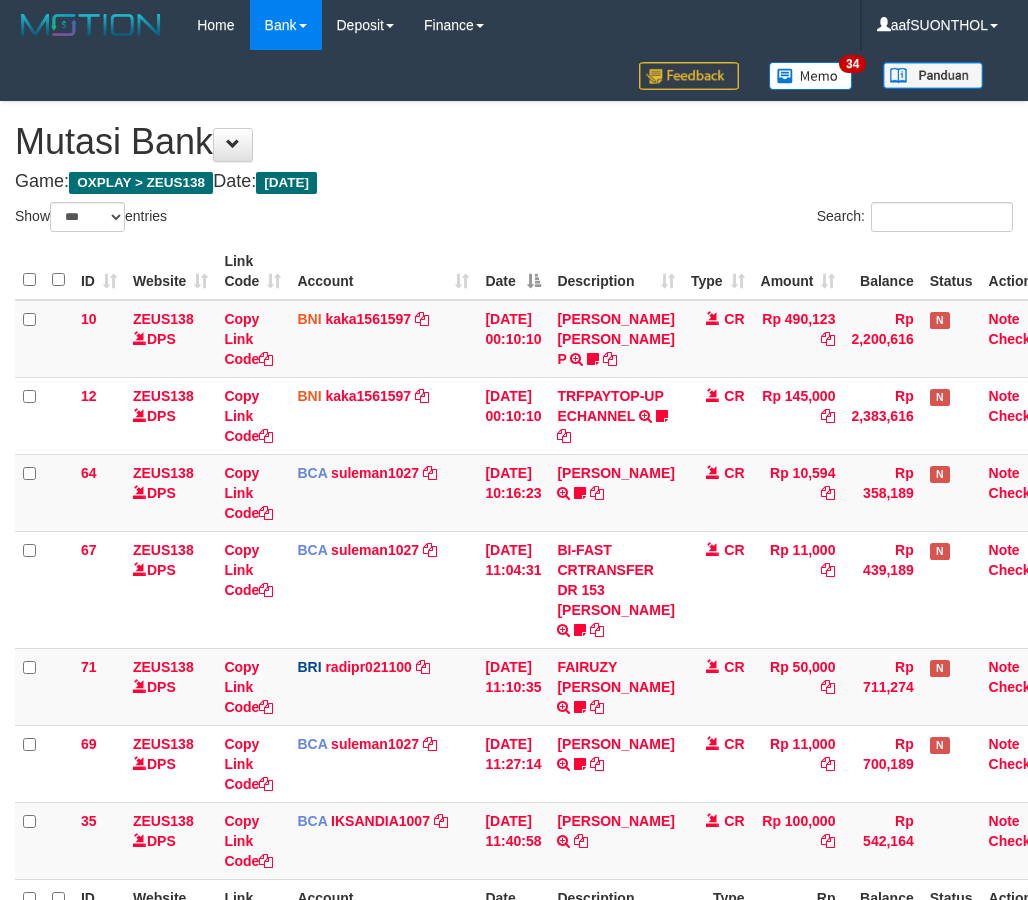 scroll, scrollTop: 194, scrollLeft: 0, axis: vertical 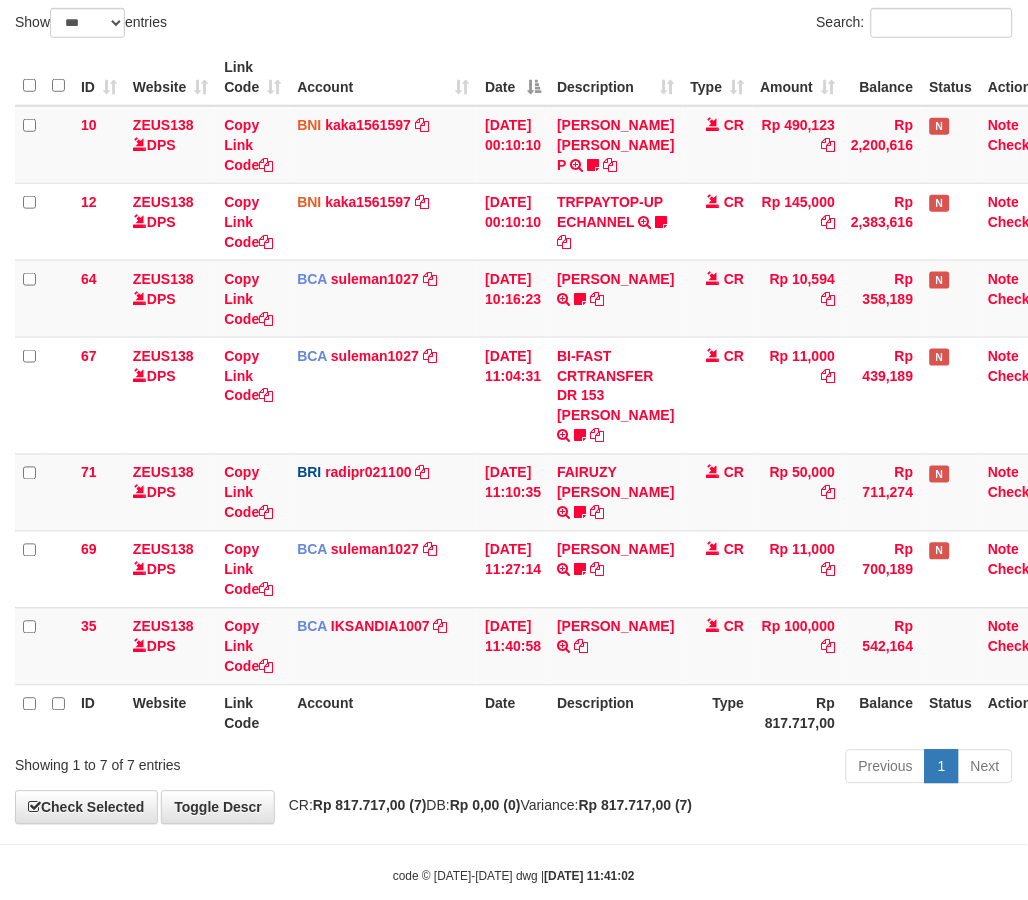 click on "Previous 1 Next" at bounding box center [728, 769] 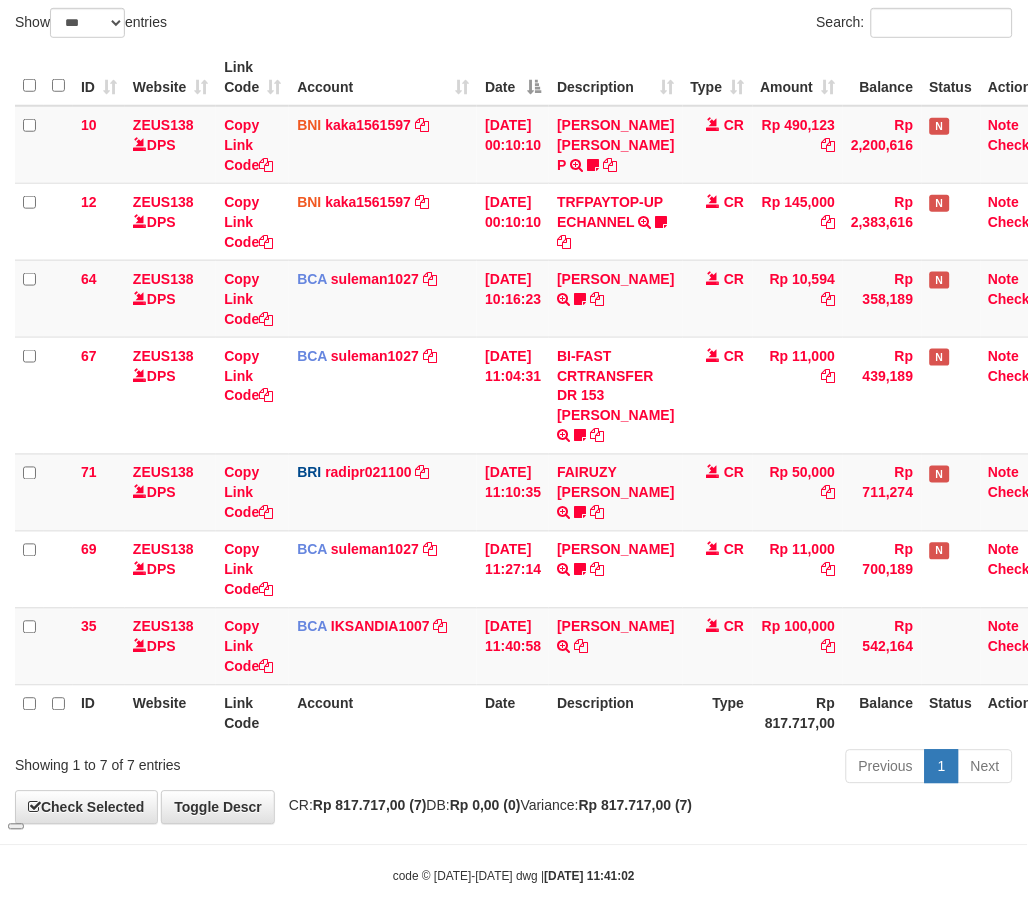 drag, startPoint x: 672, startPoint y: 762, endPoint x: 626, endPoint y: 733, distance: 54.378304 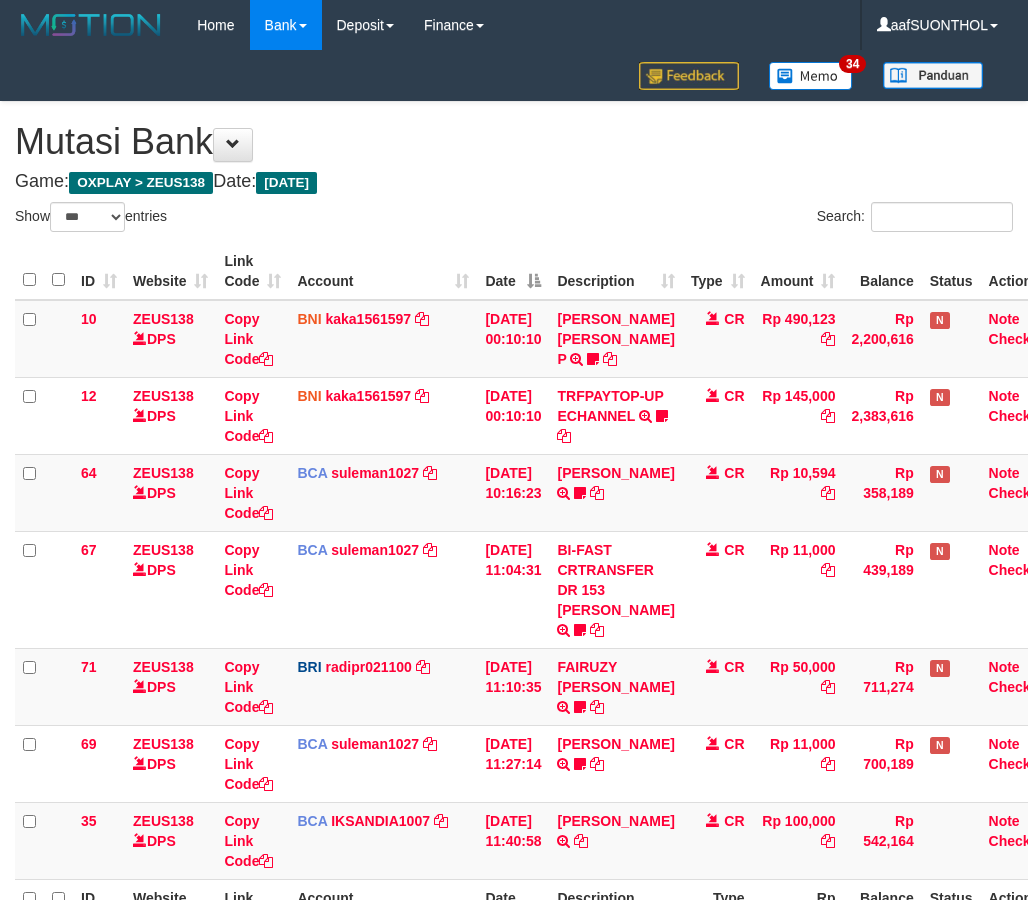 select on "***" 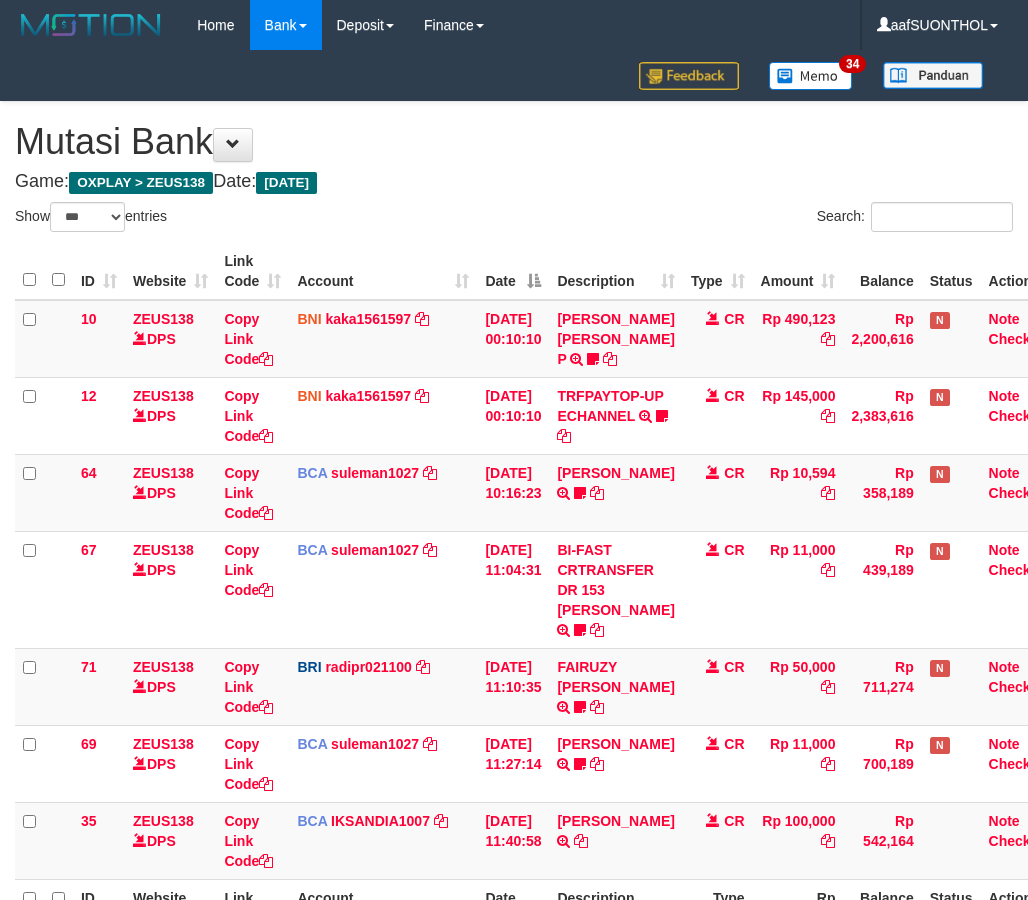 scroll, scrollTop: 194, scrollLeft: 0, axis: vertical 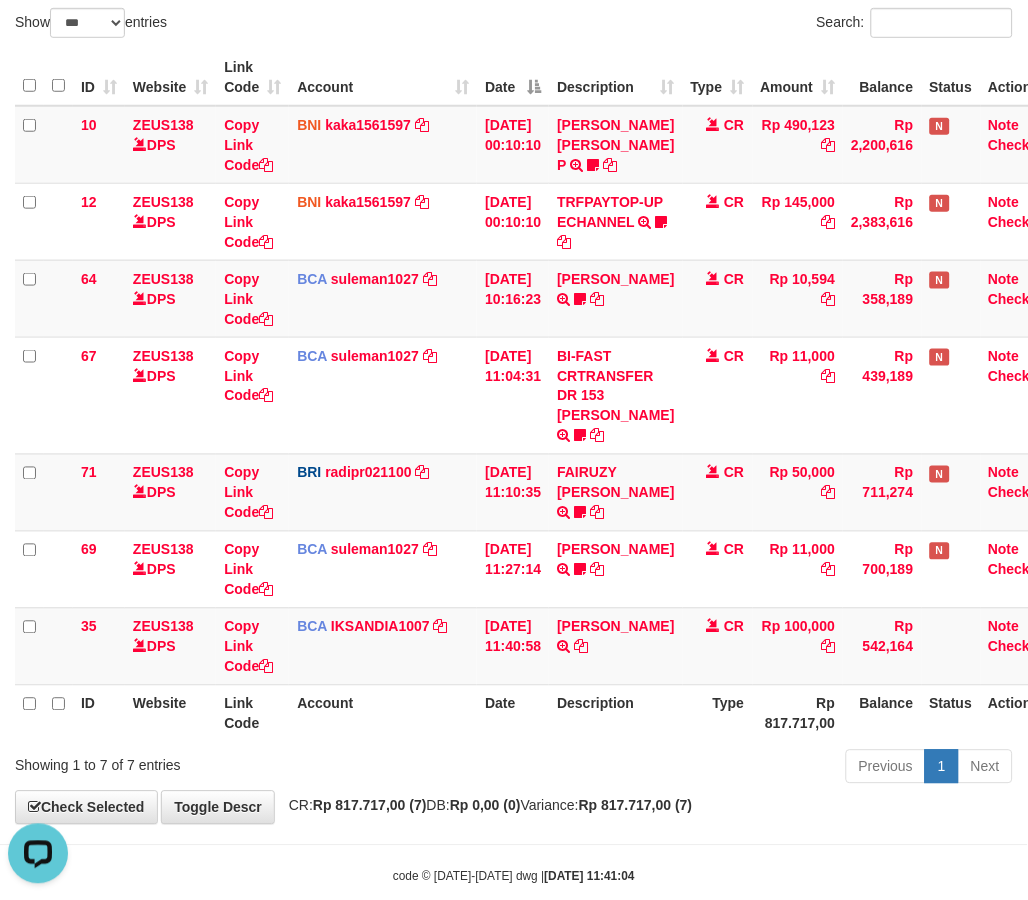 click on "Account" at bounding box center (383, 713) 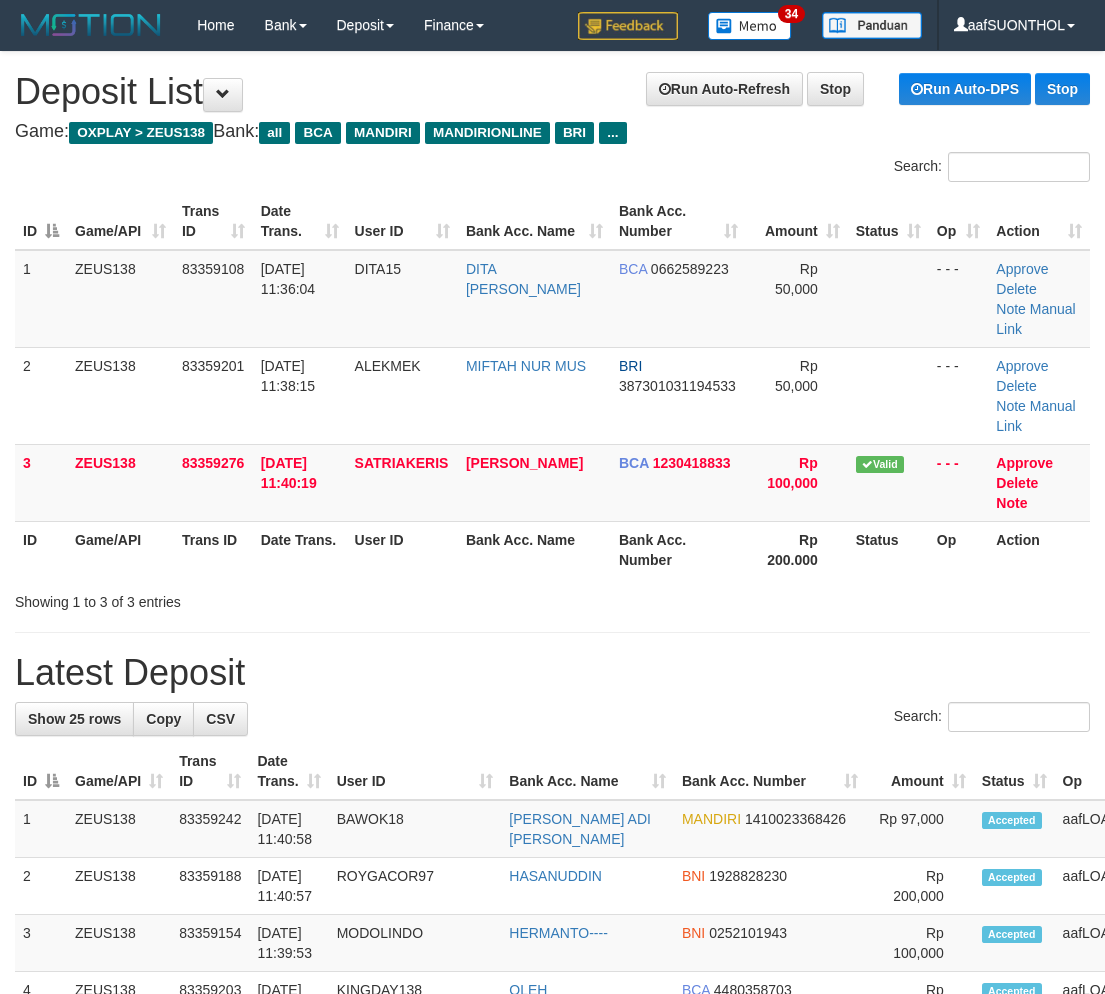 scroll, scrollTop: 141, scrollLeft: 0, axis: vertical 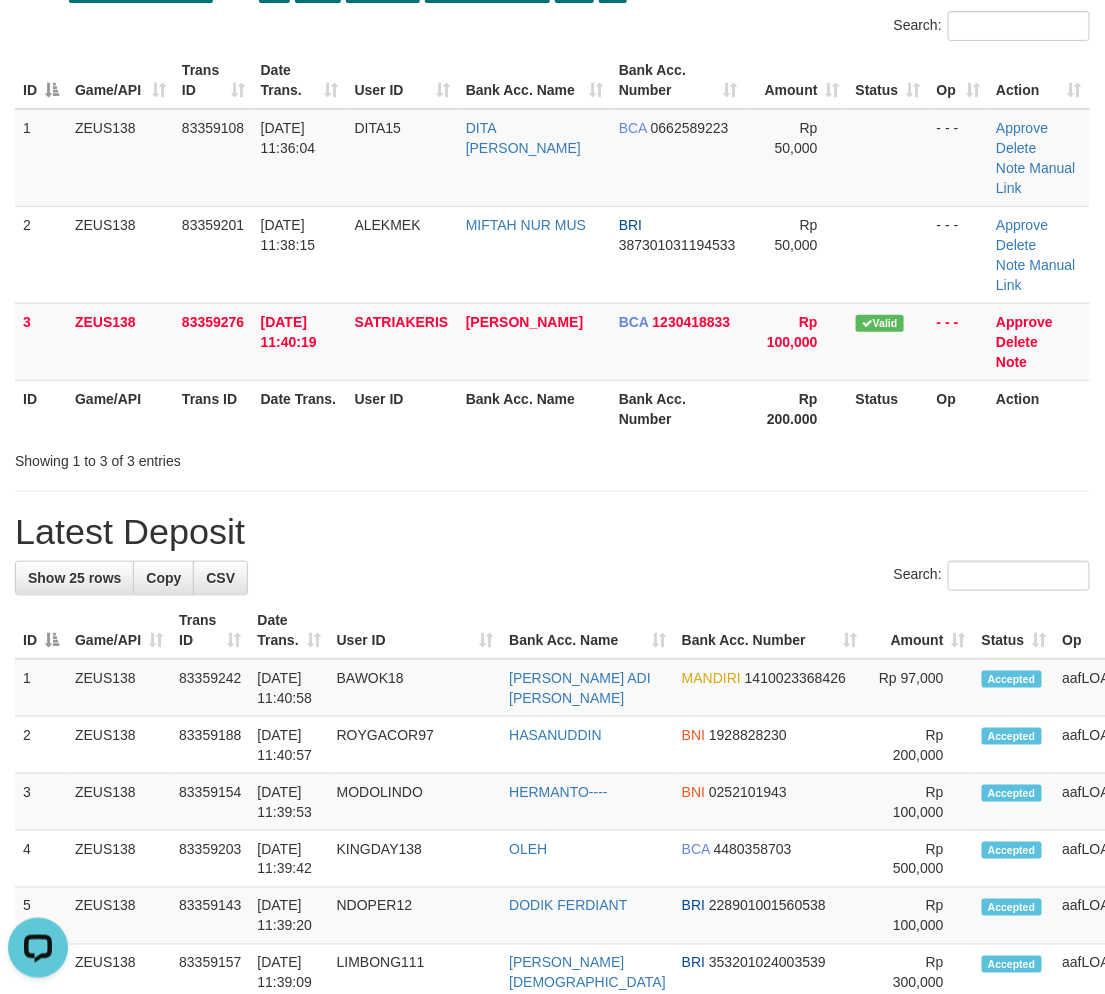 click on "User ID" at bounding box center (415, 630) 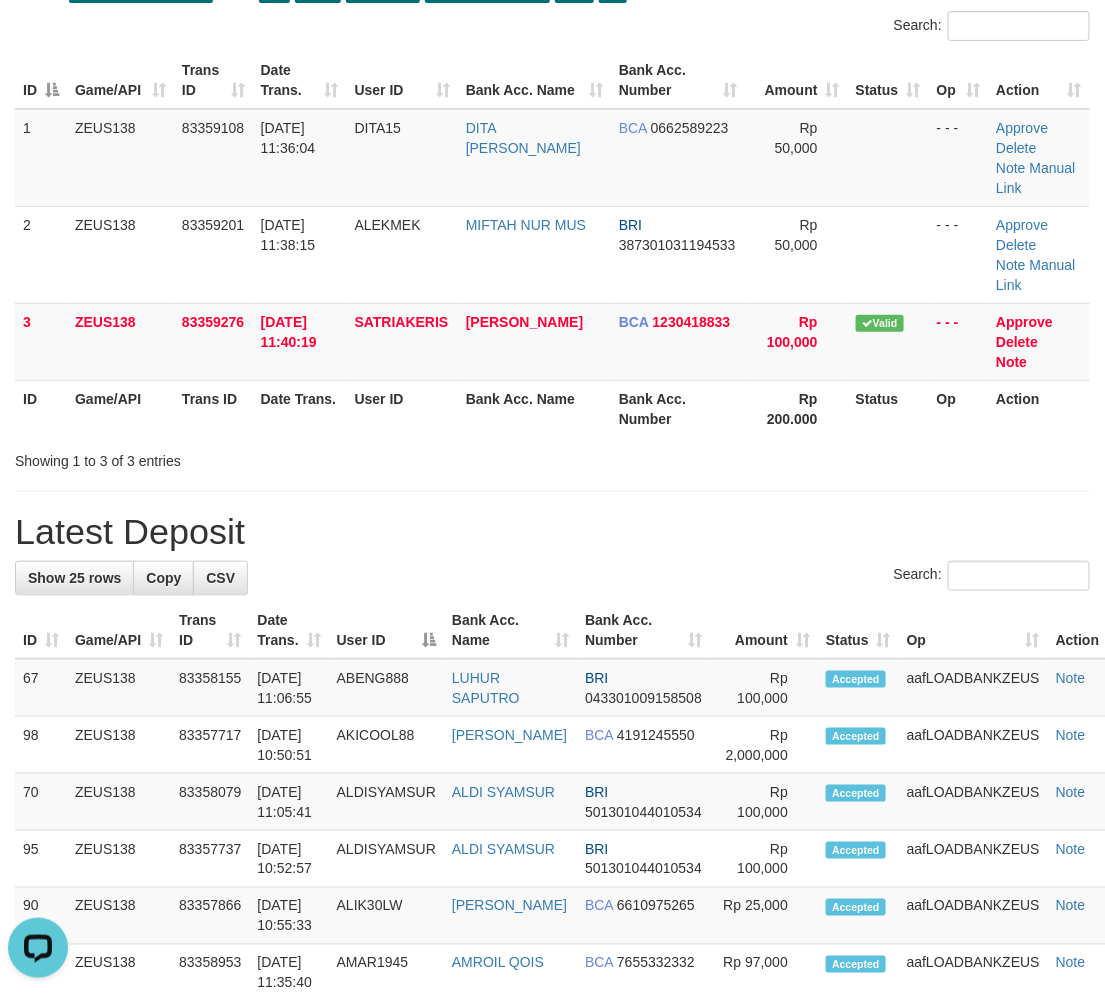 drag, startPoint x: 442, startPoint y: 554, endPoint x: 457, endPoint y: 554, distance: 15 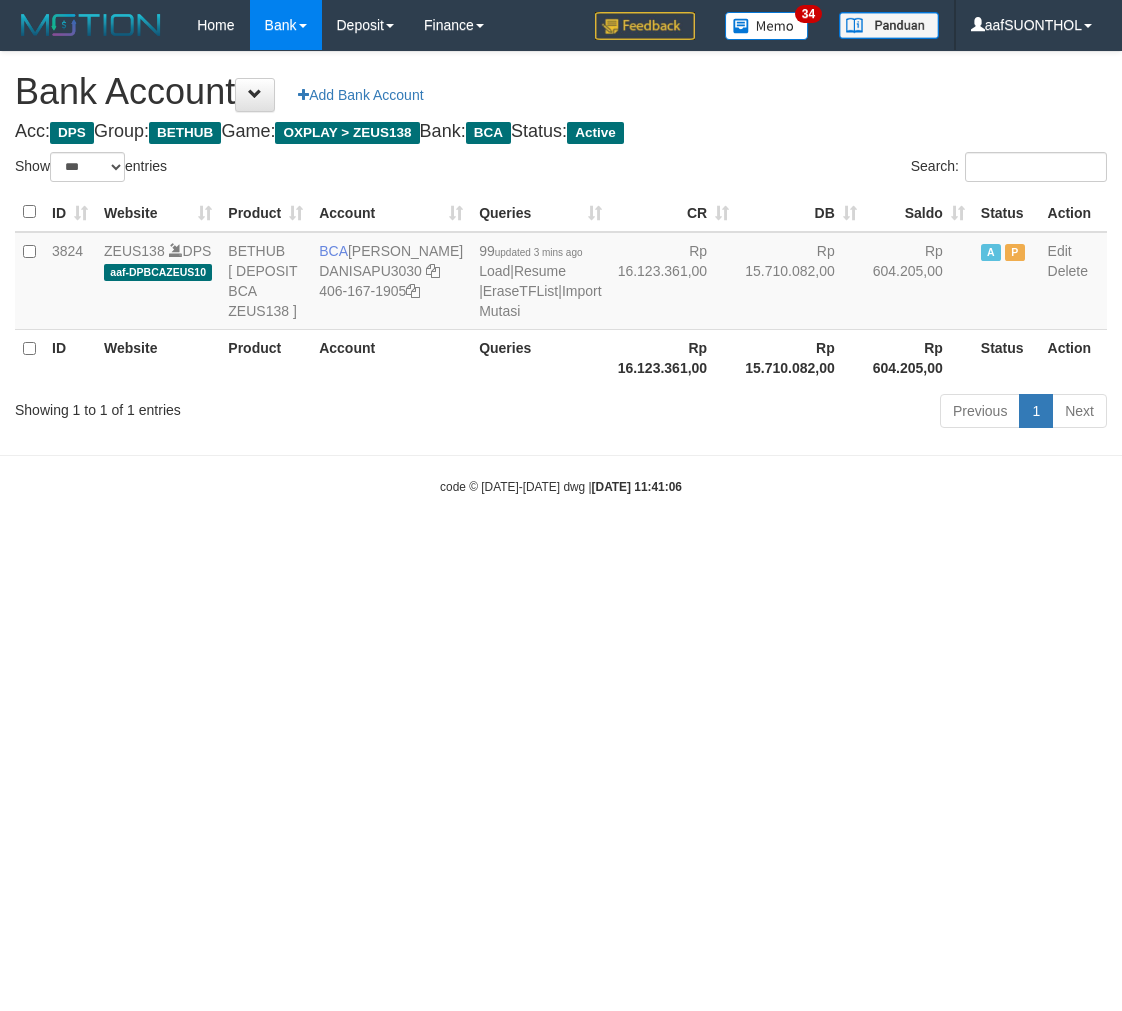 select on "***" 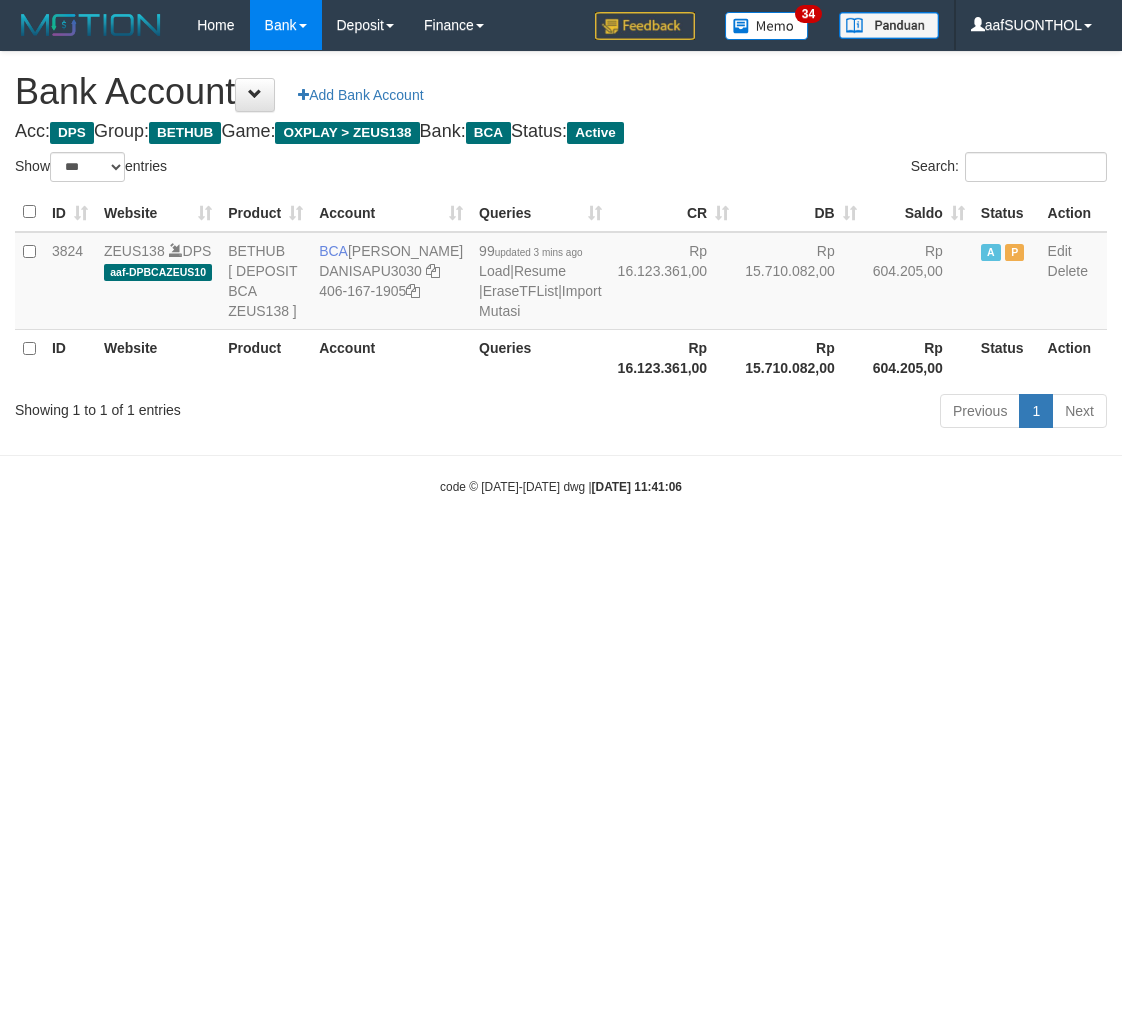 scroll, scrollTop: 0, scrollLeft: 0, axis: both 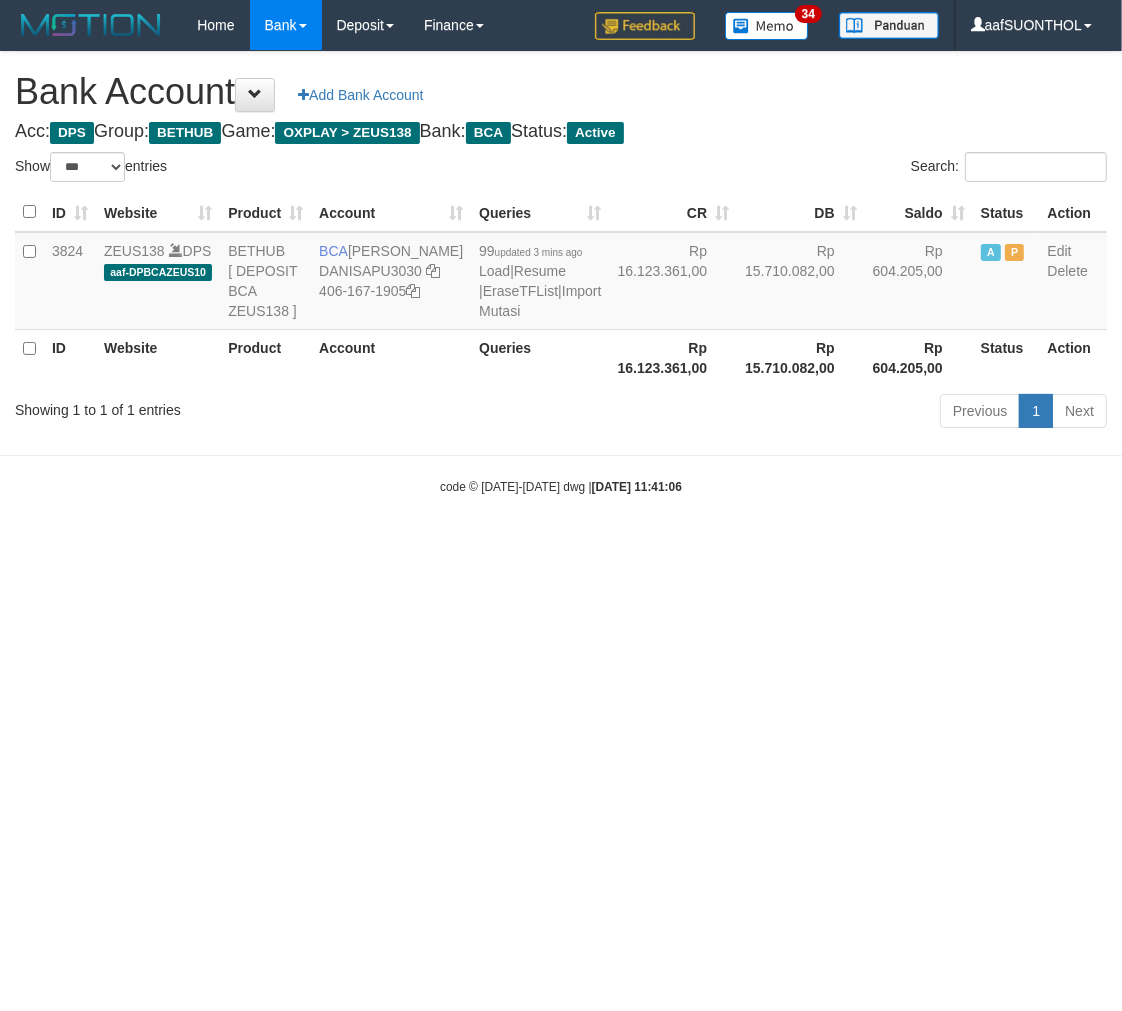 click on "Toggle navigation
Home
Bank
Account List
Load
By Website
Group
[OXPLAY]													ZEUS138
By Load Group (DPS)" at bounding box center (561, 273) 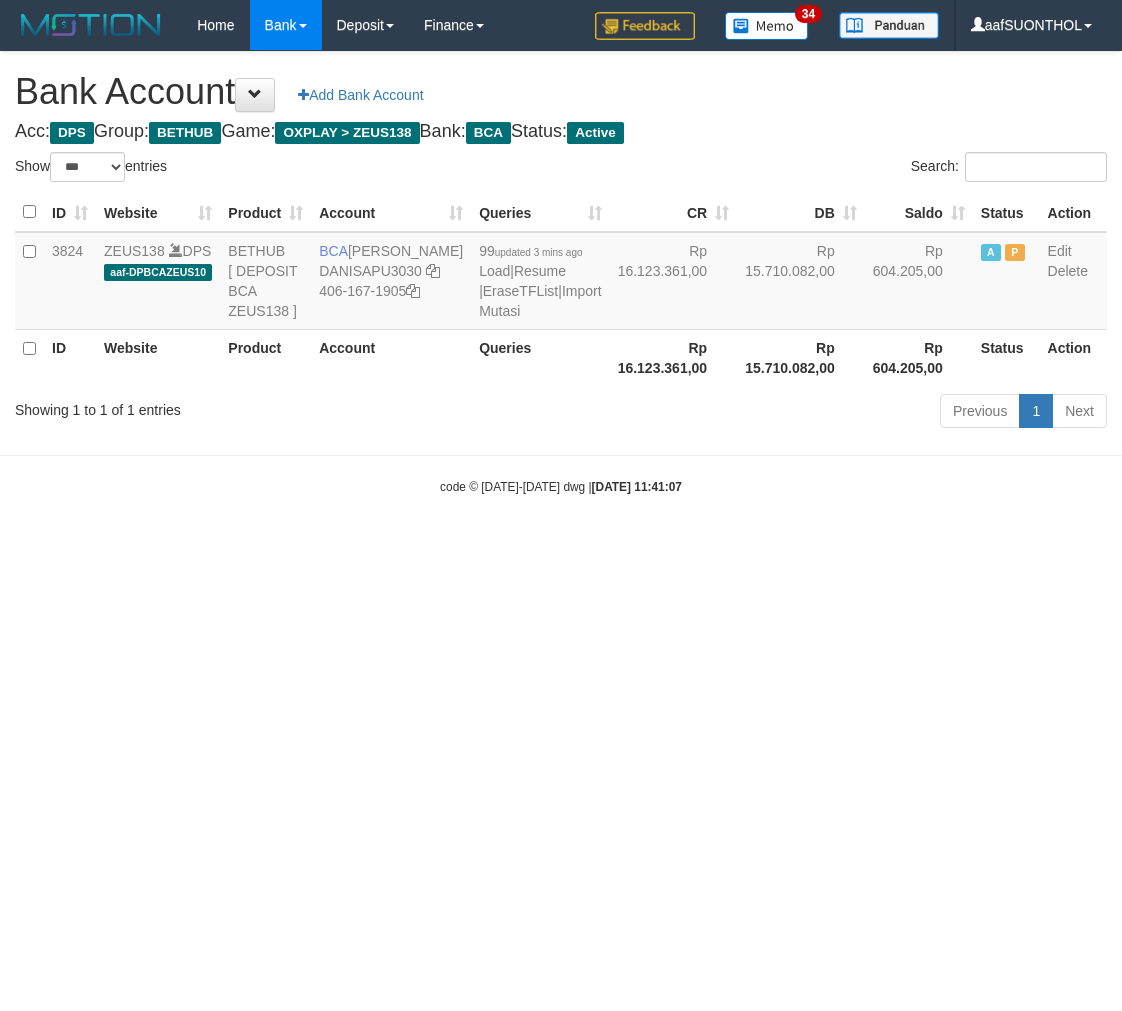select on "***" 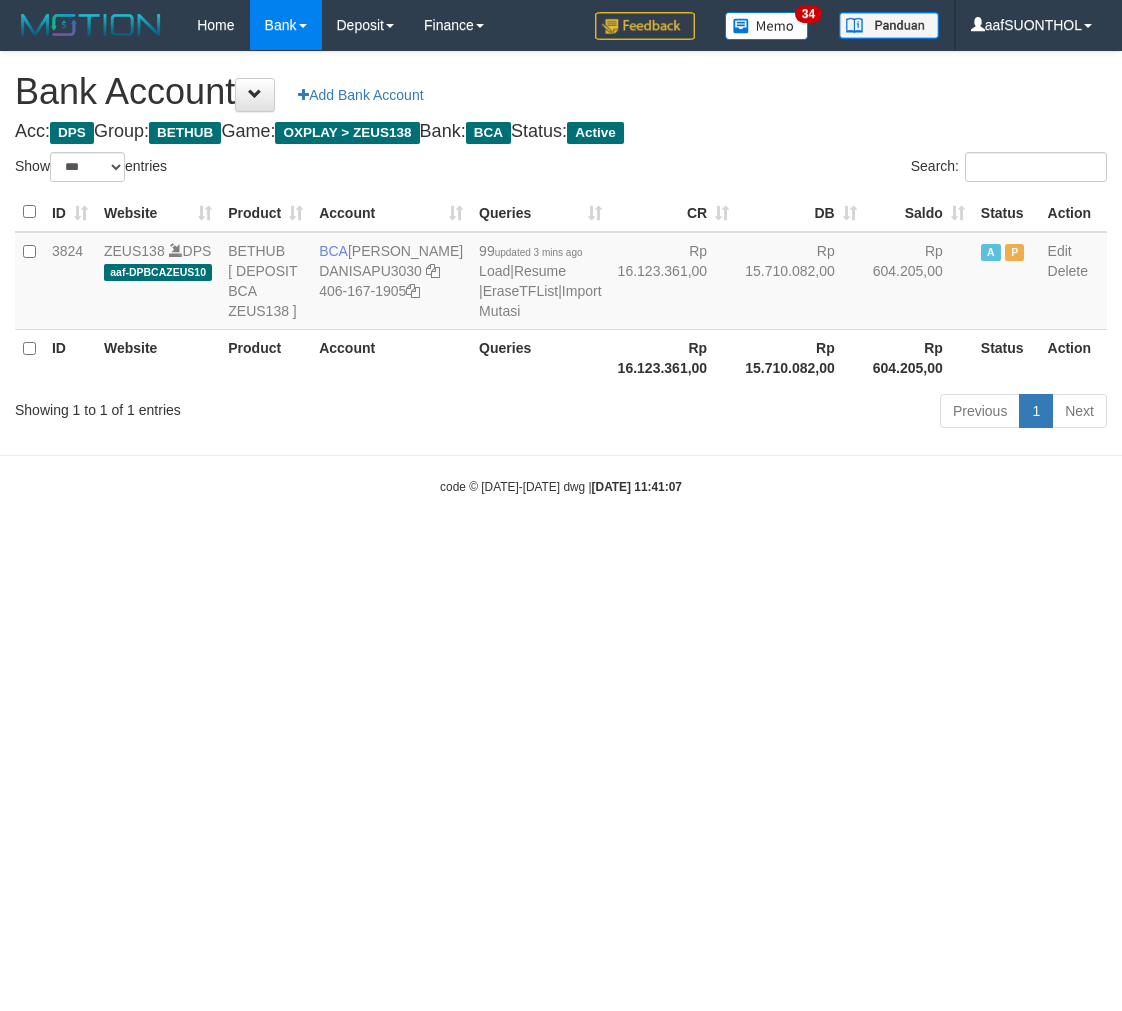 scroll, scrollTop: 0, scrollLeft: 0, axis: both 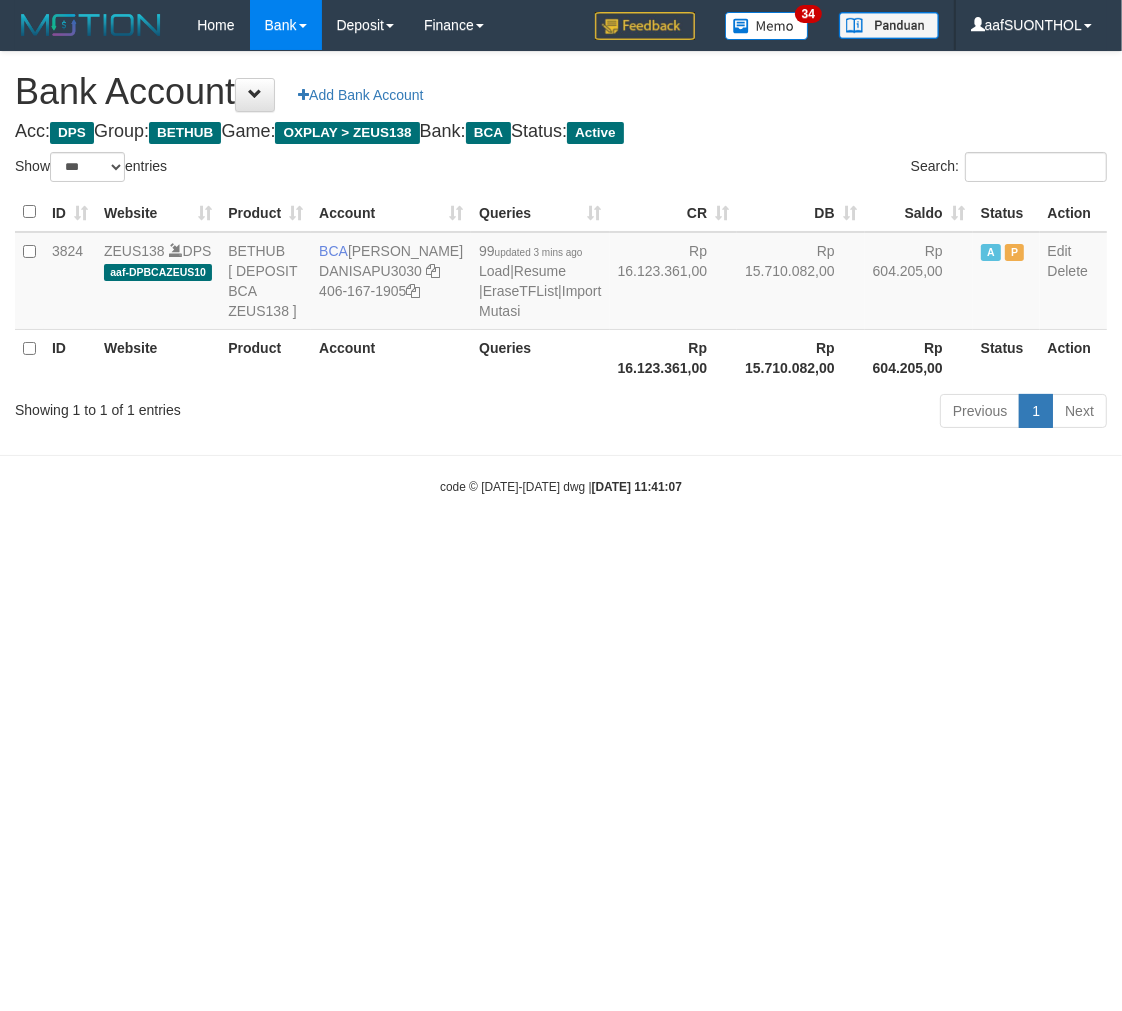 click on "code © [DATE]-[DATE] dwg |  [DATE] 11:41:07" at bounding box center [561, 486] 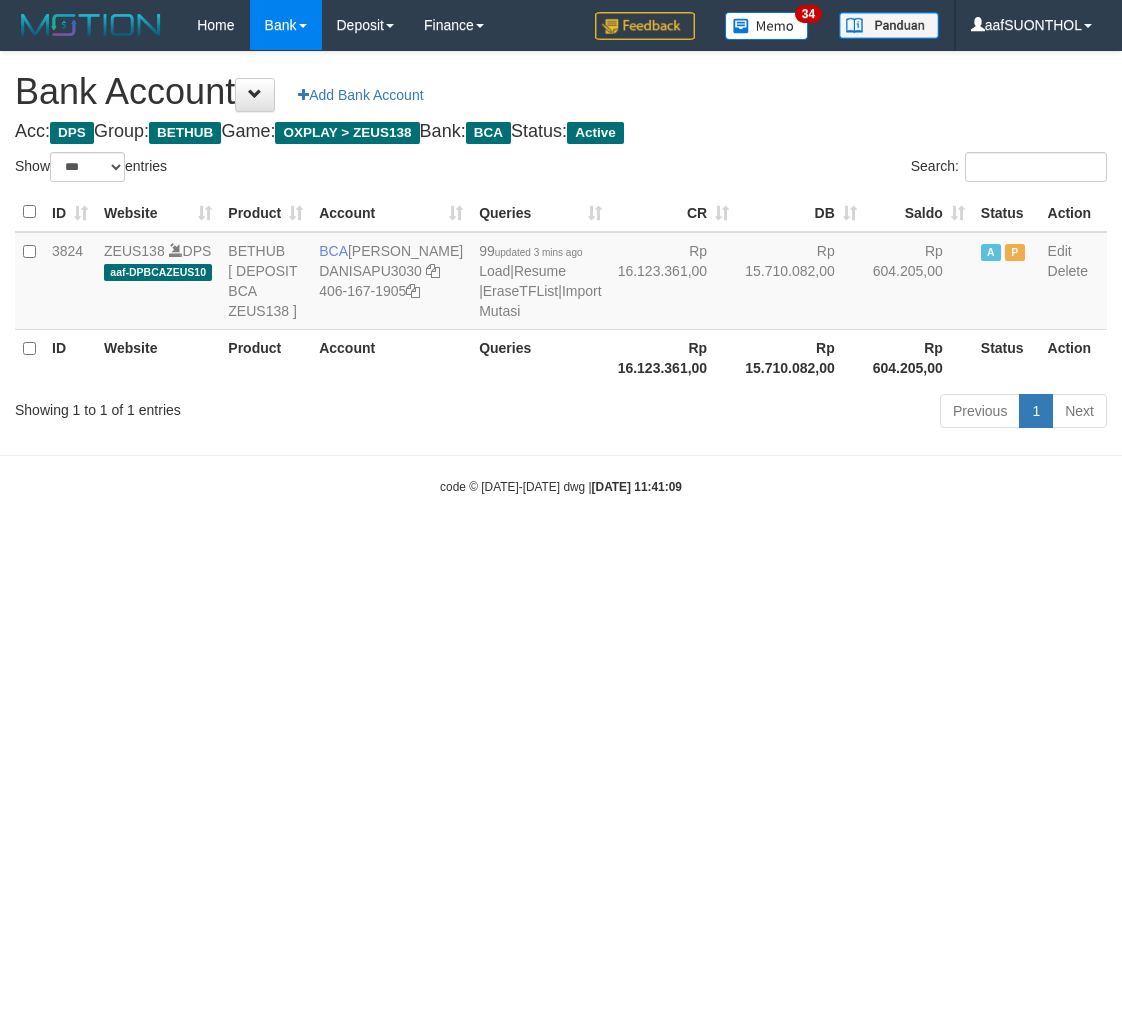 select on "***" 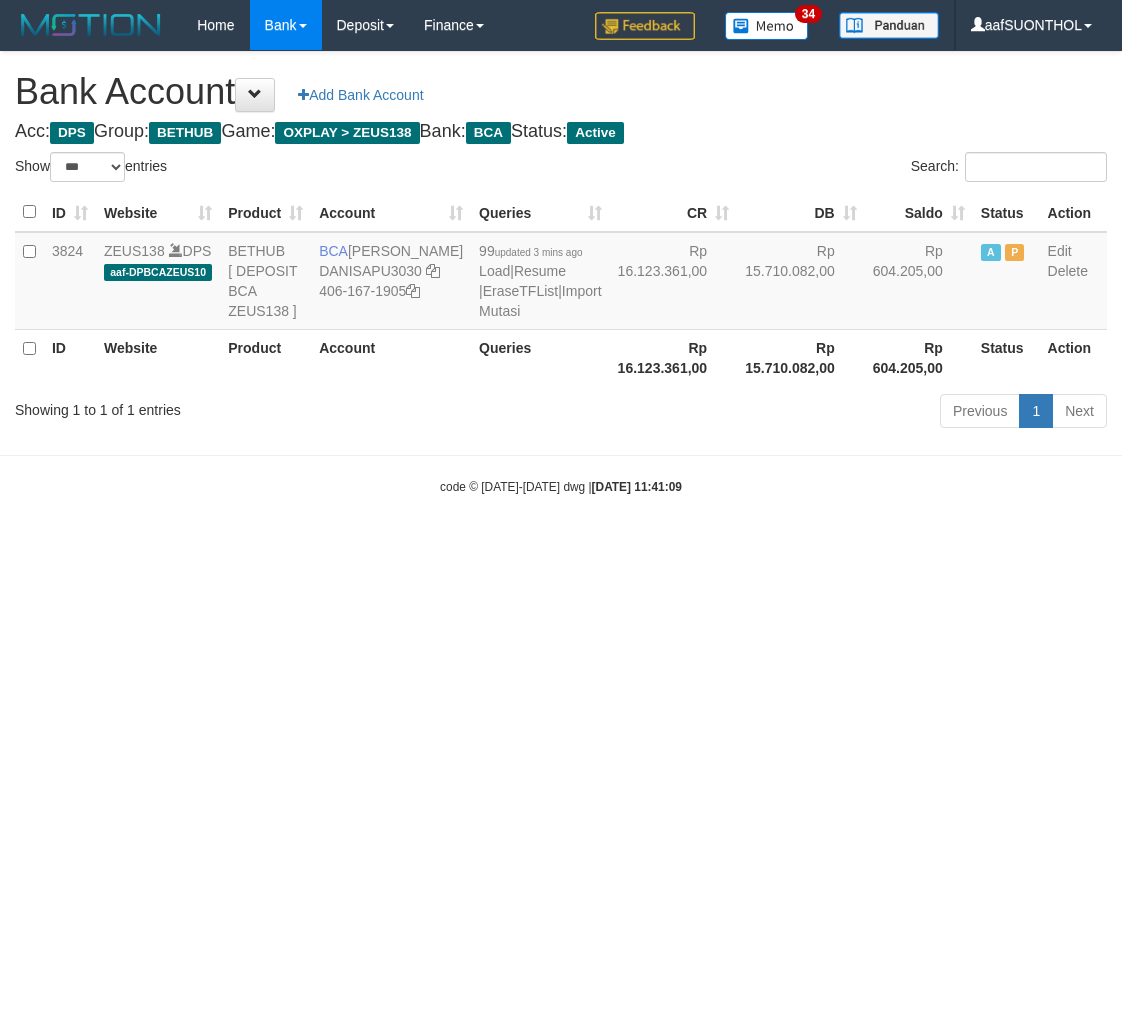 scroll, scrollTop: 0, scrollLeft: 0, axis: both 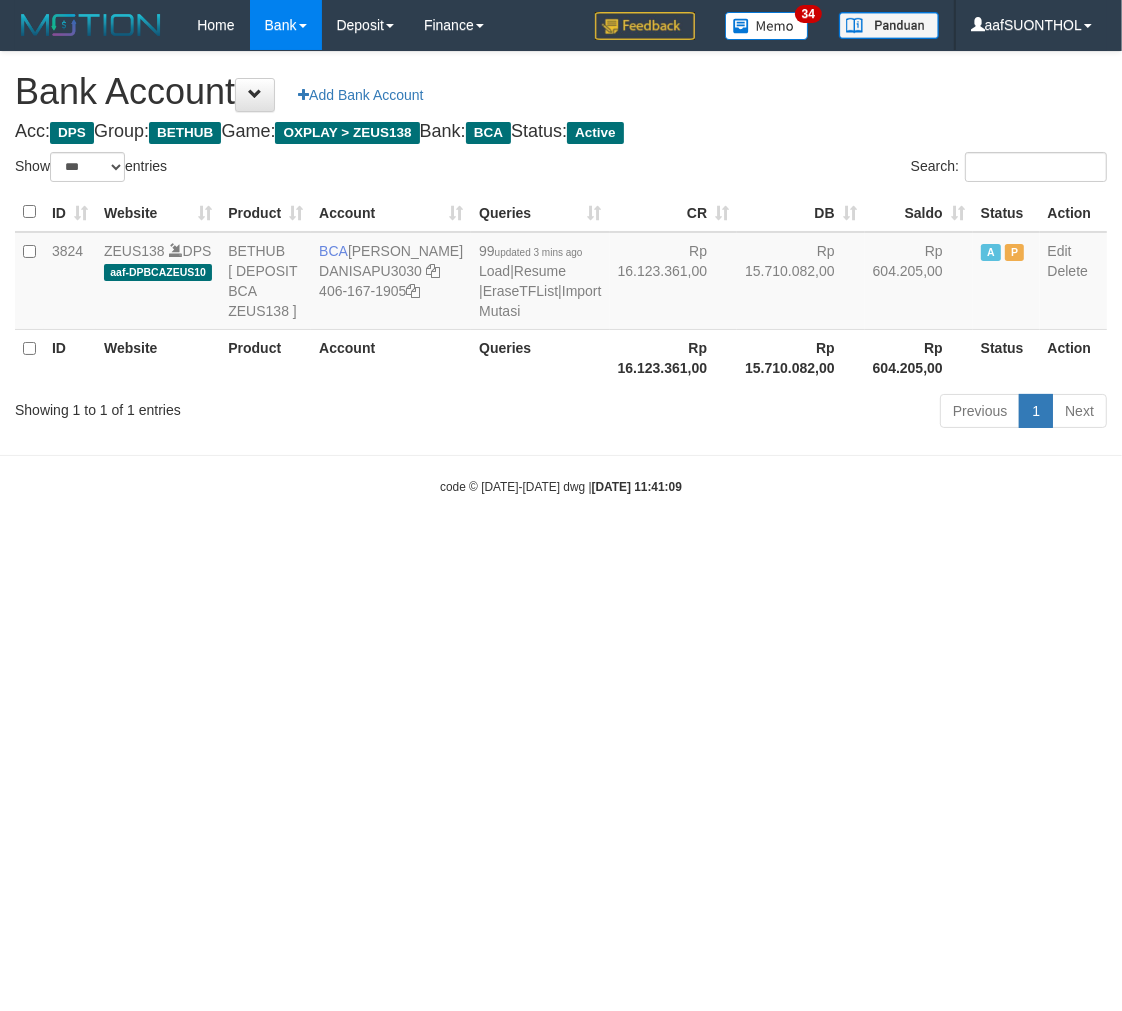 click on "Toggle navigation
Home
Bank
Account List
Load
By Website
Group
[OXPLAY]													ZEUS138
By Load Group (DPS)" at bounding box center (561, 273) 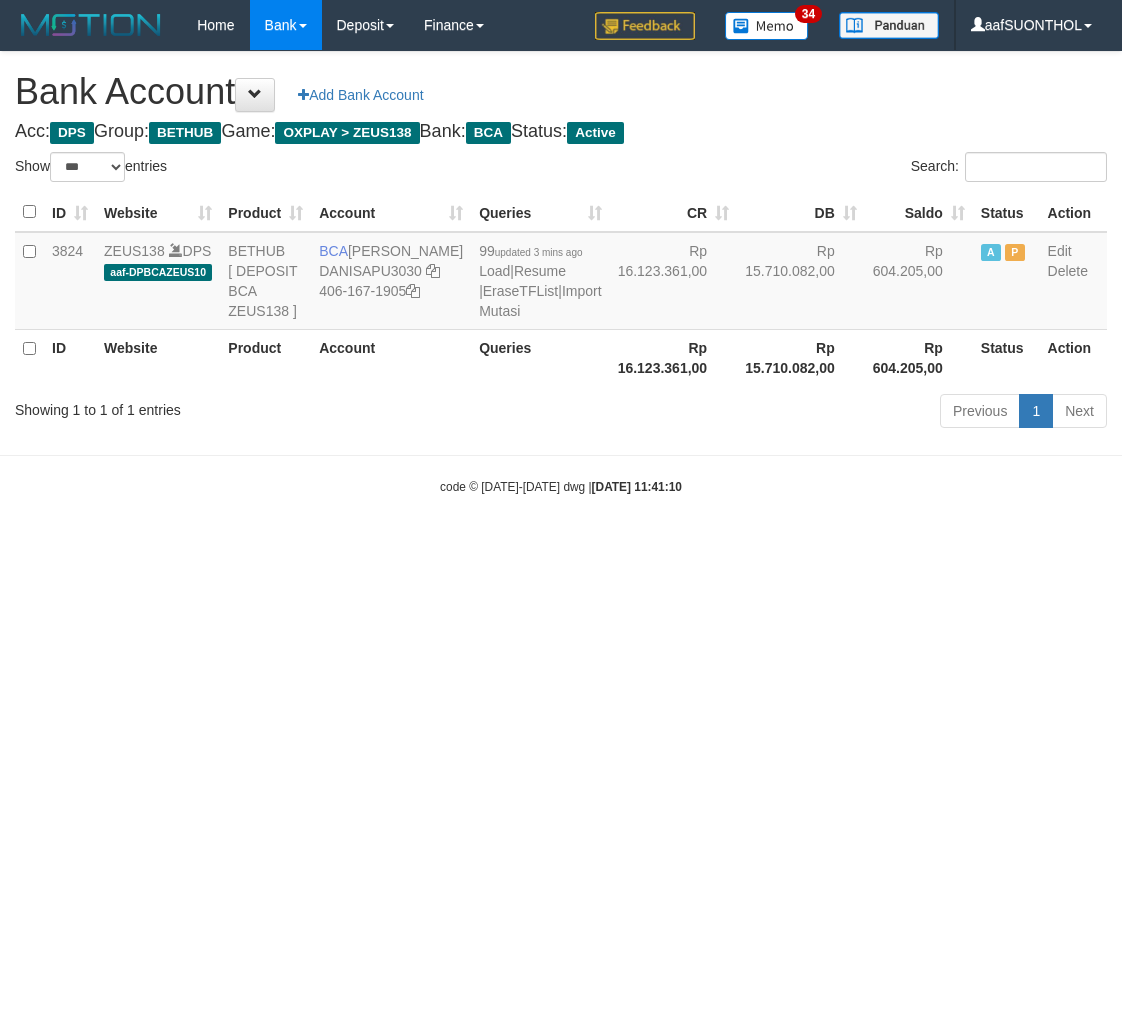 select on "***" 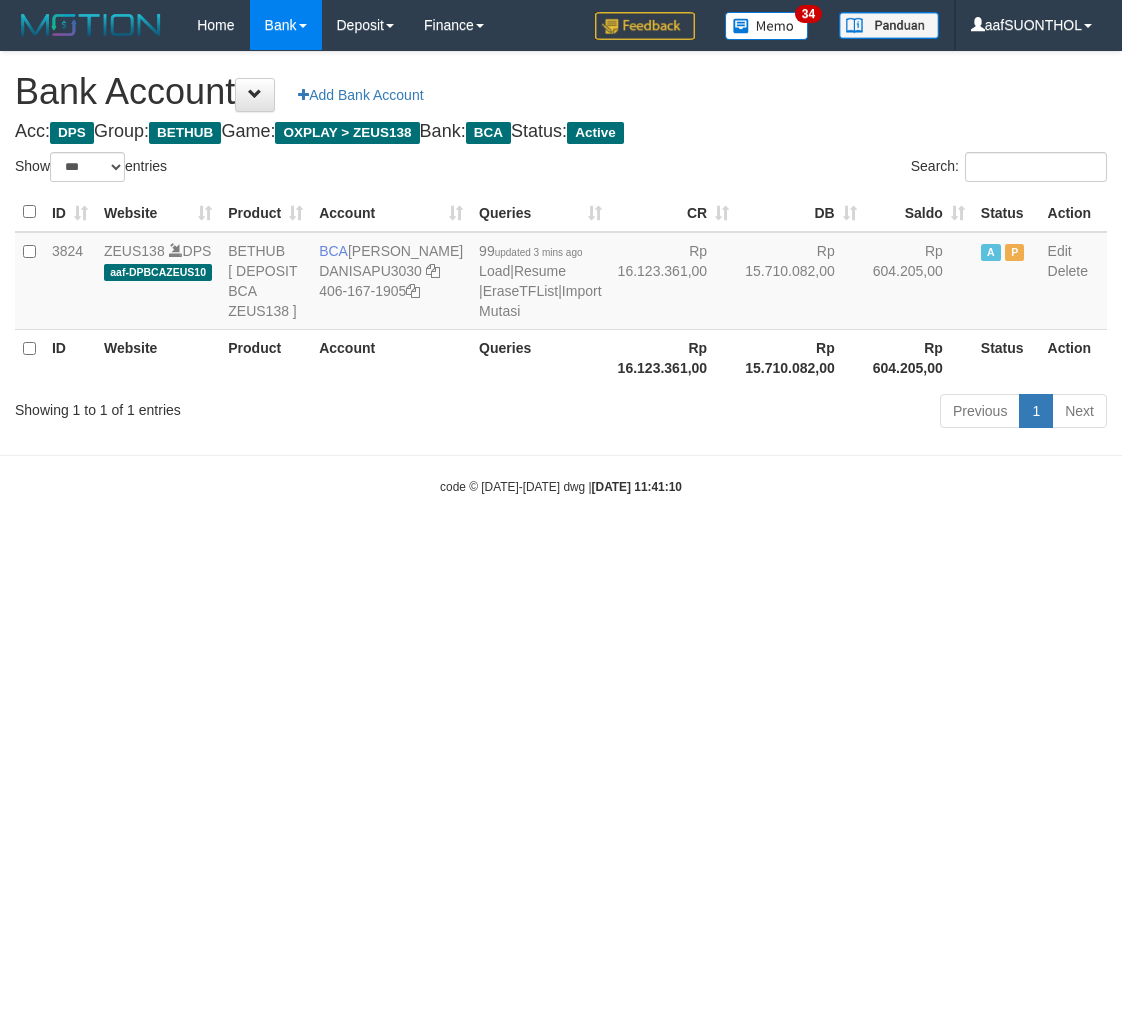 scroll, scrollTop: 0, scrollLeft: 0, axis: both 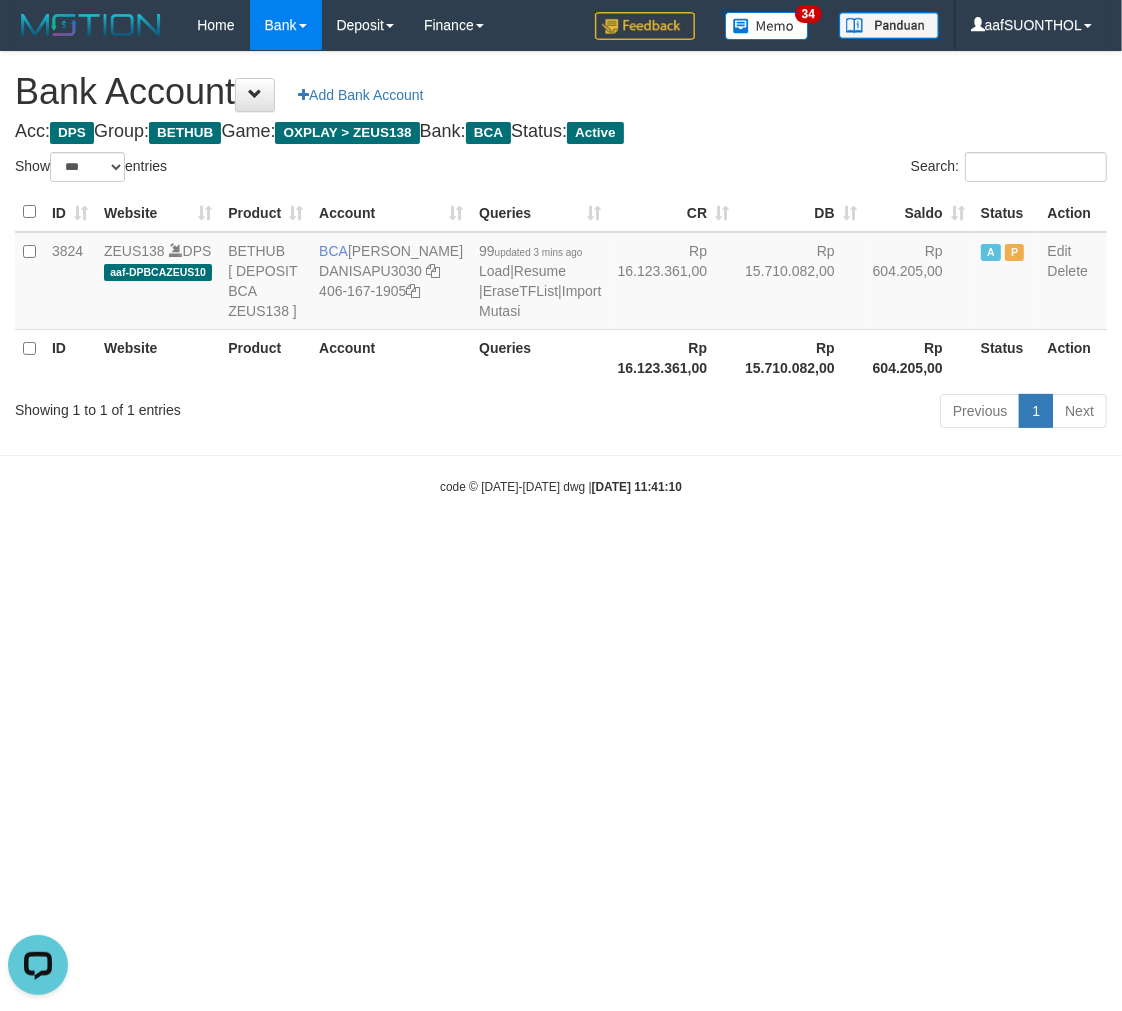 click on "Toggle navigation
Home
Bank
Account List
Load
By Website
Group
[OXPLAY]													ZEUS138
By Load Group (DPS)
Sync" at bounding box center [561, 273] 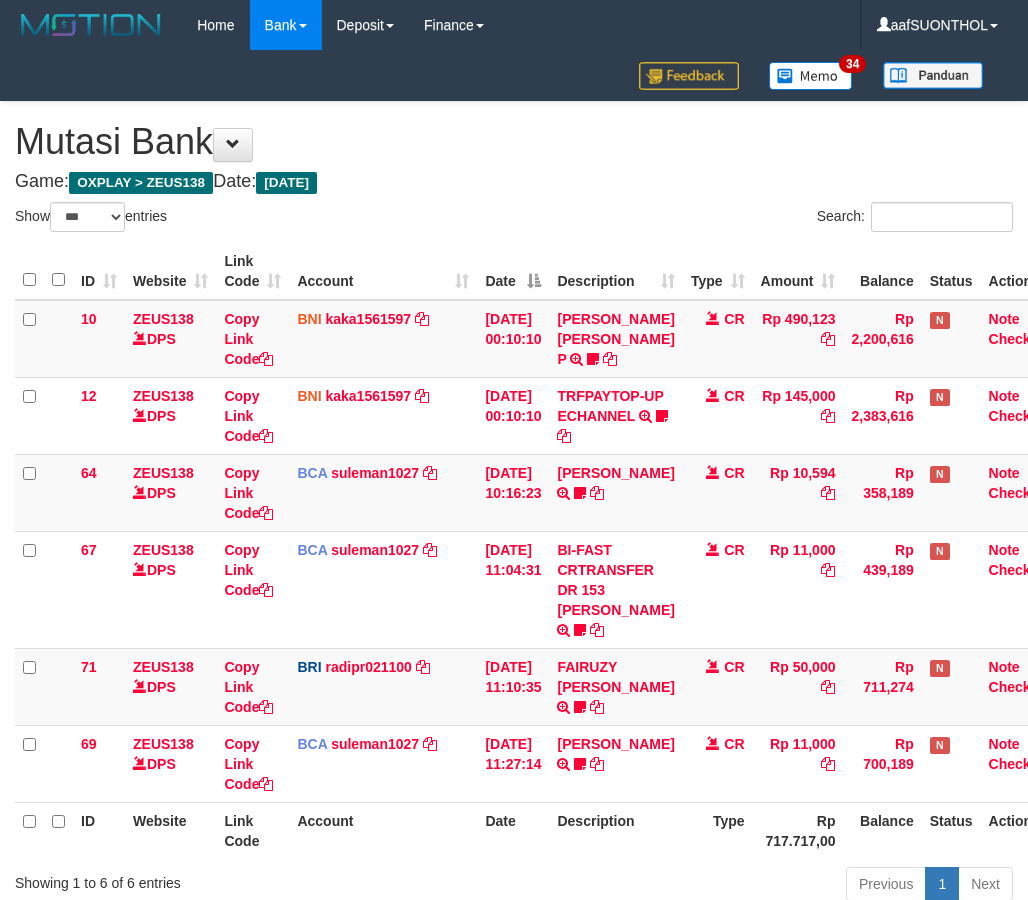 select on "***" 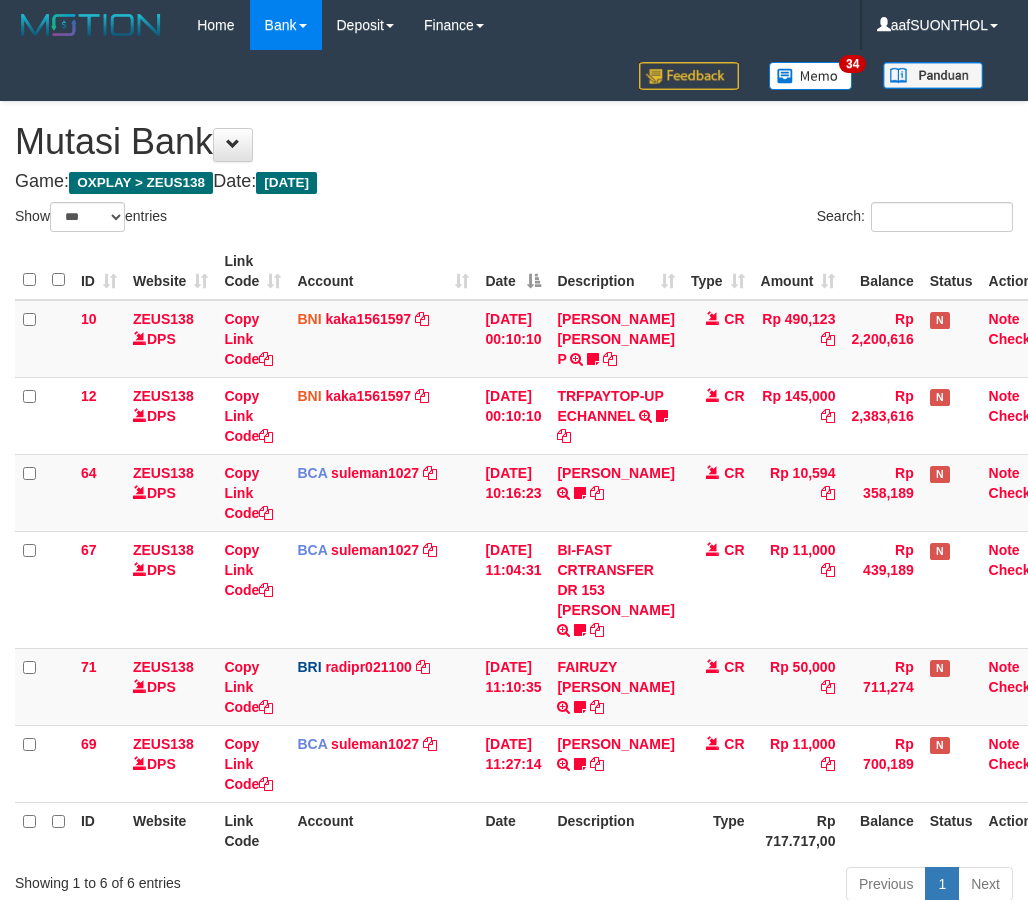 scroll, scrollTop: 194, scrollLeft: 0, axis: vertical 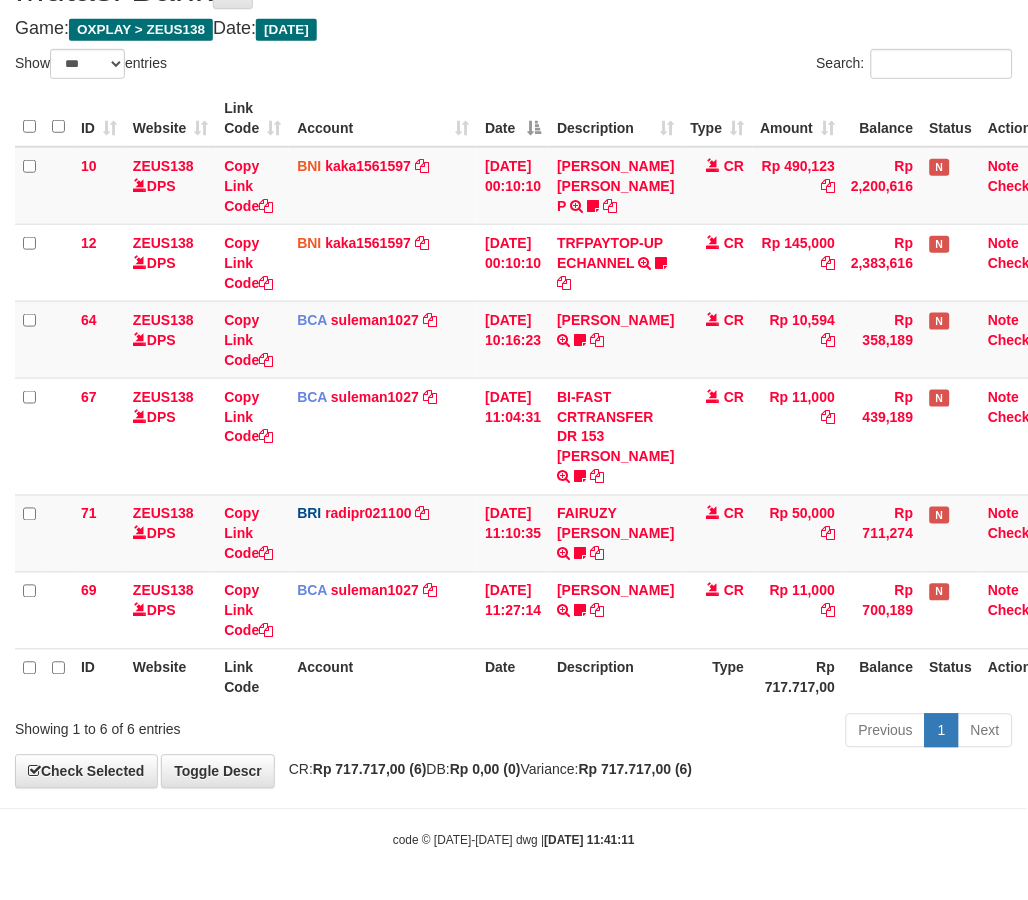 click on "Toggle navigation
Home
Bank
Account List
Load
By Website
Group
[OXPLAY]													ZEUS138
By Load Group (DPS)" at bounding box center (514, 373) 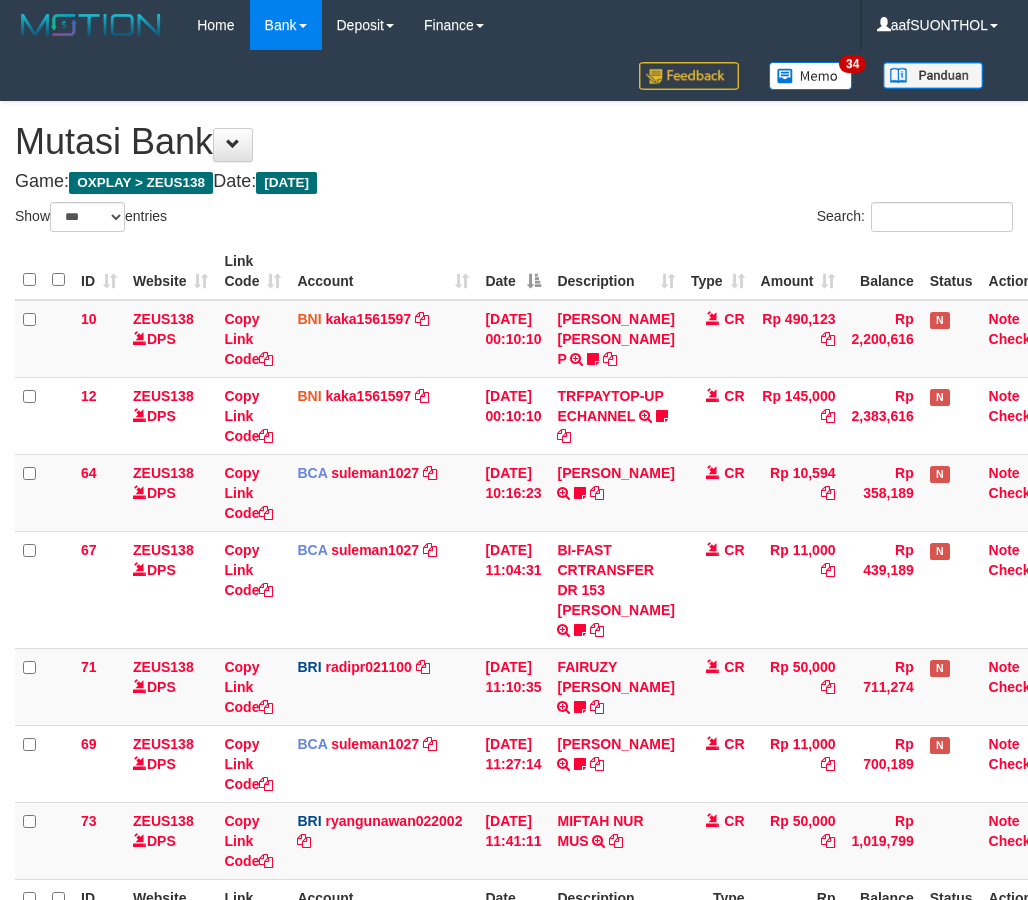 select on "***" 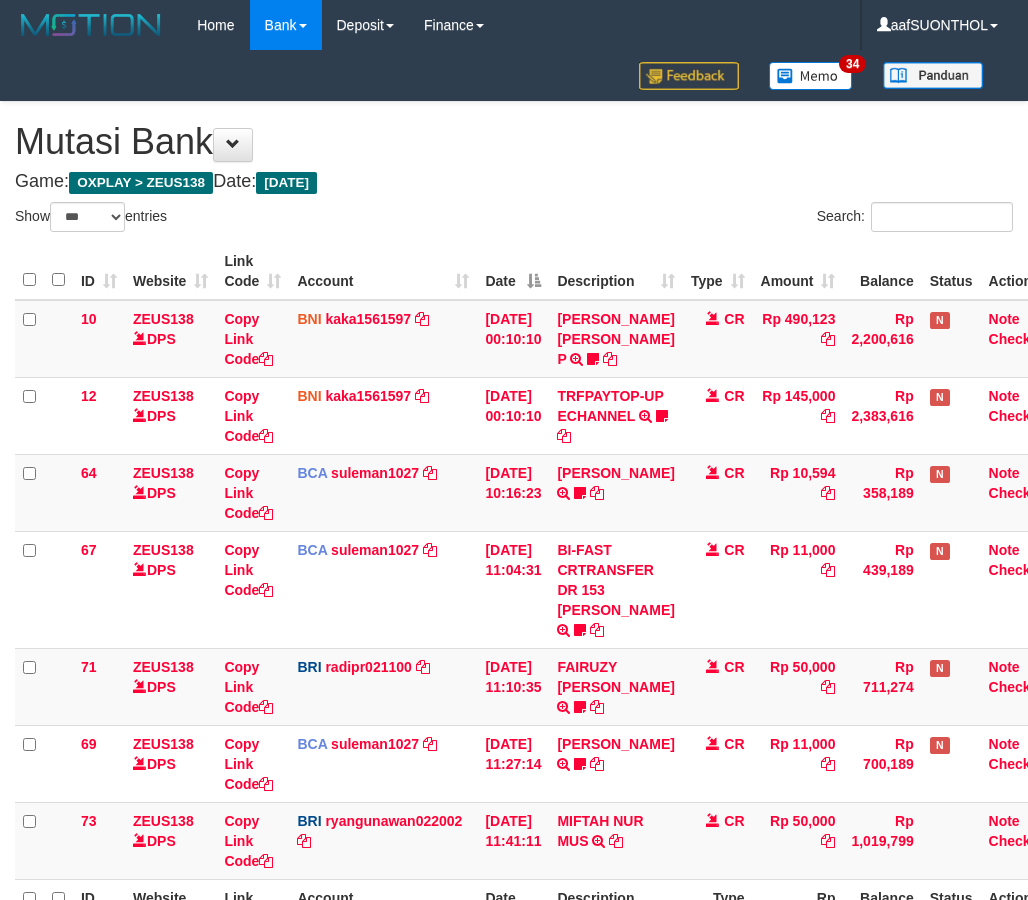 scroll, scrollTop: 194, scrollLeft: 0, axis: vertical 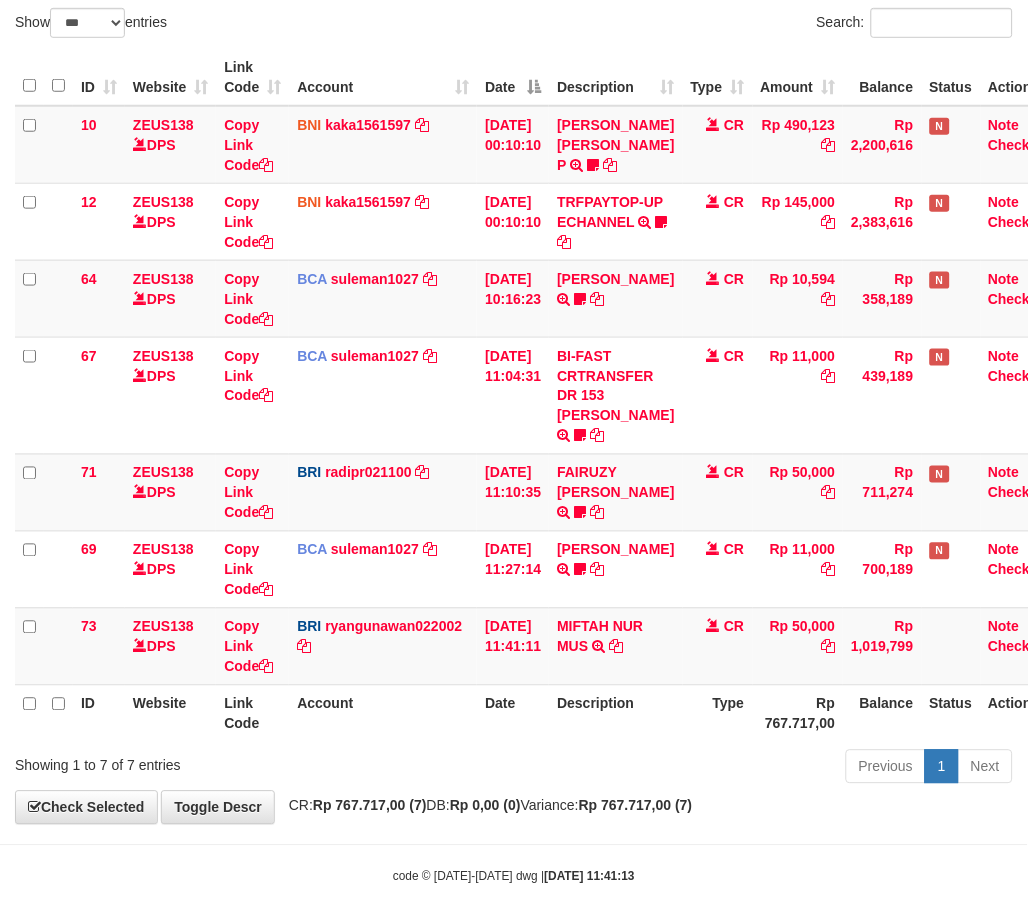 click on "**********" at bounding box center [514, 366] 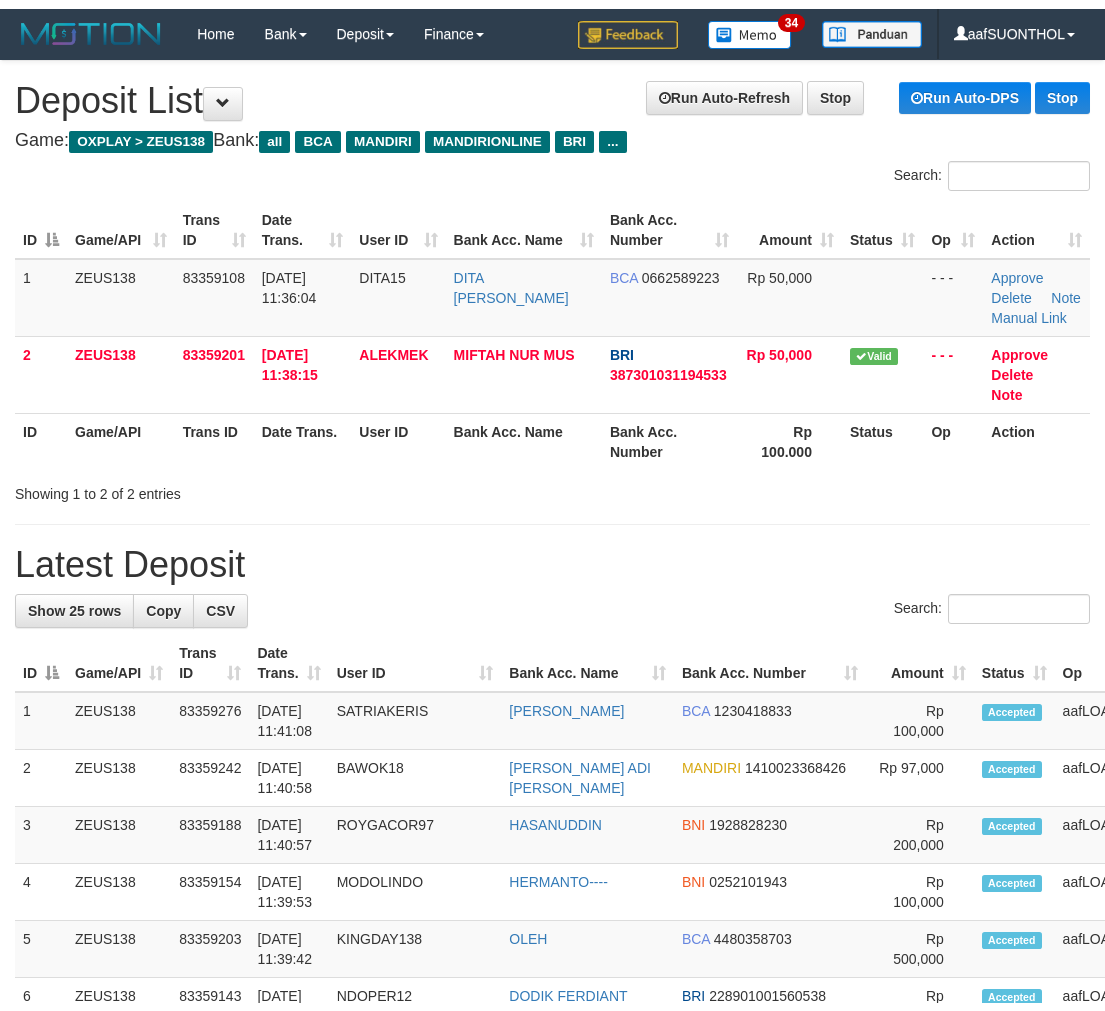 scroll, scrollTop: 141, scrollLeft: 0, axis: vertical 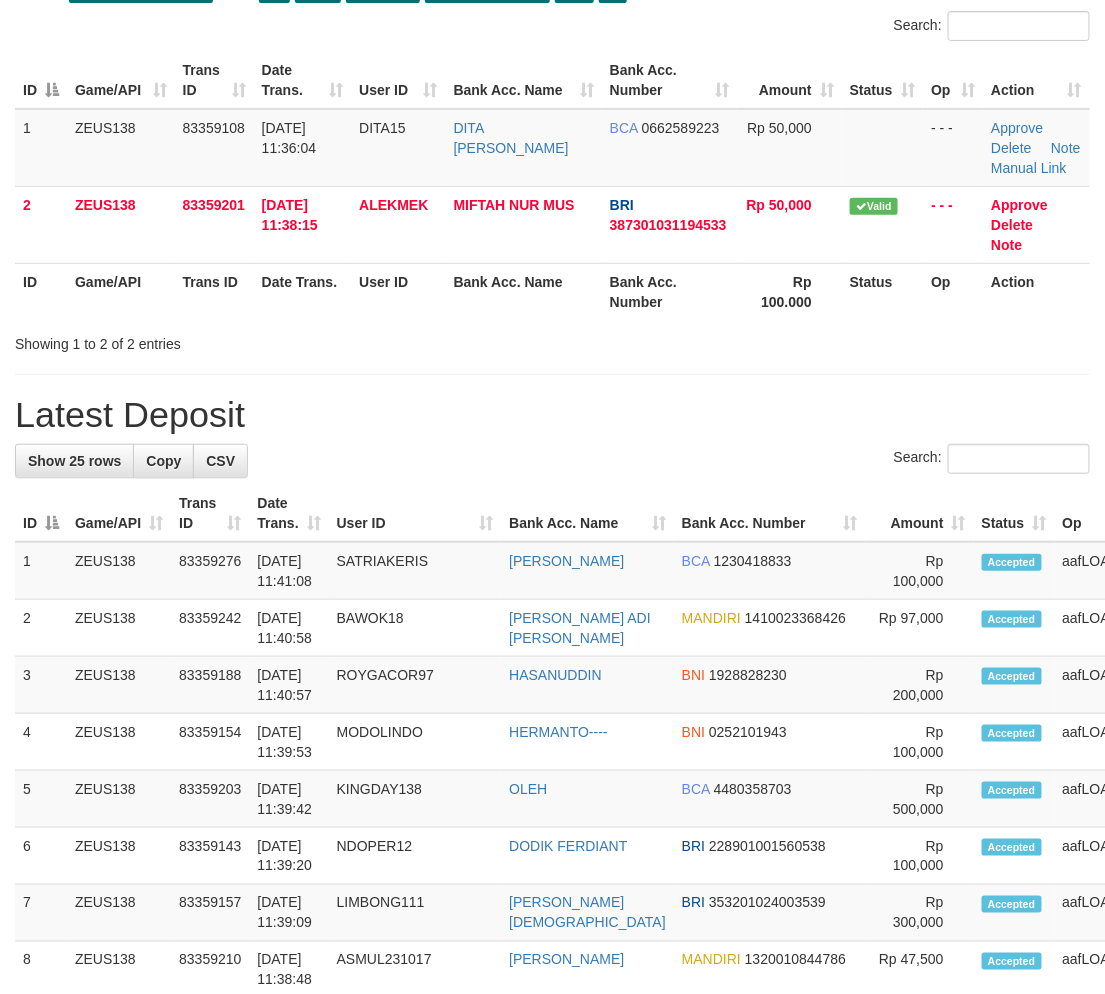 click on "Bank Acc. Number" at bounding box center [770, 513] 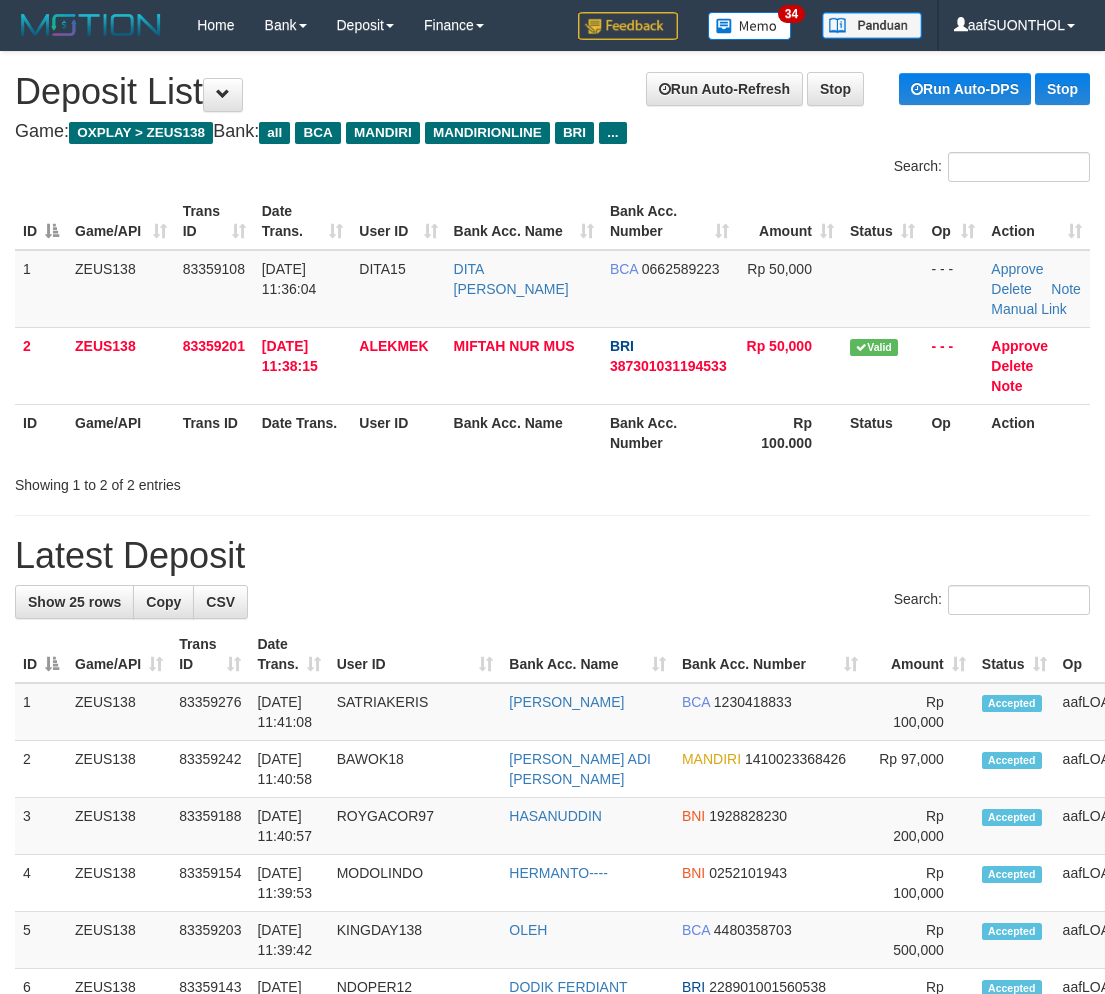 scroll, scrollTop: 141, scrollLeft: 0, axis: vertical 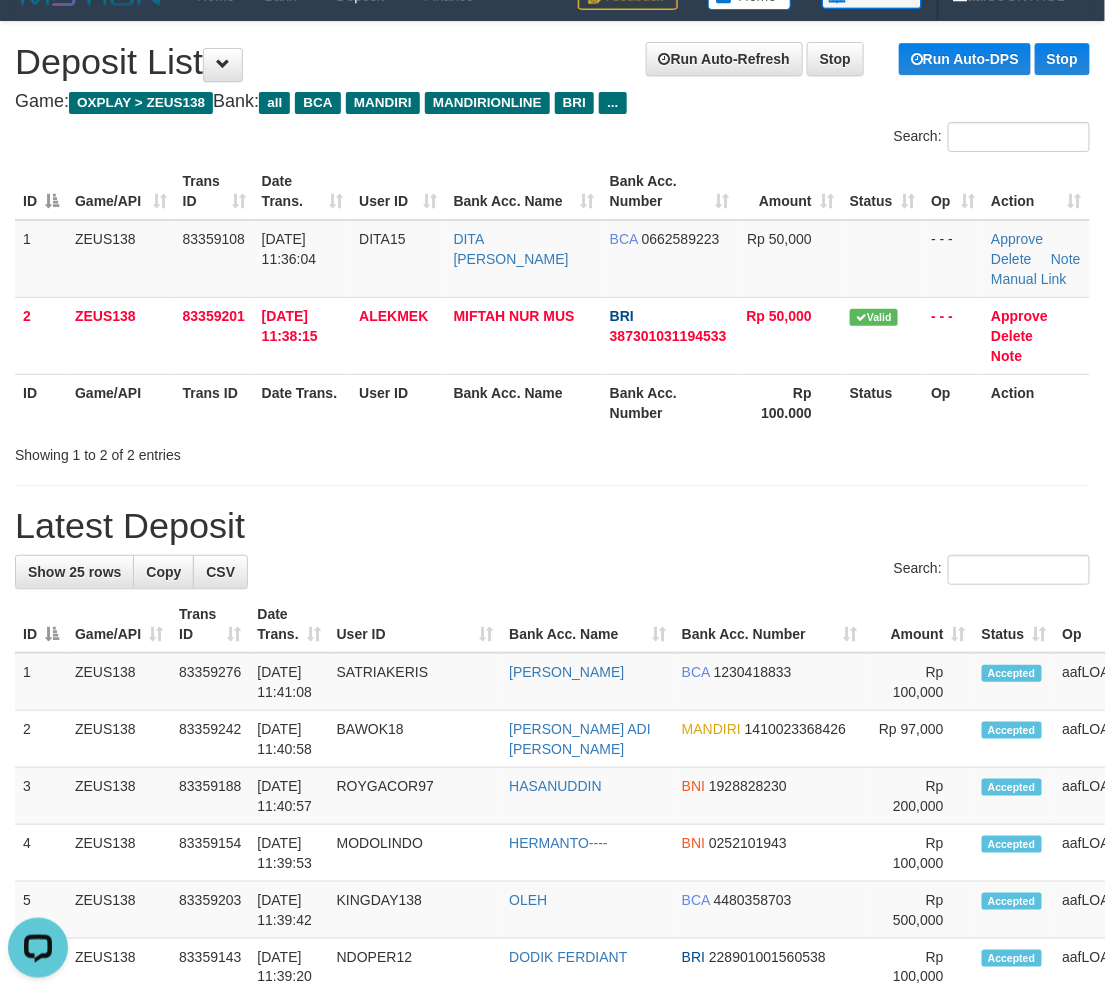 click on "Latest Deposit" at bounding box center (552, 526) 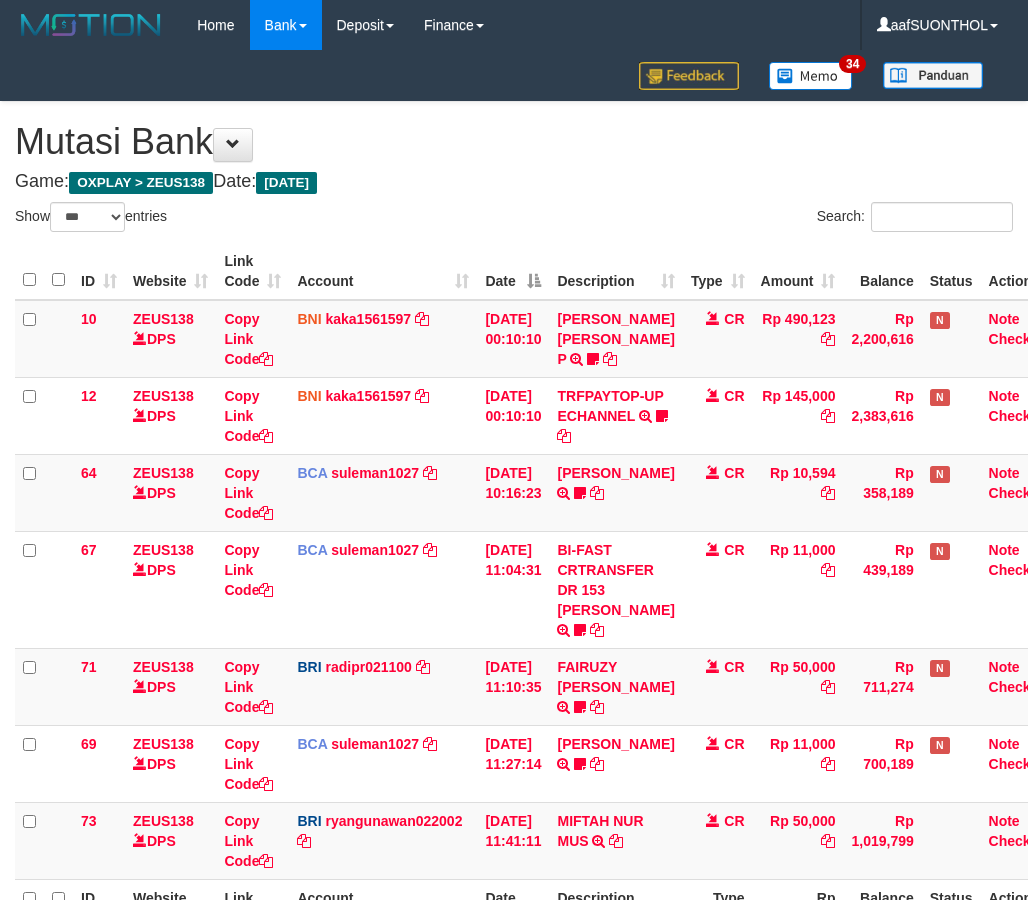 select on "***" 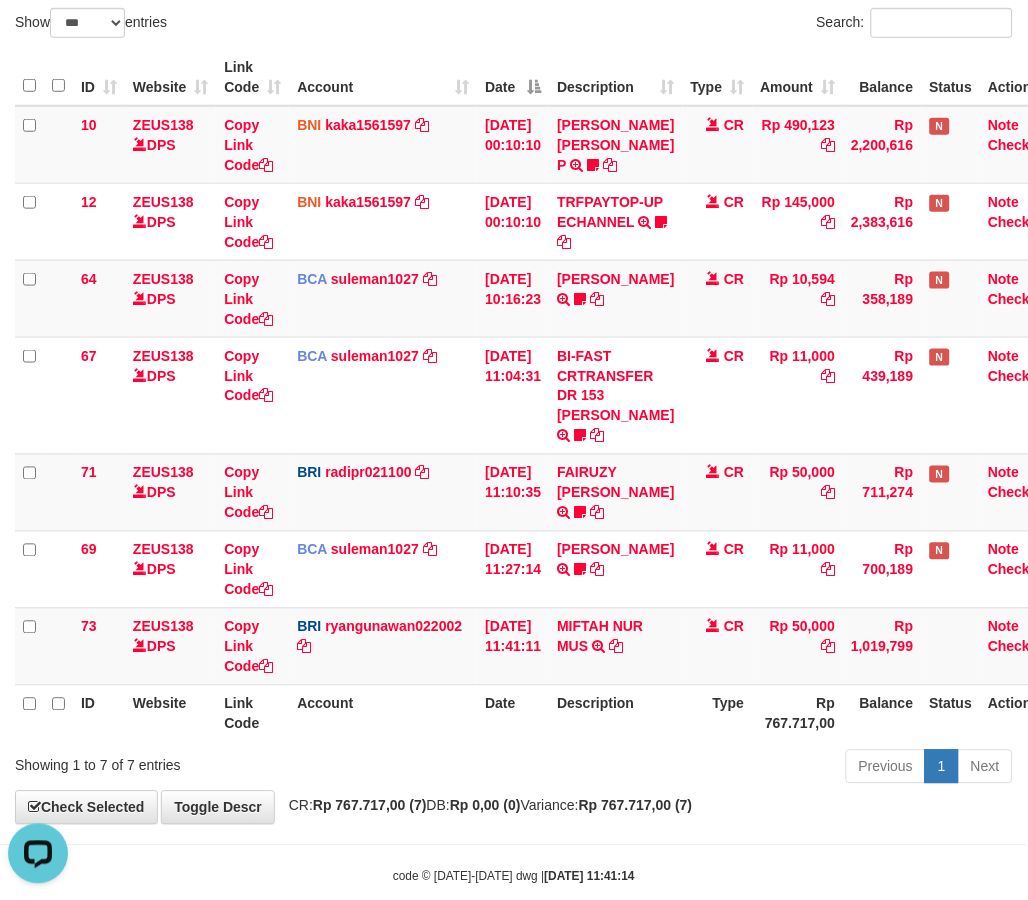 scroll, scrollTop: 0, scrollLeft: 0, axis: both 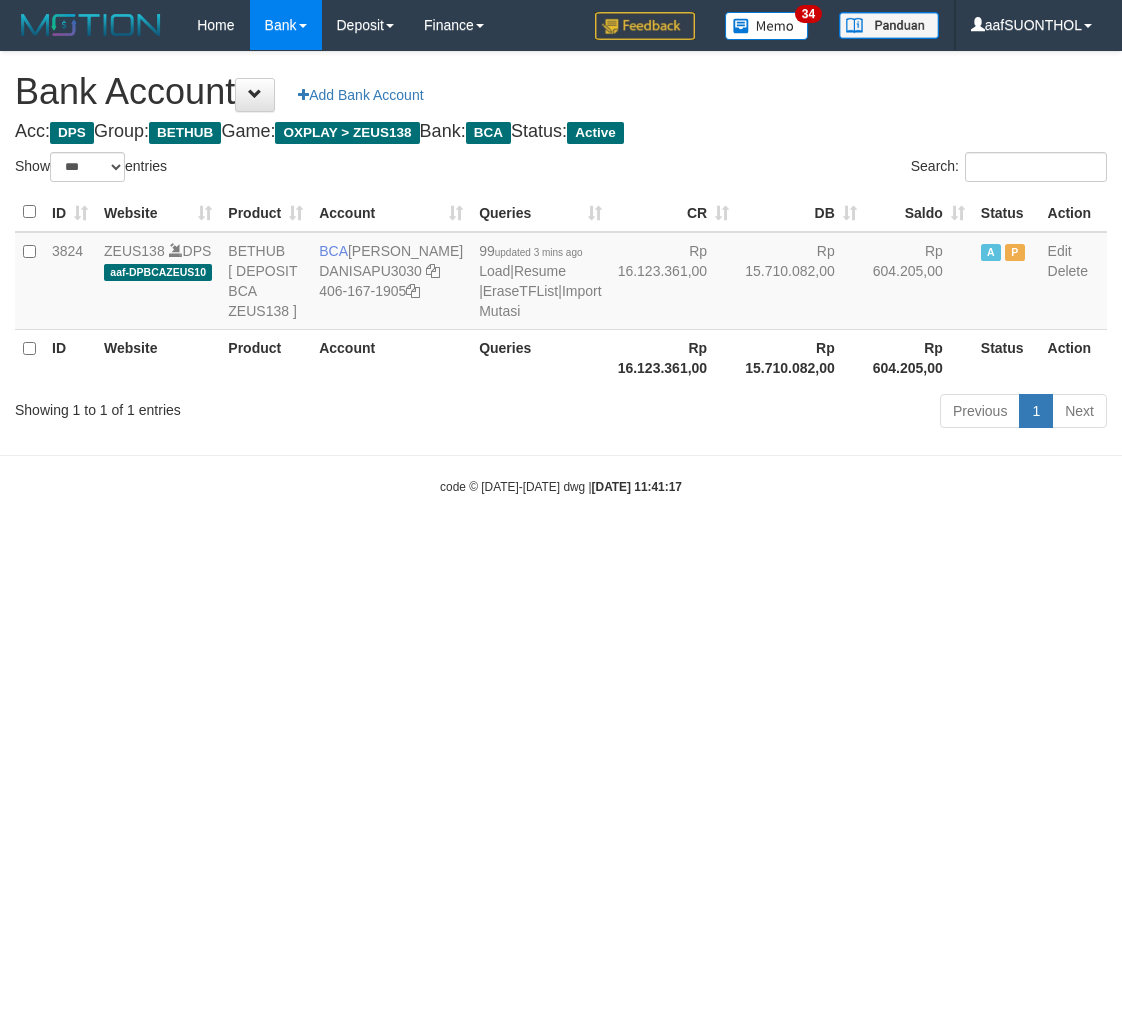 select on "***" 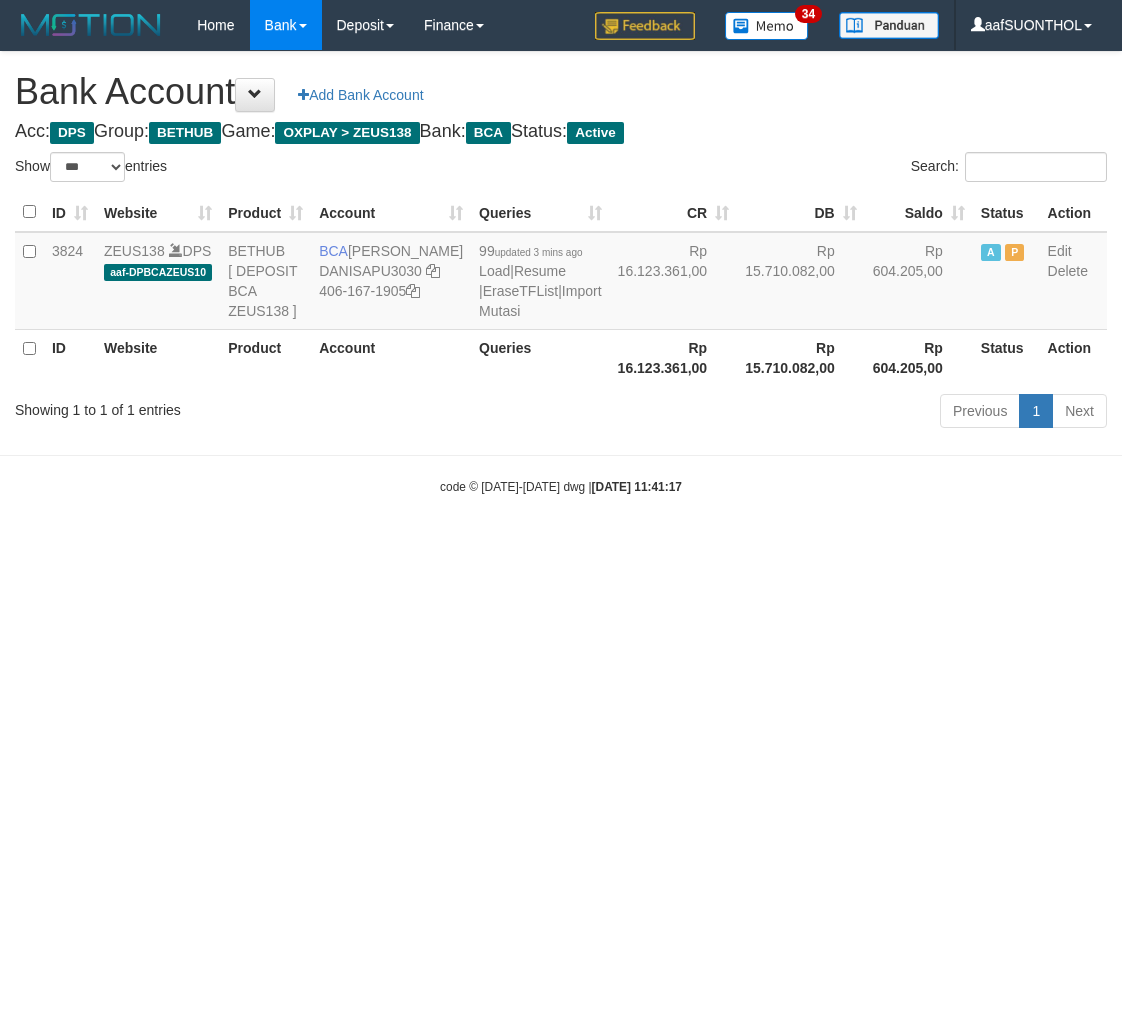 scroll, scrollTop: 0, scrollLeft: 0, axis: both 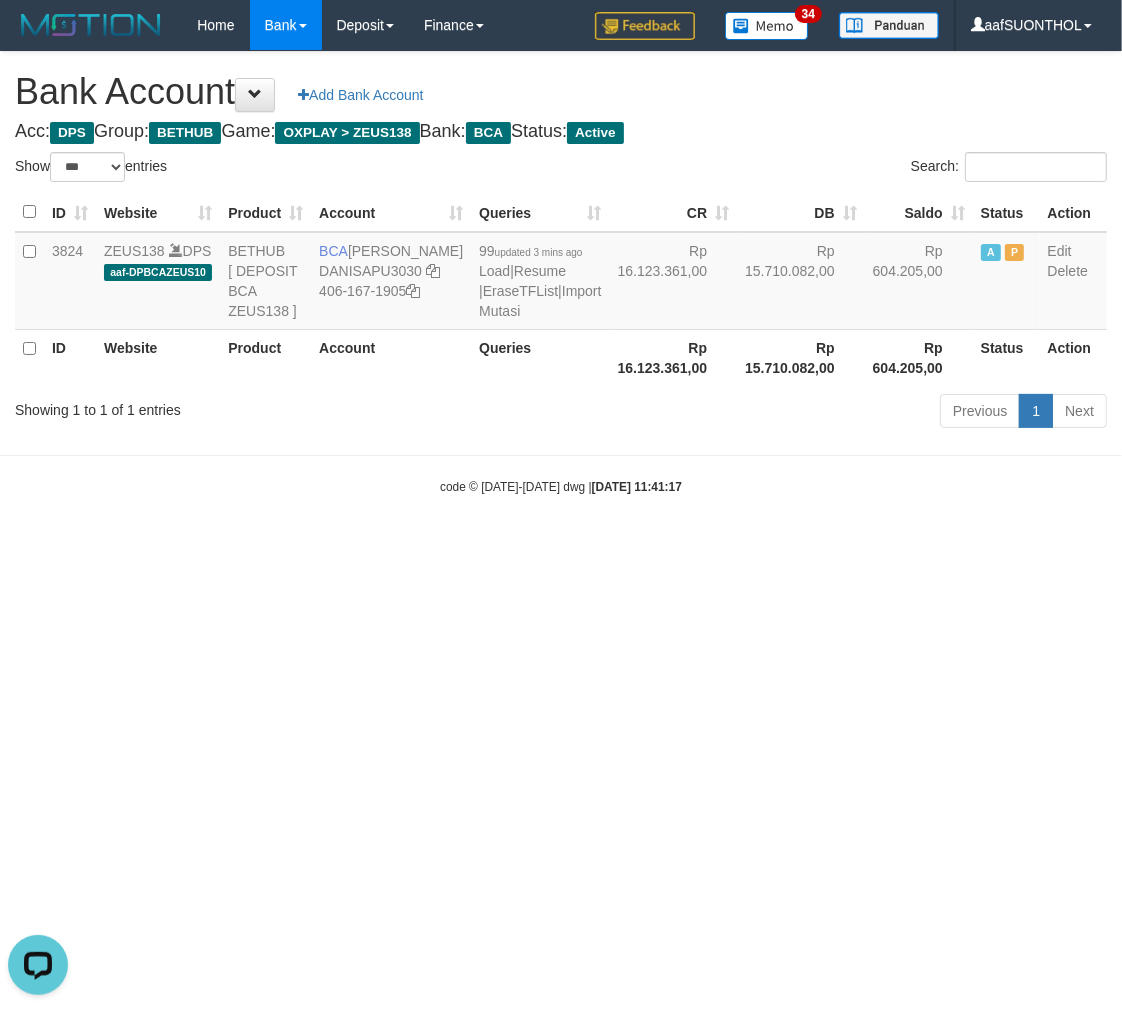 click on "Toggle navigation
Home
Bank
Account List
Load
By Website
Group
[OXPLAY]													ZEUS138
By Load Group (DPS)
Sync" at bounding box center [561, 273] 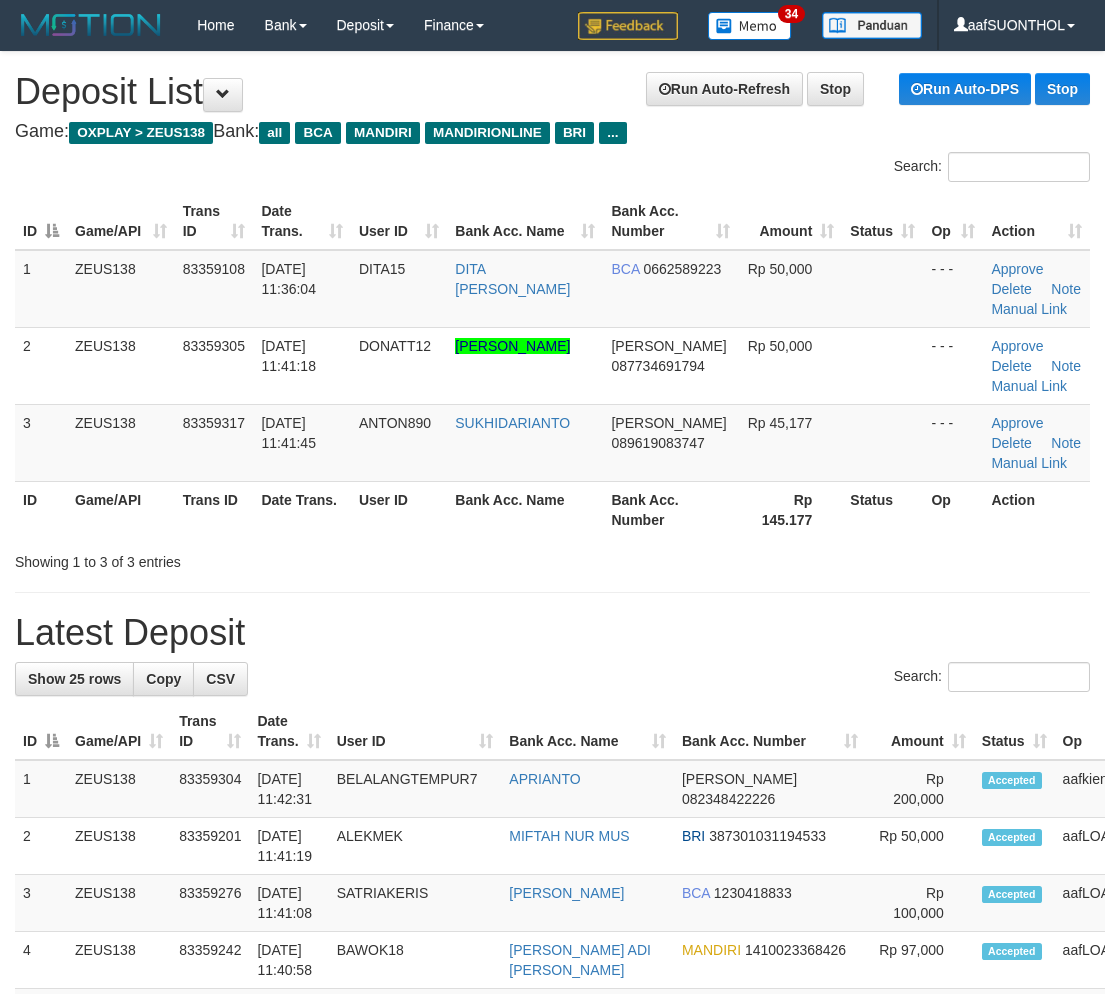 scroll, scrollTop: 30, scrollLeft: 0, axis: vertical 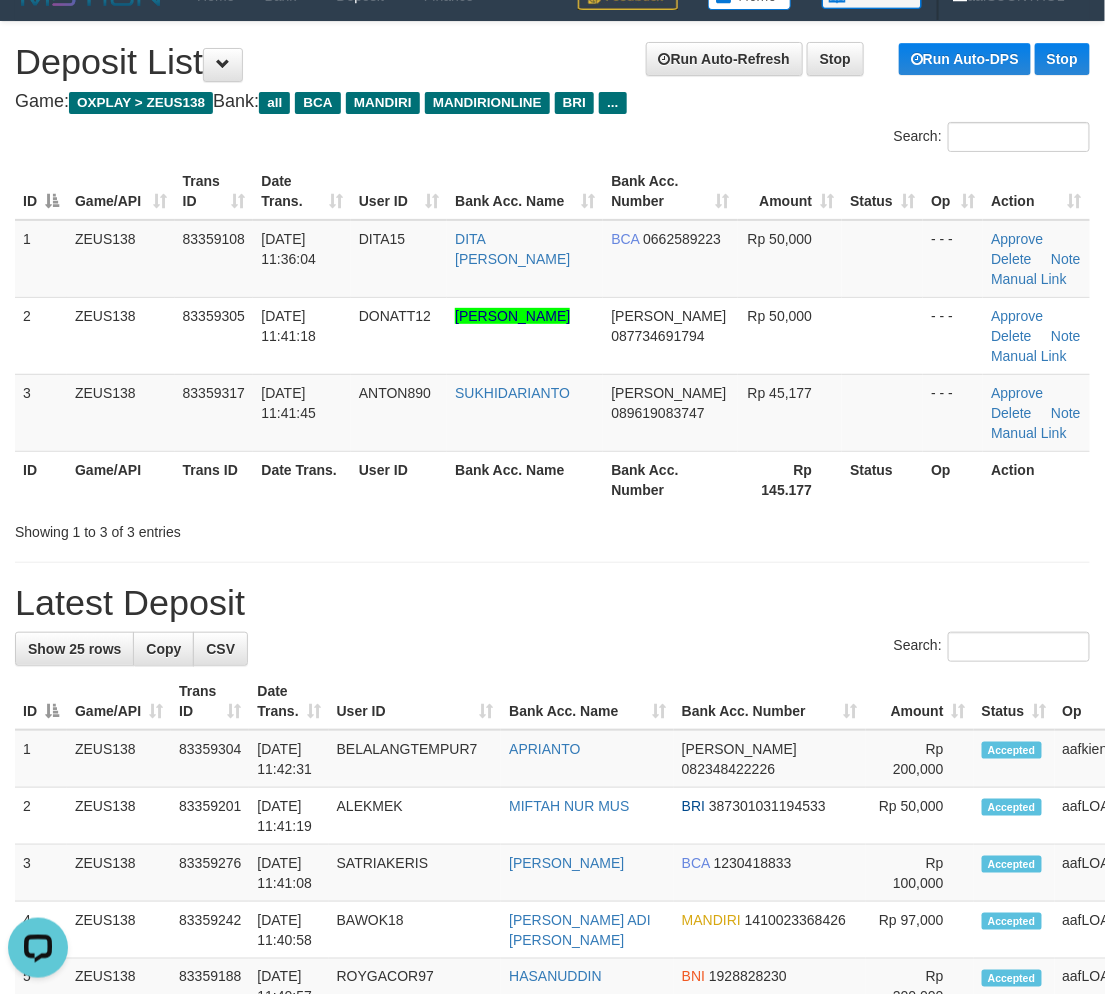 click on "Latest Deposit" at bounding box center (552, 603) 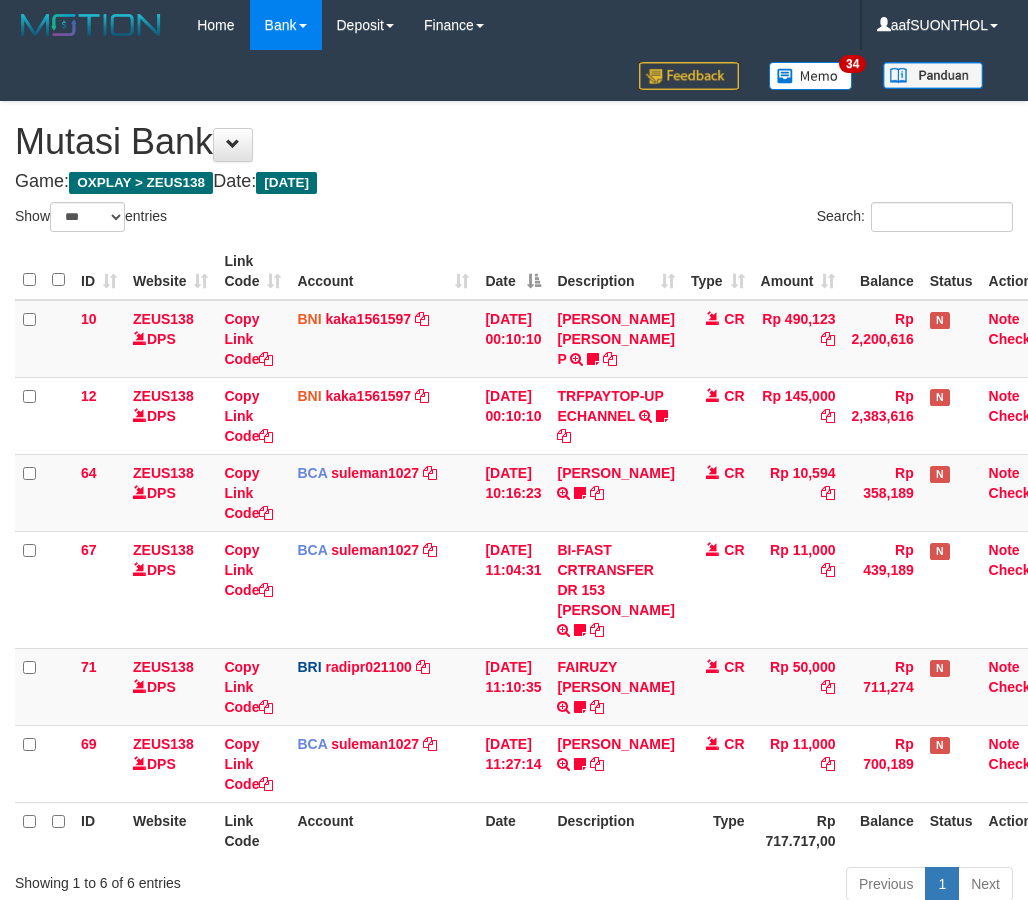 select on "***" 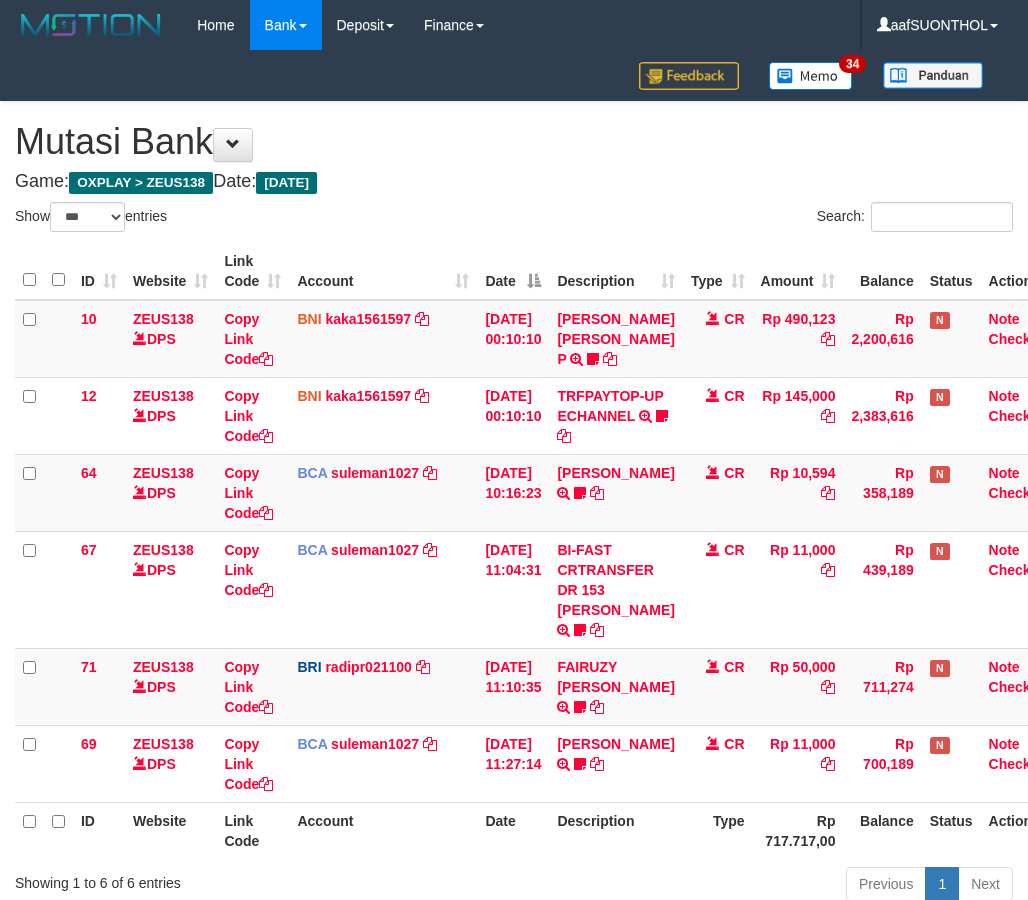 scroll, scrollTop: 194, scrollLeft: 0, axis: vertical 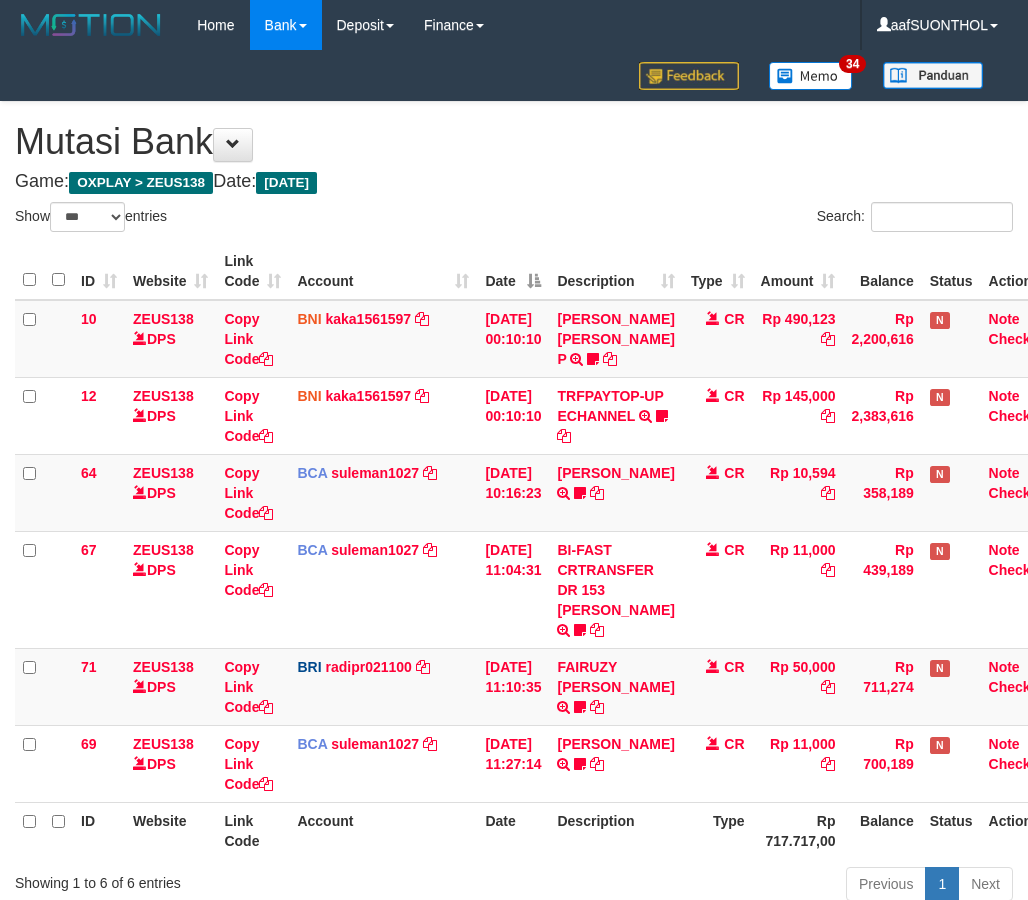 select on "***" 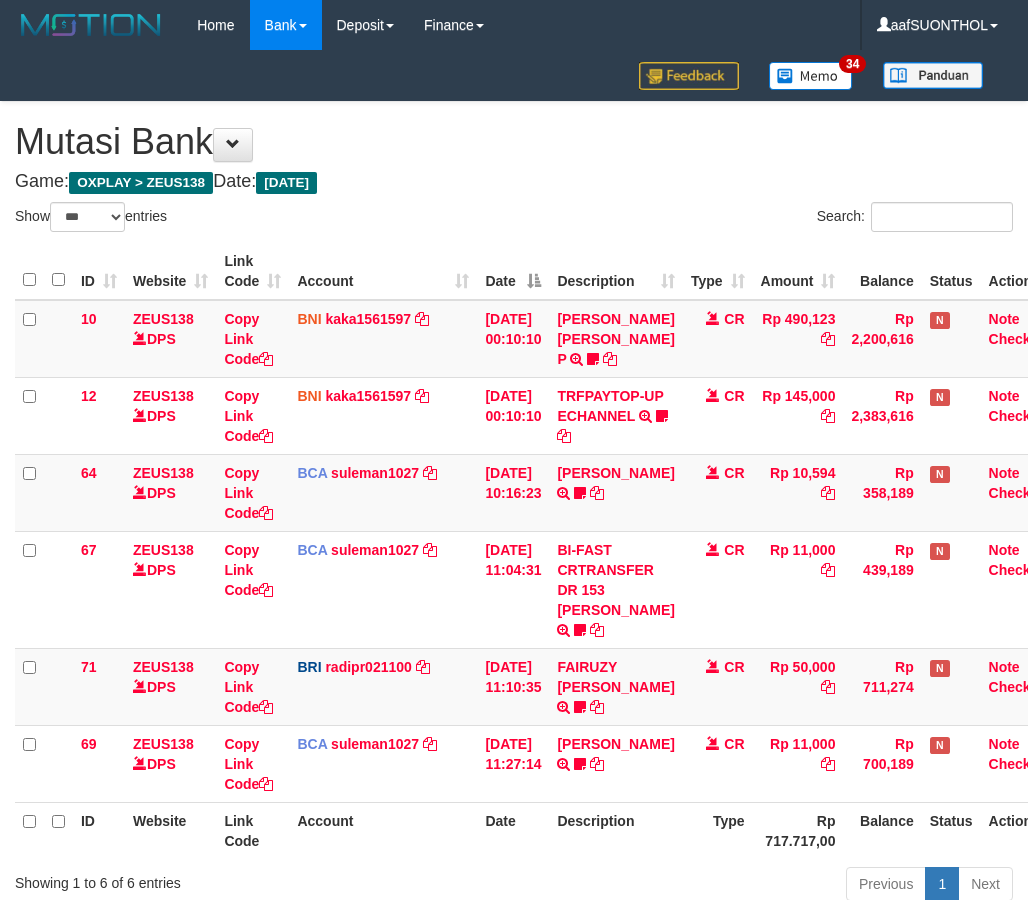 scroll, scrollTop: 194, scrollLeft: 0, axis: vertical 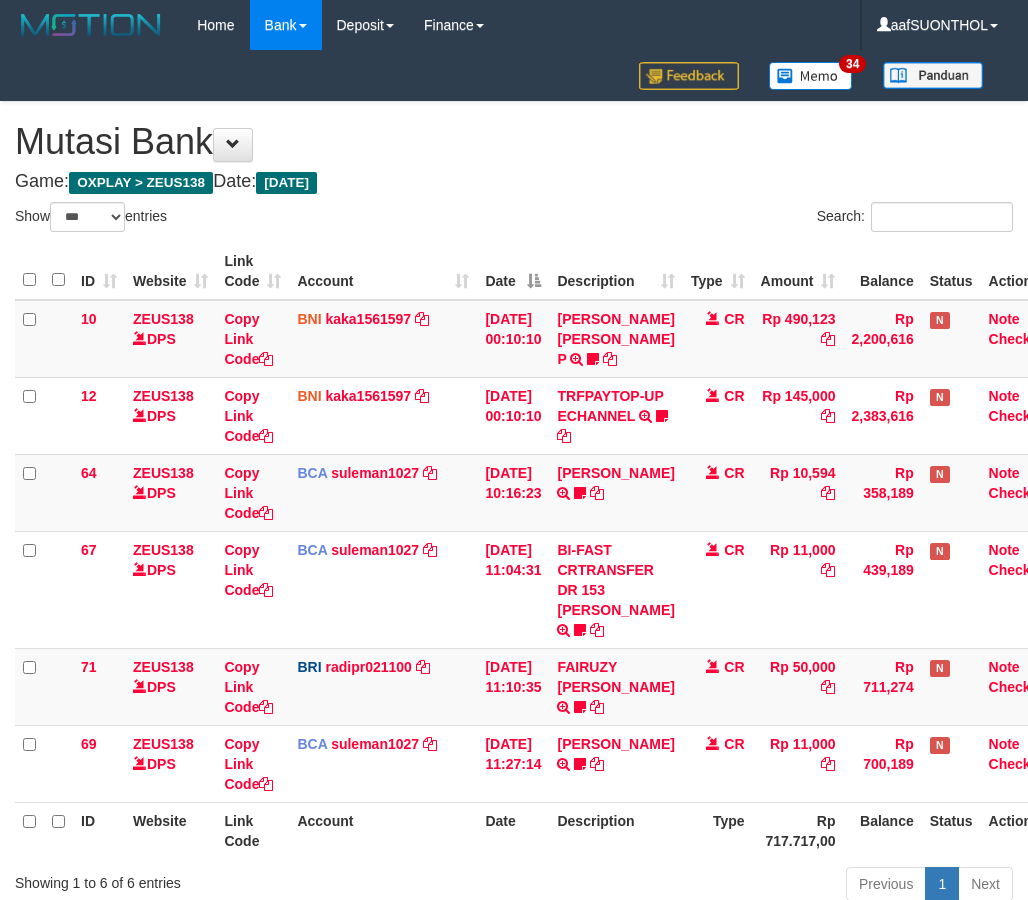 select on "***" 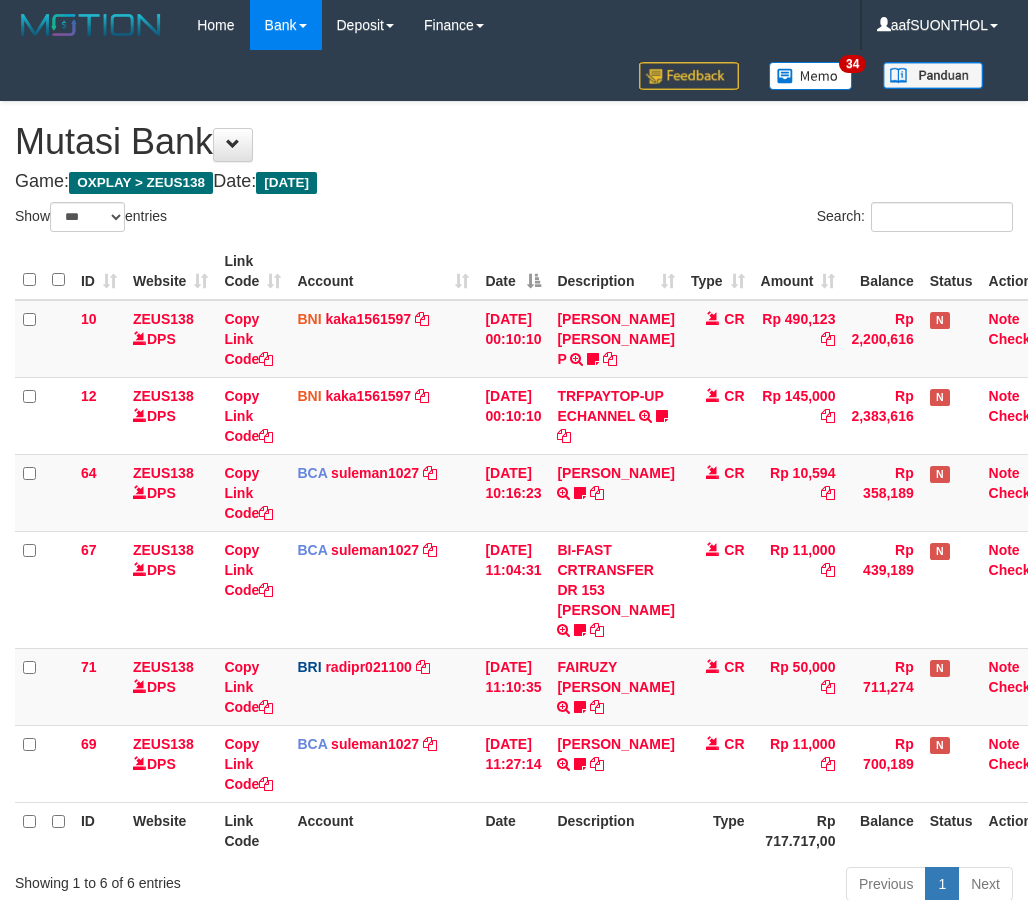 scroll, scrollTop: 194, scrollLeft: 0, axis: vertical 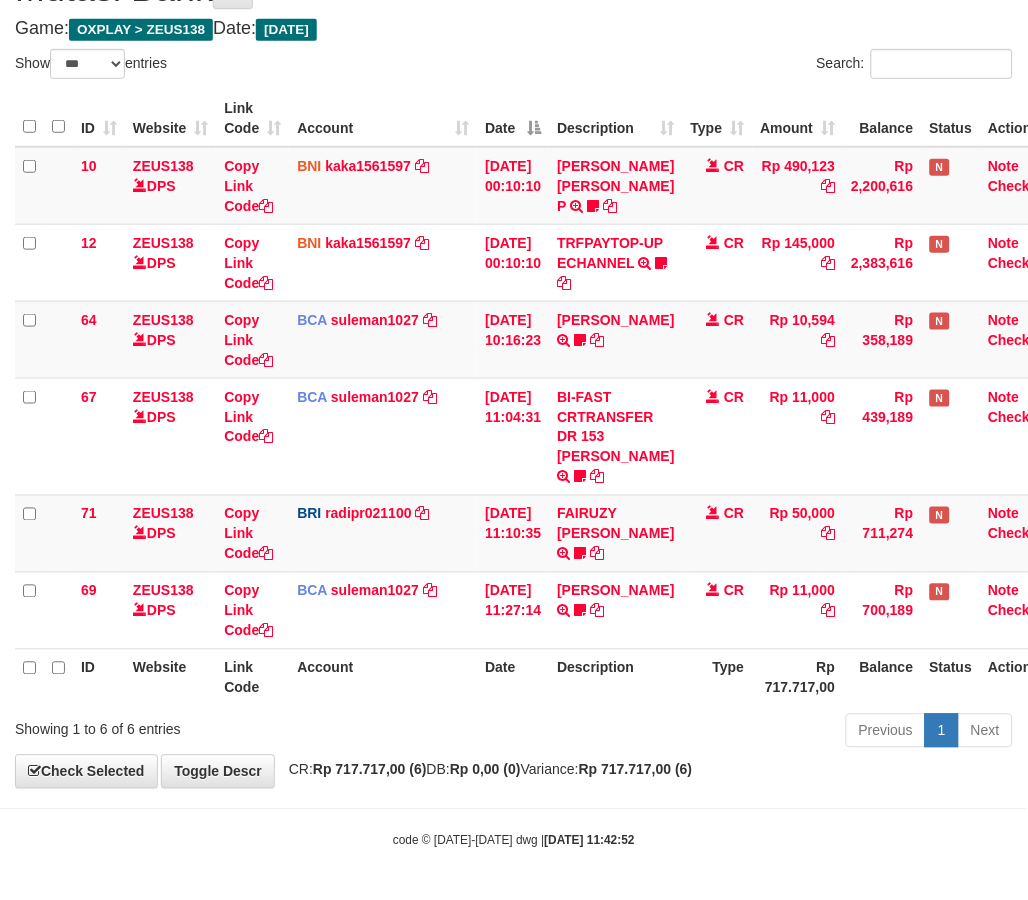 drag, startPoint x: 688, startPoint y: 781, endPoint x: 715, endPoint y: 770, distance: 29.15476 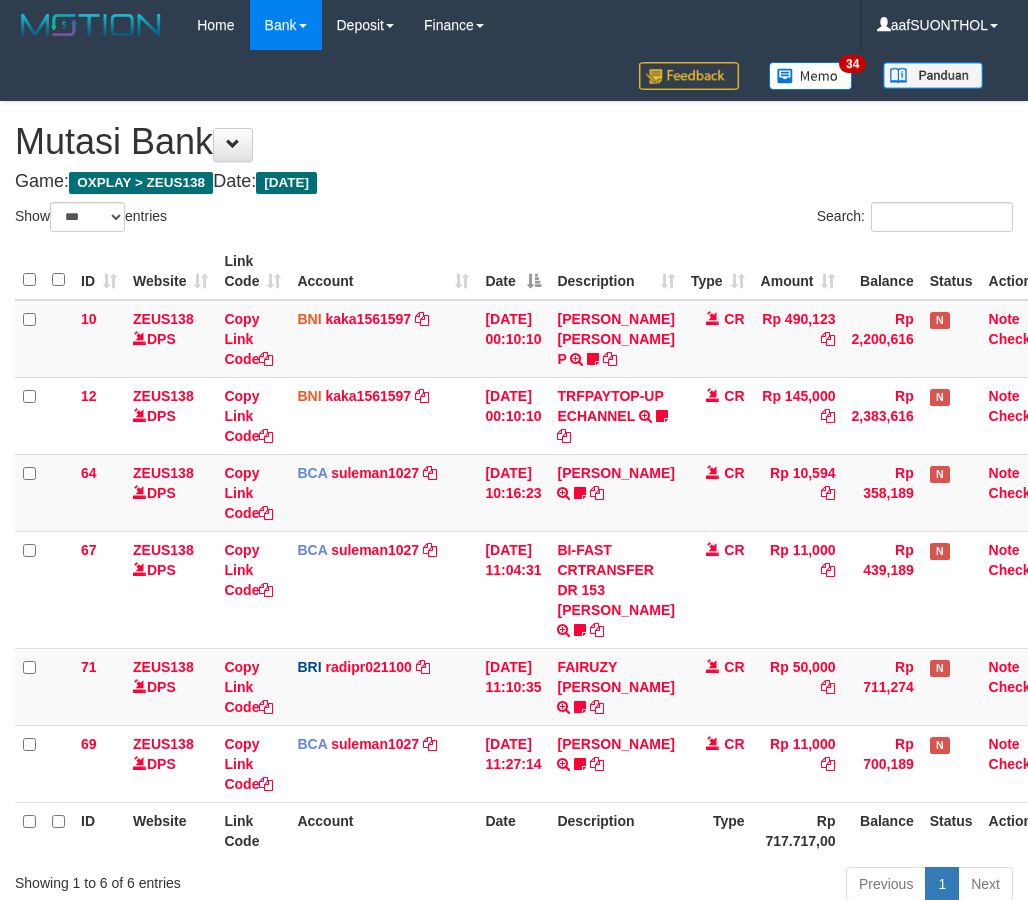 select on "***" 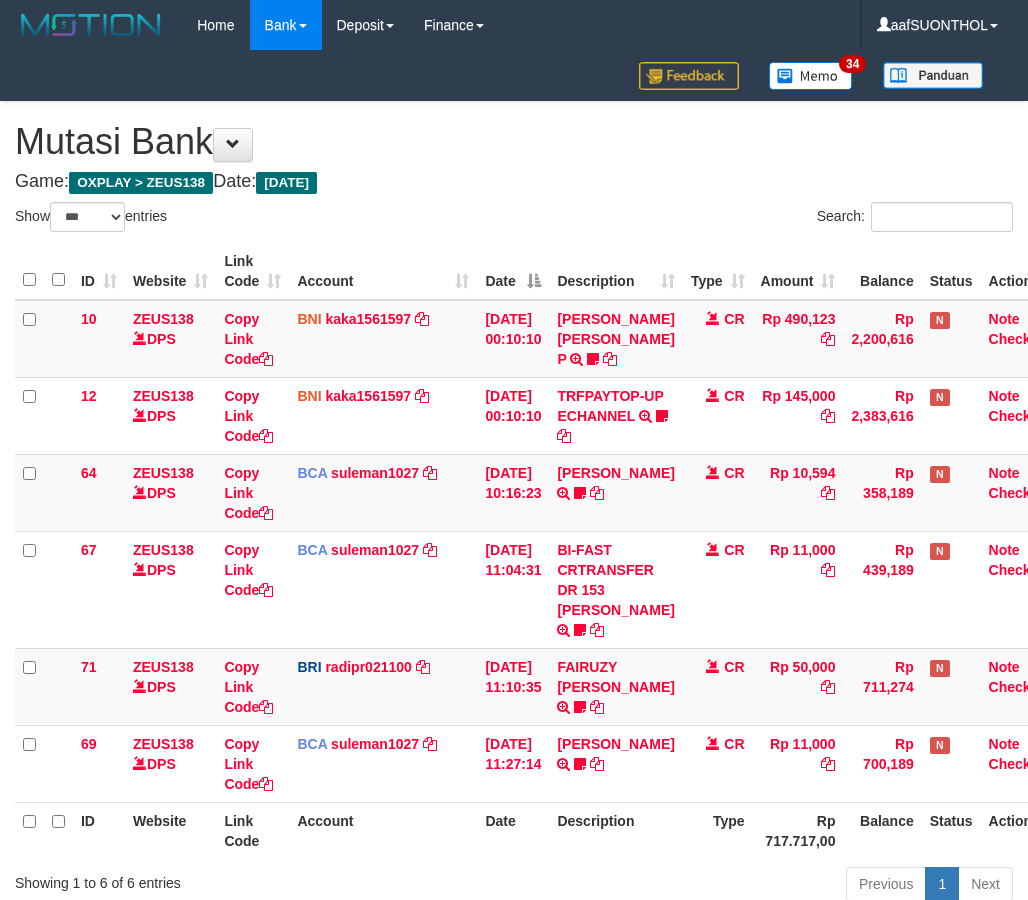 scroll, scrollTop: 194, scrollLeft: 0, axis: vertical 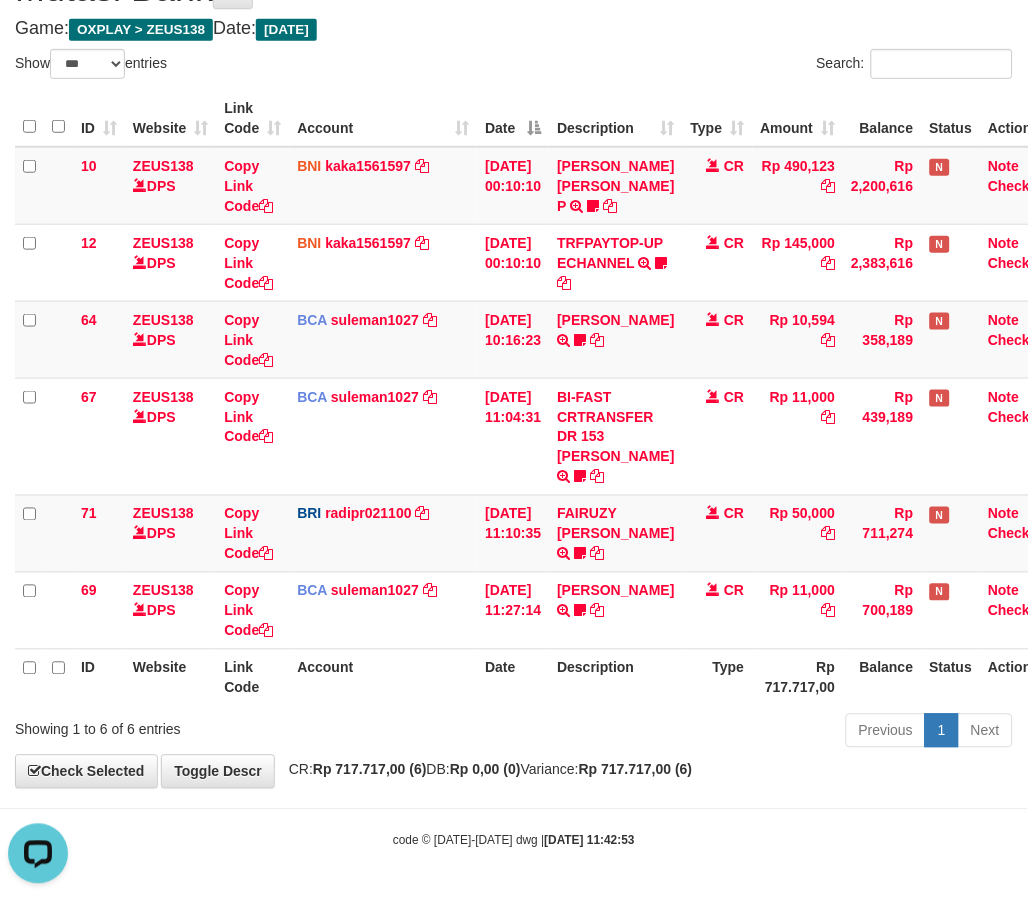 drag, startPoint x: 672, startPoint y: 805, endPoint x: 663, endPoint y: 774, distance: 32.280025 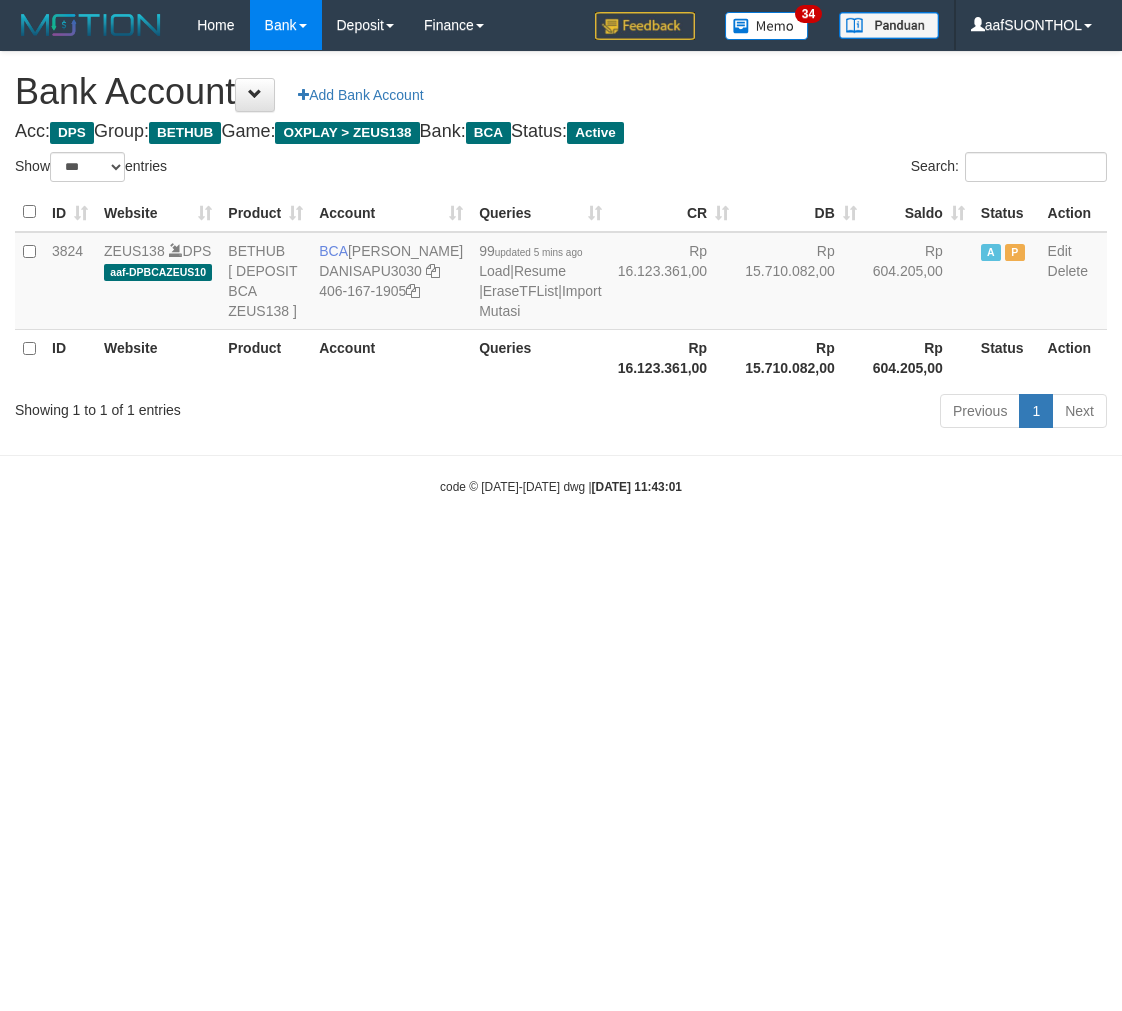 select on "***" 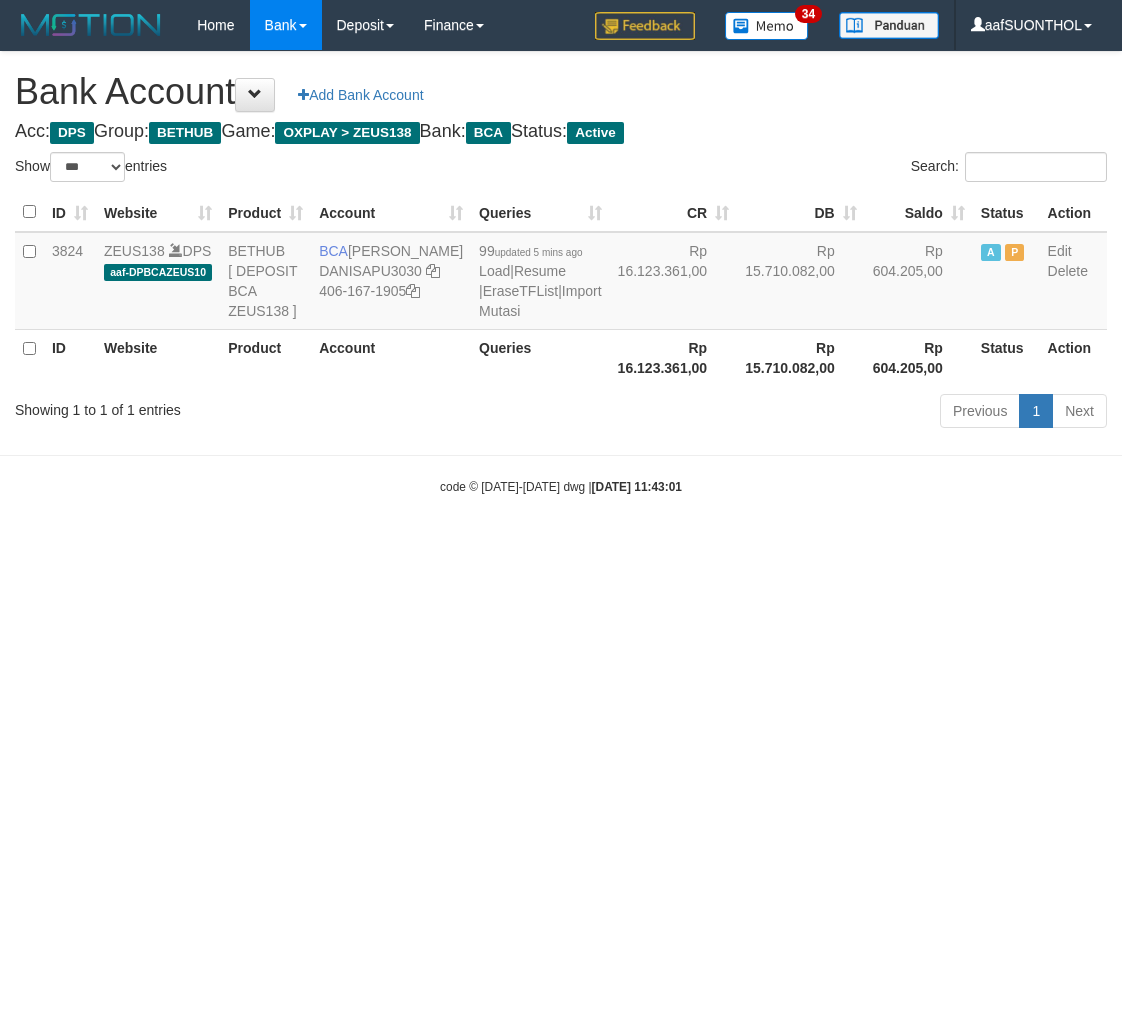 scroll, scrollTop: 0, scrollLeft: 0, axis: both 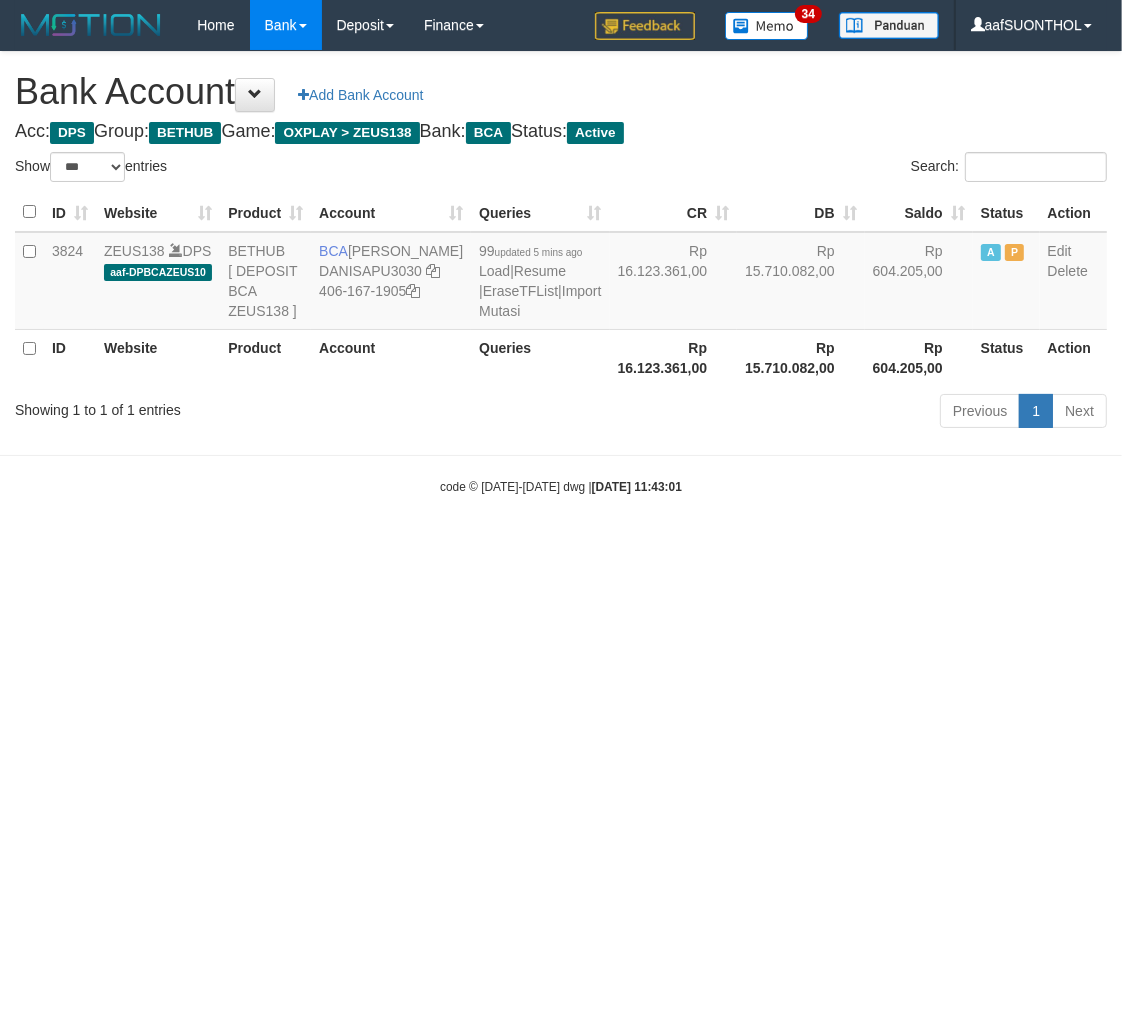 click on "Toggle navigation
Home
Bank
Account List
Load
By Website
Group
[OXPLAY]													ZEUS138
By Load Group (DPS)
Sync" at bounding box center (561, 273) 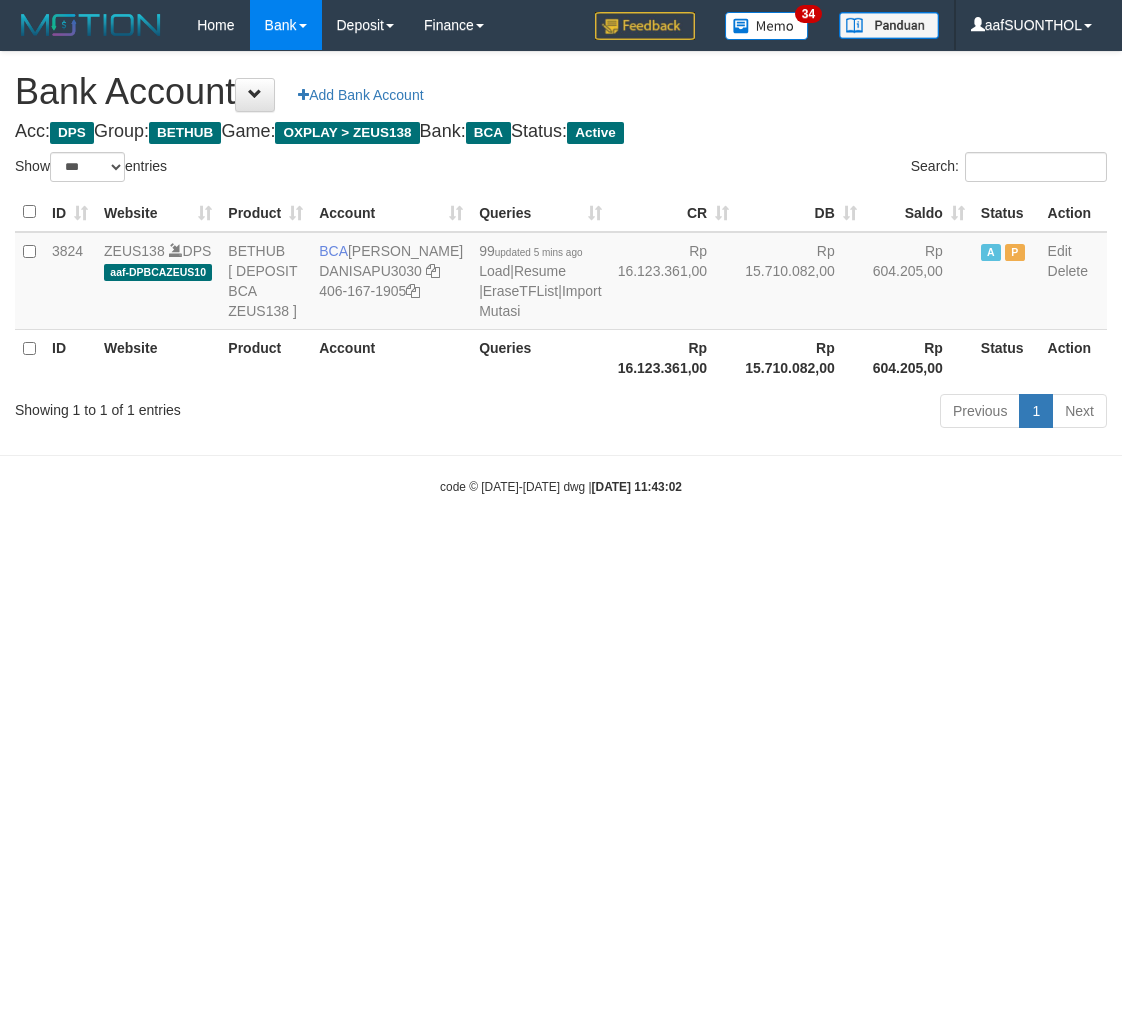 select on "***" 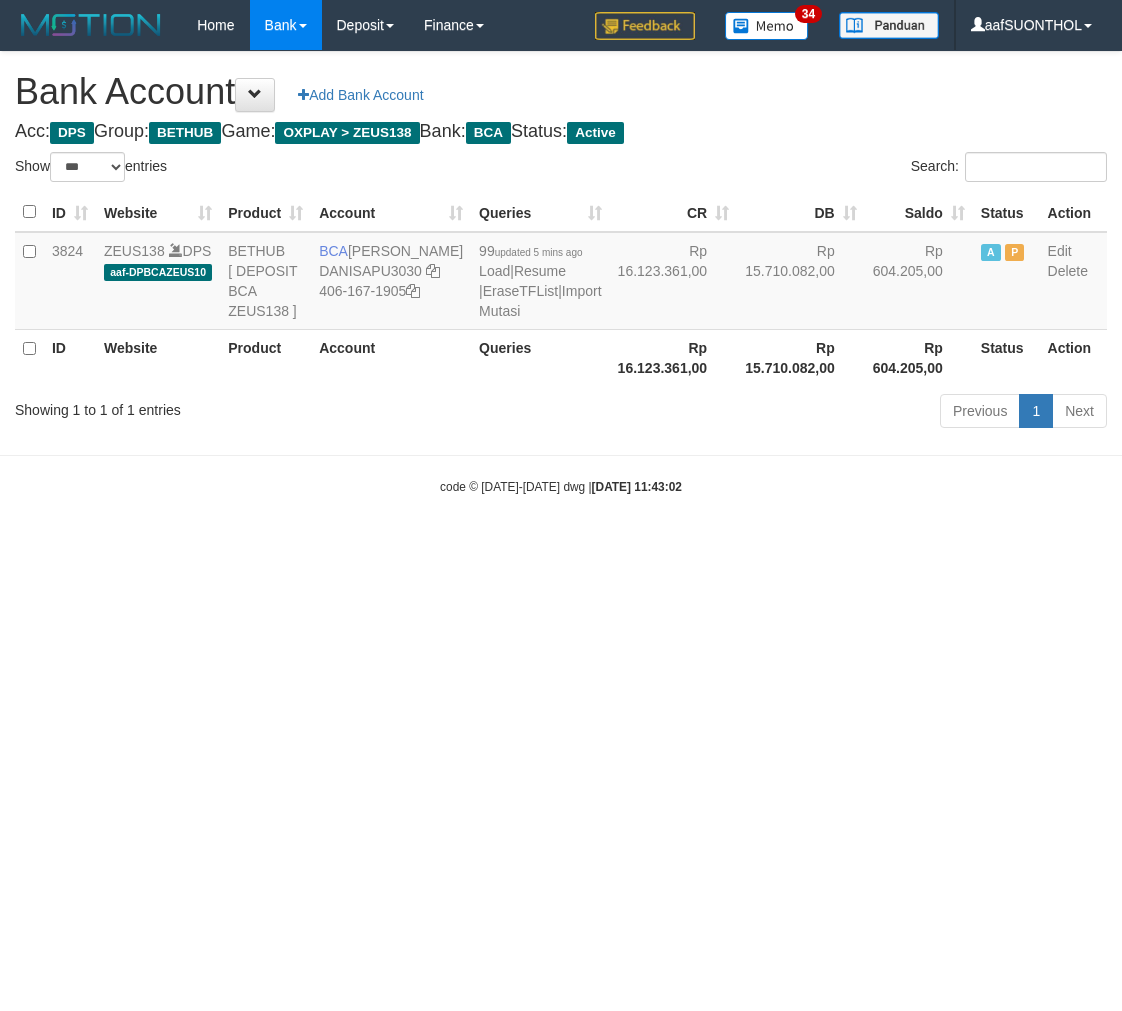 scroll, scrollTop: 0, scrollLeft: 0, axis: both 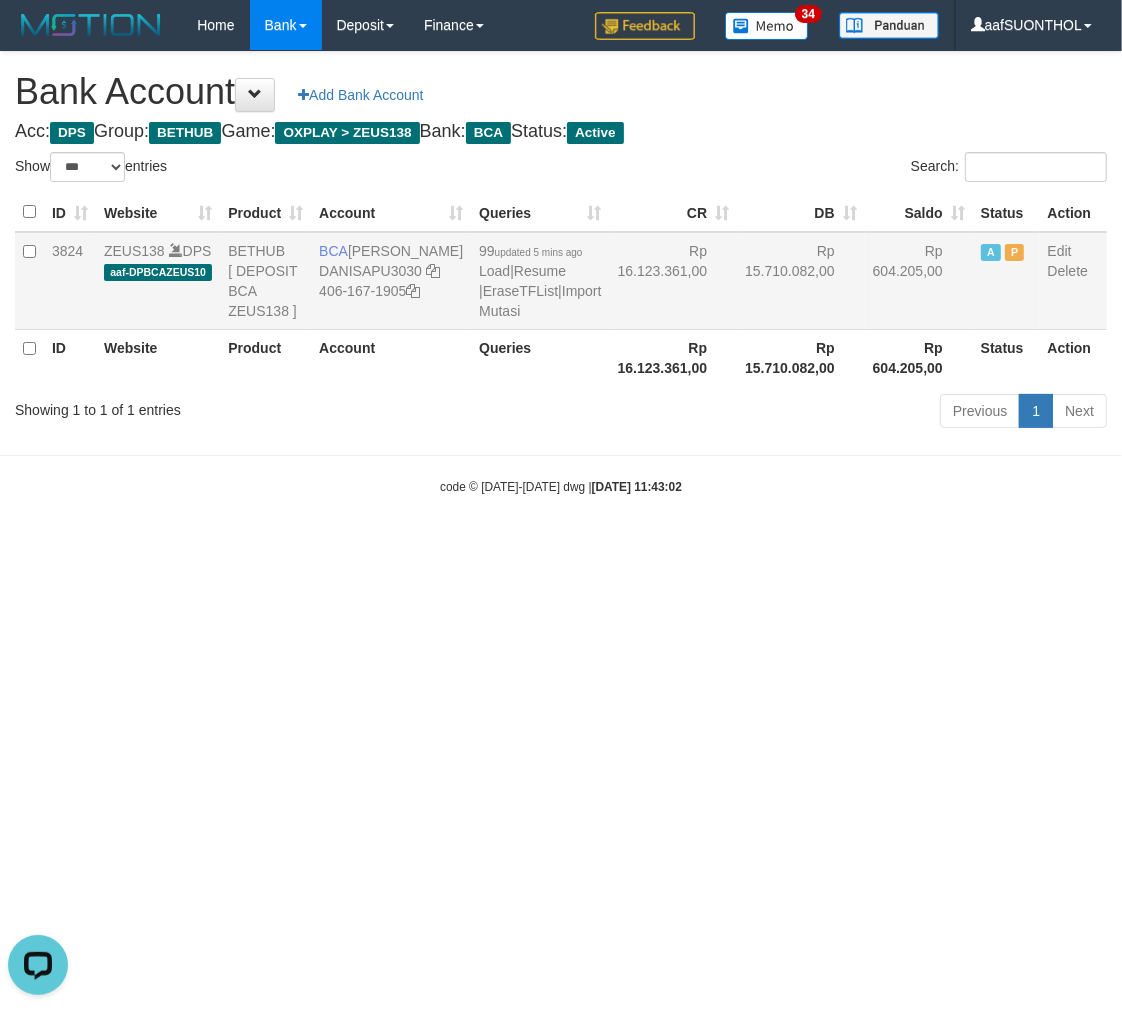 click on "99  updated 5 mins ago
Load
|
Resume
|
EraseTFList
|
Import Mutasi" at bounding box center (540, 281) 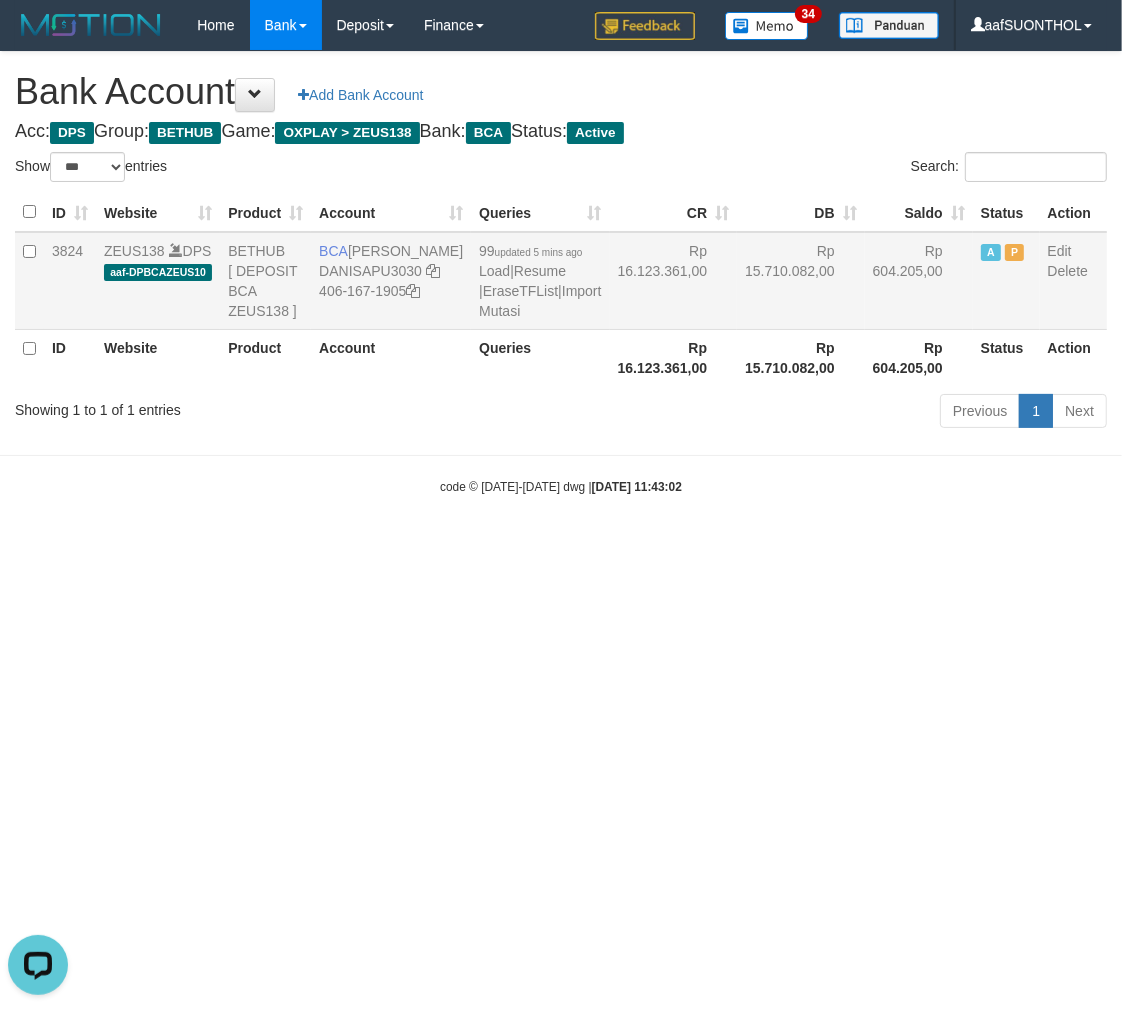 click on "99  updated 5 mins ago
Load
|
Resume
|
EraseTFList
|
Import Mutasi" at bounding box center [540, 281] 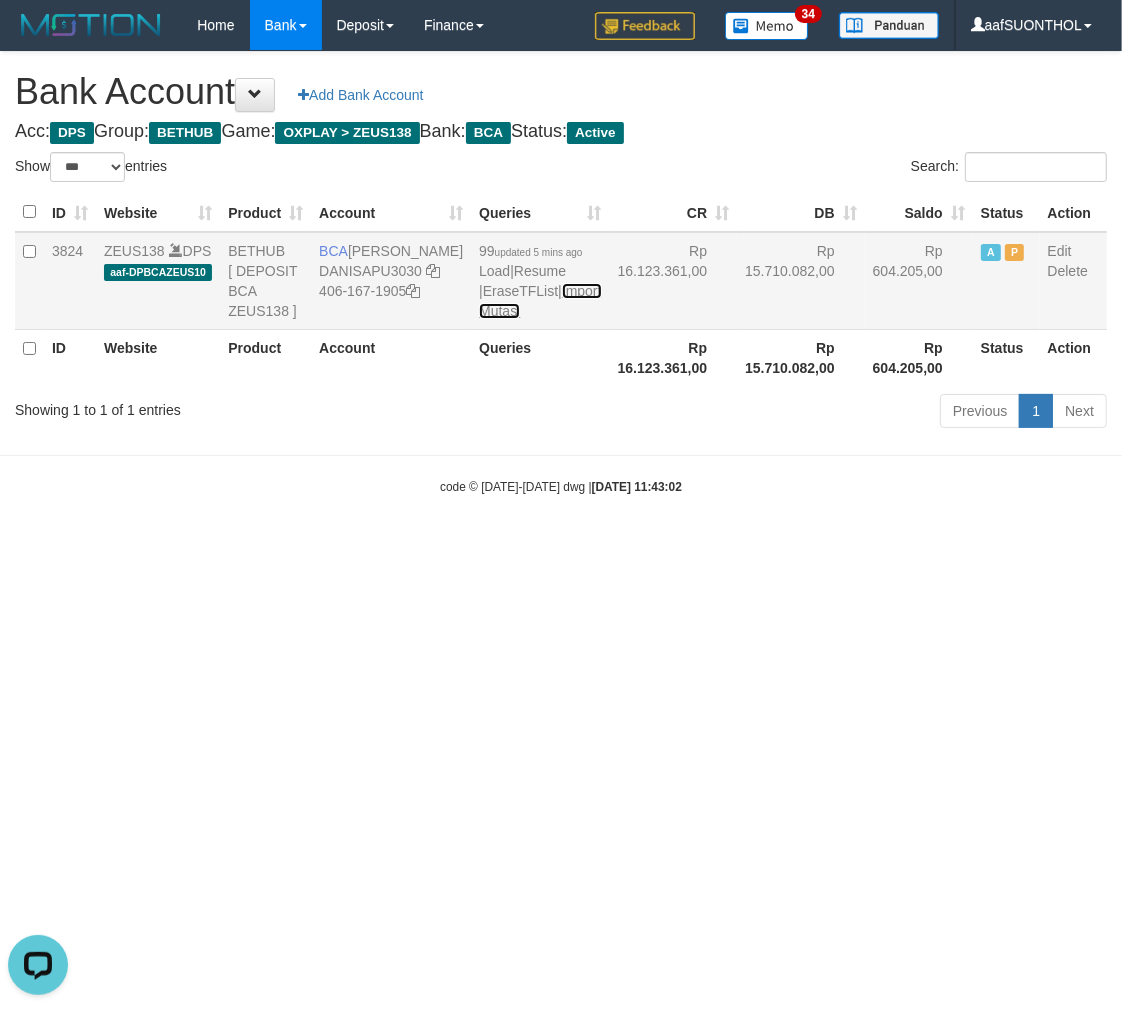 click on "Import Mutasi" at bounding box center (540, 301) 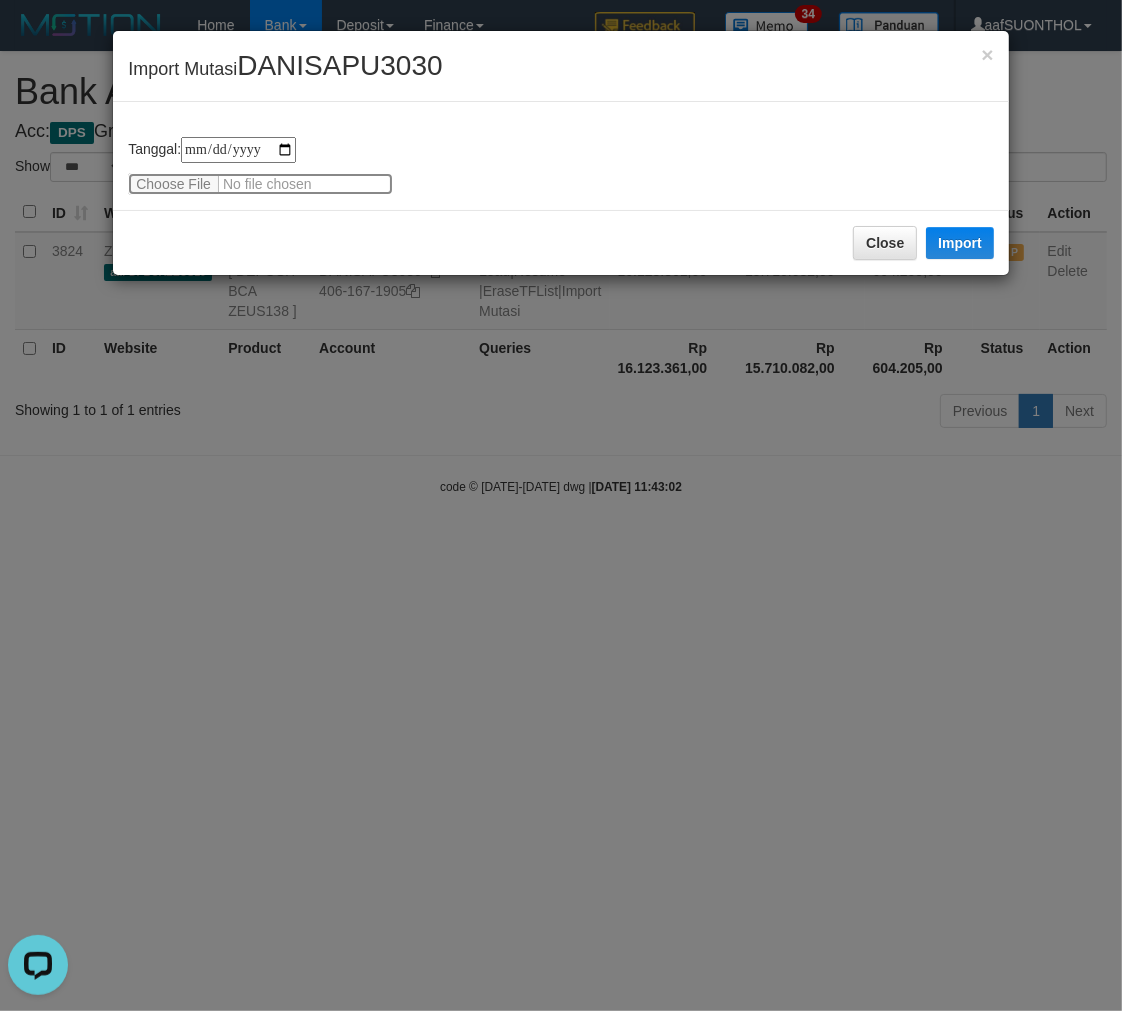 click at bounding box center (260, 184) 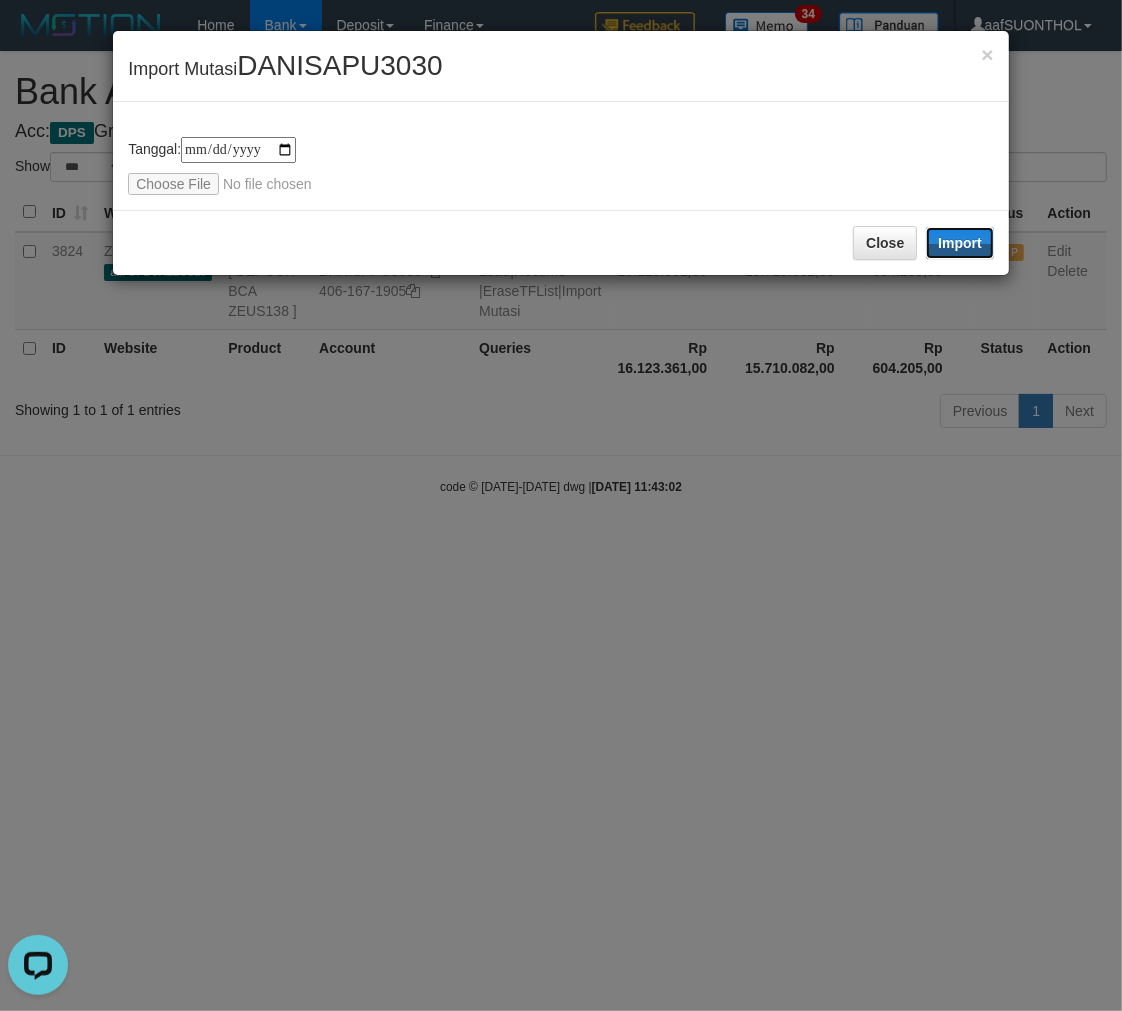 drag, startPoint x: 957, startPoint y: 250, endPoint x: 555, endPoint y: 0, distance: 473.39624 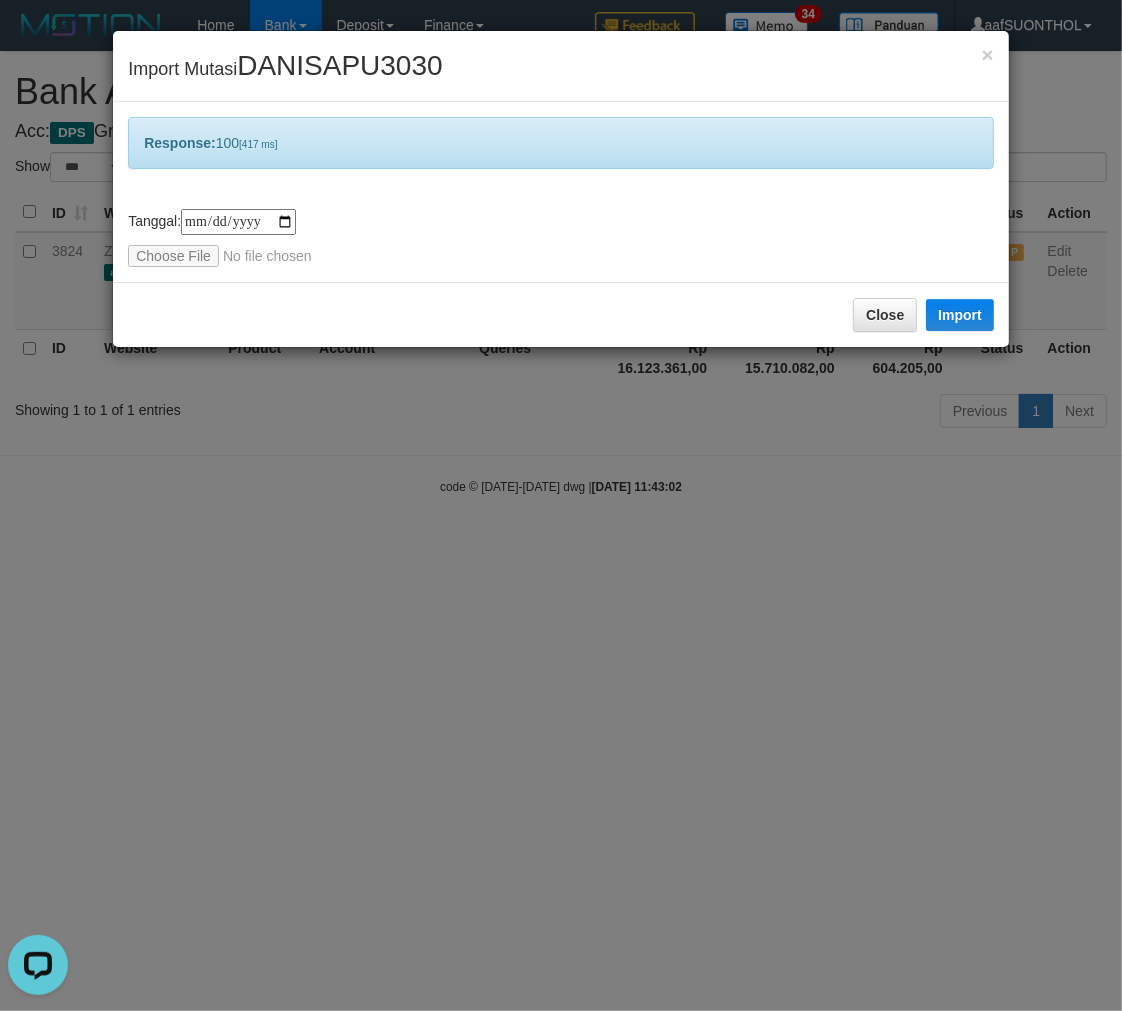 click on "**********" at bounding box center (561, 505) 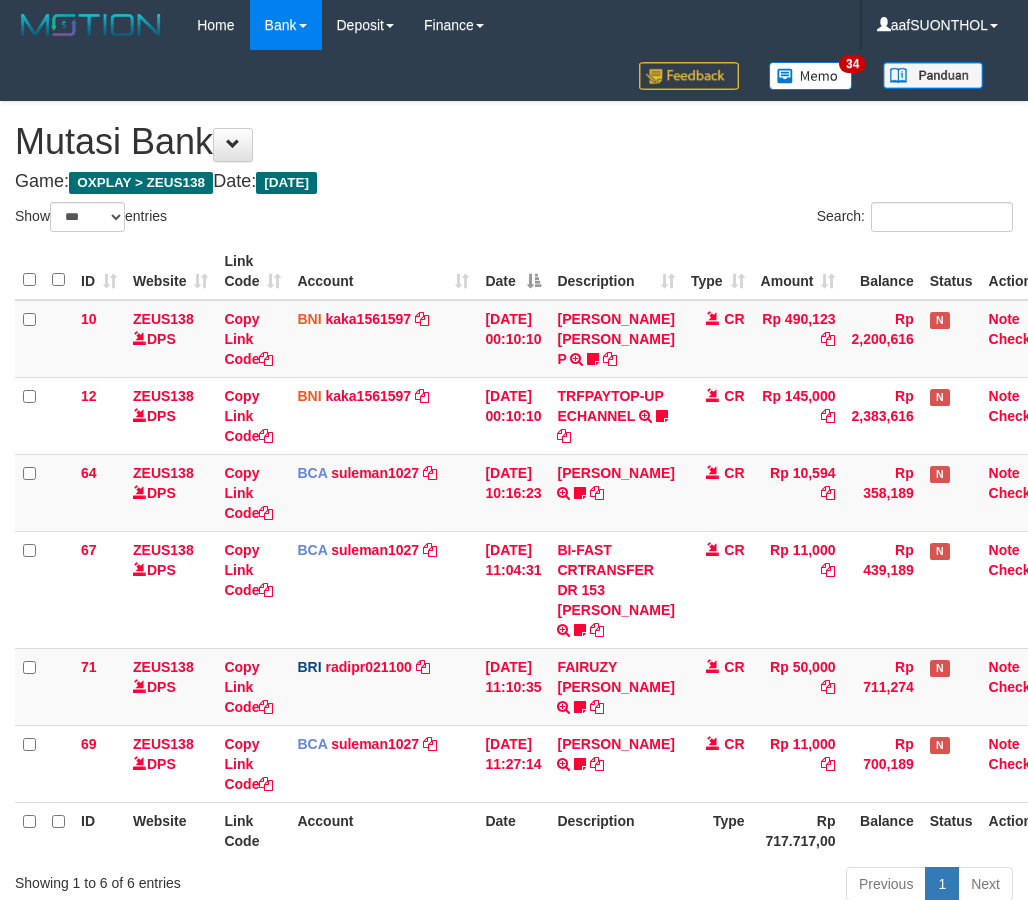 select on "***" 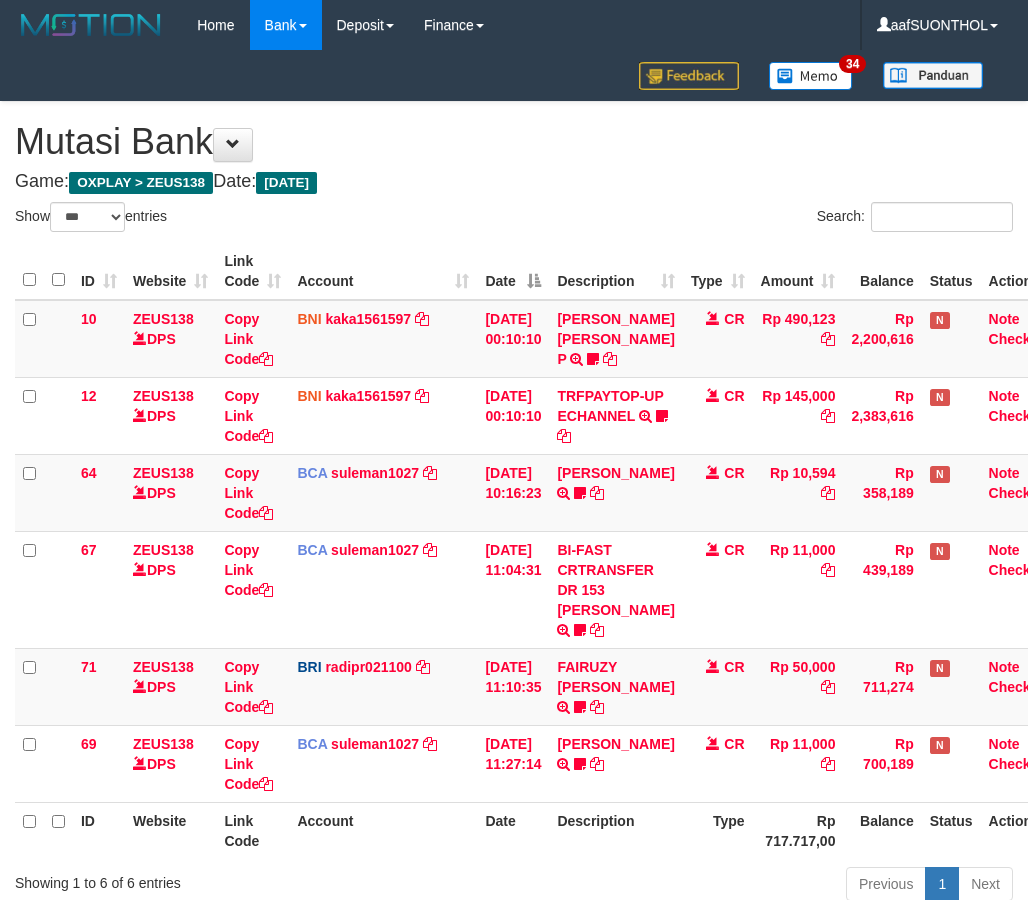 scroll, scrollTop: 194, scrollLeft: 0, axis: vertical 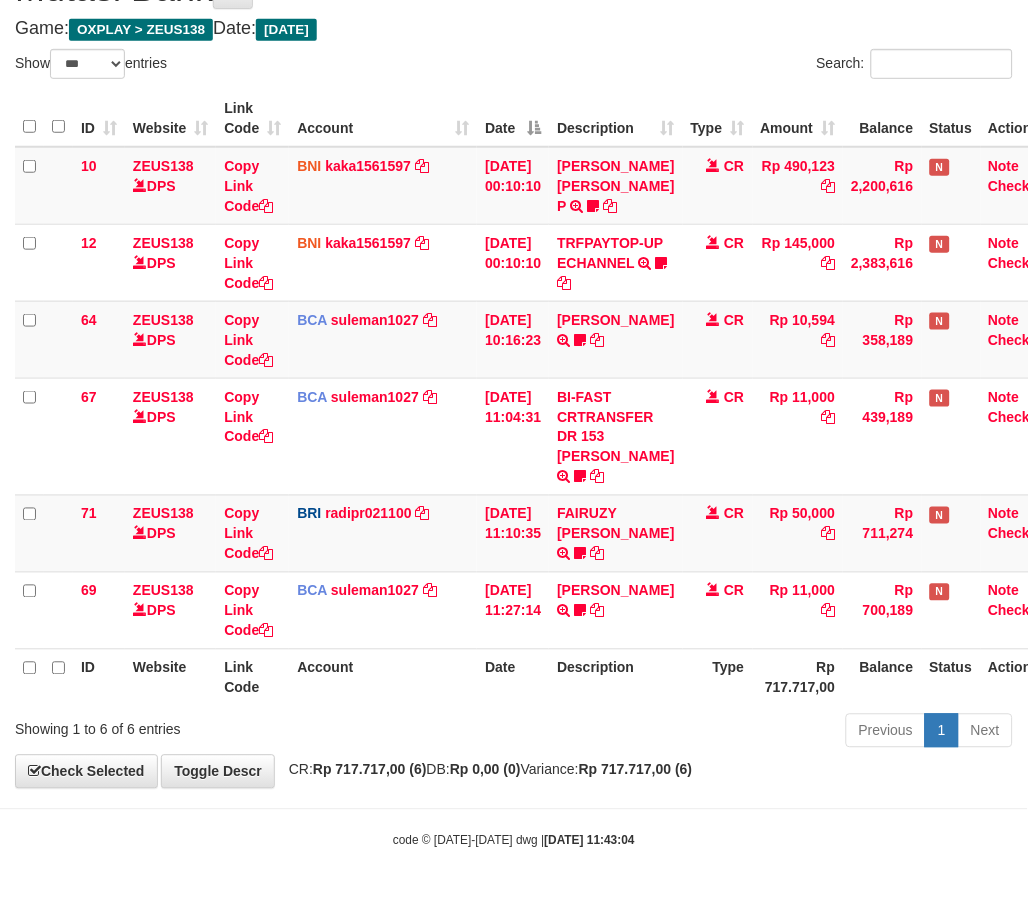 click on "Previous 1 Next" at bounding box center [728, 733] 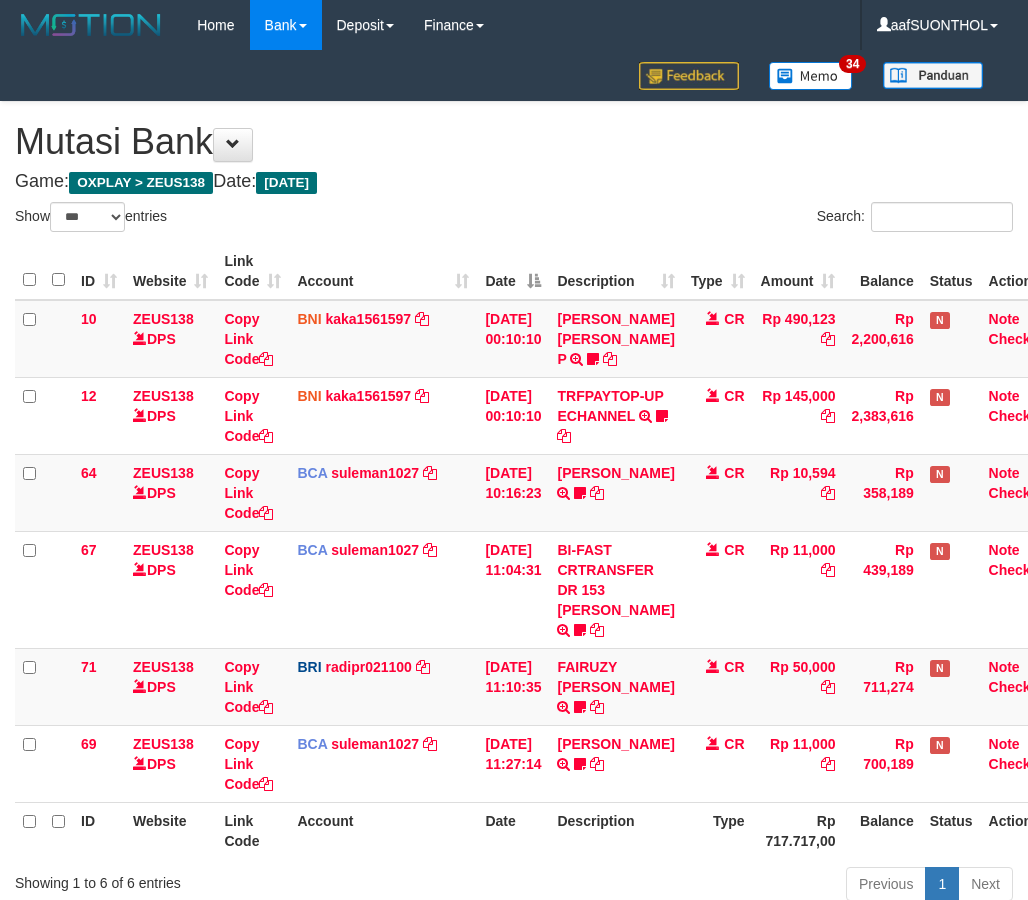 select on "***" 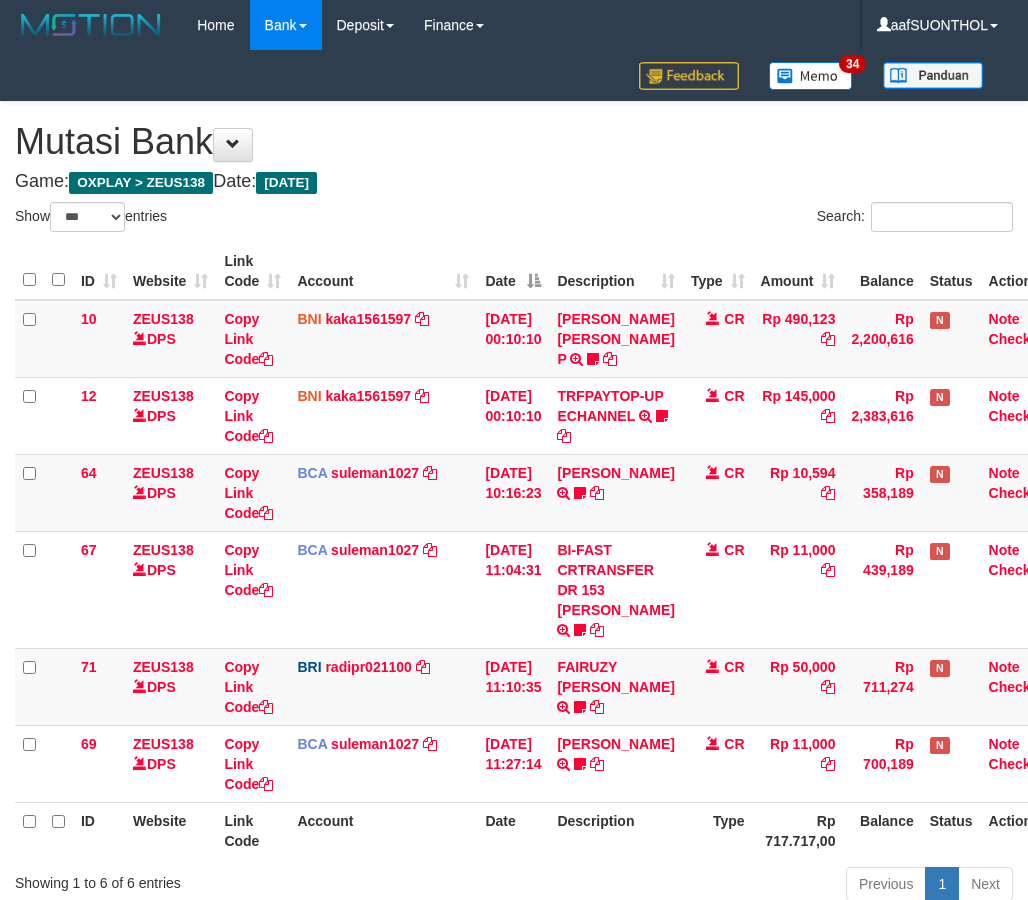scroll, scrollTop: 194, scrollLeft: 0, axis: vertical 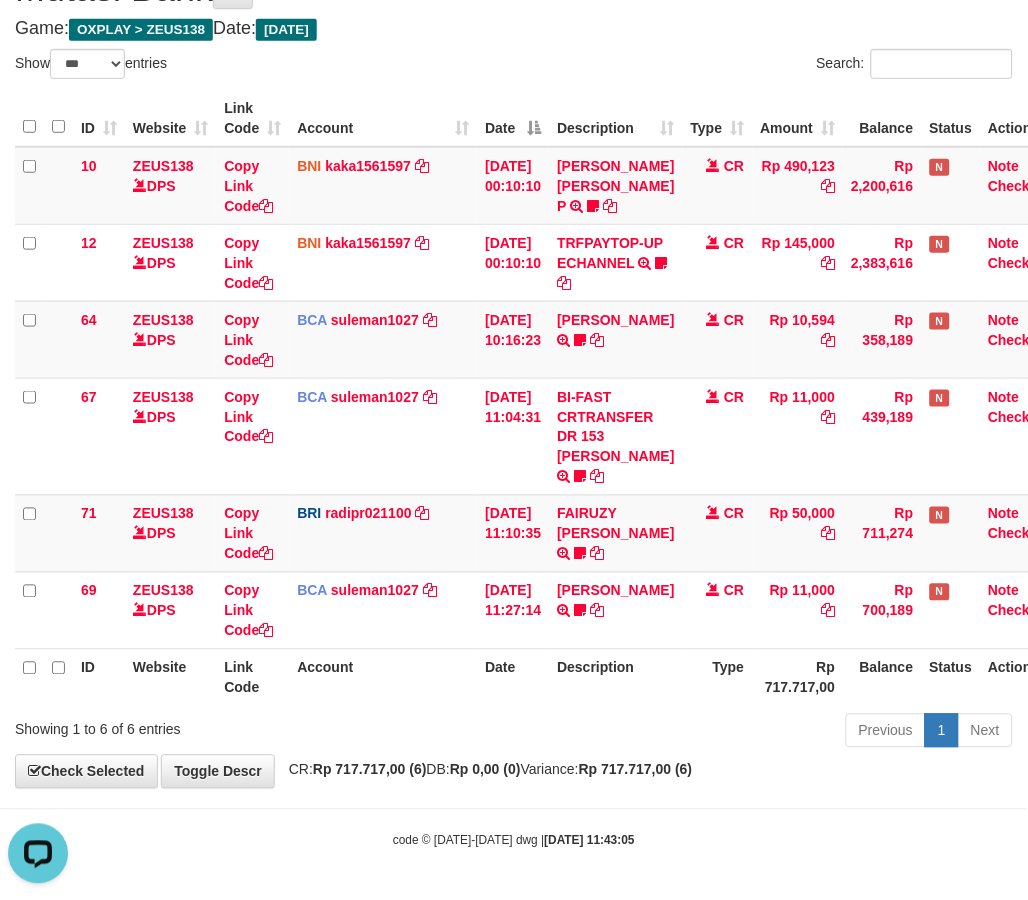 click on "Previous 1 Next" at bounding box center [728, 733] 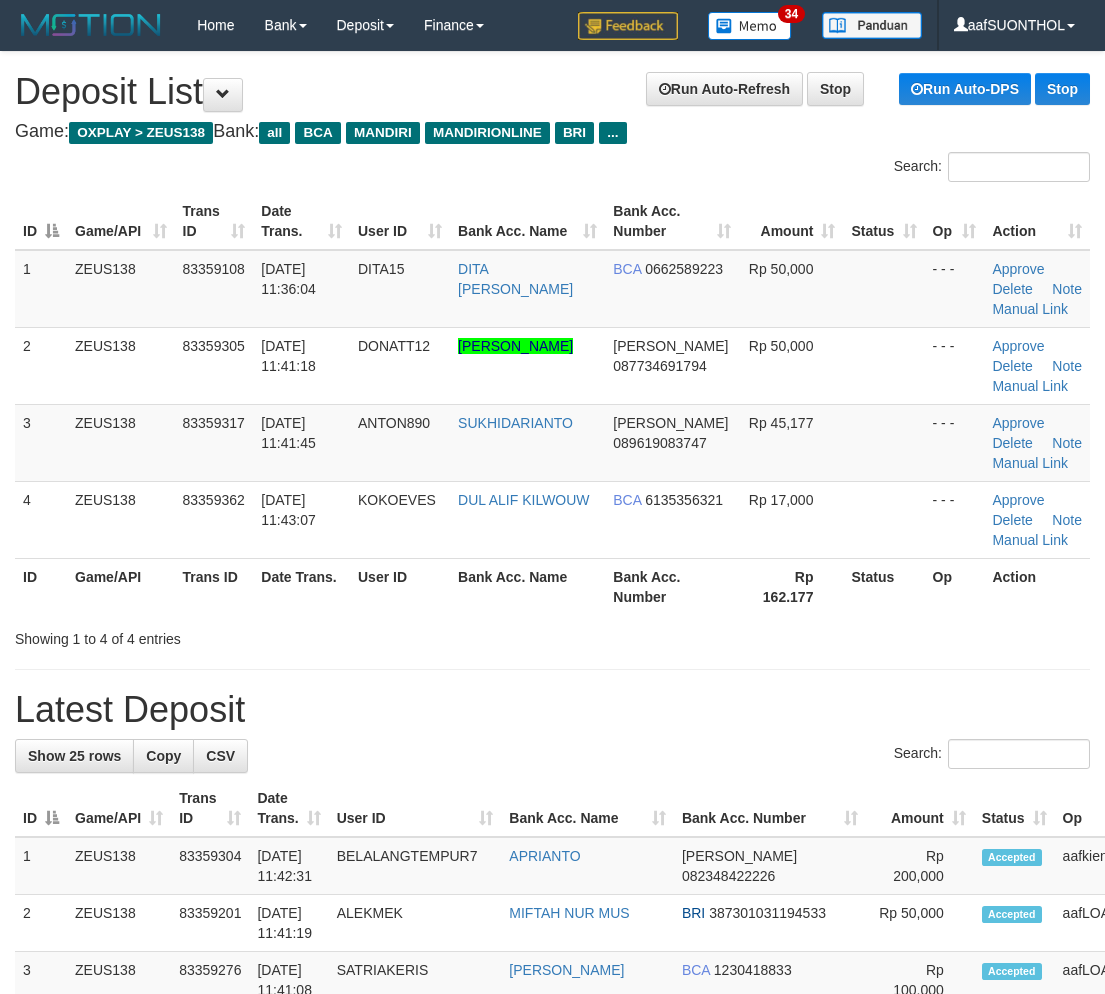 scroll, scrollTop: 30, scrollLeft: 0, axis: vertical 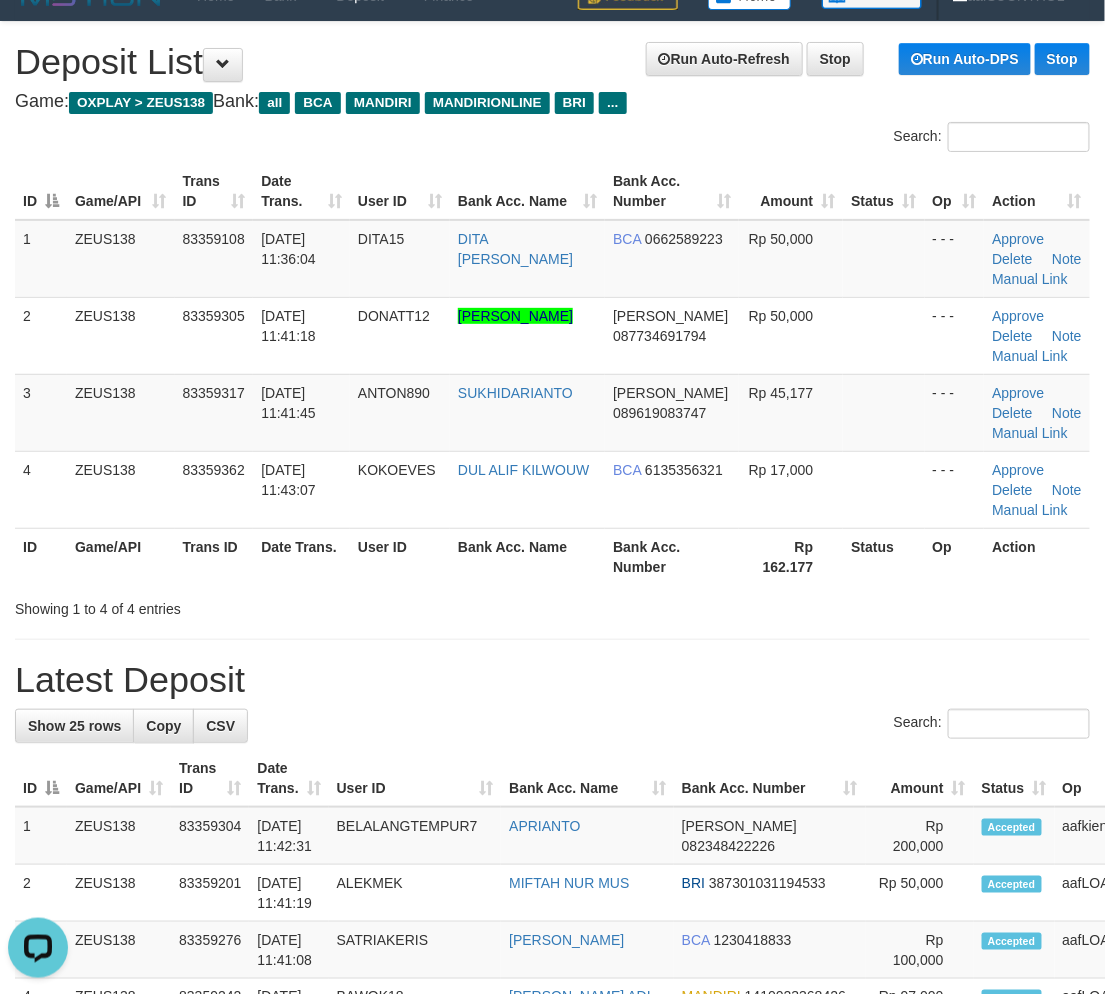 drag, startPoint x: 958, startPoint y: 615, endPoint x: 956, endPoint y: 626, distance: 11.18034 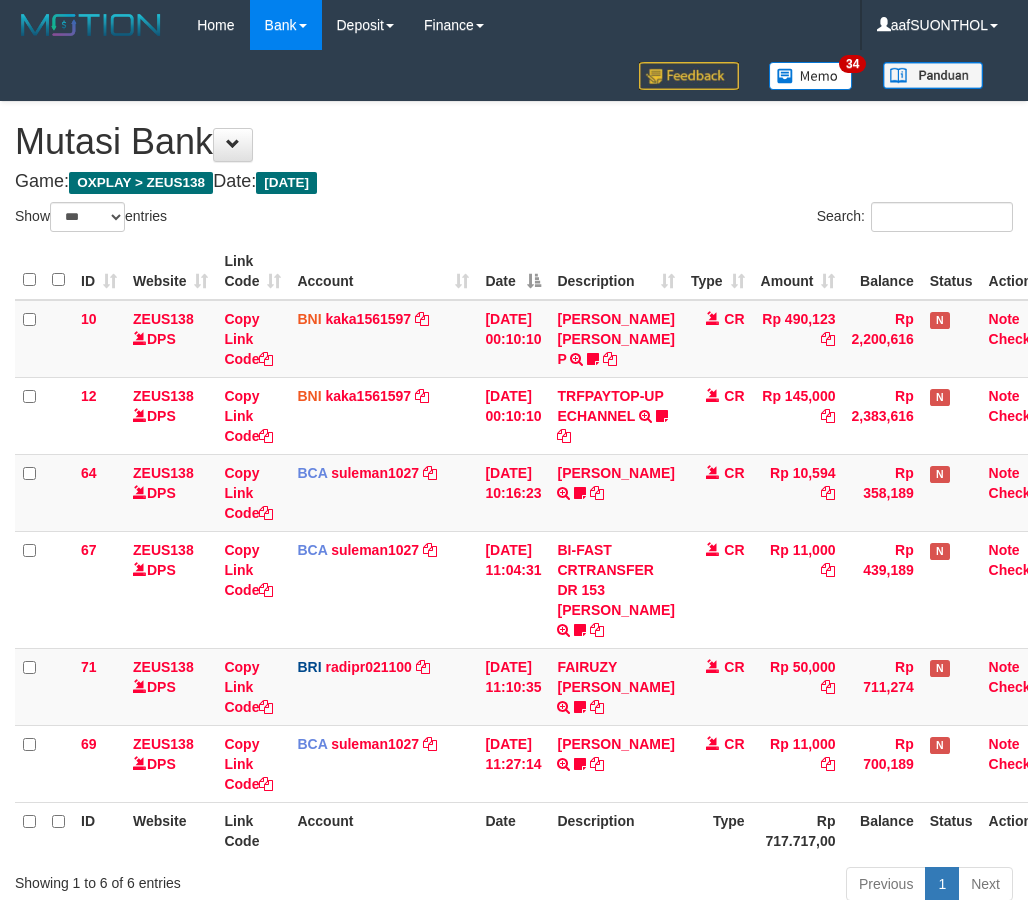 select on "***" 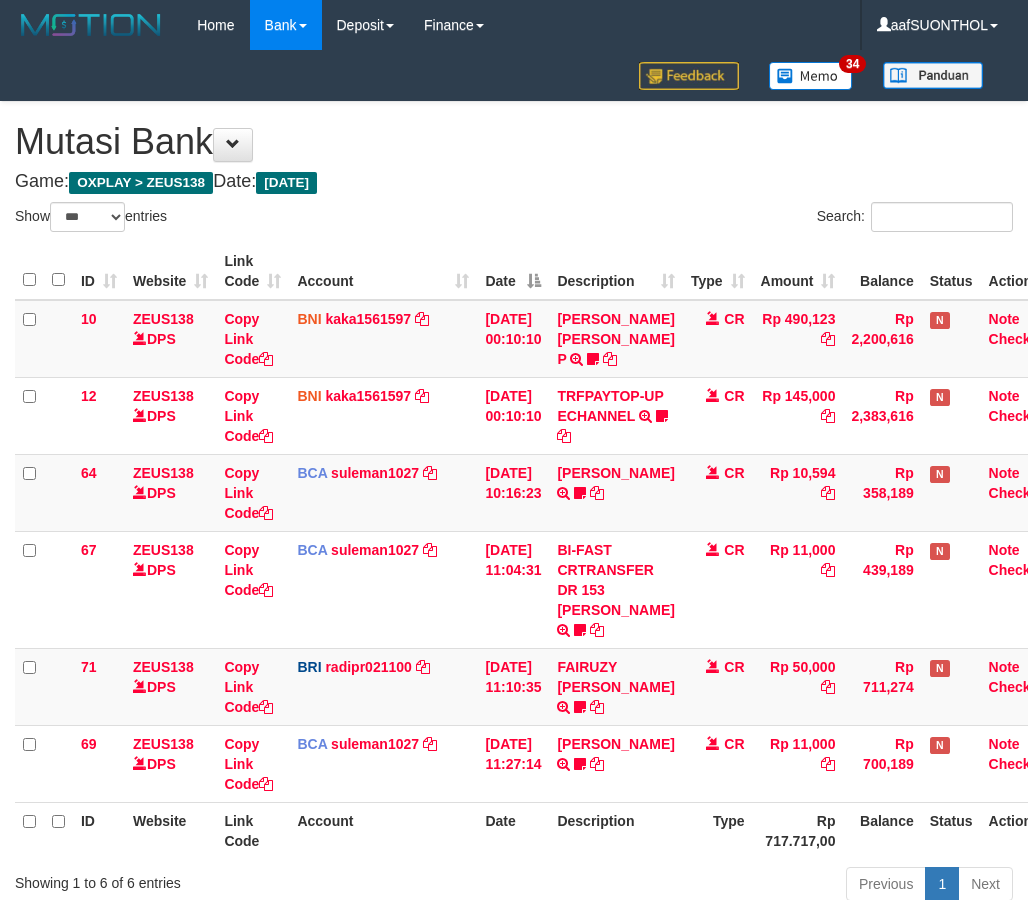 scroll, scrollTop: 194, scrollLeft: 0, axis: vertical 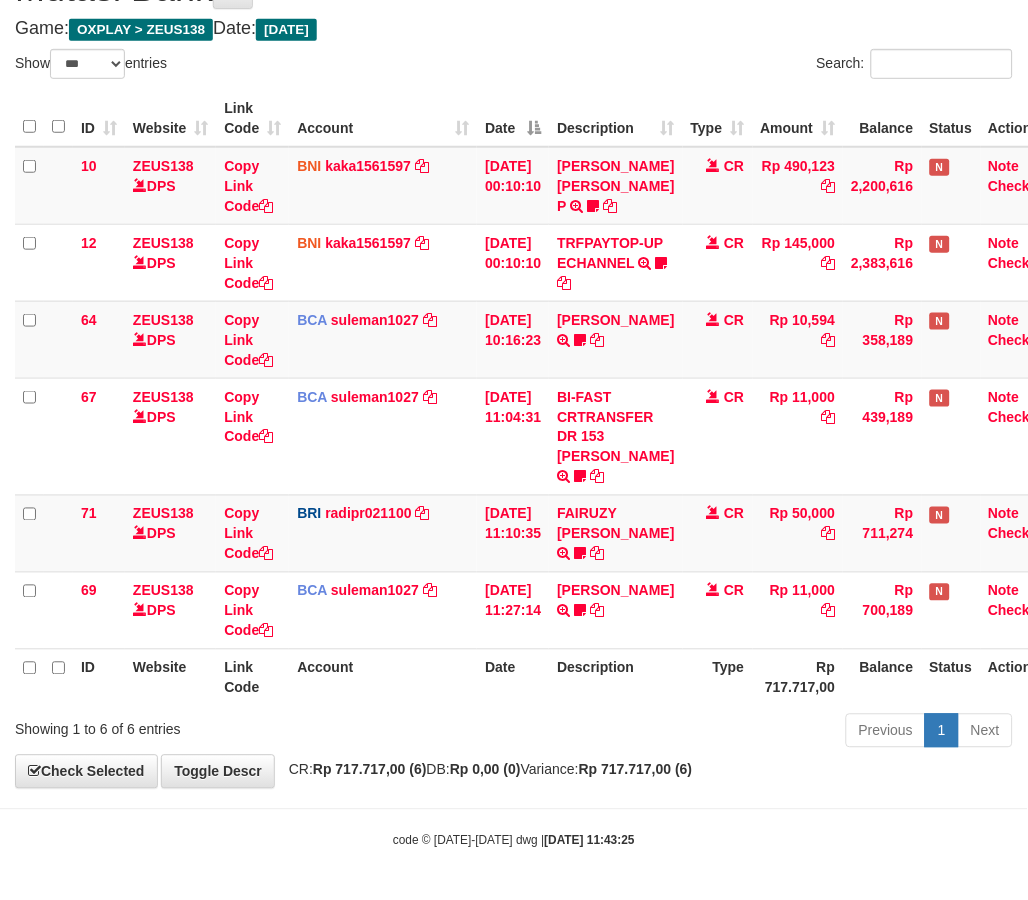 click on "Previous 1 Next" at bounding box center (728, 733) 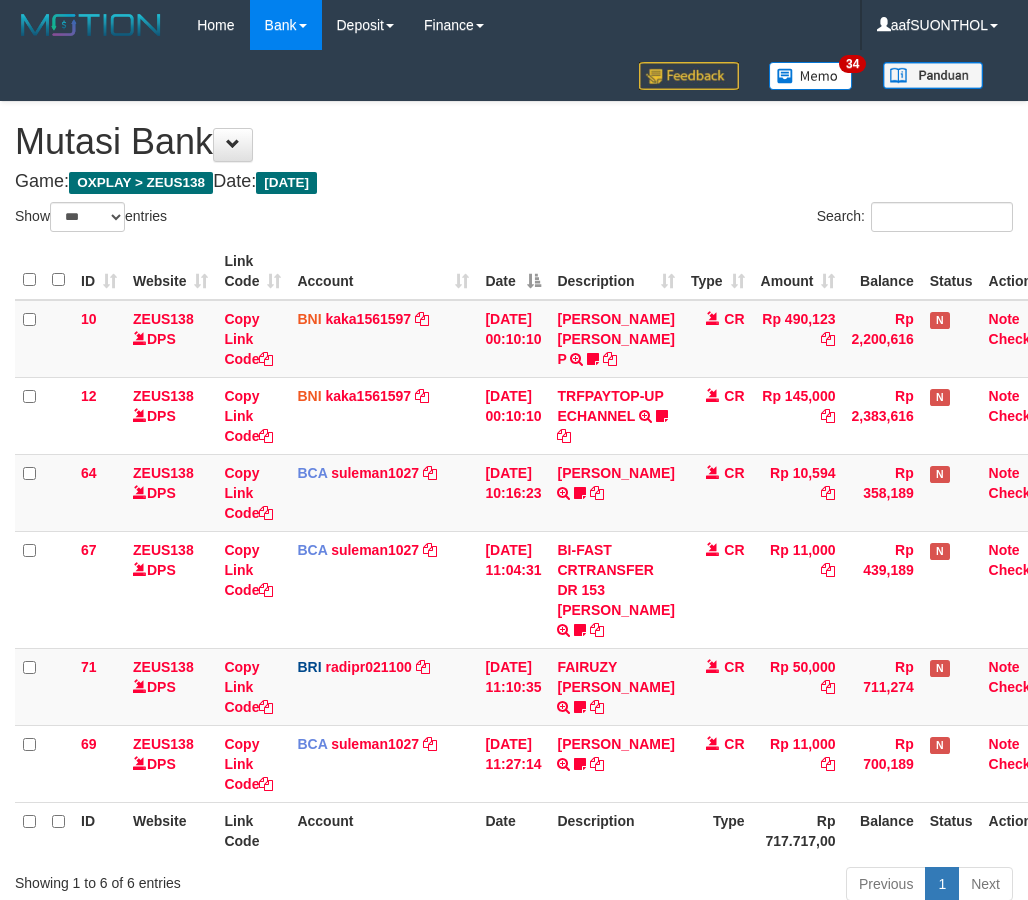 select on "***" 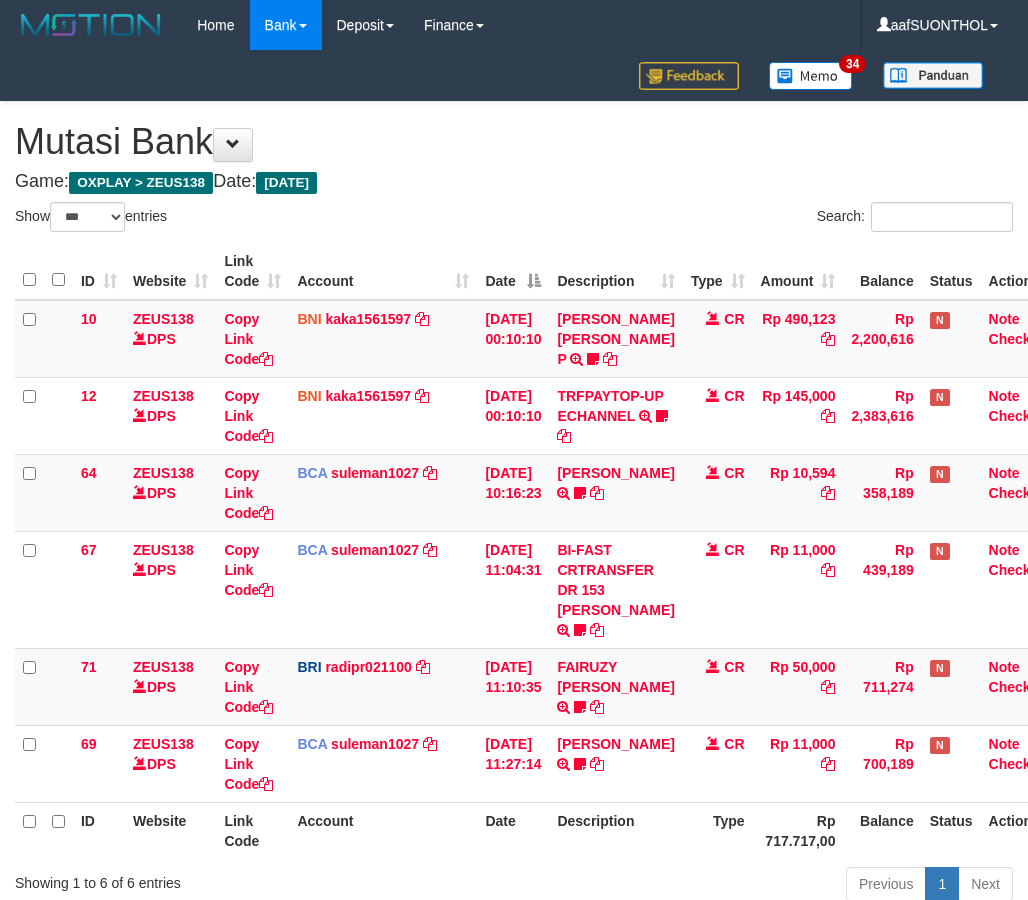 scroll, scrollTop: 194, scrollLeft: 0, axis: vertical 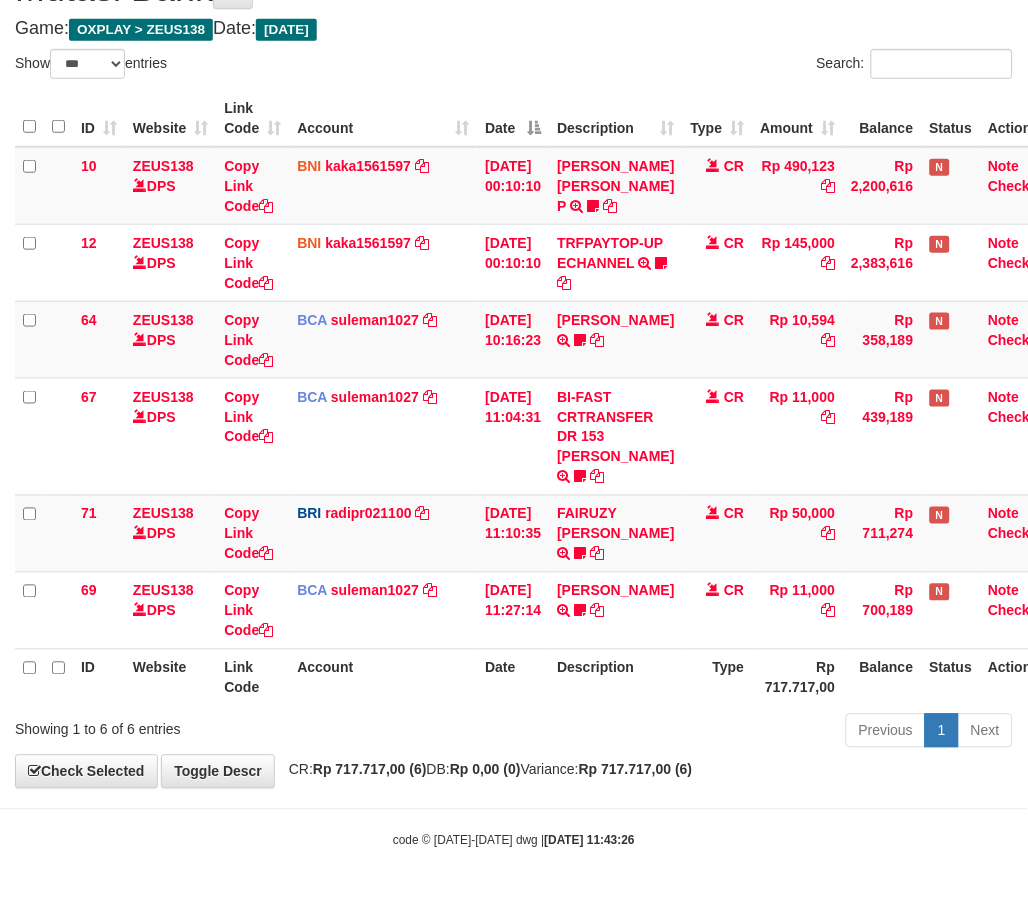 drag, startPoint x: 508, startPoint y: 720, endPoint x: 447, endPoint y: 726, distance: 61.294373 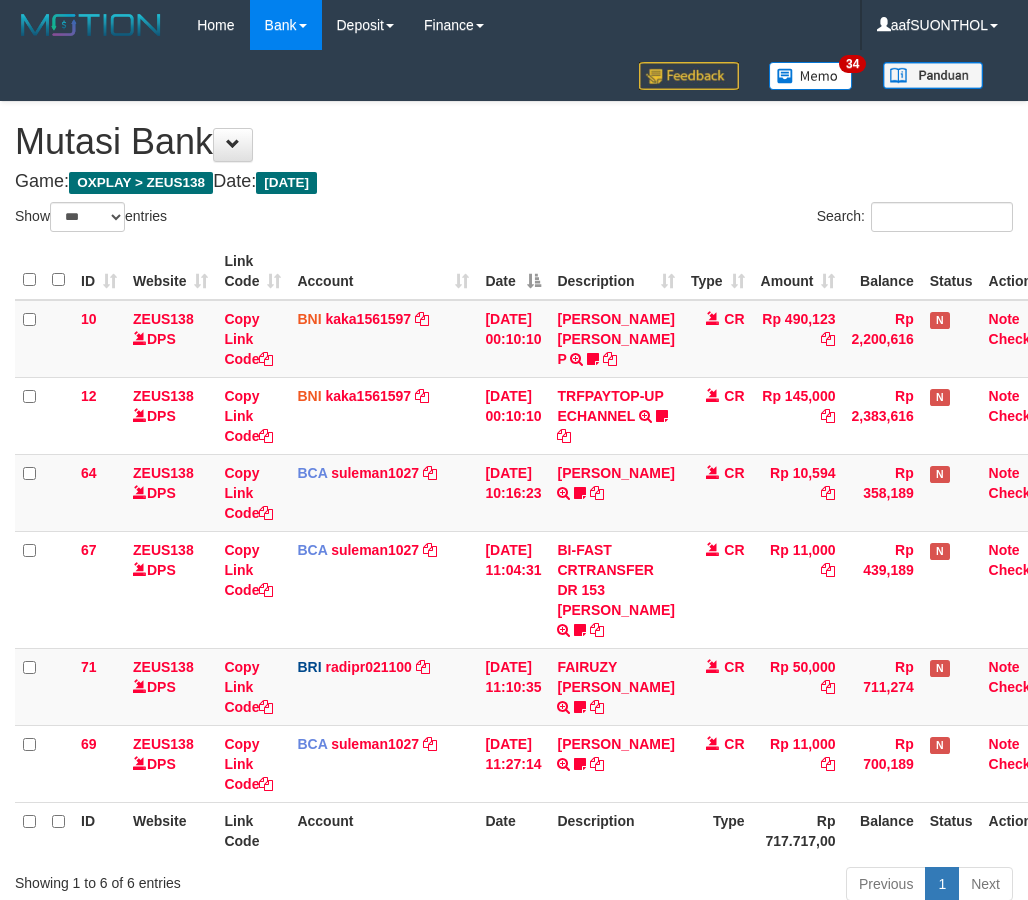 select on "***" 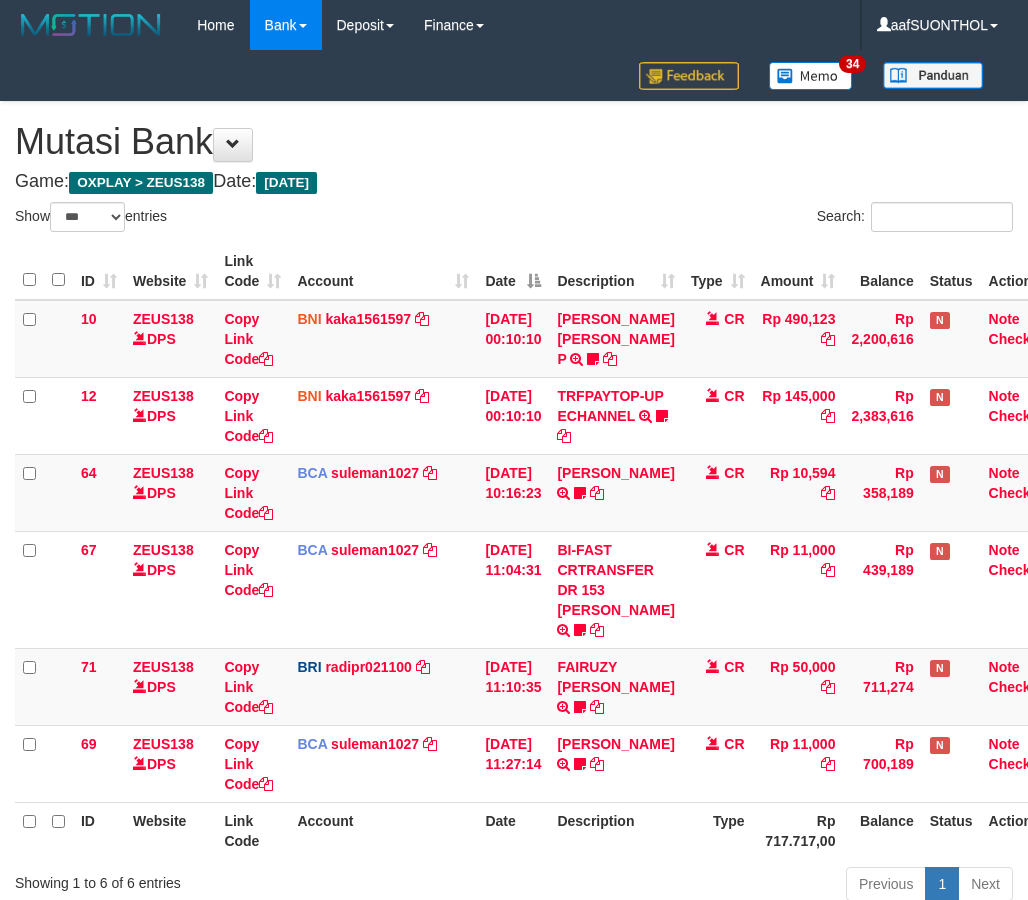scroll, scrollTop: 194, scrollLeft: 0, axis: vertical 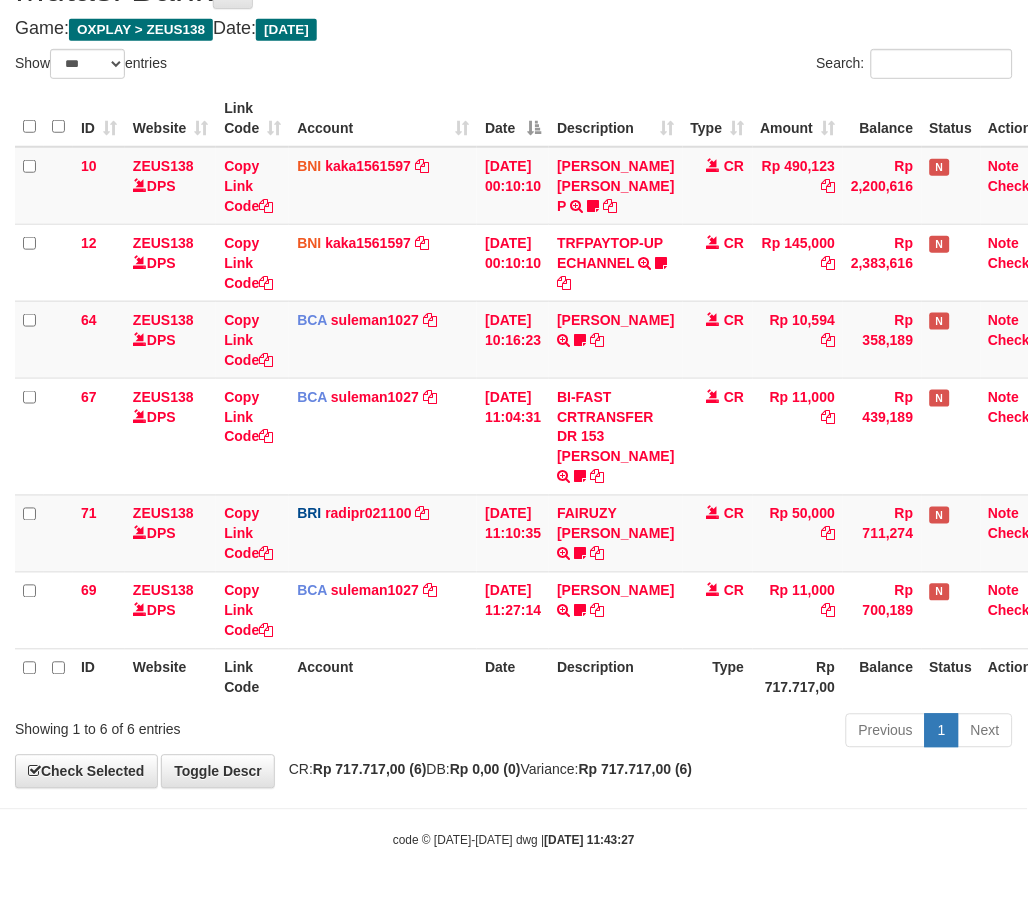 click on "Toggle navigation
Home
Bank
Account List
Load
By Website
Group
[OXPLAY]													ZEUS138
By Load Group (DPS)" at bounding box center (514, 373) 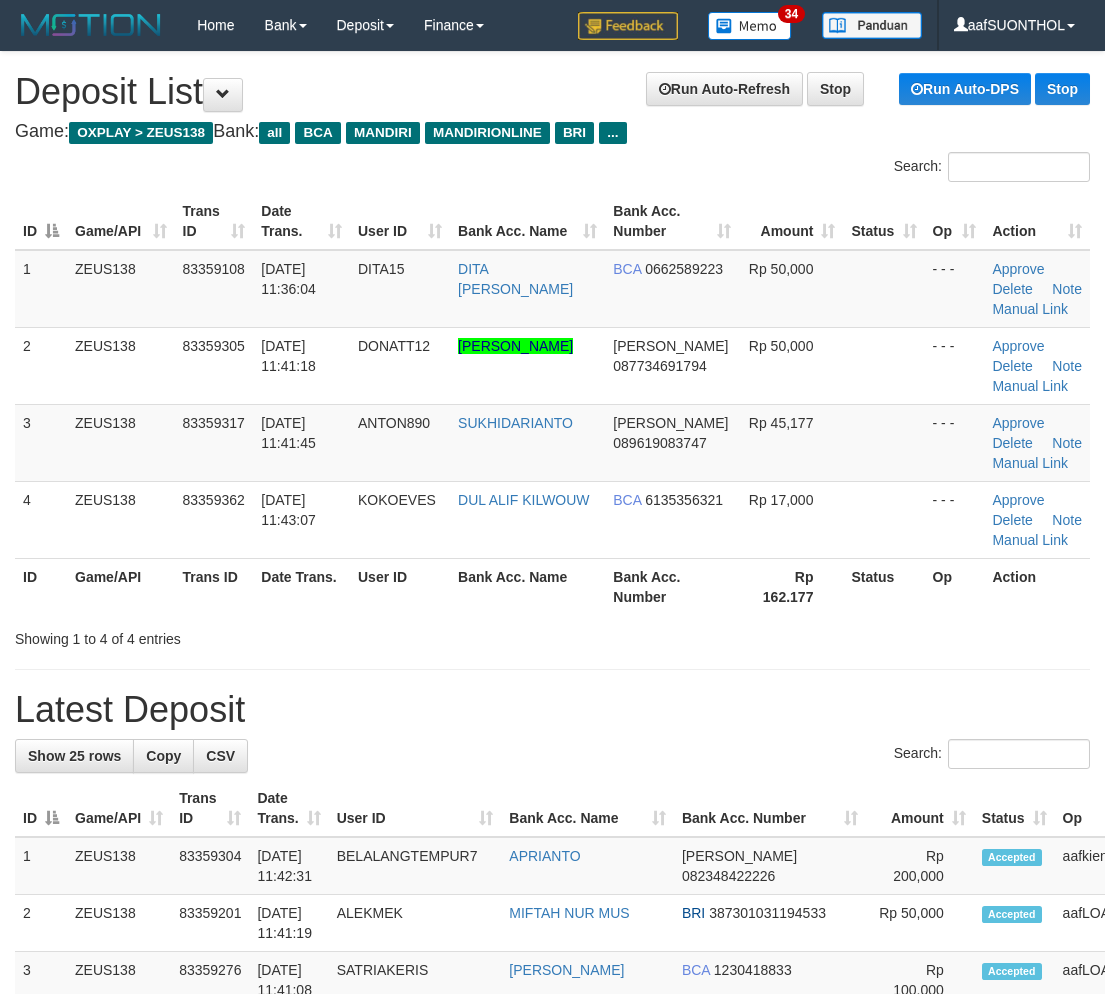 scroll, scrollTop: 30, scrollLeft: 0, axis: vertical 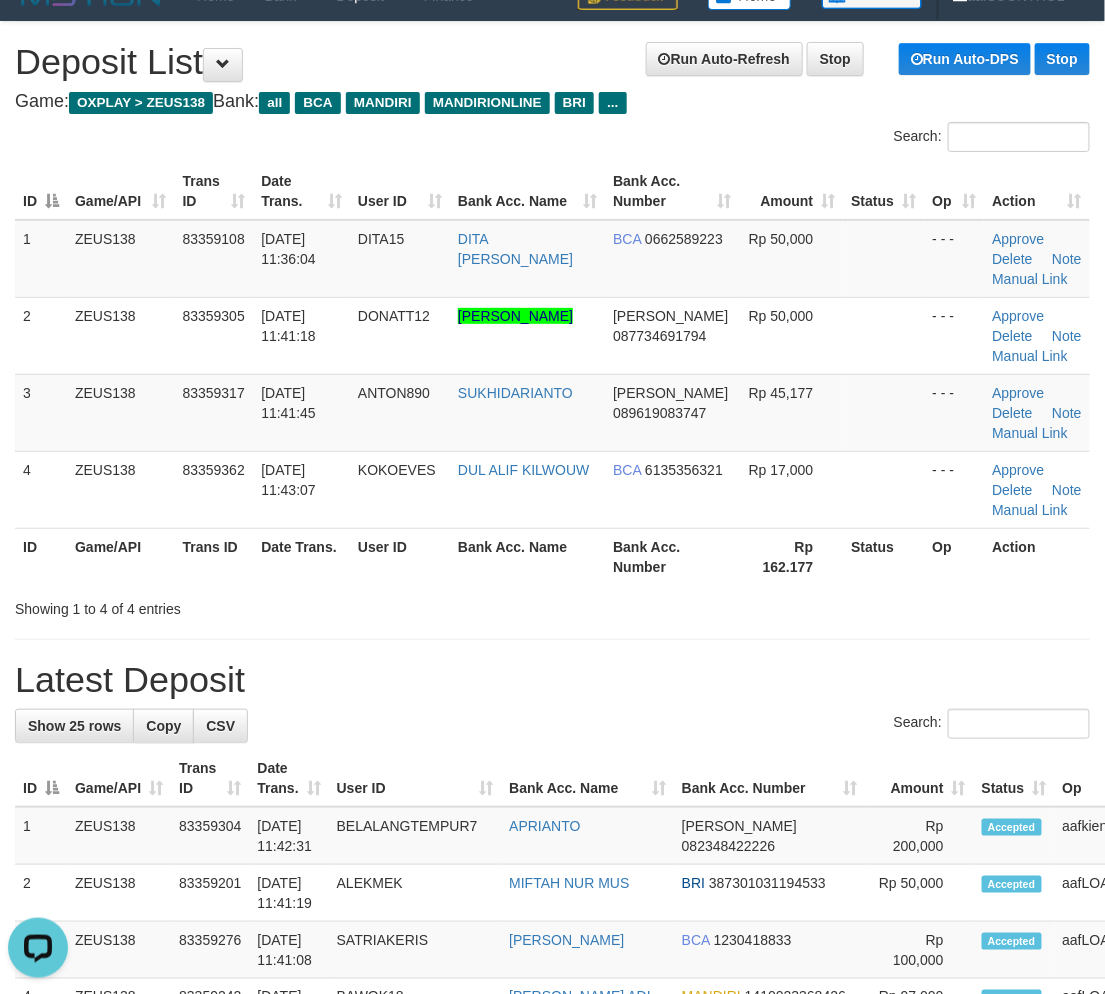 click on "**********" at bounding box center [552, 1194] 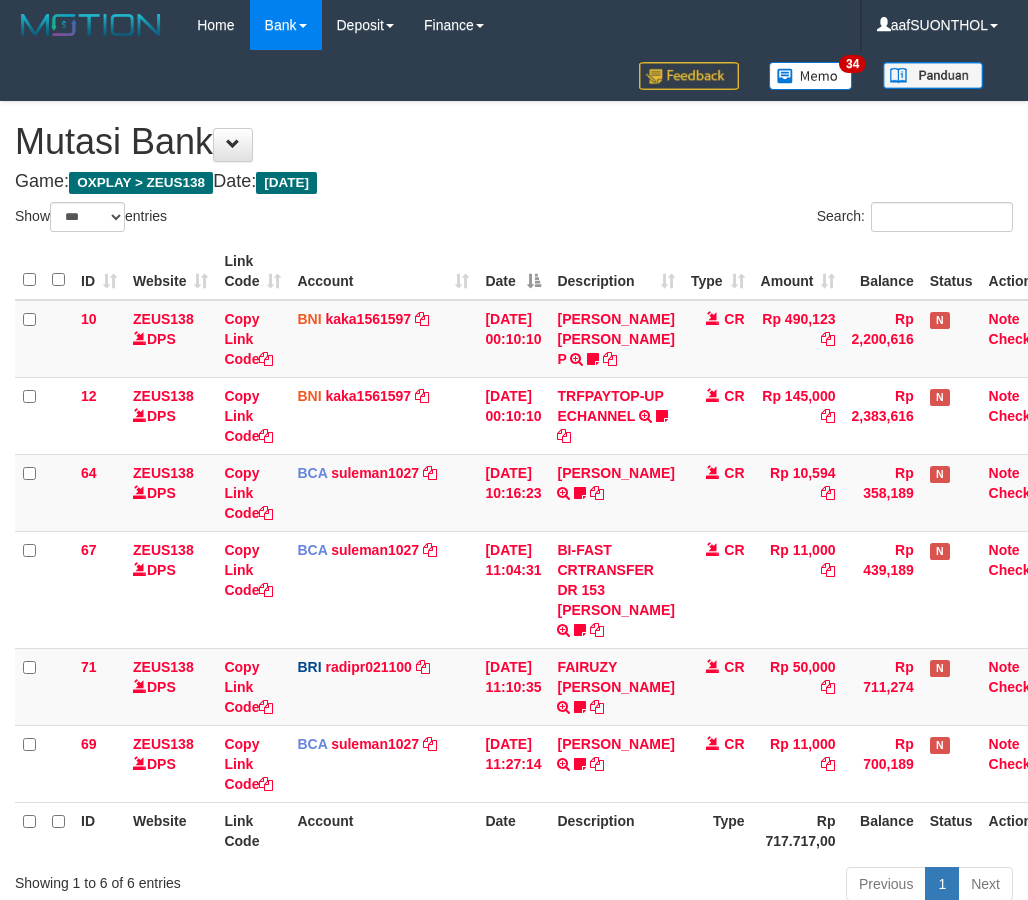 select on "***" 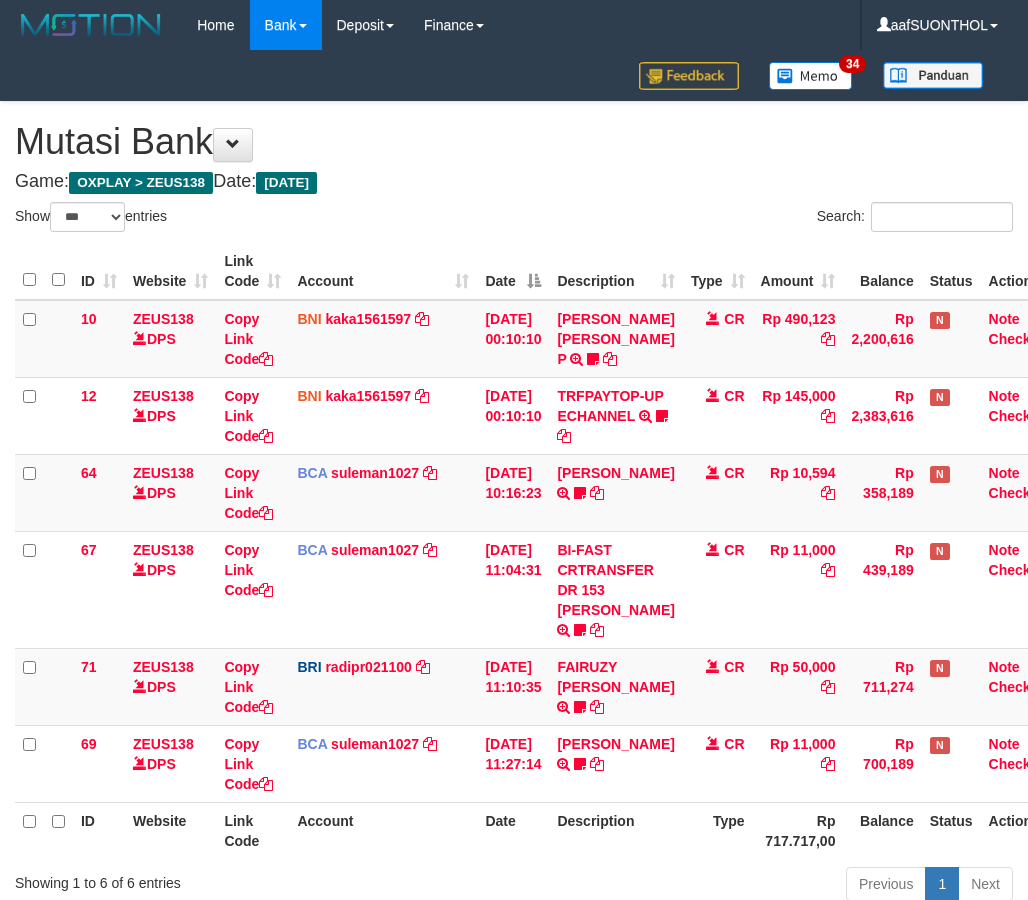 scroll, scrollTop: 194, scrollLeft: 0, axis: vertical 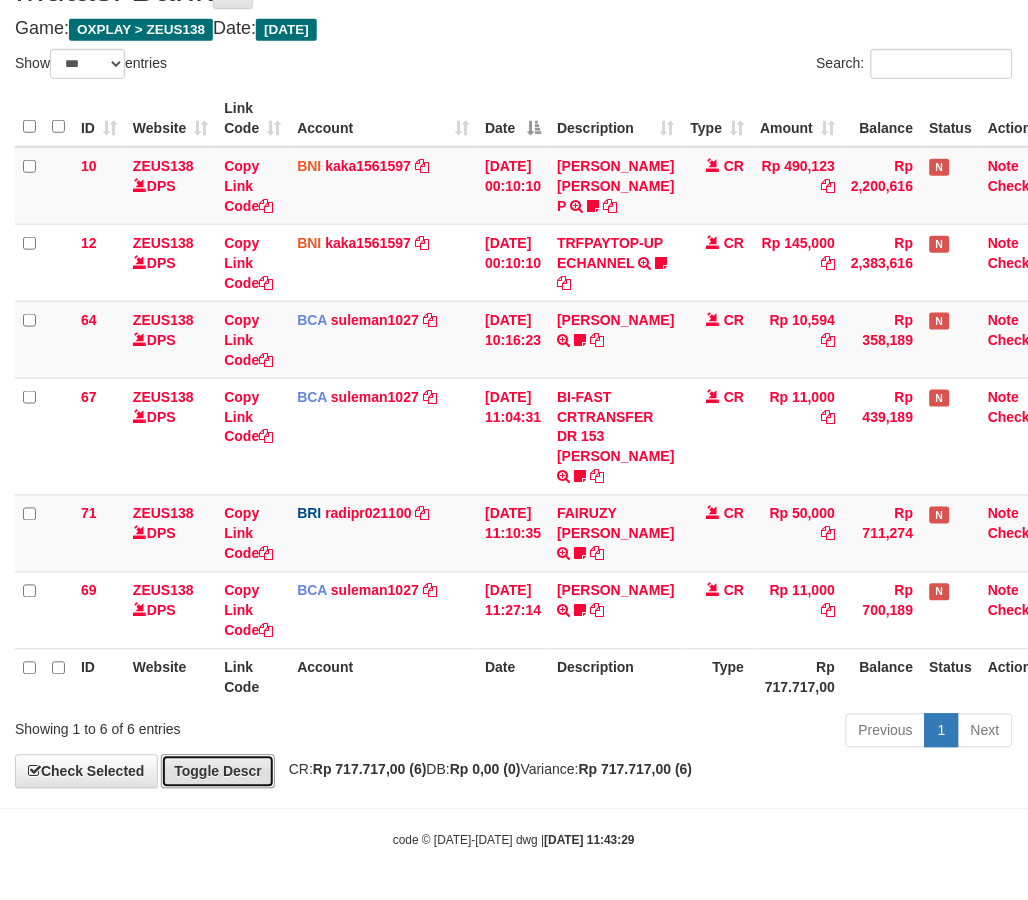 click on "Toggle Descr" at bounding box center [218, 772] 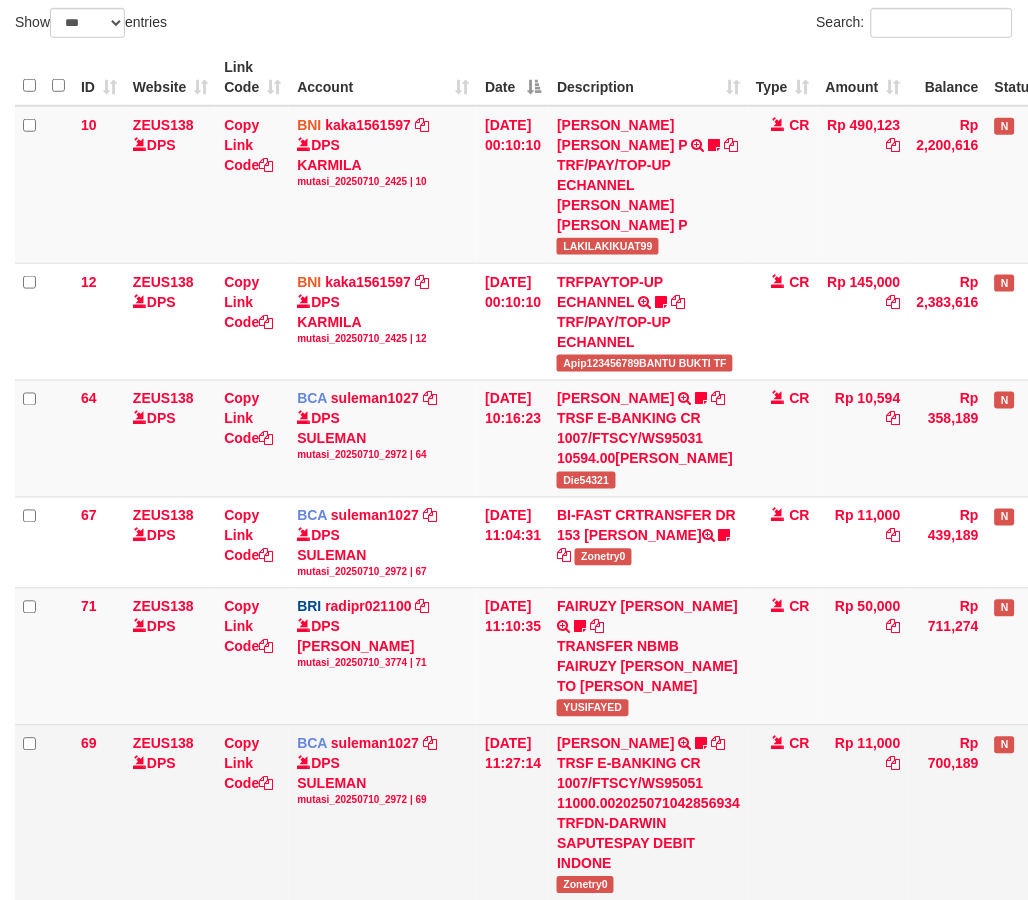click on "10/07/2025 11:27:14" at bounding box center [513, 814] 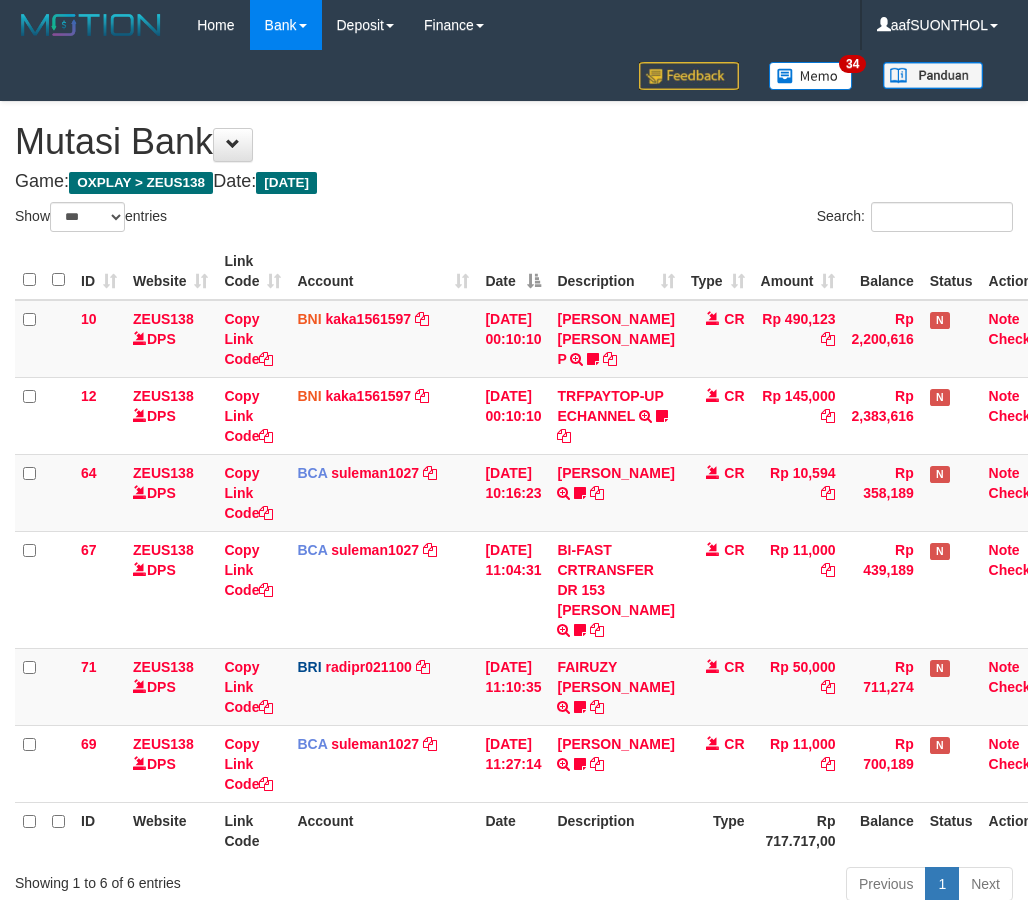 select on "***" 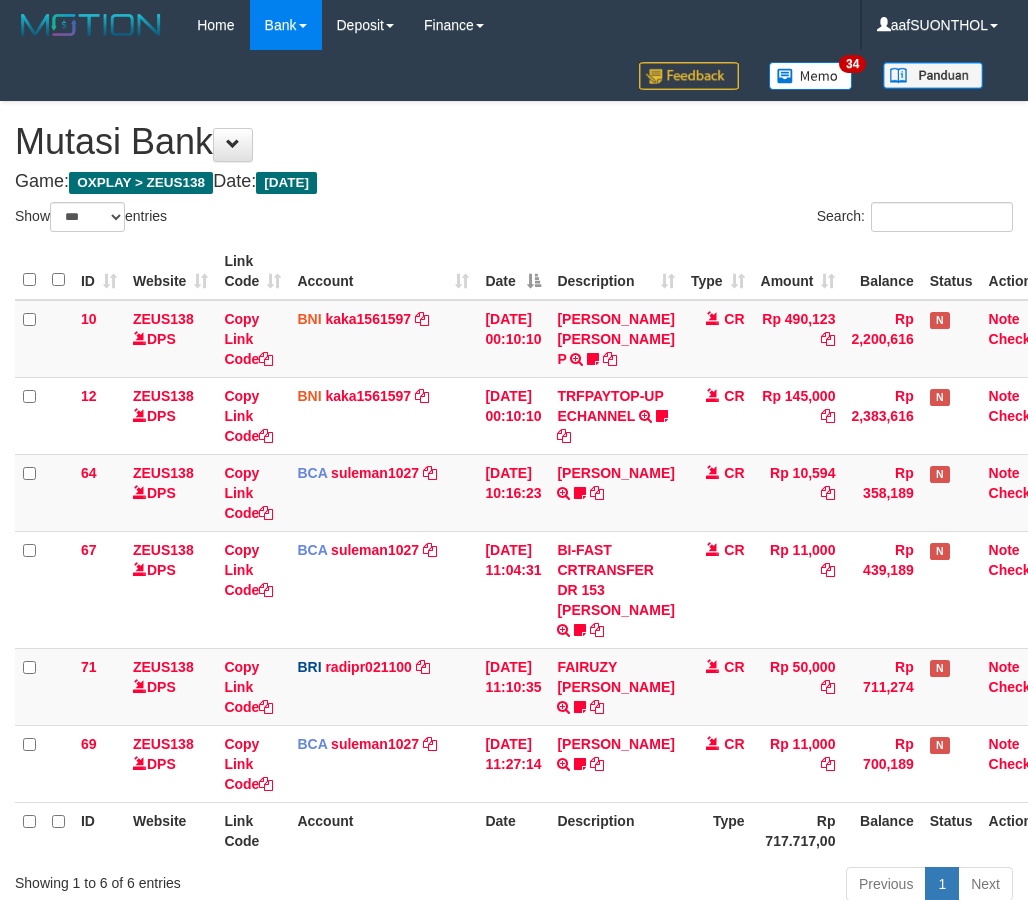 scroll, scrollTop: 194, scrollLeft: 0, axis: vertical 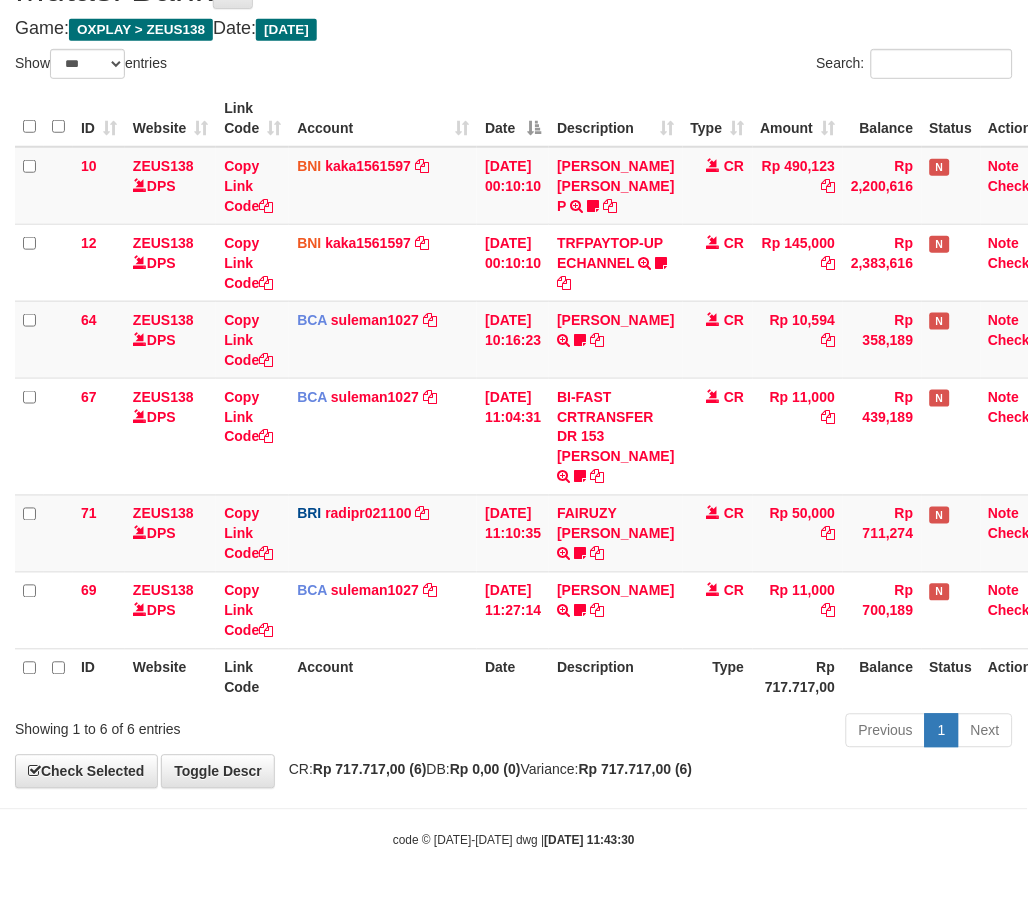 drag, startPoint x: 721, startPoint y: 715, endPoint x: 701, endPoint y: 731, distance: 25.612497 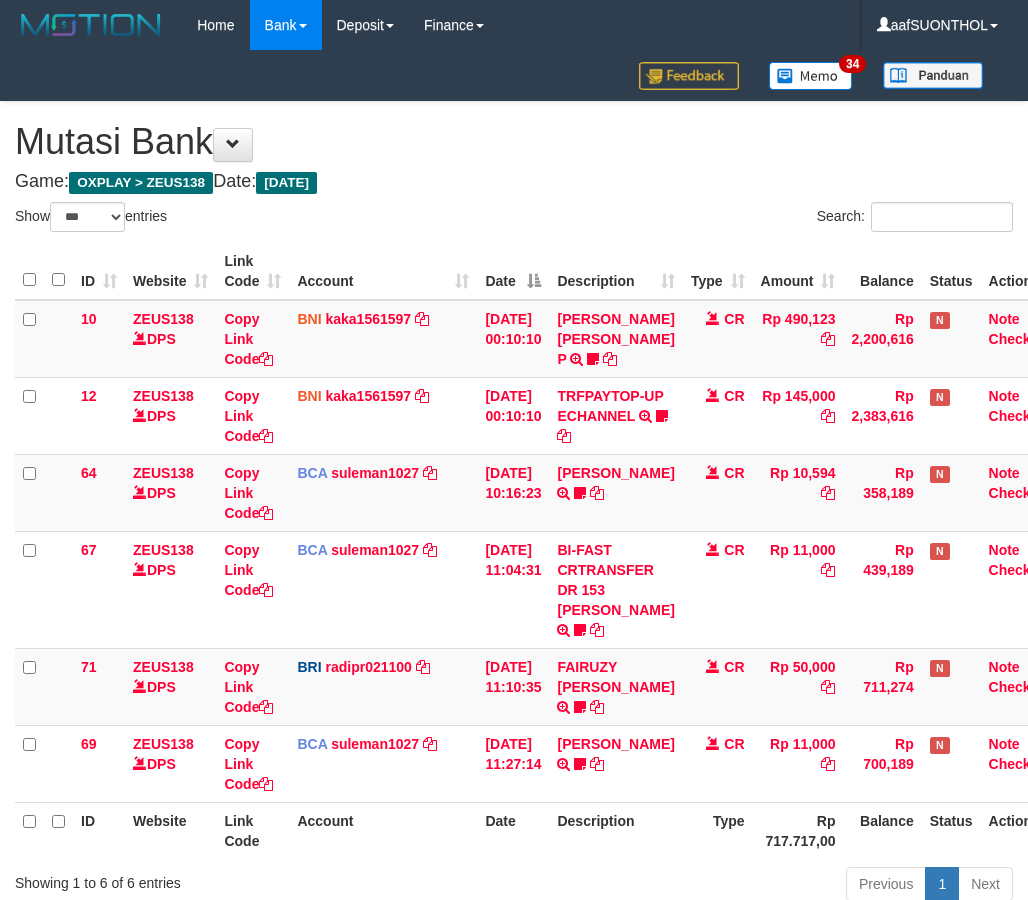 select on "***" 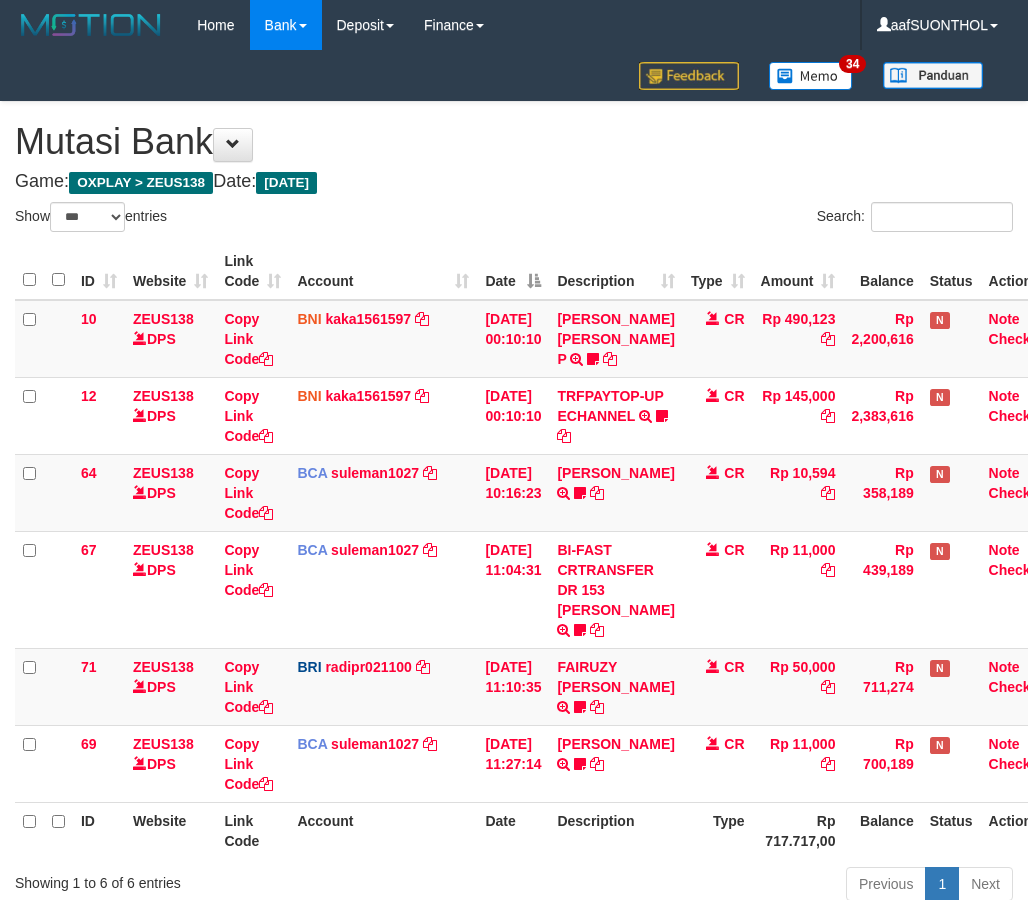 scroll, scrollTop: 194, scrollLeft: 0, axis: vertical 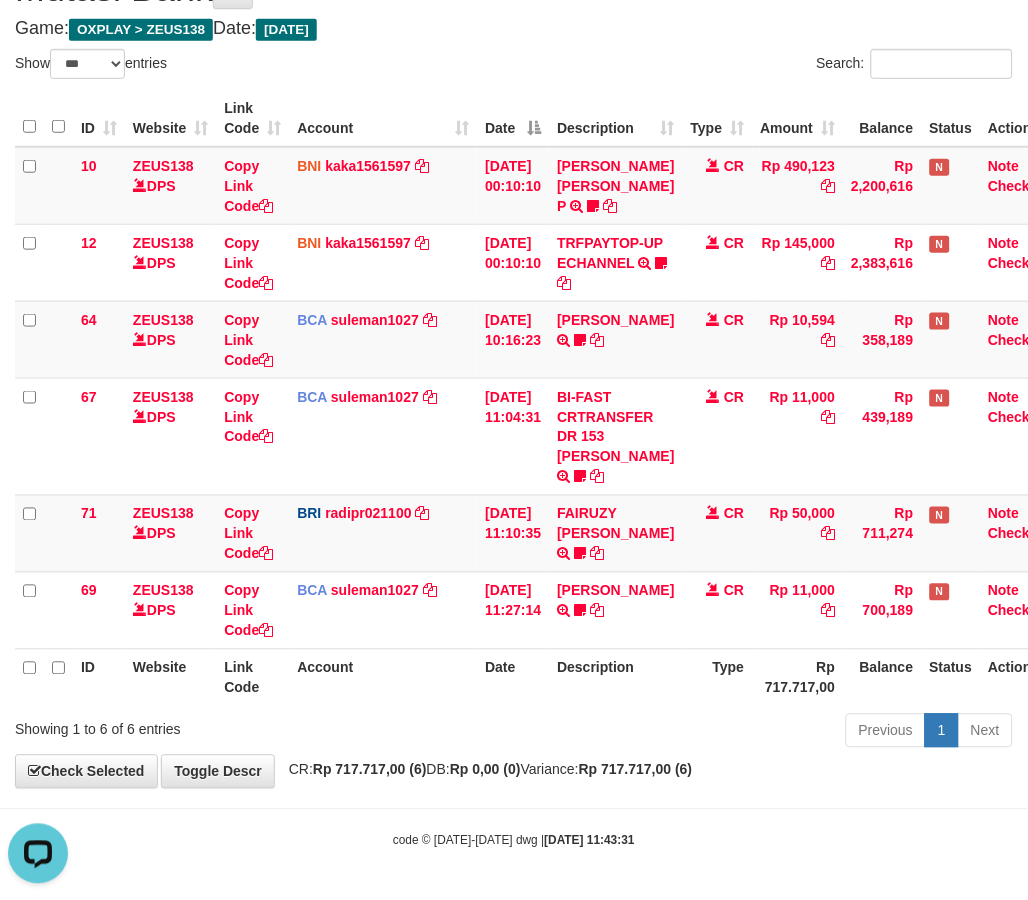 click on "Type" at bounding box center (718, 677) 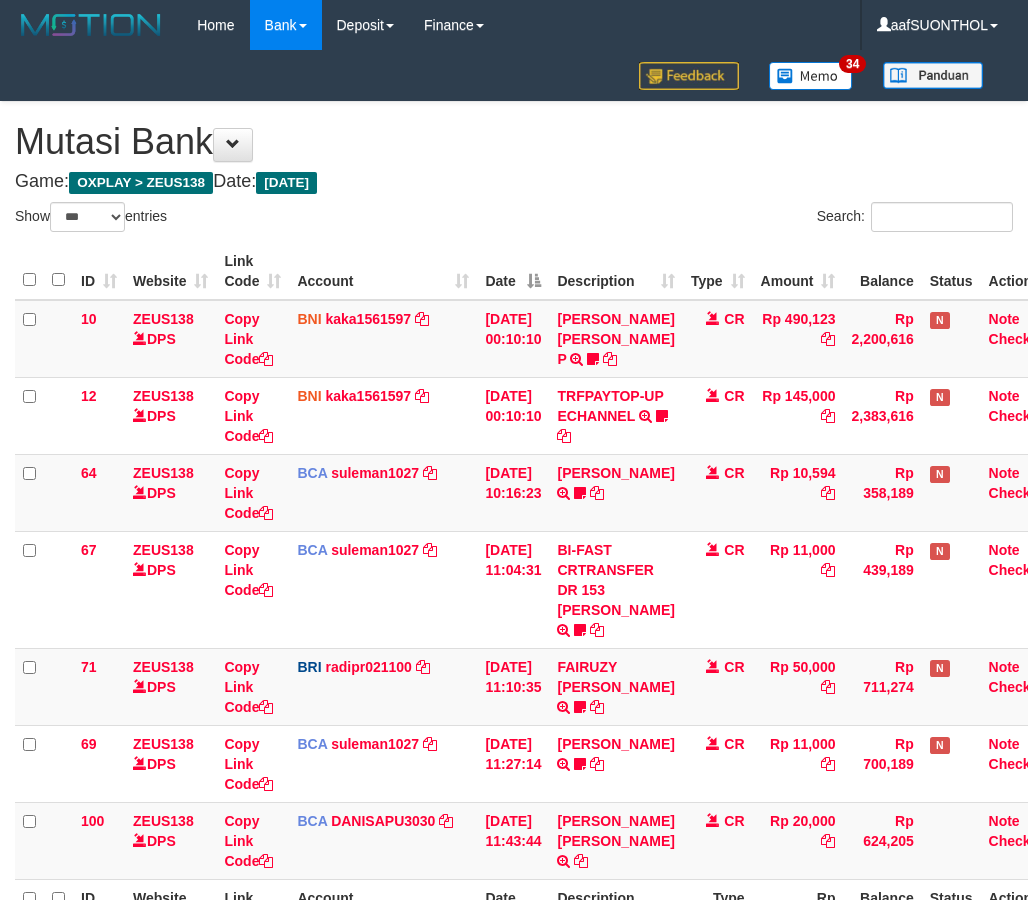 select on "***" 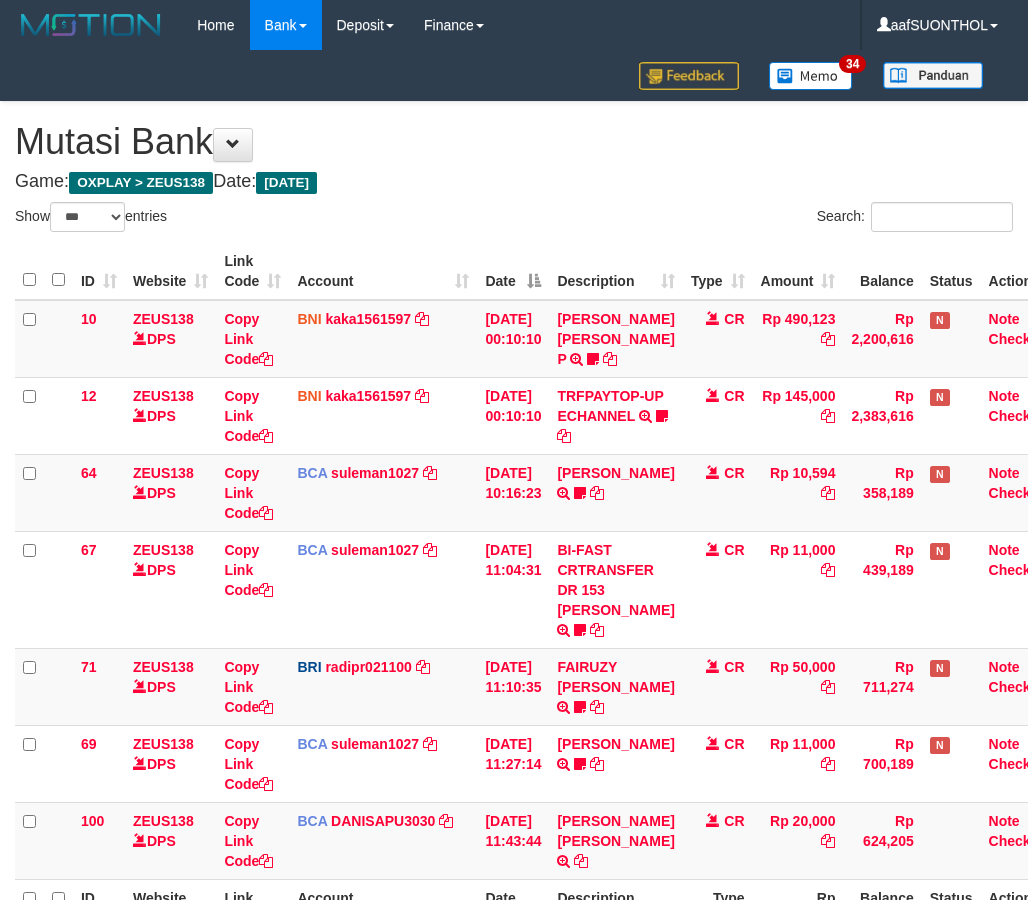 scroll, scrollTop: 271, scrollLeft: 0, axis: vertical 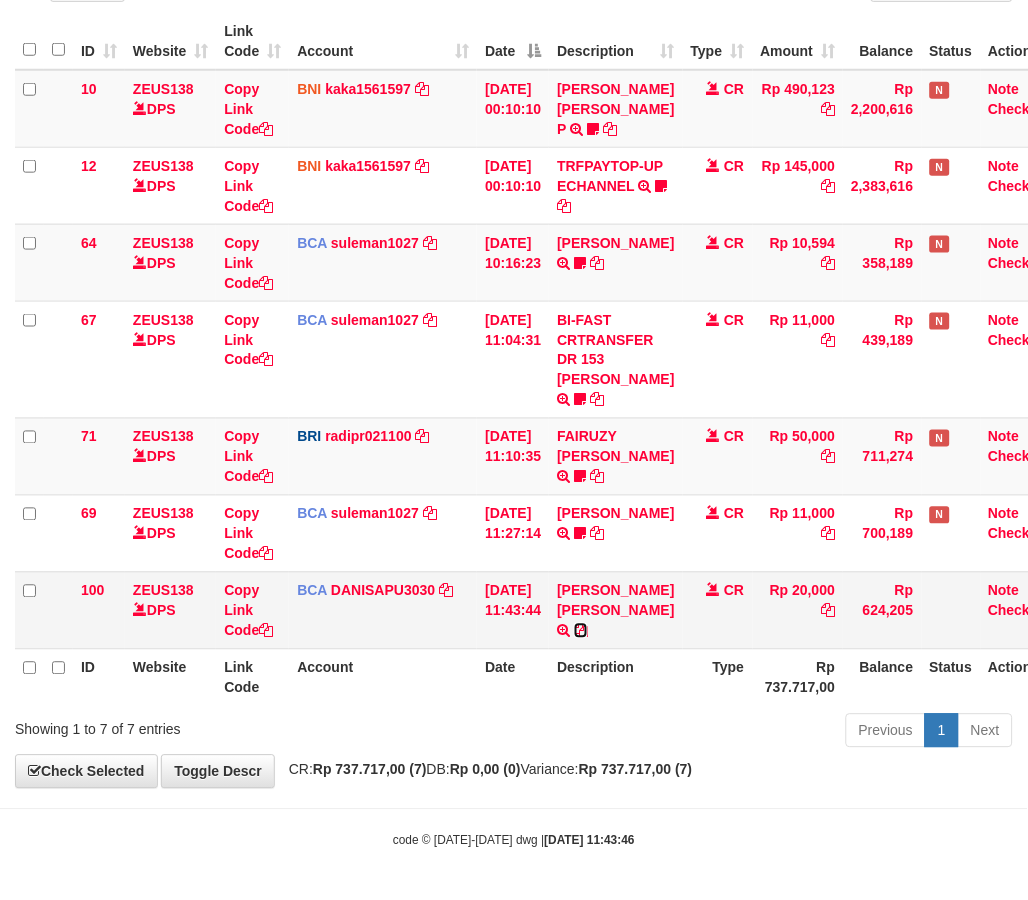 click at bounding box center [581, 631] 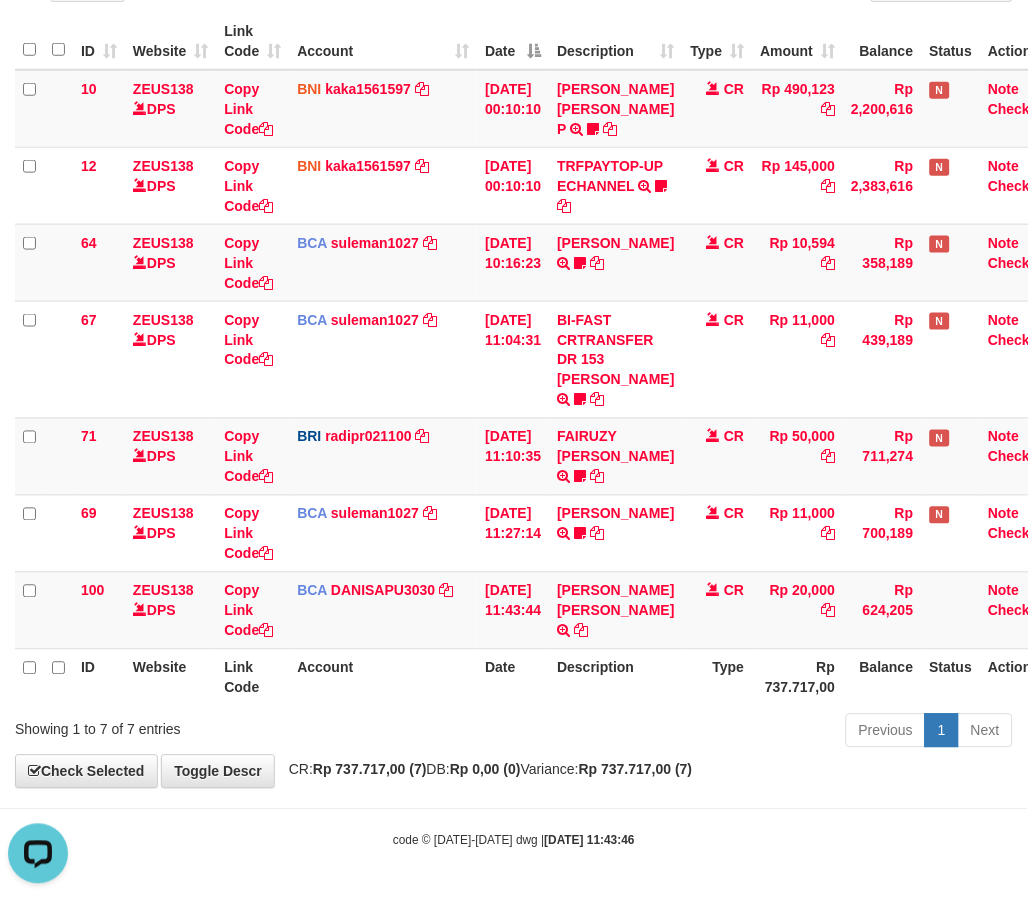 scroll, scrollTop: 0, scrollLeft: 0, axis: both 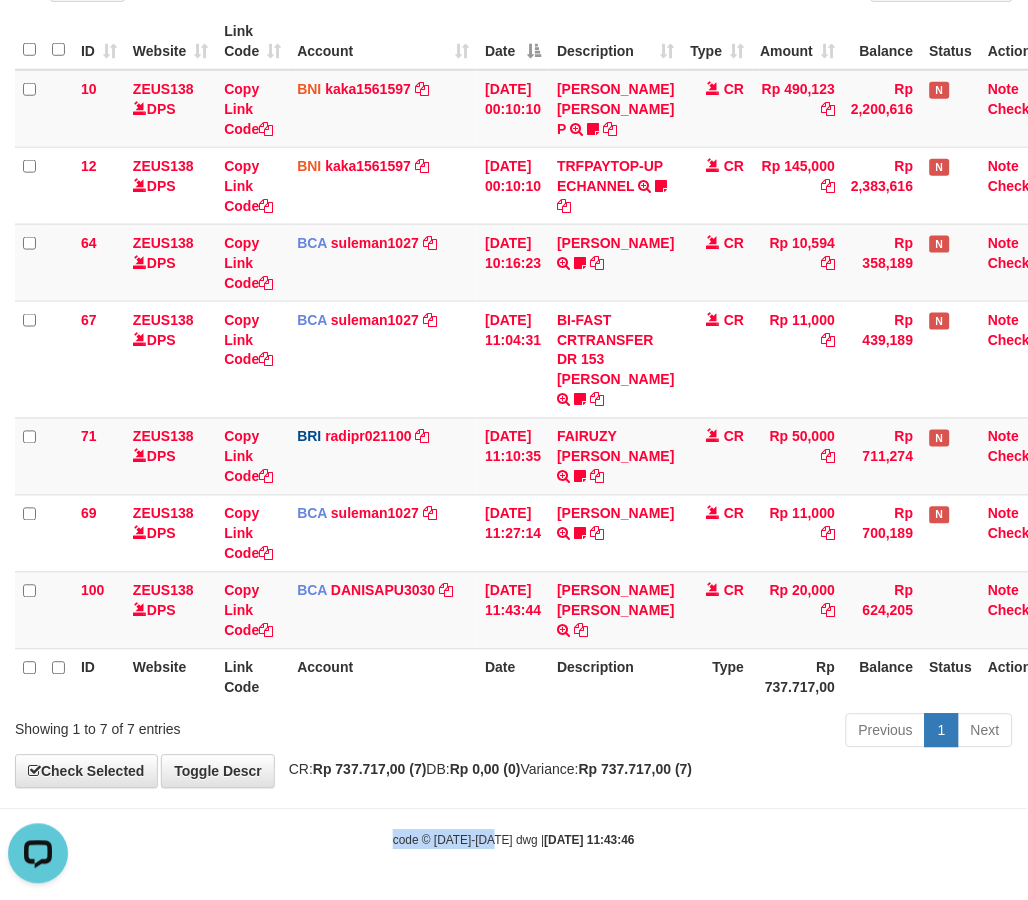 click on "Toggle navigation
Home
Bank
Account List
Load
By Website
Group
[OXPLAY]													ZEUS138
By Load Group (DPS)" at bounding box center [514, 335] 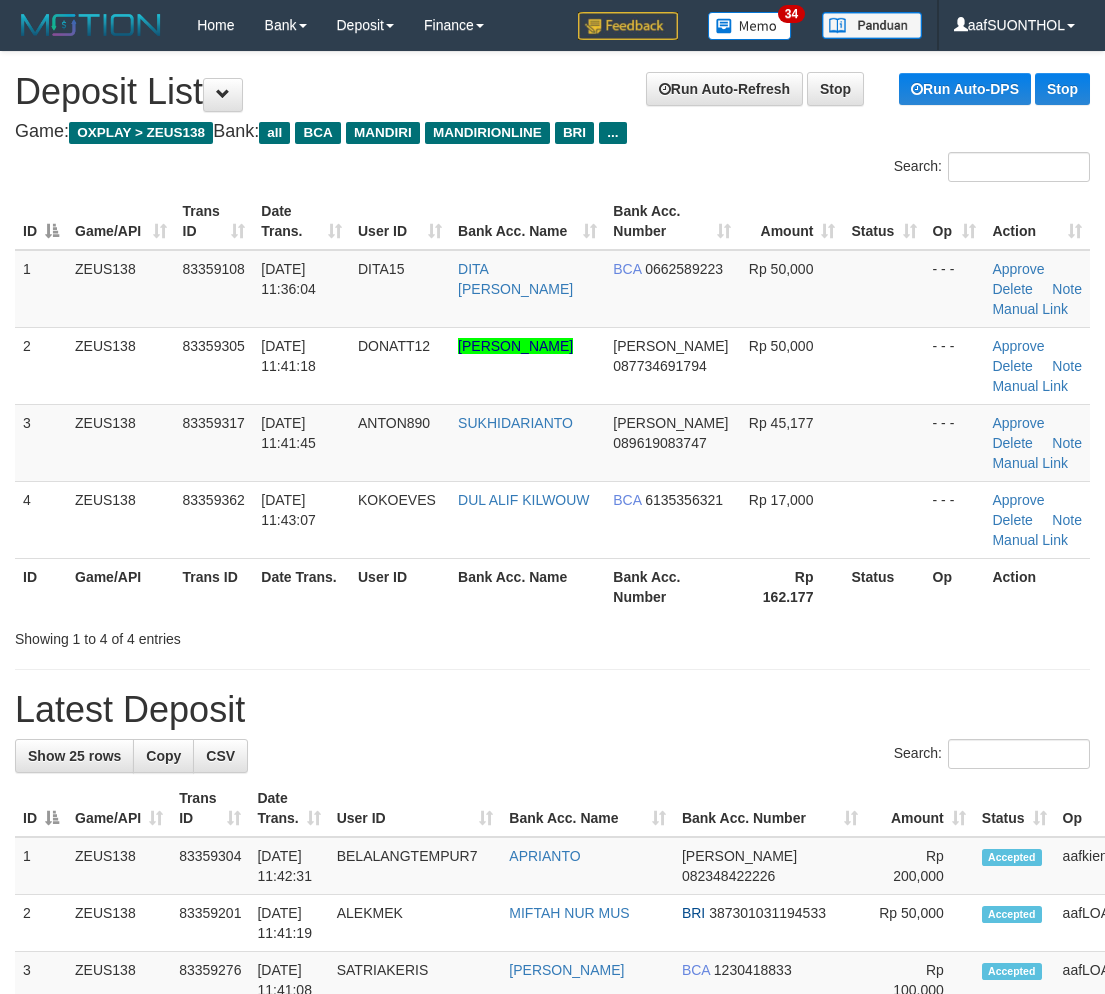 scroll, scrollTop: 30, scrollLeft: 0, axis: vertical 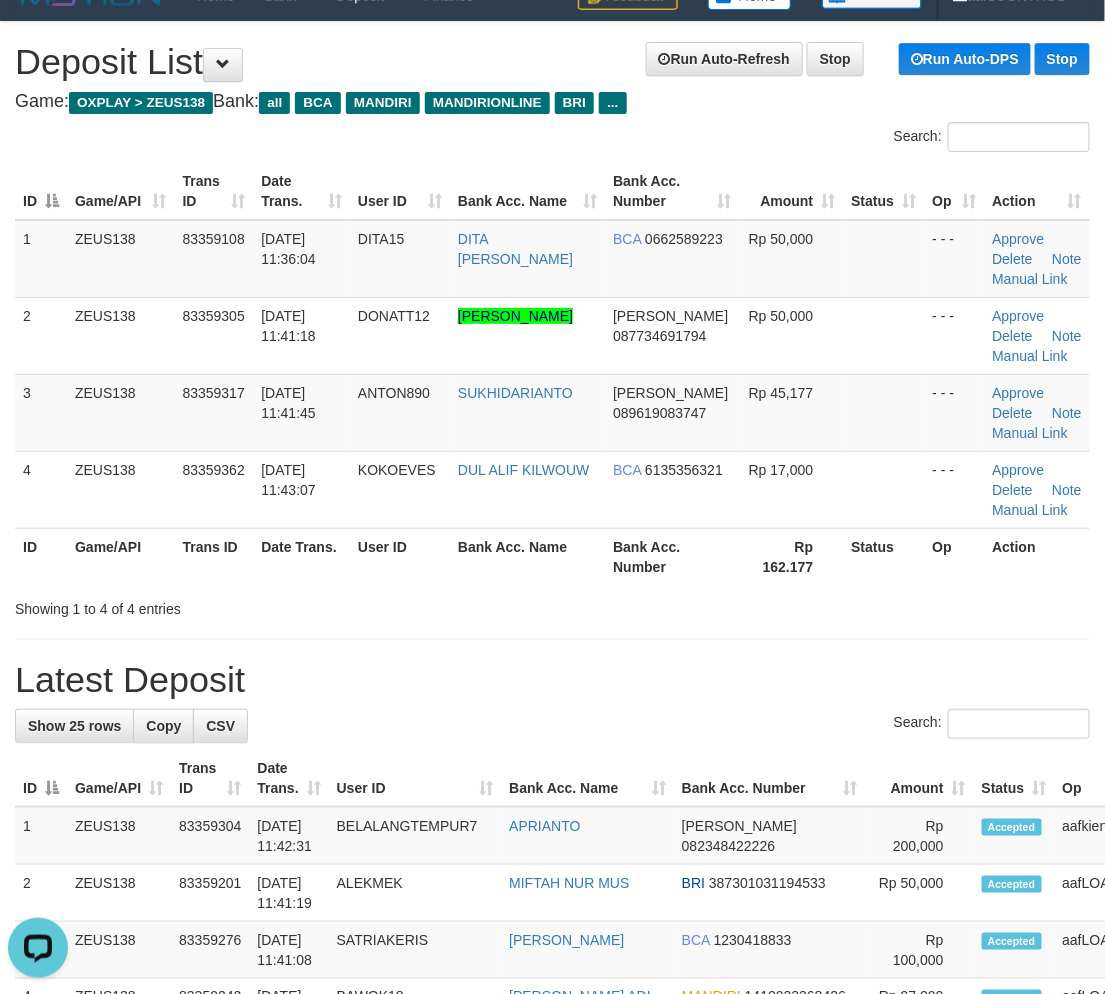 click on "**********" at bounding box center (552, 1194) 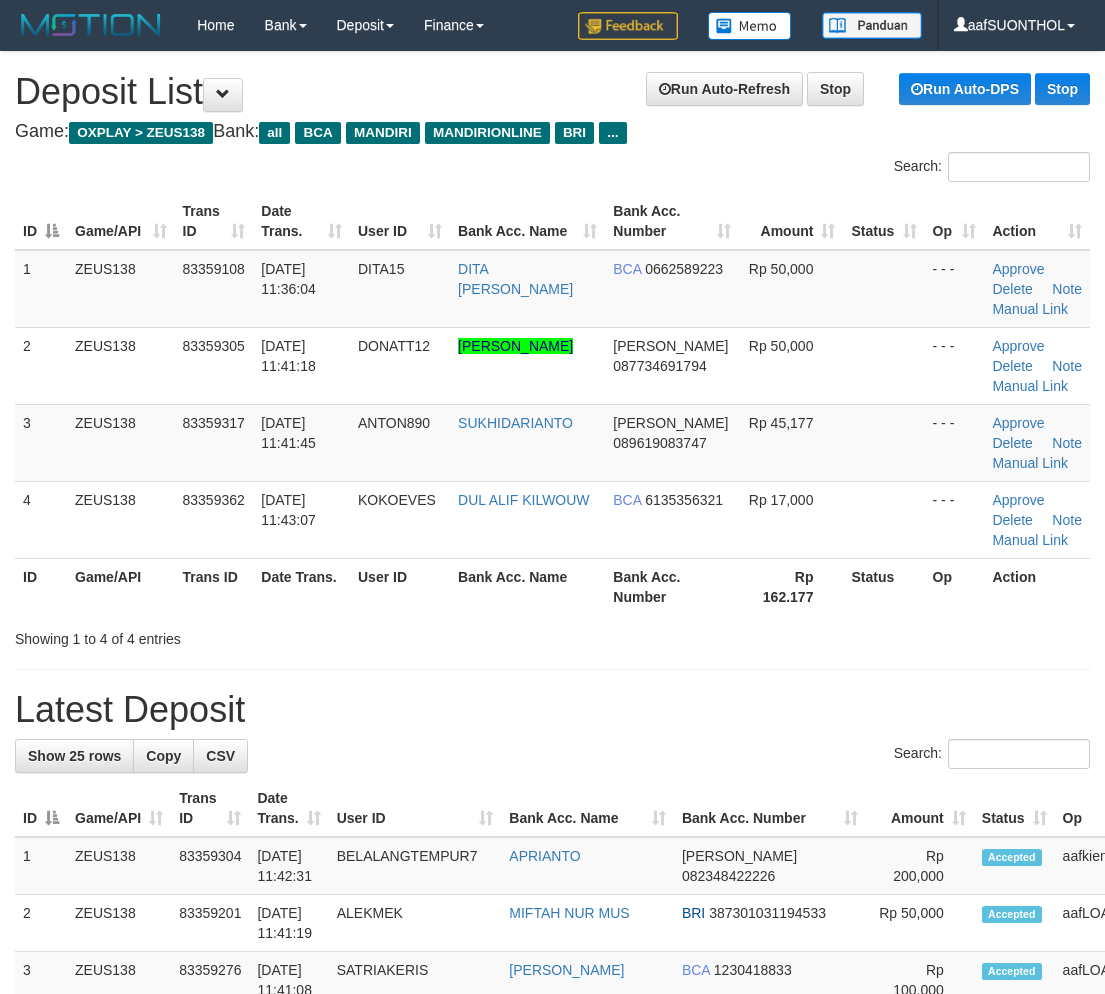 scroll, scrollTop: 30, scrollLeft: 0, axis: vertical 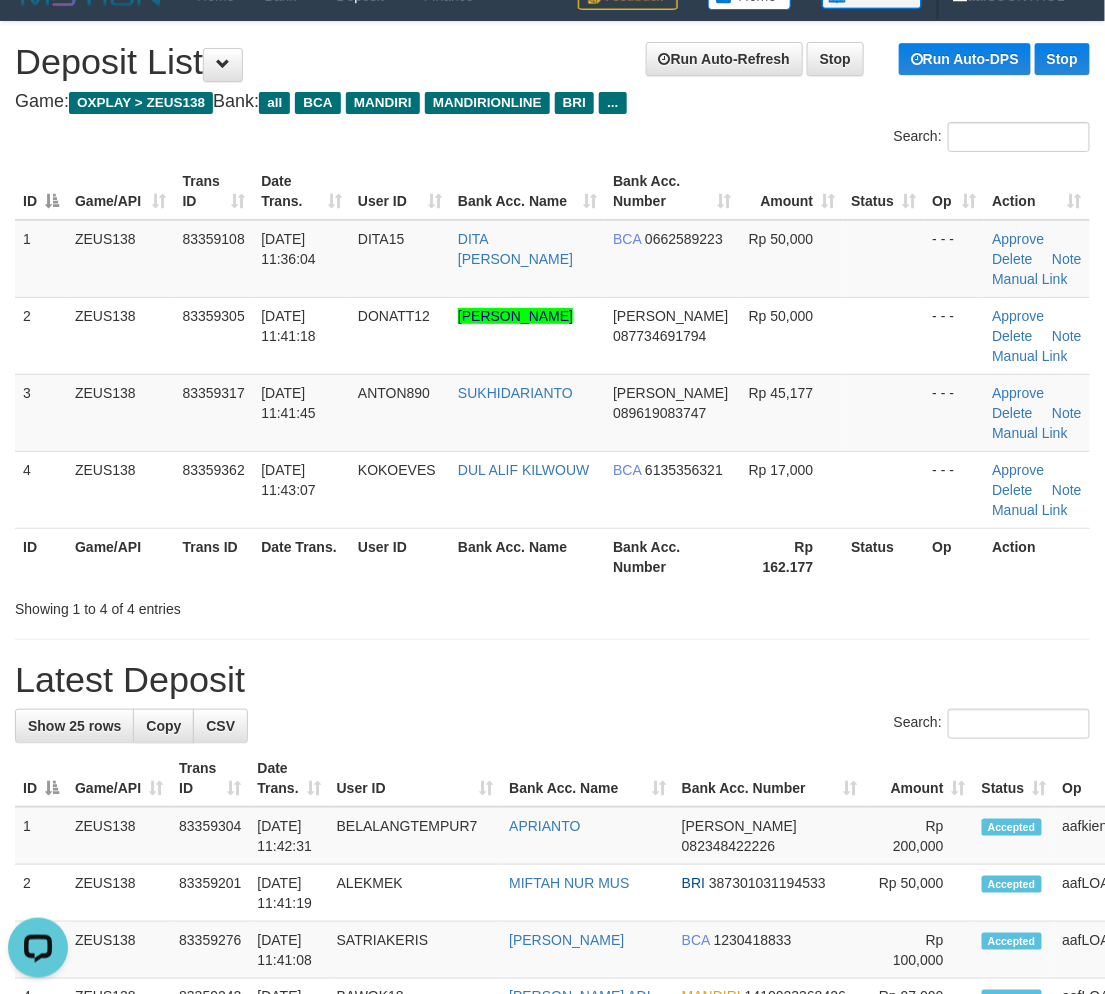 click on "Latest Deposit" at bounding box center (552, 680) 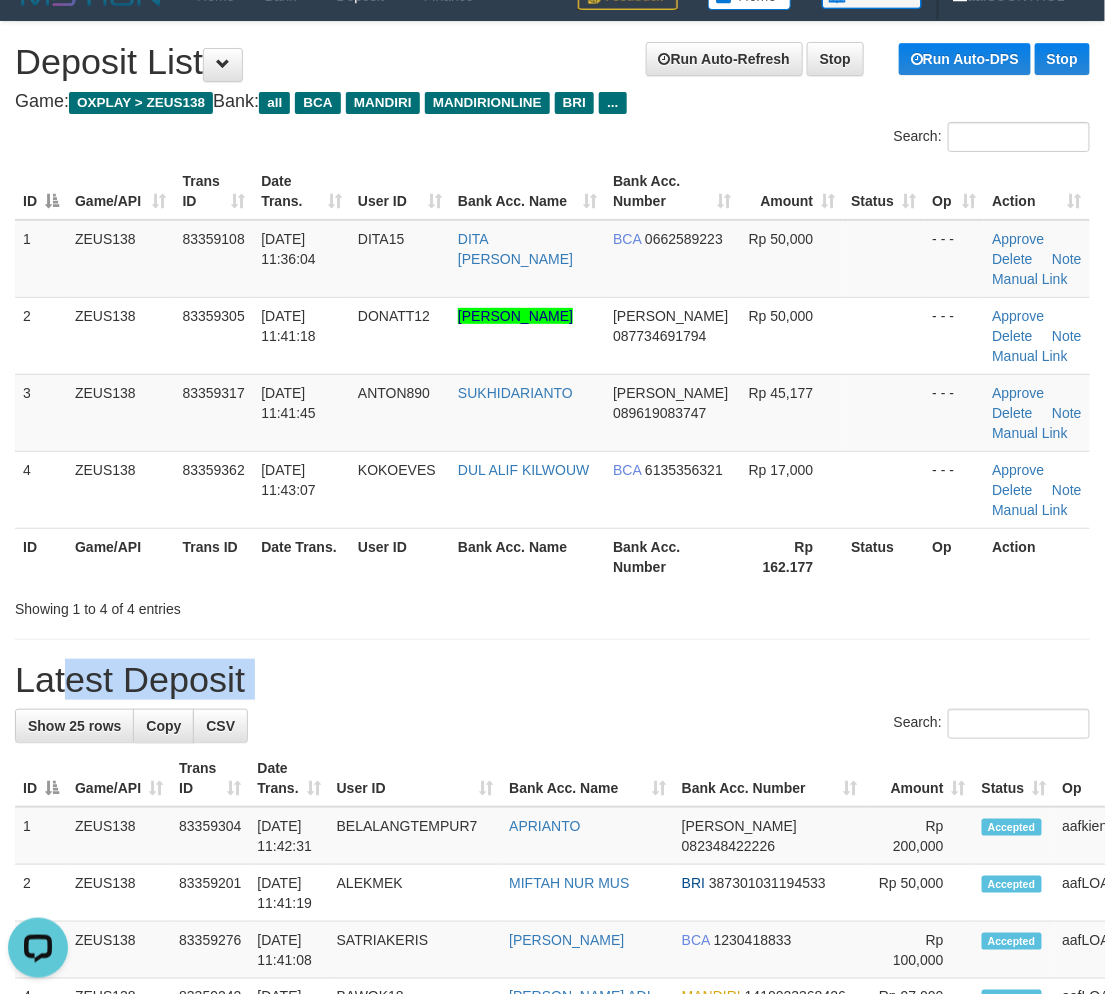 click on "Latest Deposit" at bounding box center (552, 680) 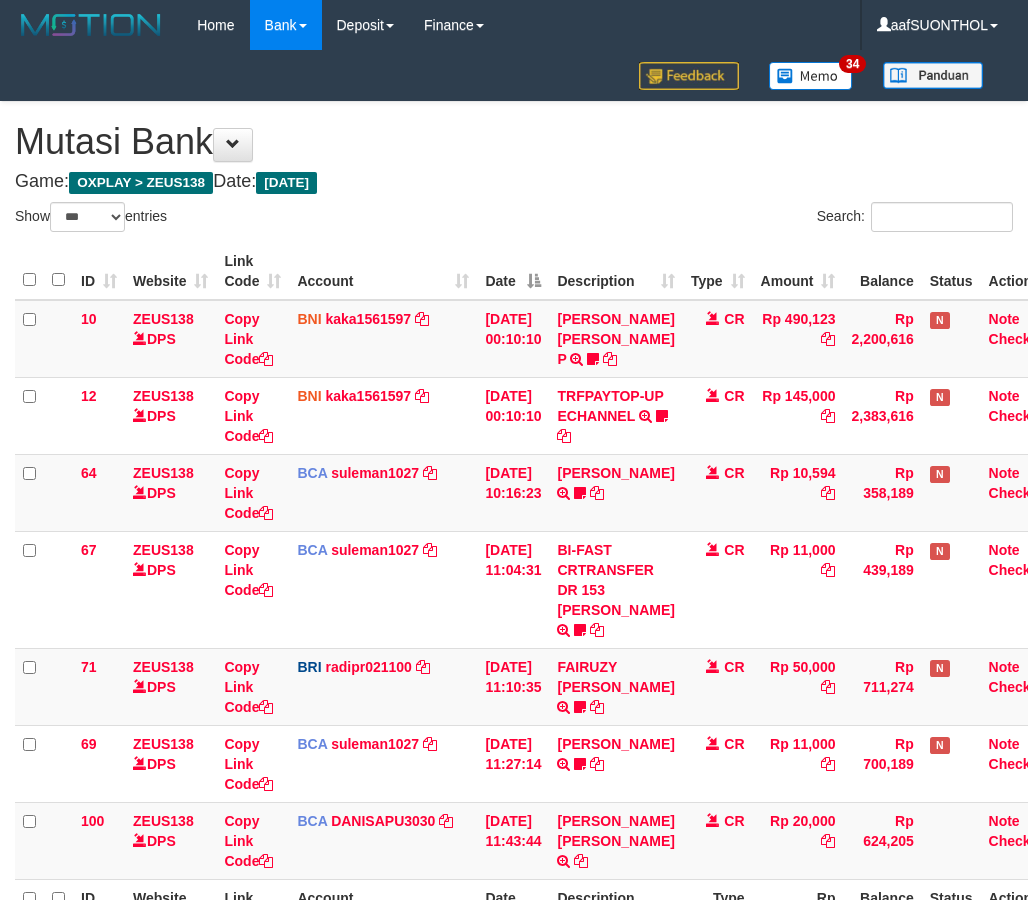 select on "***" 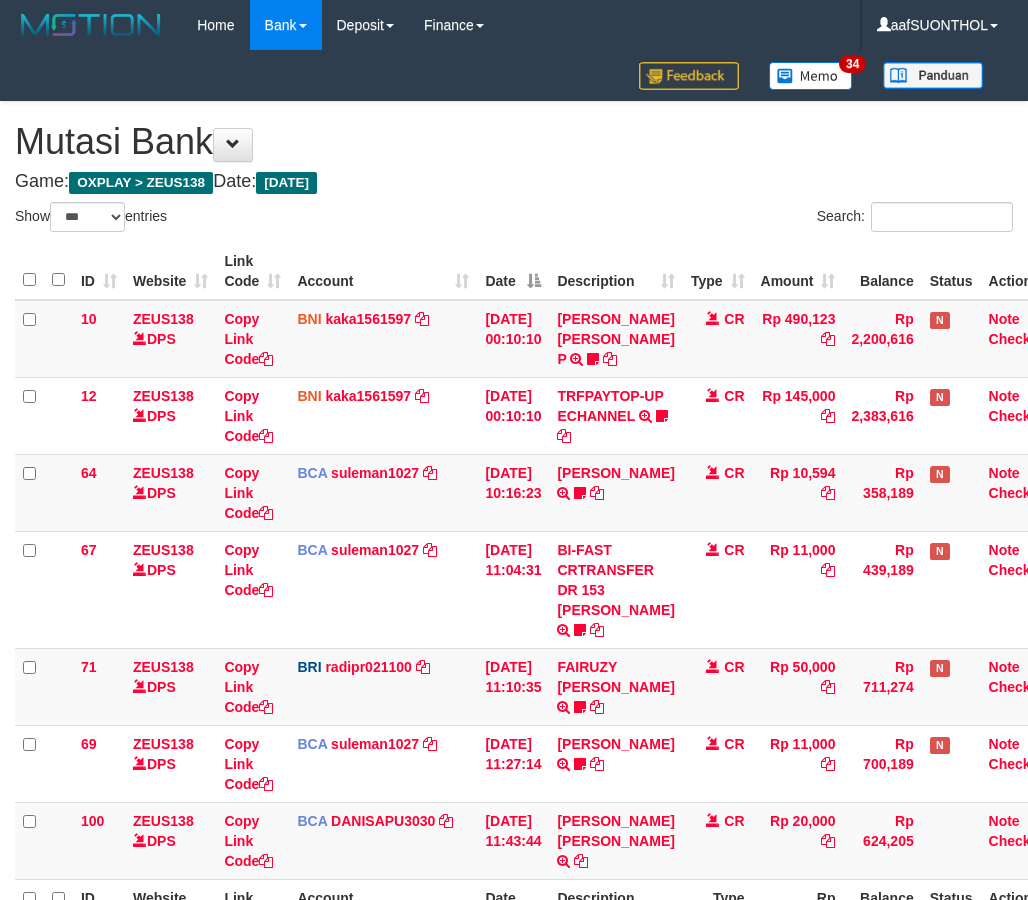 scroll, scrollTop: 202, scrollLeft: 0, axis: vertical 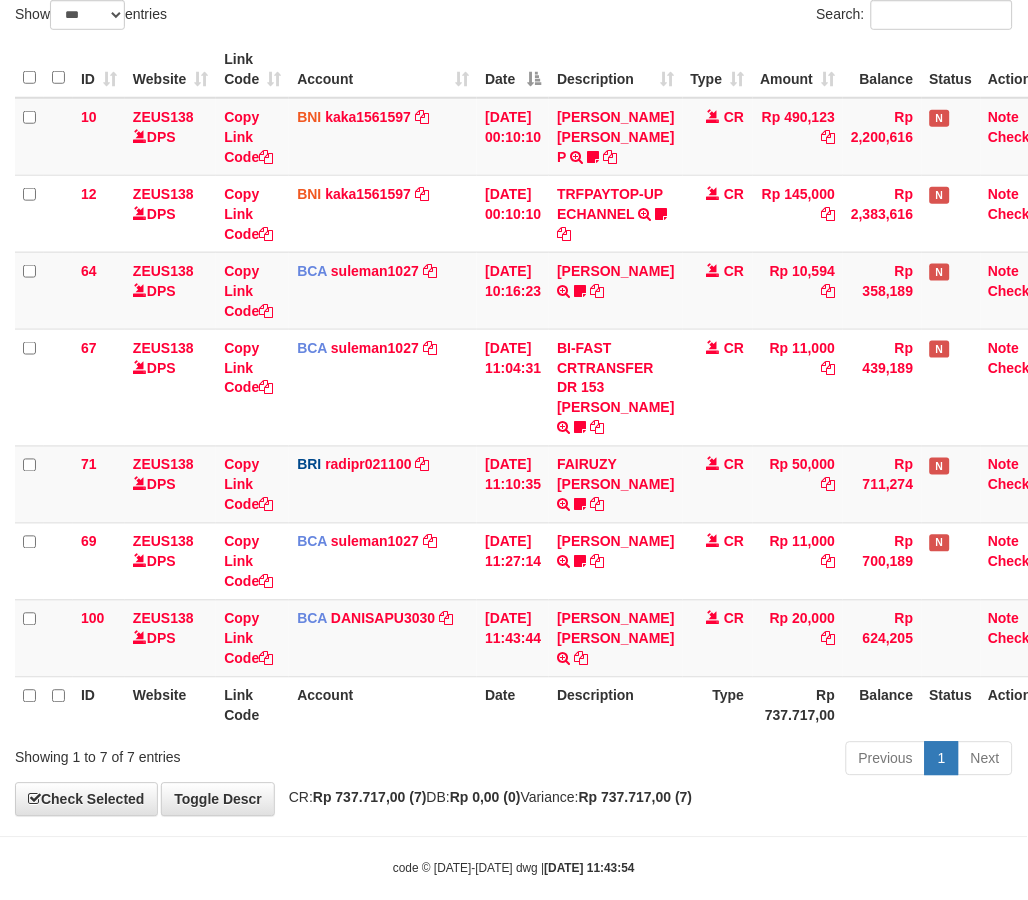 click on "ID Website Link Code Account Date Description Type Amount Balance Status Action
10
ZEUS138    DPS
Copy Link Code
BNI
kaka1561597
DPS
KARMILA
mutasi_20250710_2425 | 10
mutasi_20250710_2425 | 10
10/07/2025 00:10:10
MARIO MATERNUS MAU P            TRF/PAY/TOP-UP ECHANNEL MARIO MATERNUS MAU P    LAKILAKIKUAT99
CR
Rp 490,123
Rp 2,200,616
N
Note
Check
12
ZEUS138    DPS
Copy Link Code
BNI
kaka1561597" at bounding box center (514, 387) 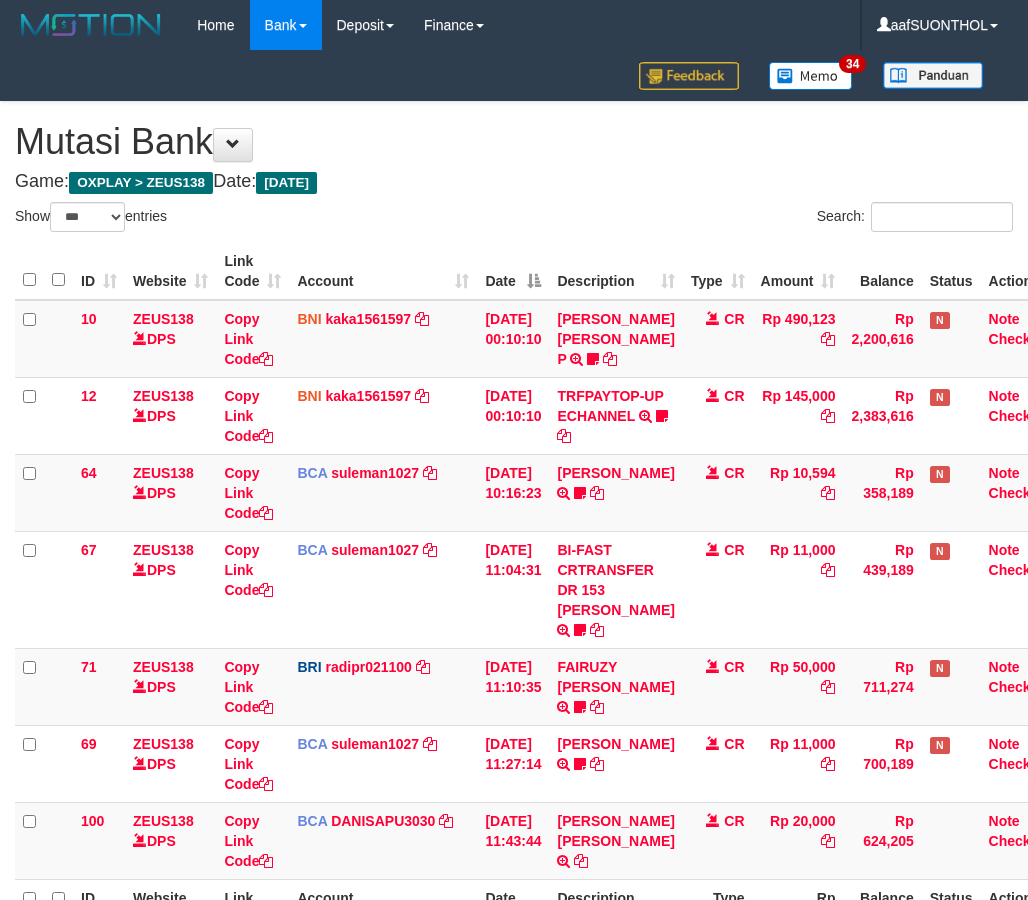 select on "***" 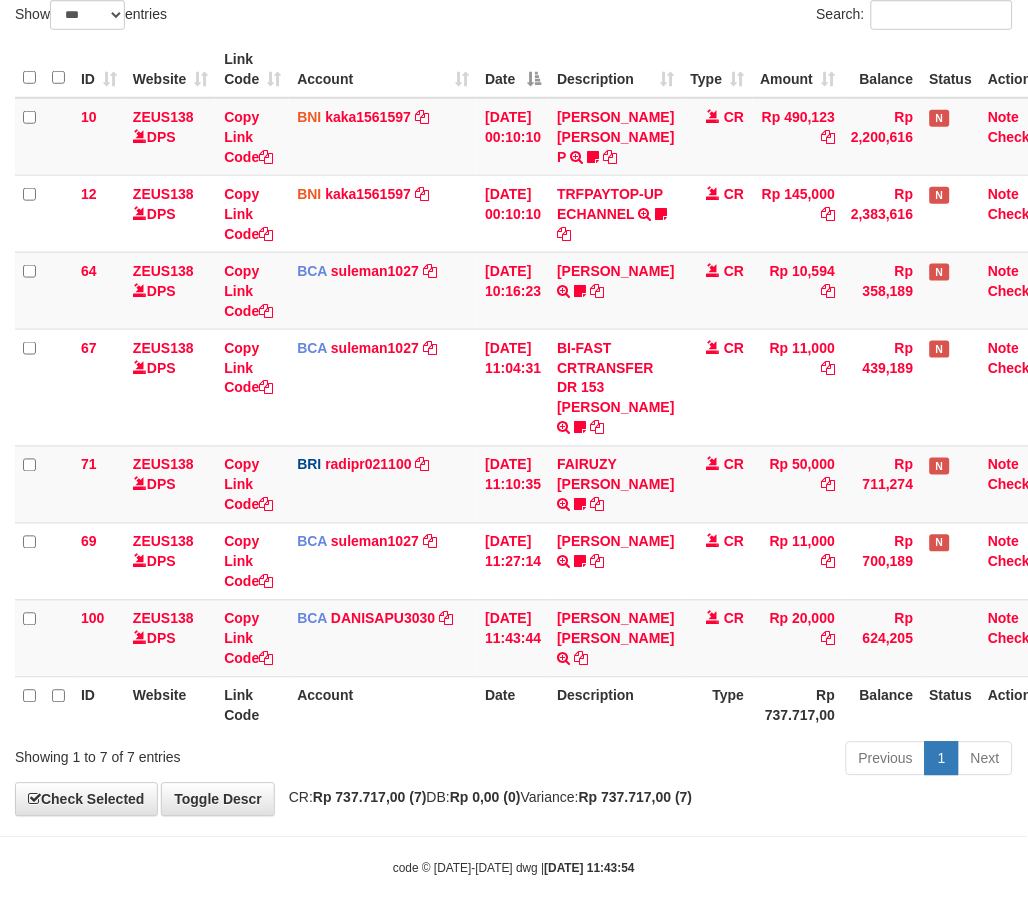 click on "Date" at bounding box center [513, 705] 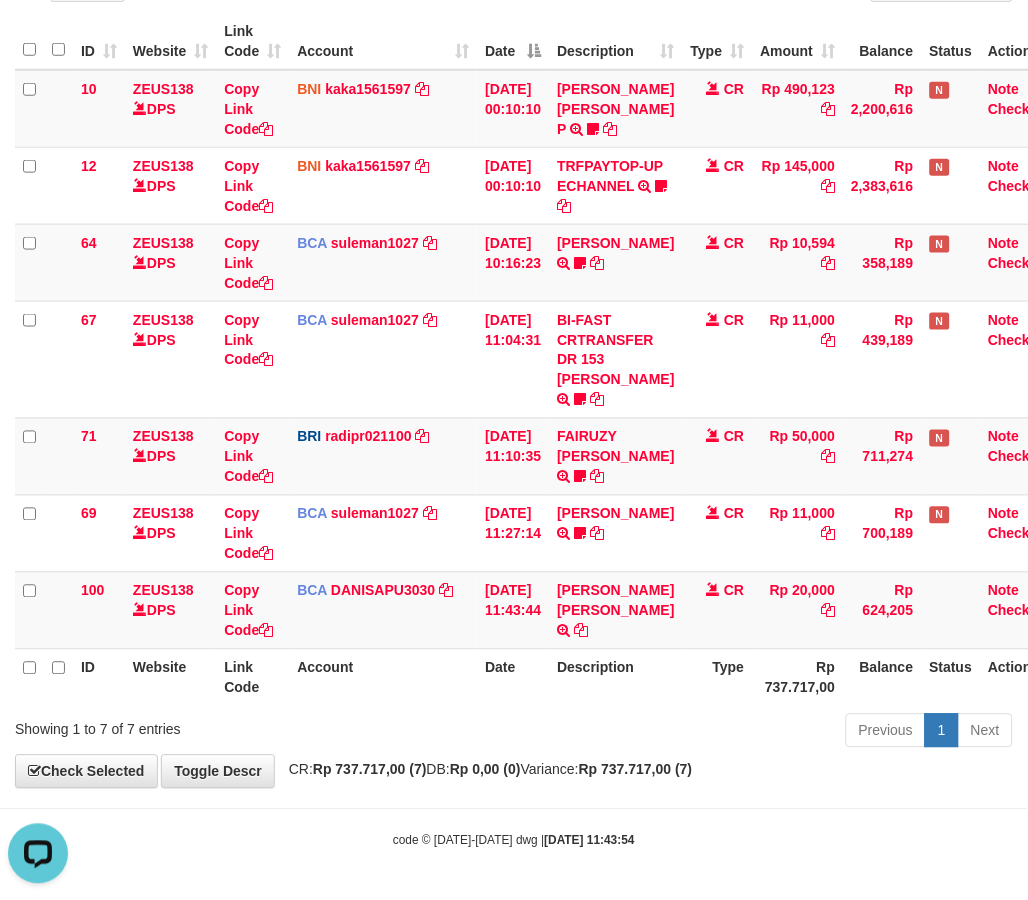 scroll, scrollTop: 0, scrollLeft: 0, axis: both 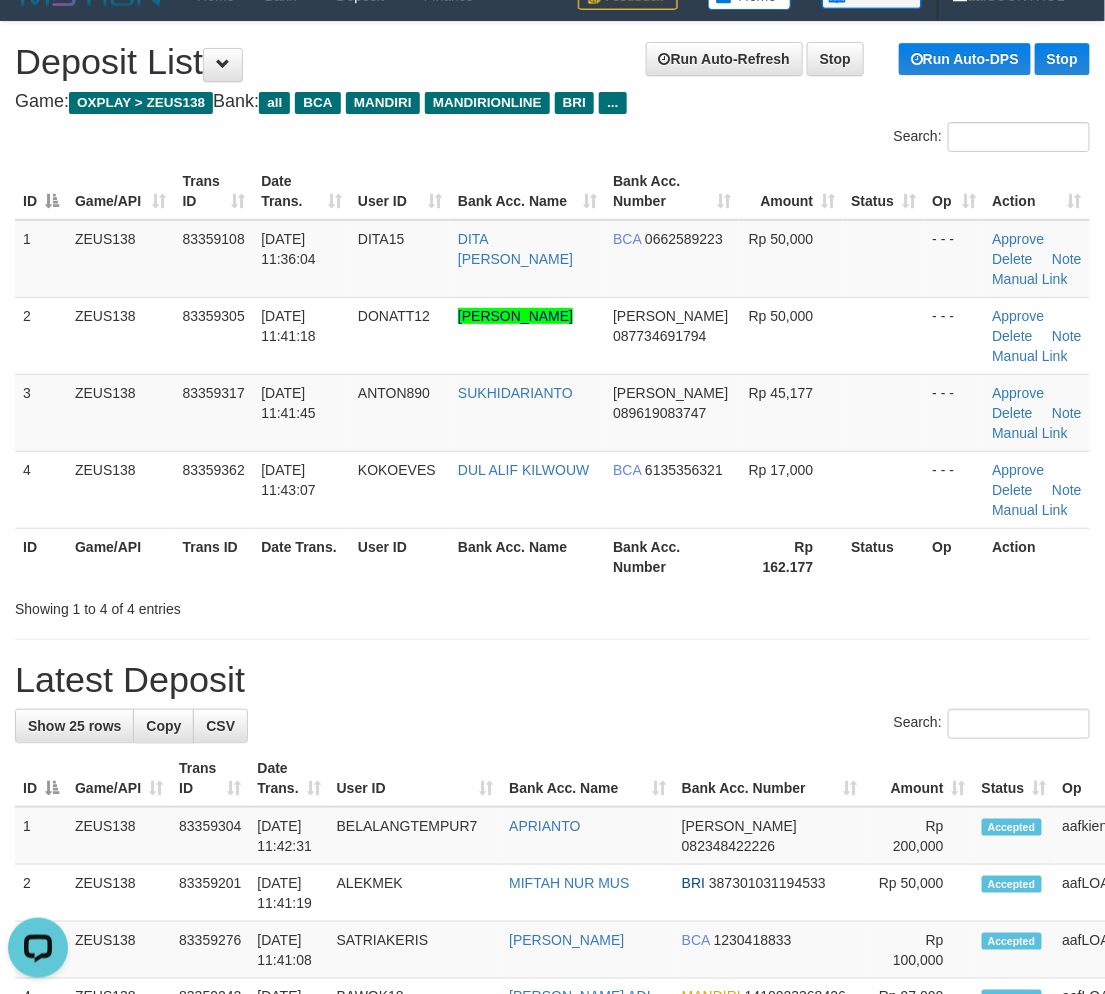 click at bounding box center [552, 639] 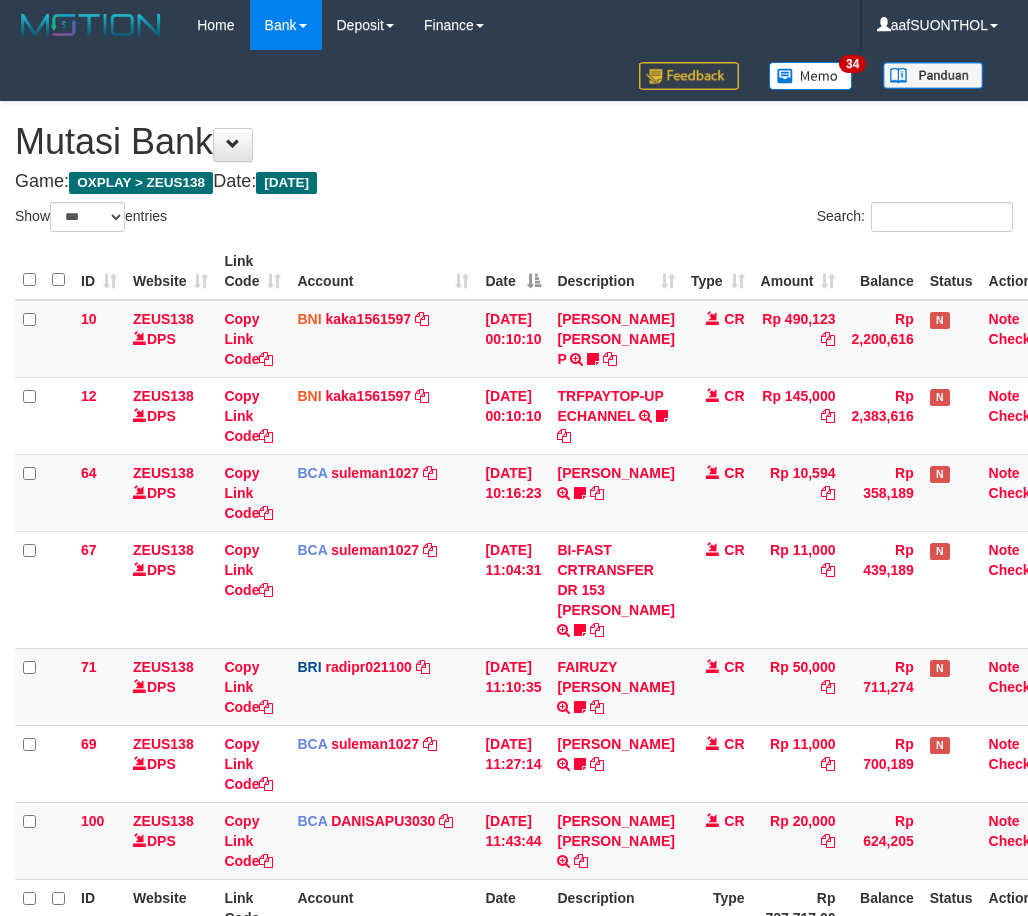 select on "***" 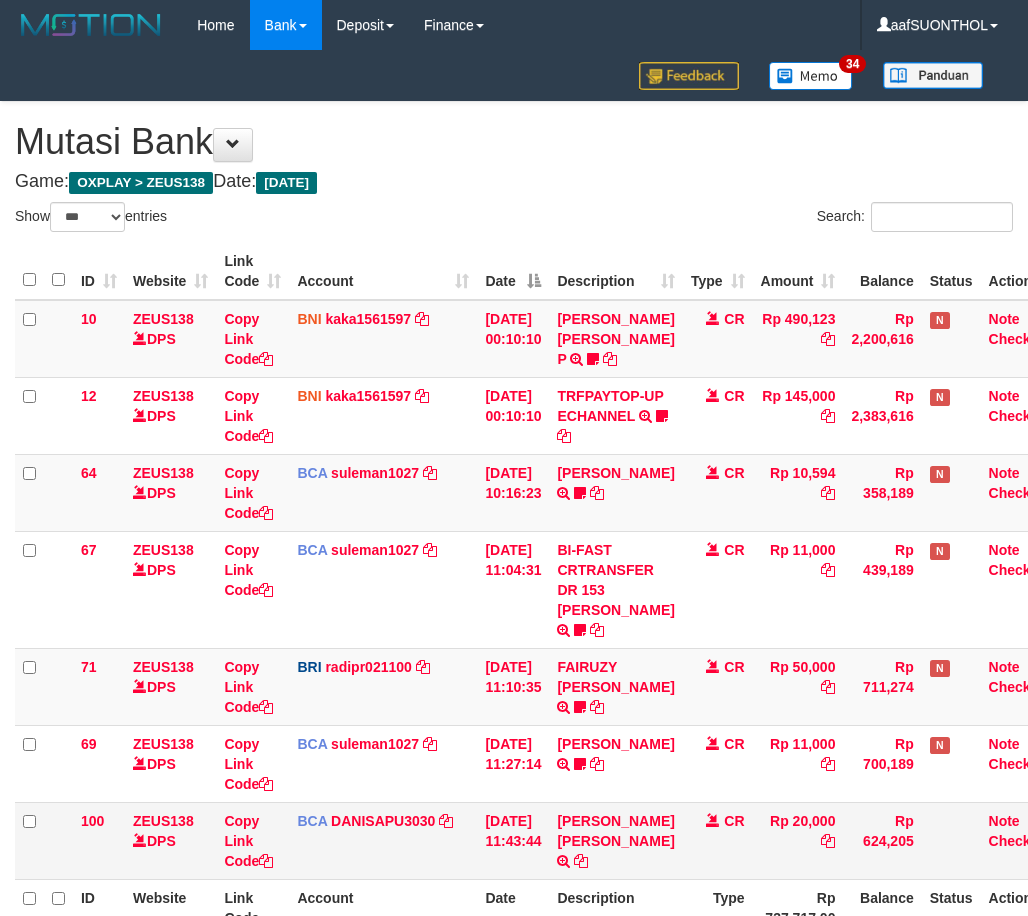click on "Link Code" at bounding box center (252, 907) 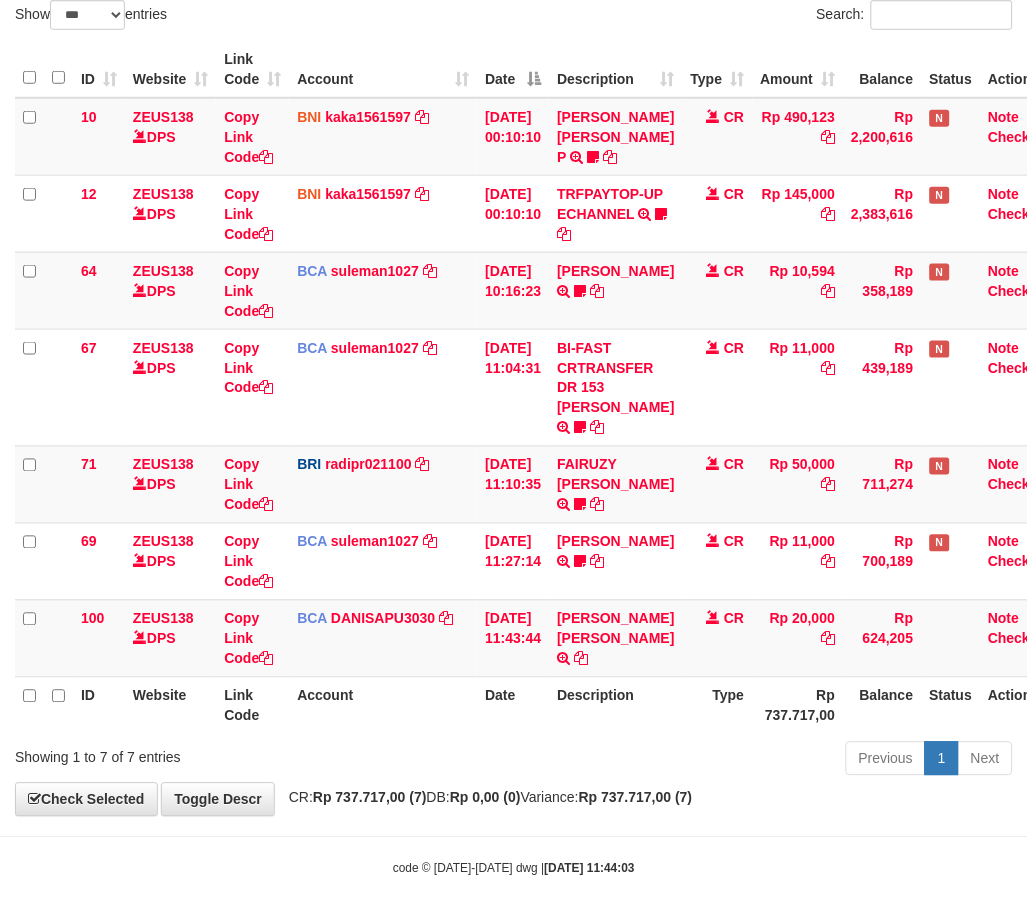 scroll, scrollTop: 271, scrollLeft: 0, axis: vertical 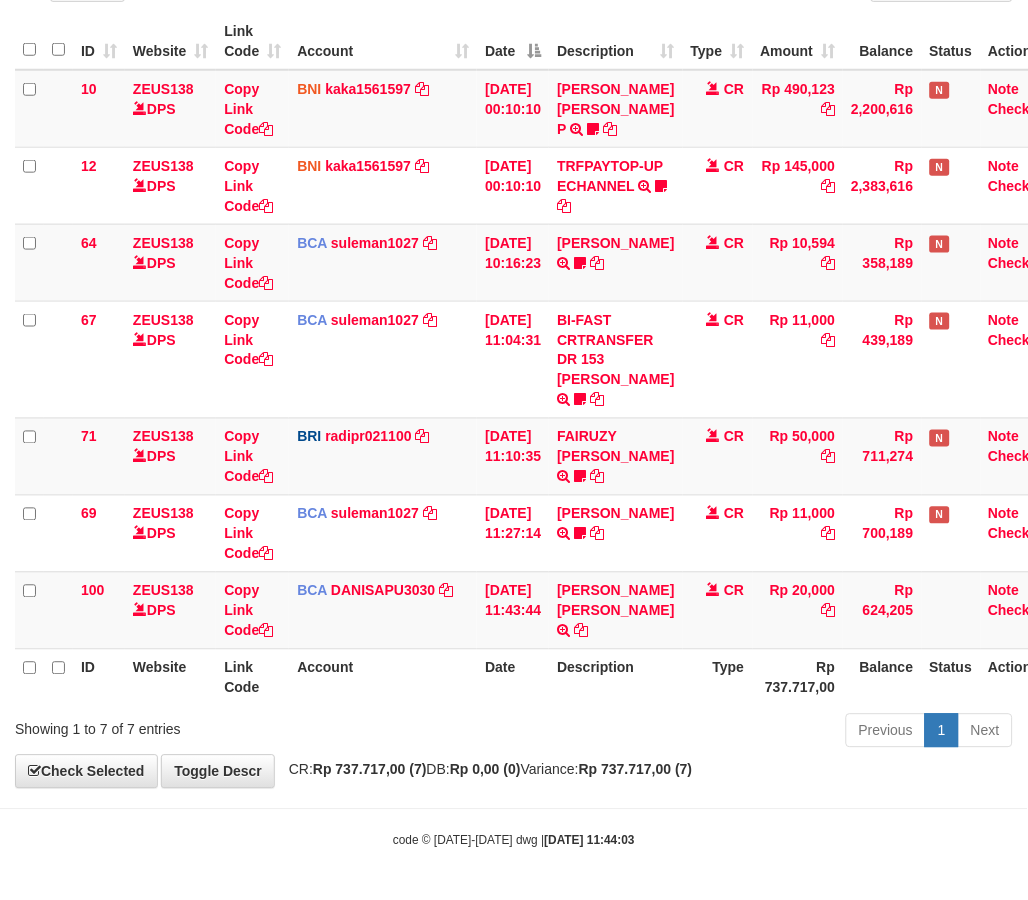 click on "Previous 1 Next" at bounding box center (728, 733) 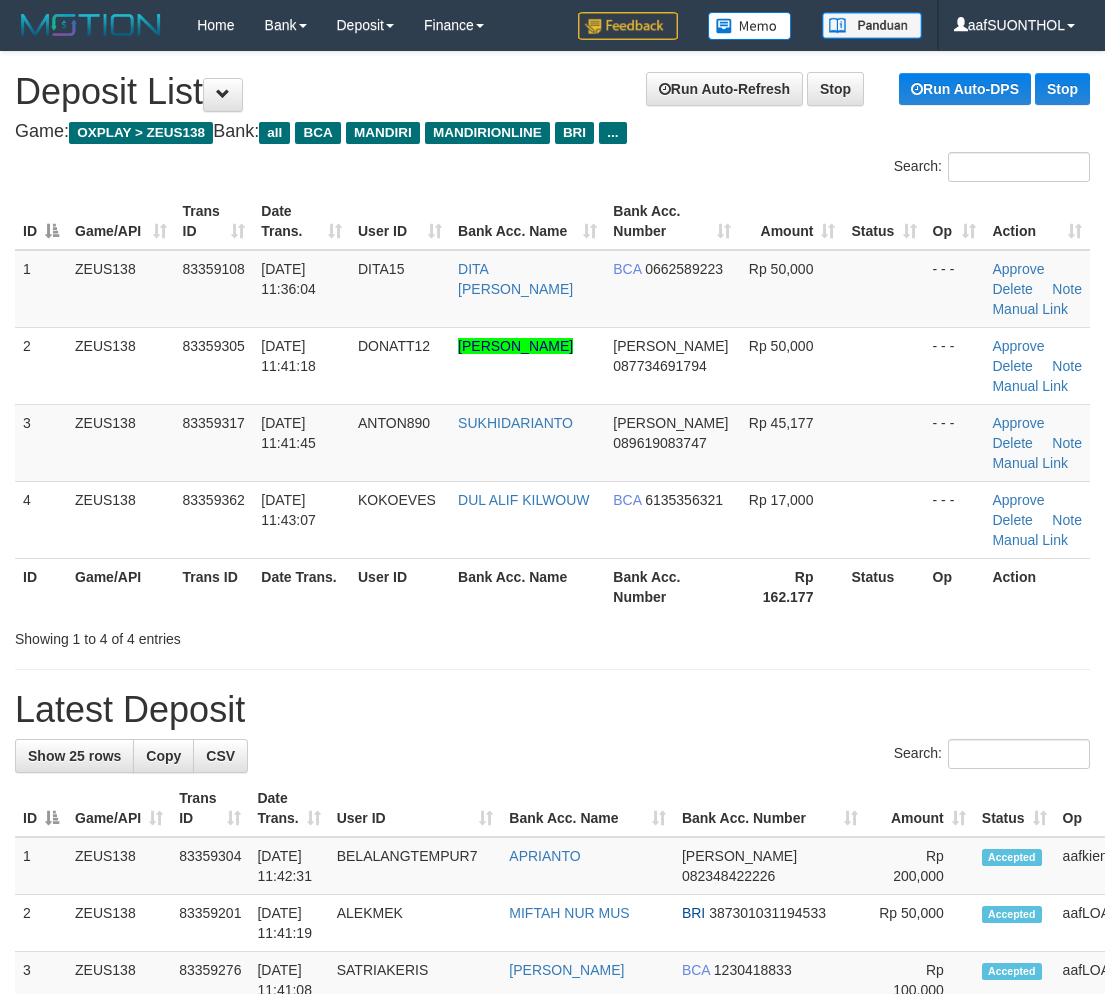 scroll, scrollTop: 30, scrollLeft: 0, axis: vertical 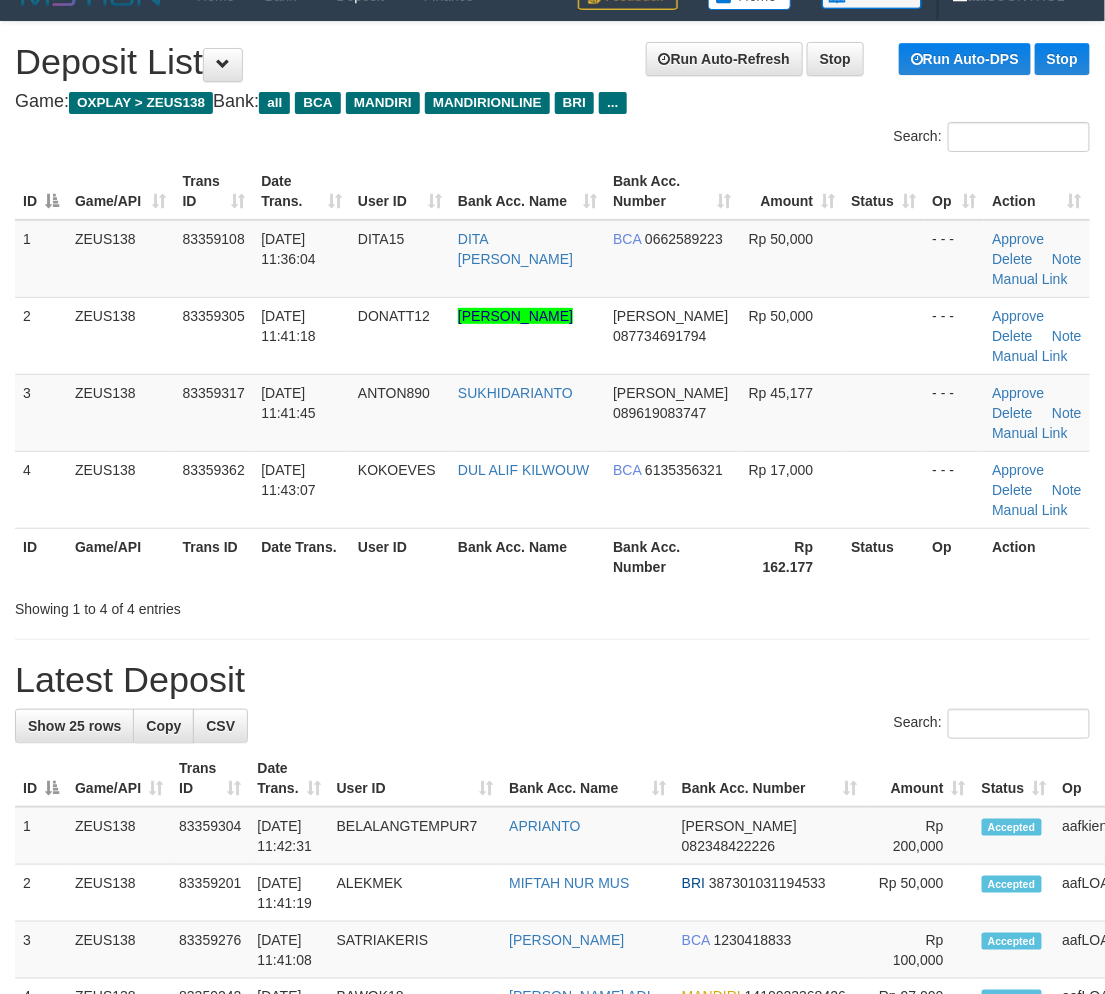 click on "Latest Deposit" at bounding box center (552, 680) 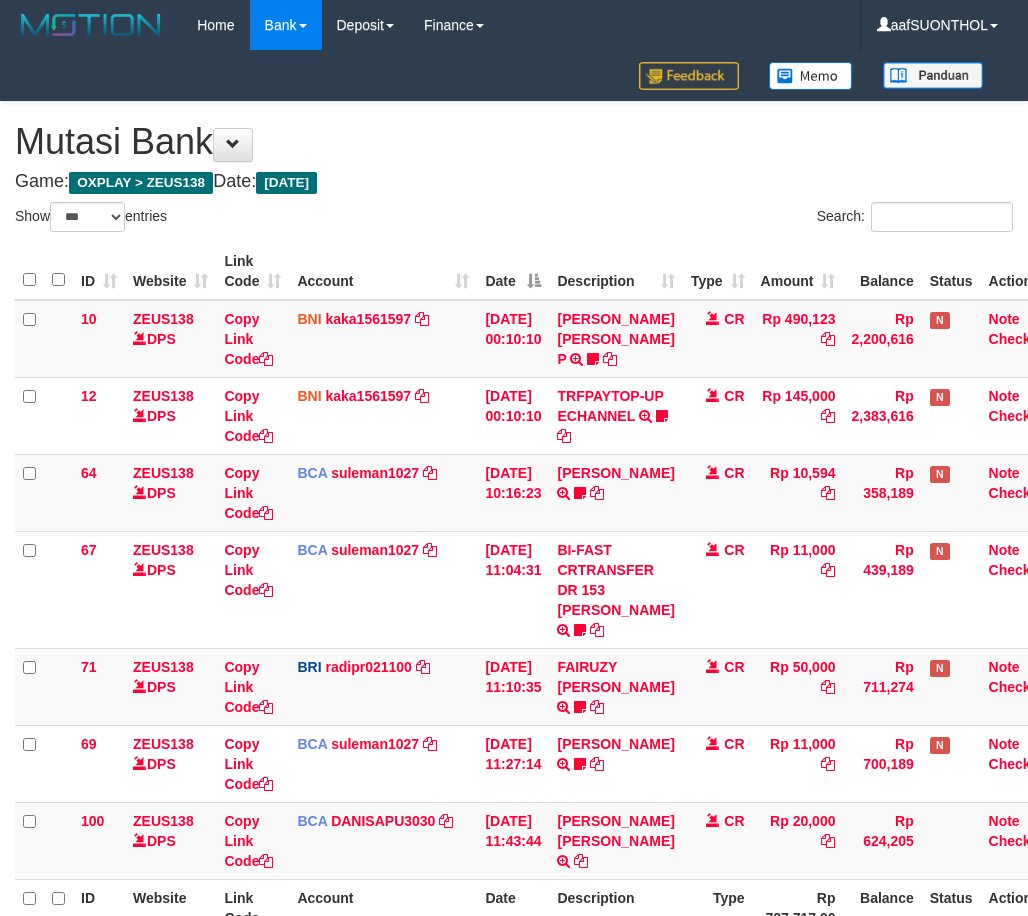 select on "***" 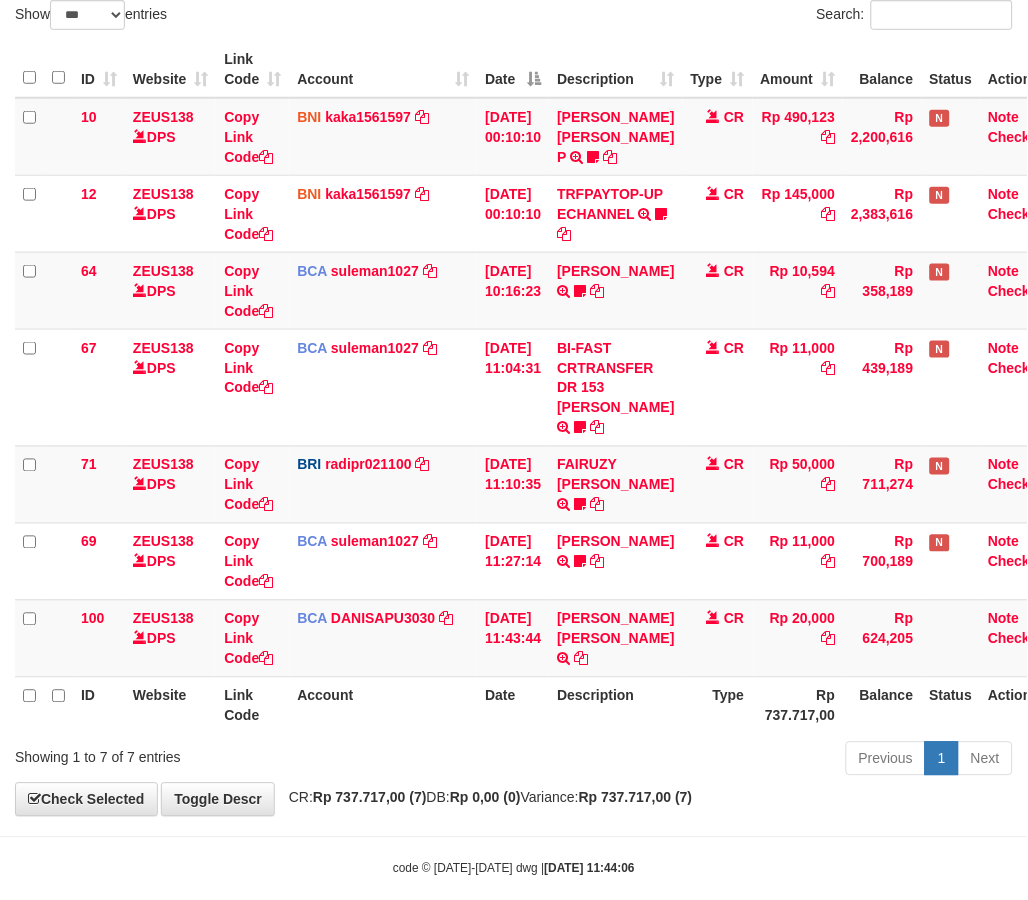 scroll, scrollTop: 271, scrollLeft: 0, axis: vertical 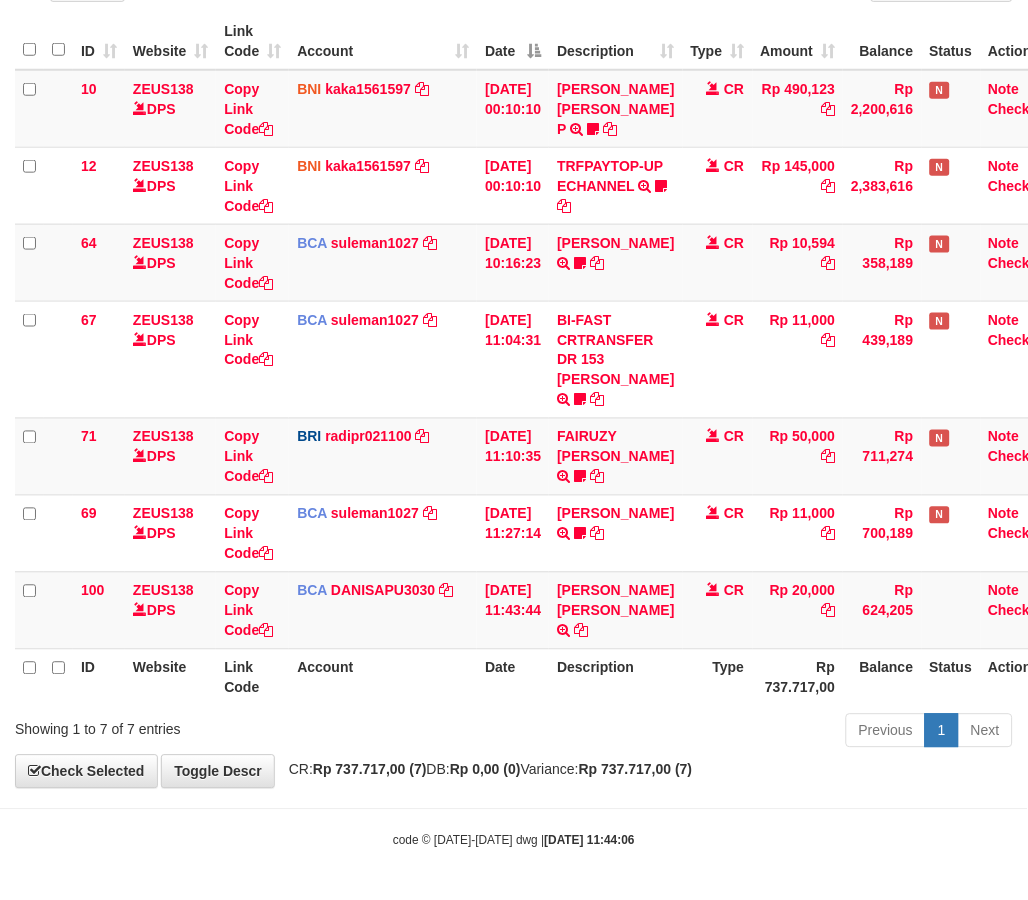 click on "Toggle navigation
Home
Bank
Account List
Load
By Website
Group
[OXPLAY]													ZEUS138
By Load Group (DPS)" at bounding box center [514, 335] 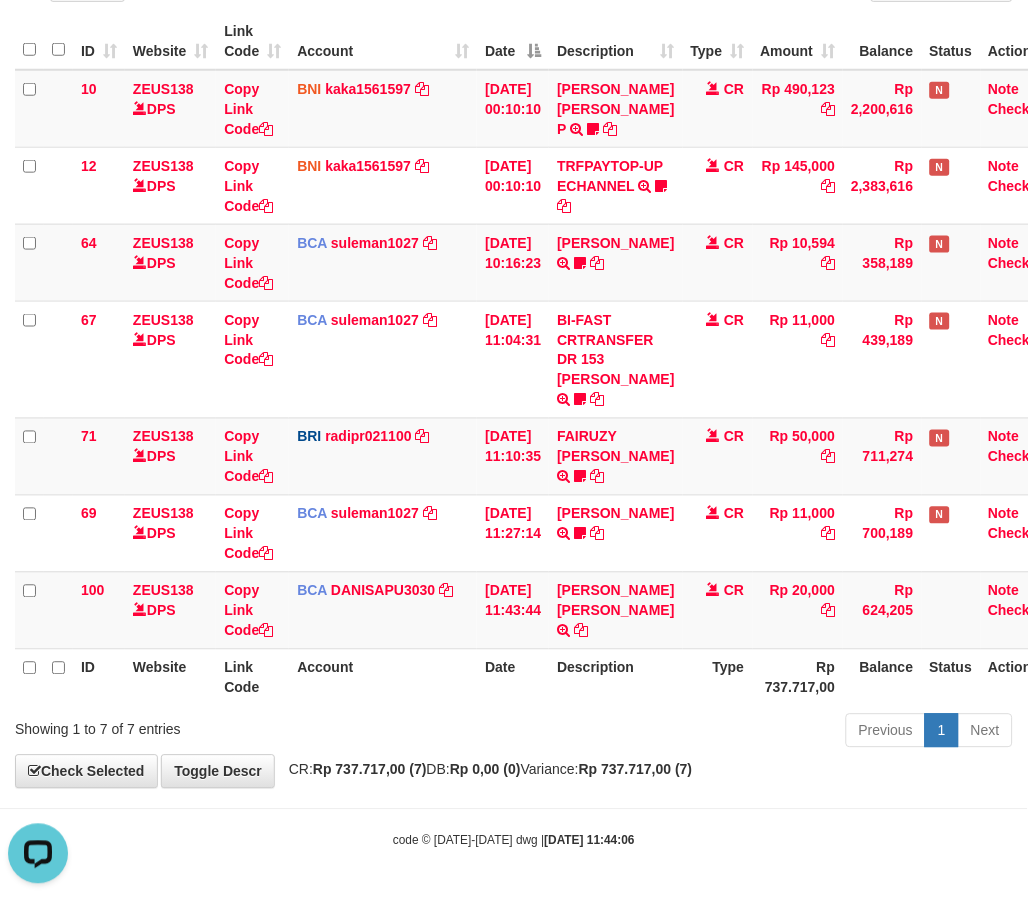 scroll, scrollTop: 0, scrollLeft: 0, axis: both 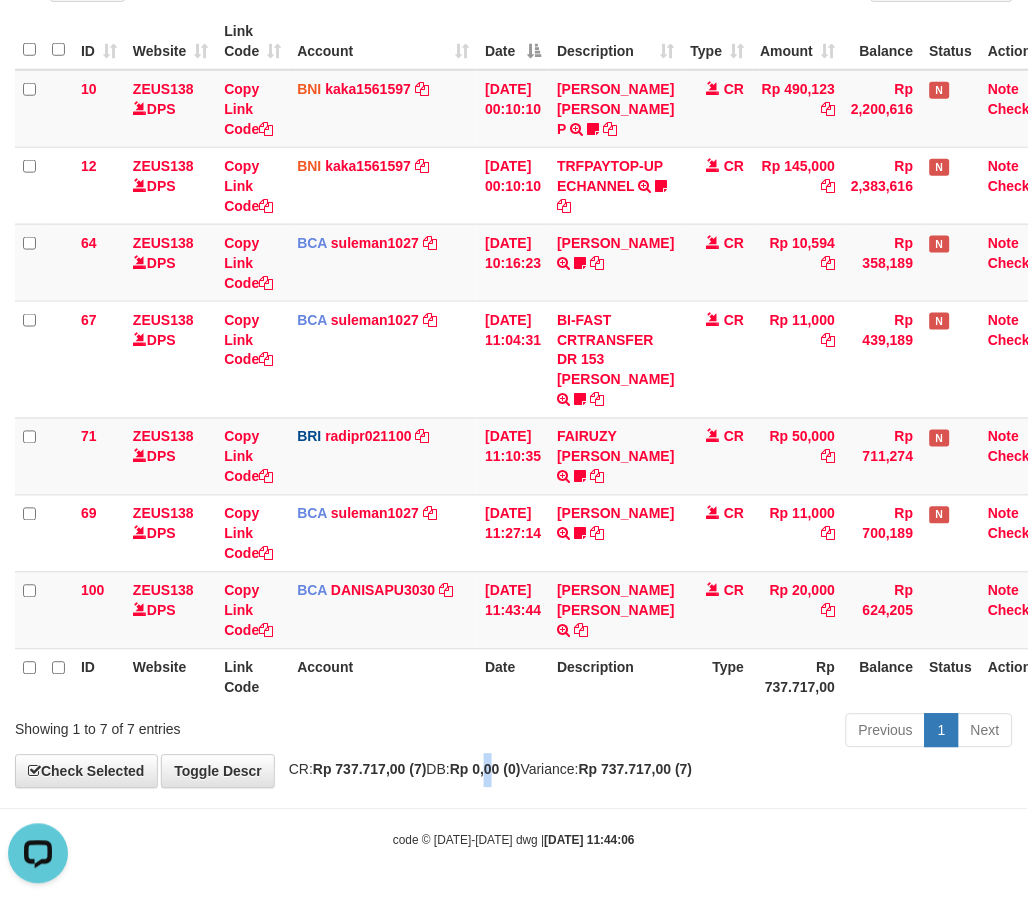 click on "Rp 0,00 (0)" at bounding box center [485, 770] 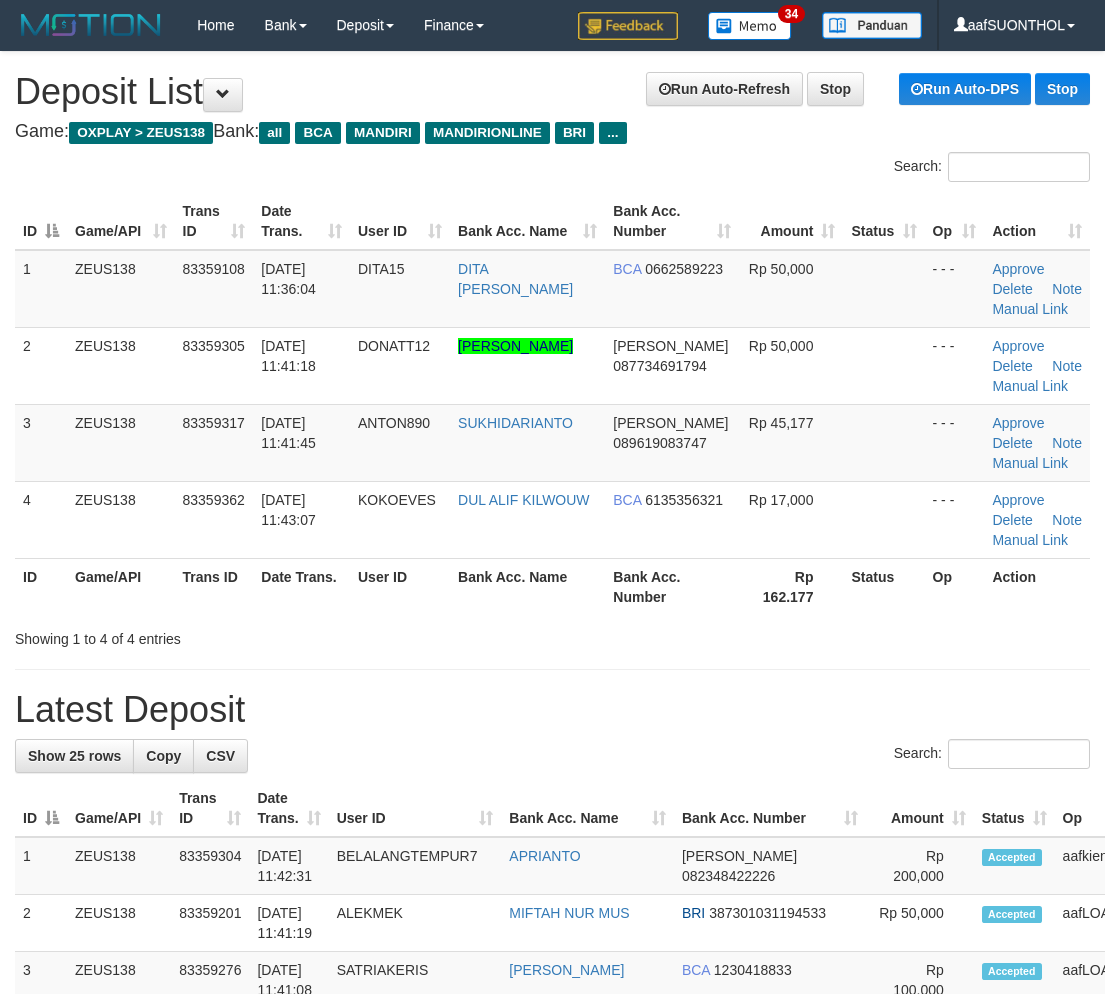 scroll, scrollTop: 30, scrollLeft: 0, axis: vertical 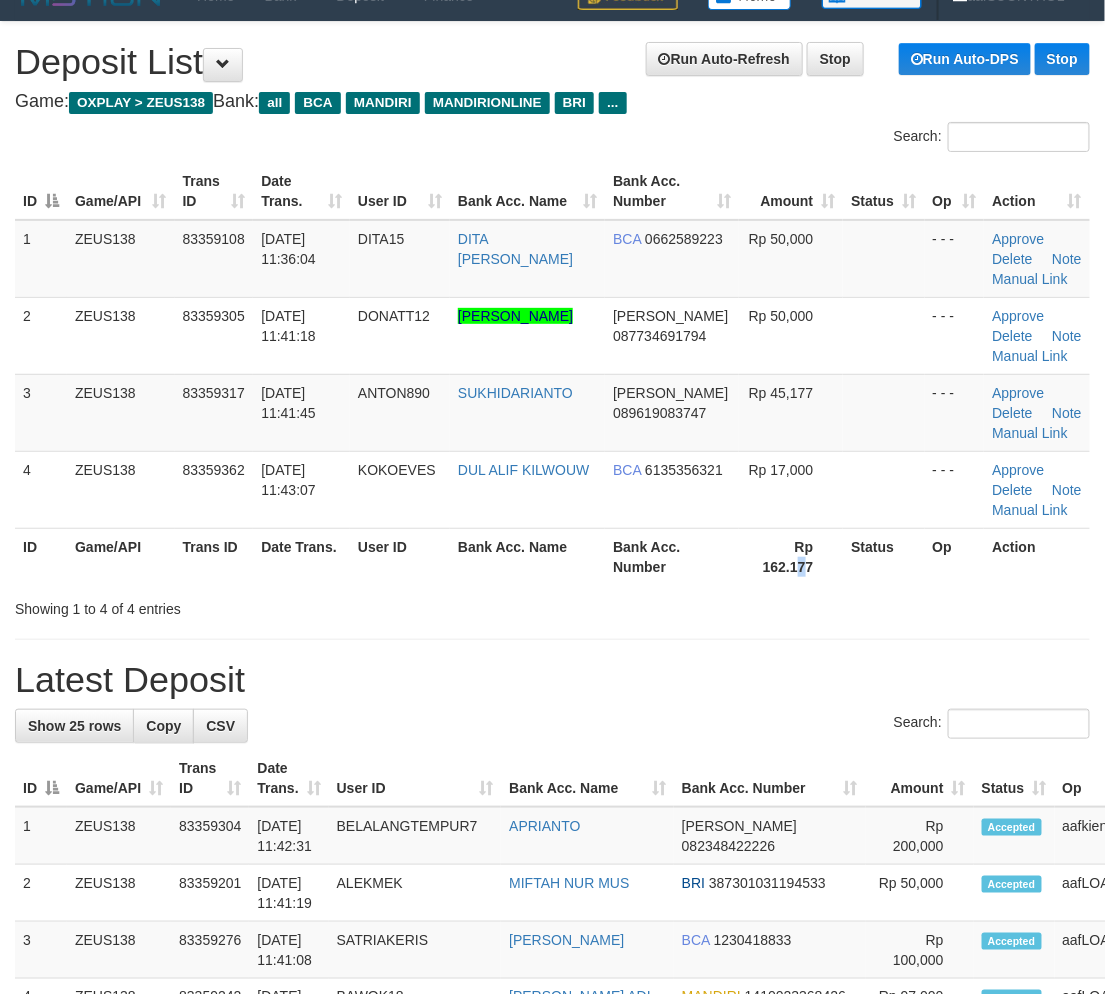 click on "Rp 162.177" at bounding box center (791, 556) 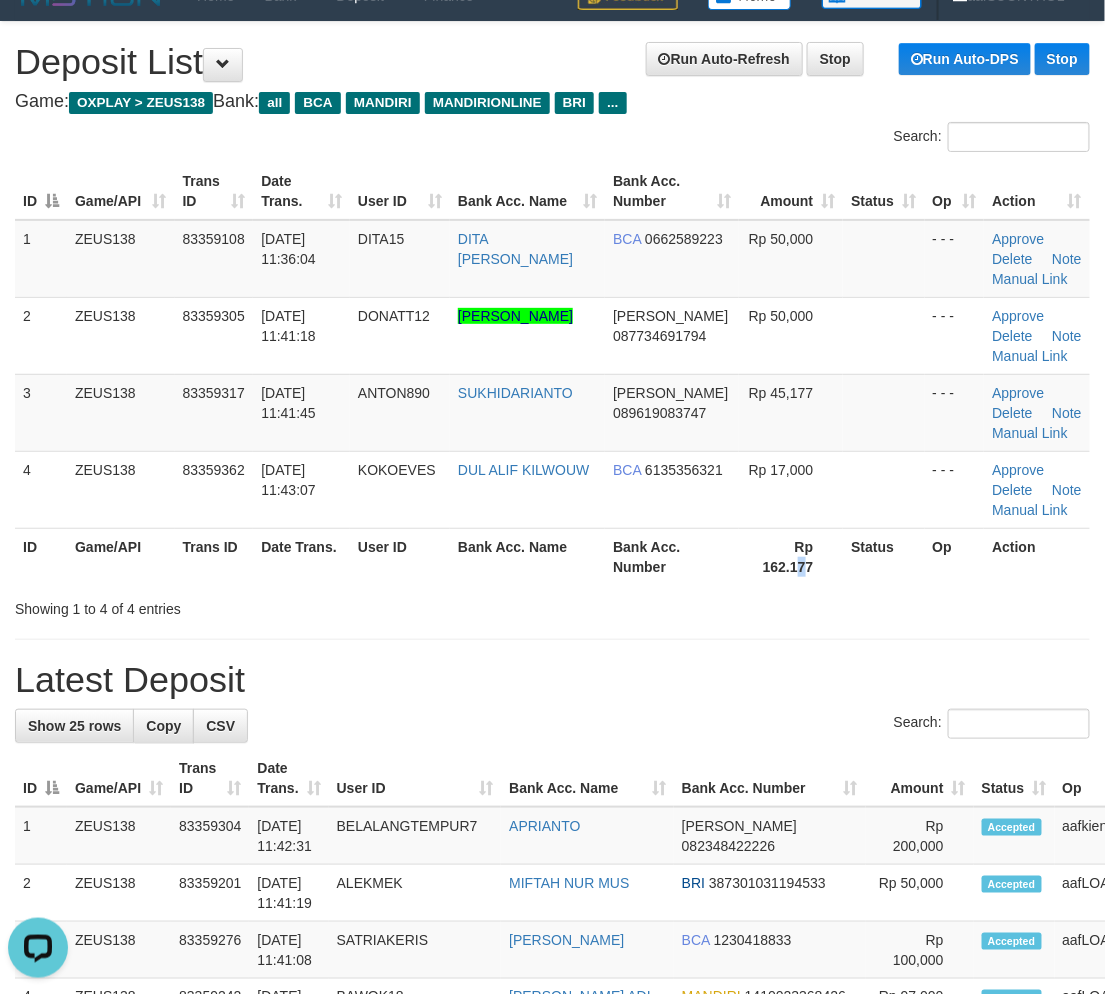 scroll, scrollTop: 0, scrollLeft: 0, axis: both 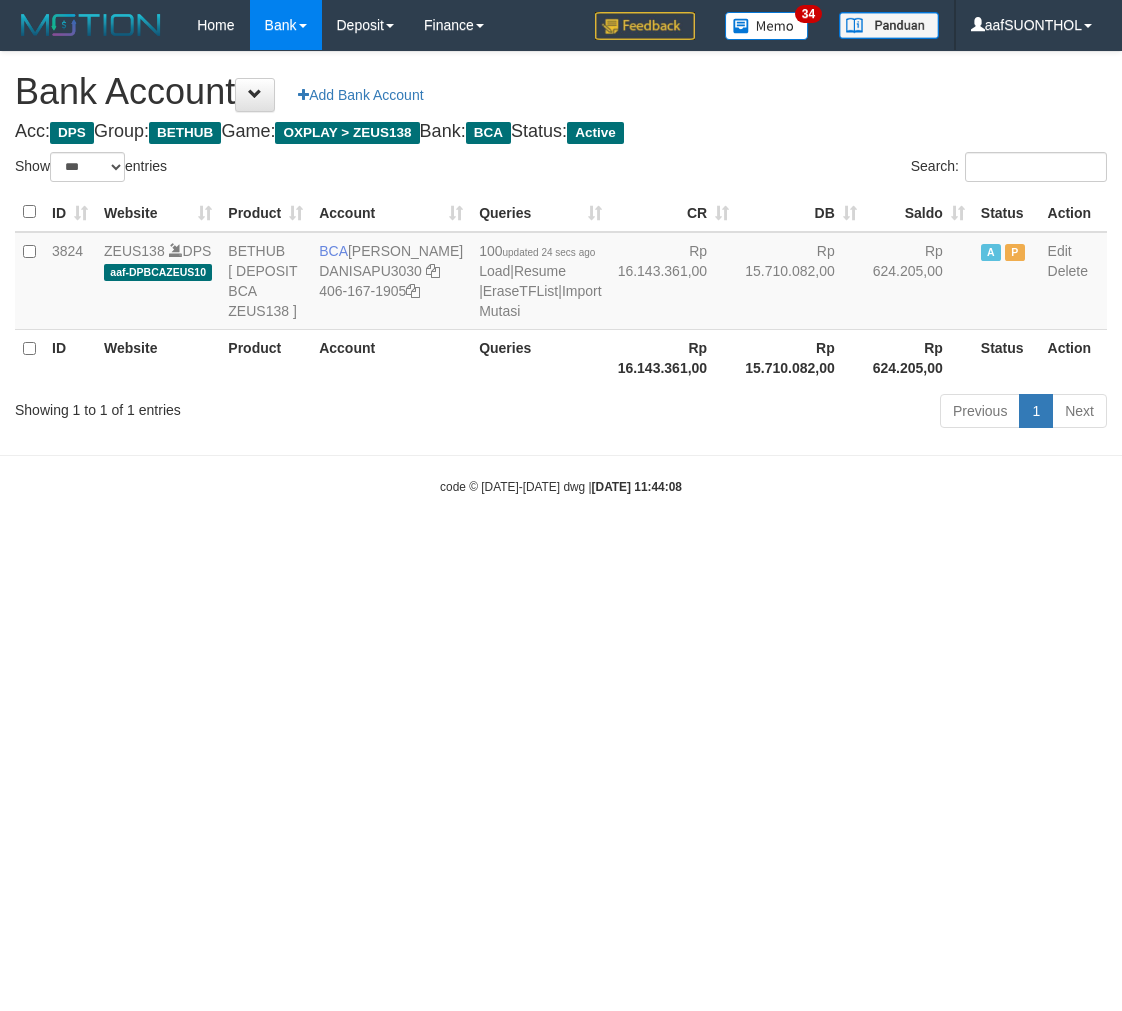 select on "***" 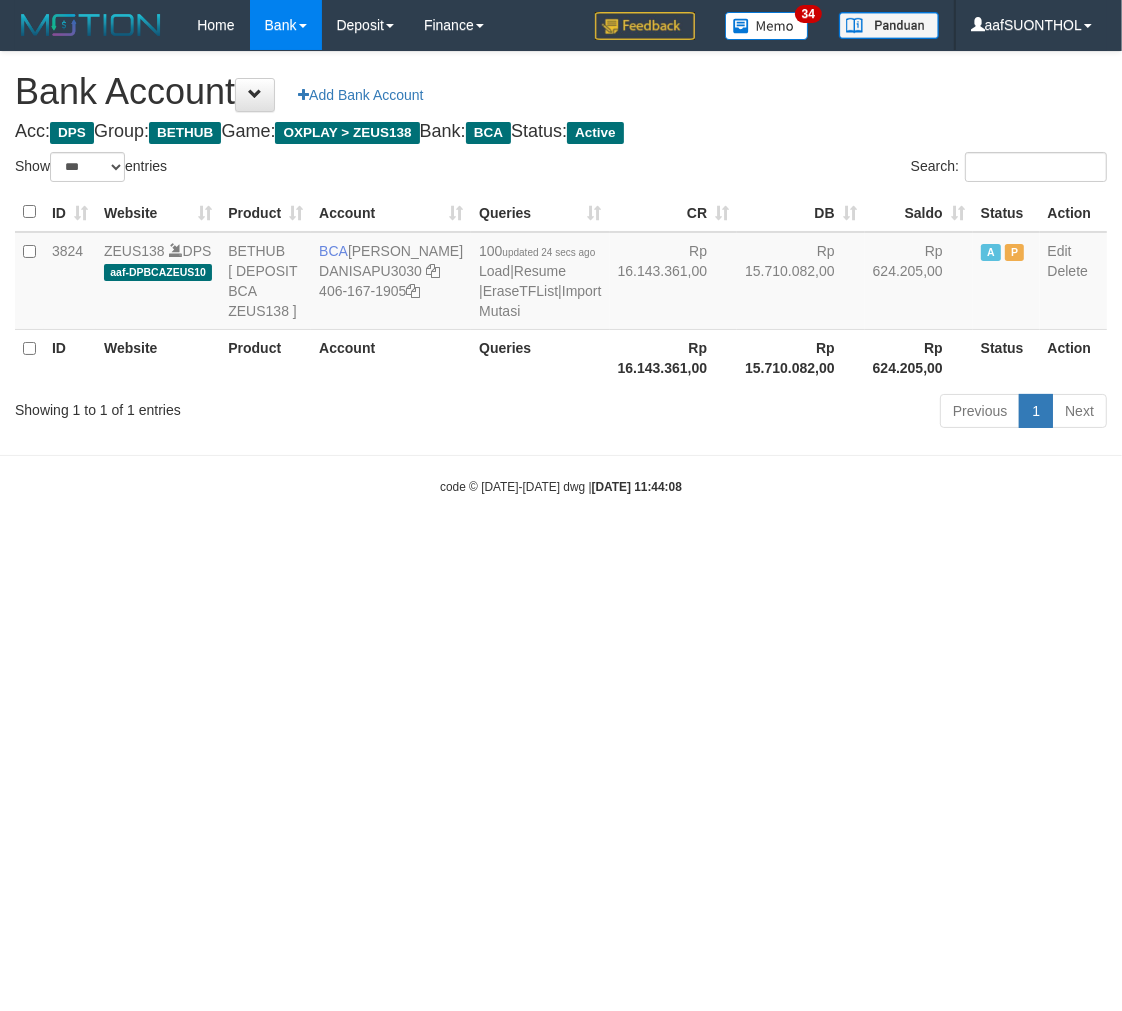 drag, startPoint x: 0, startPoint y: 0, endPoint x: 848, endPoint y: 673, distance: 1082.6047 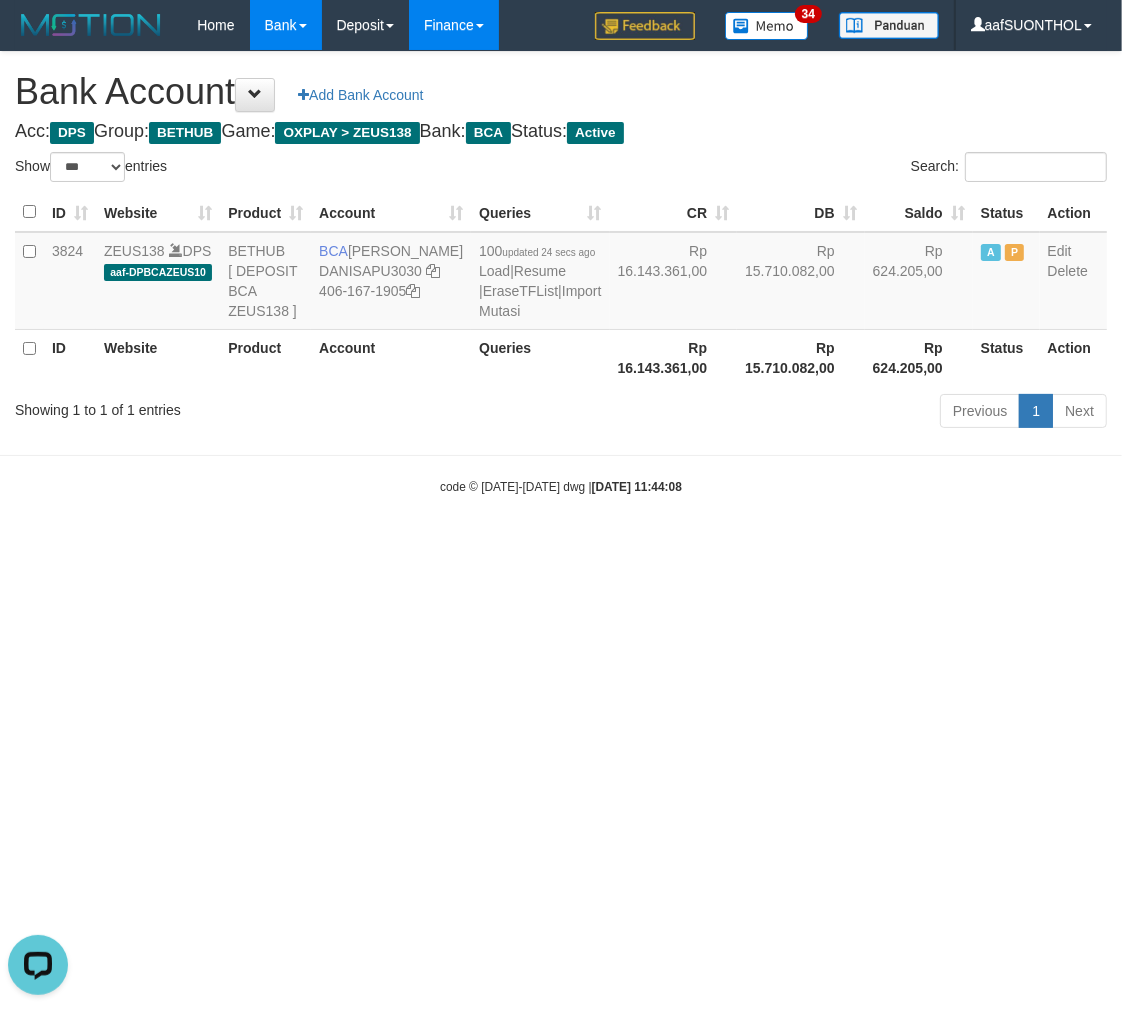 scroll, scrollTop: 0, scrollLeft: 0, axis: both 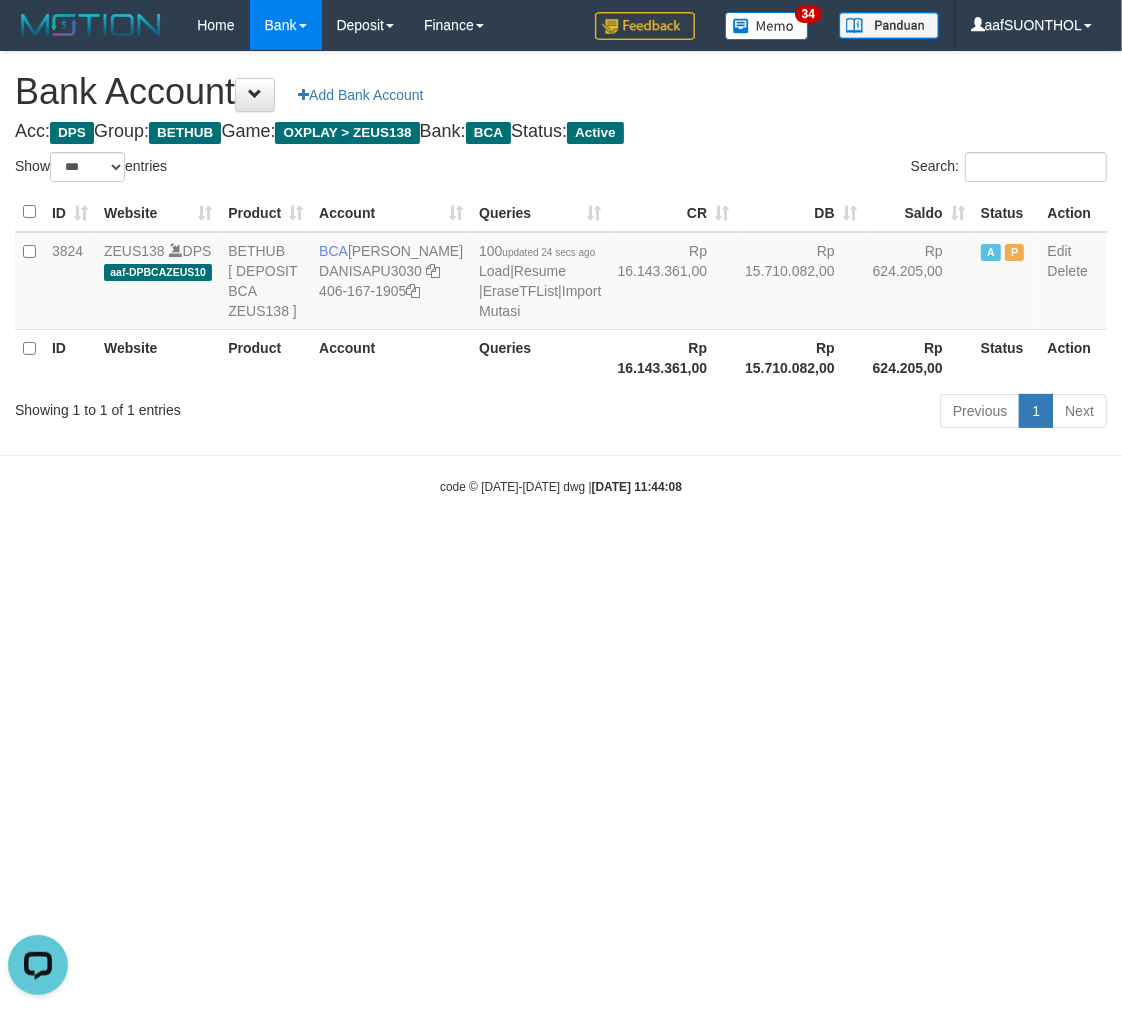 click on "Toggle navigation
Home
Bank
Account List
Load
By Website
Group
[OXPLAY]													ZEUS138
By Load Group (DPS)
Sync" at bounding box center [561, 273] 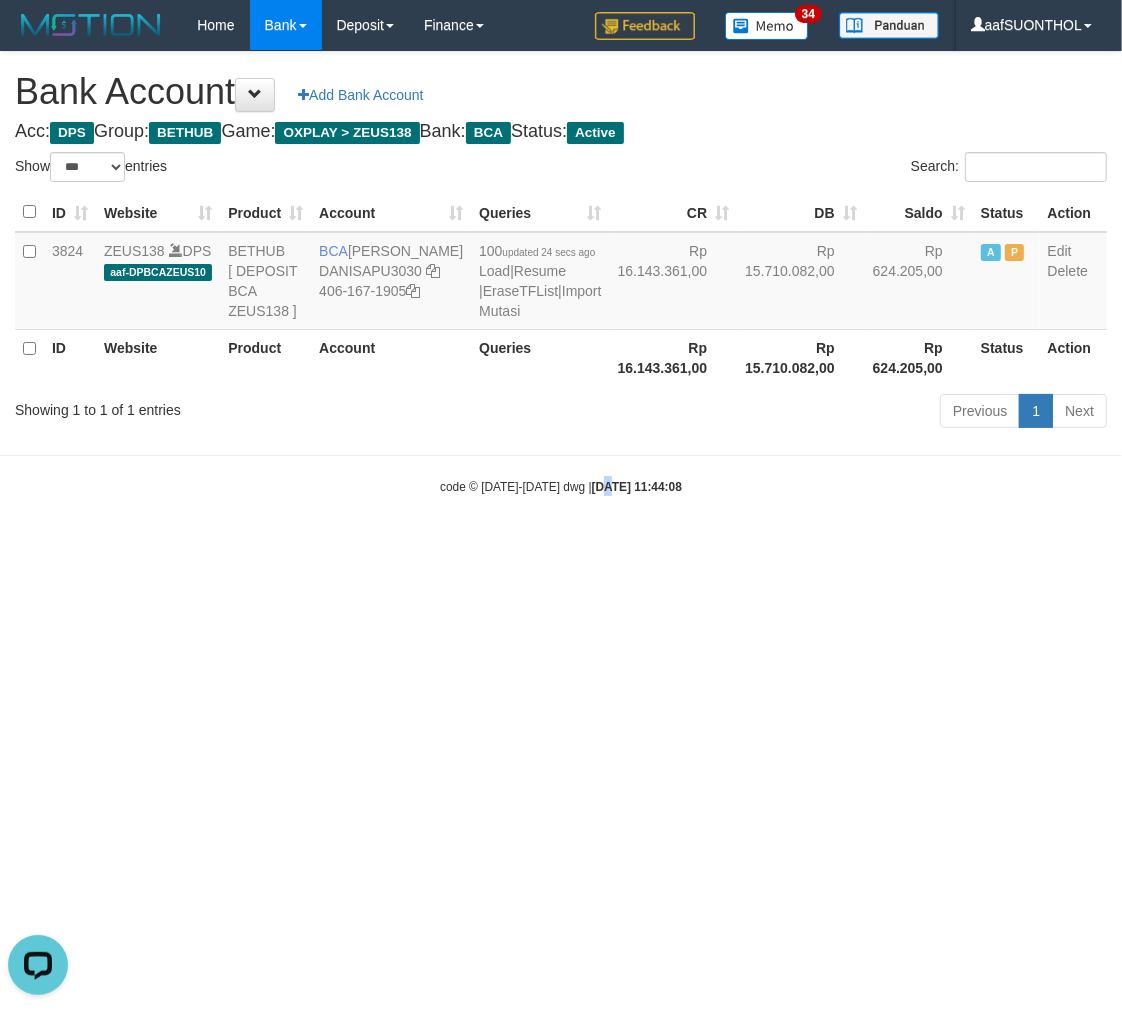 click on "Toggle navigation
Home
Bank
Account List
Load
By Website
Group
[OXPLAY]													ZEUS138
By Load Group (DPS)
Sync" at bounding box center [561, 273] 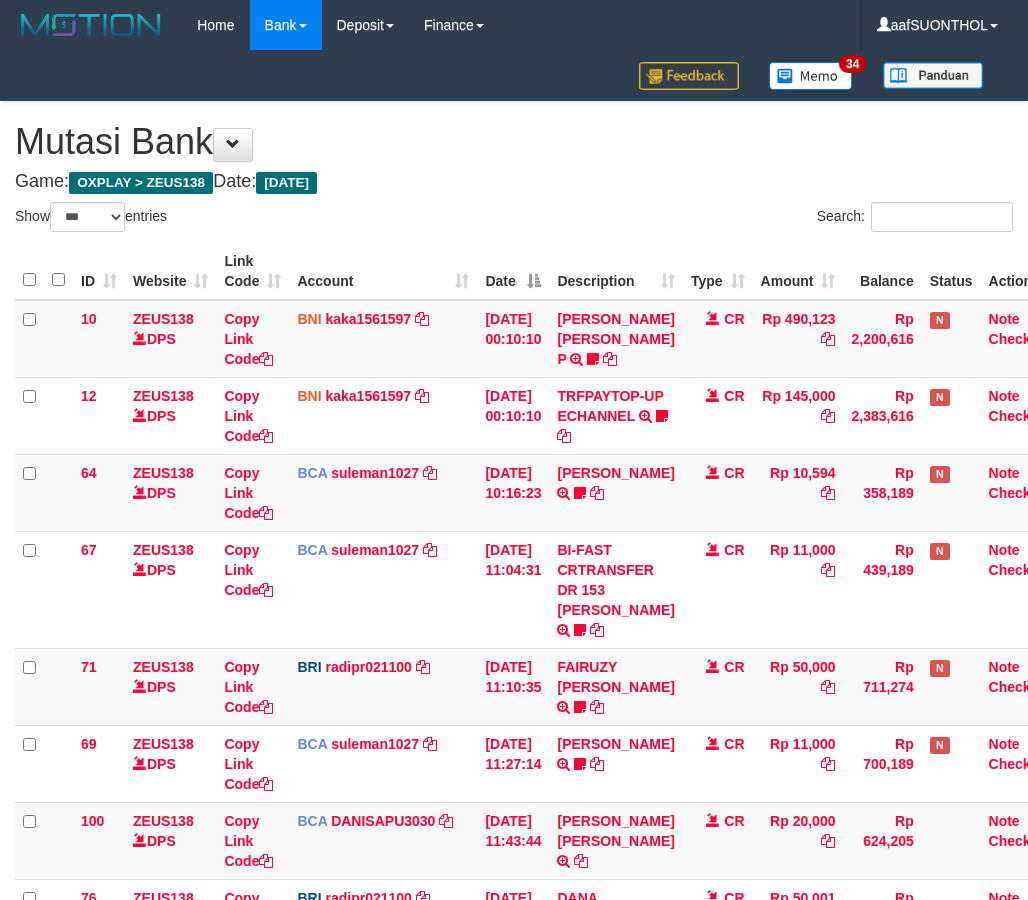 select on "***" 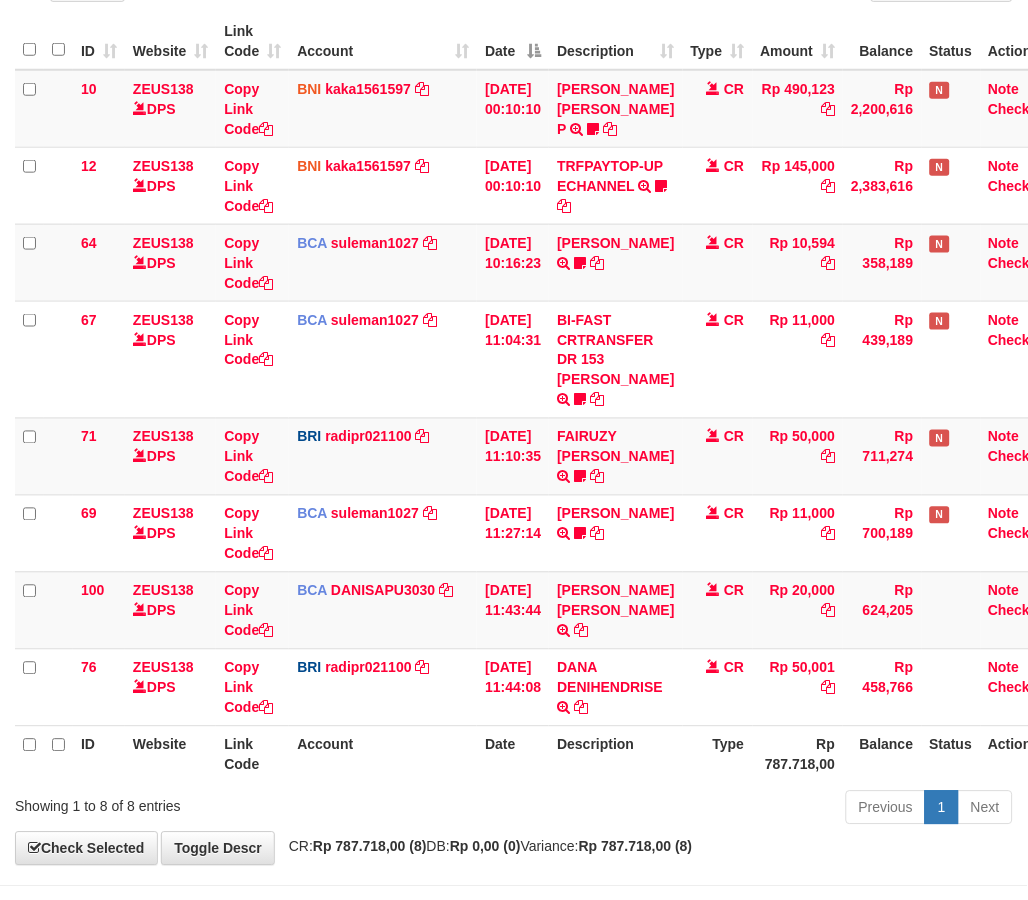 scroll, scrollTop: 271, scrollLeft: 0, axis: vertical 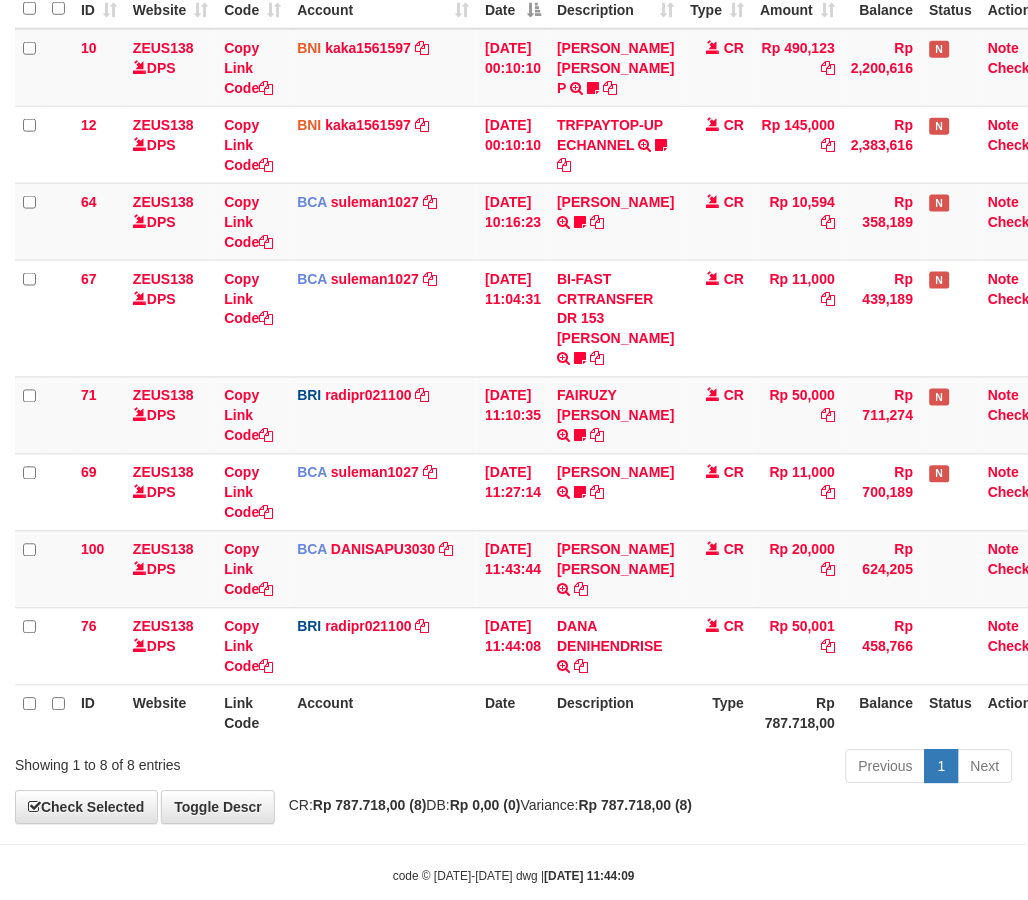 click on "Previous 1 Next" at bounding box center [728, 769] 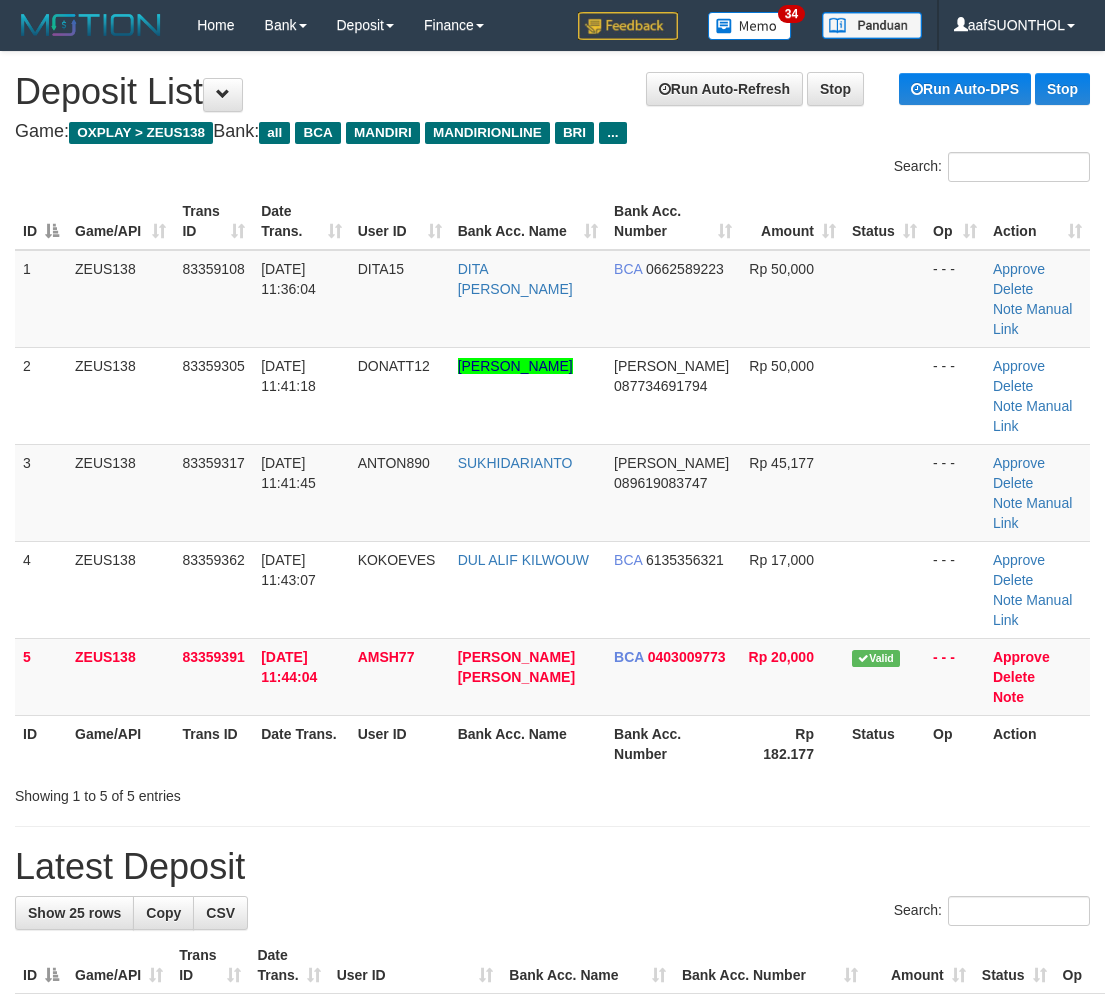 scroll, scrollTop: 30, scrollLeft: 0, axis: vertical 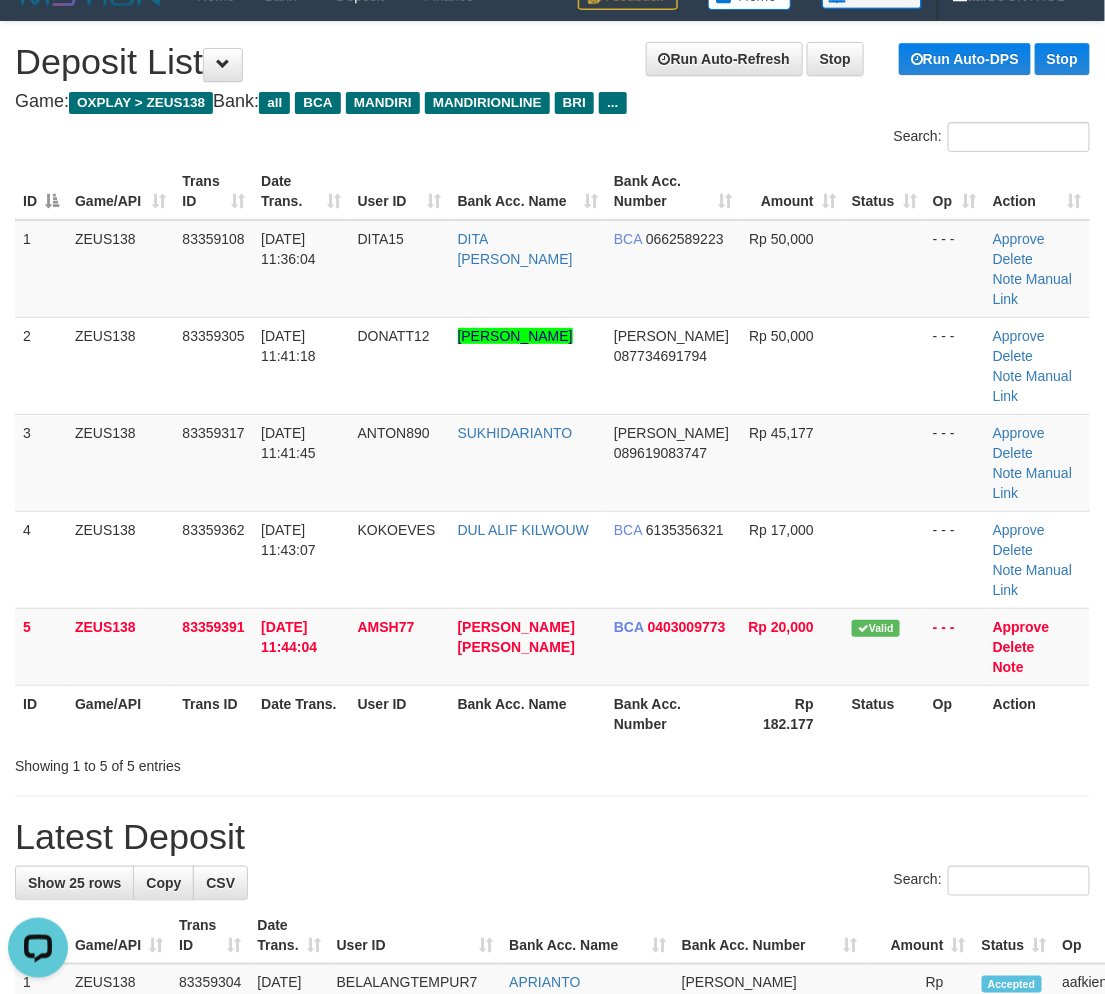 click on "Showing 1 to 5 of 5 entries" at bounding box center [552, 762] 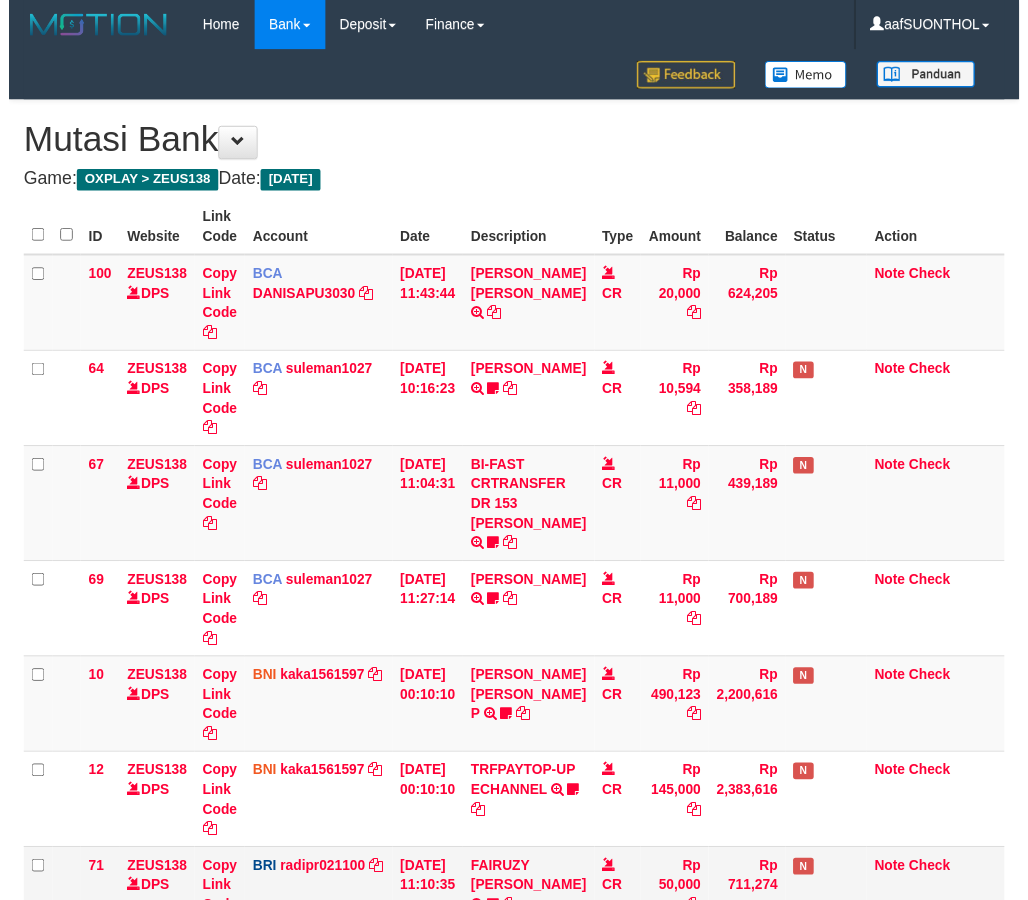 scroll, scrollTop: 230, scrollLeft: 0, axis: vertical 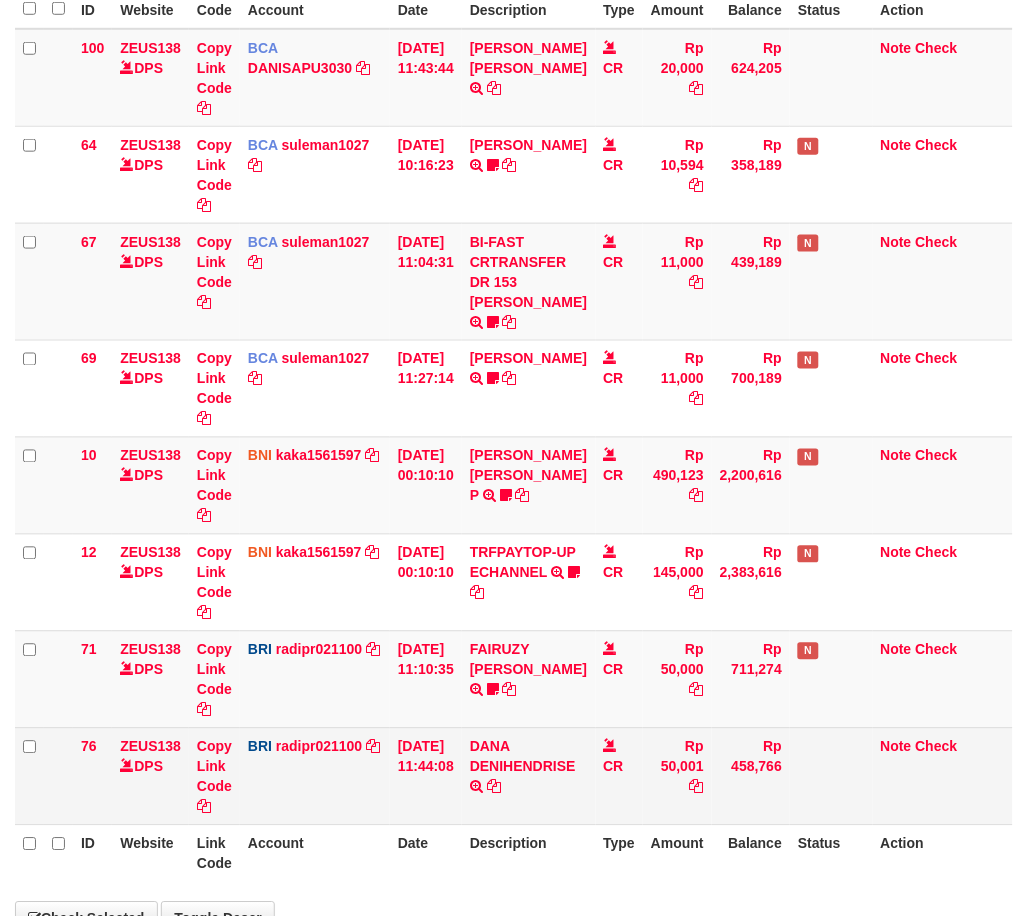 select on "***" 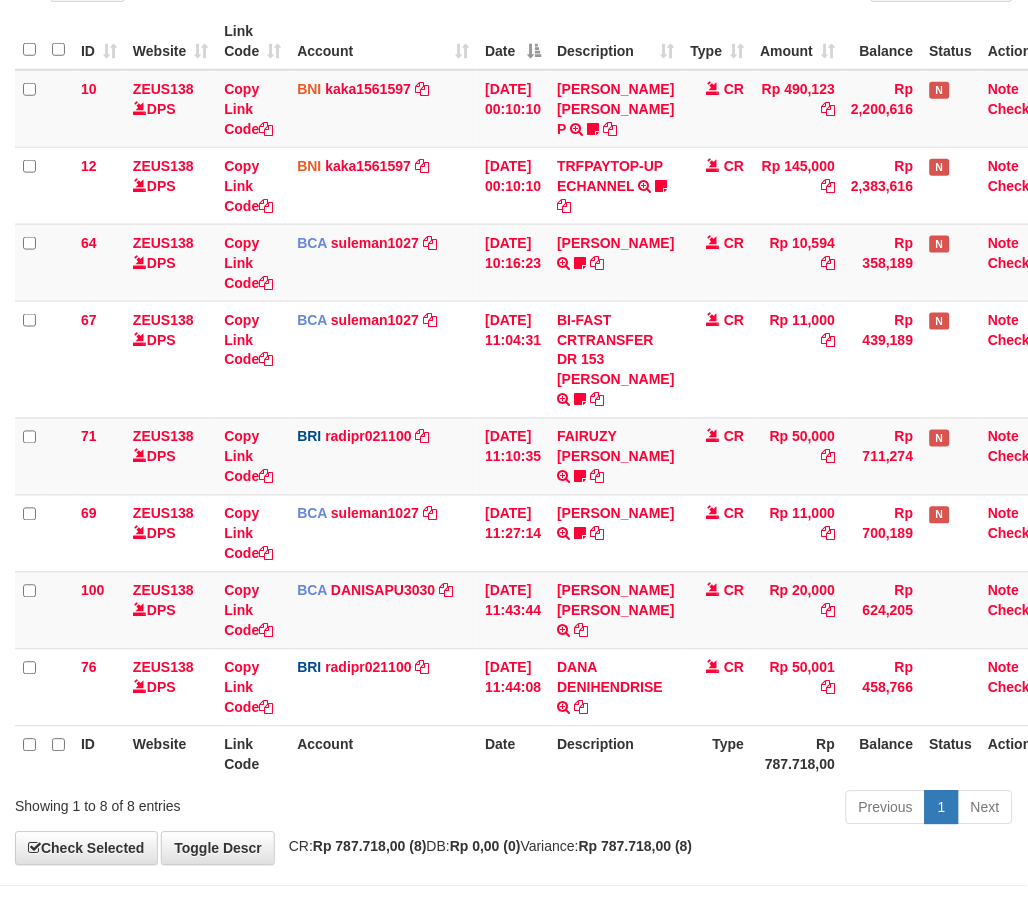 scroll, scrollTop: 271, scrollLeft: 0, axis: vertical 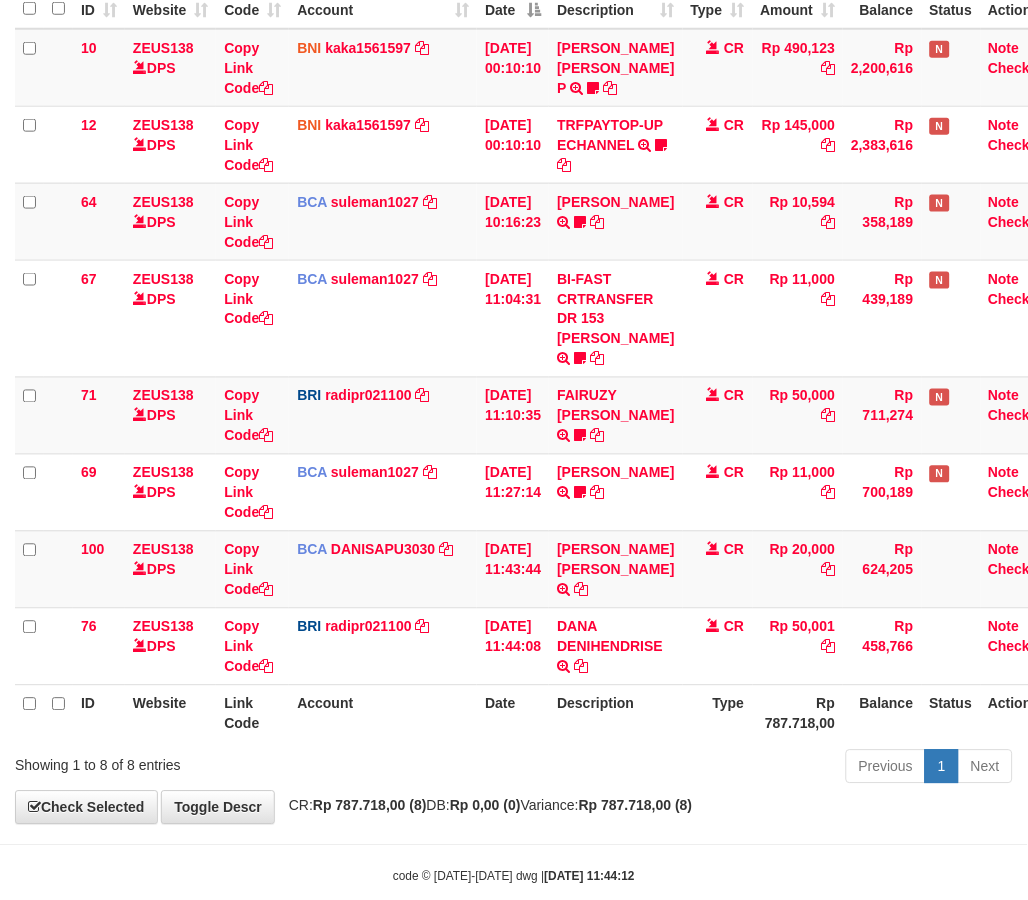 click on "Link Code" at bounding box center (252, 713) 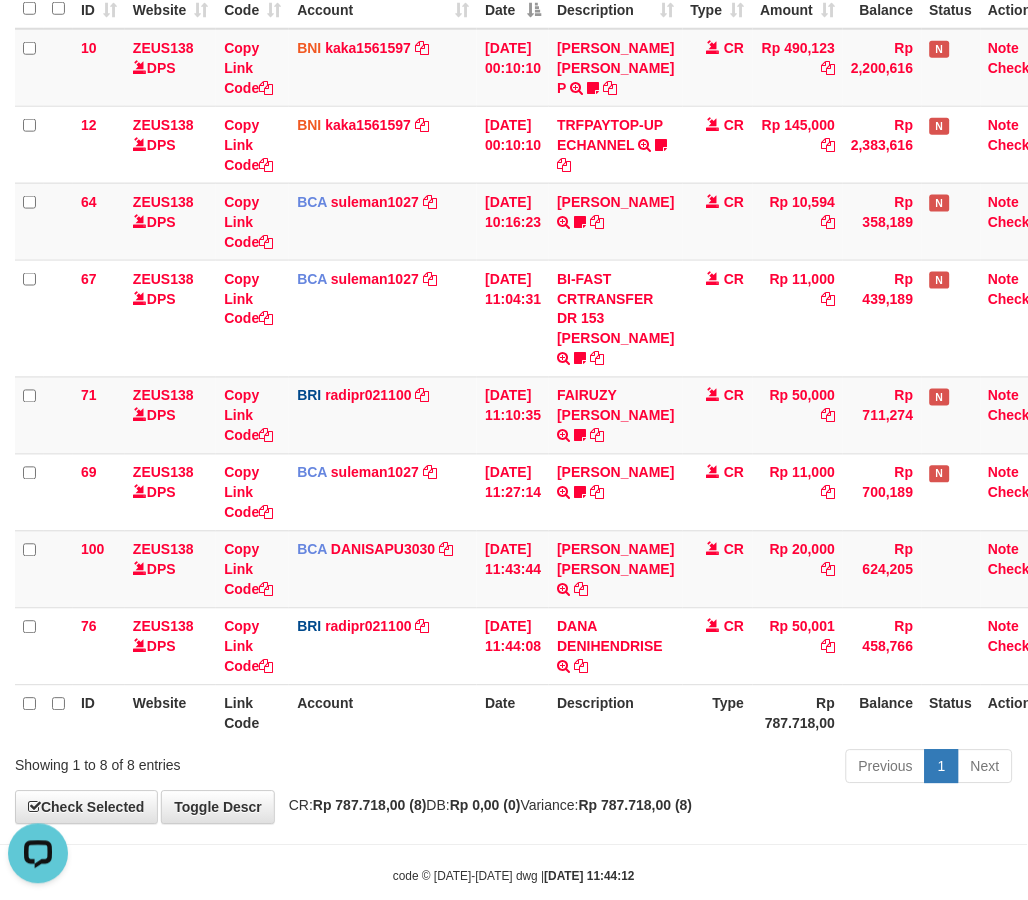 scroll, scrollTop: 0, scrollLeft: 0, axis: both 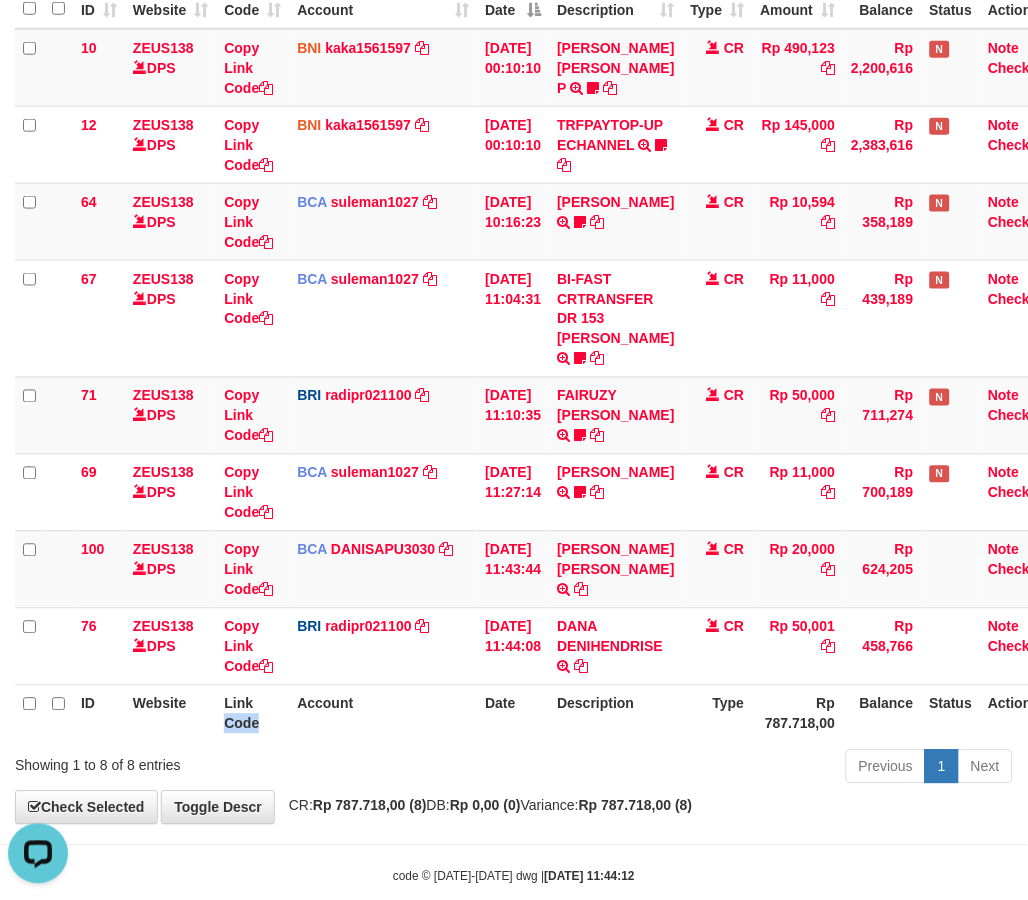 click on "Link Code" at bounding box center [252, 713] 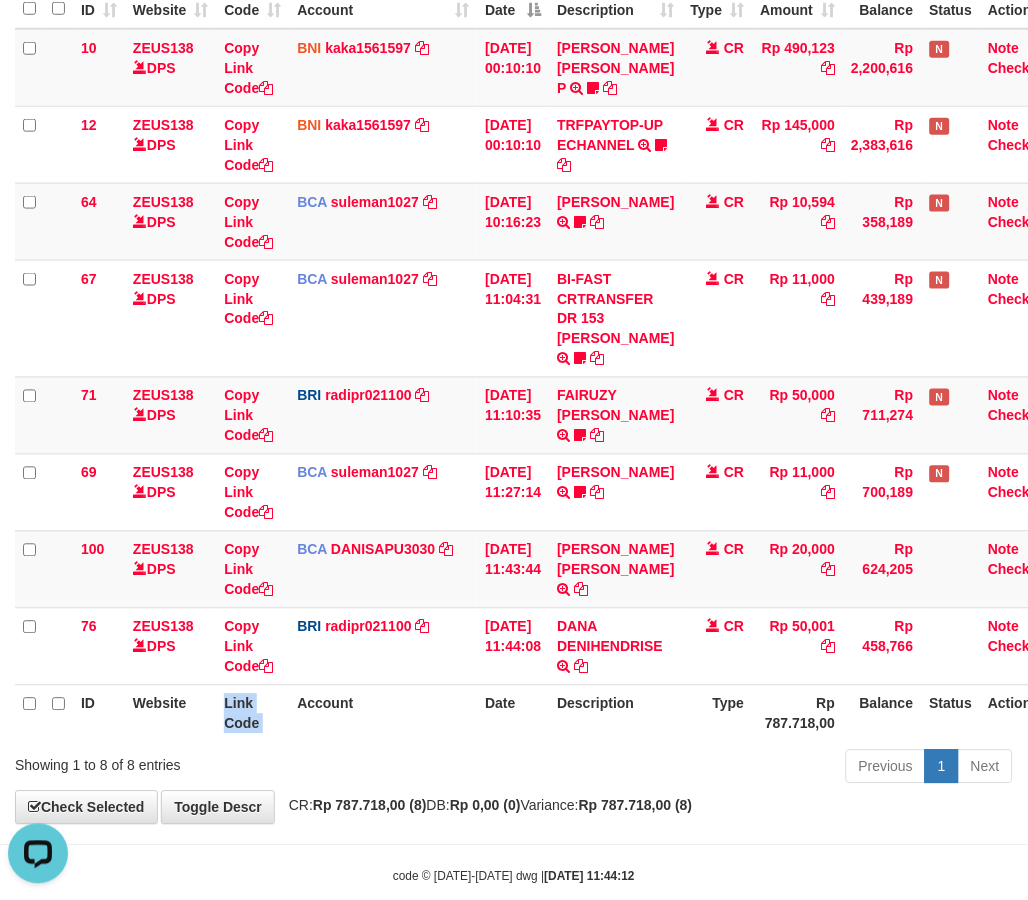 click on "Link Code" at bounding box center (252, 713) 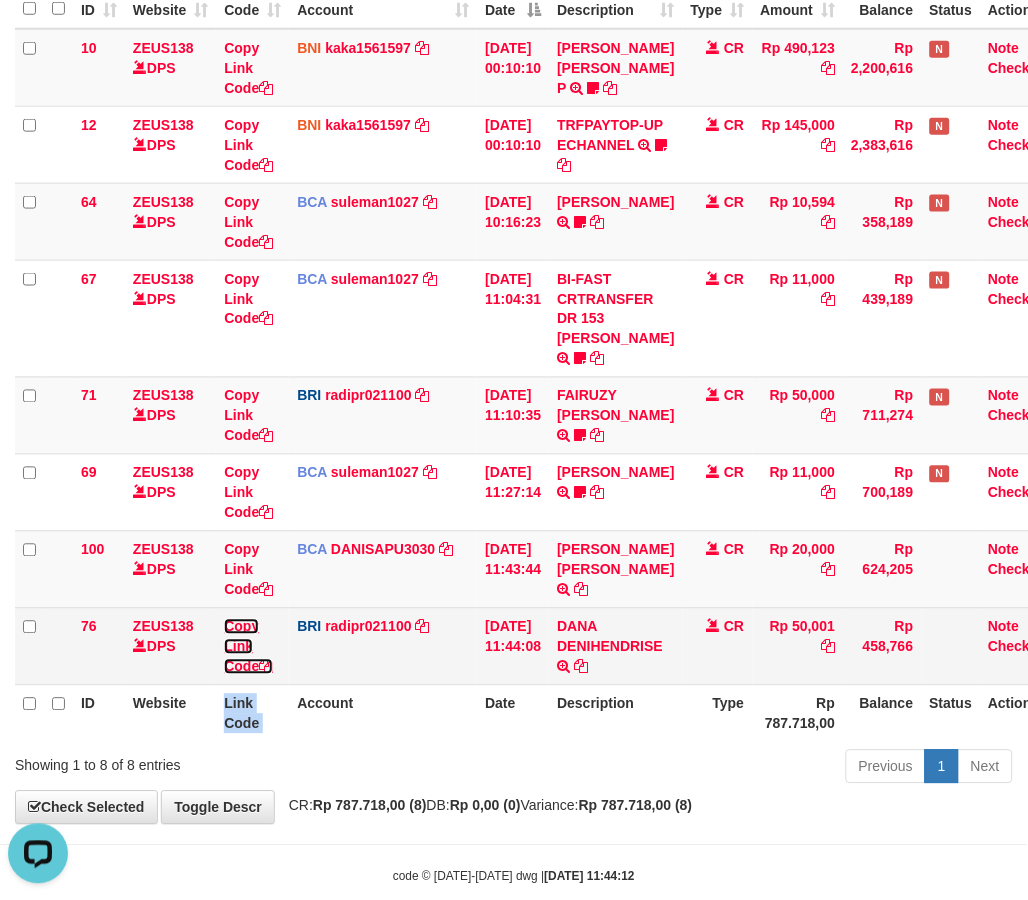 click on "Copy Link Code" at bounding box center [248, 647] 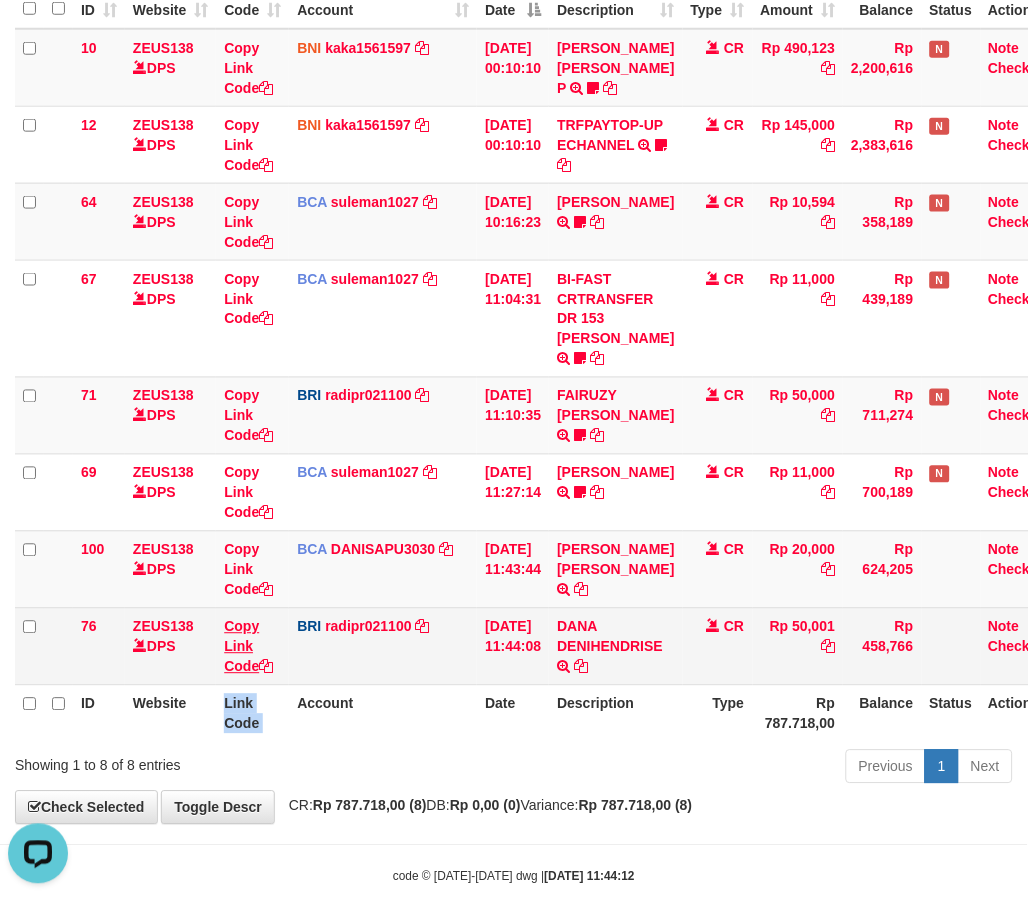 copy on "Link Code" 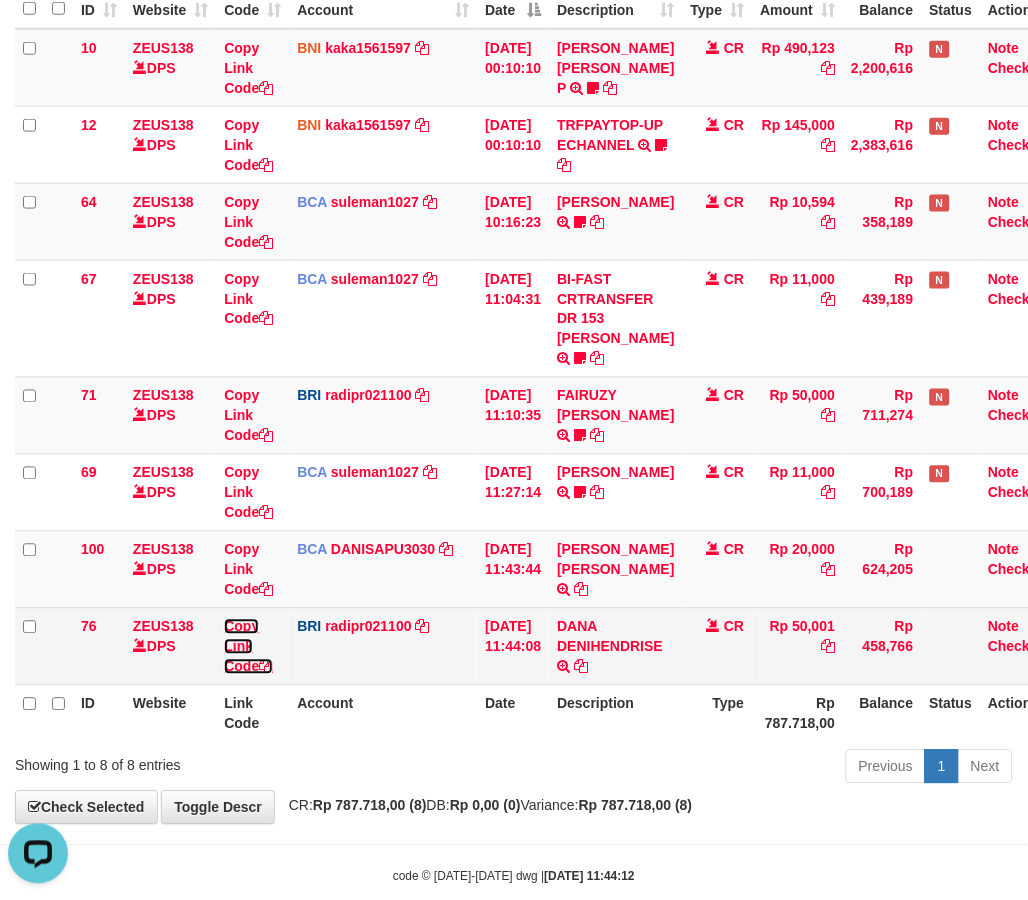 click on "Copy Link Code" at bounding box center [248, 647] 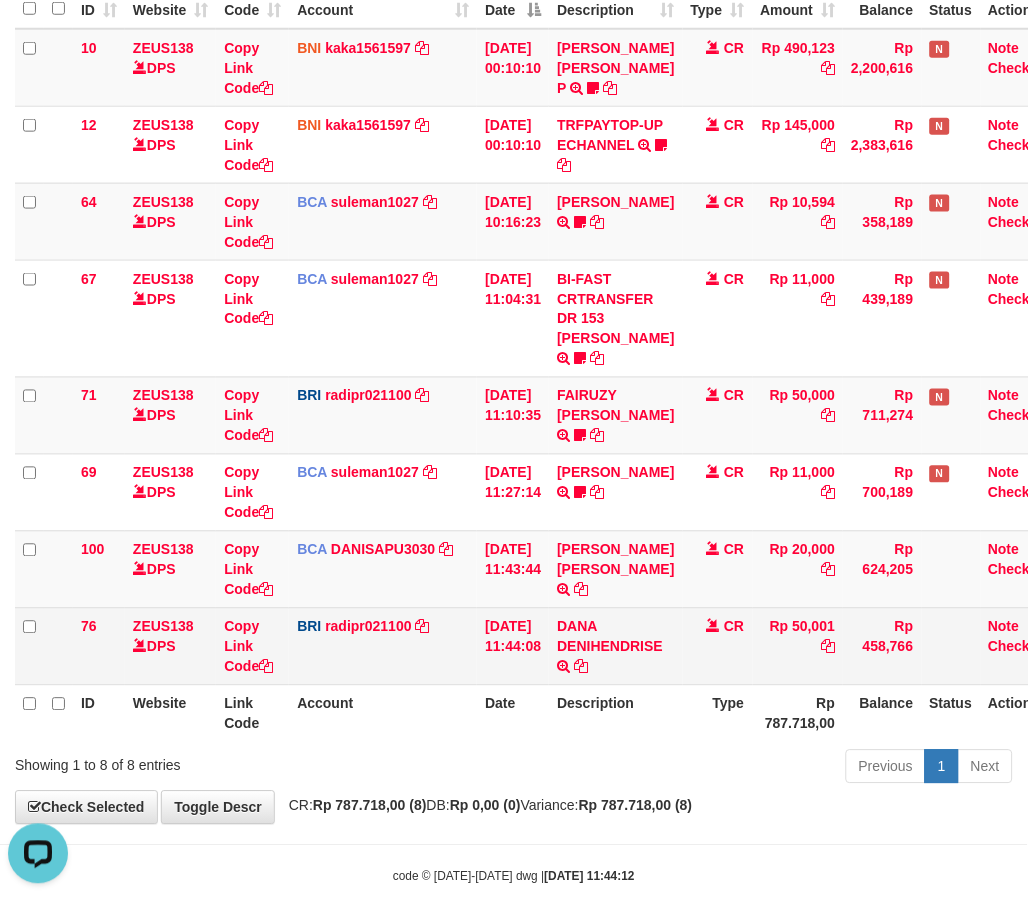 scroll, scrollTop: 0, scrollLeft: 0, axis: both 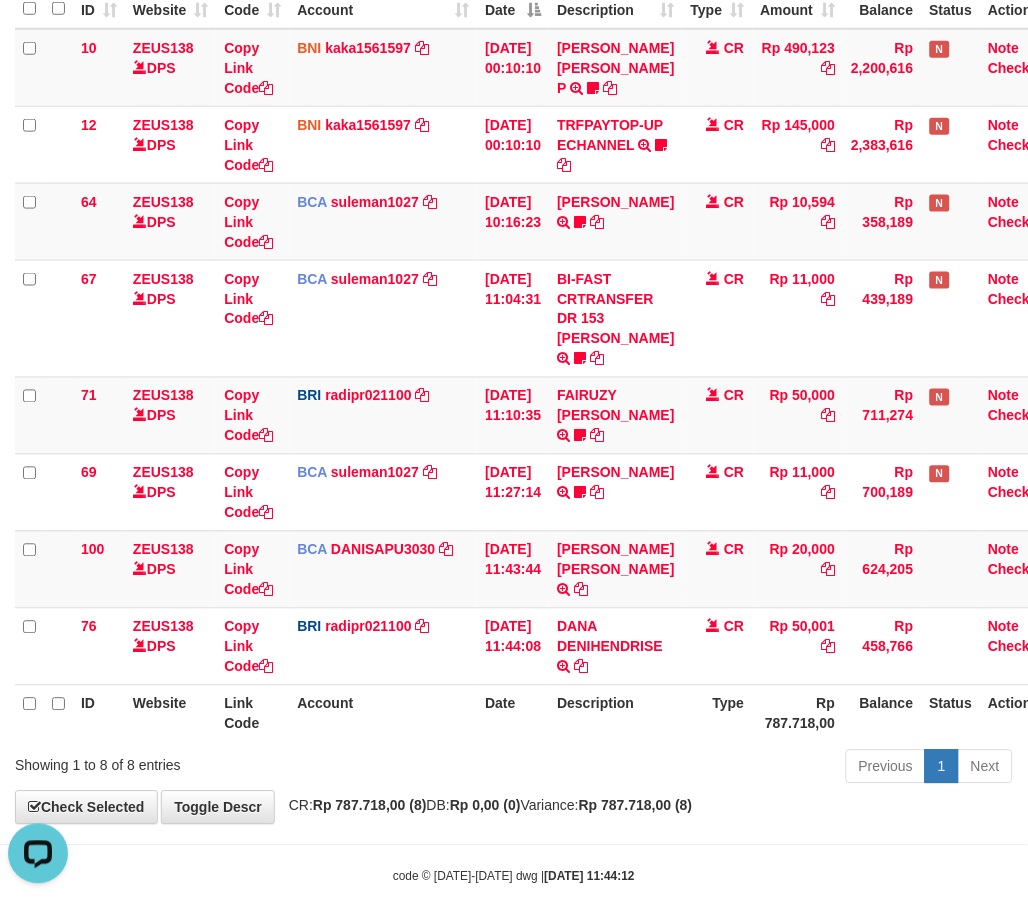 drag, startPoint x: 542, startPoint y: 716, endPoint x: 536, endPoint y: 728, distance: 13.416408 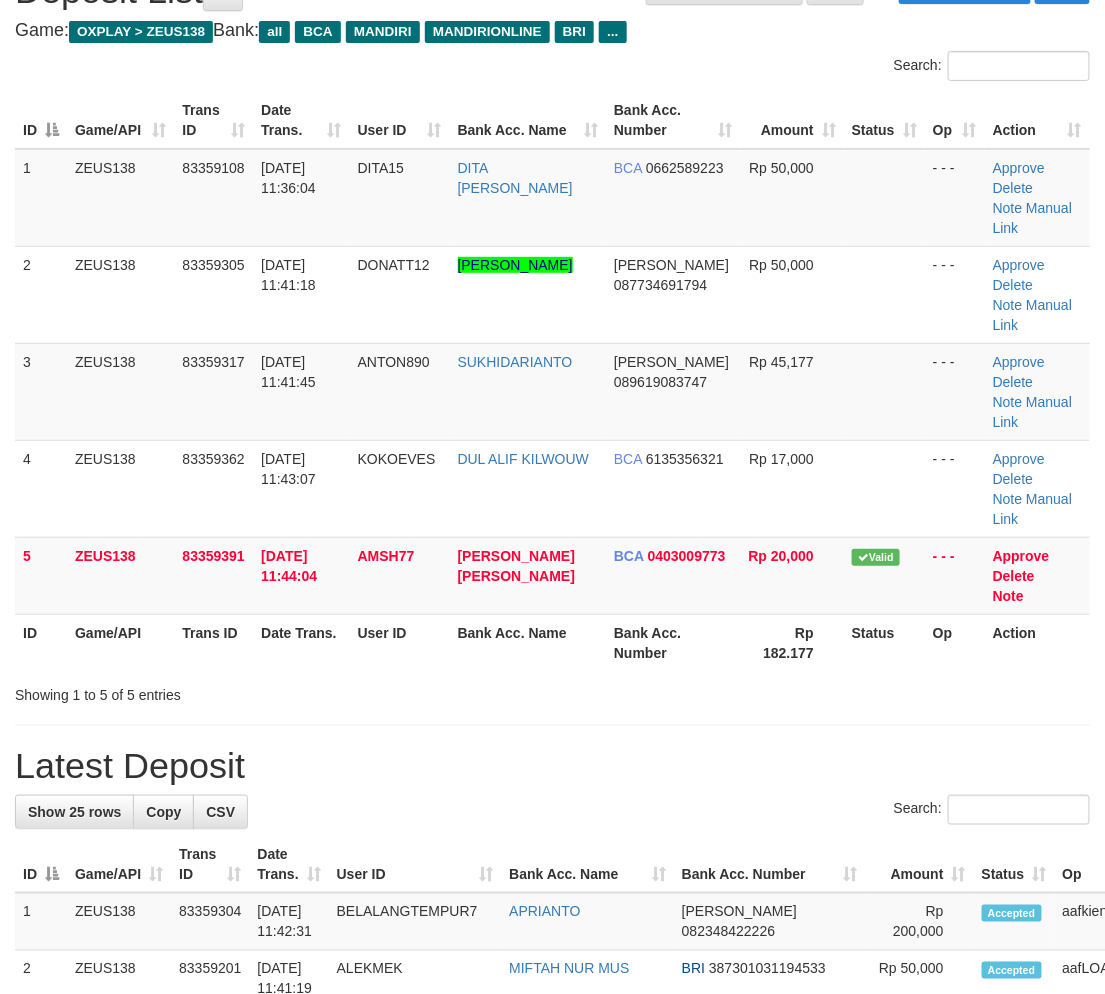 scroll, scrollTop: 141, scrollLeft: 0, axis: vertical 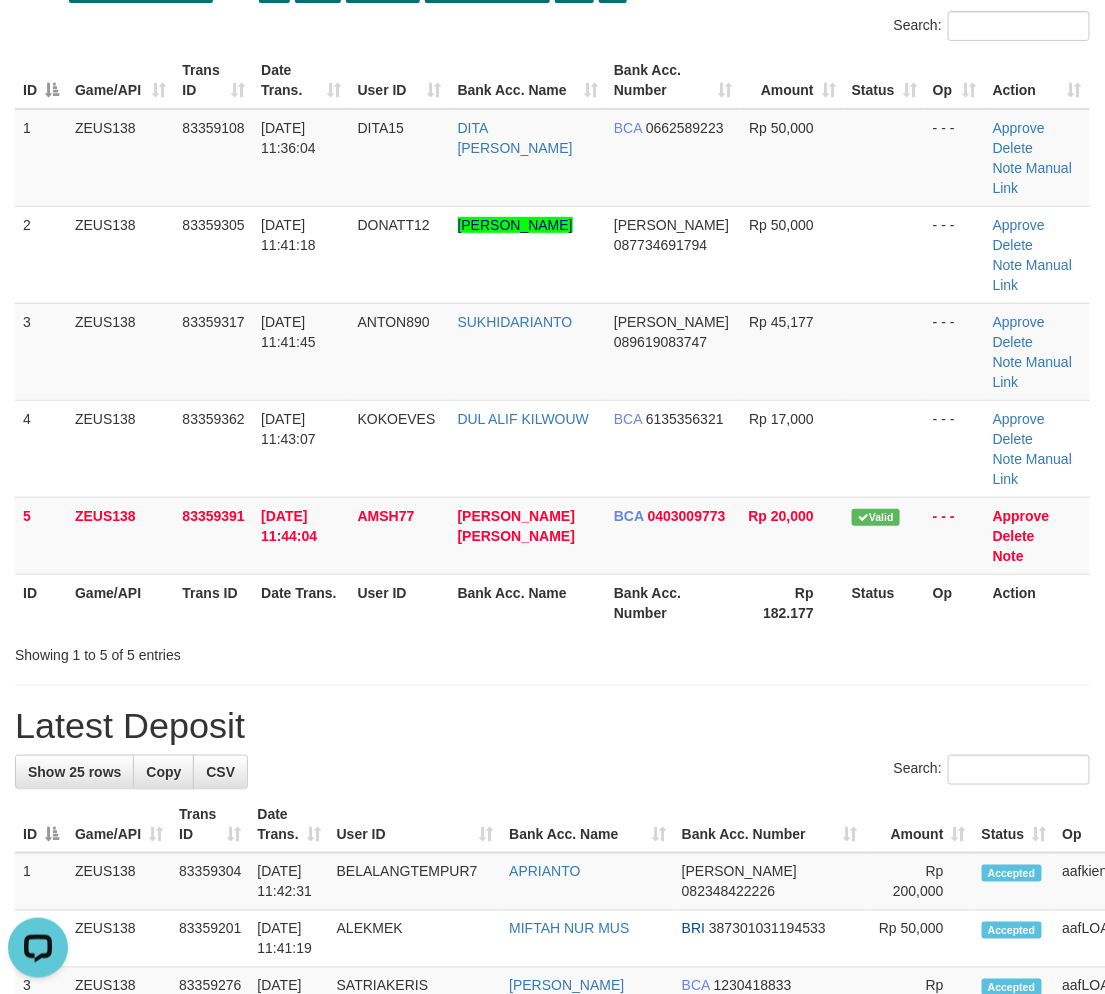 click on "Latest Deposit" at bounding box center (552, 726) 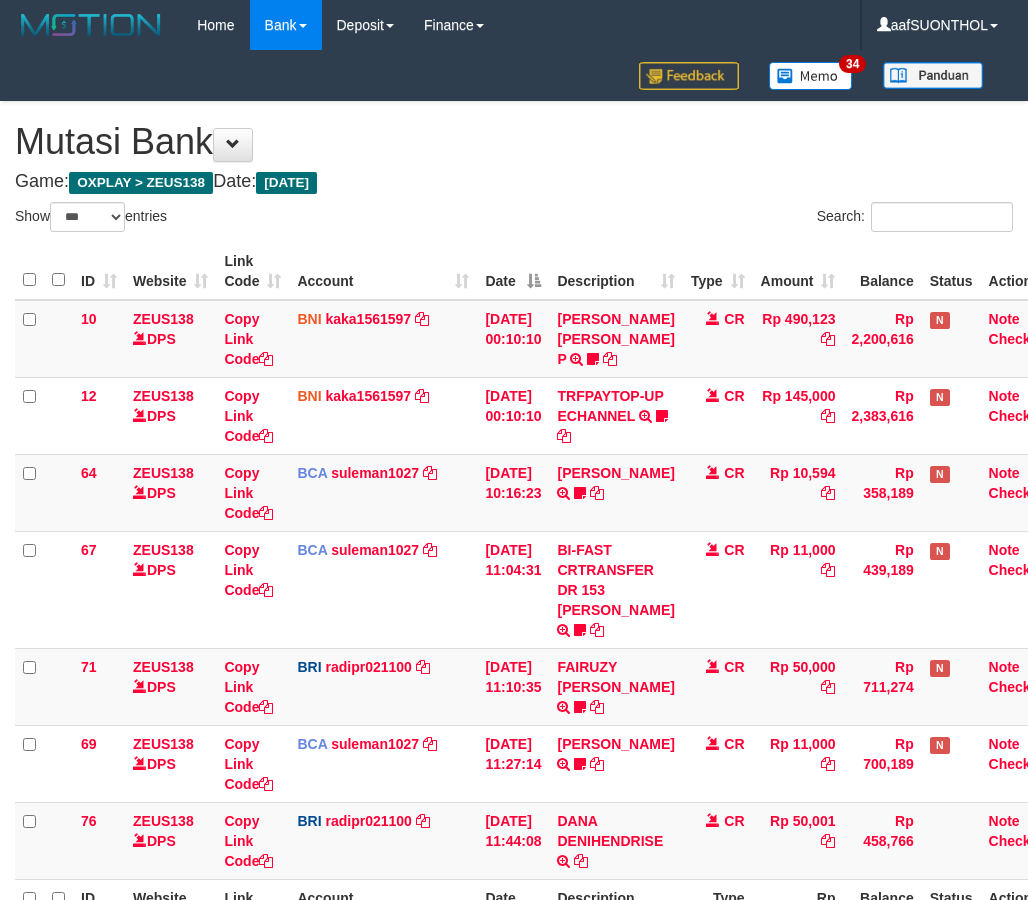 select on "***" 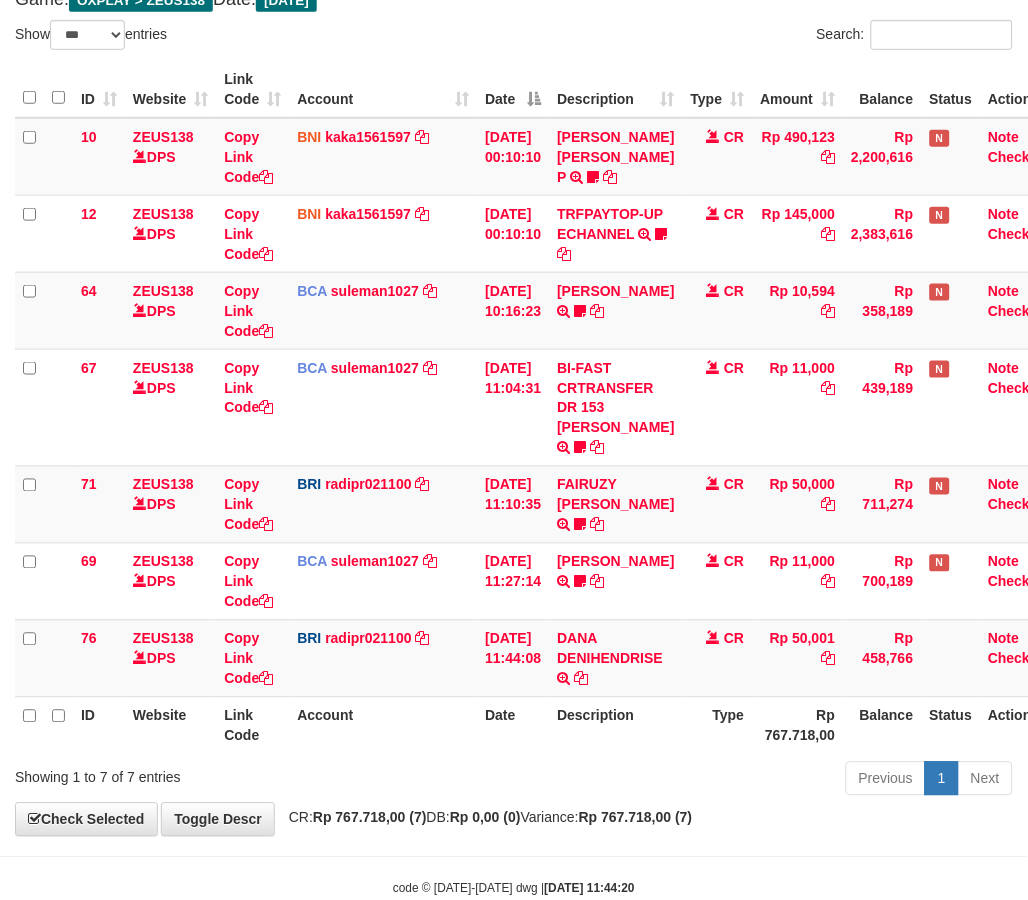 scroll, scrollTop: 251, scrollLeft: 0, axis: vertical 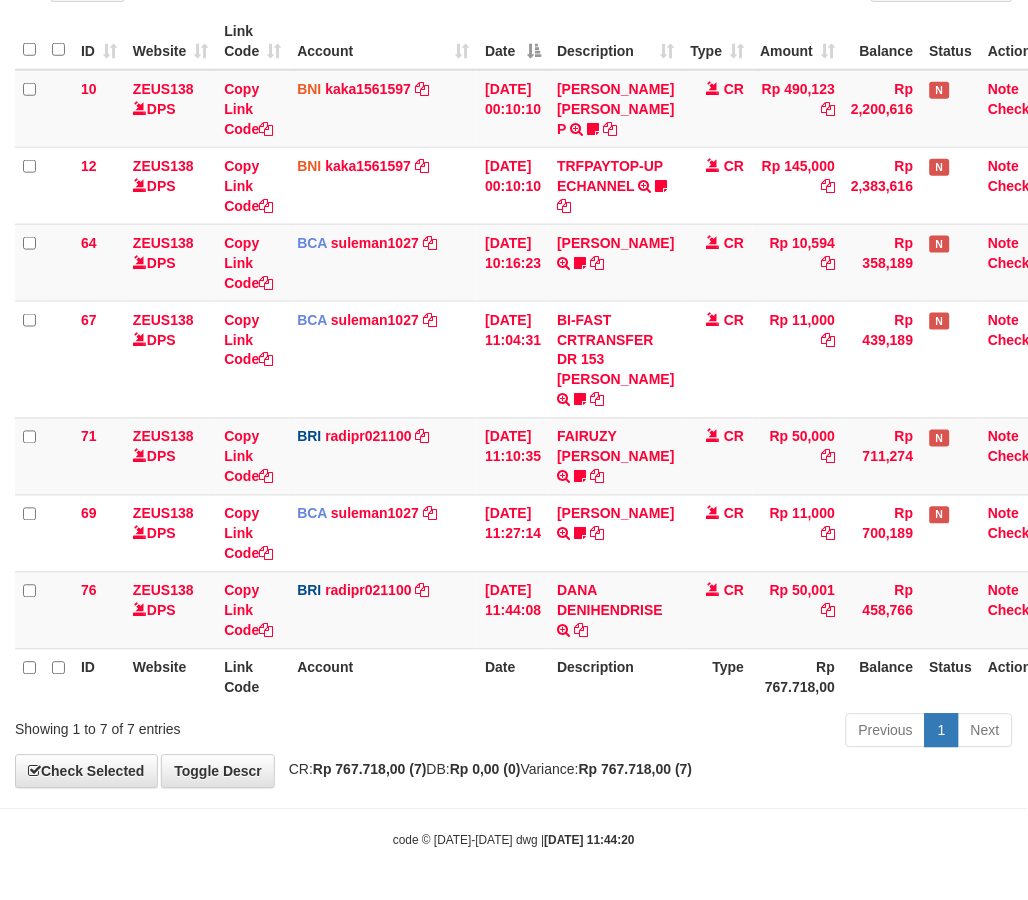 click on "**********" at bounding box center (514, 330) 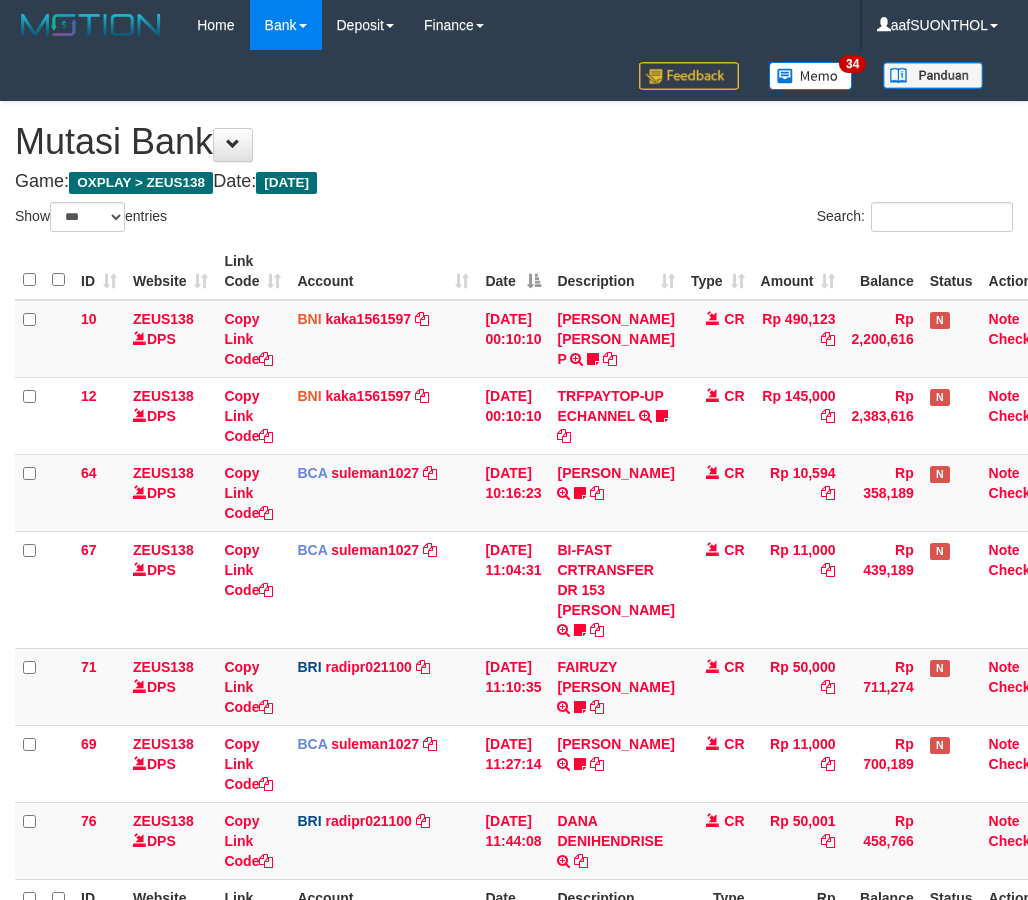 select on "***" 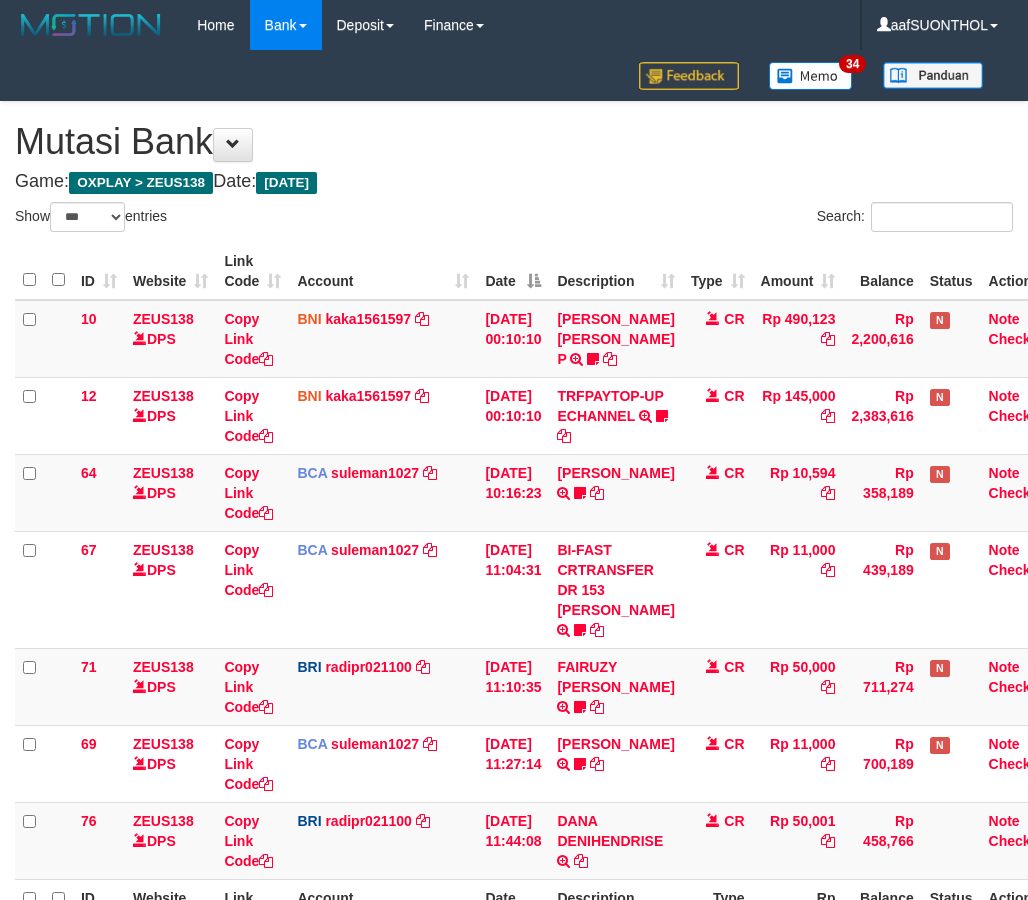scroll, scrollTop: 251, scrollLeft: 0, axis: vertical 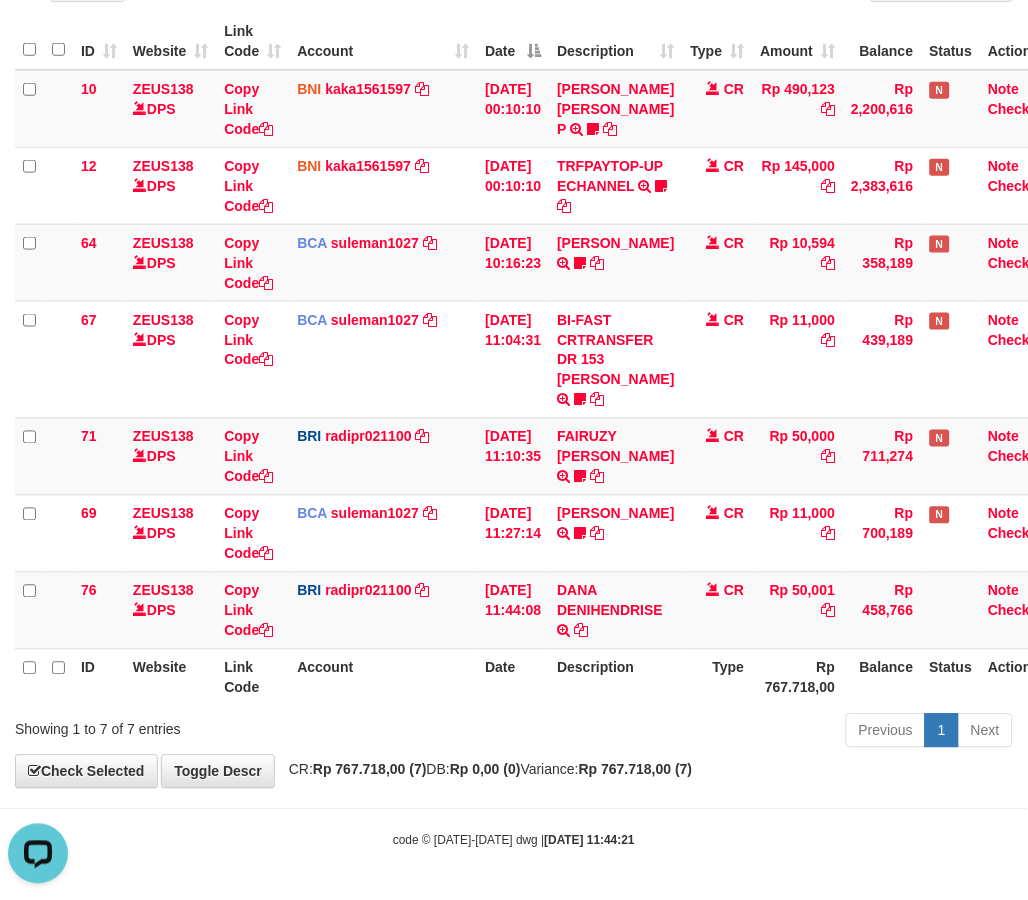 click on "Previous 1 Next" at bounding box center (728, 733) 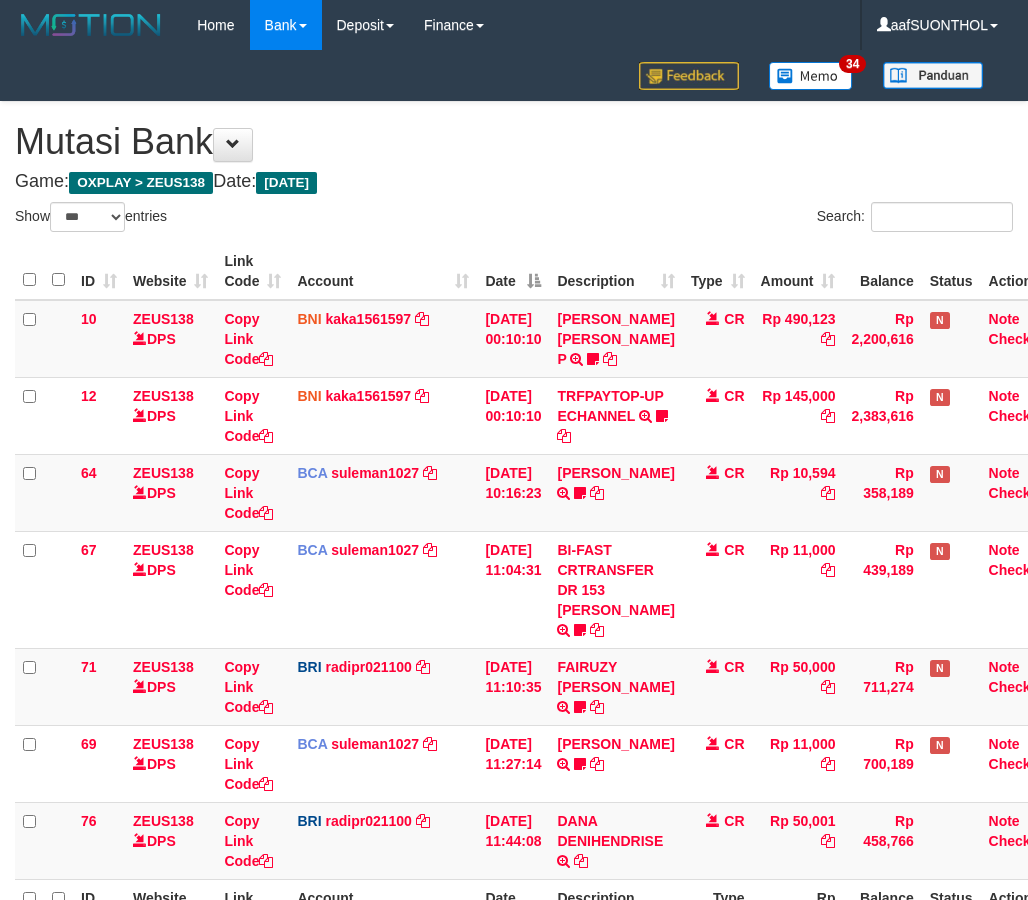 select on "***" 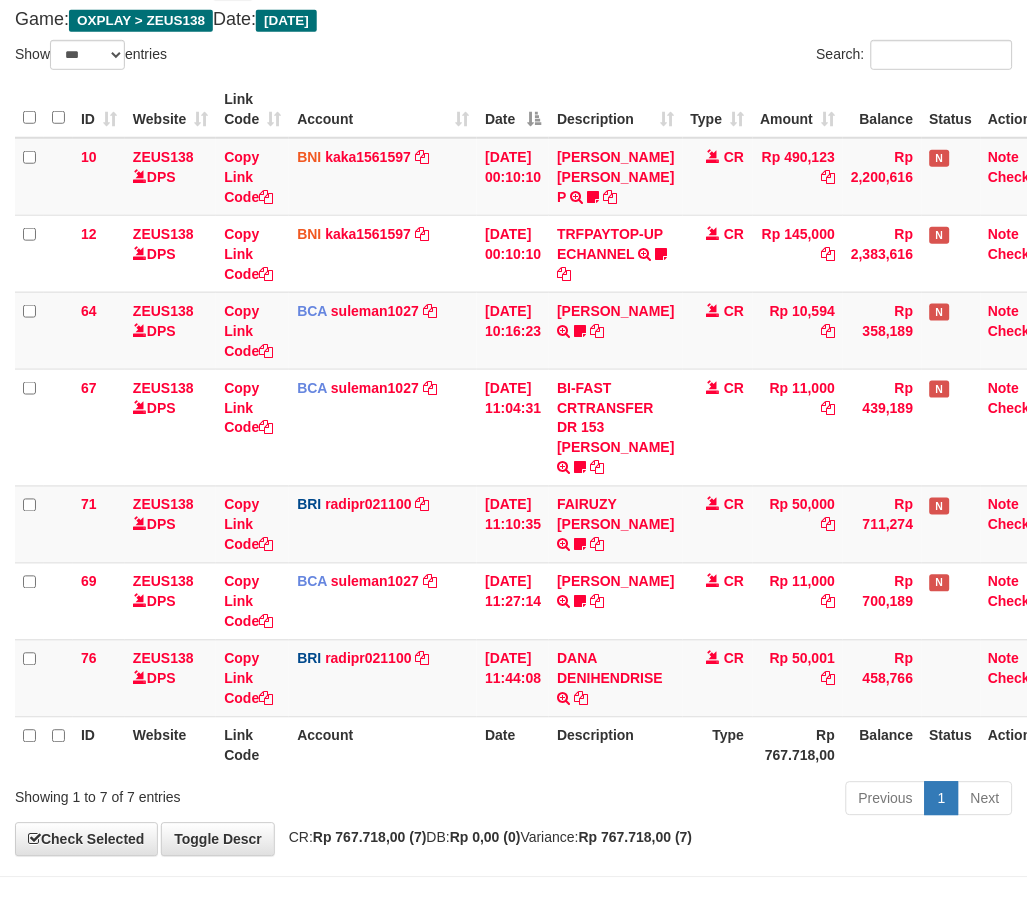 scroll, scrollTop: 251, scrollLeft: 0, axis: vertical 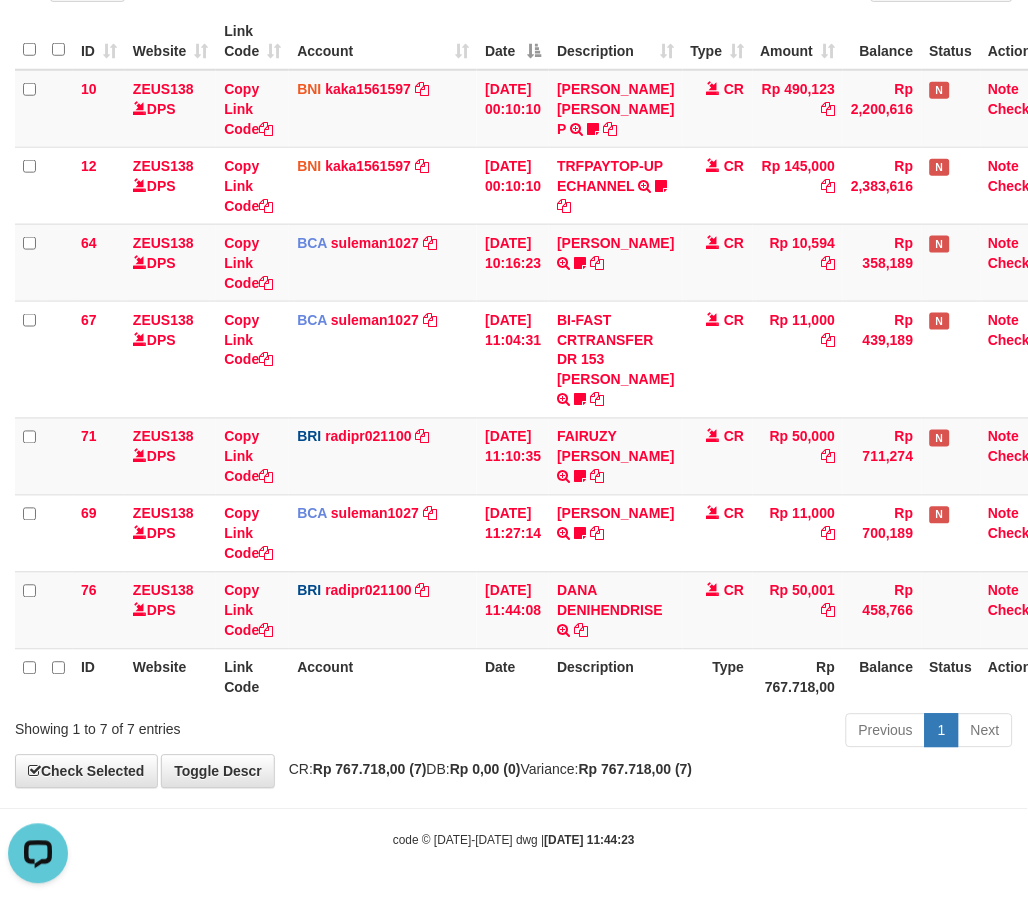 click on "Toggle navigation
Home
Bank
Account List
Load
By Website
Group
[OXPLAY]													ZEUS138
By Load Group (DPS)" at bounding box center (514, 335) 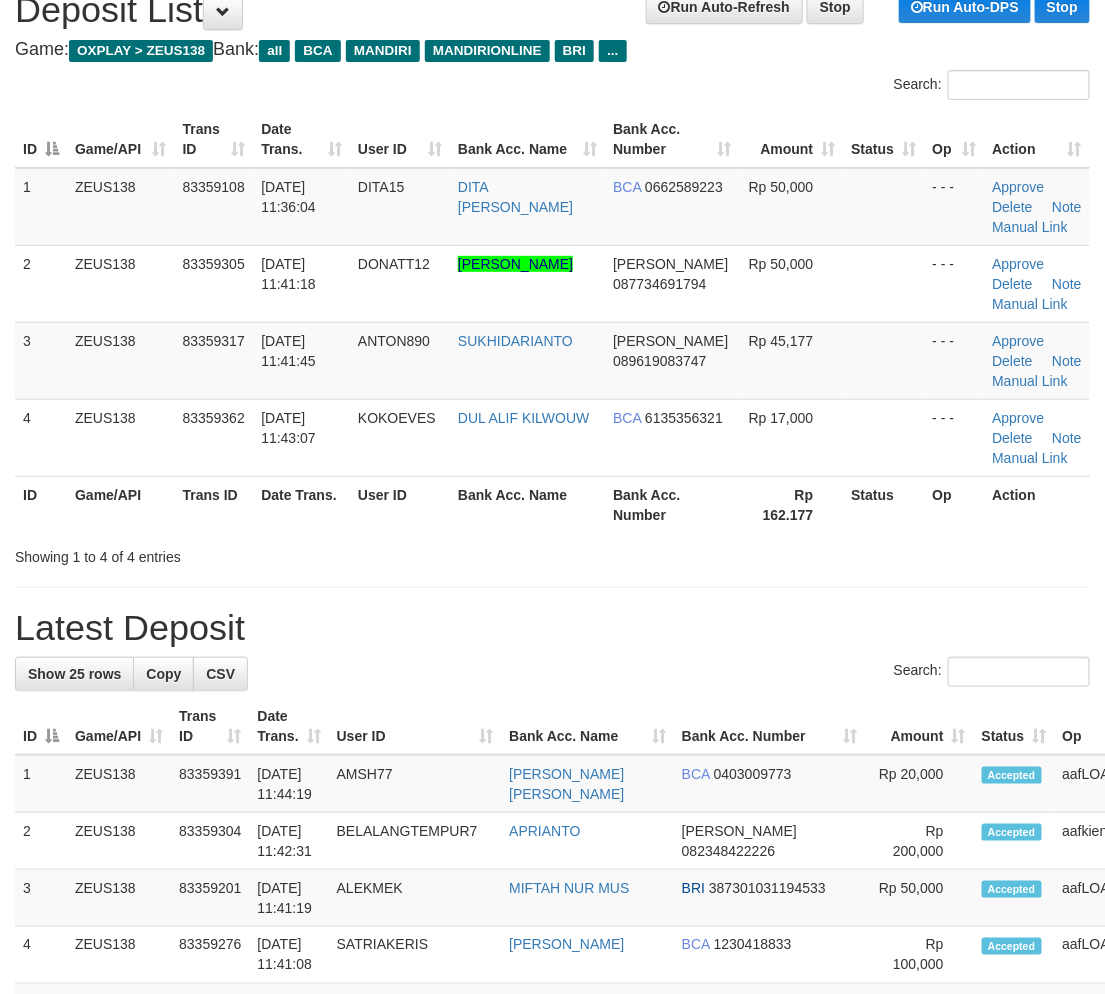 scroll, scrollTop: 30, scrollLeft: 0, axis: vertical 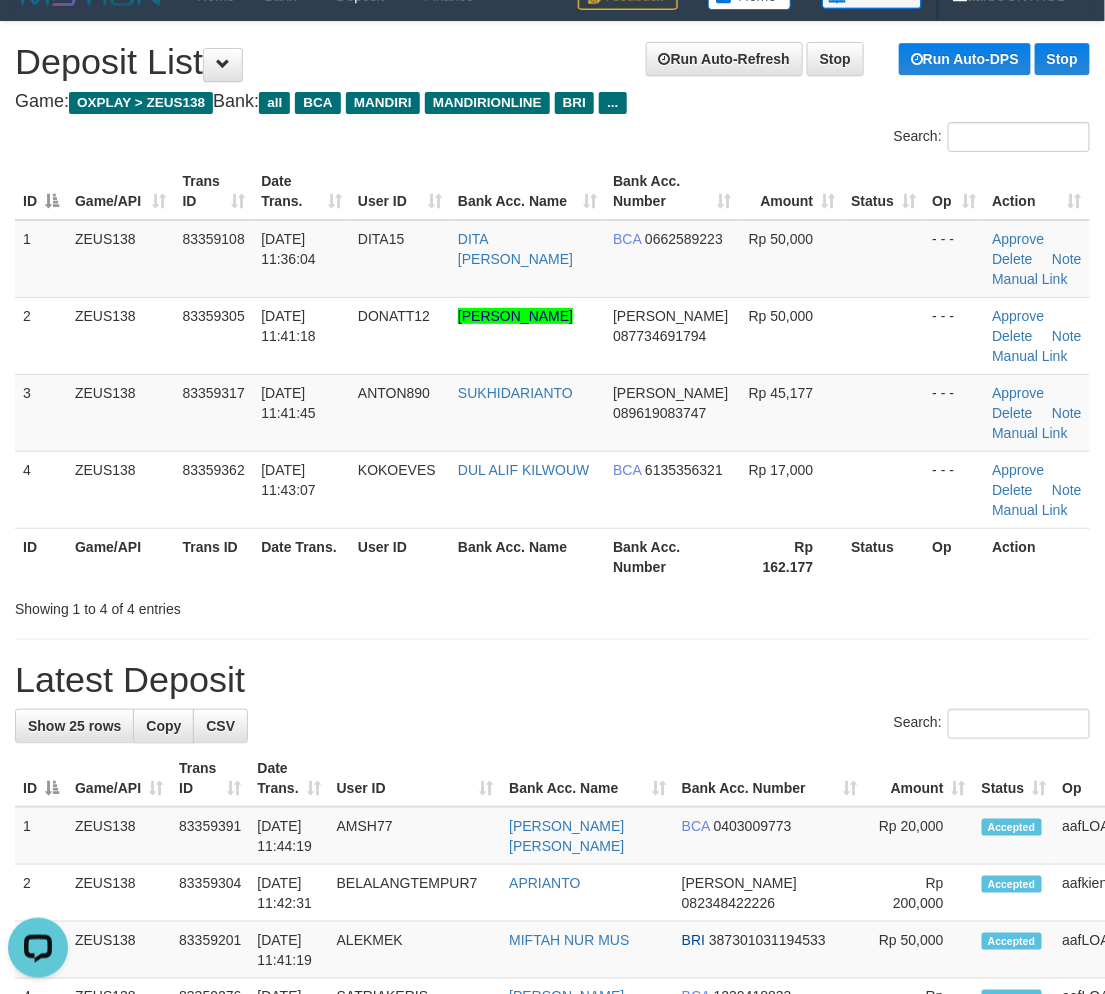 click on "Showing 1 to 4 of 4 entries" at bounding box center (552, 605) 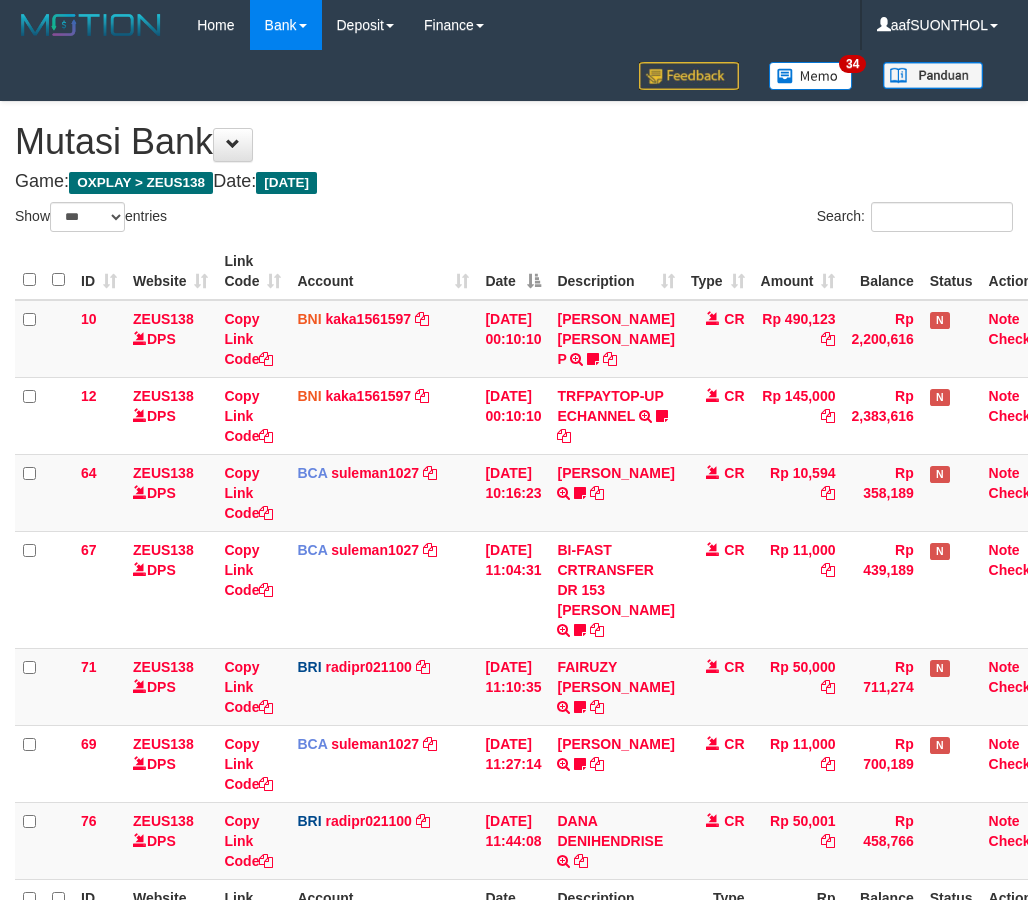 select on "***" 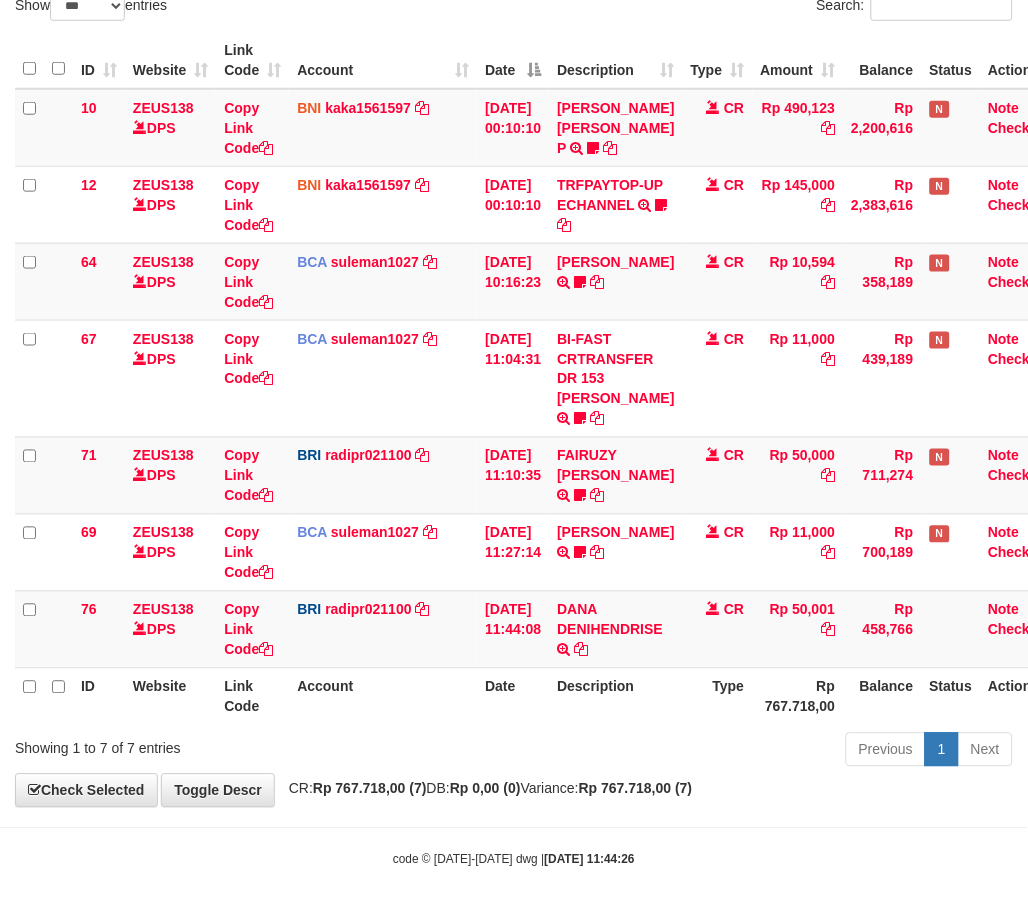 scroll, scrollTop: 251, scrollLeft: 0, axis: vertical 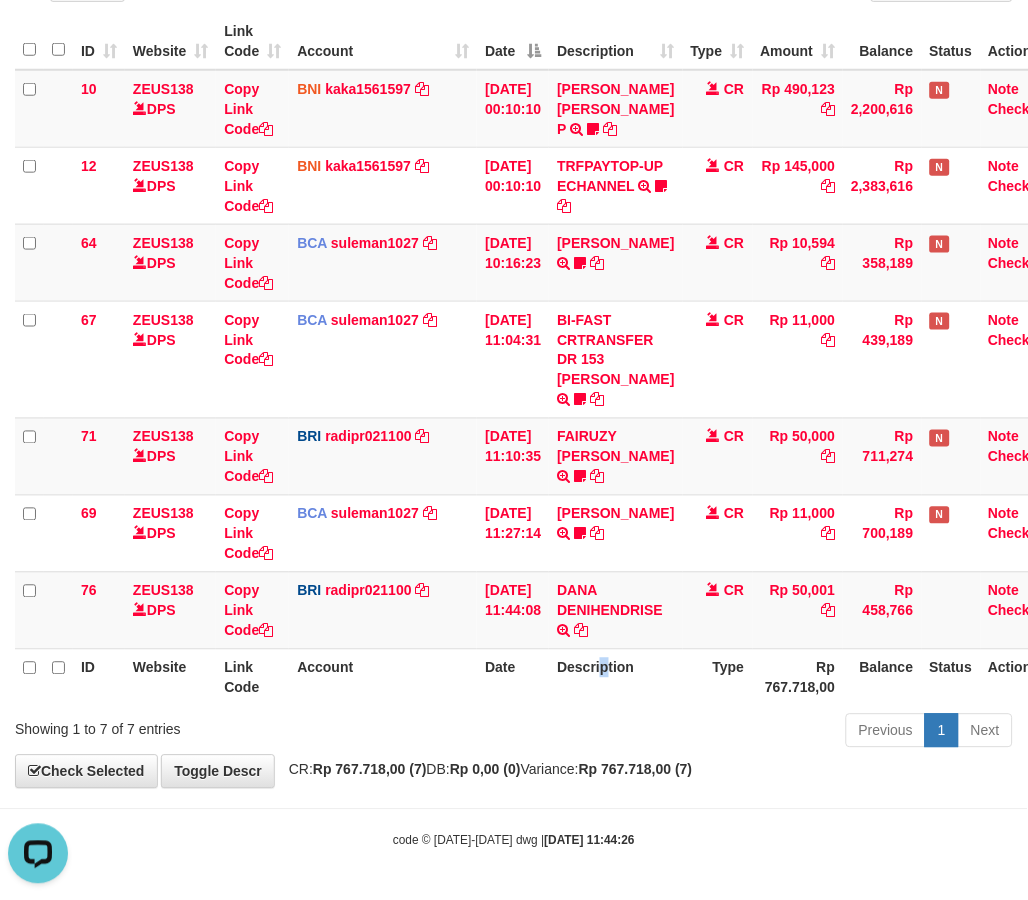 click on "Description" at bounding box center [615, 677] 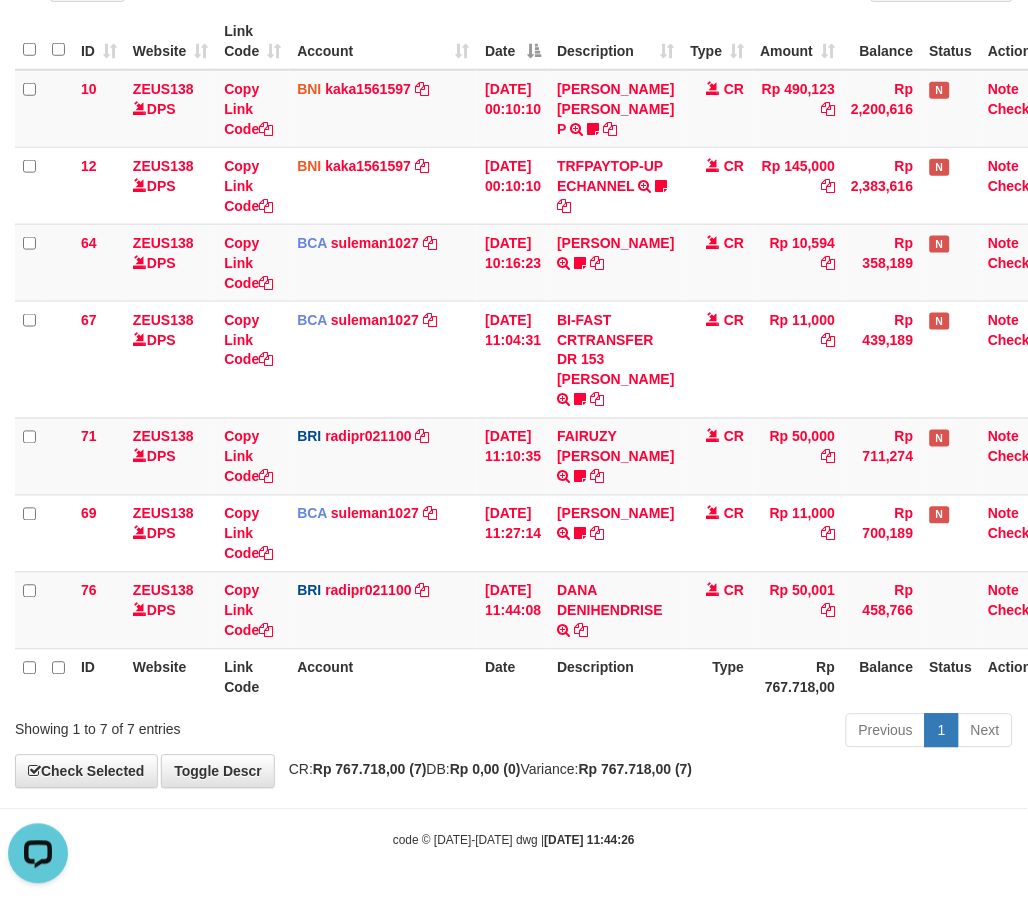 drag, startPoint x: 298, startPoint y: 703, endPoint x: 261, endPoint y: 708, distance: 37.336308 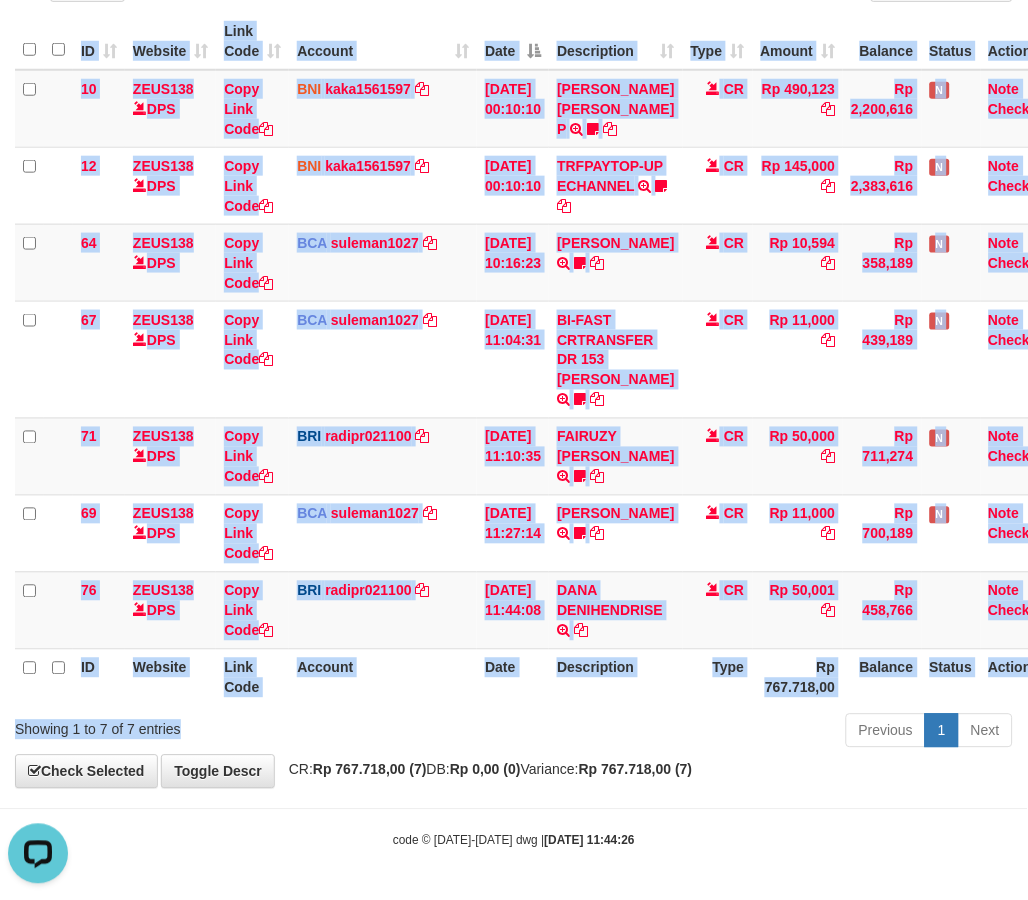 click on "Link Code" at bounding box center (252, 677) 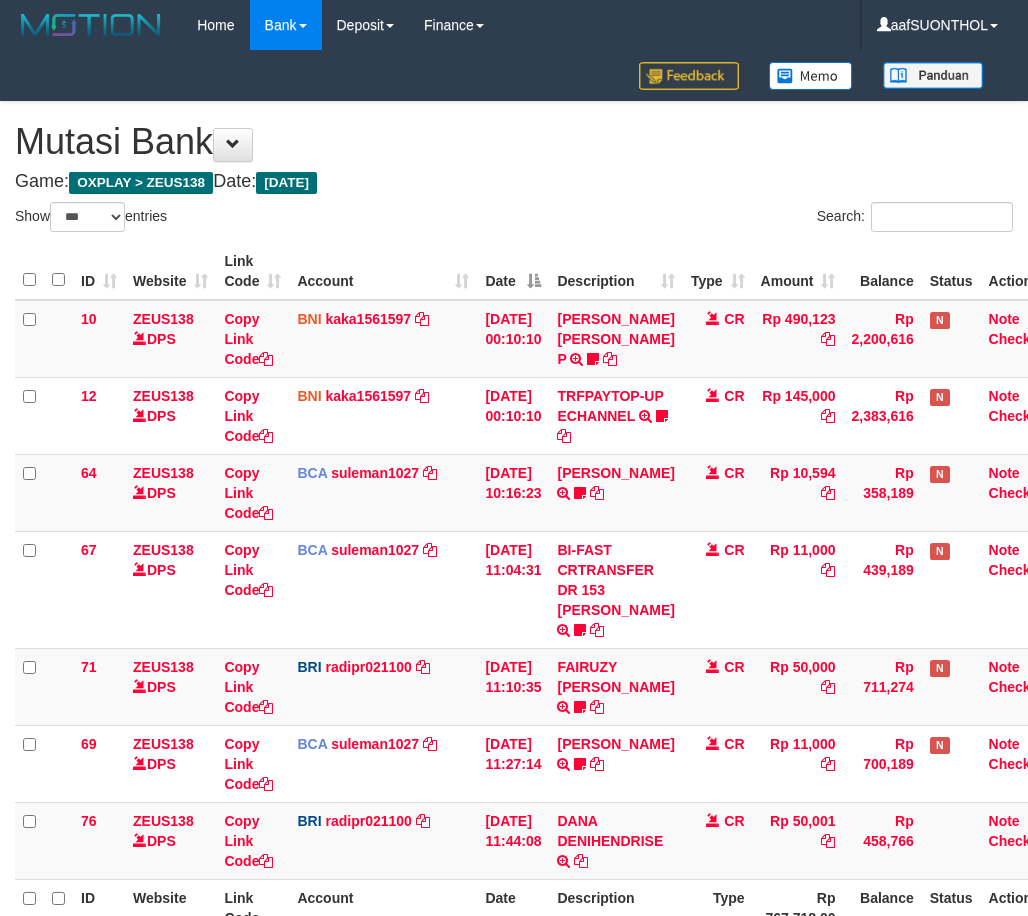 select on "***" 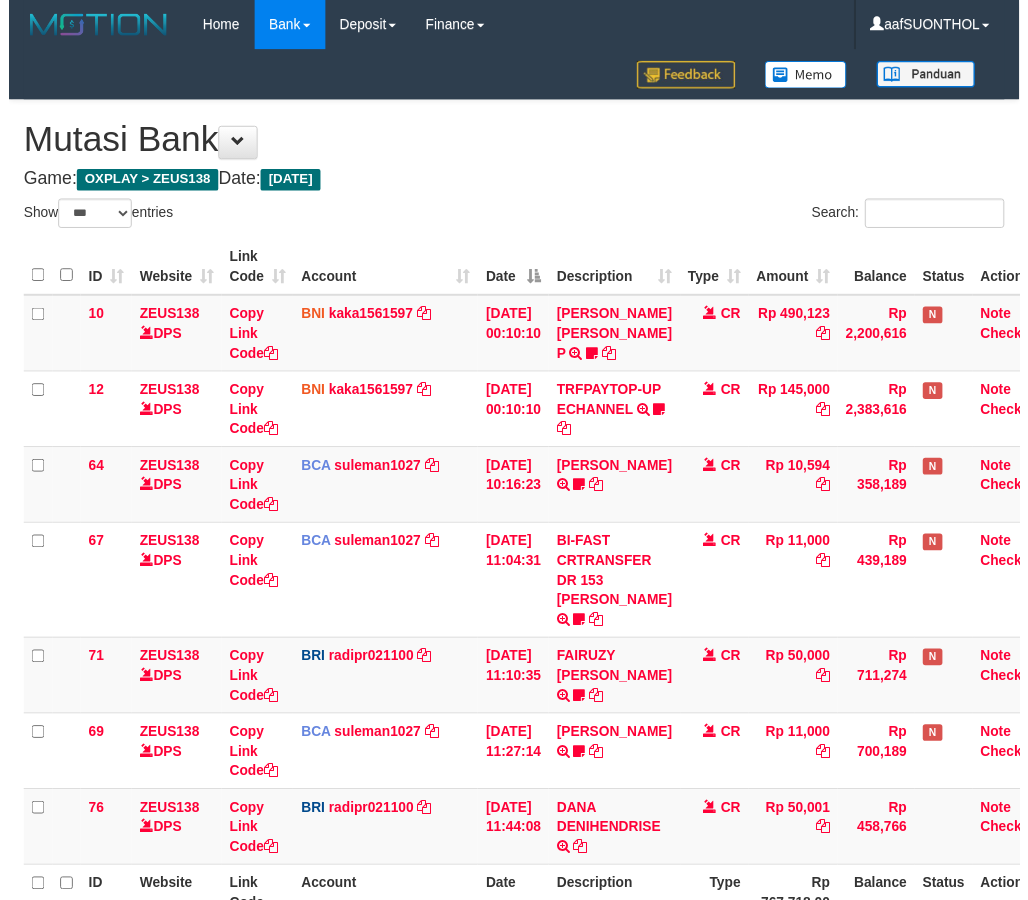 scroll, scrollTop: 162, scrollLeft: 0, axis: vertical 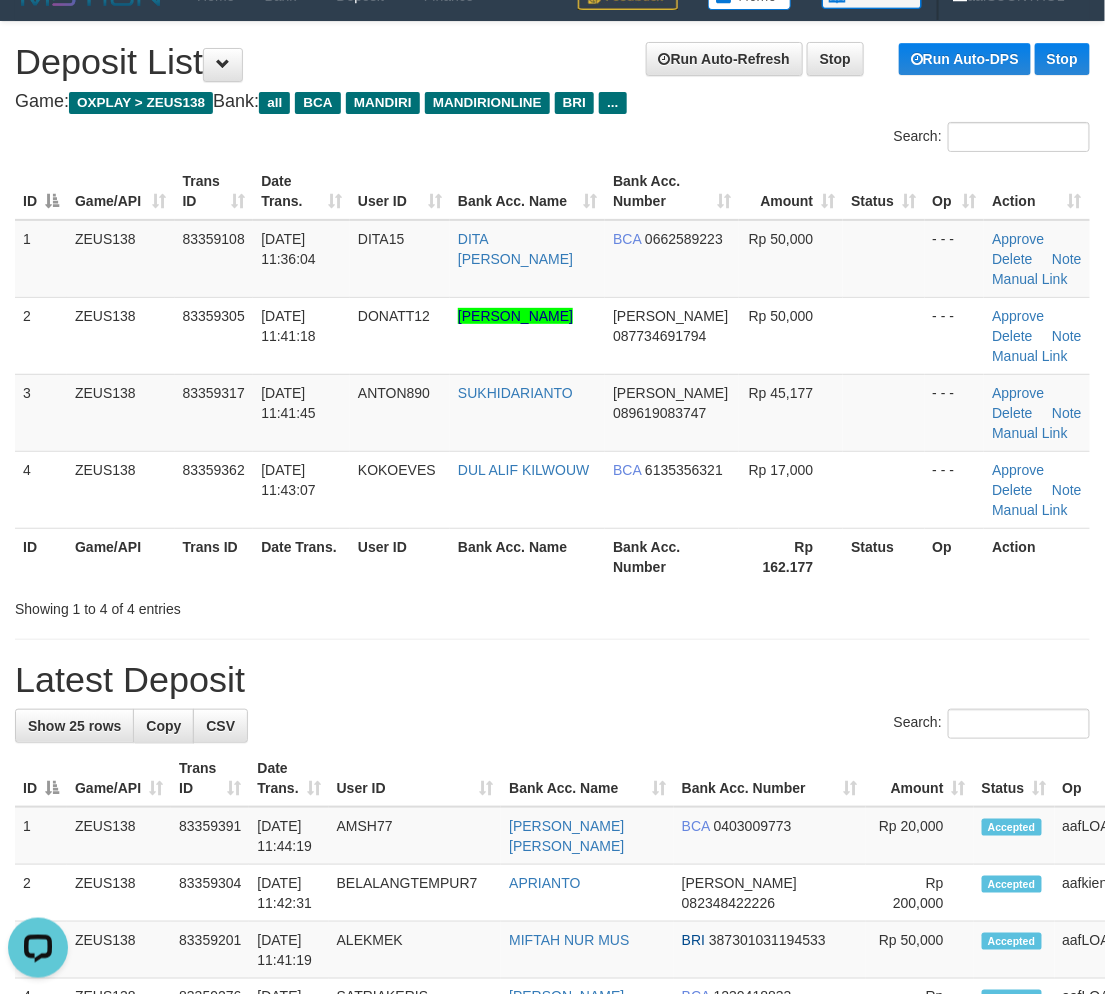 click on "Bank Acc. Name" at bounding box center [527, 556] 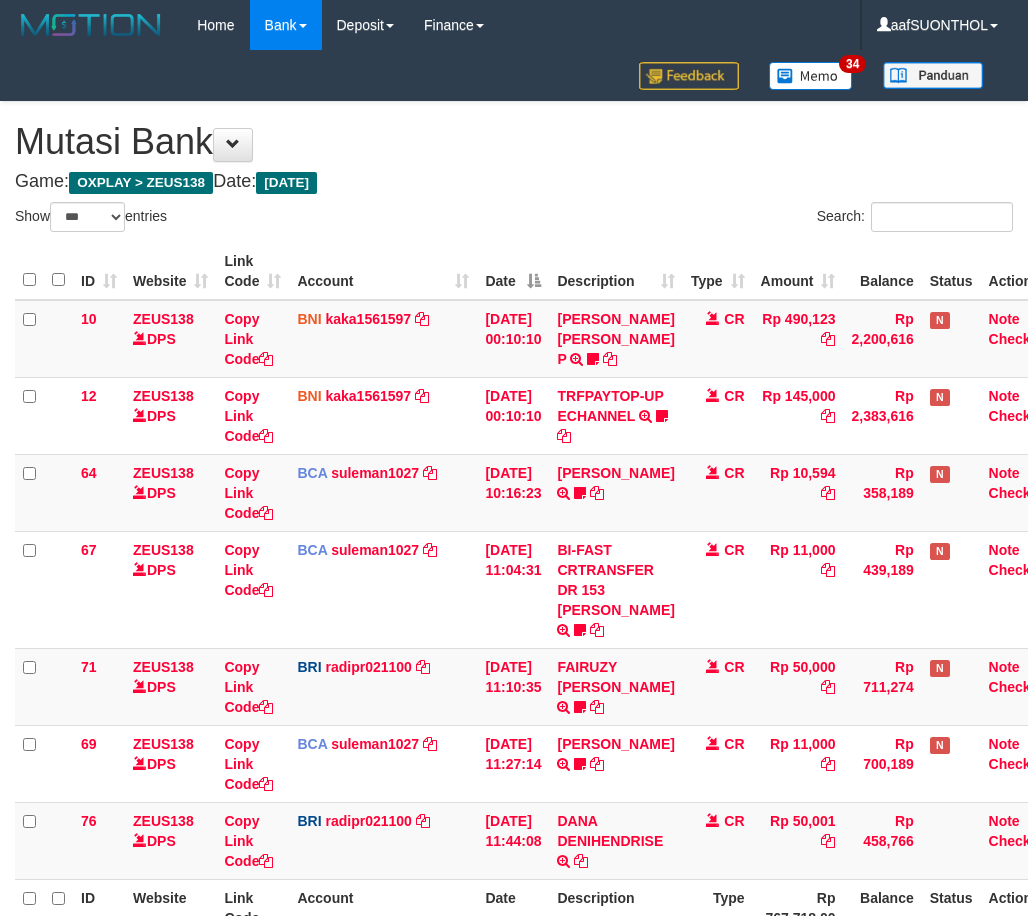 select on "***" 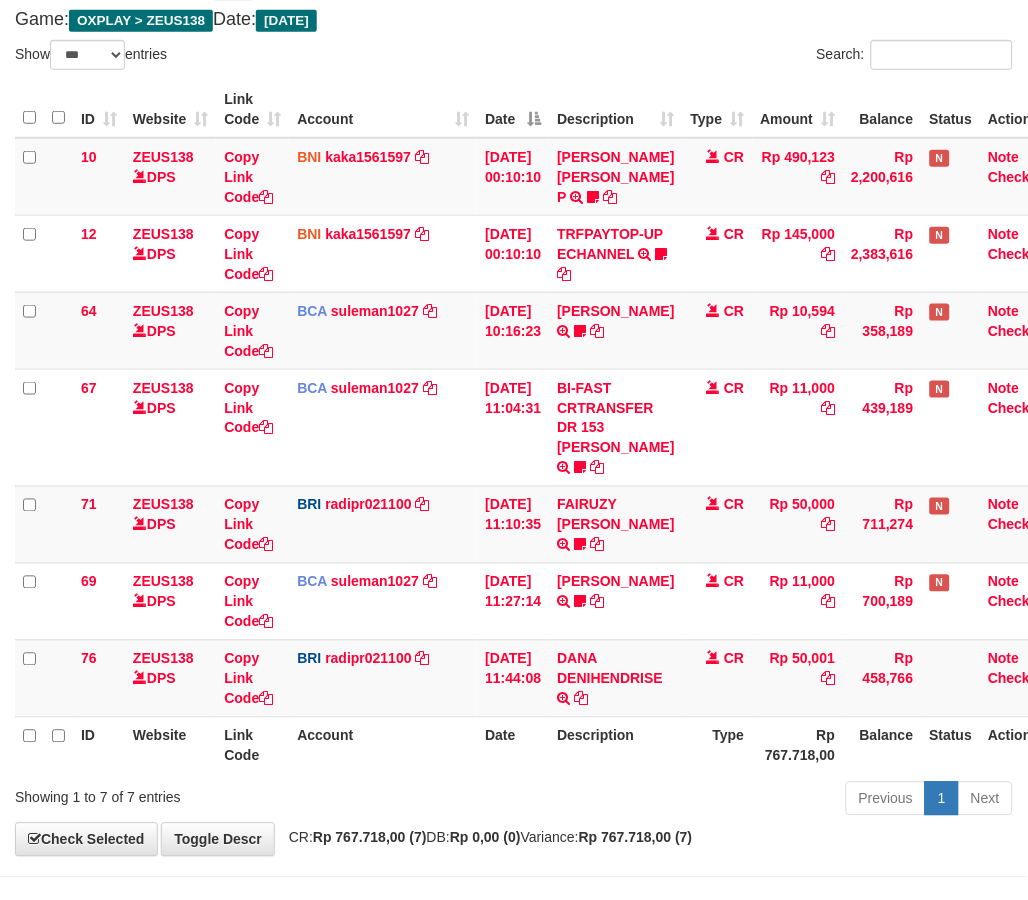 scroll, scrollTop: 251, scrollLeft: 0, axis: vertical 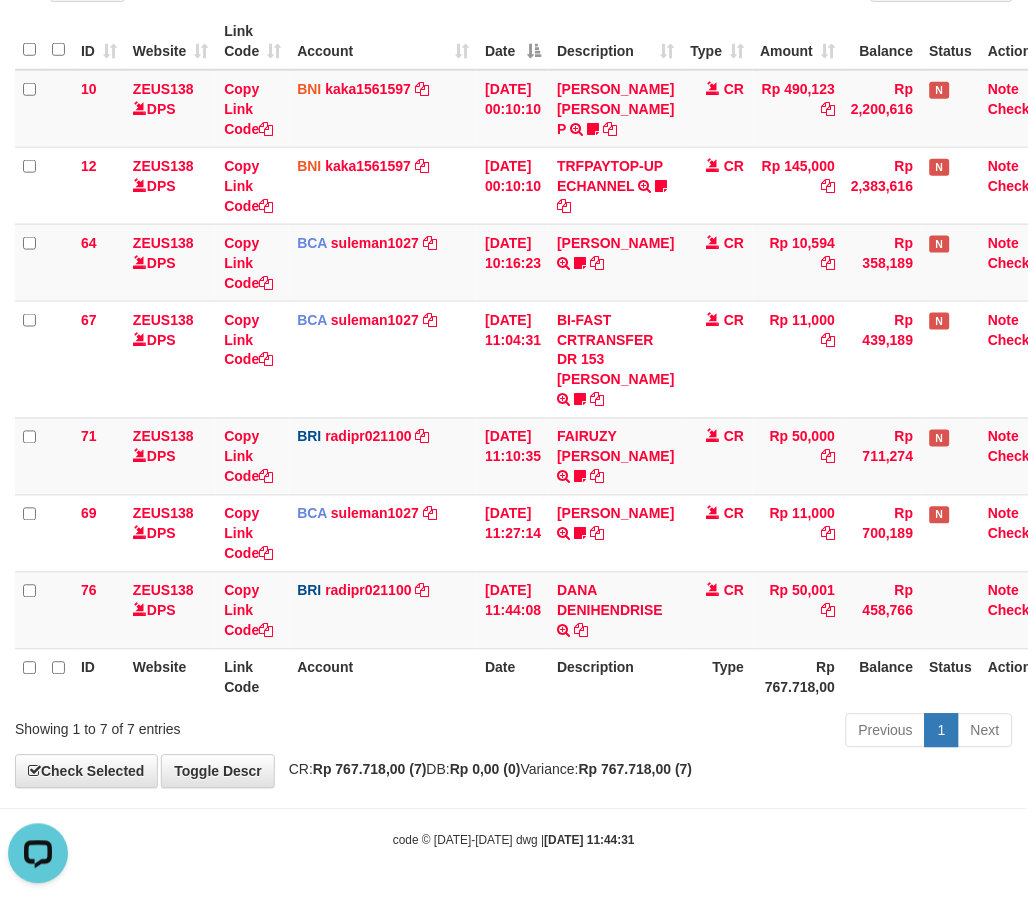 click on "code © 2012-2018 dwg |  2025/07/10 11:44:31" at bounding box center (514, 840) 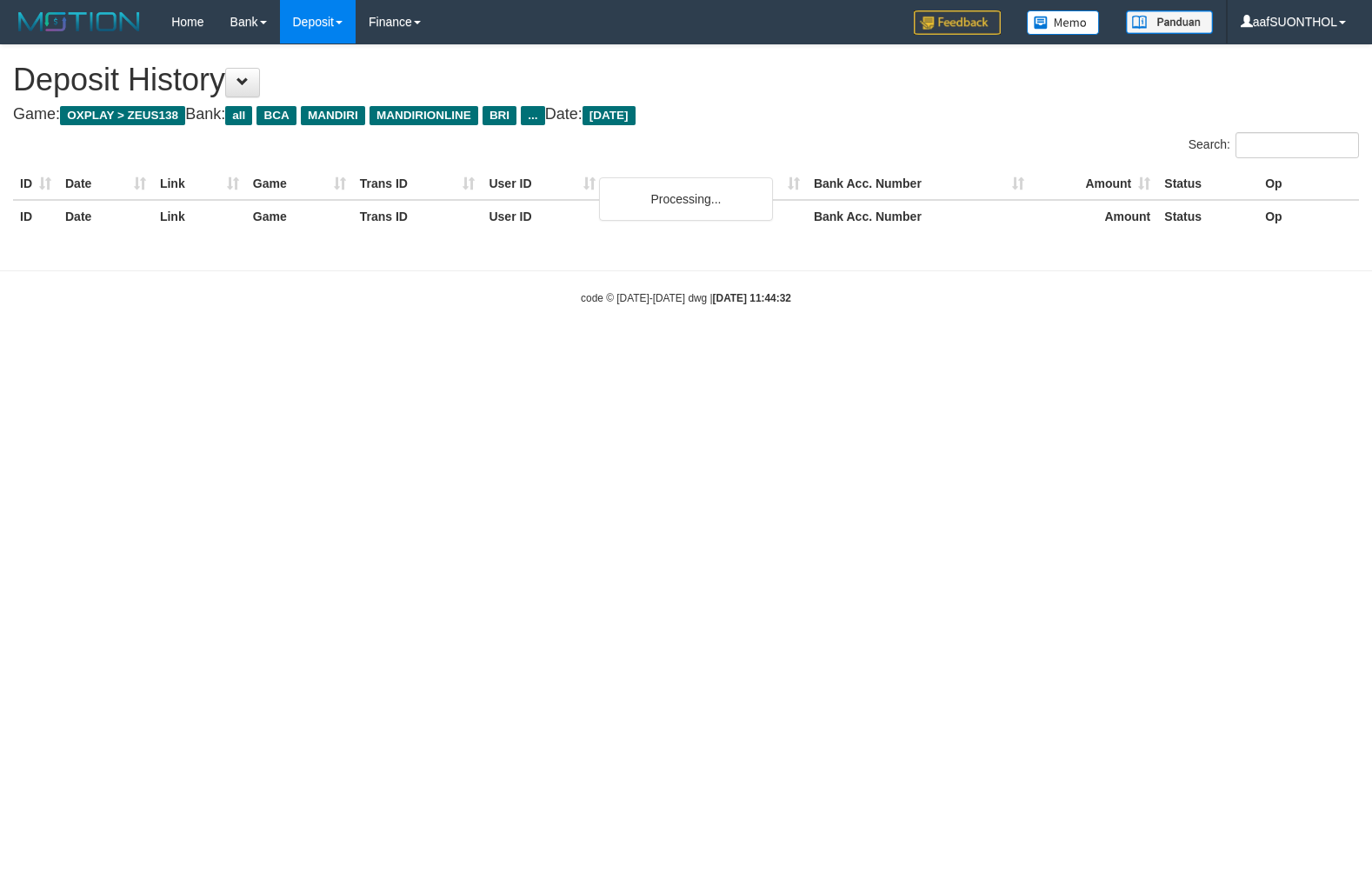 scroll, scrollTop: 0, scrollLeft: 0, axis: both 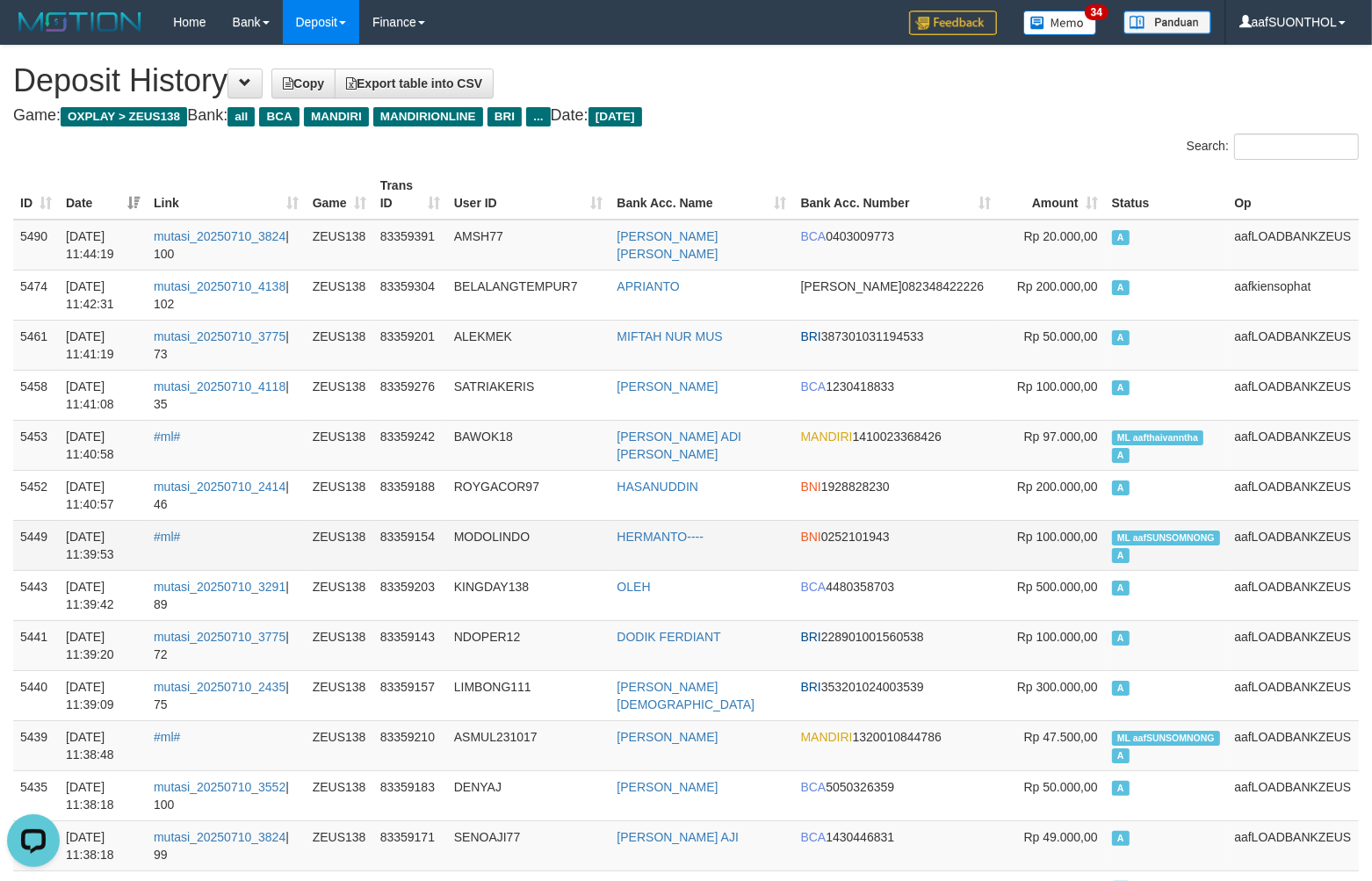 click on "HERMANTO----" at bounding box center (701, 545) 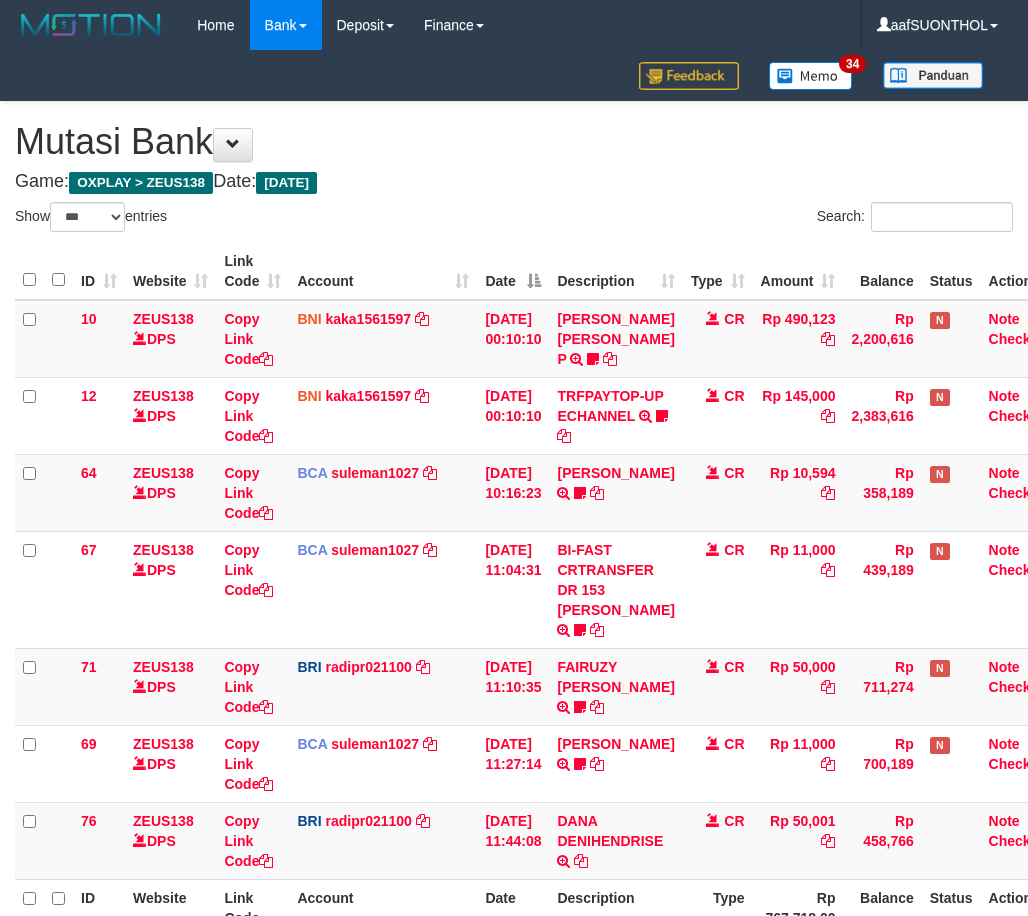 select on "***" 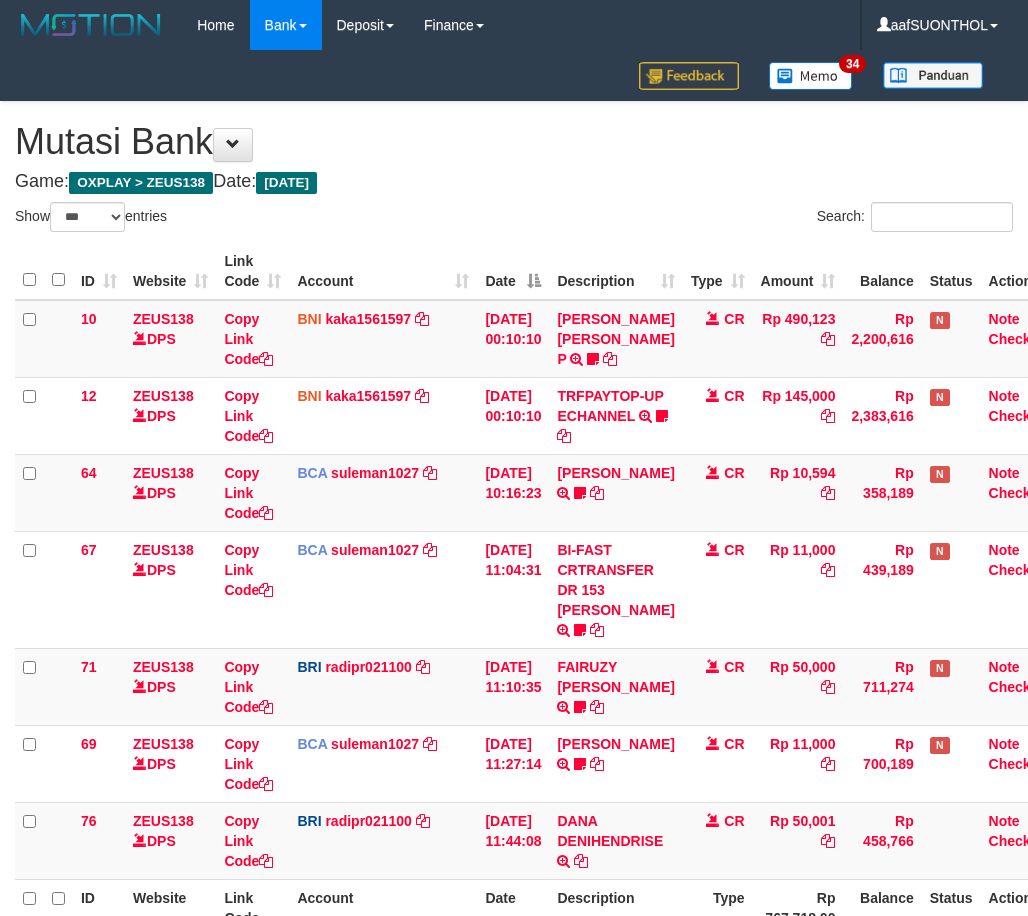 click on "Previous 1 Next" at bounding box center (728, 963) 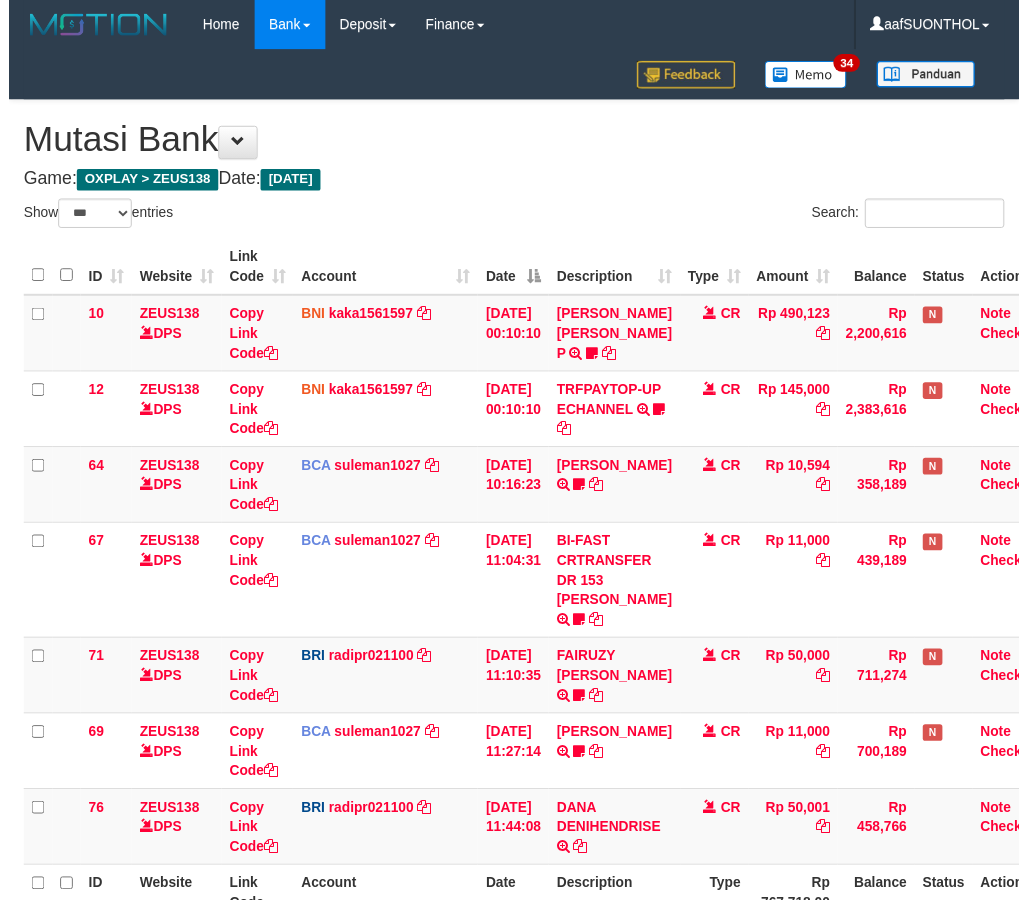 scroll, scrollTop: 162, scrollLeft: 0, axis: vertical 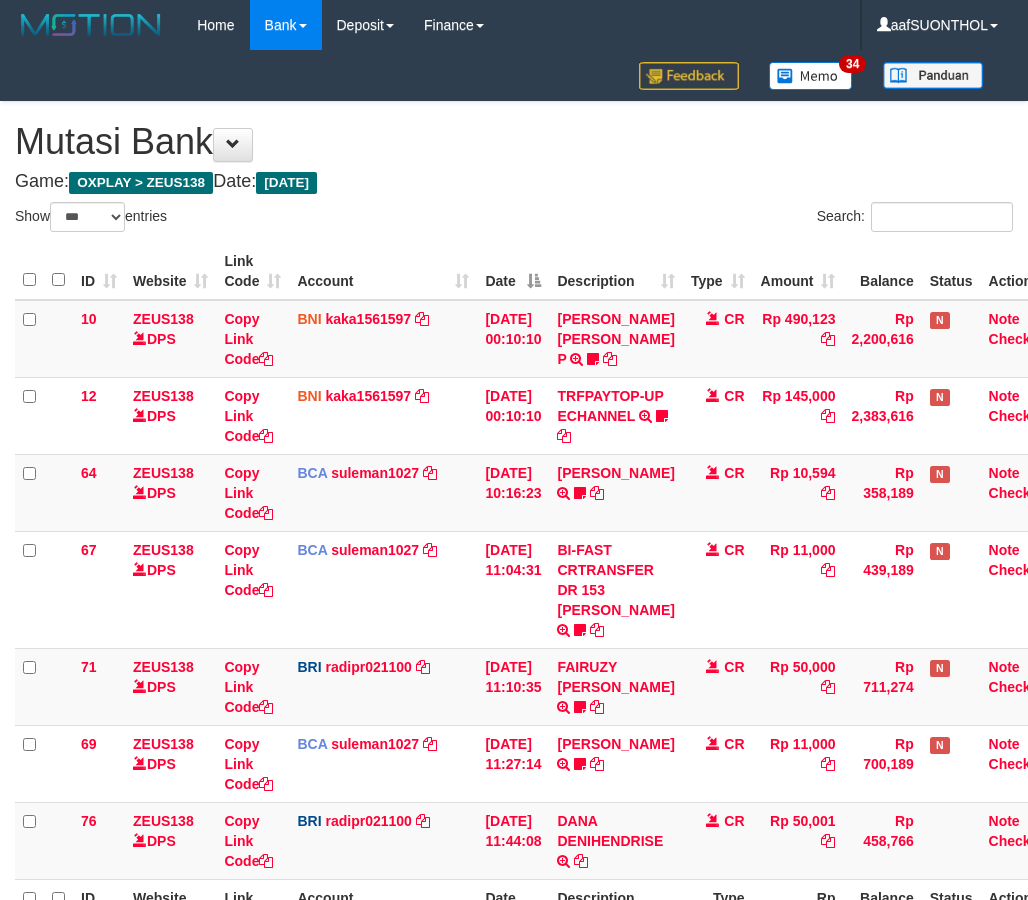 select on "***" 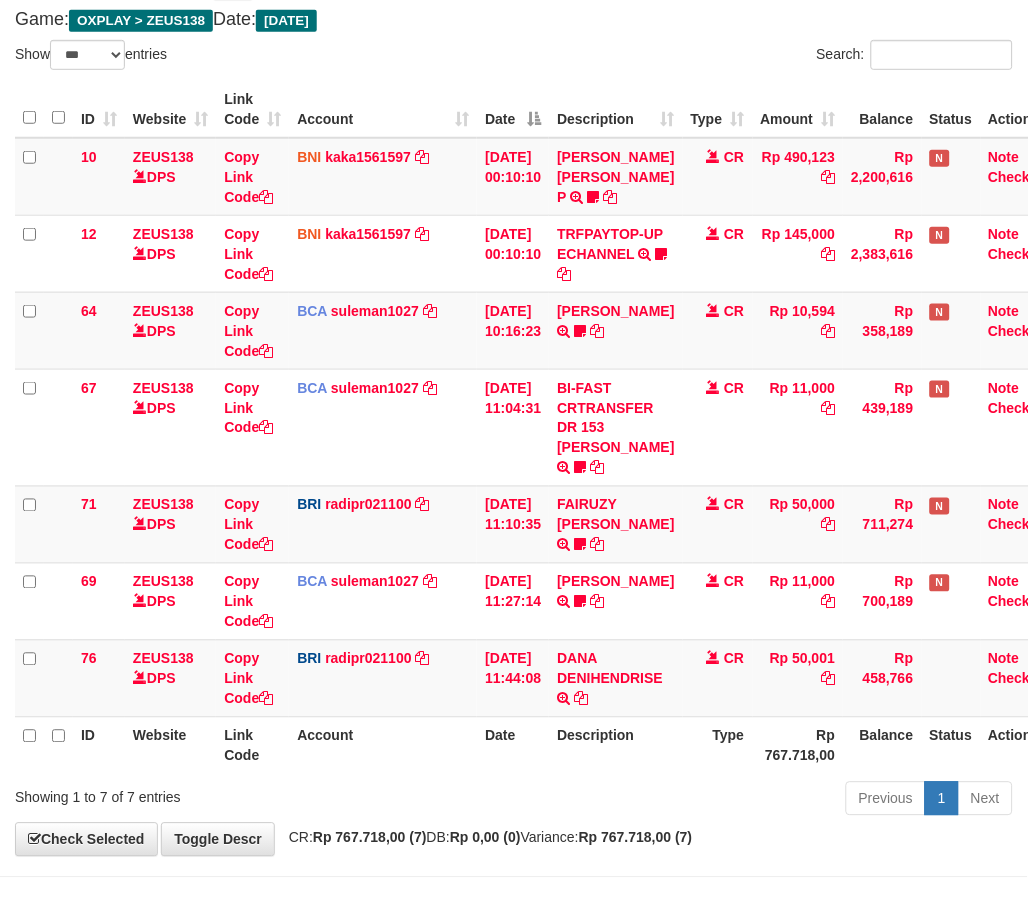 click on "Previous 1 Next" at bounding box center (728, 801) 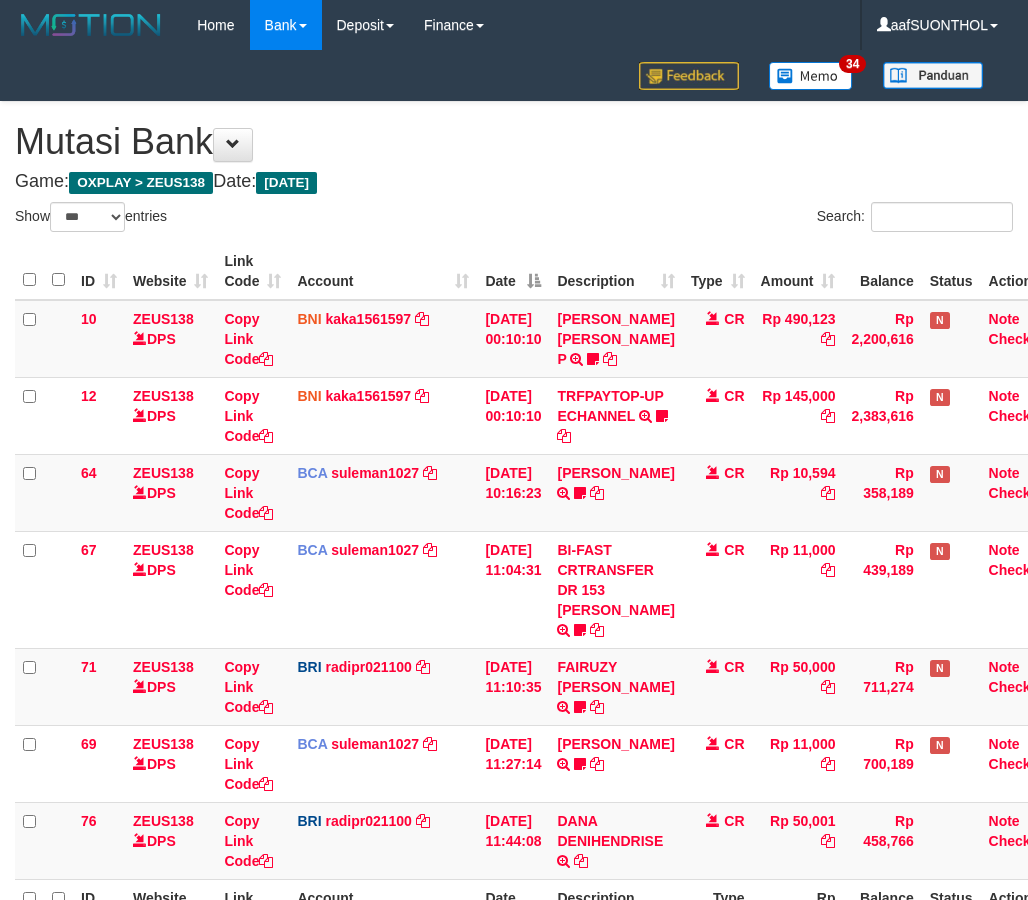 select on "***" 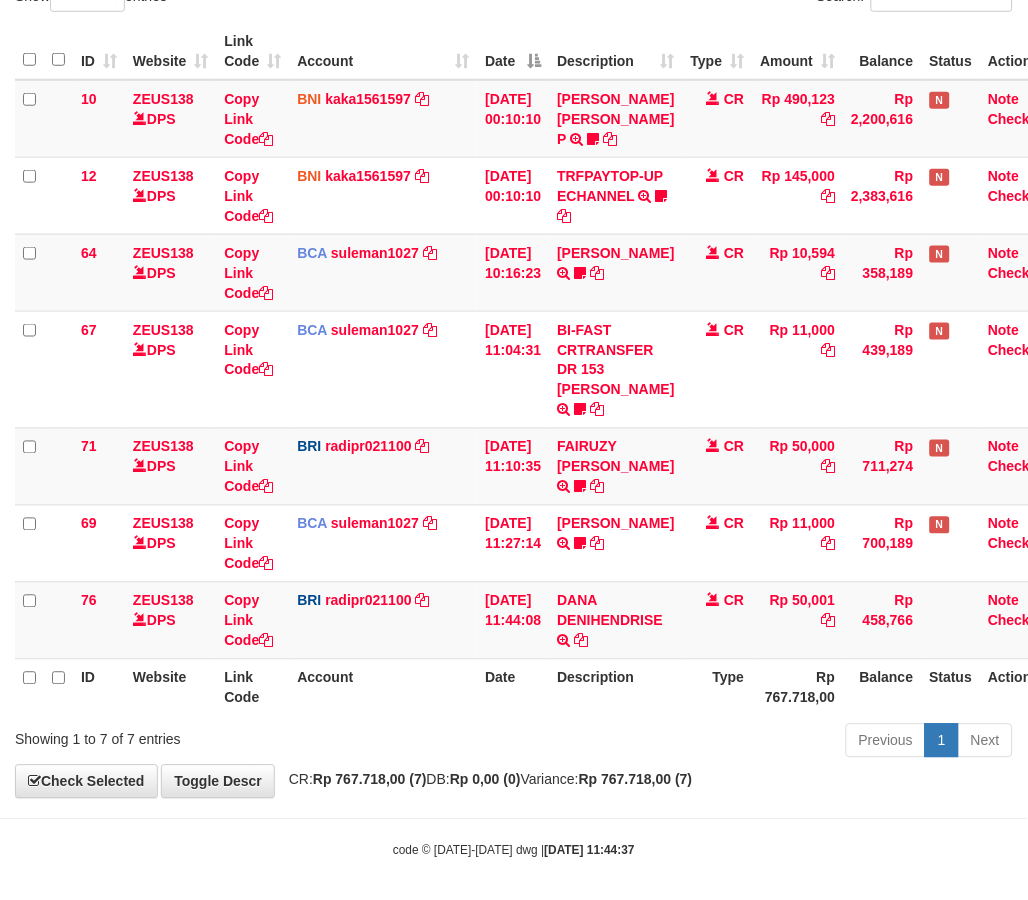 scroll, scrollTop: 251, scrollLeft: 0, axis: vertical 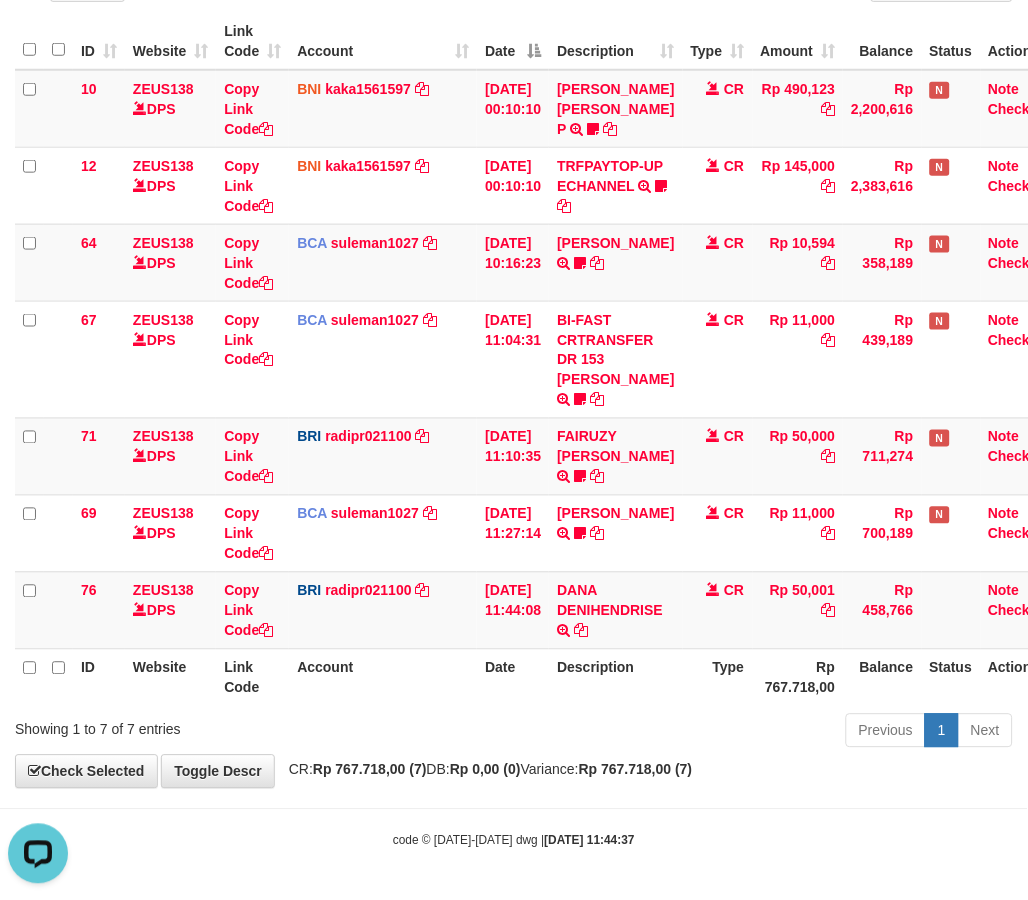 click on "Description" at bounding box center (615, 677) 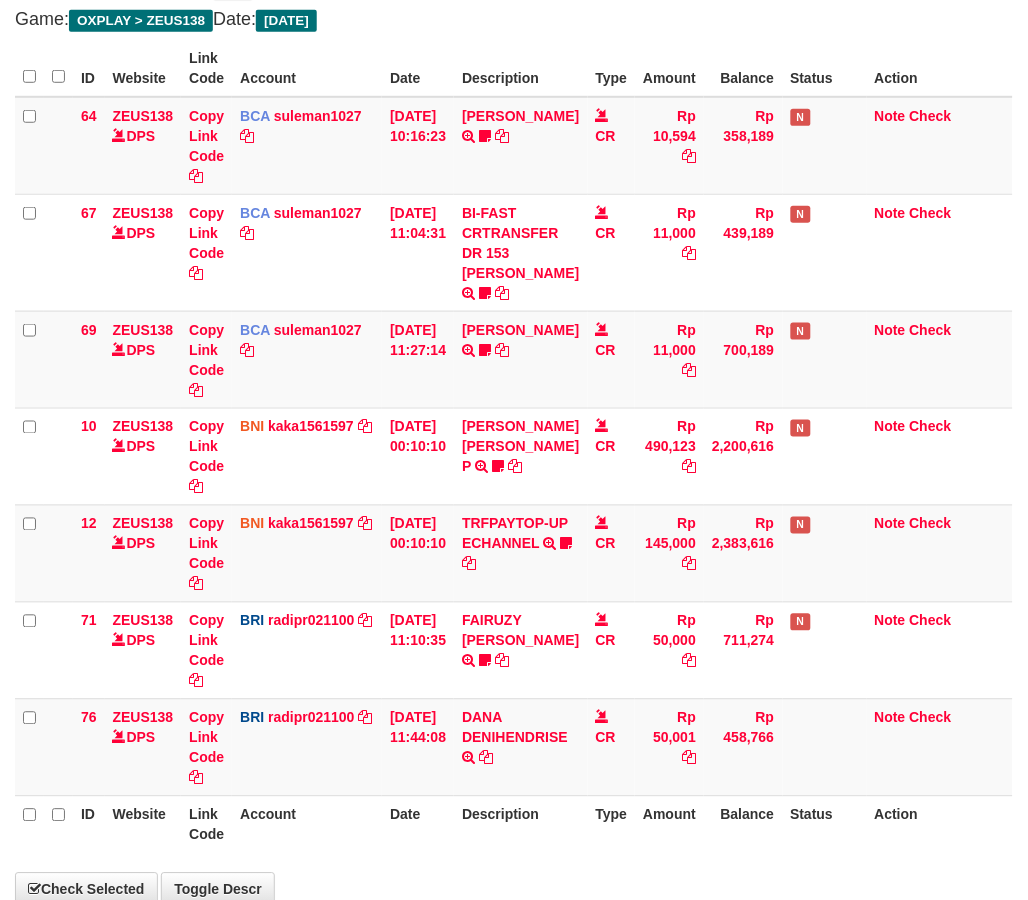 select on "***" 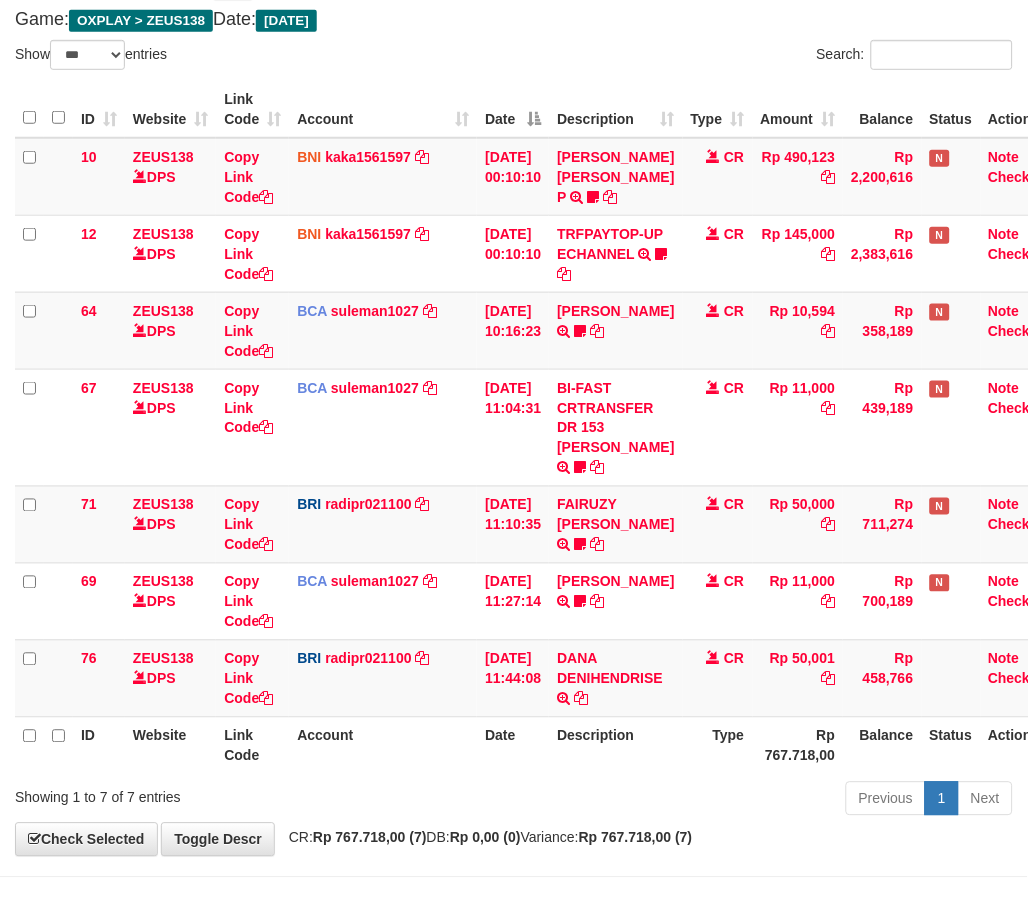 scroll, scrollTop: 251, scrollLeft: 0, axis: vertical 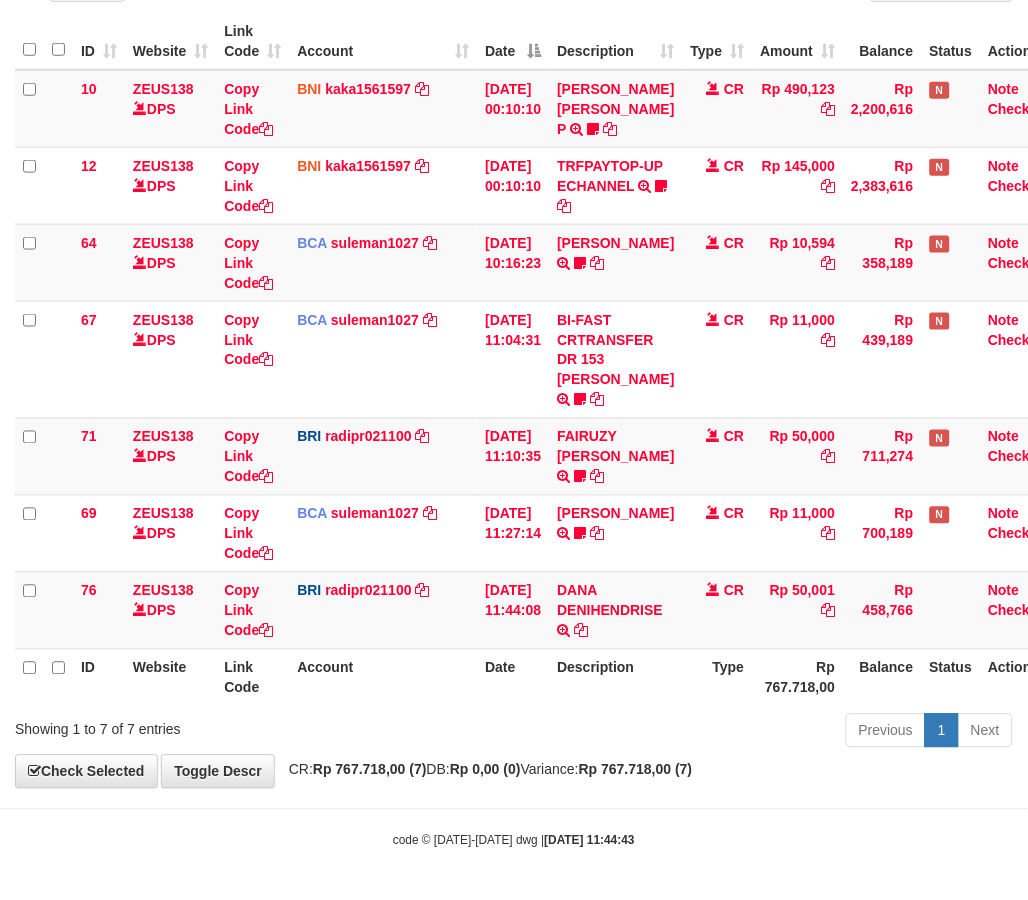 drag, startPoint x: 441, startPoint y: 750, endPoint x: 432, endPoint y: 744, distance: 10.816654 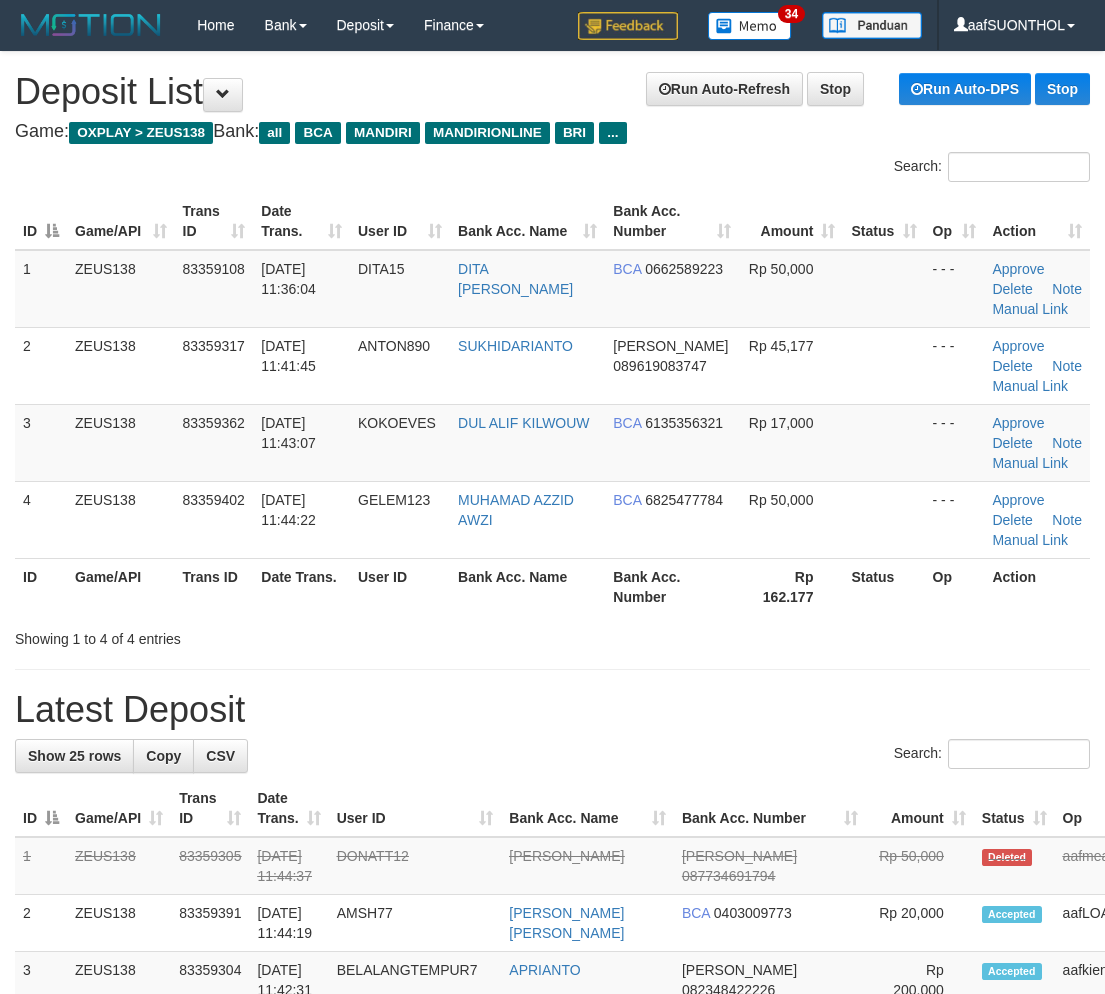 scroll, scrollTop: 30, scrollLeft: 0, axis: vertical 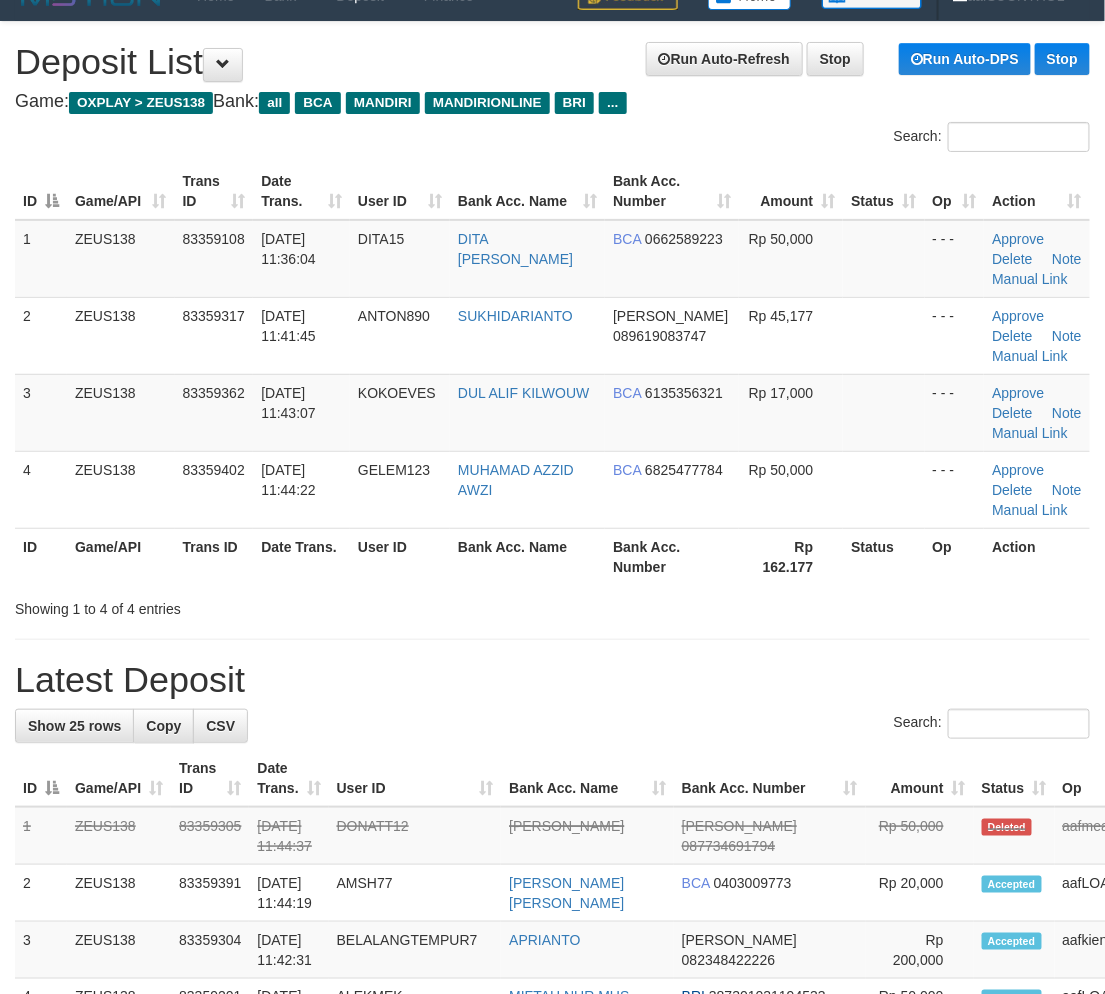 click on "Latest Deposit" at bounding box center (552, 680) 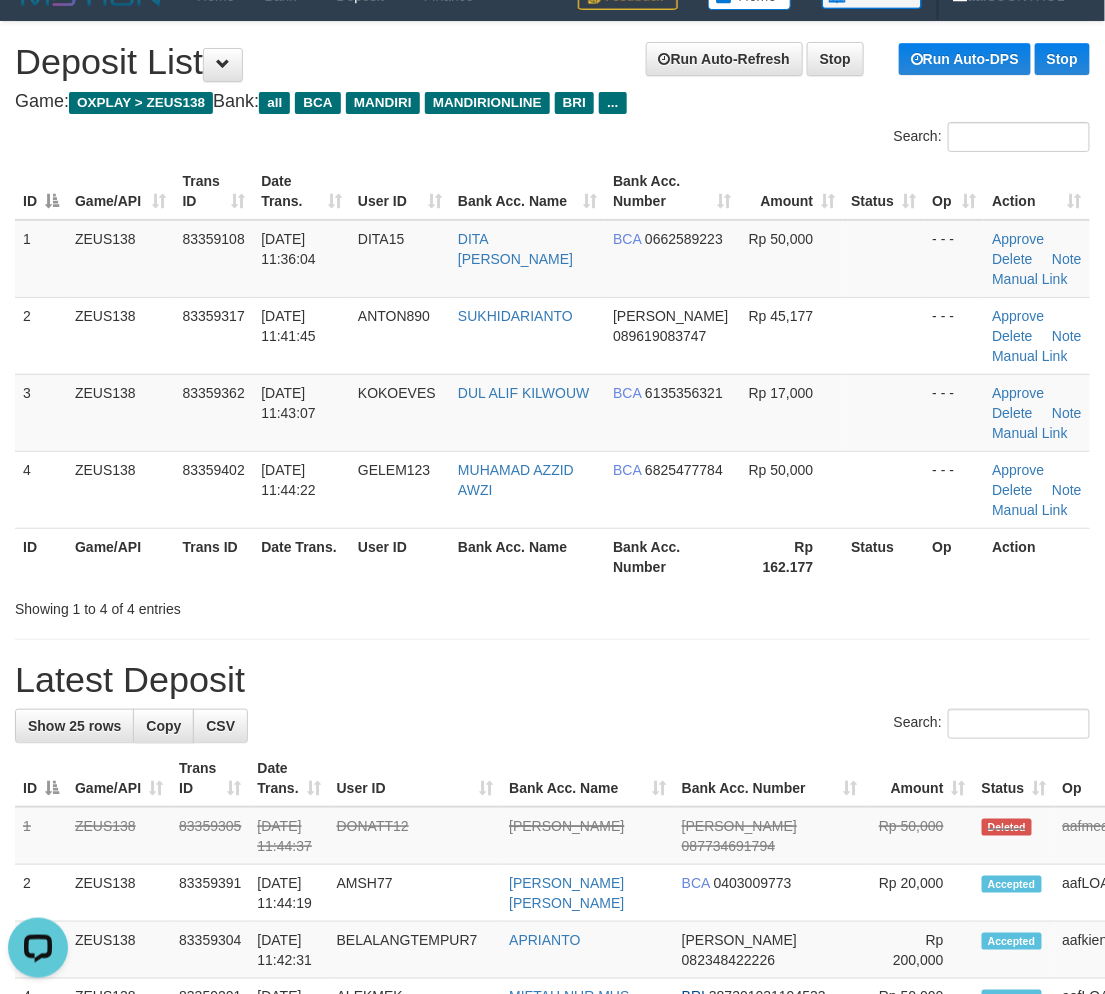 scroll, scrollTop: 0, scrollLeft: 0, axis: both 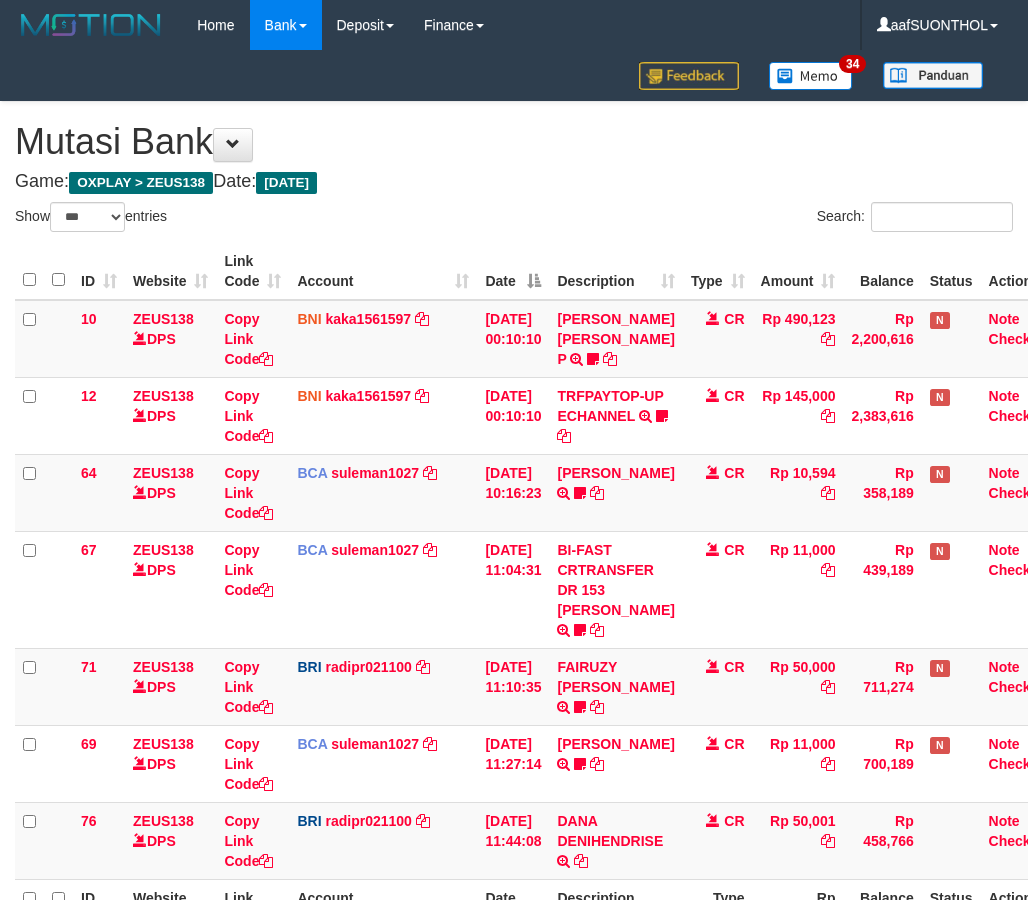 select on "***" 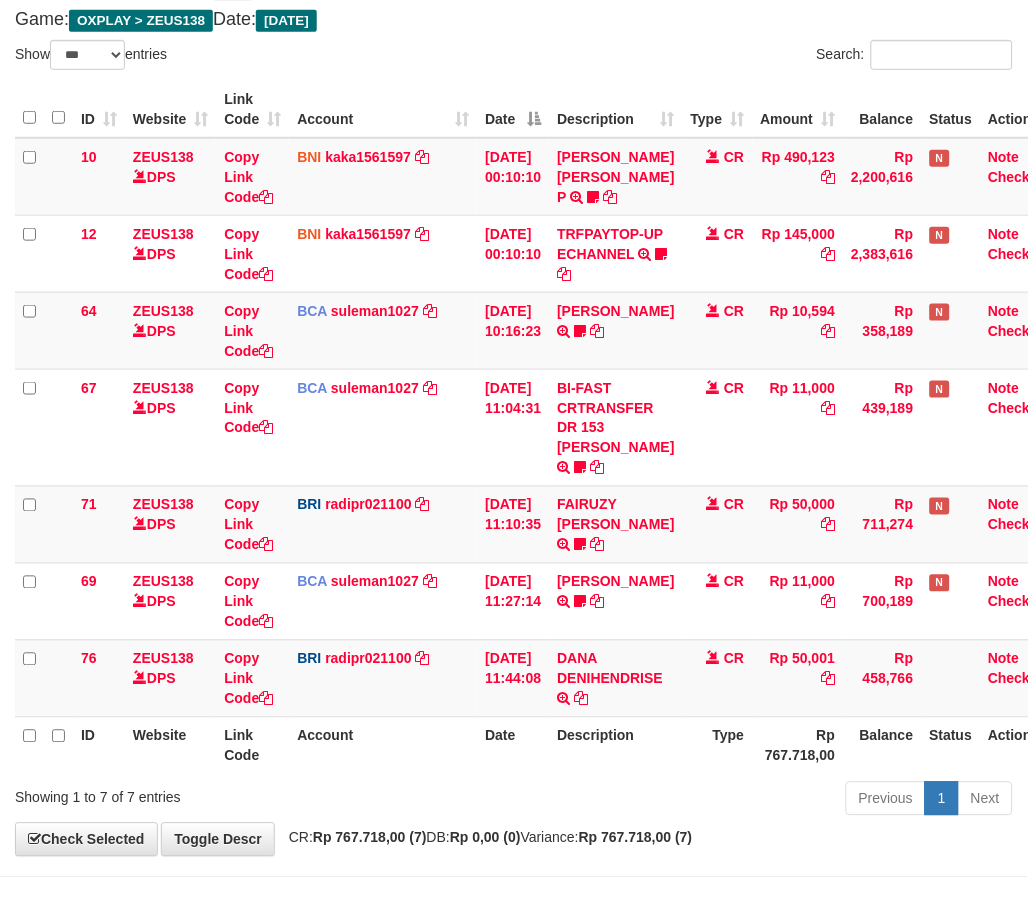 scroll, scrollTop: 251, scrollLeft: 0, axis: vertical 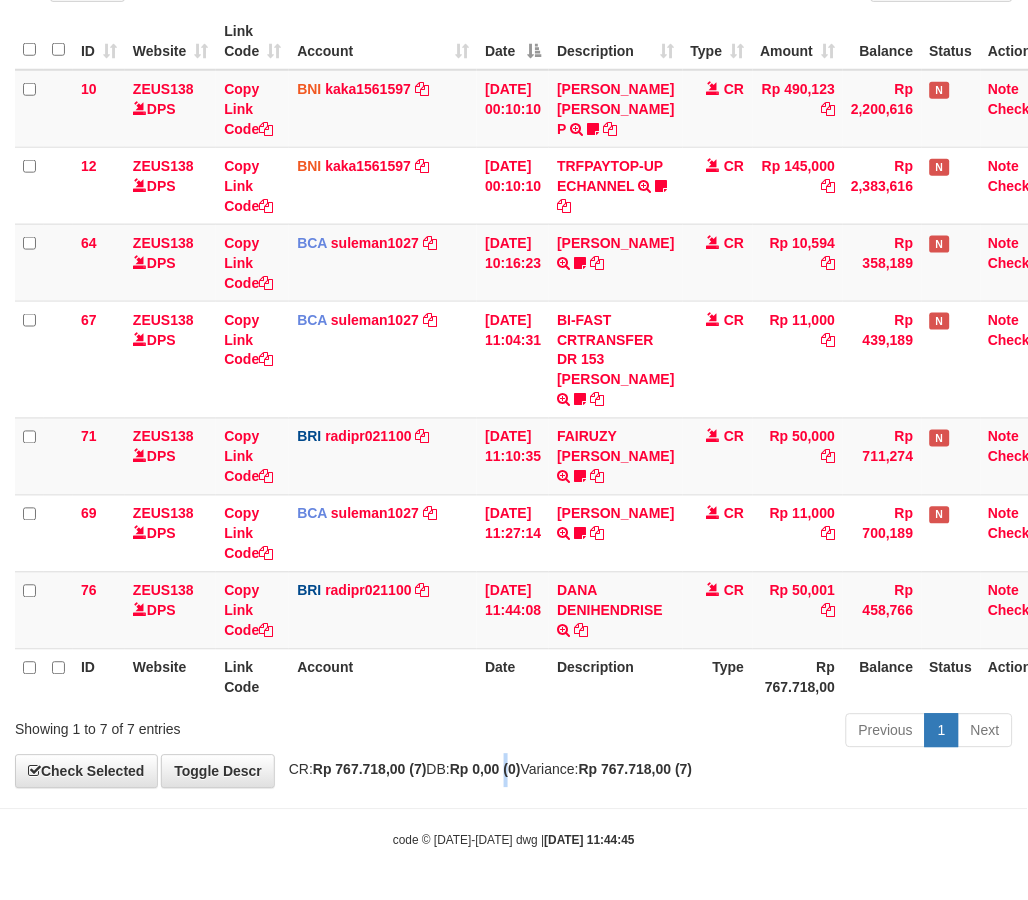 drag, startPoint x: 535, startPoint y: 757, endPoint x: 504, endPoint y: 756, distance: 31.016125 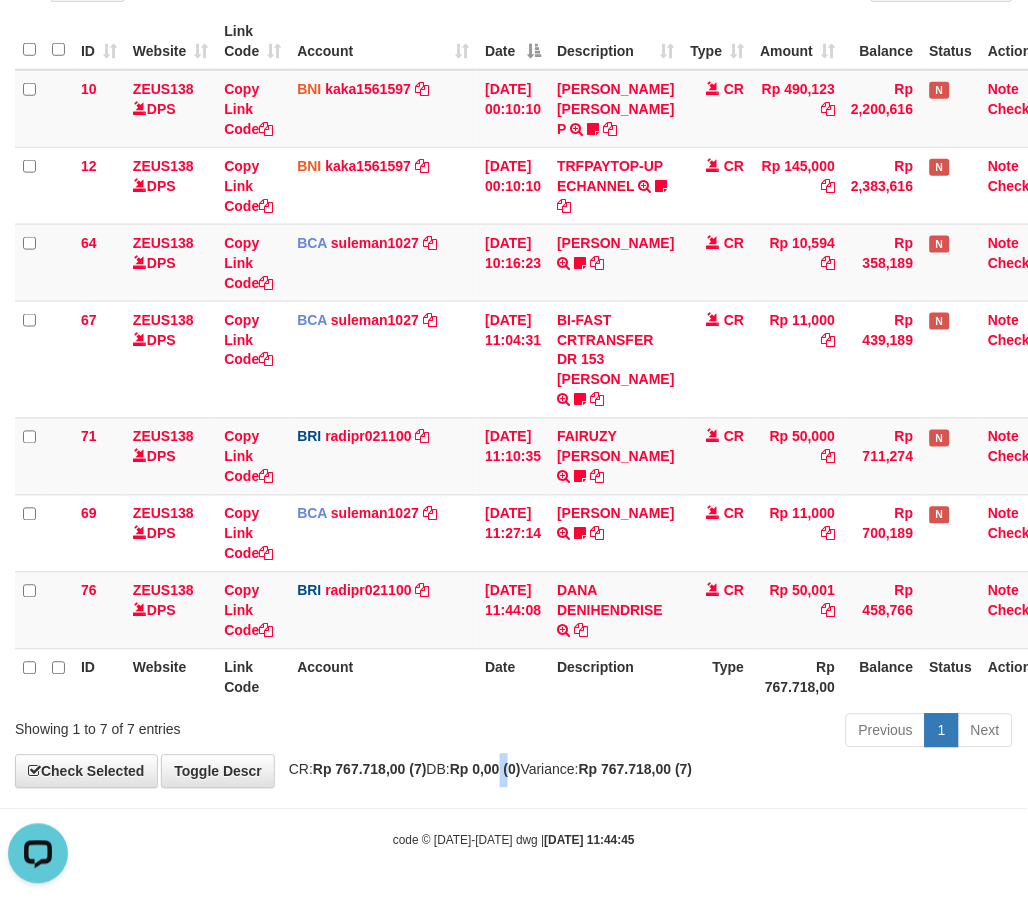 scroll, scrollTop: 0, scrollLeft: 0, axis: both 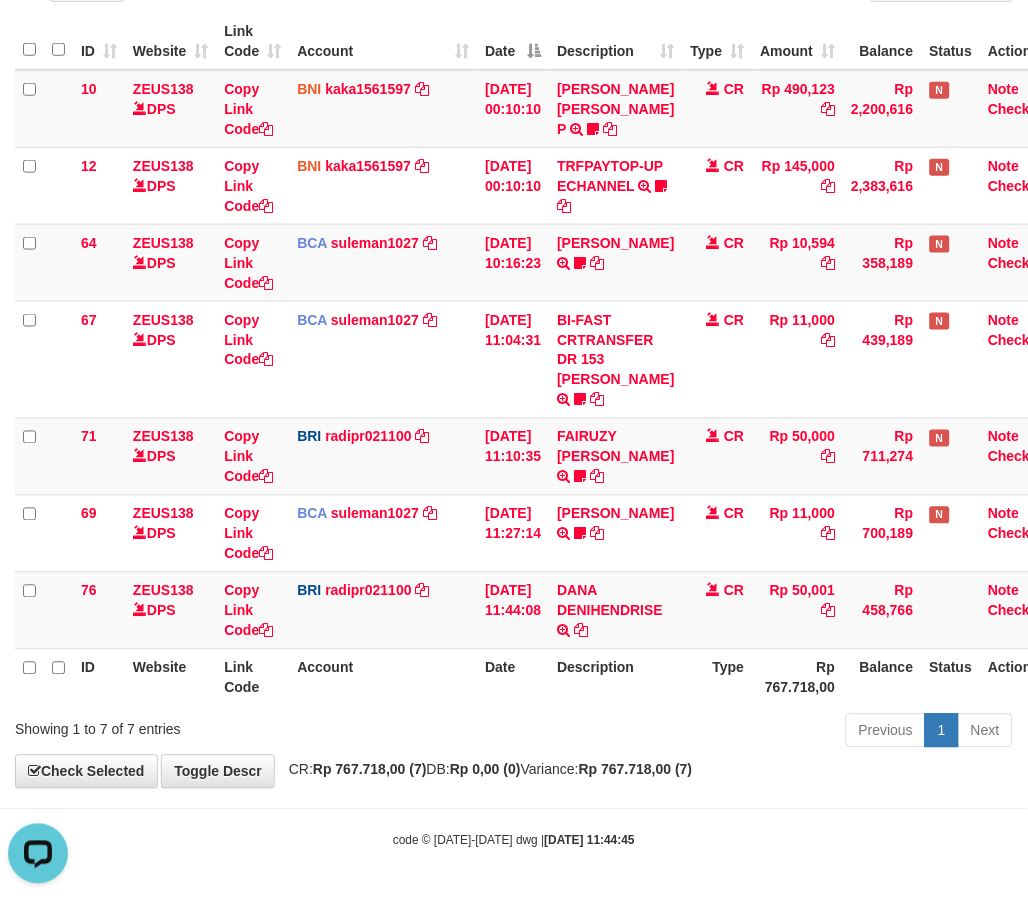 click on "Previous 1 Next" at bounding box center [728, 733] 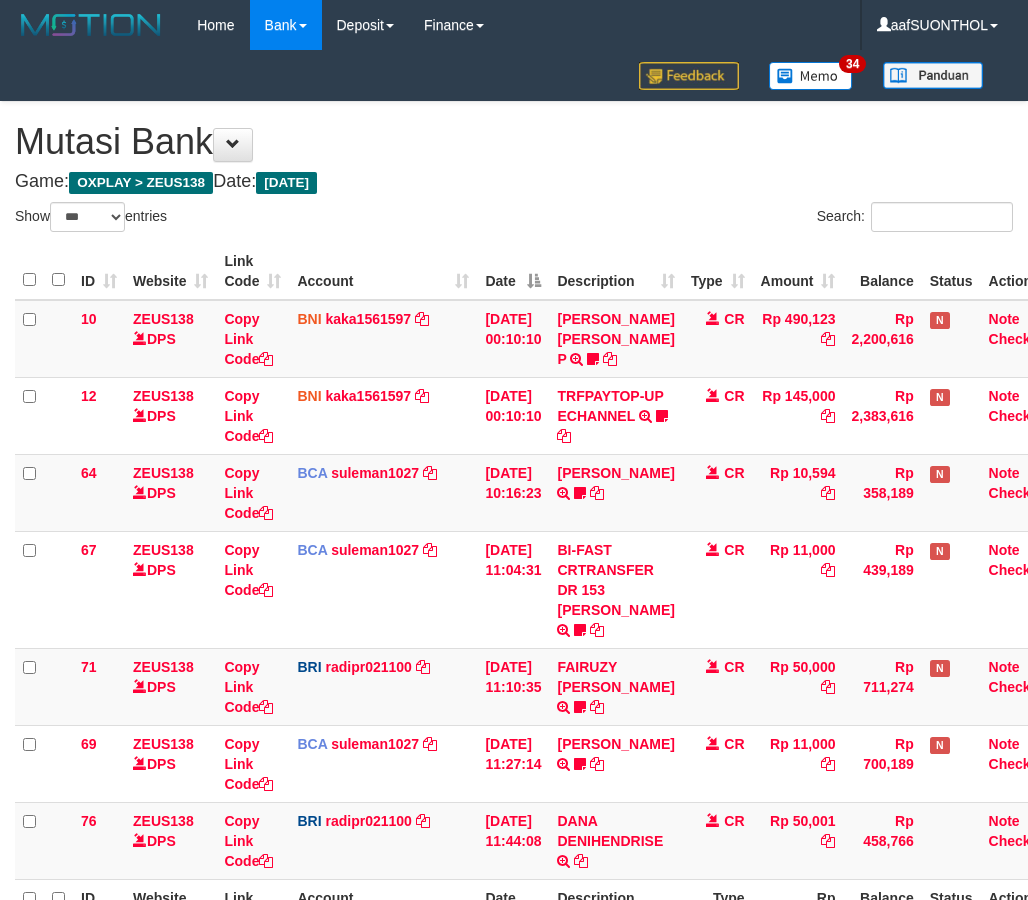 select on "***" 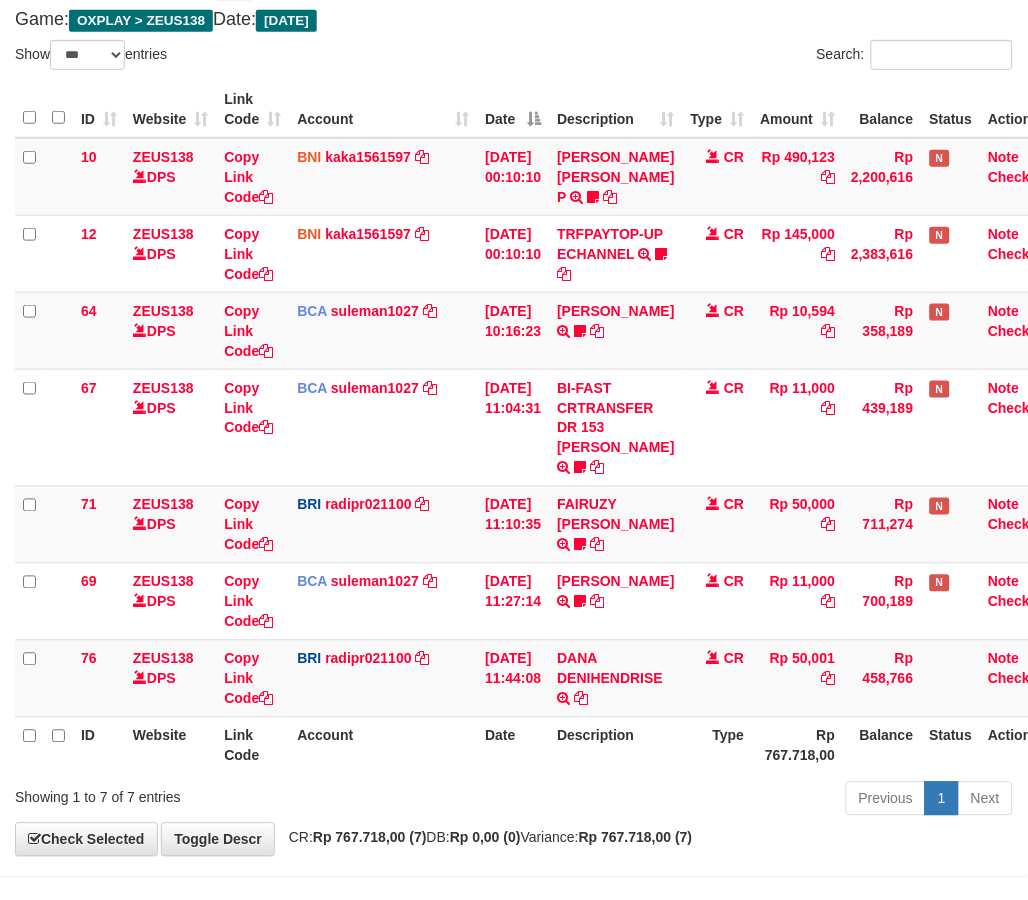 scroll, scrollTop: 251, scrollLeft: 0, axis: vertical 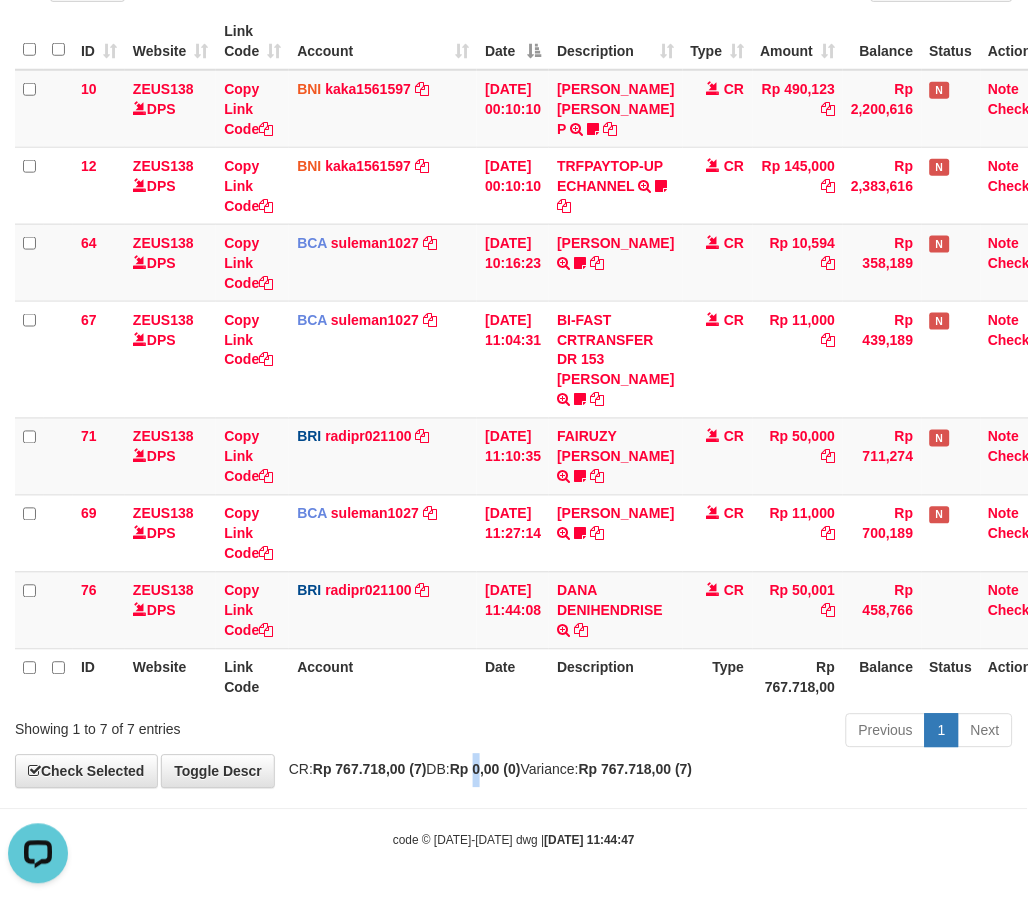 click on "**********" at bounding box center [514, 330] 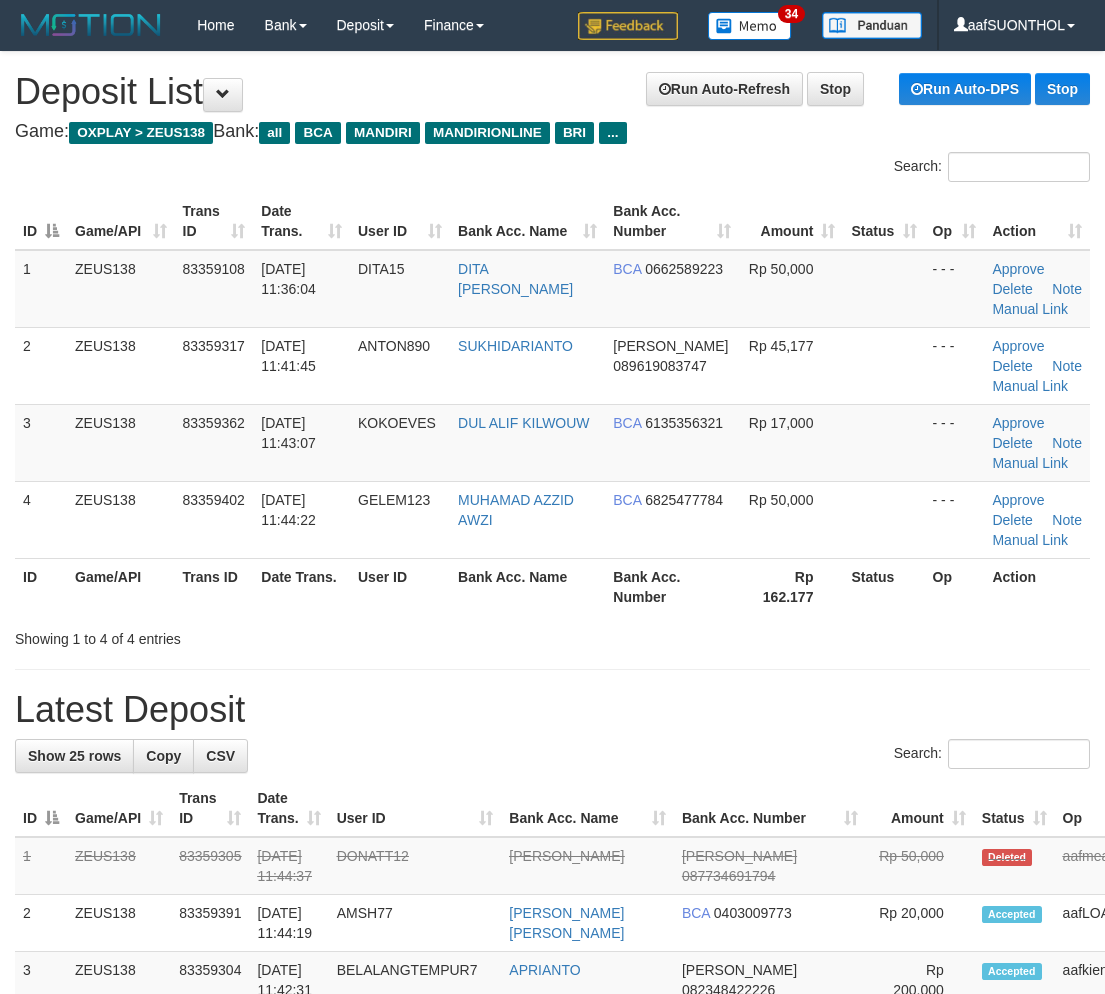 scroll, scrollTop: 30, scrollLeft: 0, axis: vertical 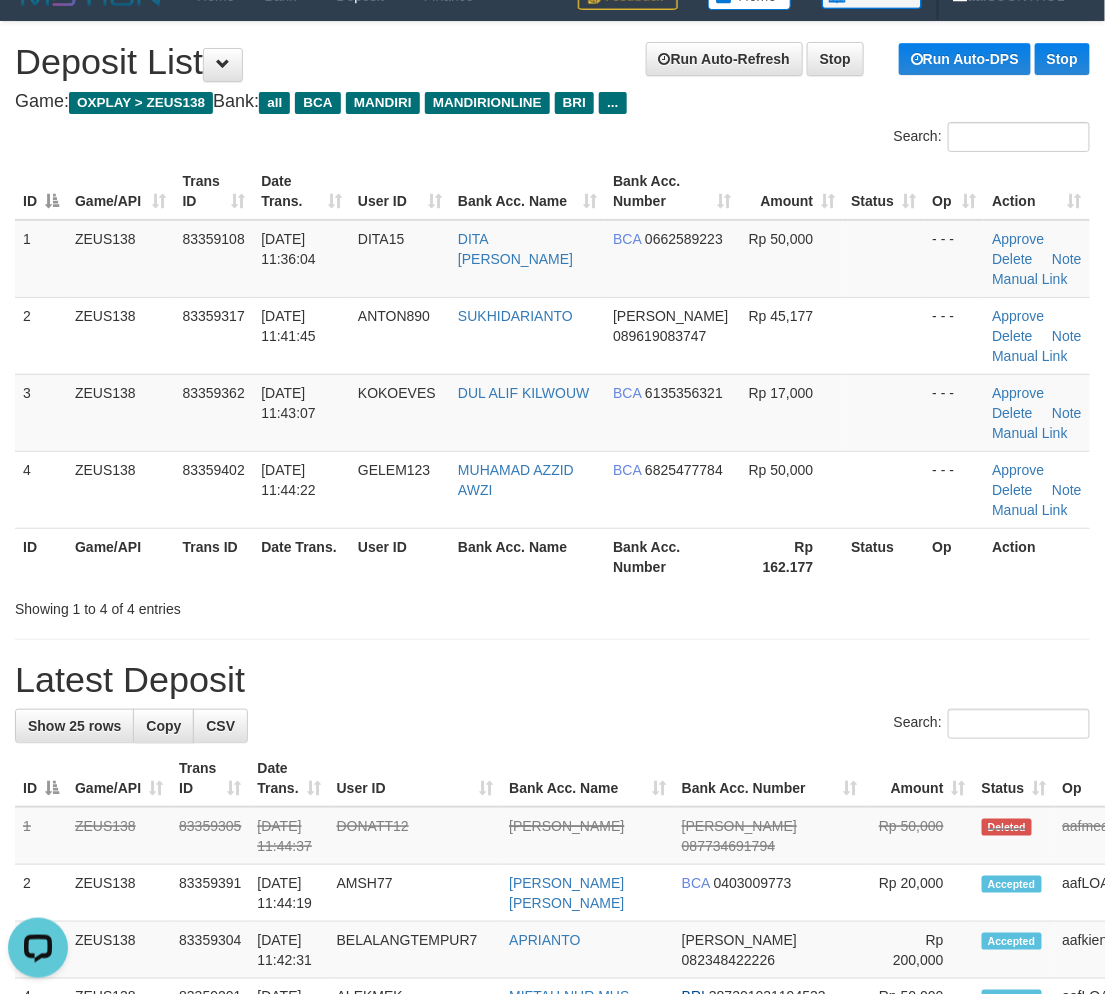 click on "Showing 1 to 4 of 4 entries" at bounding box center (552, 605) 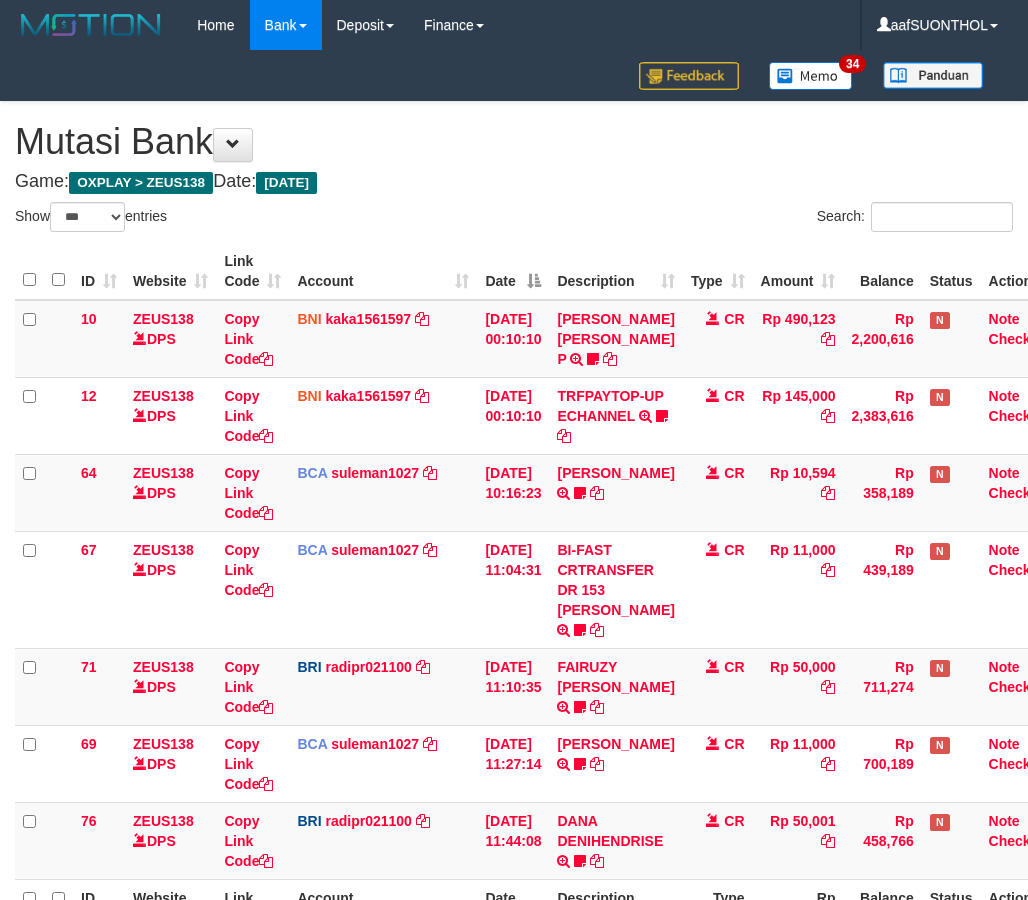 select on "***" 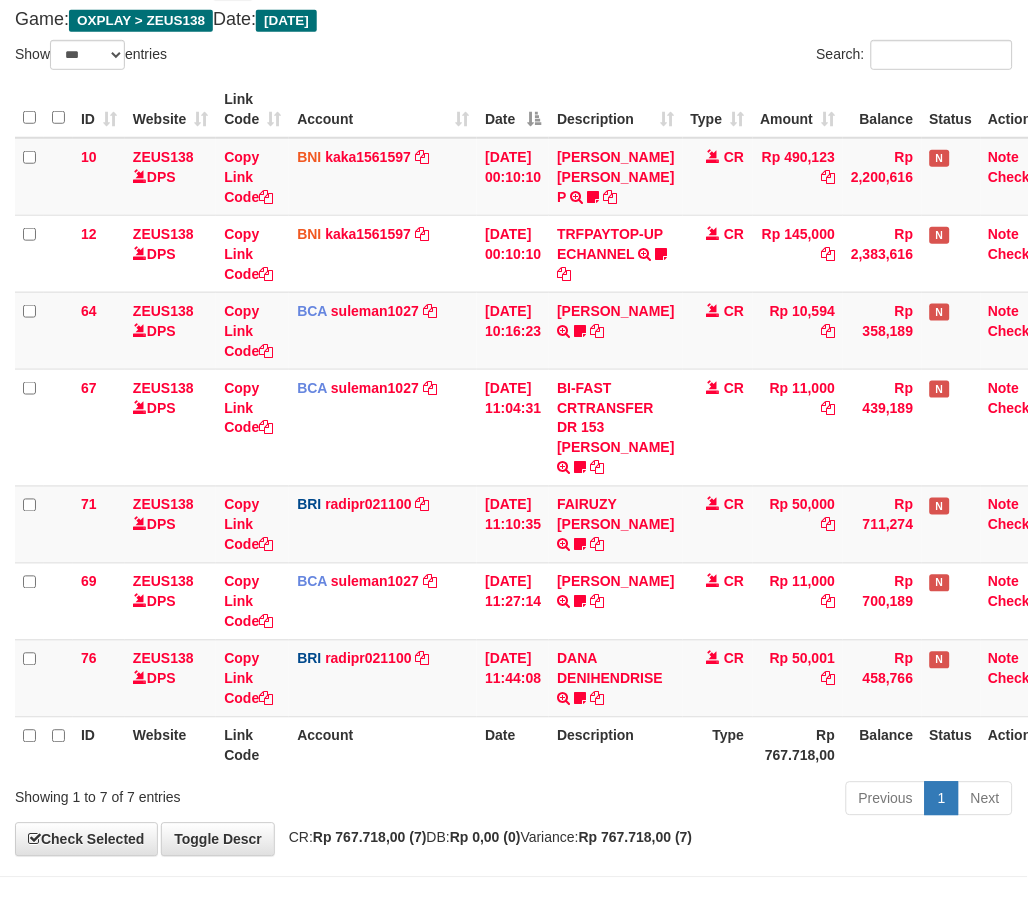 click on "Description" at bounding box center (615, 745) 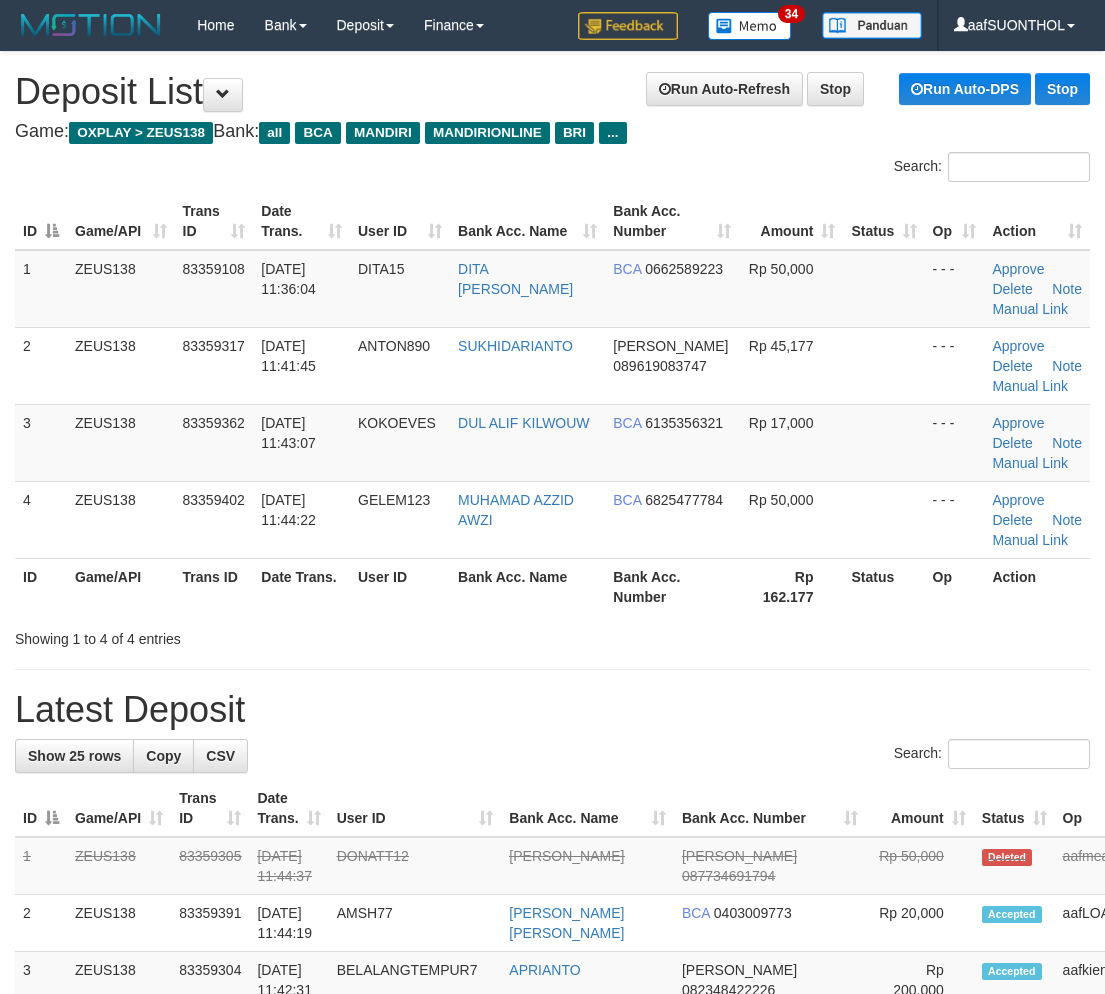scroll, scrollTop: 30, scrollLeft: 0, axis: vertical 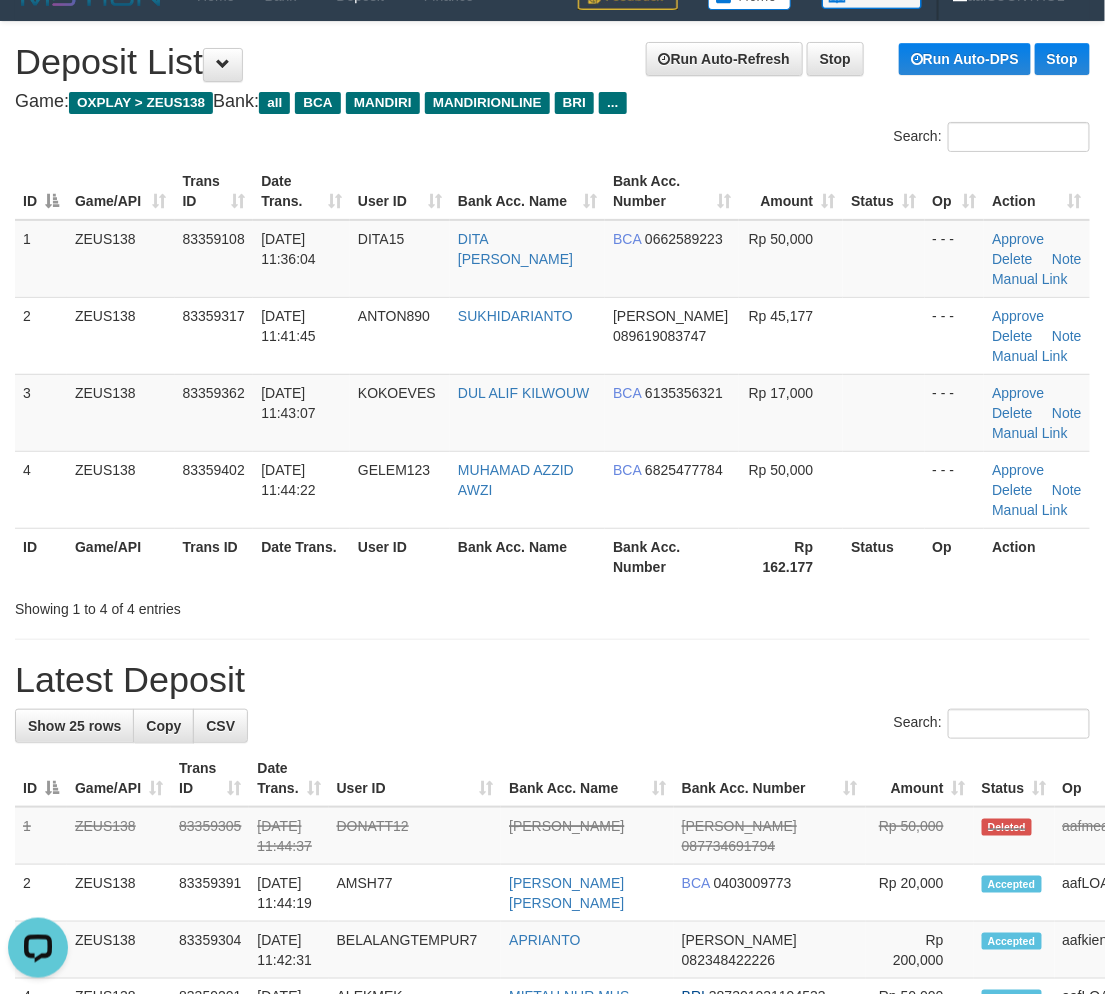 click on "Latest Deposit" at bounding box center [552, 680] 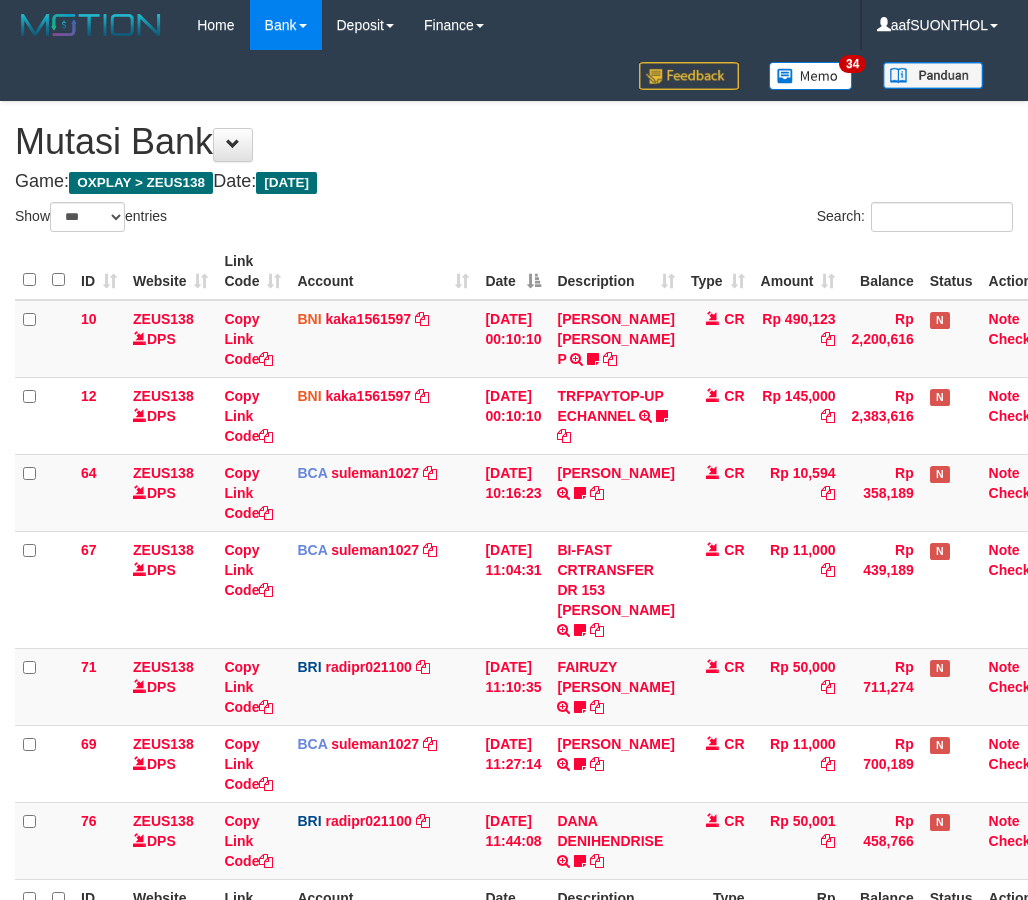 select on "***" 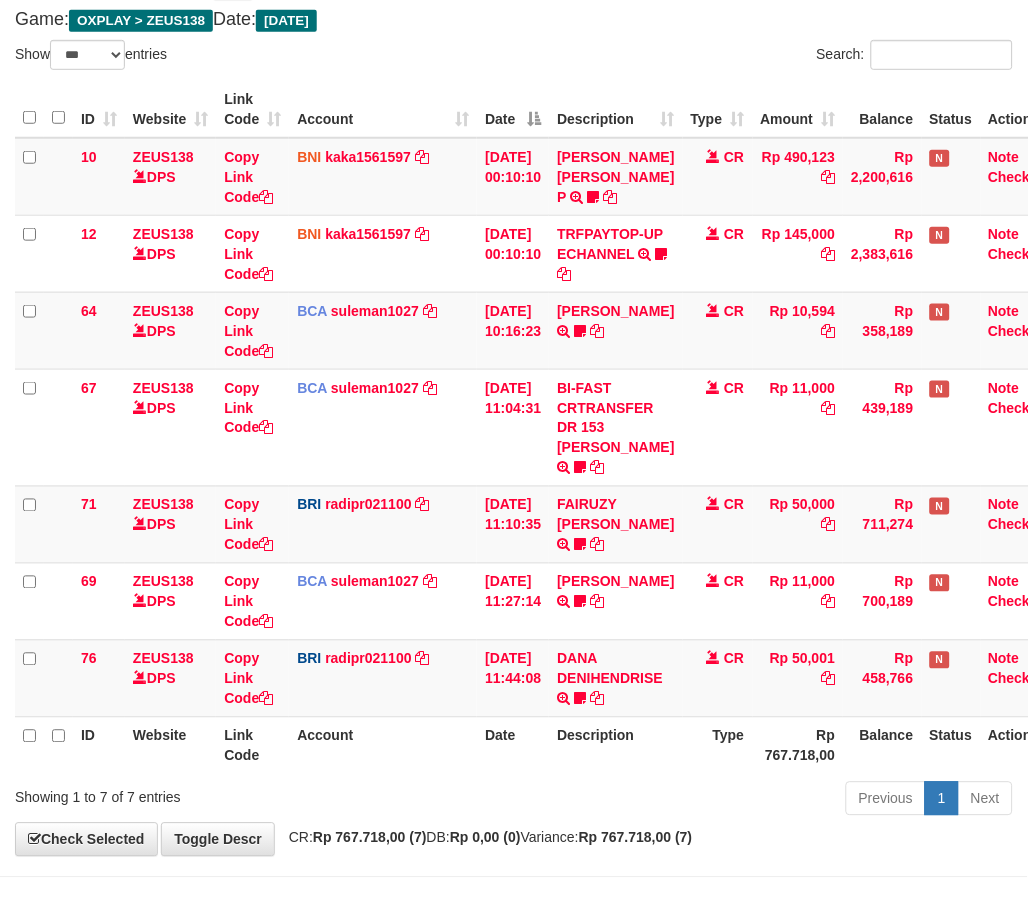 scroll, scrollTop: 251, scrollLeft: 0, axis: vertical 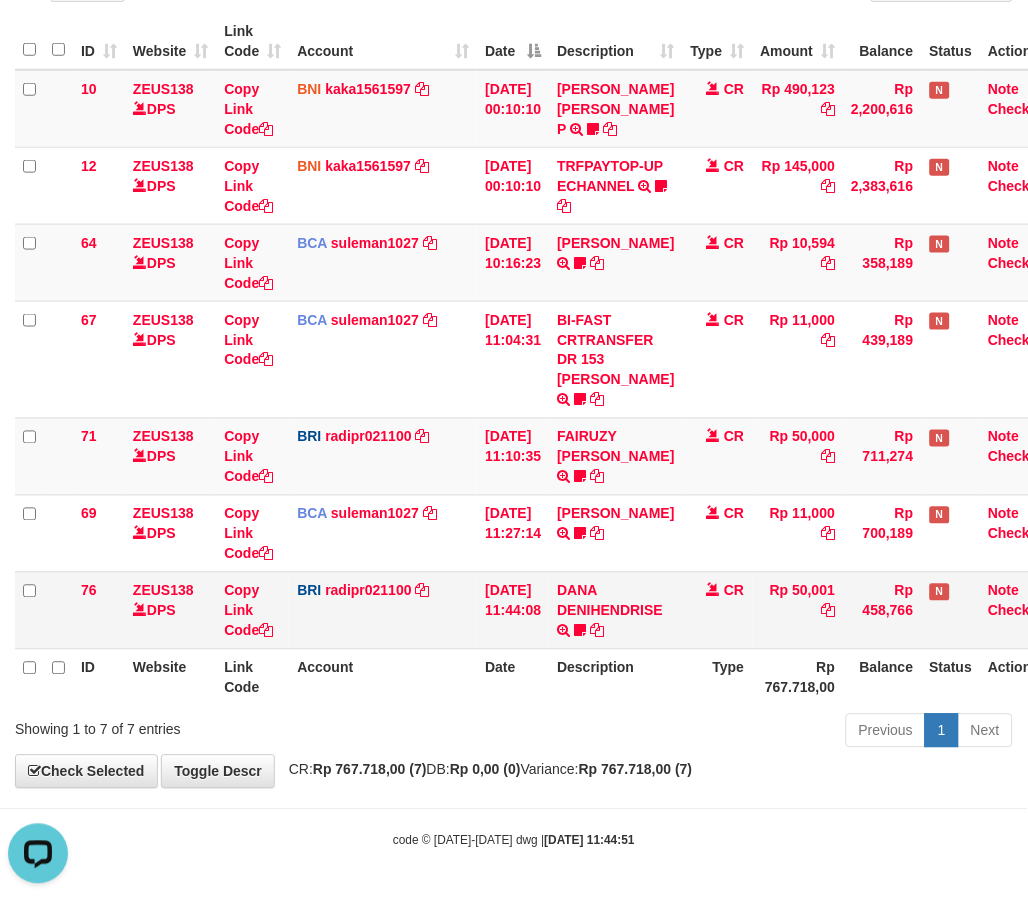 click on "DANA DENIHENDRISE            TRANSFER NBMB DANA DENIHENDRISE TO REYNALDI ADI PRATAMA    DONATT12" at bounding box center [615, 610] 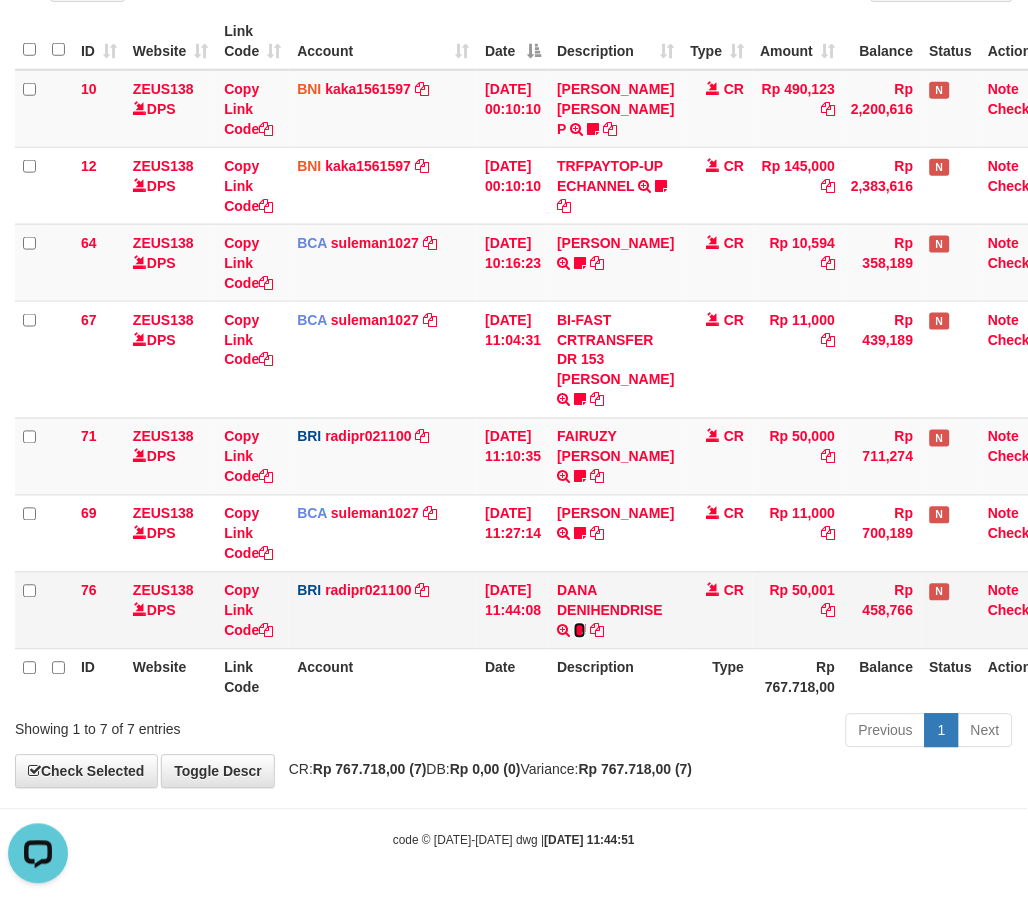 click at bounding box center (580, 631) 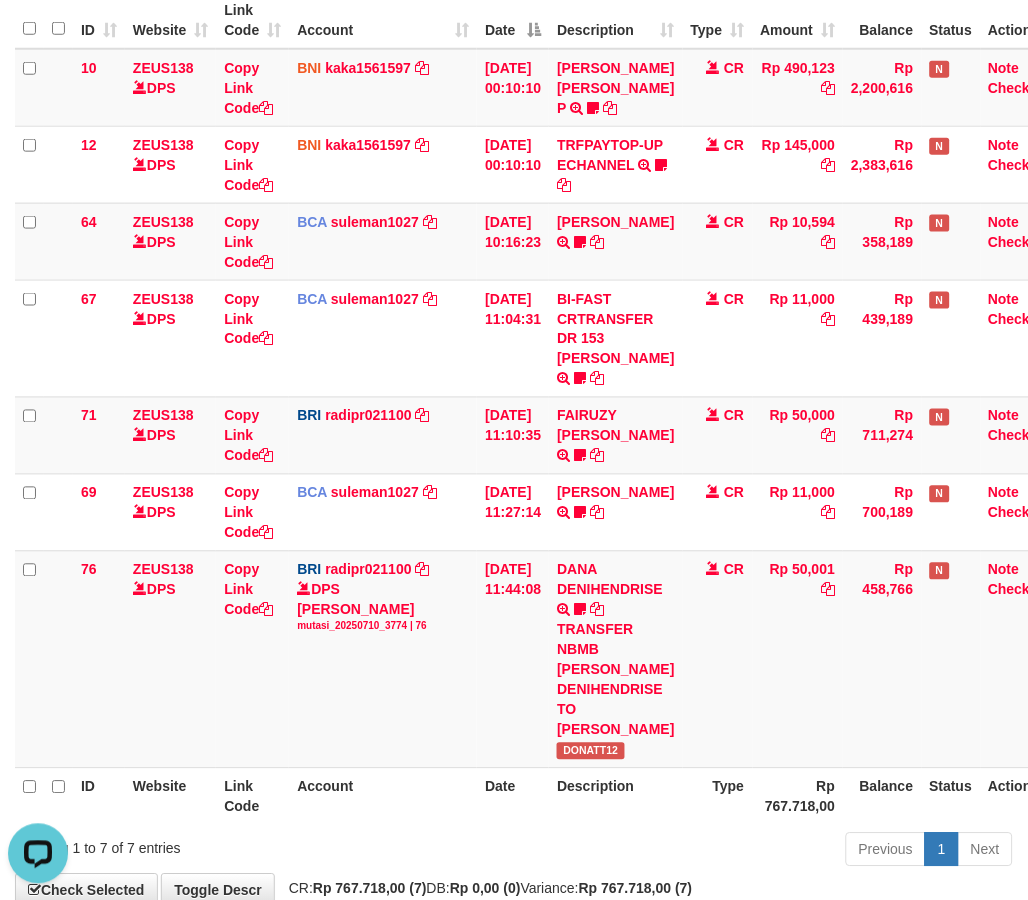 drag, startPoint x: 667, startPoint y: 784, endPoint x: 648, endPoint y: 780, distance: 19.416489 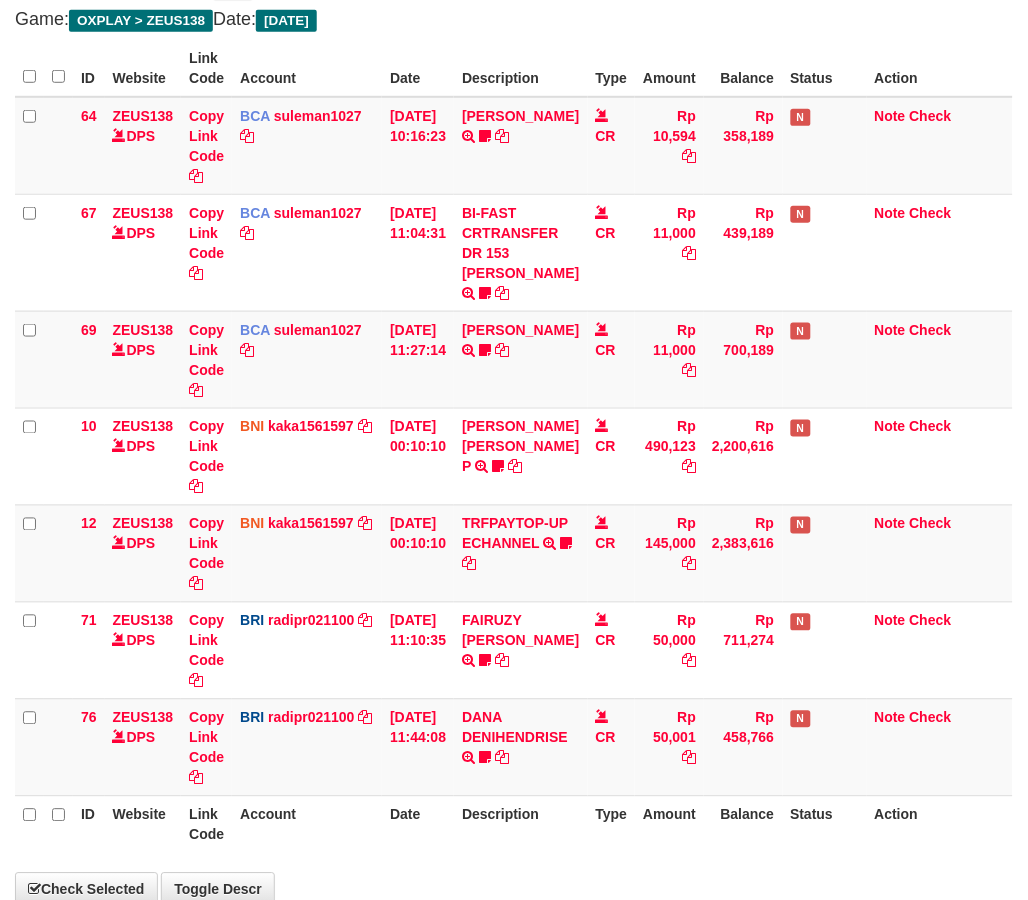 select on "***" 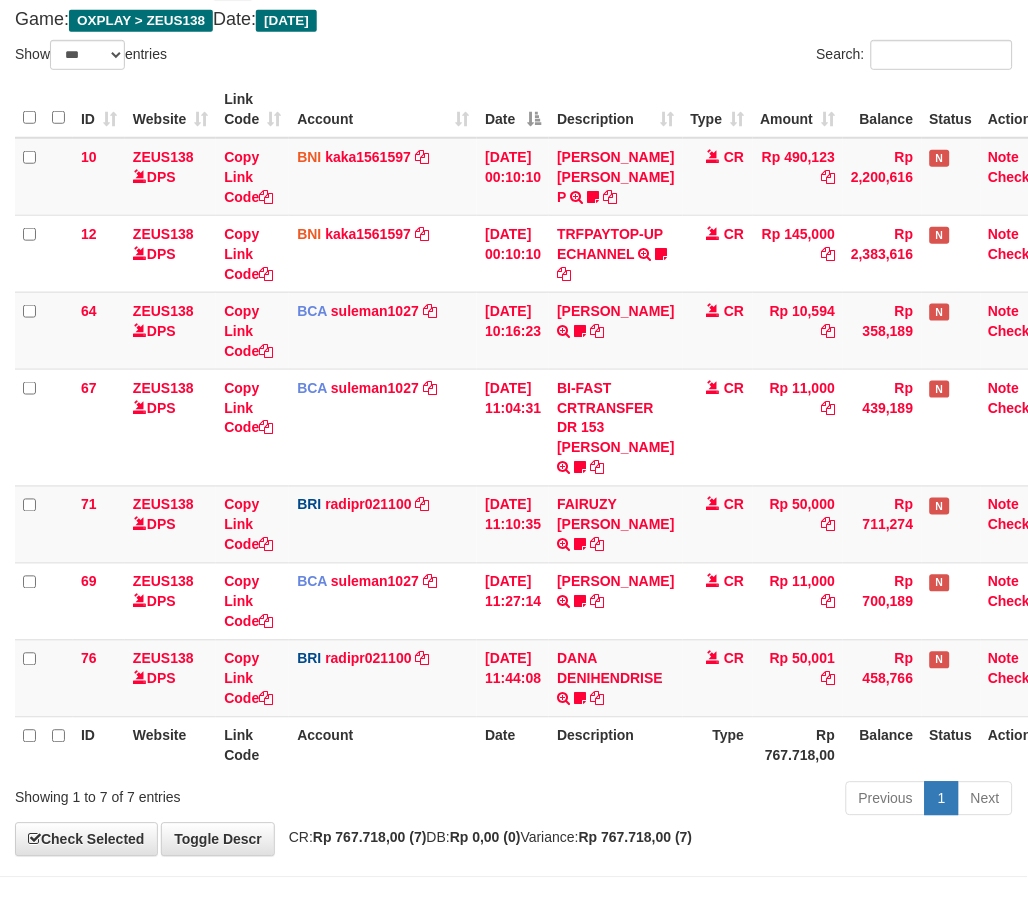 scroll, scrollTop: 251, scrollLeft: 0, axis: vertical 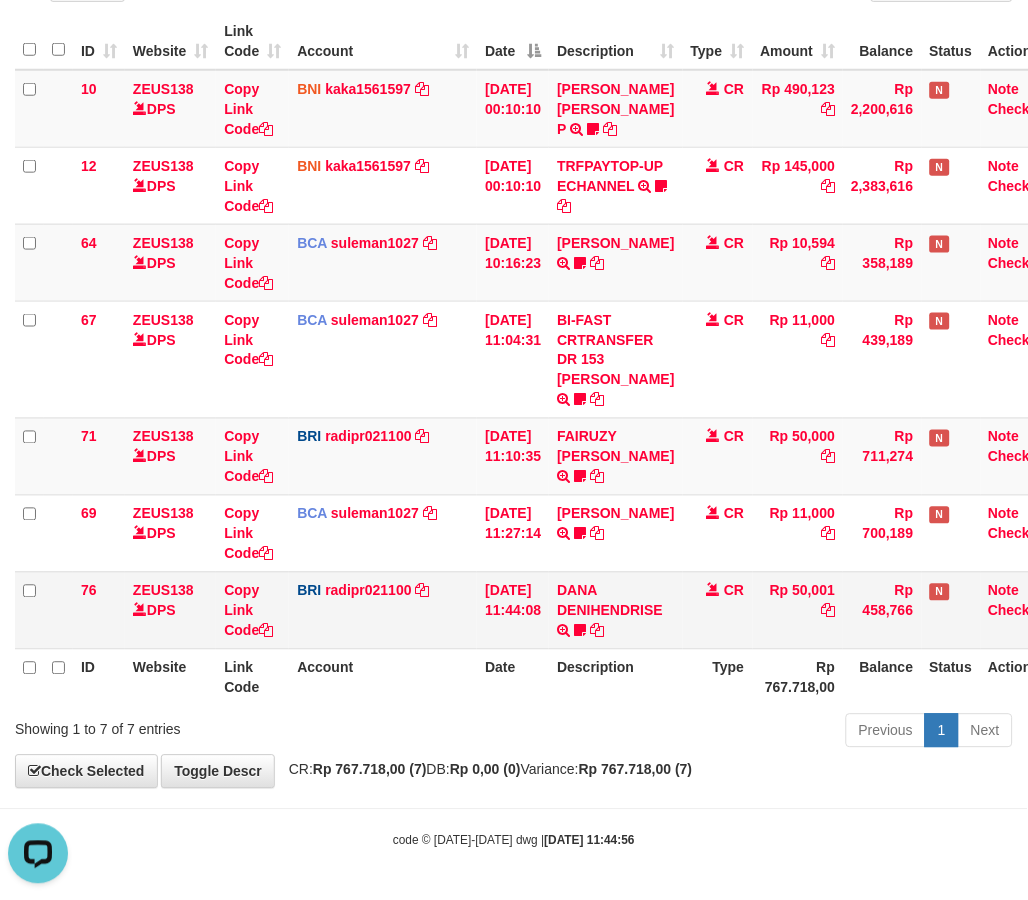 click on "[PERSON_NAME] DENIHENDRISE            TRANSFER NBMB [PERSON_NAME] DENIHENDRISE TO [PERSON_NAME]    DONATT12" at bounding box center (615, 610) 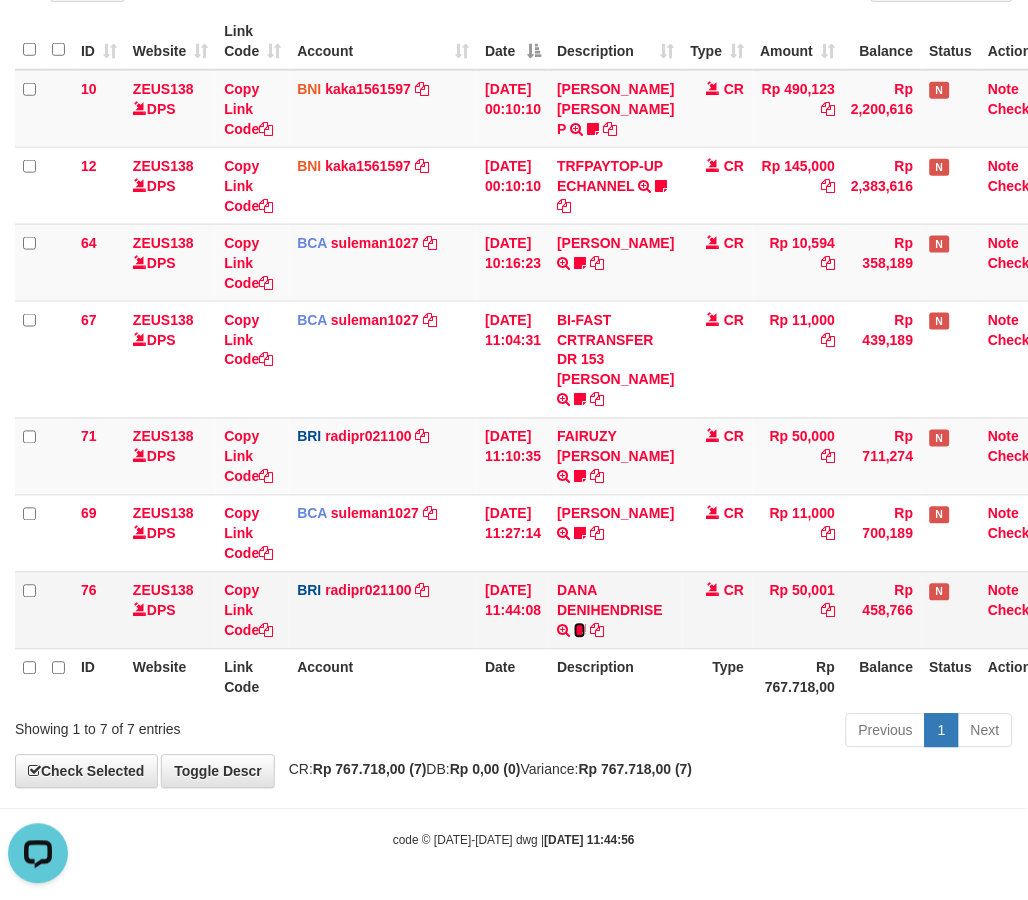 click on "DANA DENIHENDRISE            TRANSFER NBMB DANA DENIHENDRISE TO REYNALDI ADI PRATAMA    DONATT12" at bounding box center (615, 610) 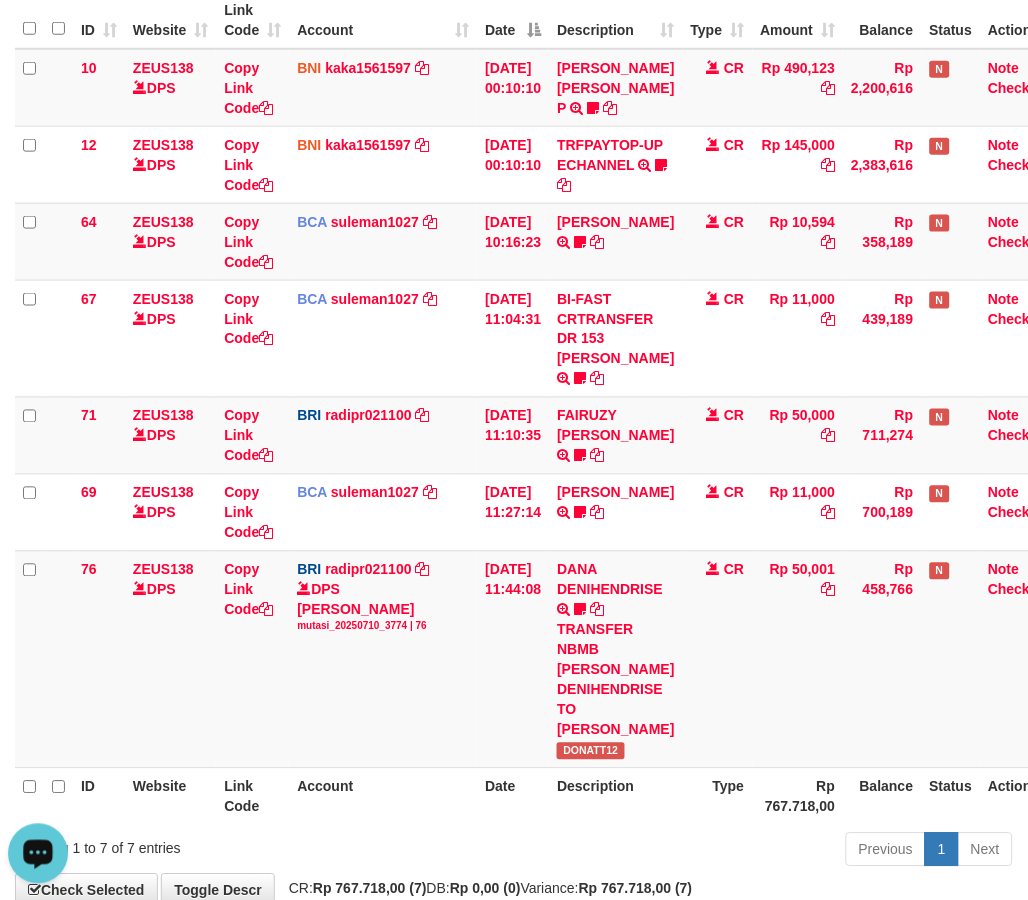 click on "Account" at bounding box center (383, 796) 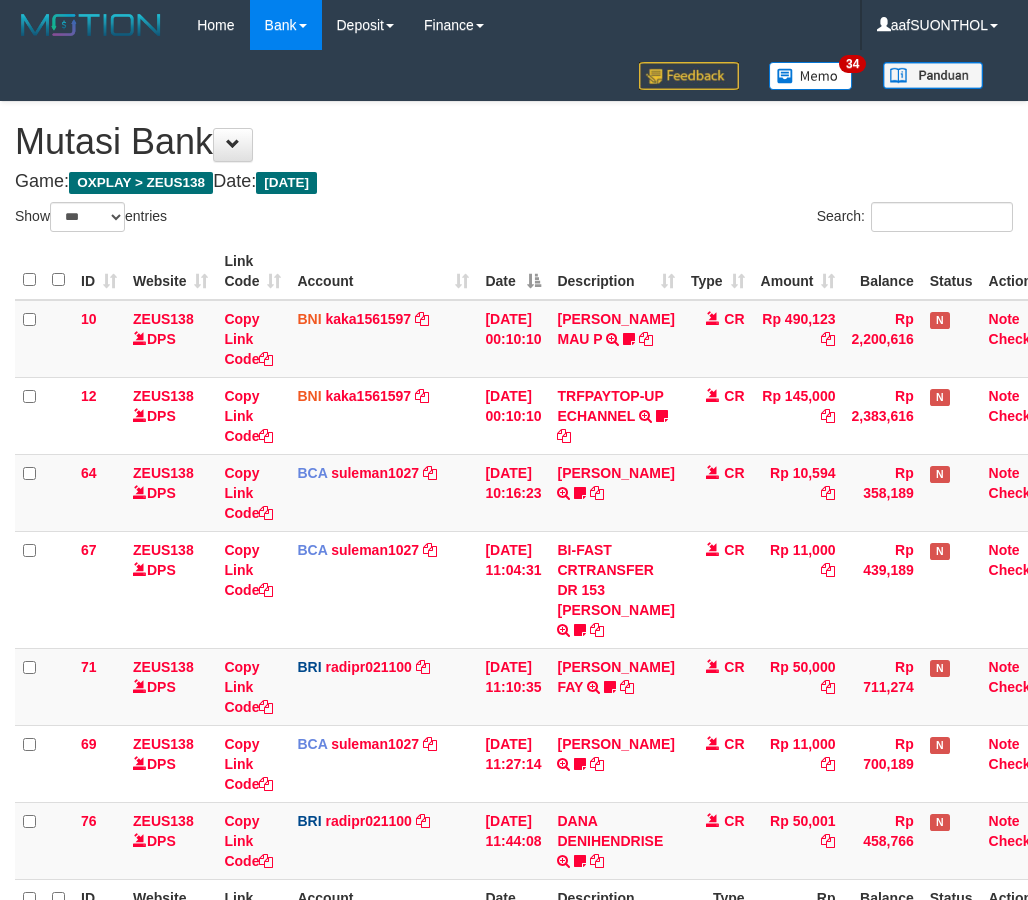 select on "***" 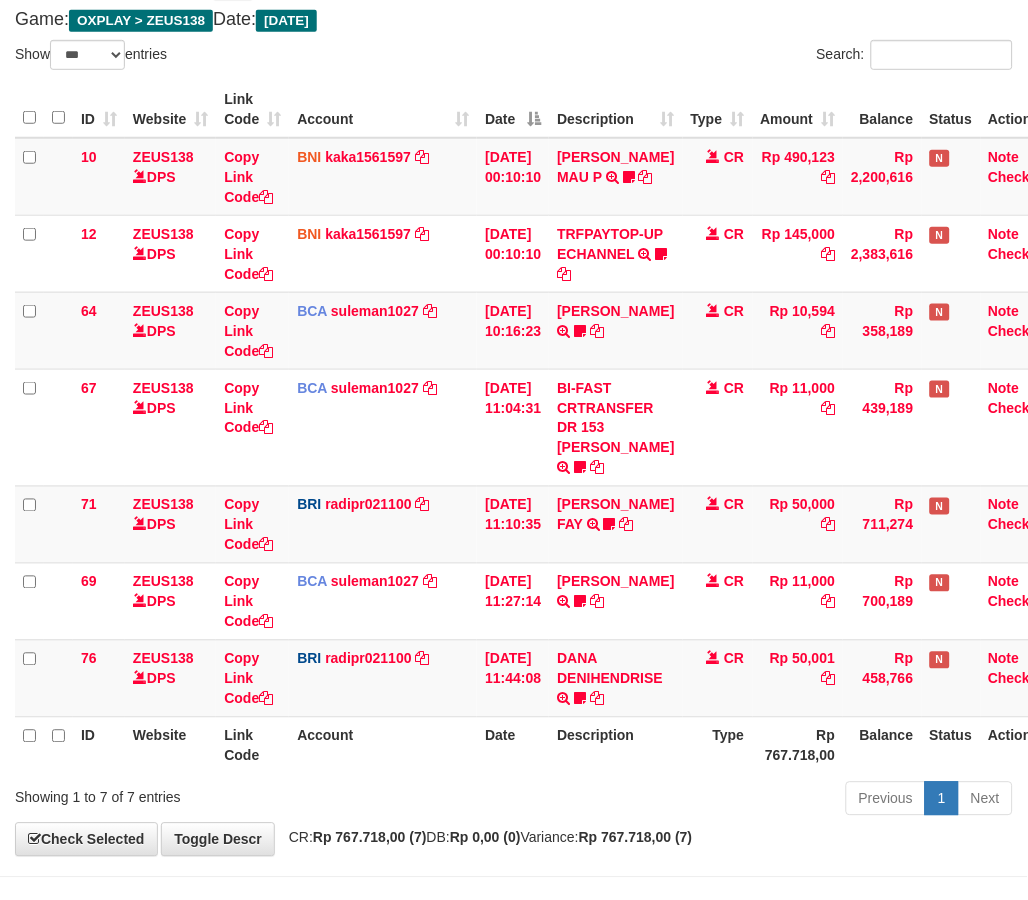 click on "Account" at bounding box center [383, 745] 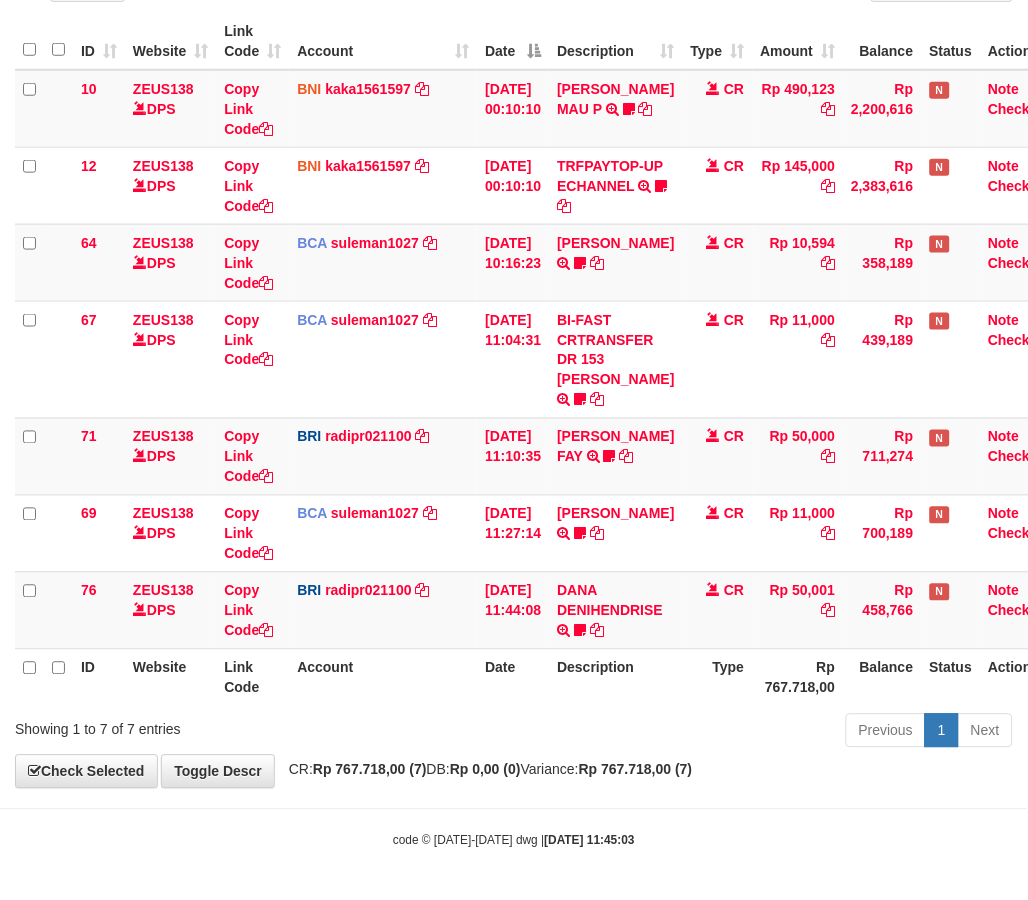 click on "**********" at bounding box center (514, 330) 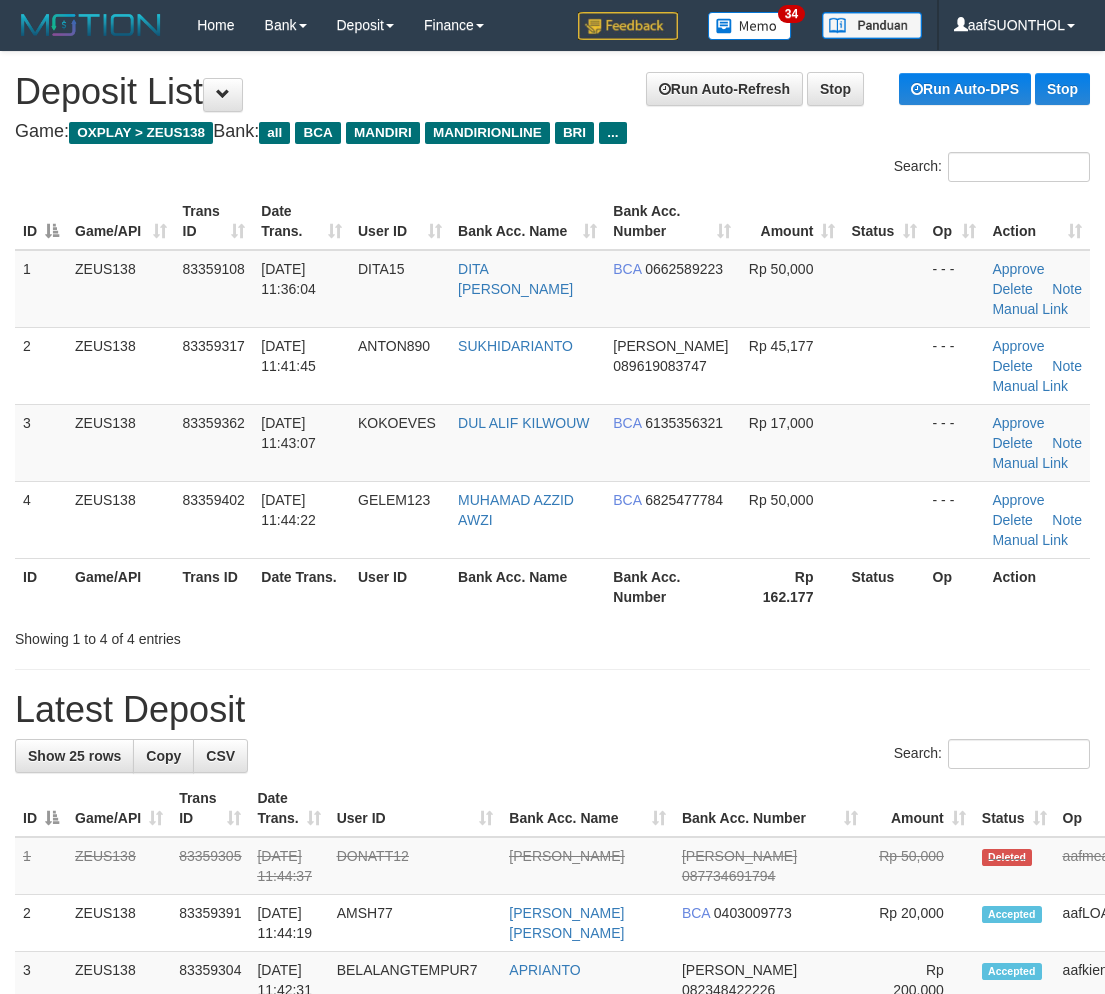 scroll, scrollTop: 30, scrollLeft: 0, axis: vertical 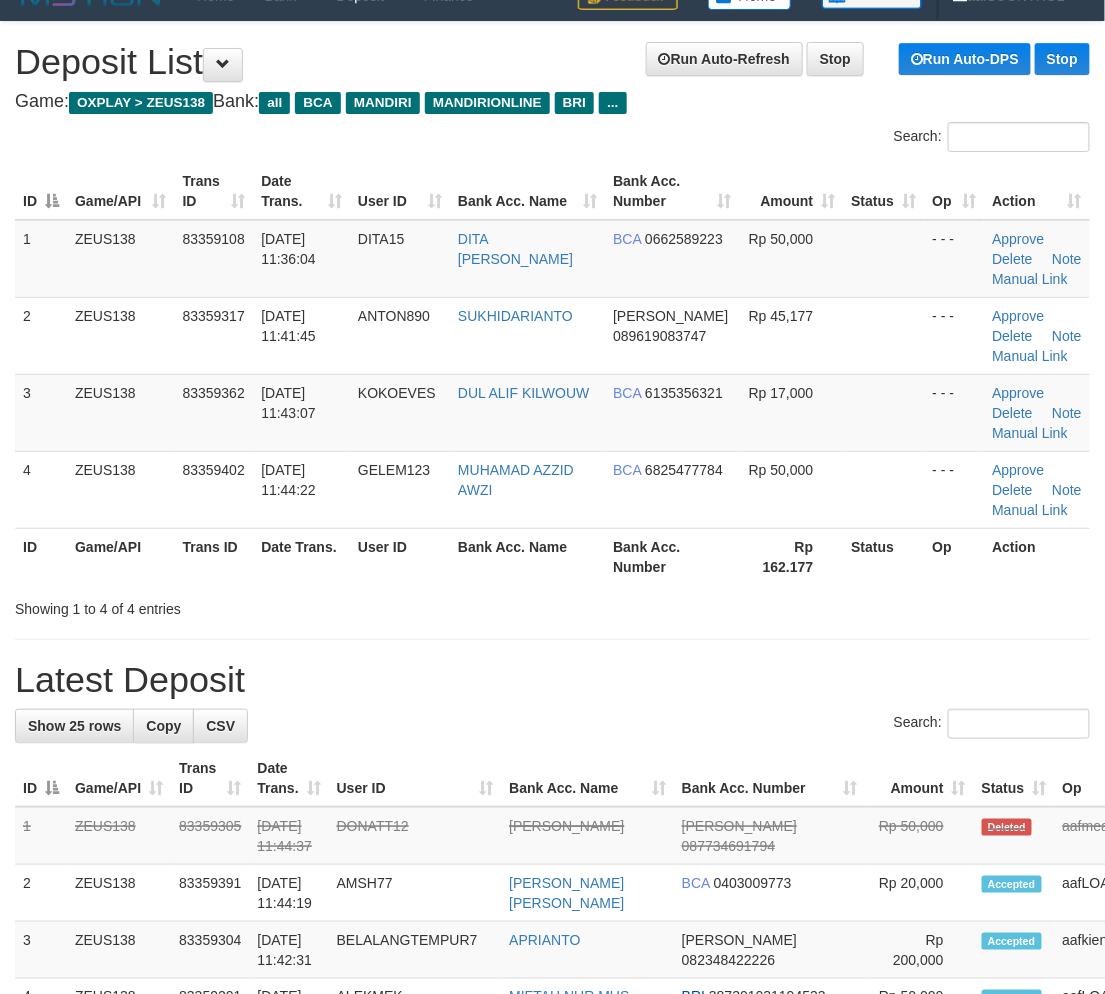 click on "**********" at bounding box center (552, 1194) 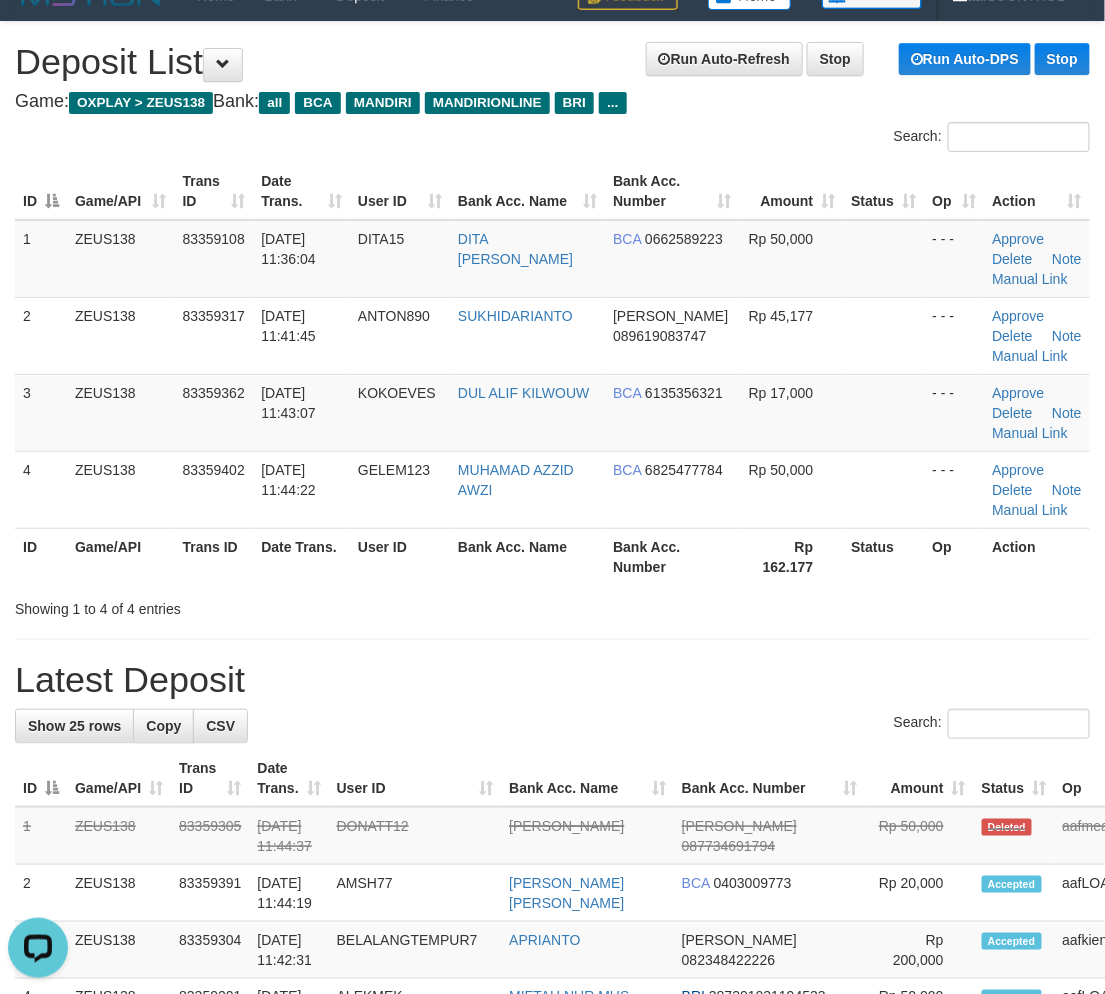 scroll, scrollTop: 0, scrollLeft: 0, axis: both 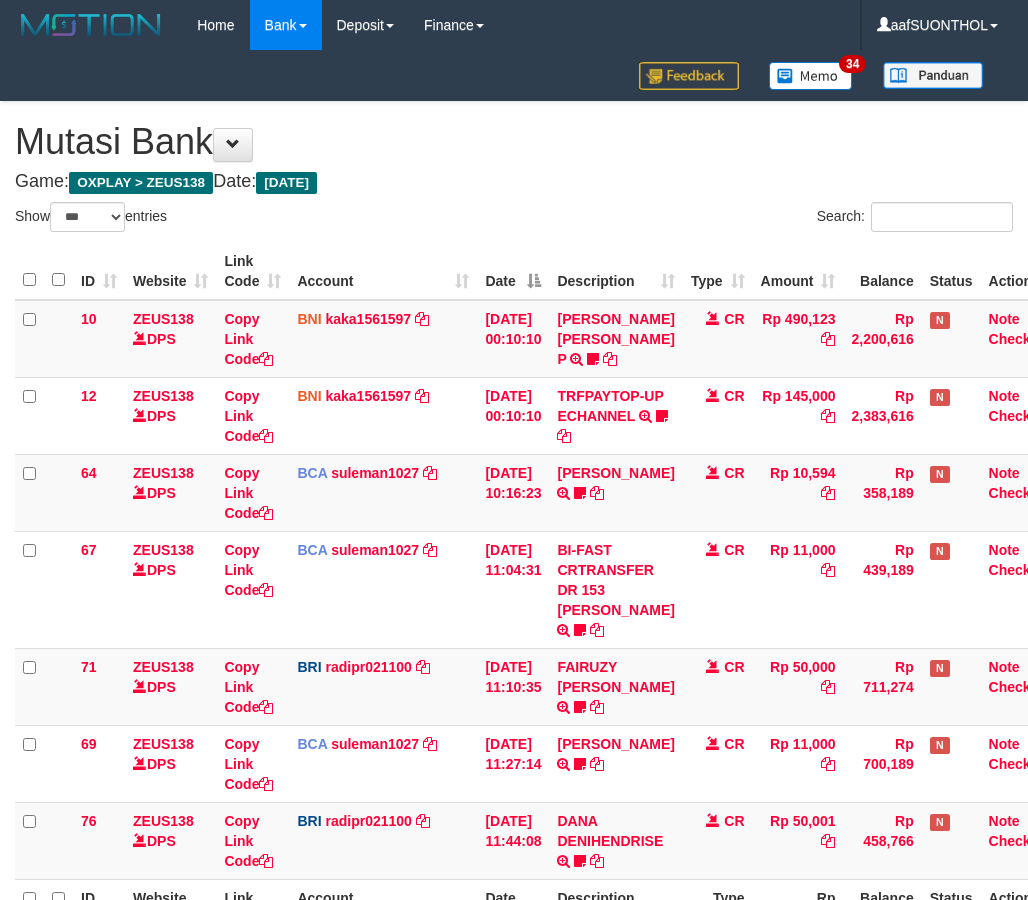 select on "***" 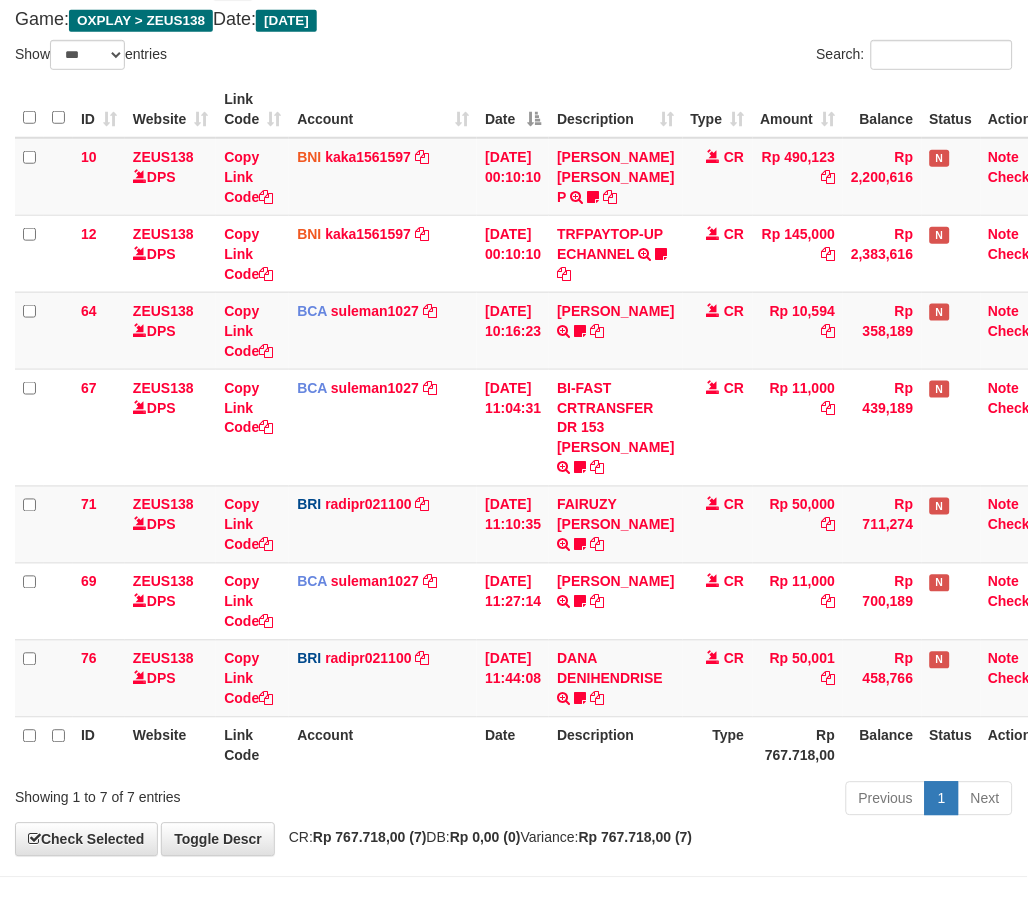 scroll, scrollTop: 251, scrollLeft: 0, axis: vertical 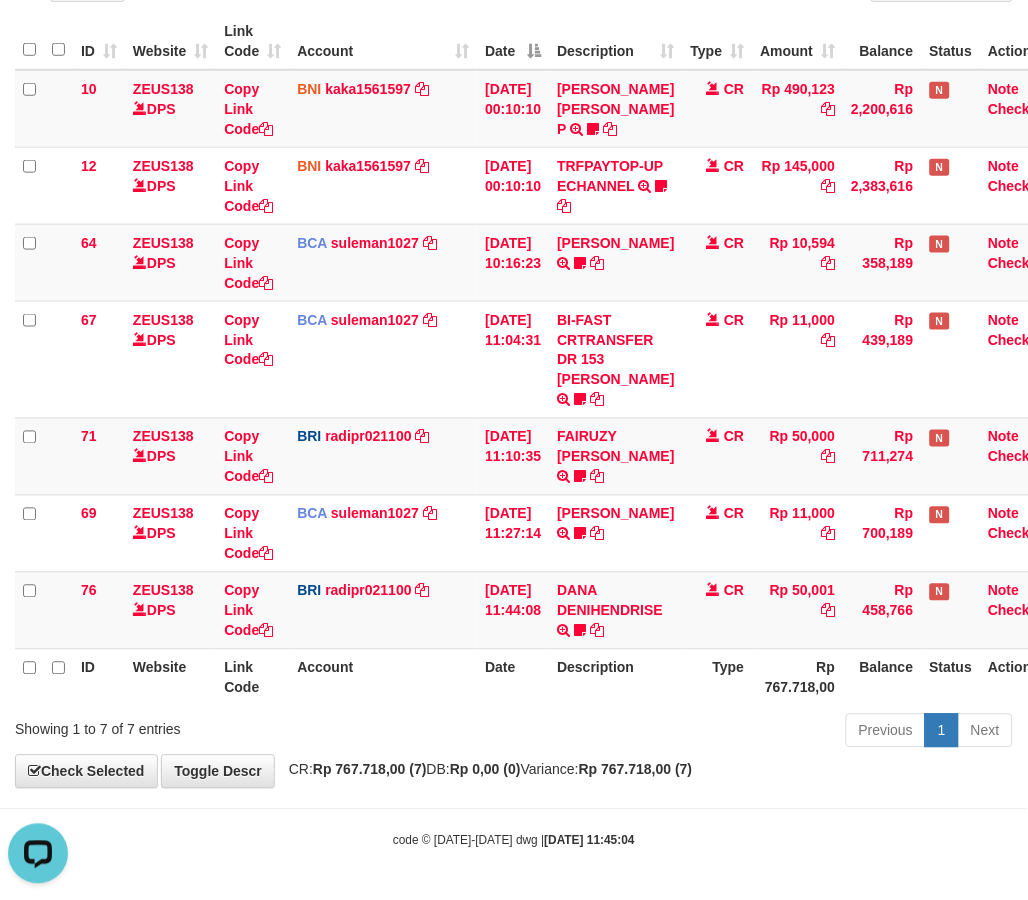 drag, startPoint x: 791, startPoint y: 710, endPoint x: 736, endPoint y: 698, distance: 56.293873 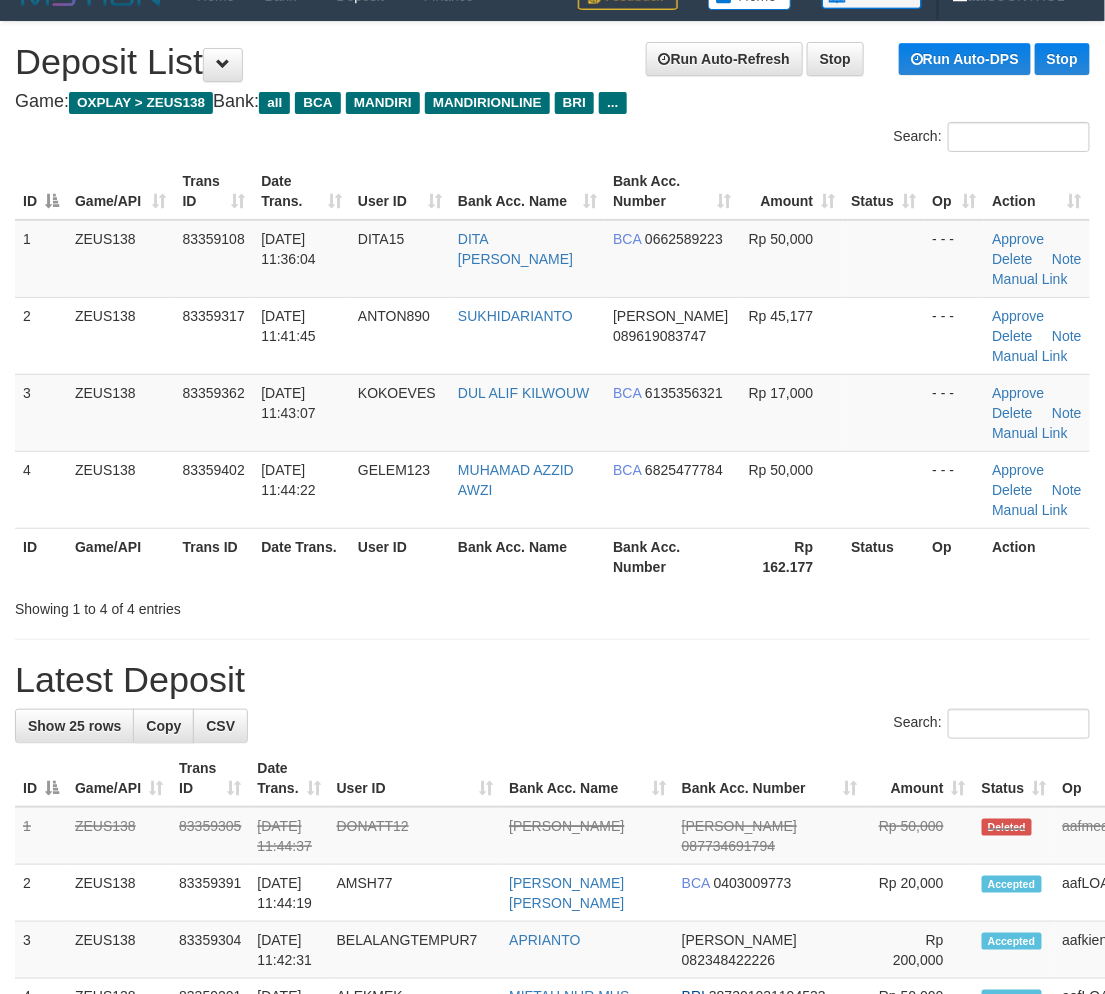 scroll, scrollTop: 30, scrollLeft: 0, axis: vertical 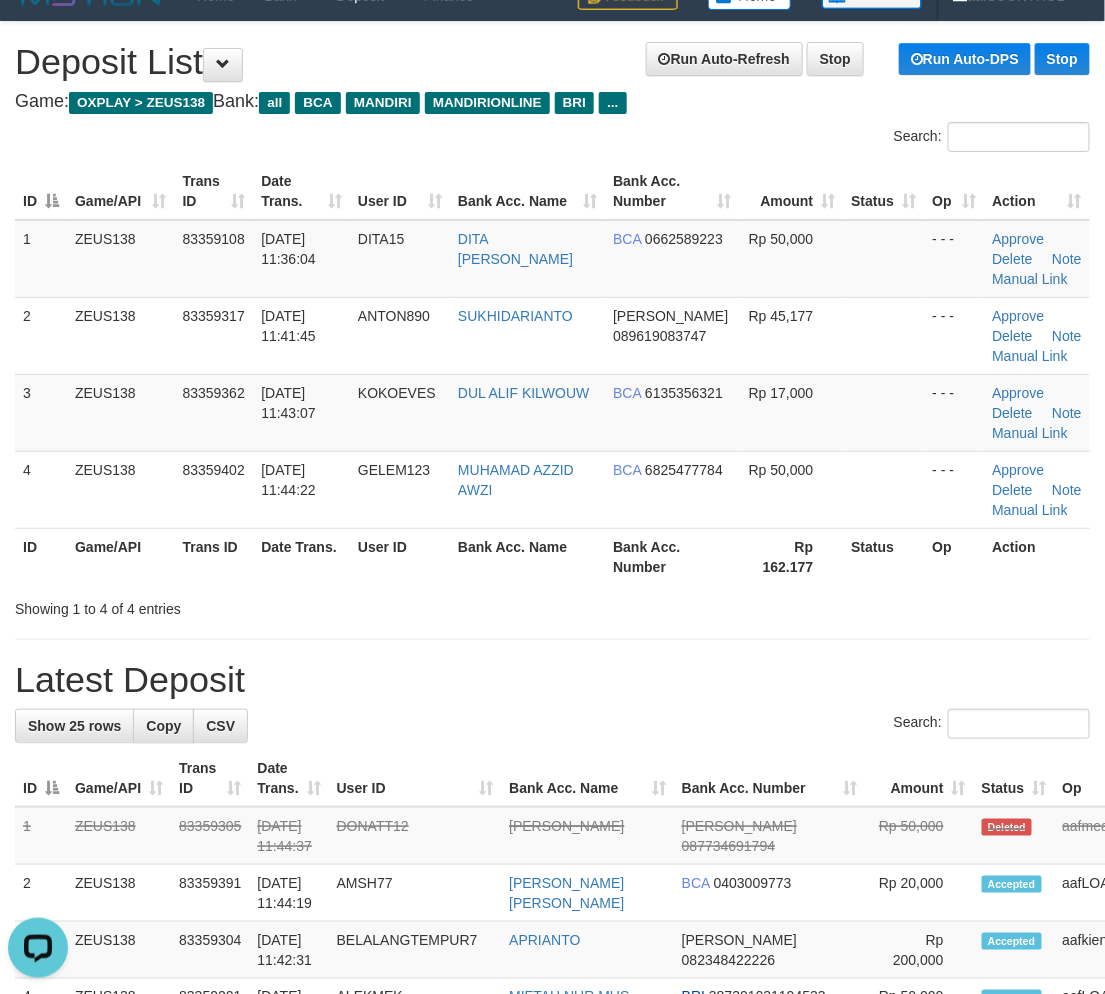 click on "Status" at bounding box center (883, 556) 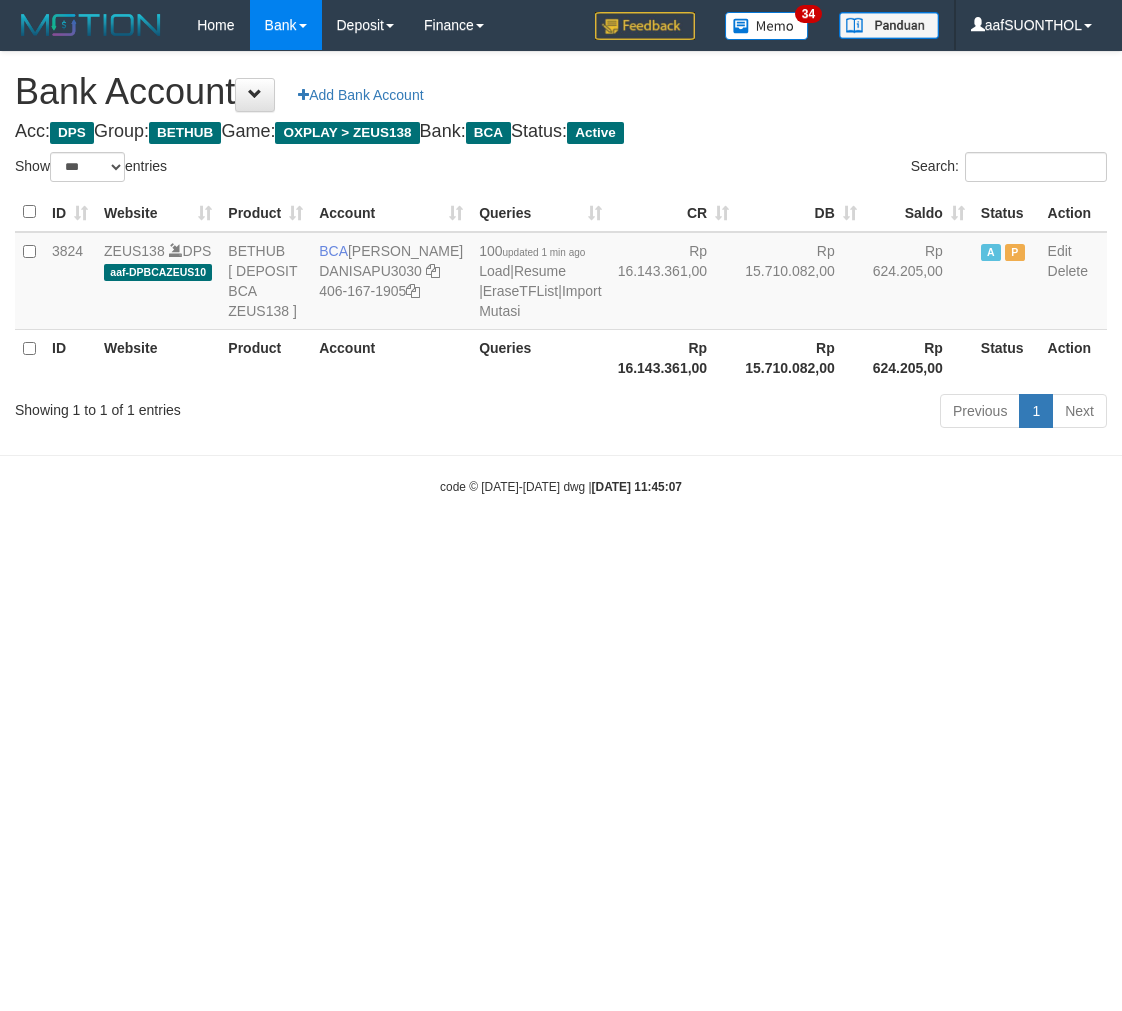 select on "***" 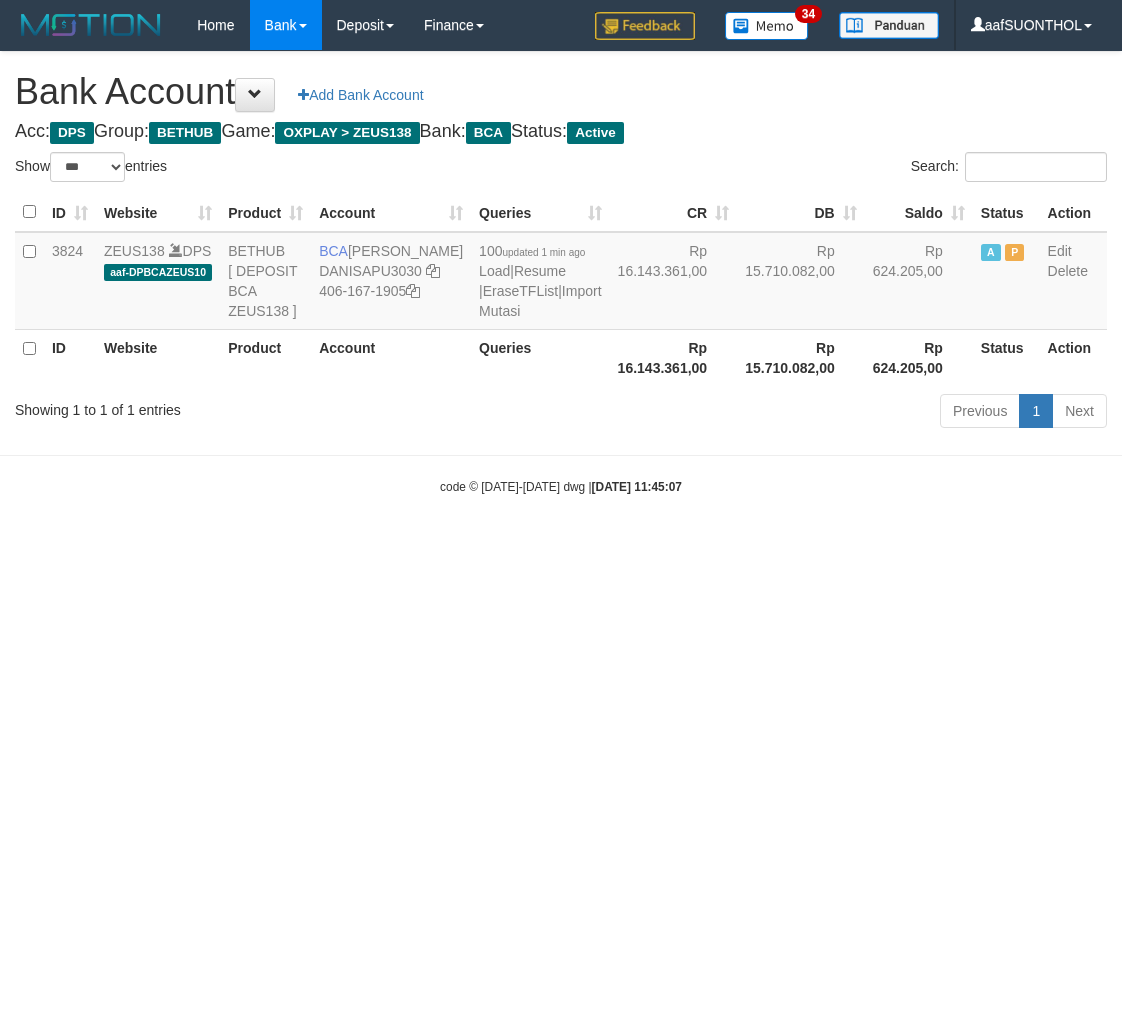 scroll, scrollTop: 0, scrollLeft: 0, axis: both 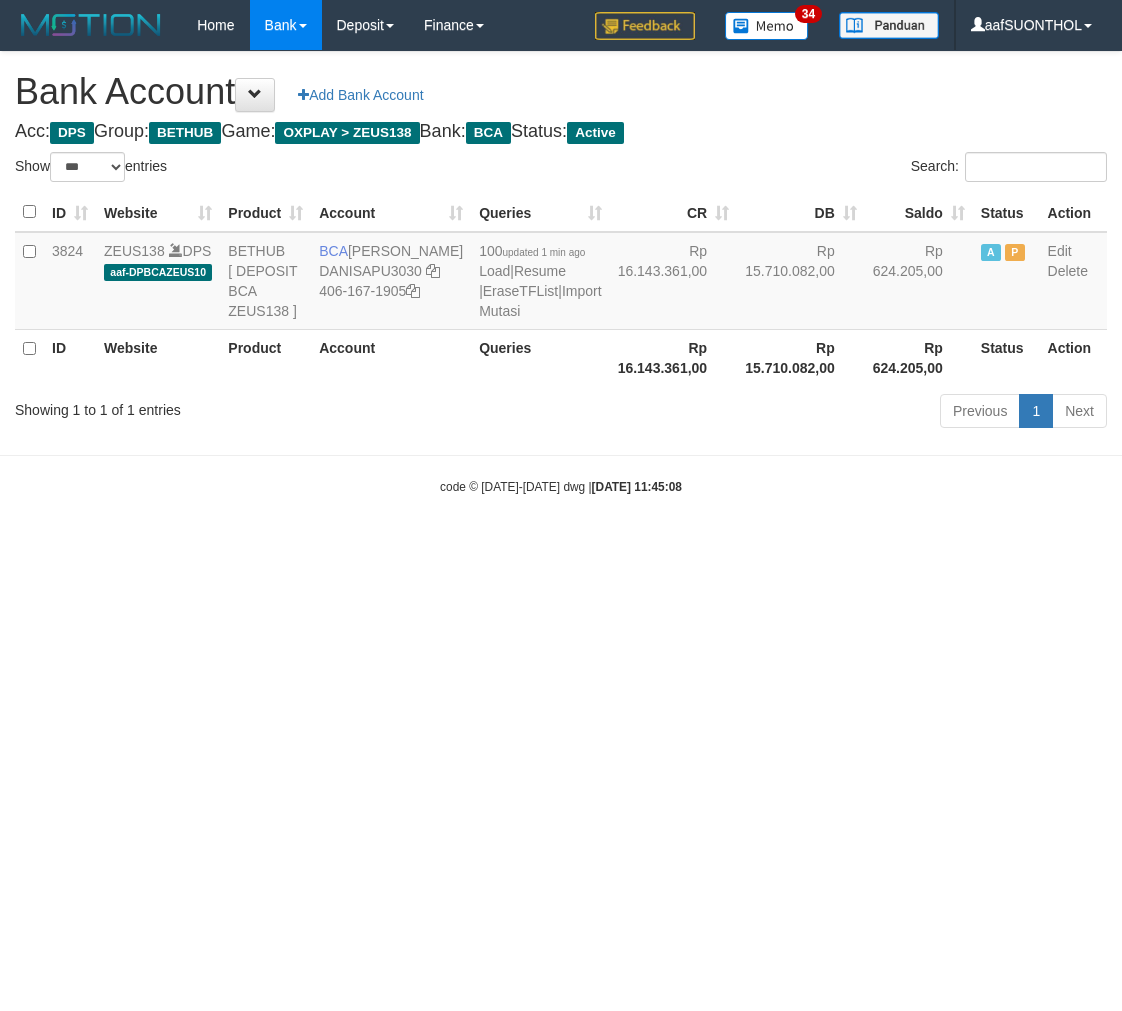 select on "***" 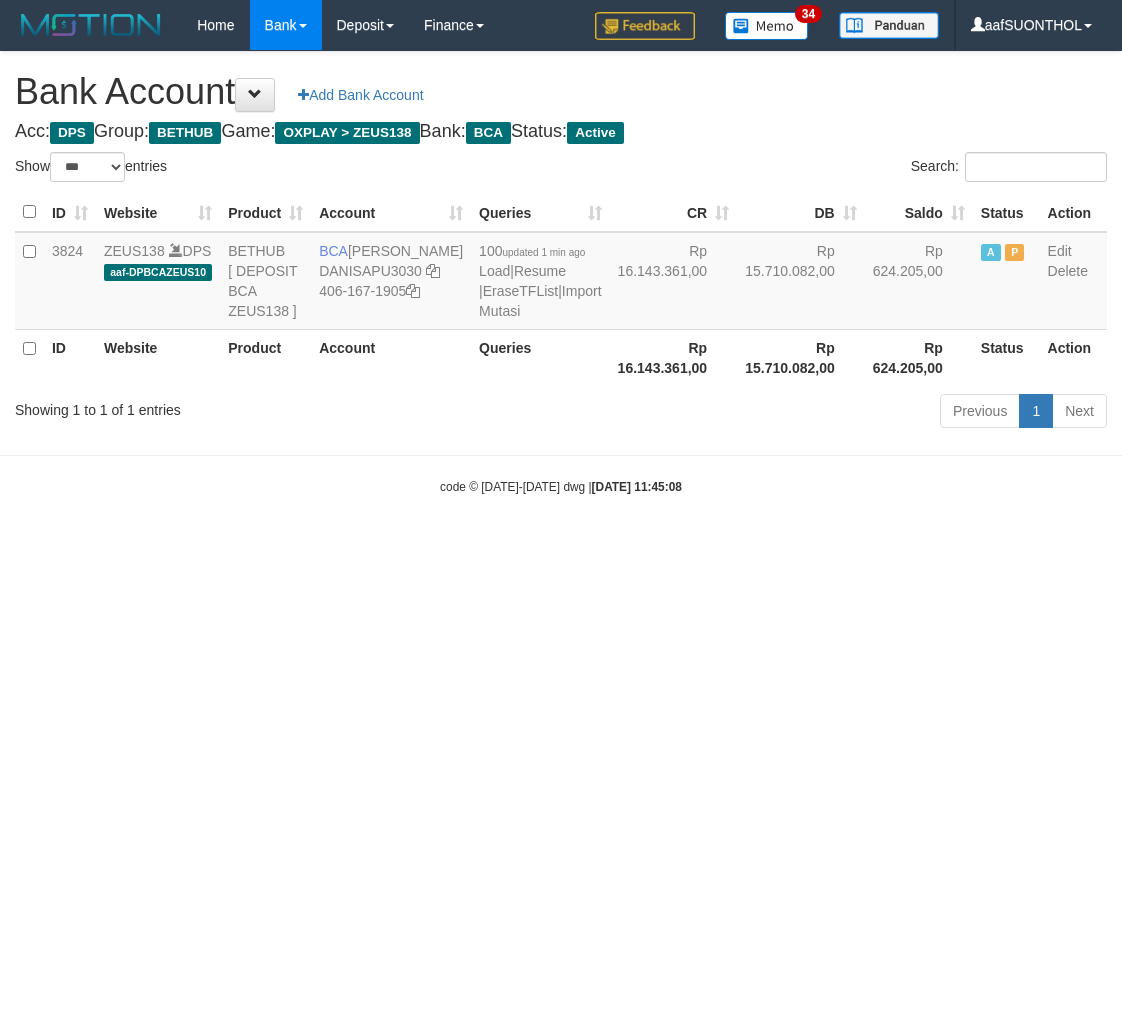 scroll, scrollTop: 0, scrollLeft: 0, axis: both 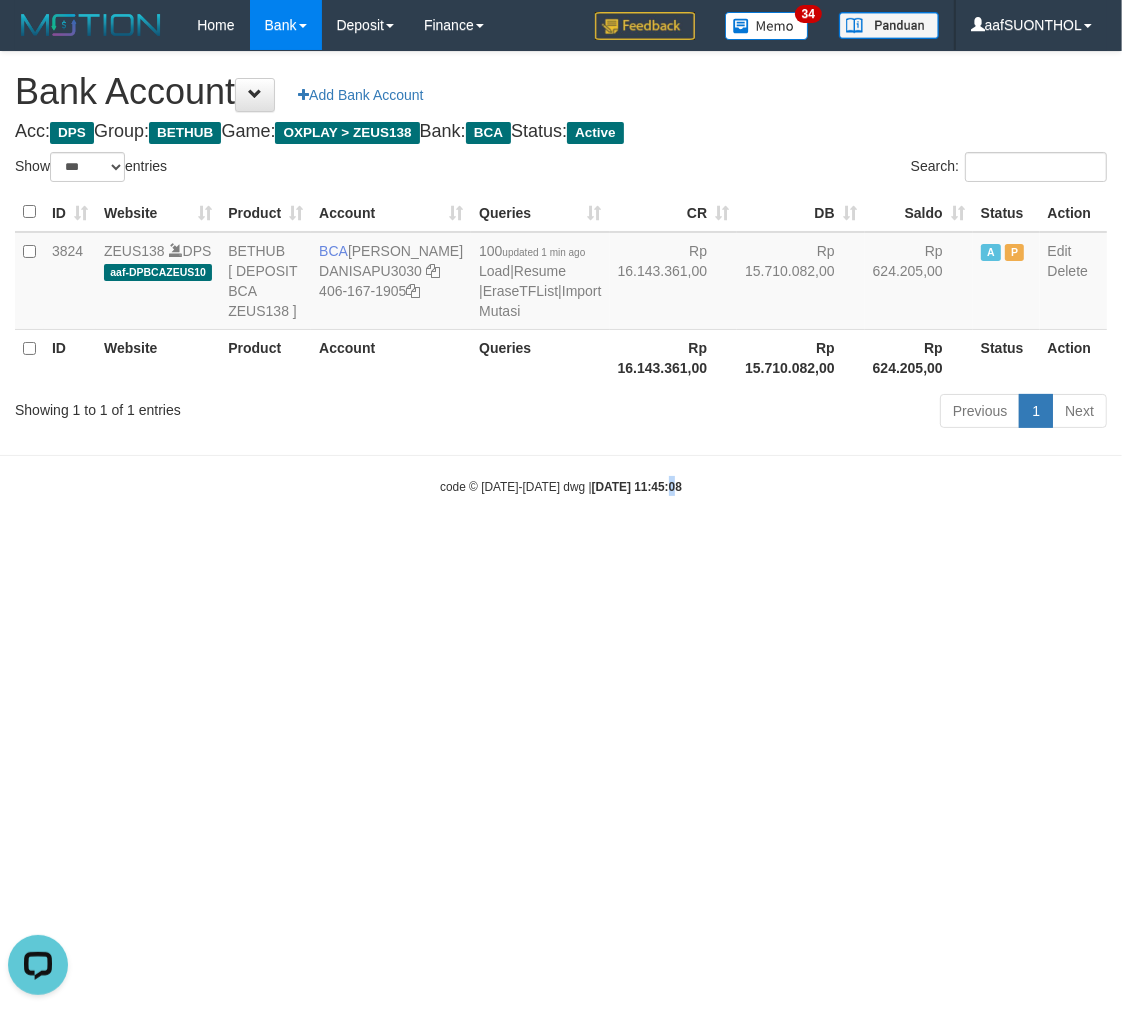 click on "Toggle navigation
Home
Bank
Account List
Load
By Website
Group
[OXPLAY]													ZEUS138
By Load Group (DPS)
Sync" at bounding box center [561, 273] 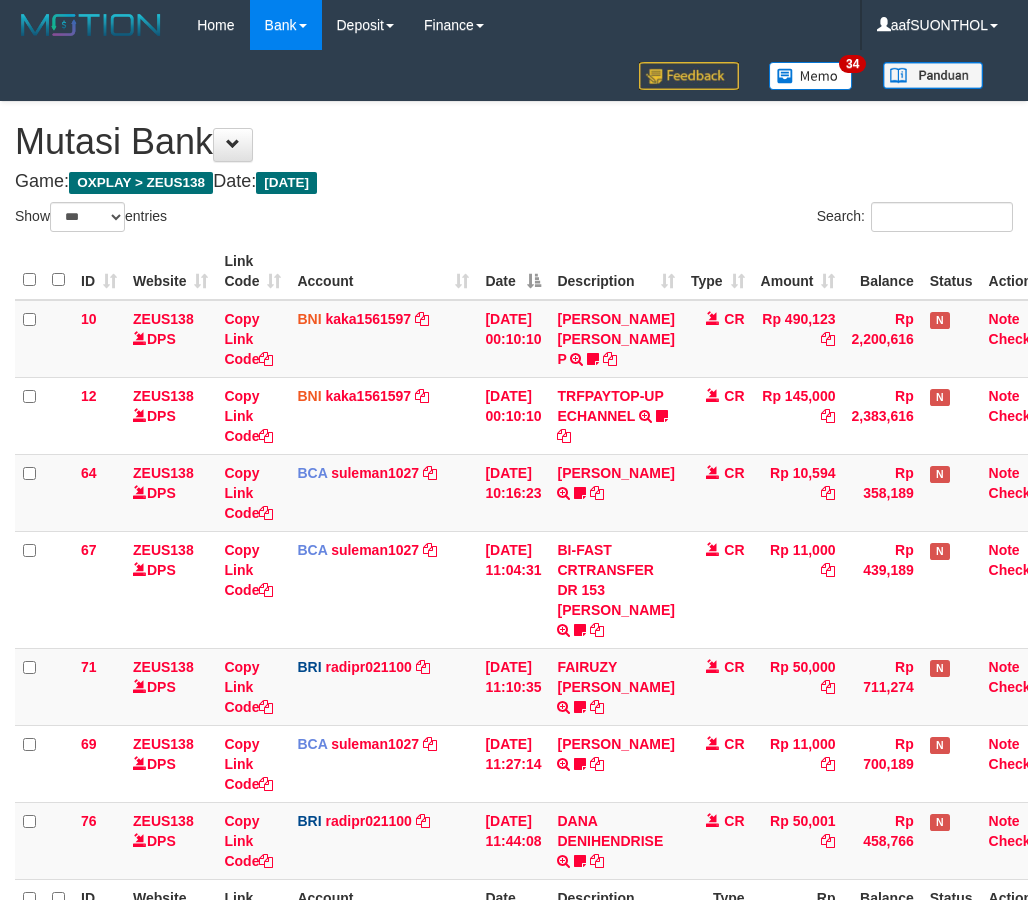 select on "***" 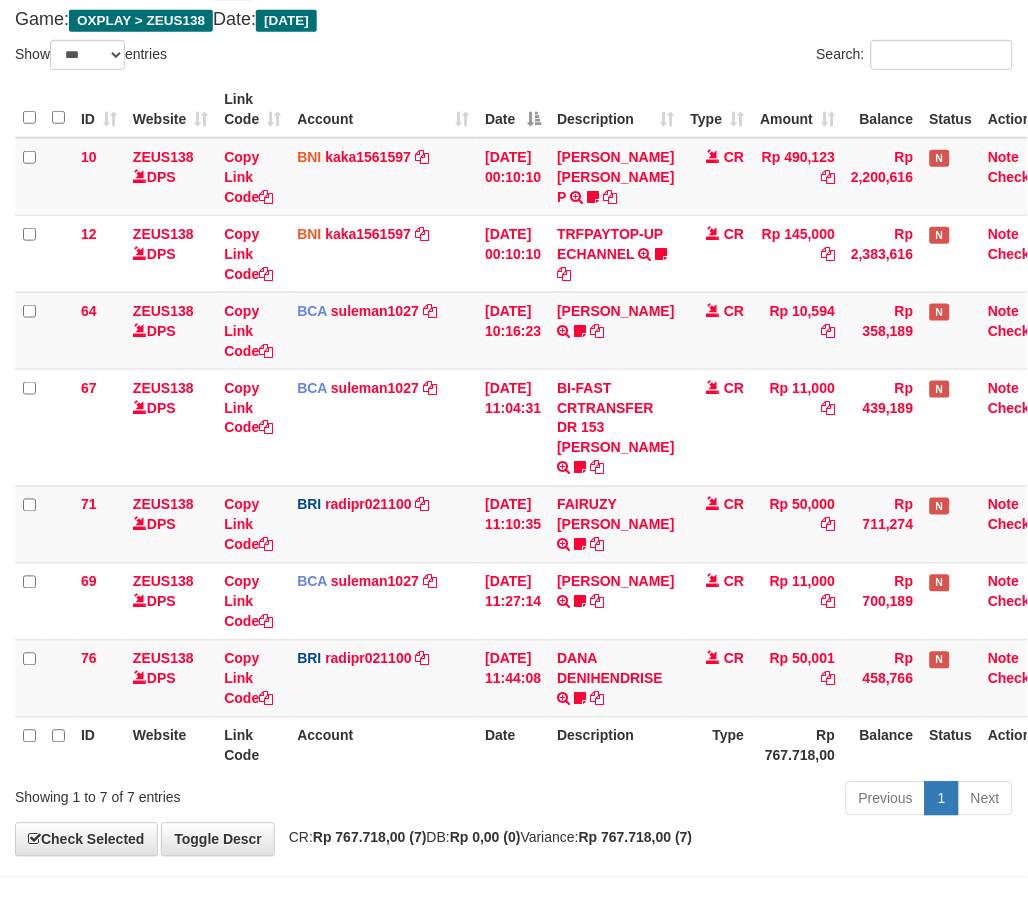 scroll, scrollTop: 251, scrollLeft: 0, axis: vertical 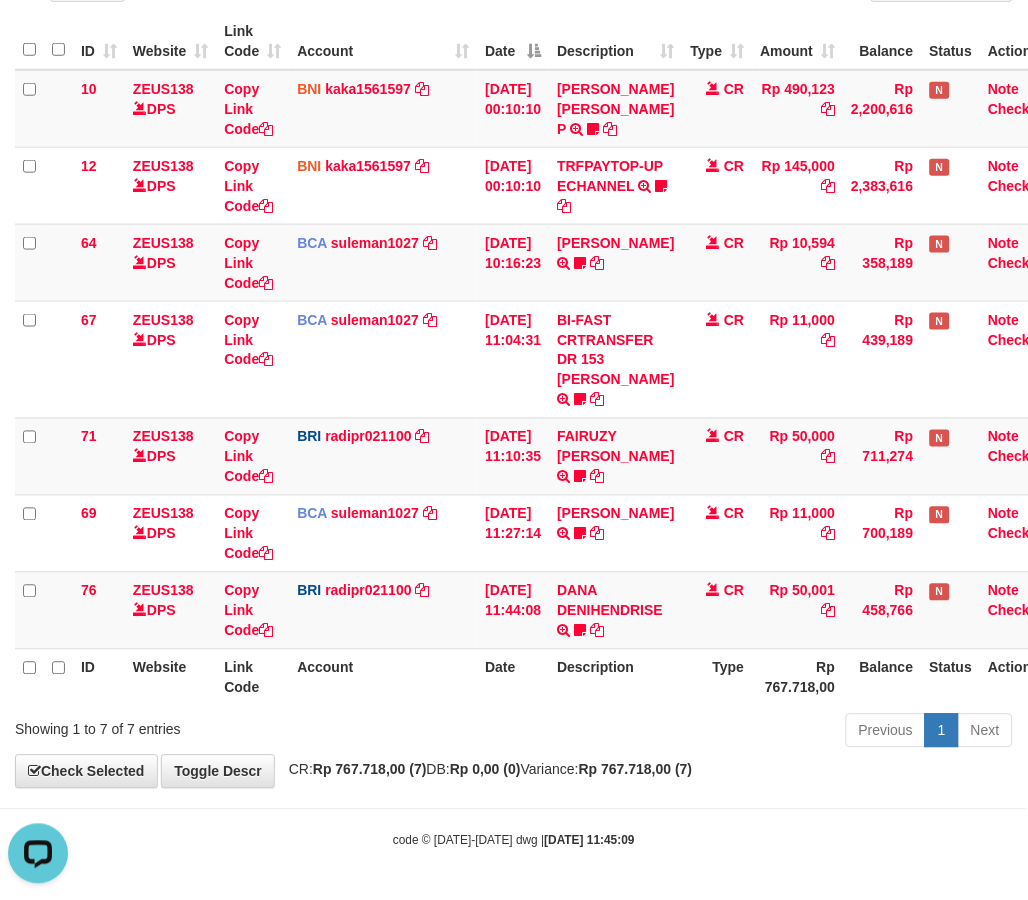 click on "Previous 1 Next" at bounding box center [728, 733] 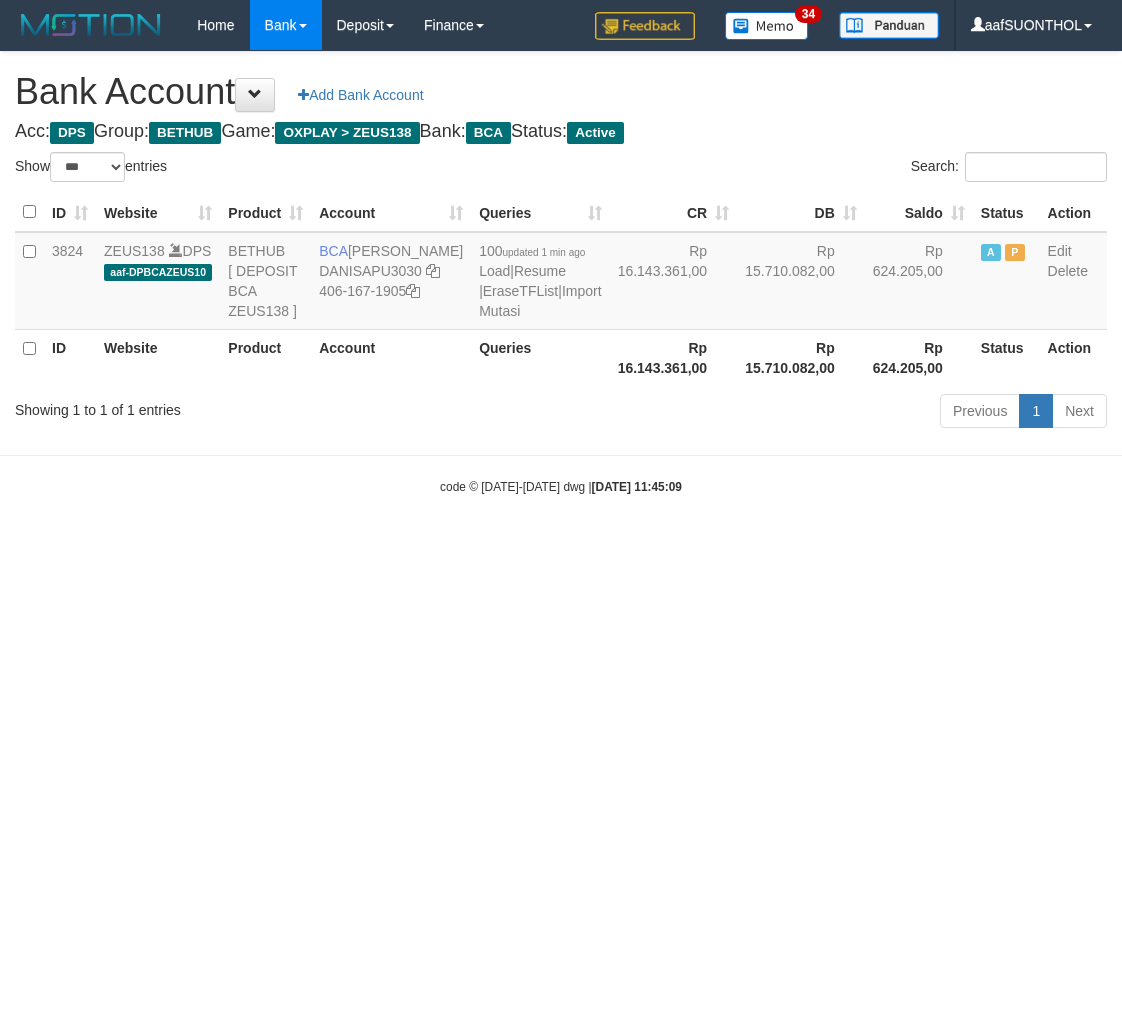 select on "***" 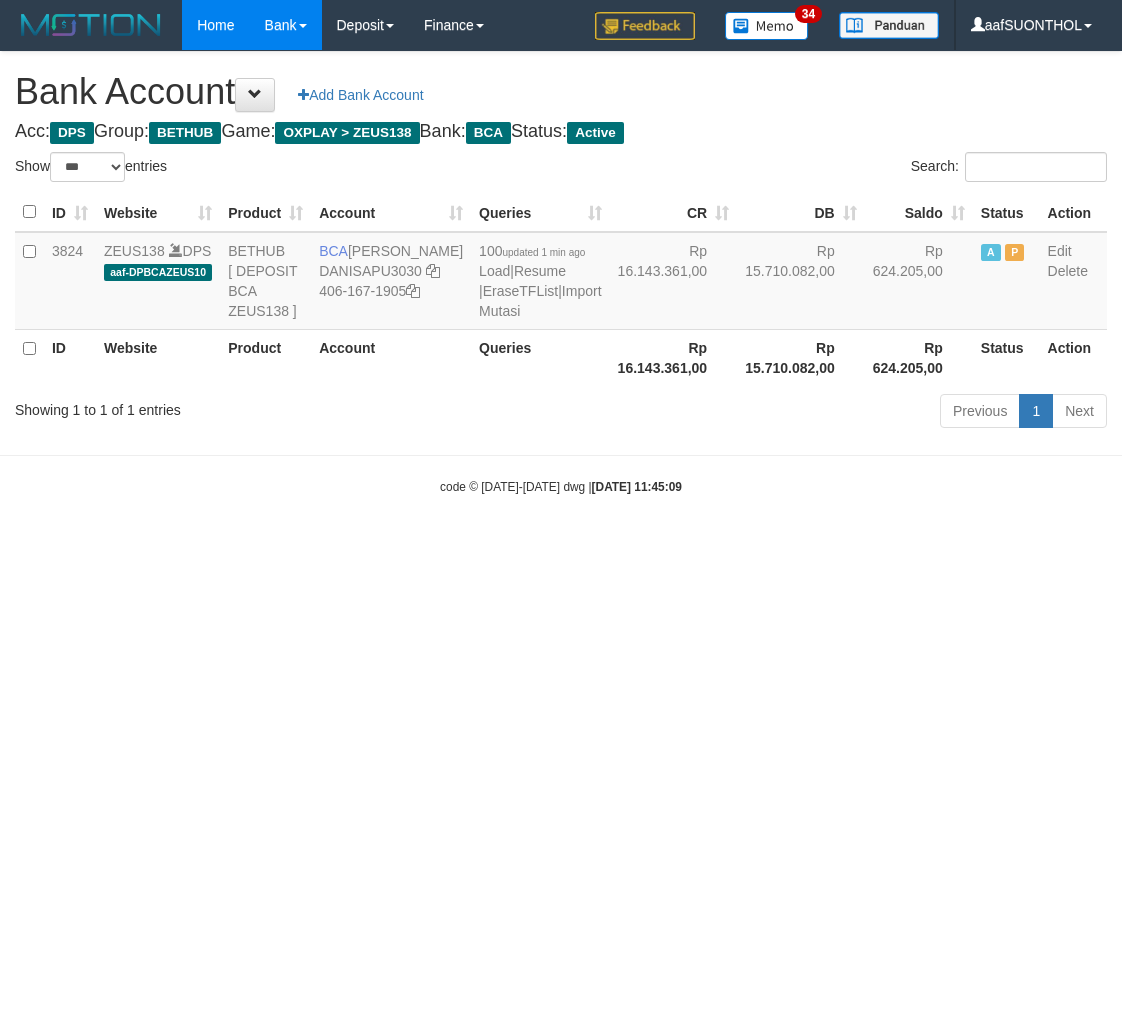 scroll, scrollTop: 0, scrollLeft: 0, axis: both 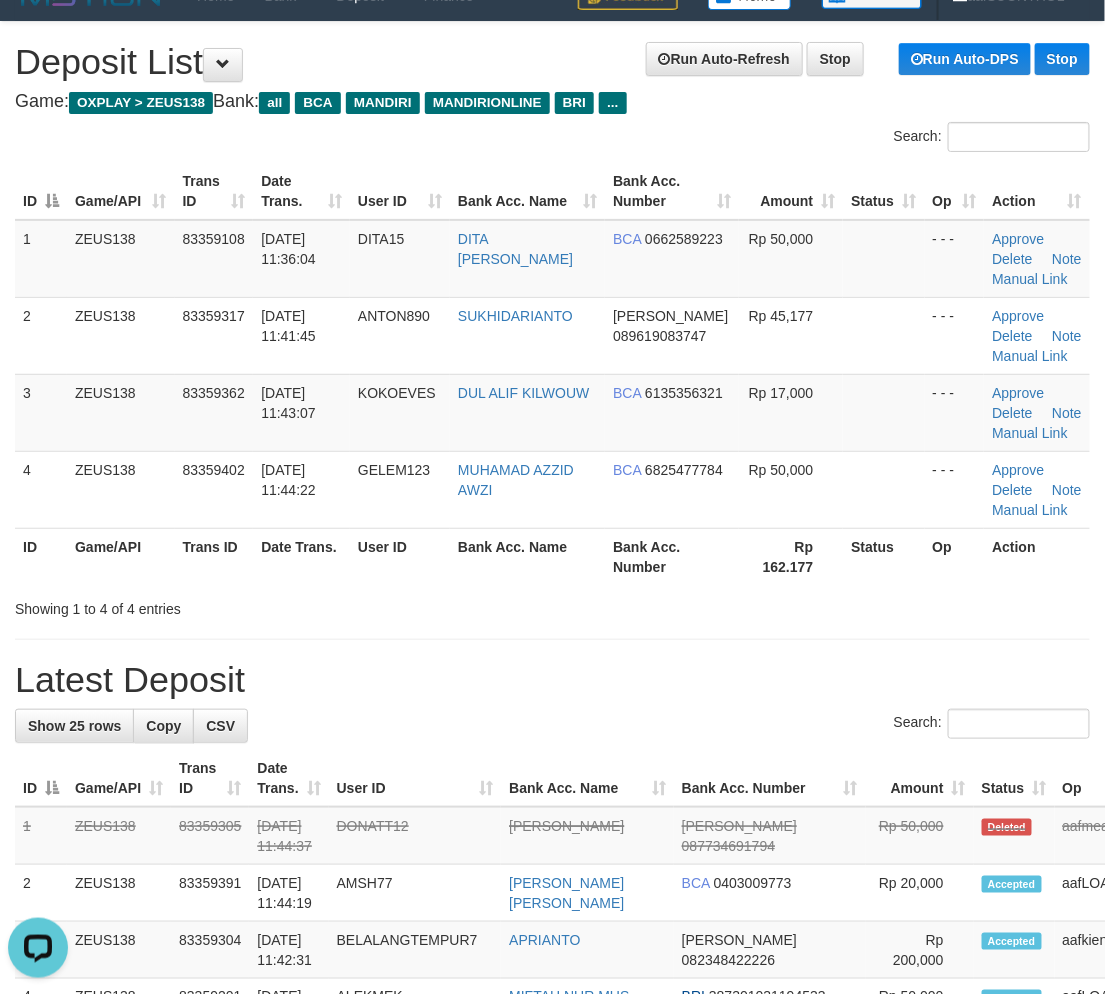 click on "**********" at bounding box center (552, 1194) 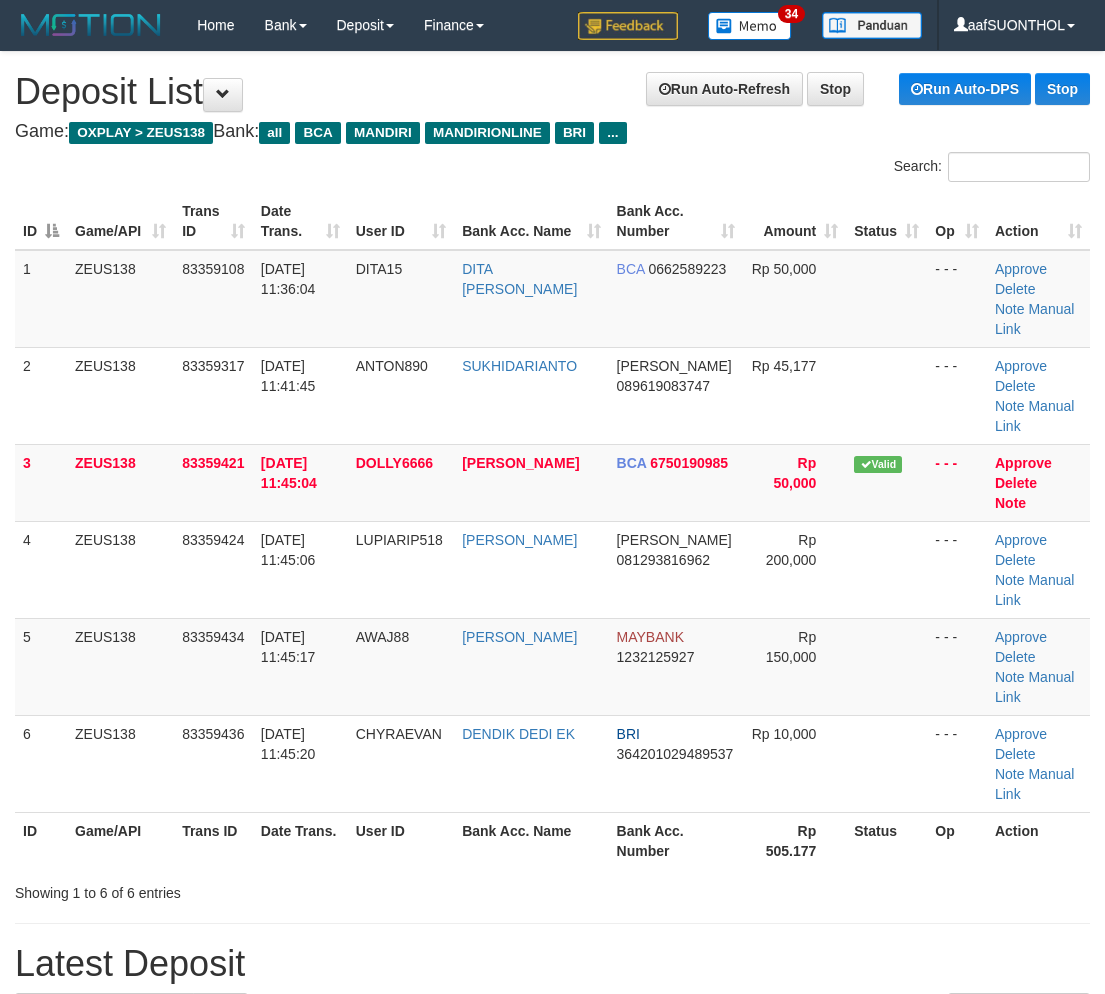 scroll, scrollTop: 30, scrollLeft: 0, axis: vertical 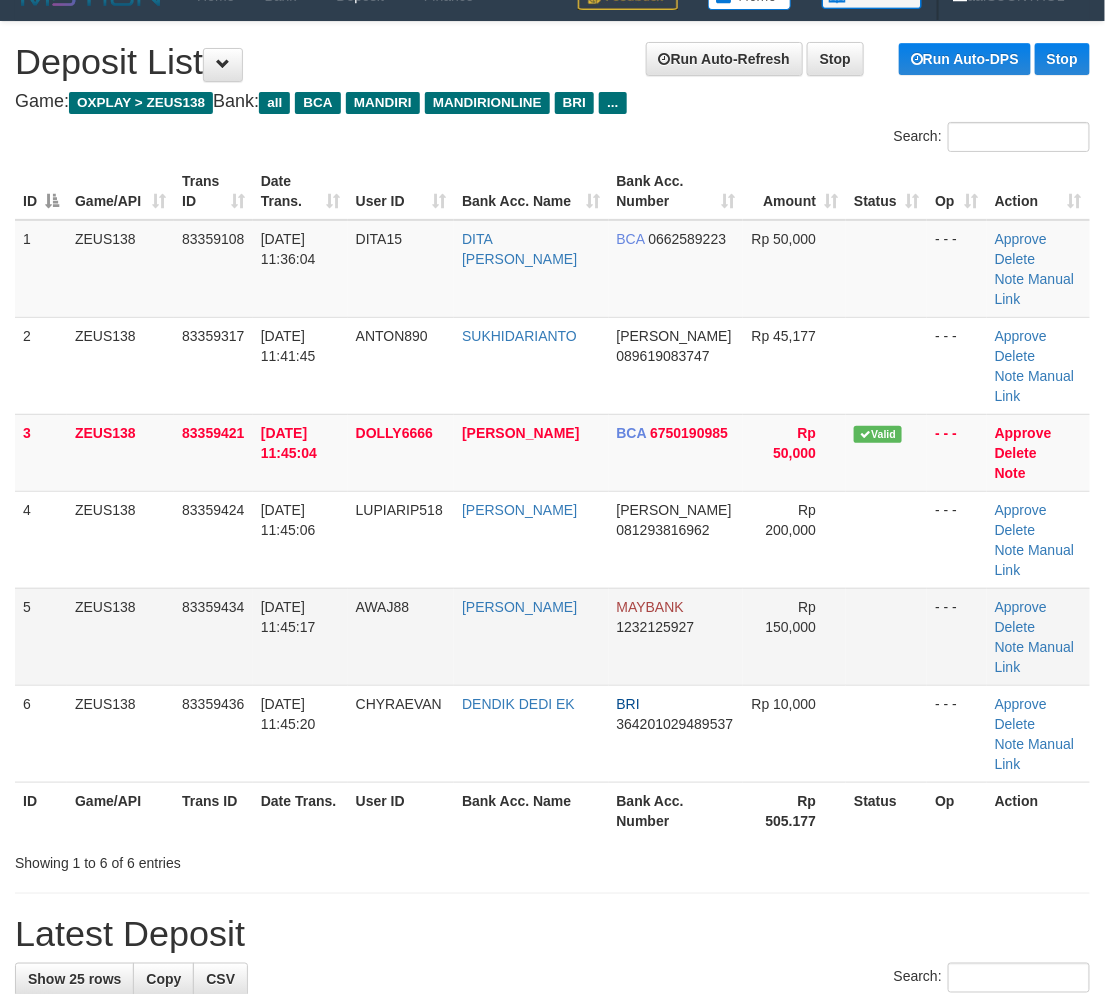 drag, startPoint x: 953, startPoint y: 642, endPoint x: 967, endPoint y: 644, distance: 14.142136 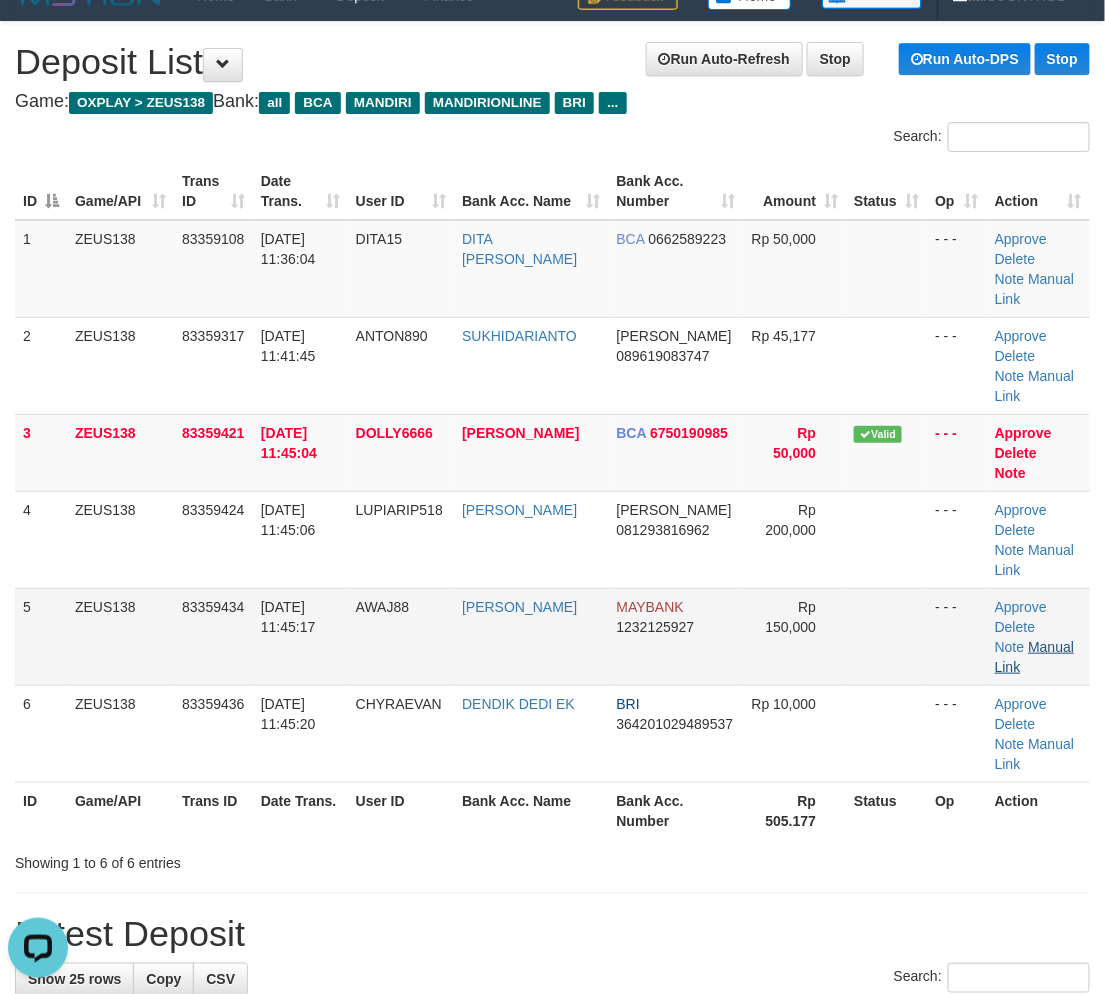 scroll, scrollTop: 0, scrollLeft: 0, axis: both 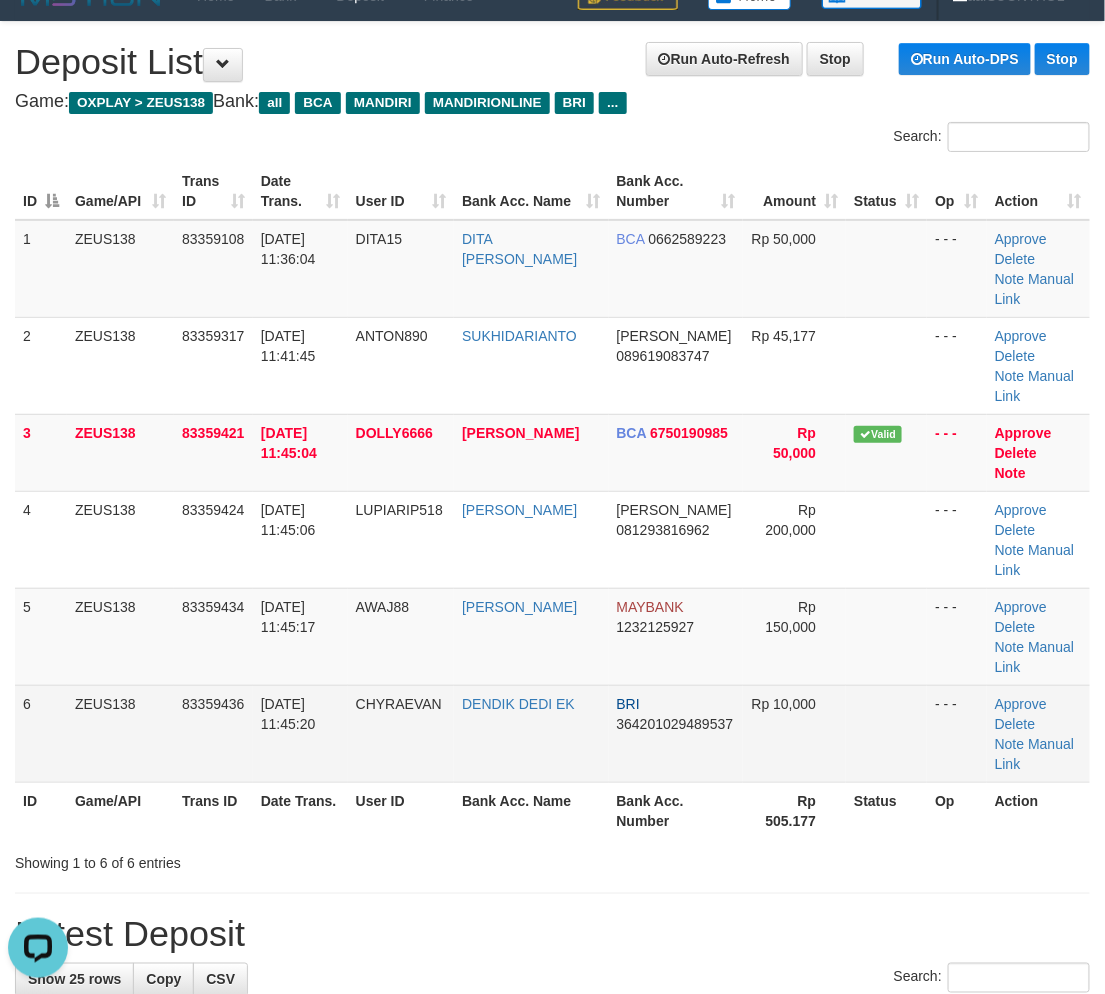 drag, startPoint x: 876, startPoint y: 770, endPoint x: 885, endPoint y: 790, distance: 21.931713 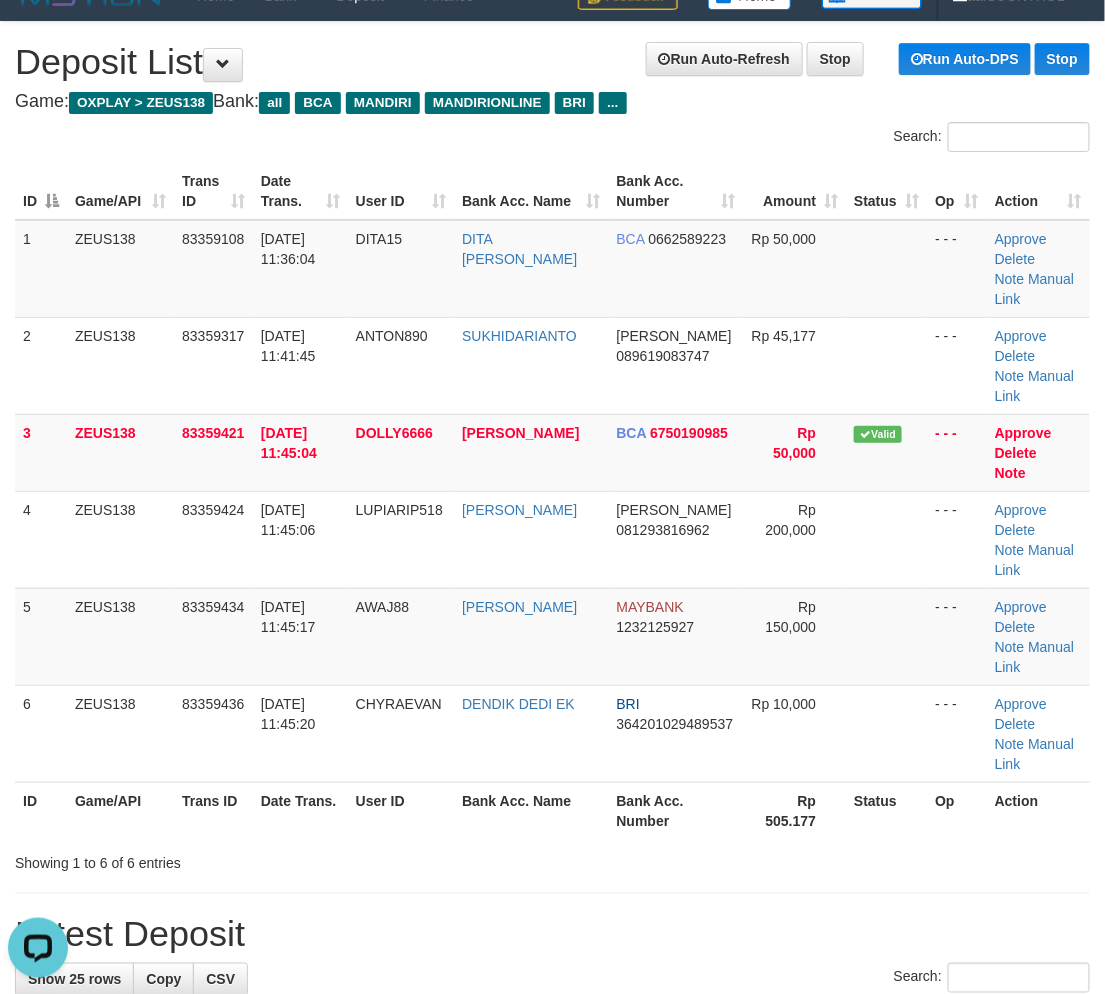 drag, startPoint x: 885, startPoint y: 790, endPoint x: 1086, endPoint y: 833, distance: 205.54805 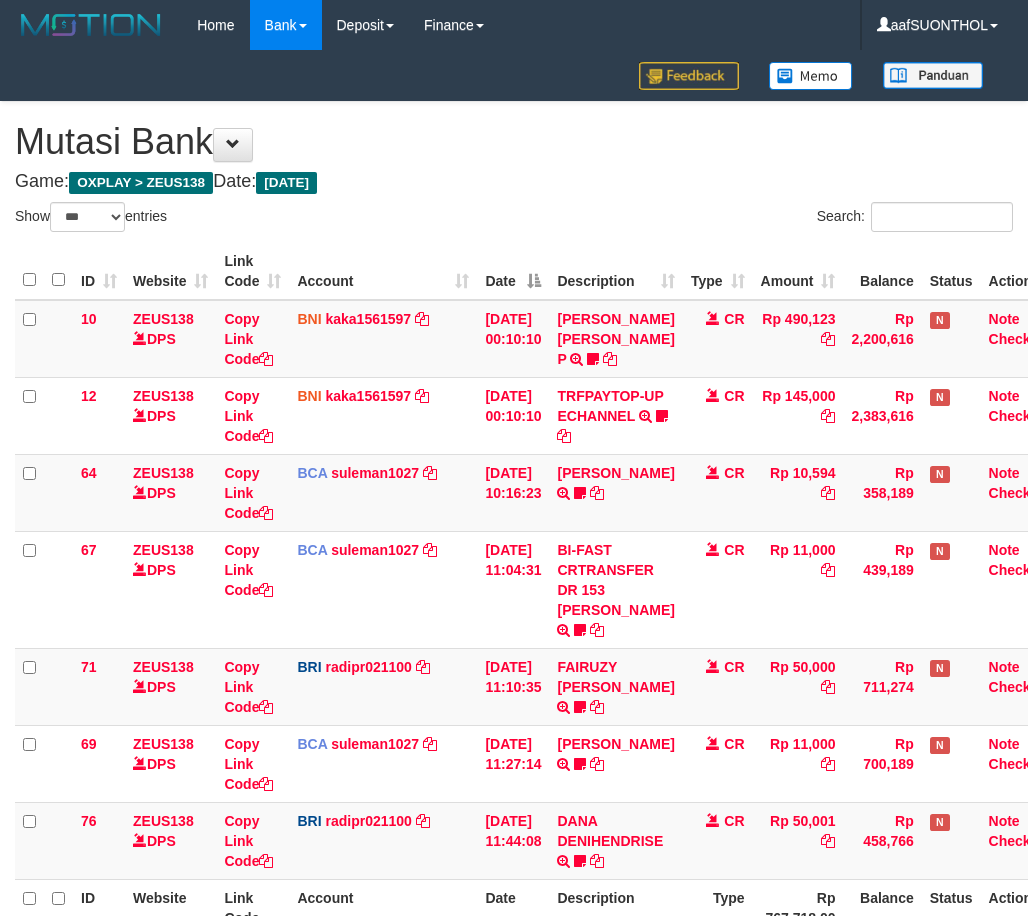 select on "***" 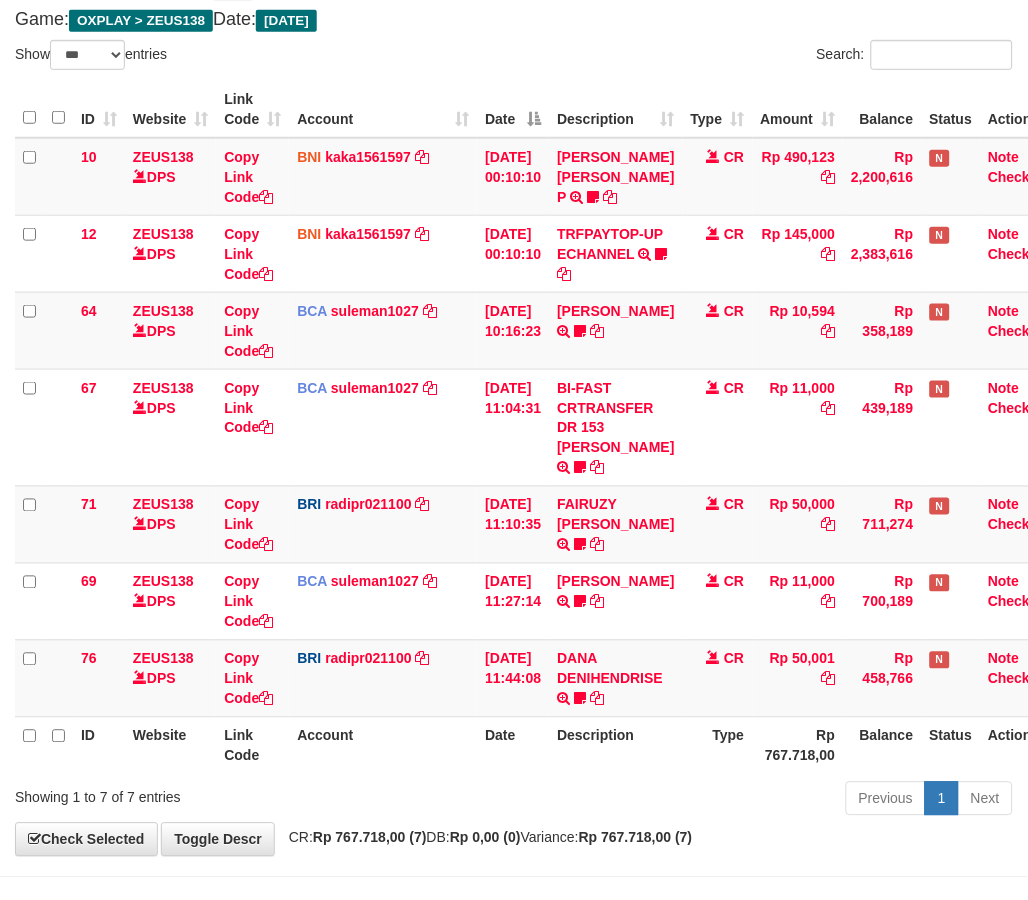 scroll, scrollTop: 251, scrollLeft: 0, axis: vertical 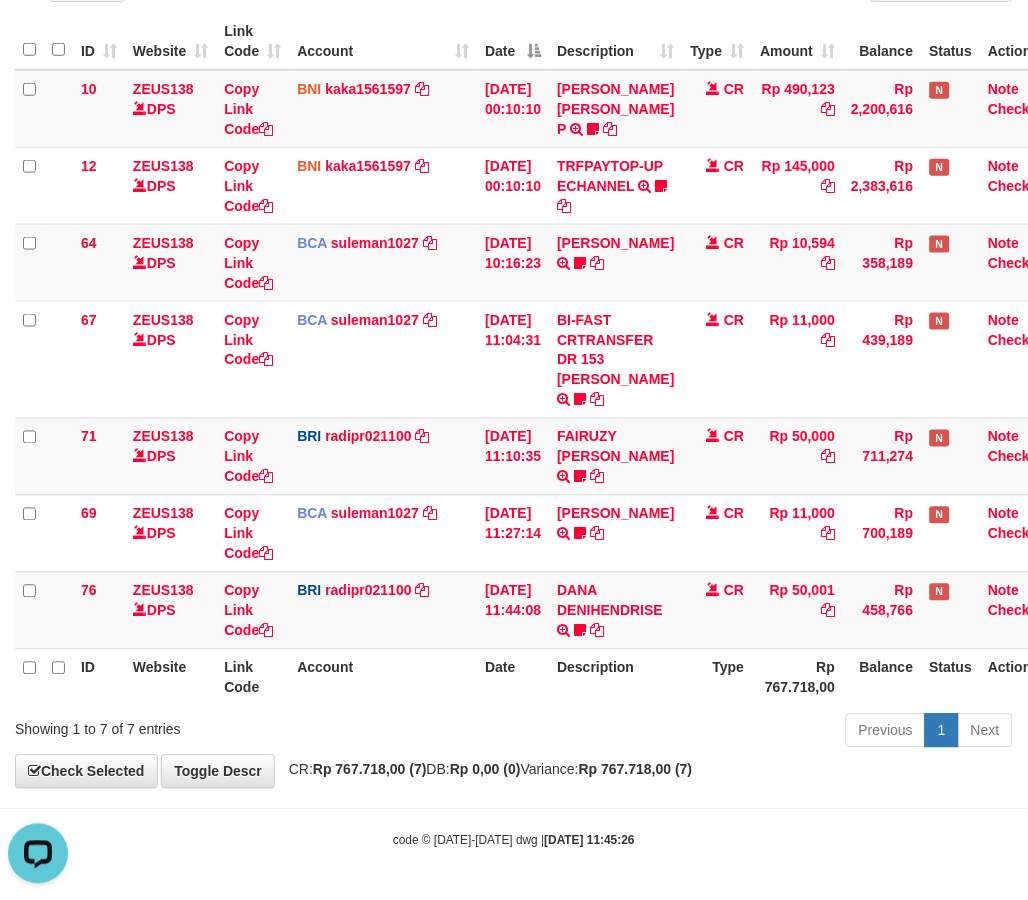 click on "Rp 767.718,00 (7)" at bounding box center (636, 770) 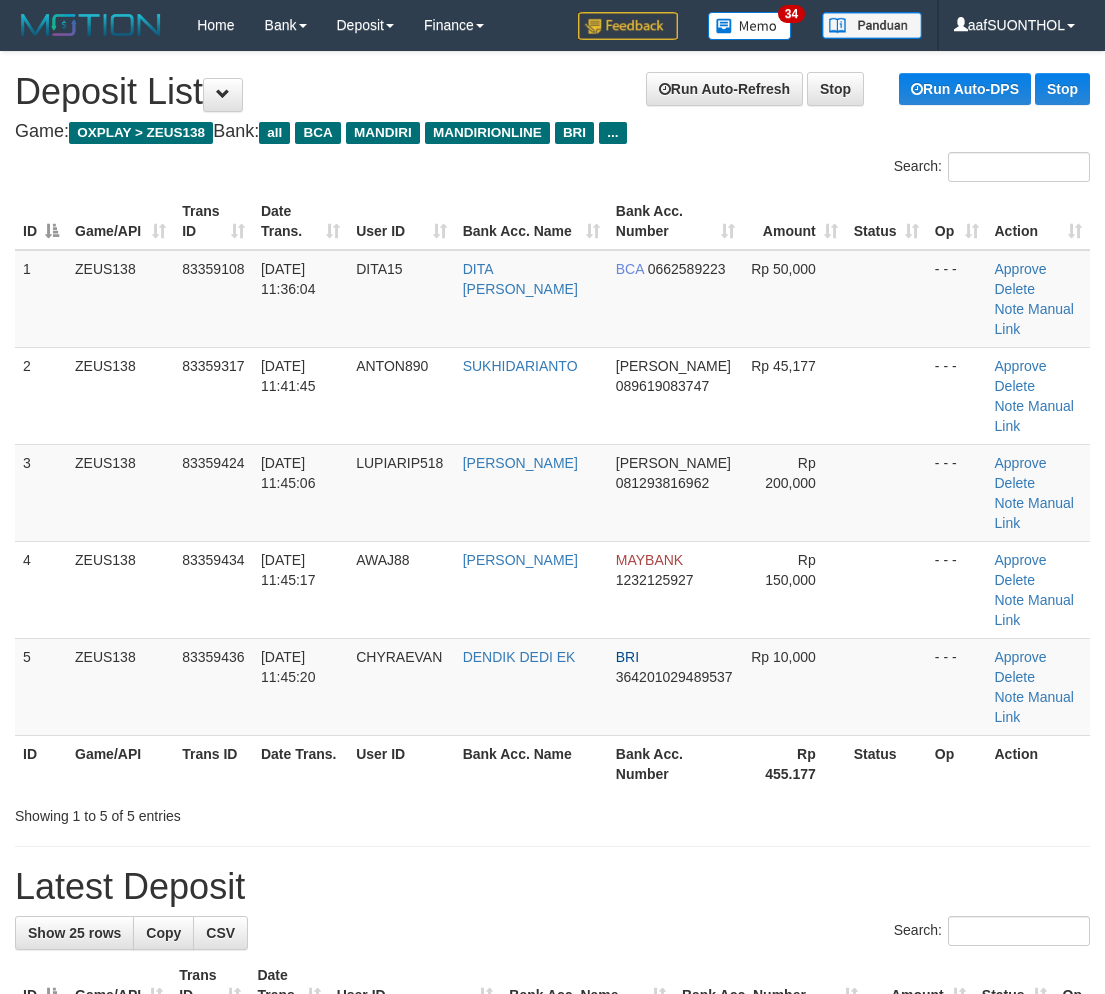 scroll, scrollTop: 30, scrollLeft: 0, axis: vertical 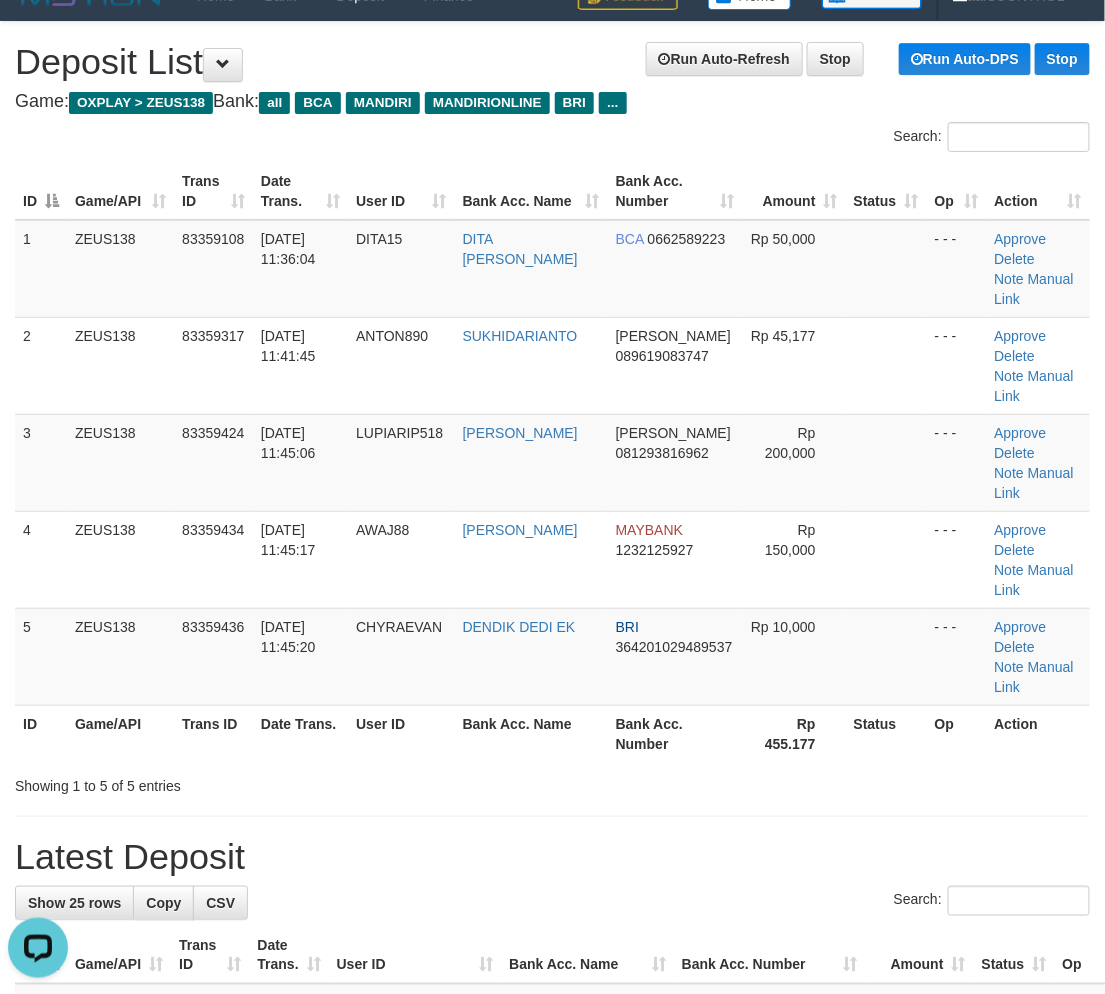 click on "Op" at bounding box center [957, 733] 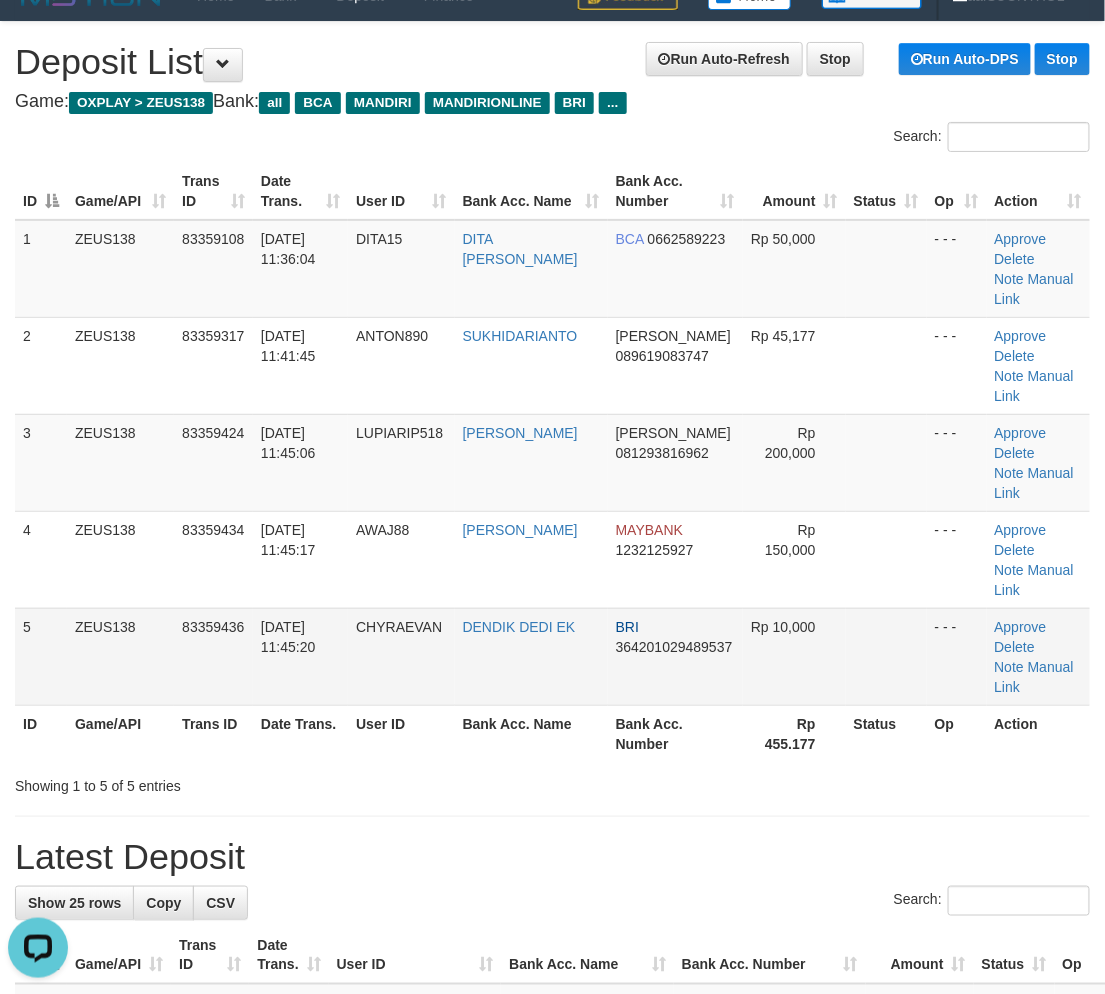 drag, startPoint x: 933, startPoint y: 693, endPoint x: 933, endPoint y: 676, distance: 17 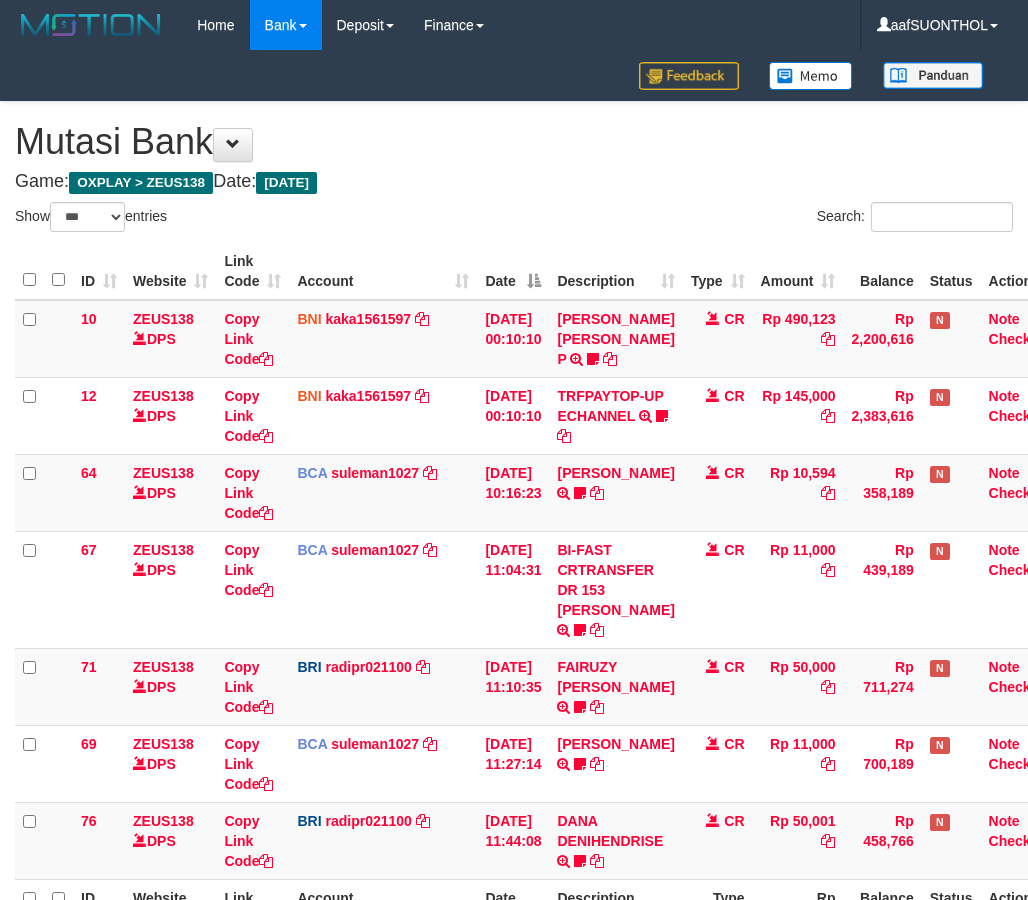 select on "***" 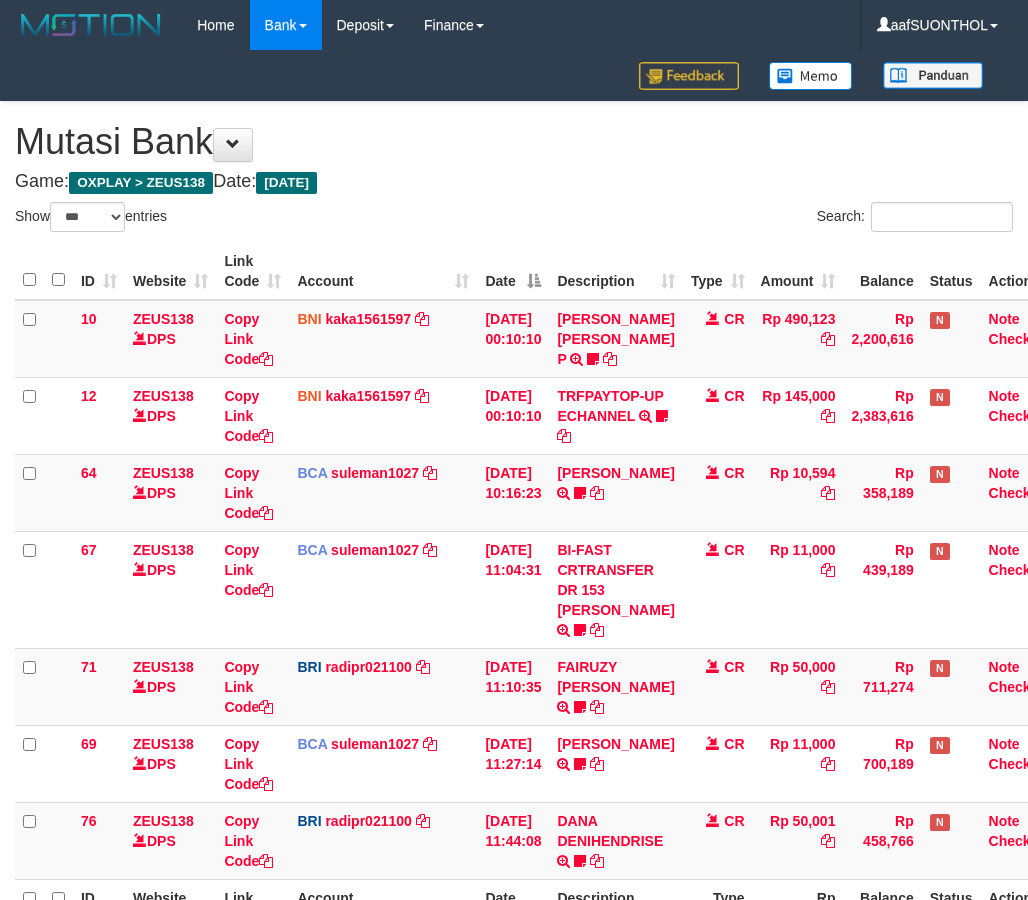 scroll, scrollTop: 162, scrollLeft: 0, axis: vertical 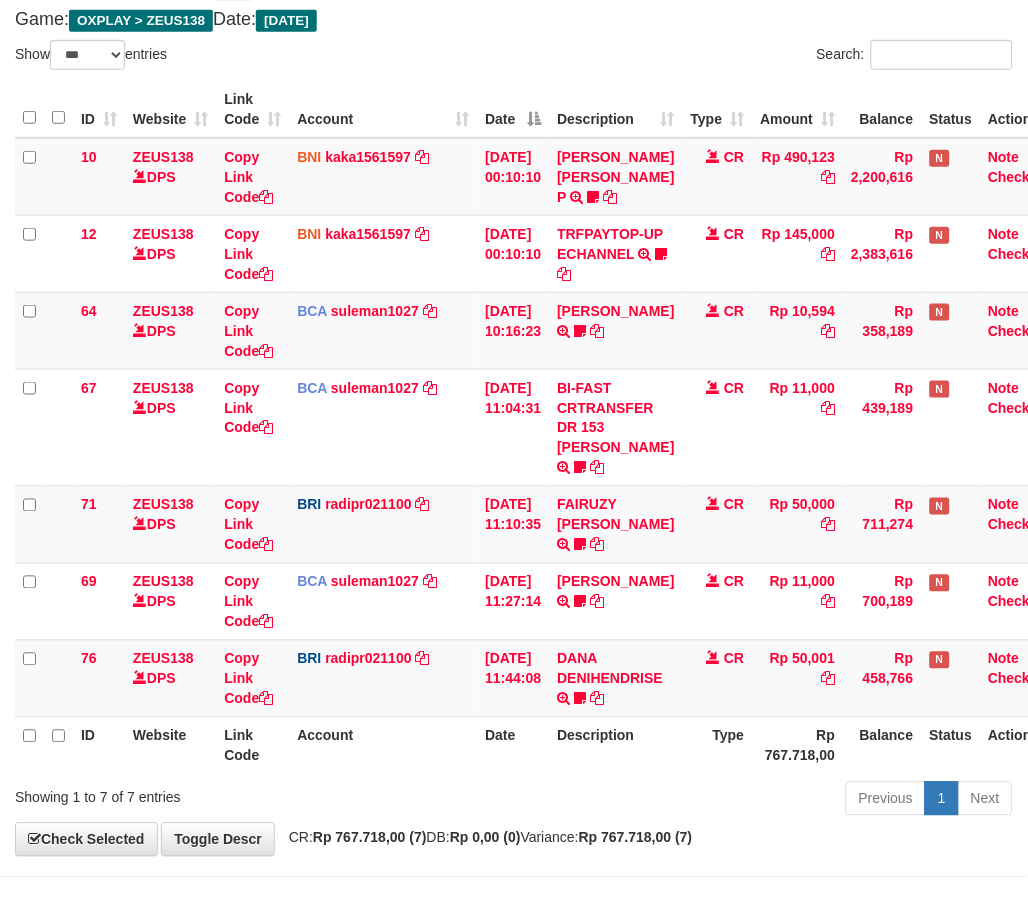 click on "Previous 1 Next" at bounding box center [728, 801] 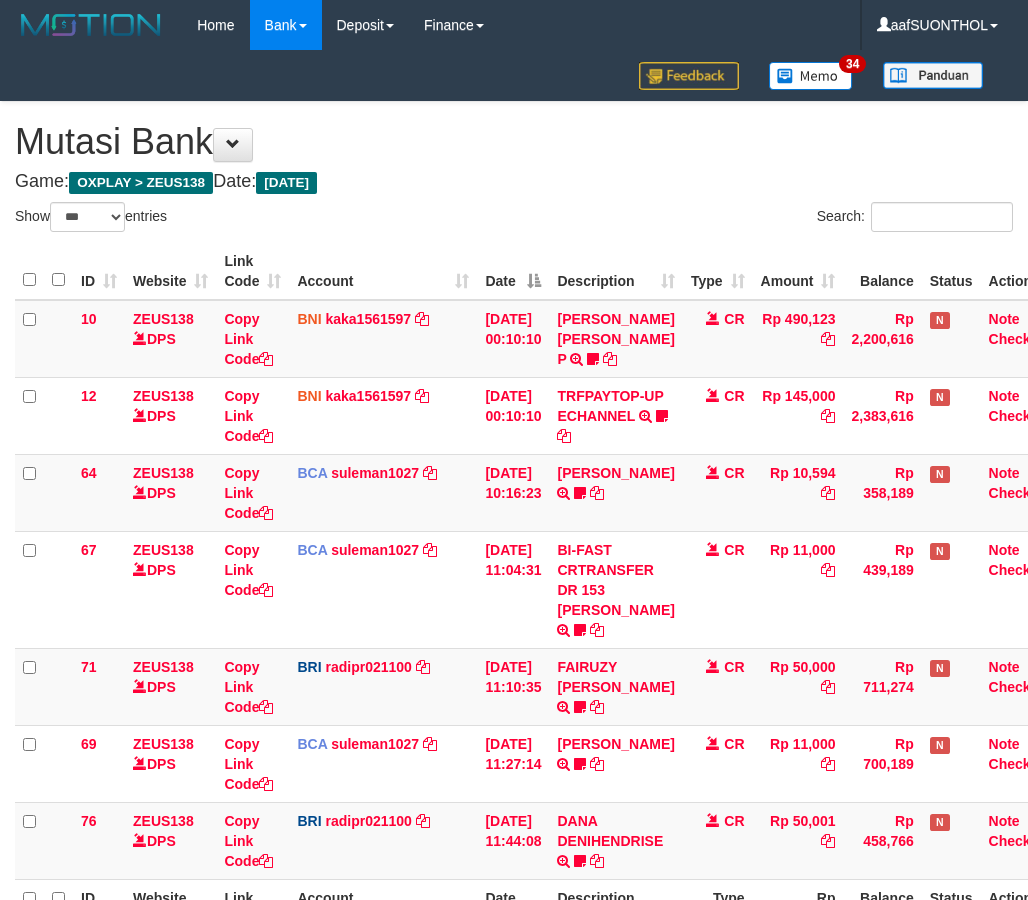 select on "***" 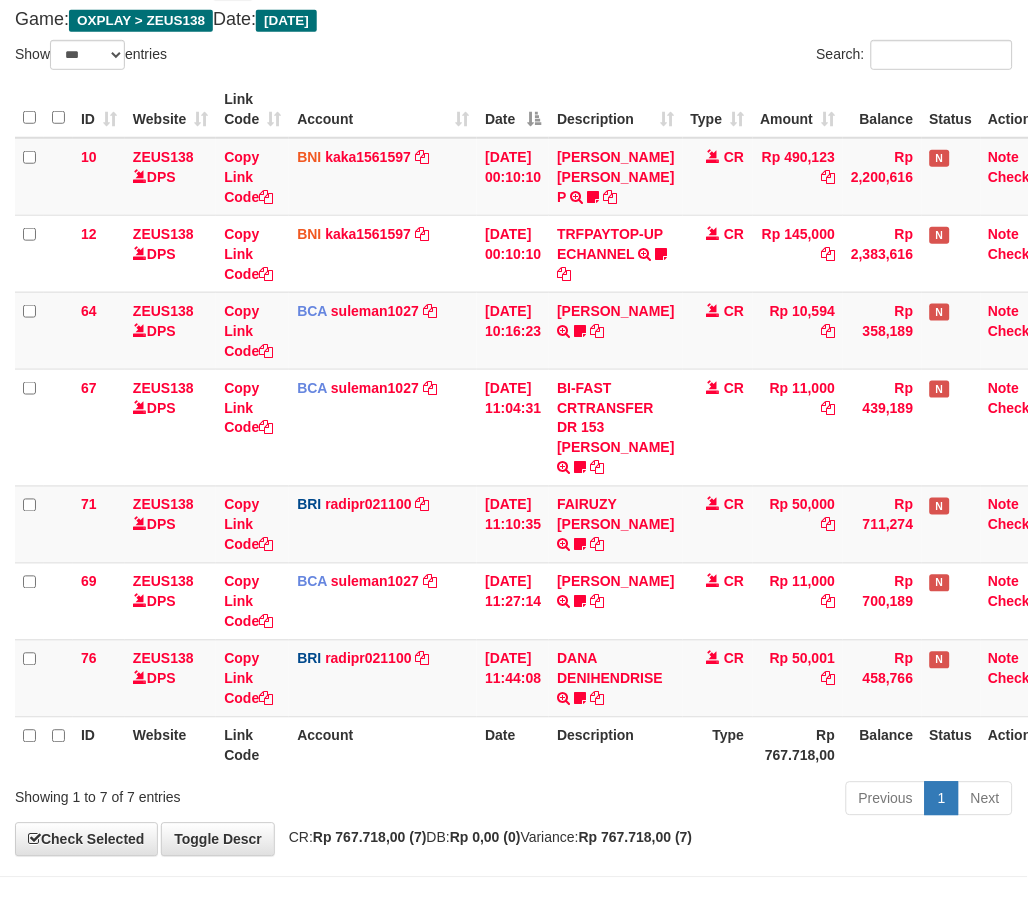 click on "Previous 1 Next" at bounding box center (728, 801) 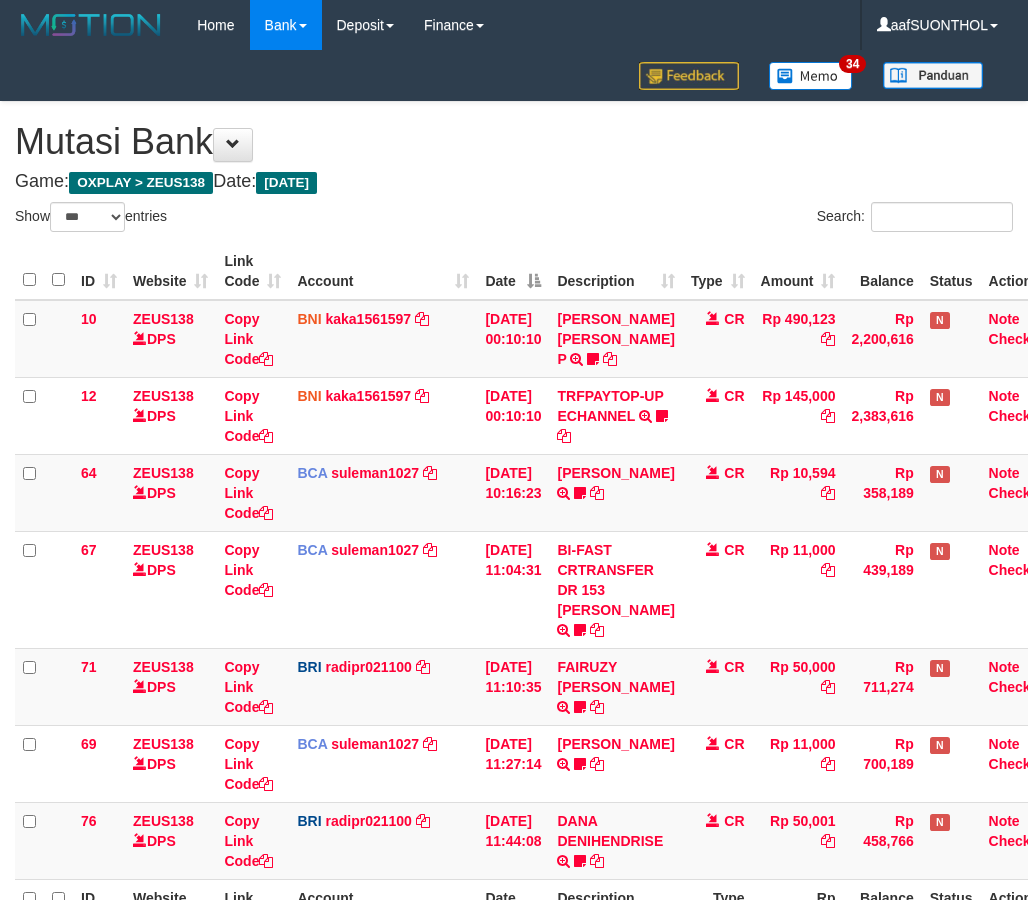 select on "***" 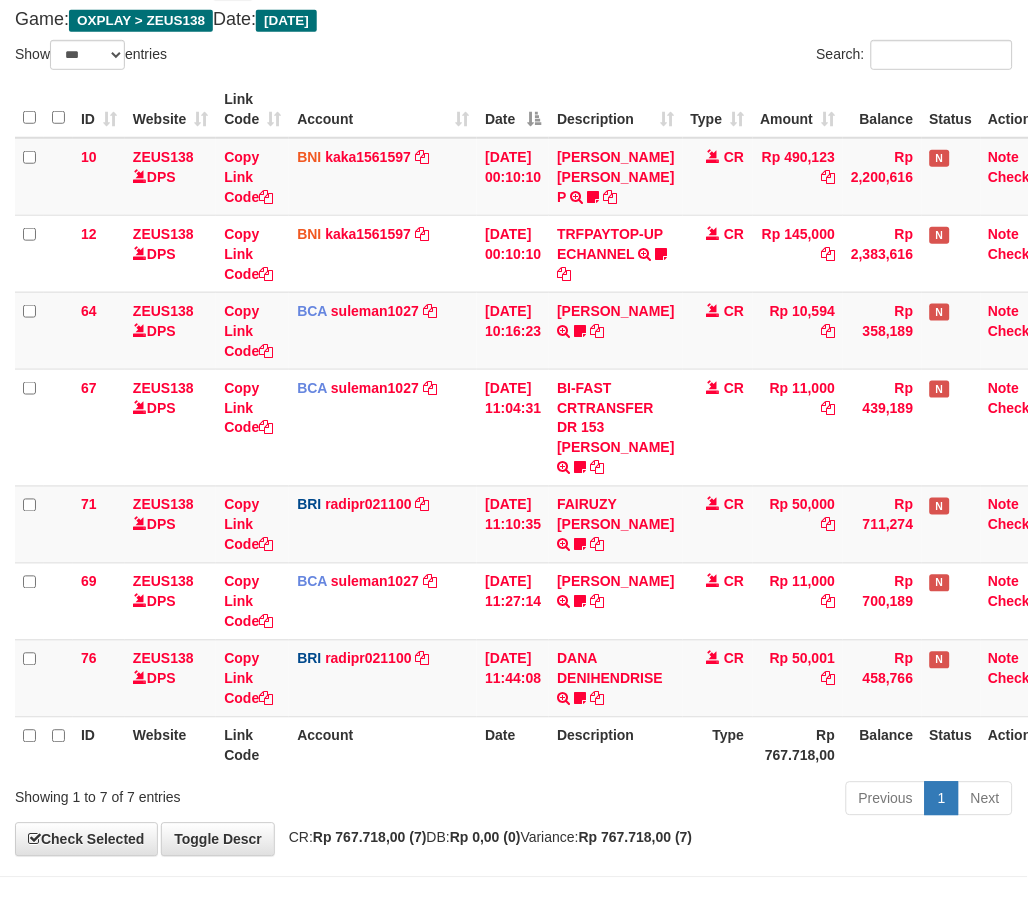 scroll, scrollTop: 251, scrollLeft: 0, axis: vertical 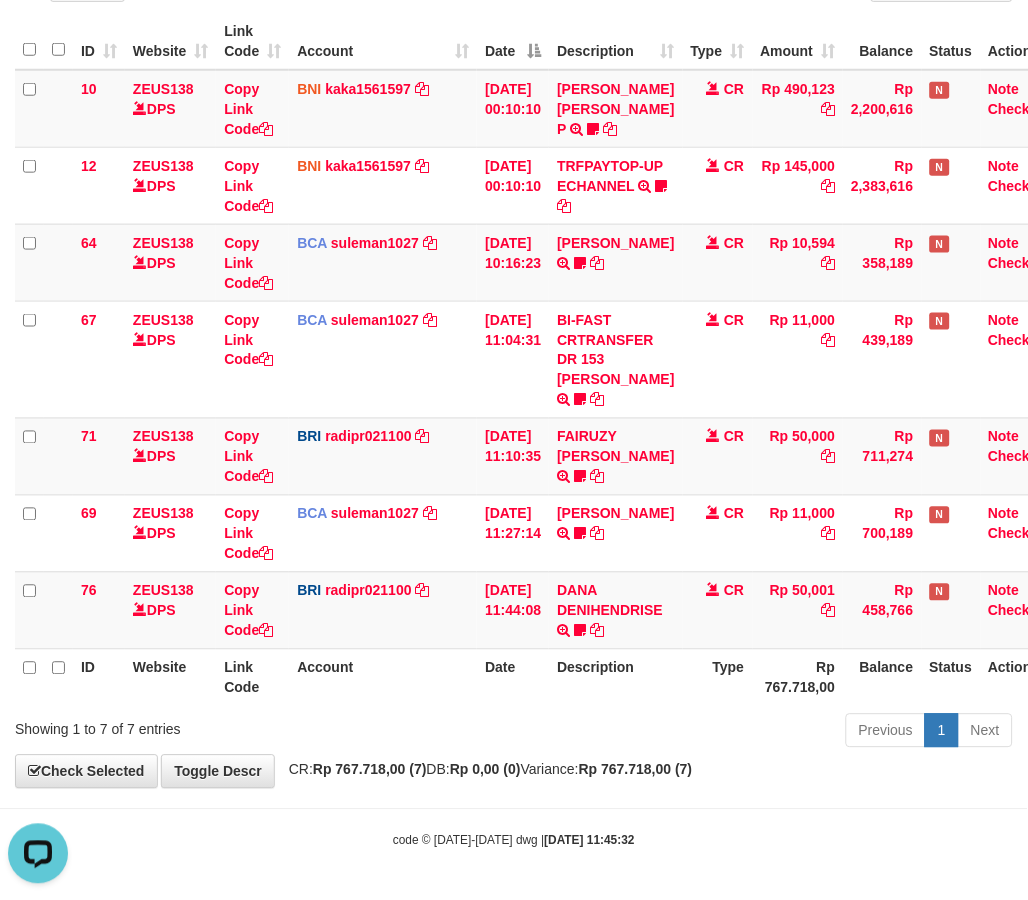 click on "Rp 767.718,00" at bounding box center [798, 677] 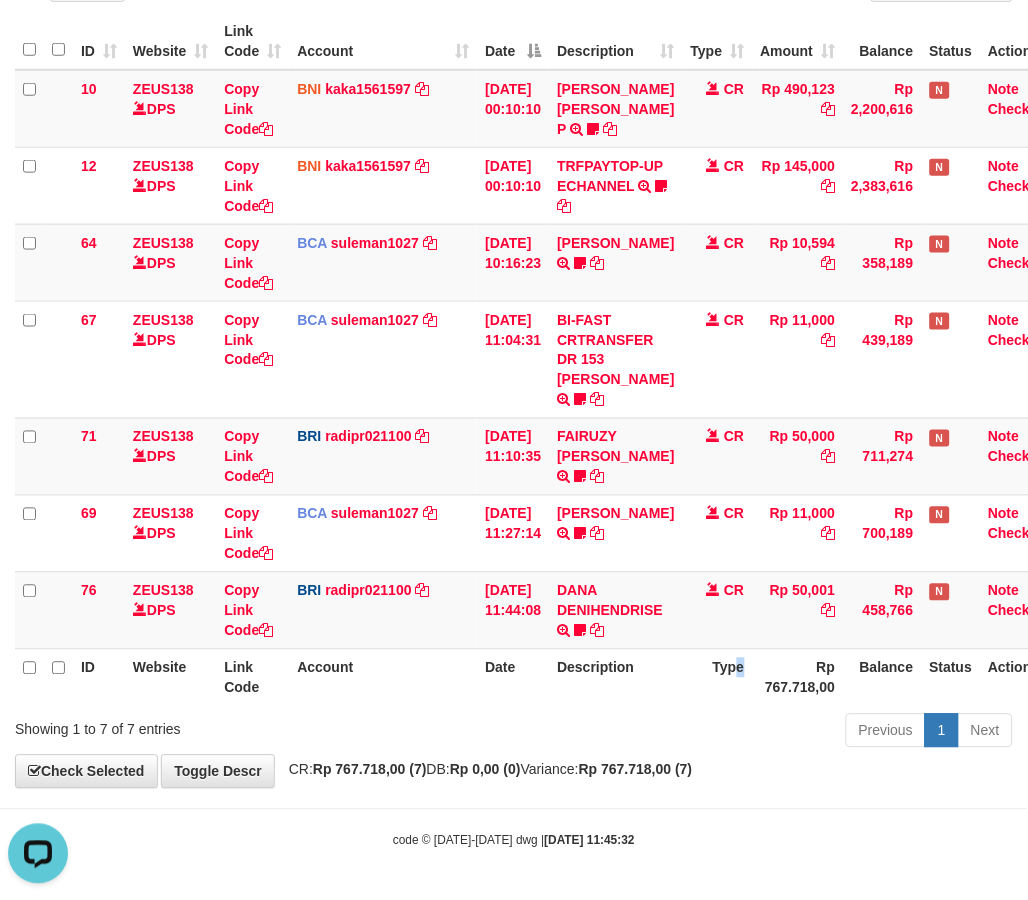click on "Type" at bounding box center (718, 677) 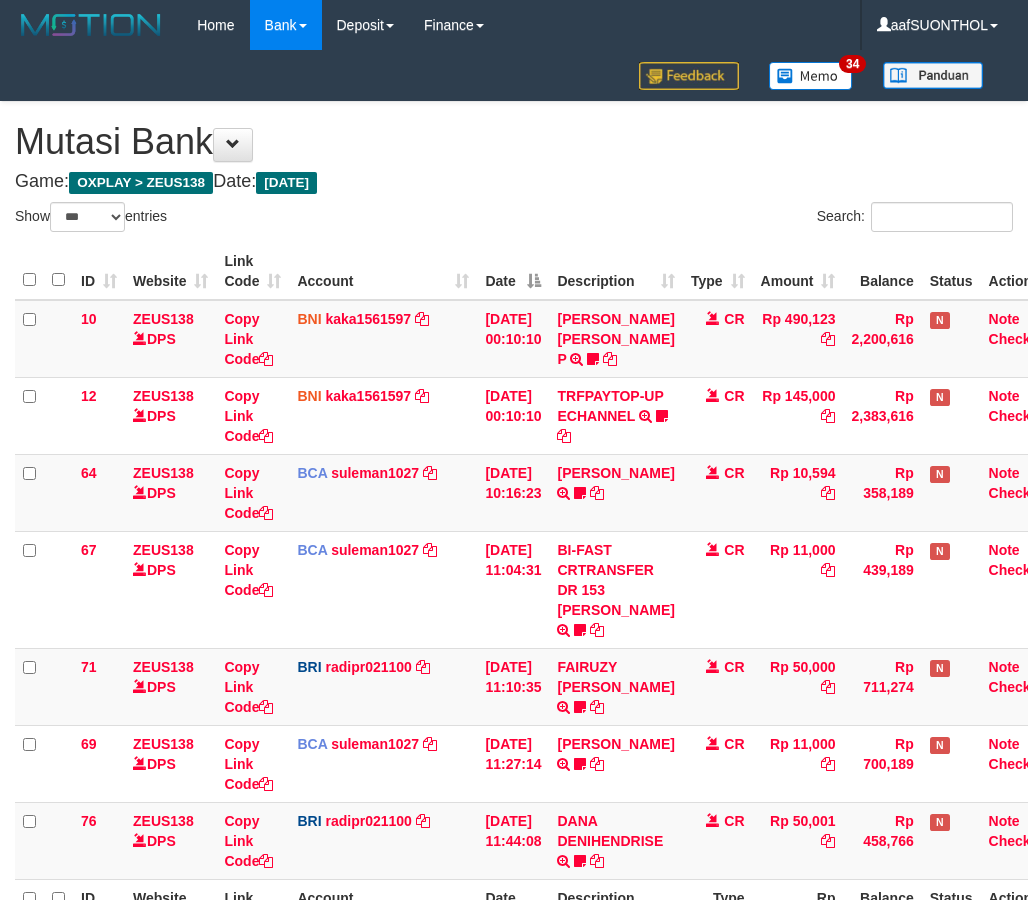 select on "***" 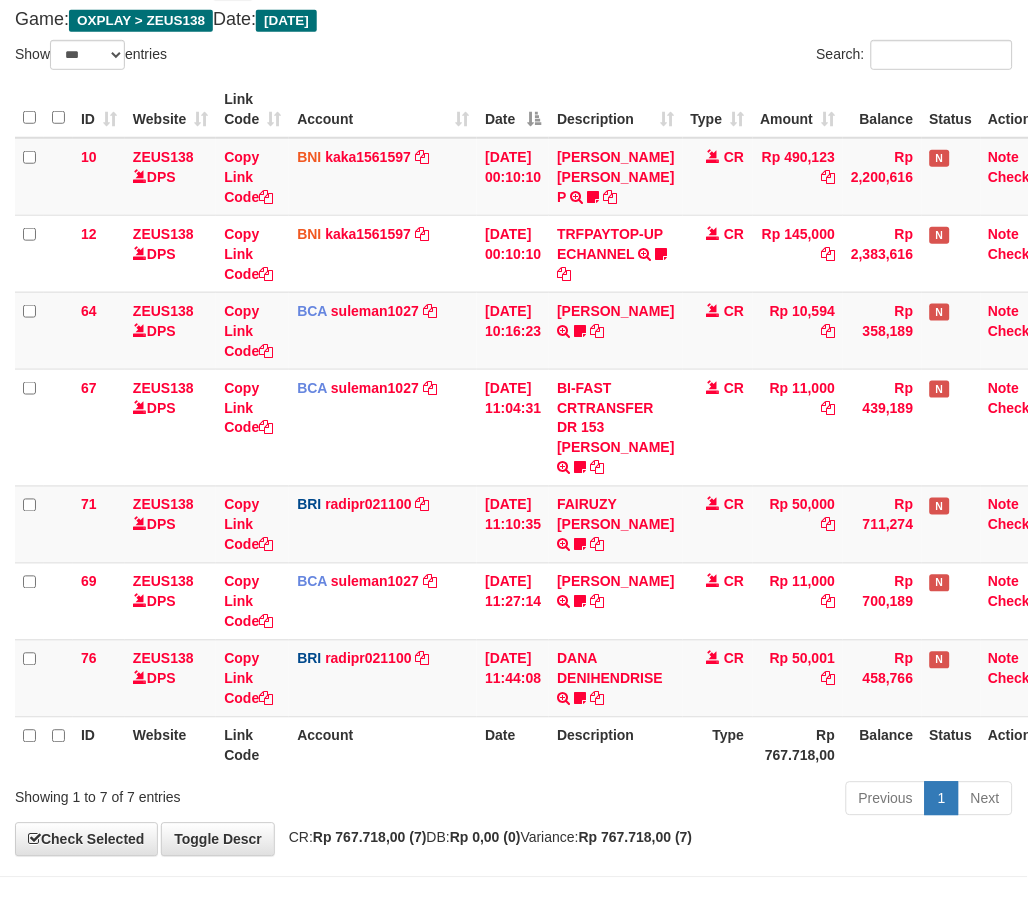 scroll, scrollTop: 251, scrollLeft: 0, axis: vertical 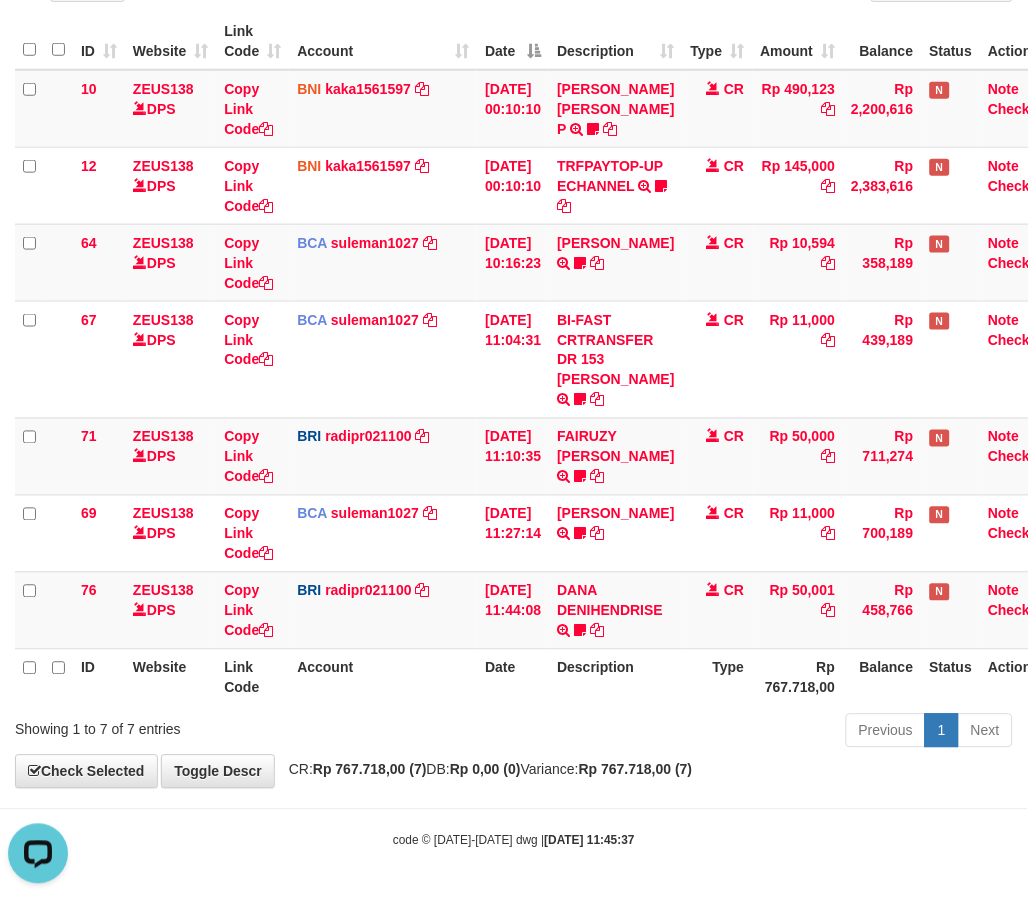 click on "Date" at bounding box center (513, 677) 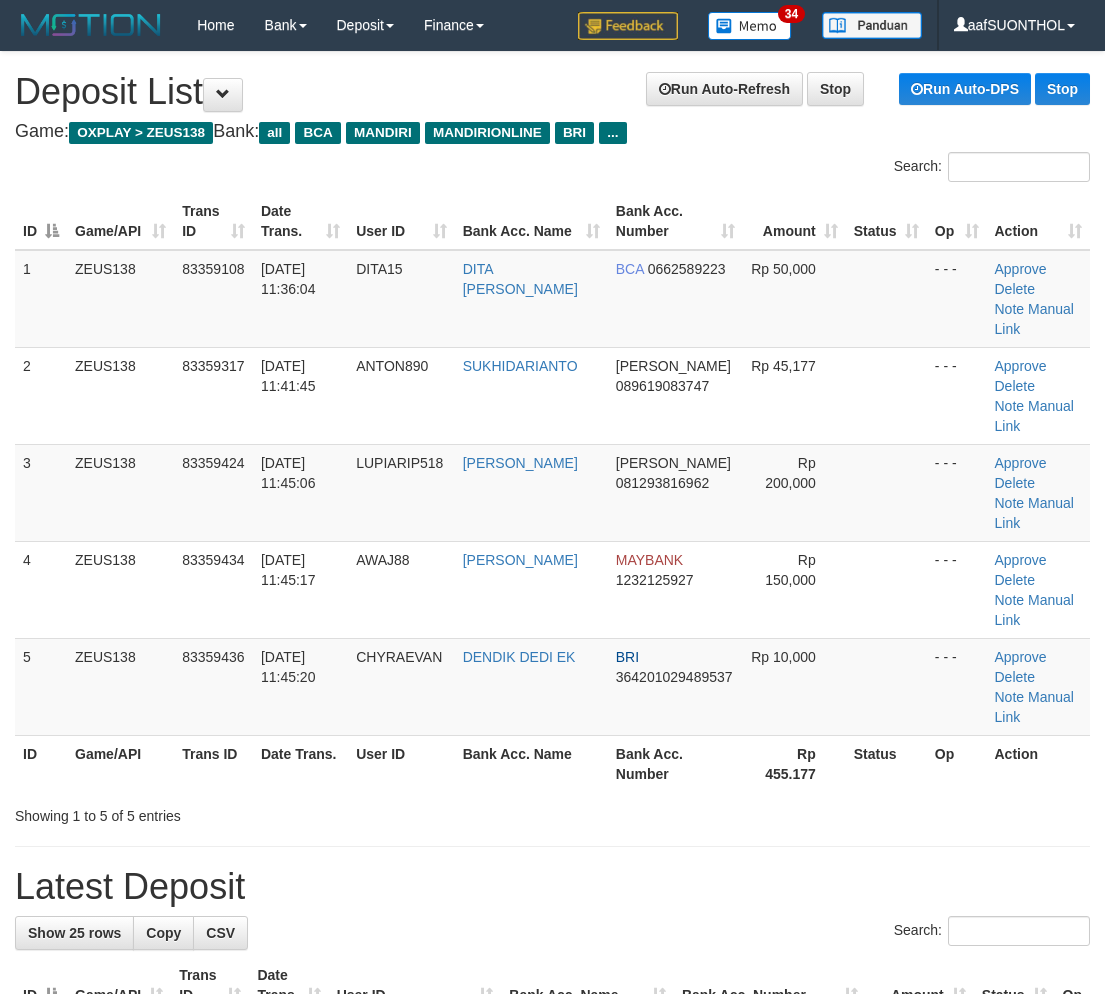 scroll, scrollTop: 30, scrollLeft: 0, axis: vertical 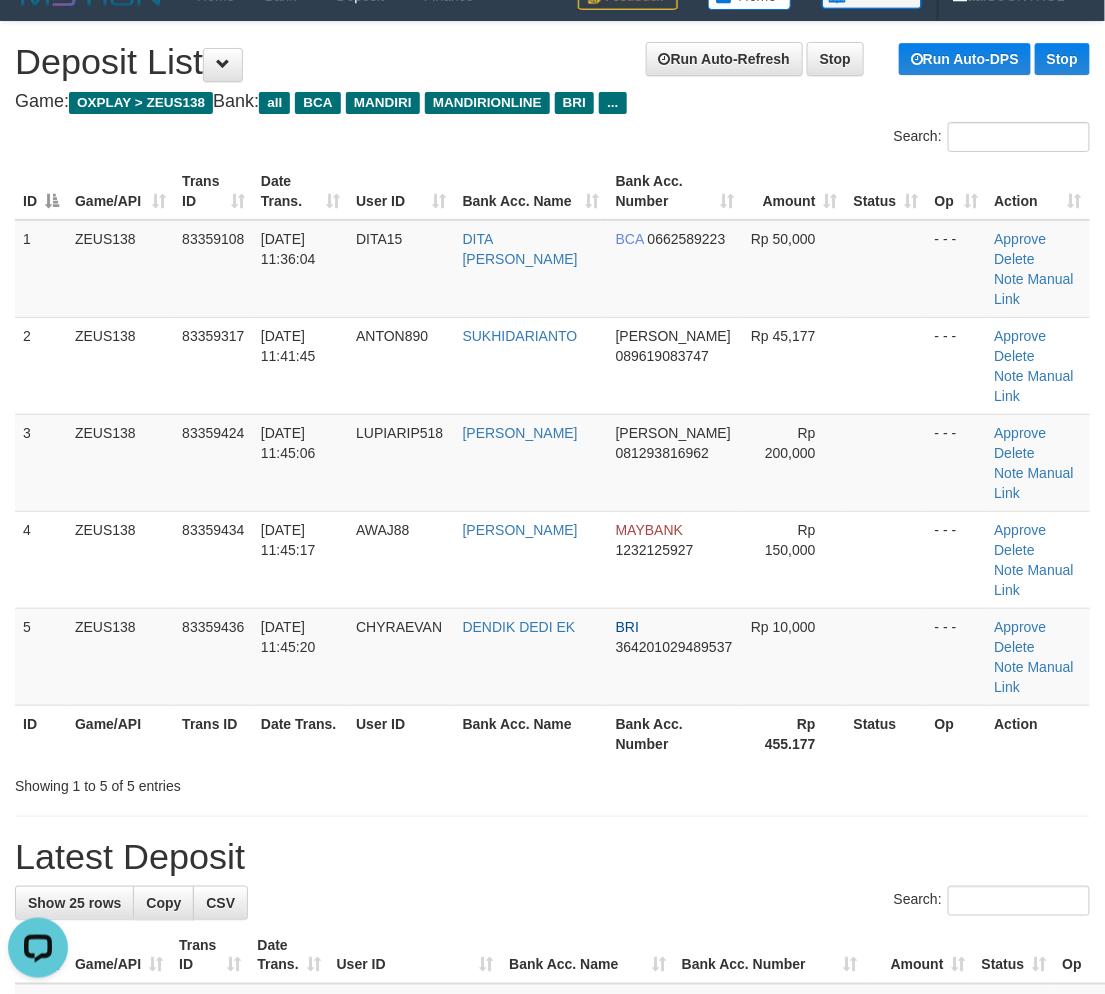 click on "**********" at bounding box center (552, 1282) 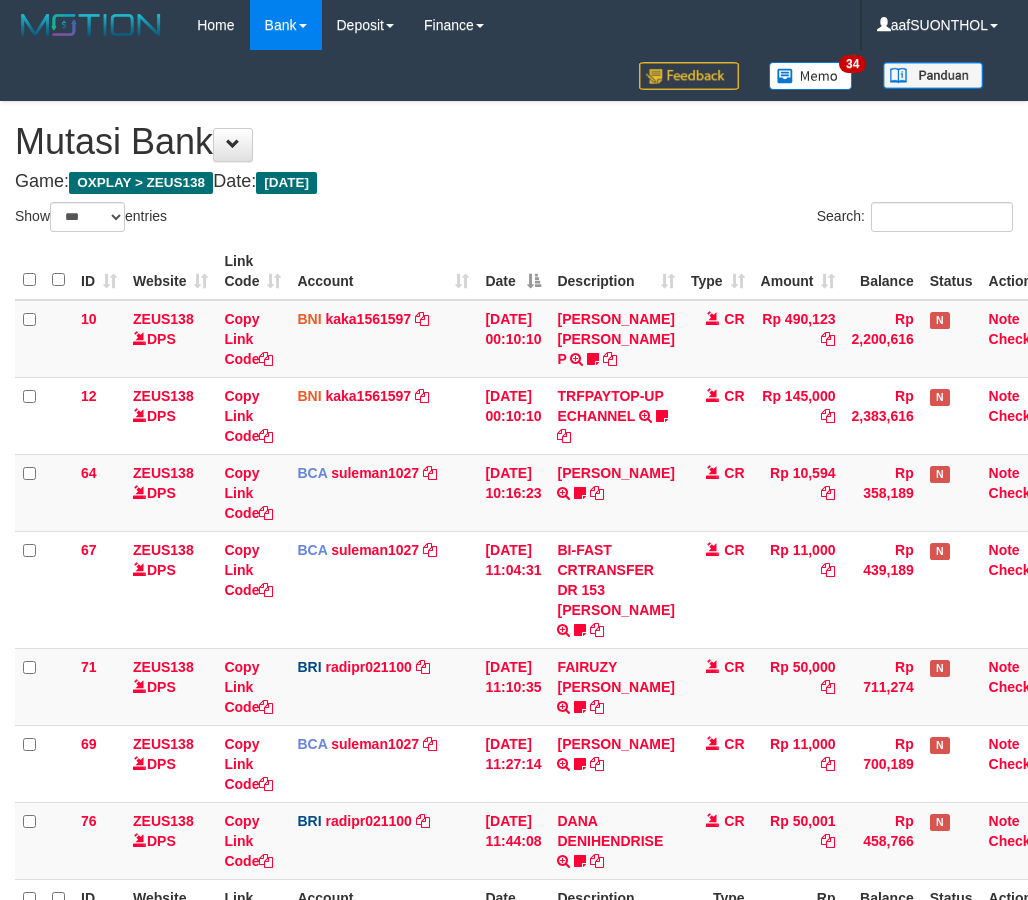 select on "***" 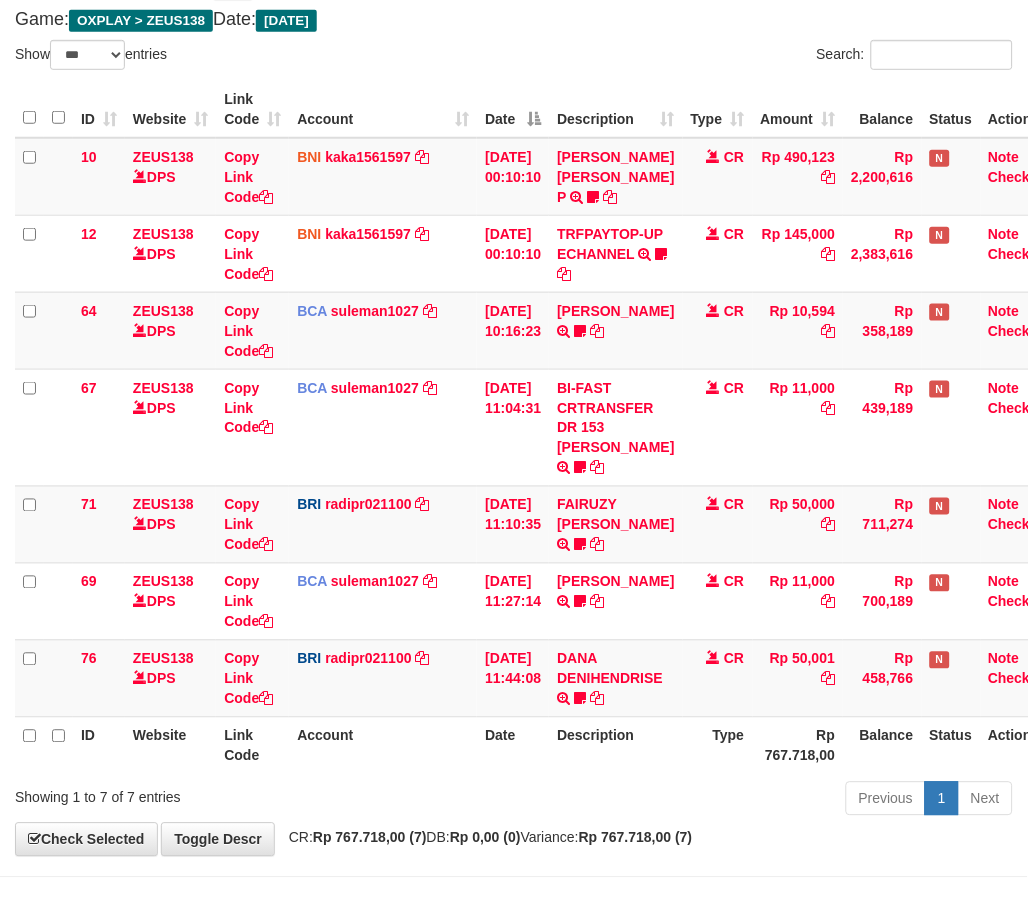 scroll, scrollTop: 251, scrollLeft: 0, axis: vertical 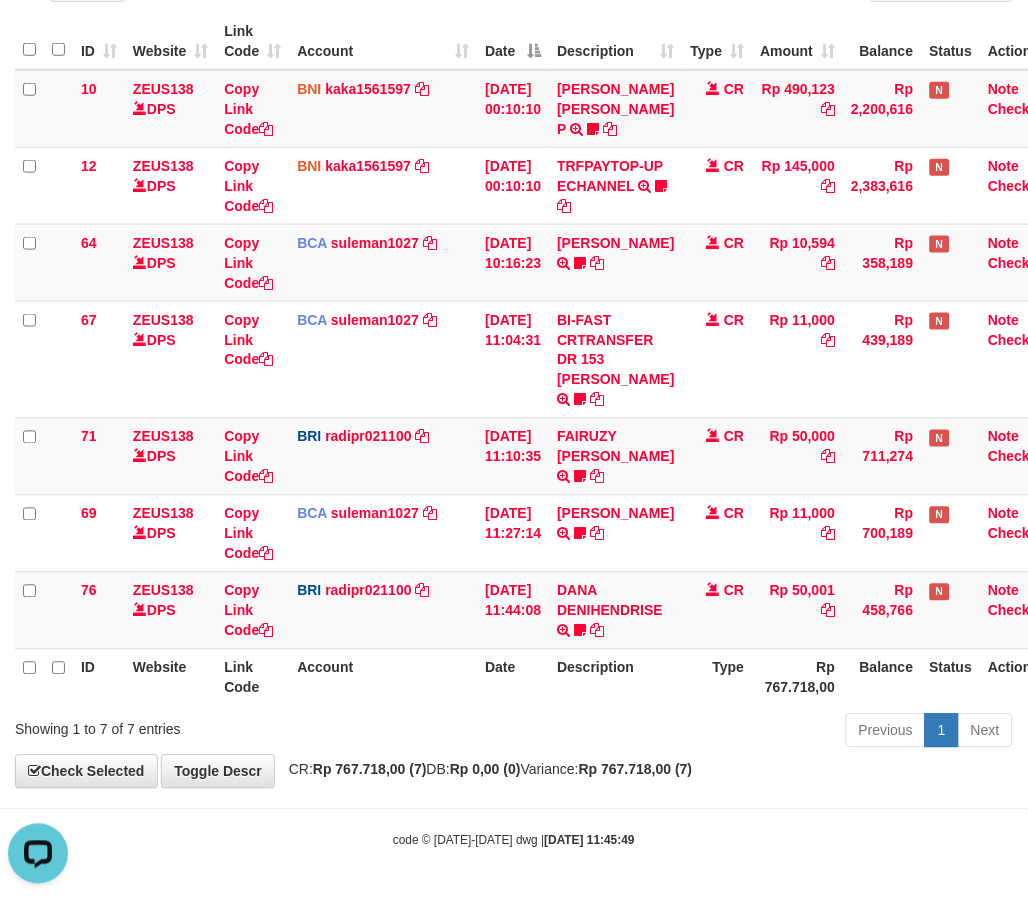 click on "code © [DATE]-[DATE] dwg |  [DATE] 11:45:49" at bounding box center (514, 840) 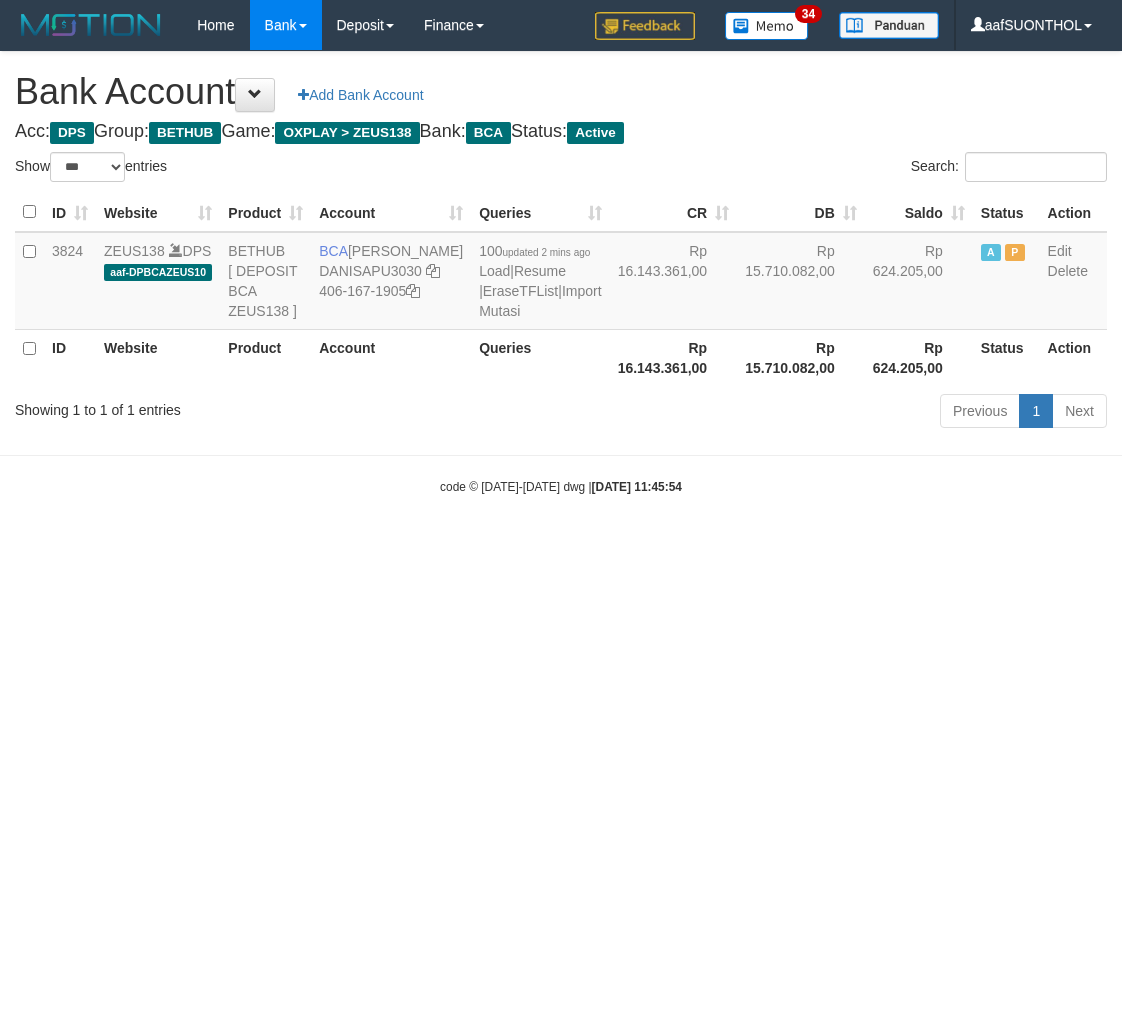 select on "***" 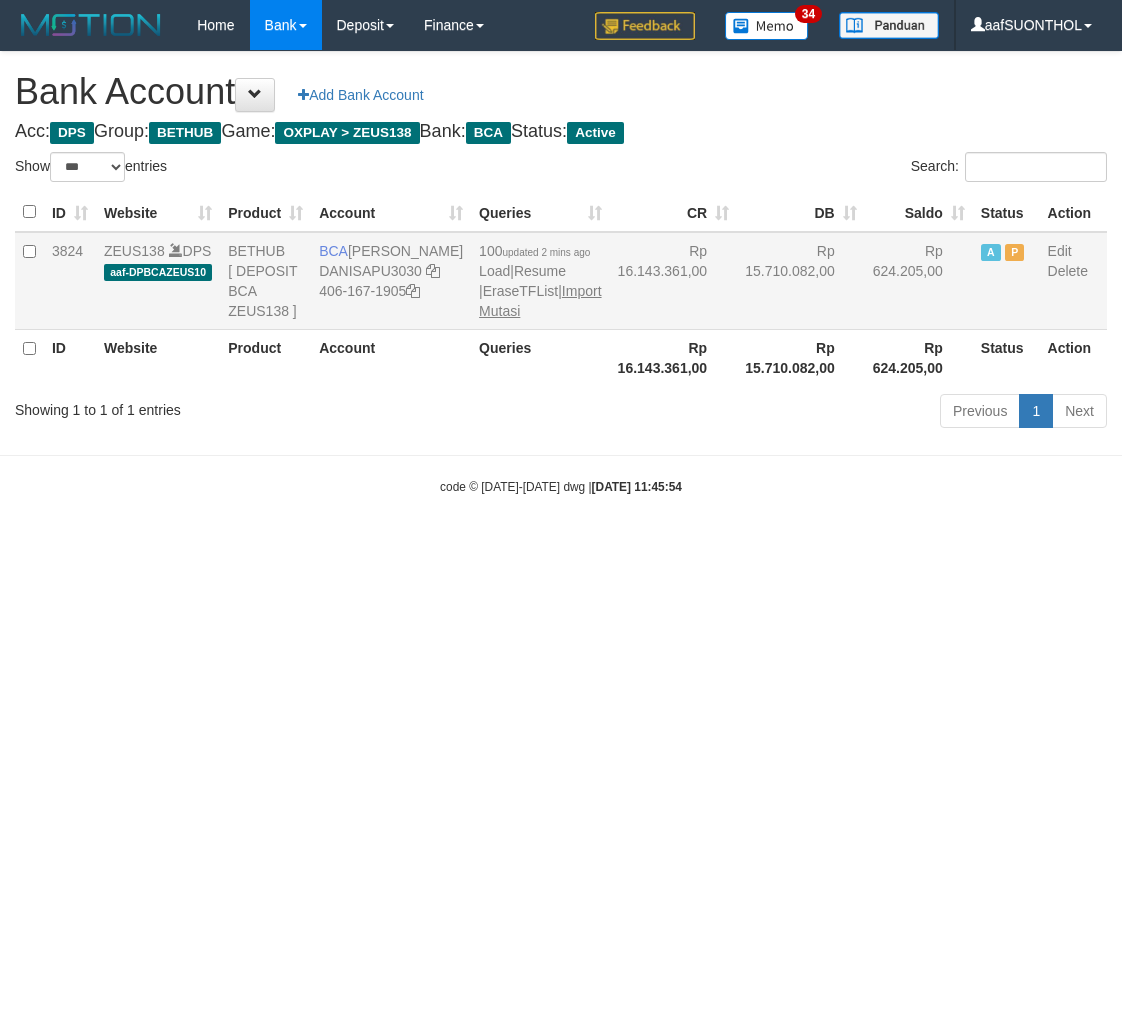 scroll, scrollTop: 0, scrollLeft: 0, axis: both 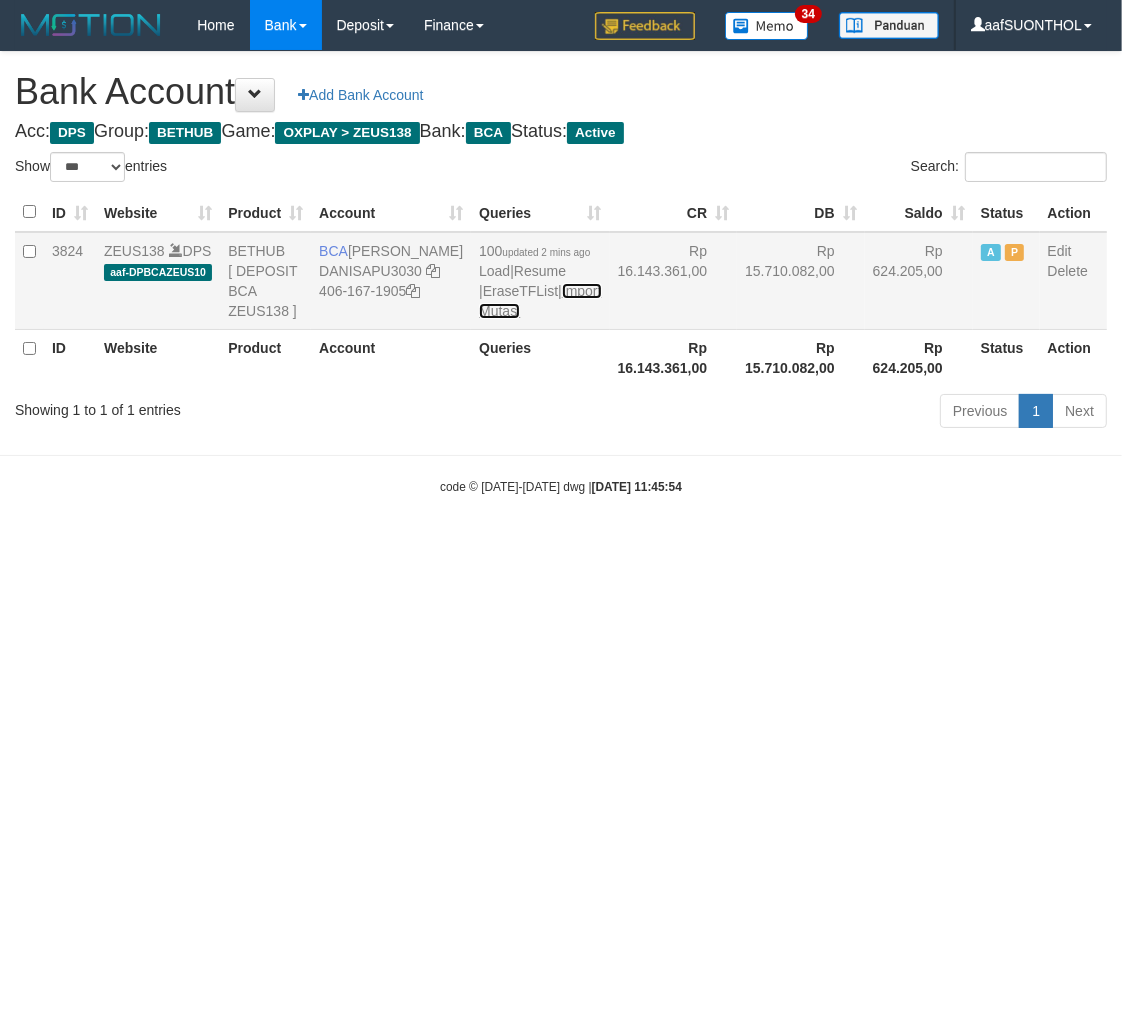 click on "Import Mutasi" at bounding box center (540, 301) 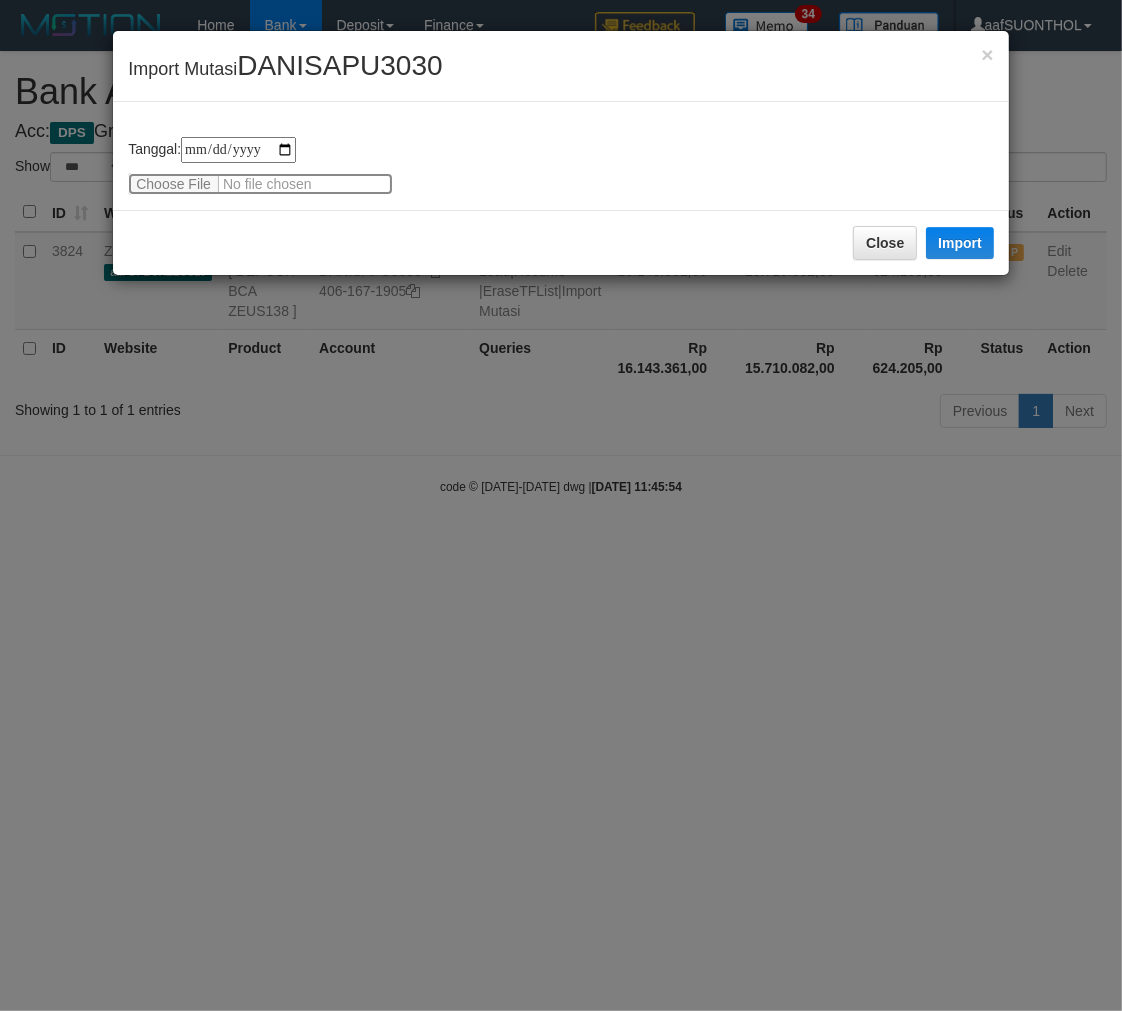 click at bounding box center (260, 184) 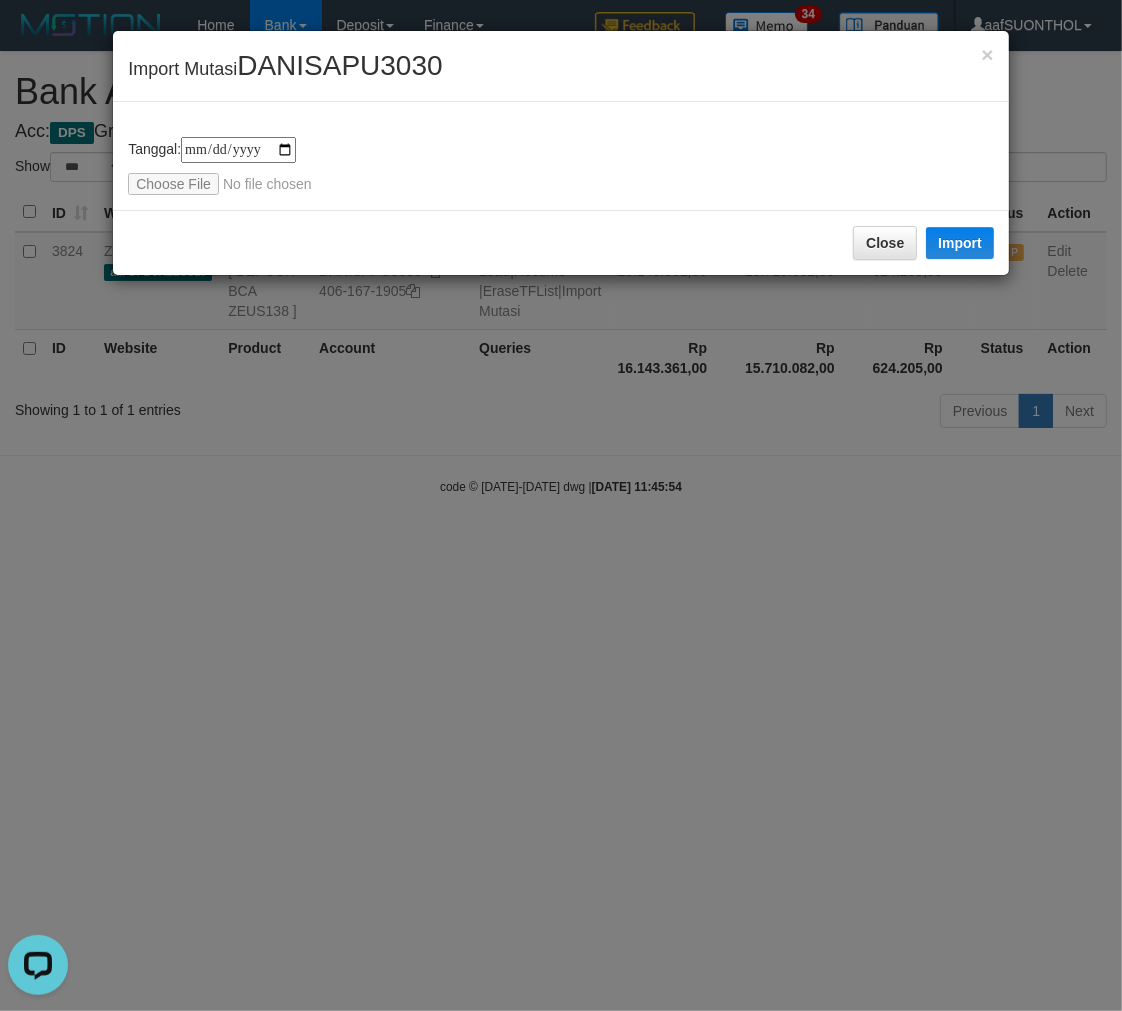 scroll, scrollTop: 0, scrollLeft: 0, axis: both 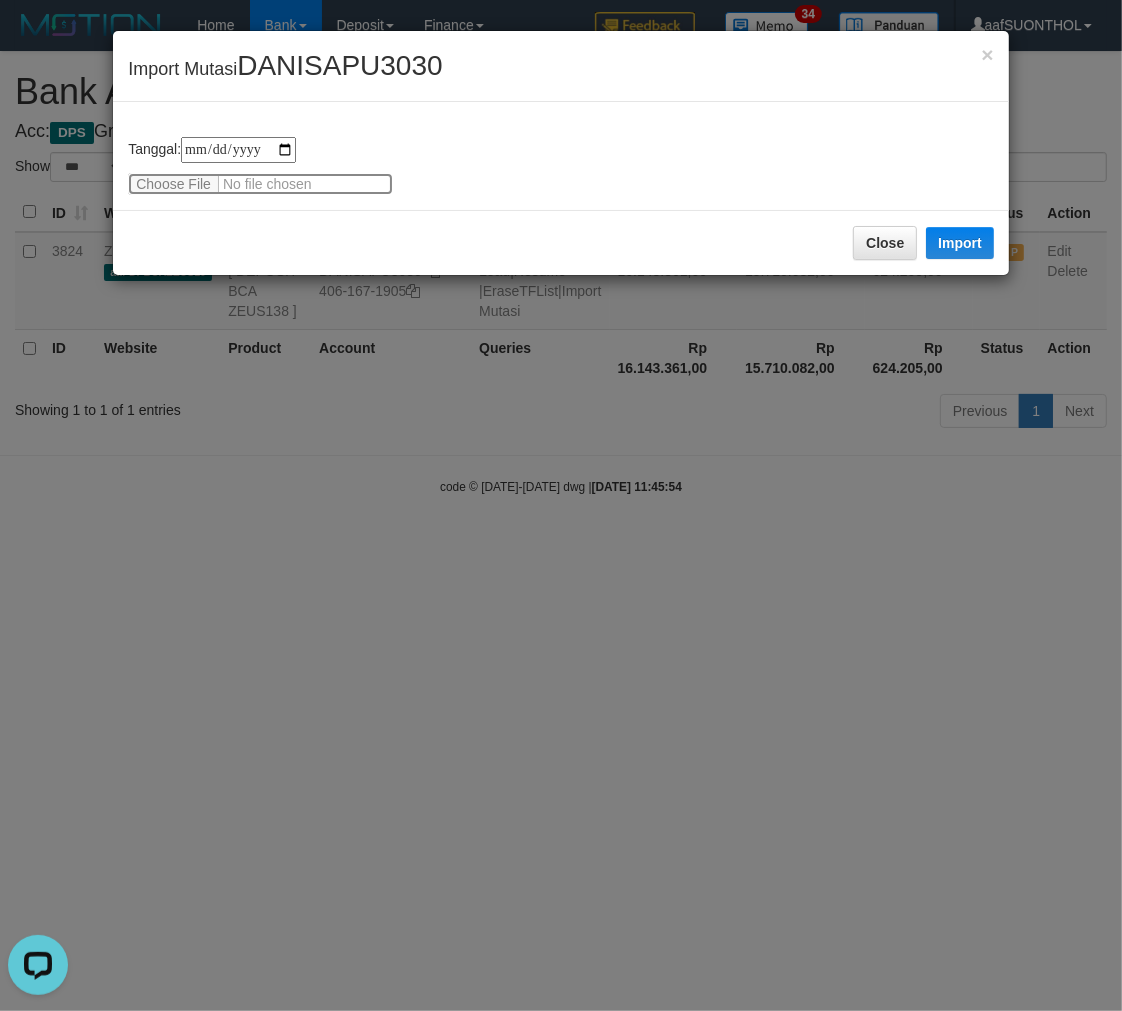 type on "**********" 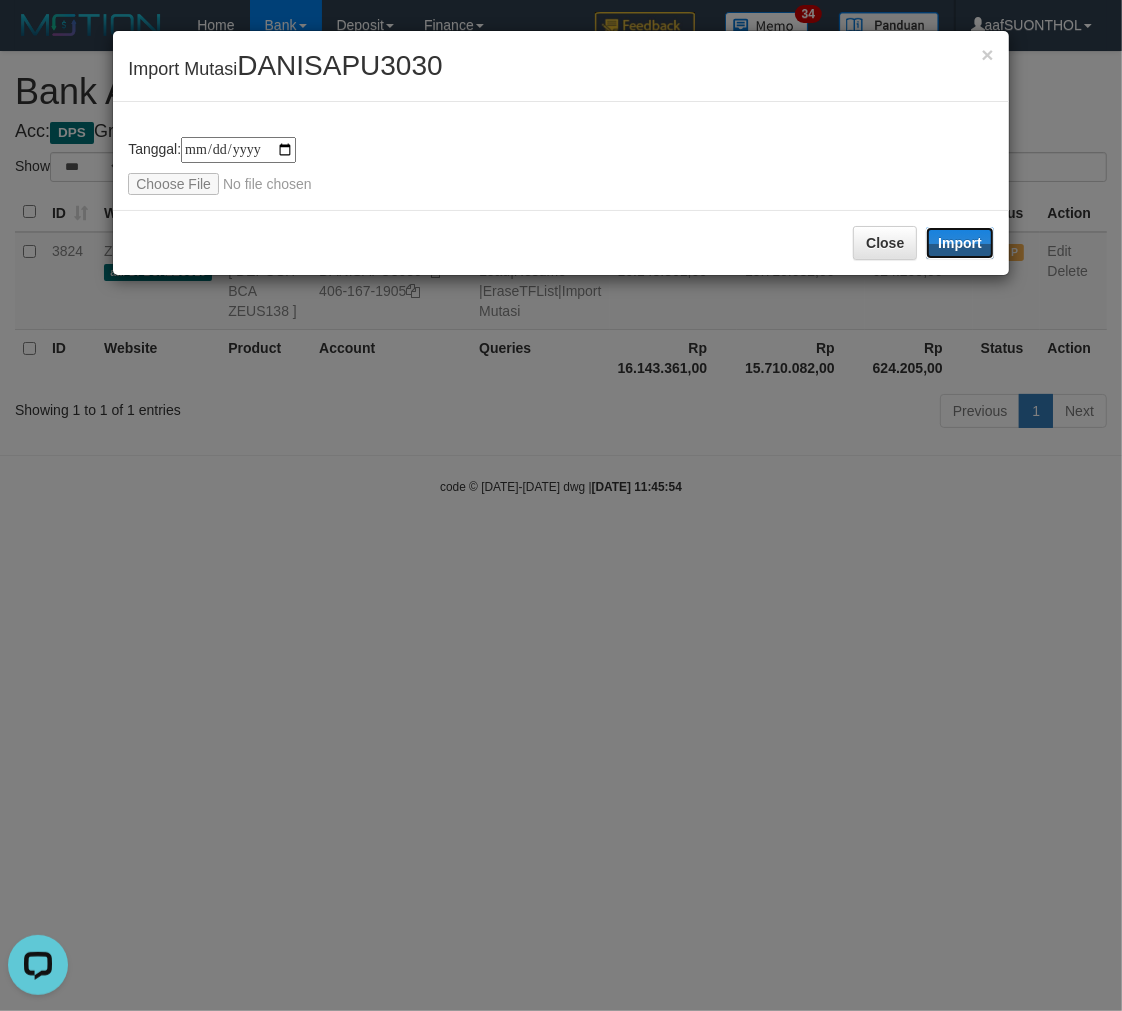 drag, startPoint x: 973, startPoint y: 248, endPoint x: 538, endPoint y: 0, distance: 500.72845 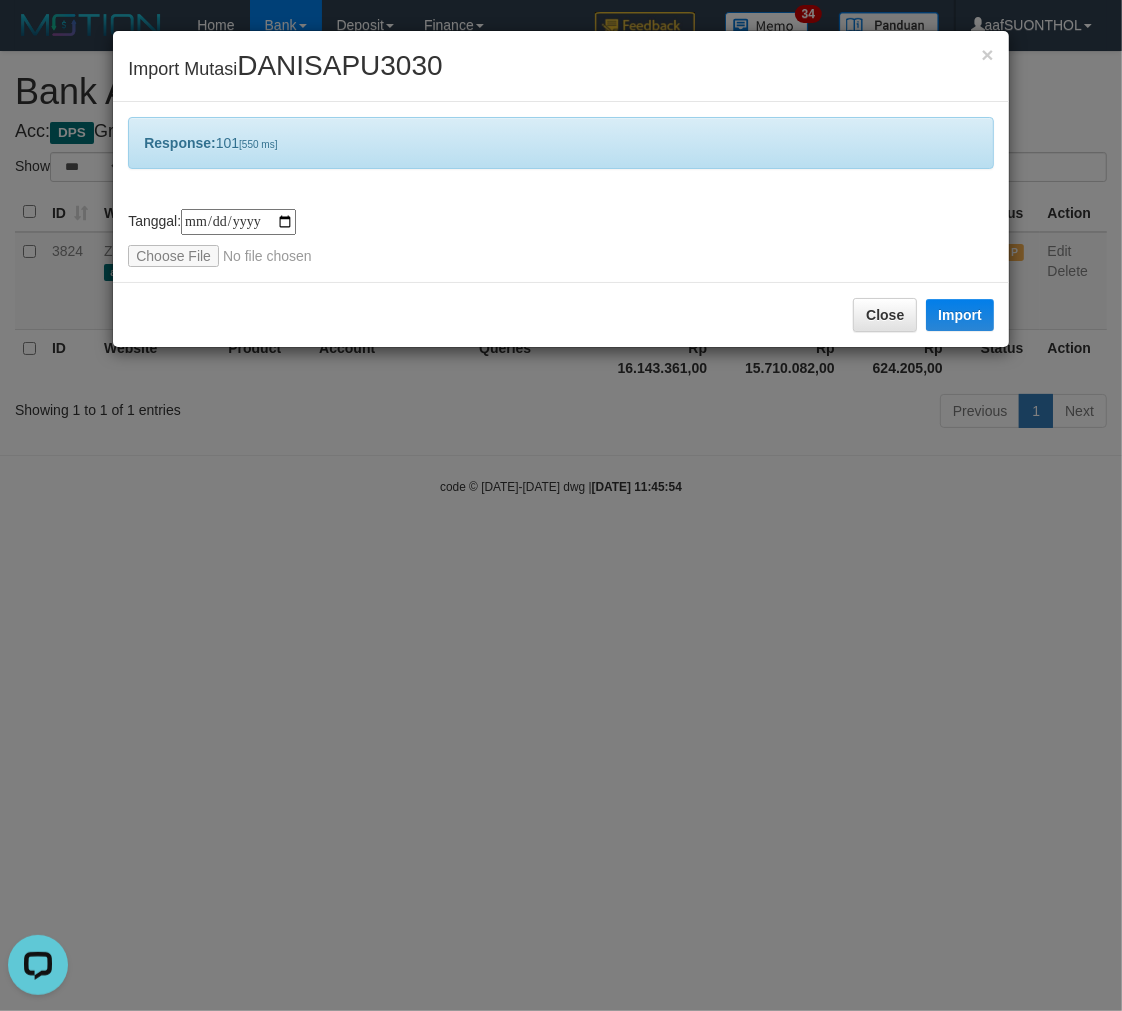 drag, startPoint x: 560, startPoint y: 684, endPoint x: 555, endPoint y: 697, distance: 13.928389 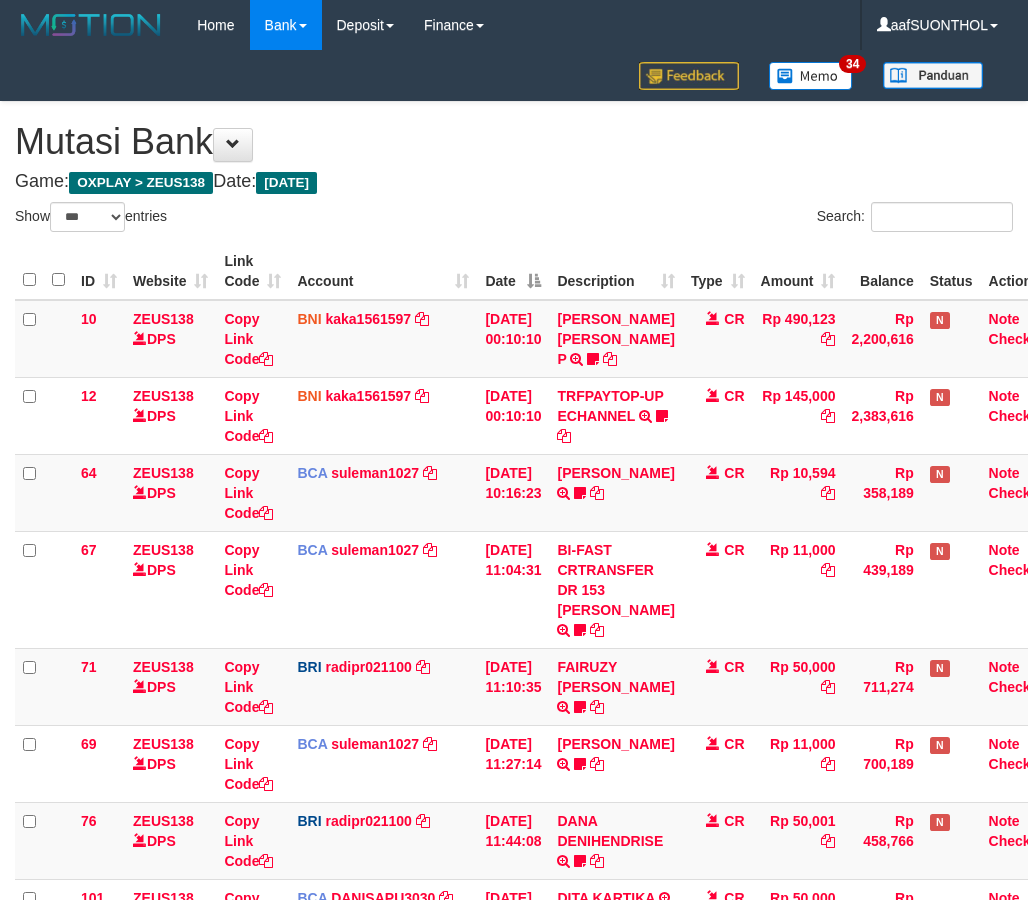 select on "***" 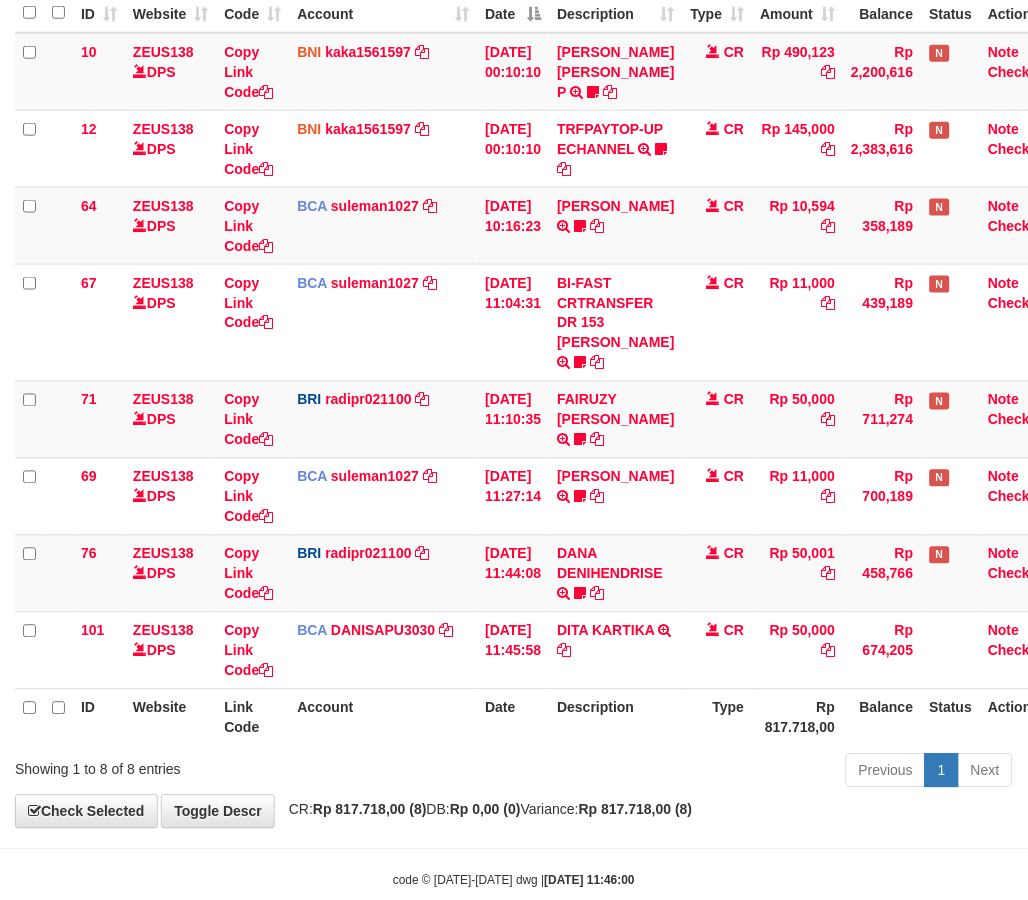 scroll, scrollTop: 321, scrollLeft: 0, axis: vertical 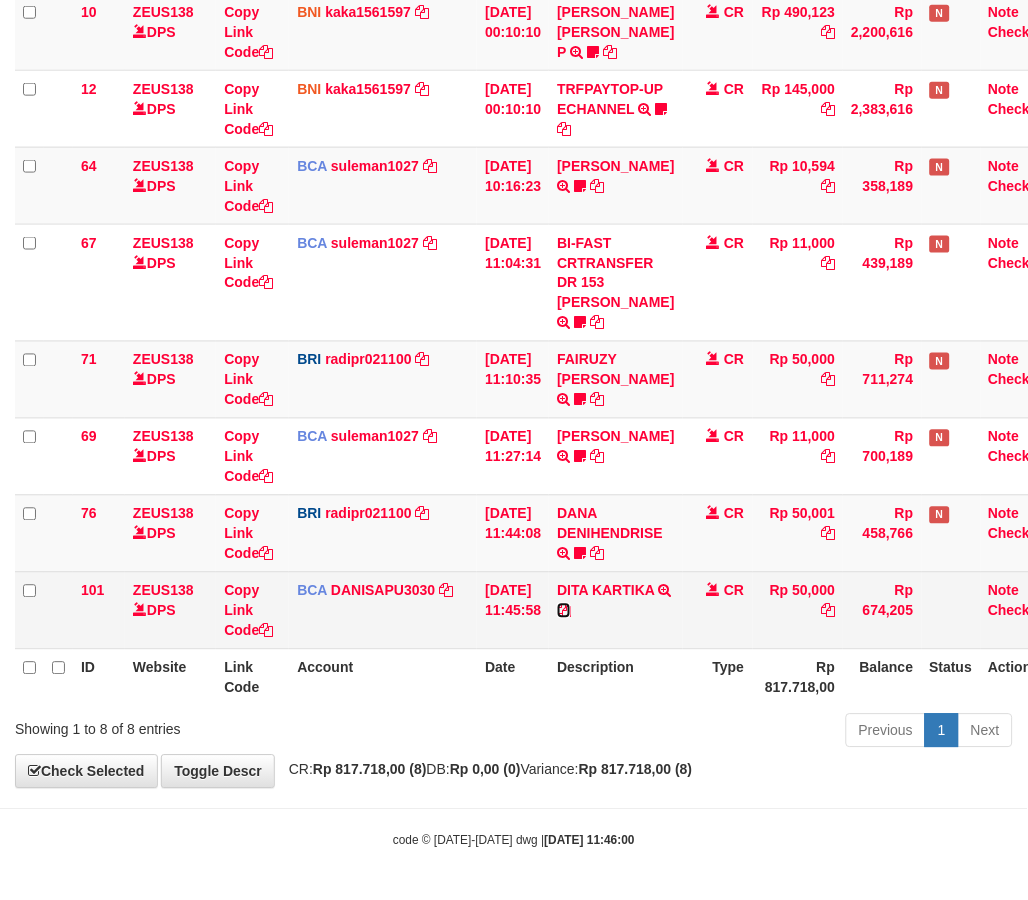 click at bounding box center (564, 611) 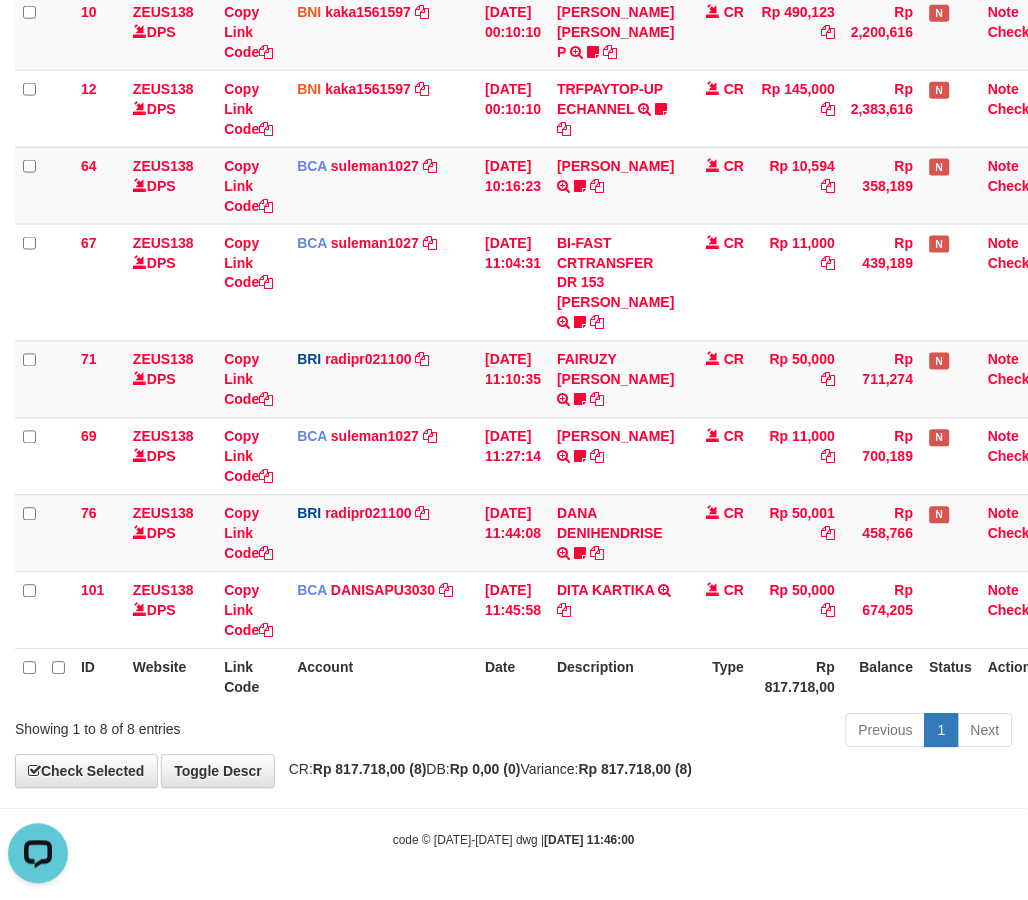 scroll, scrollTop: 0, scrollLeft: 0, axis: both 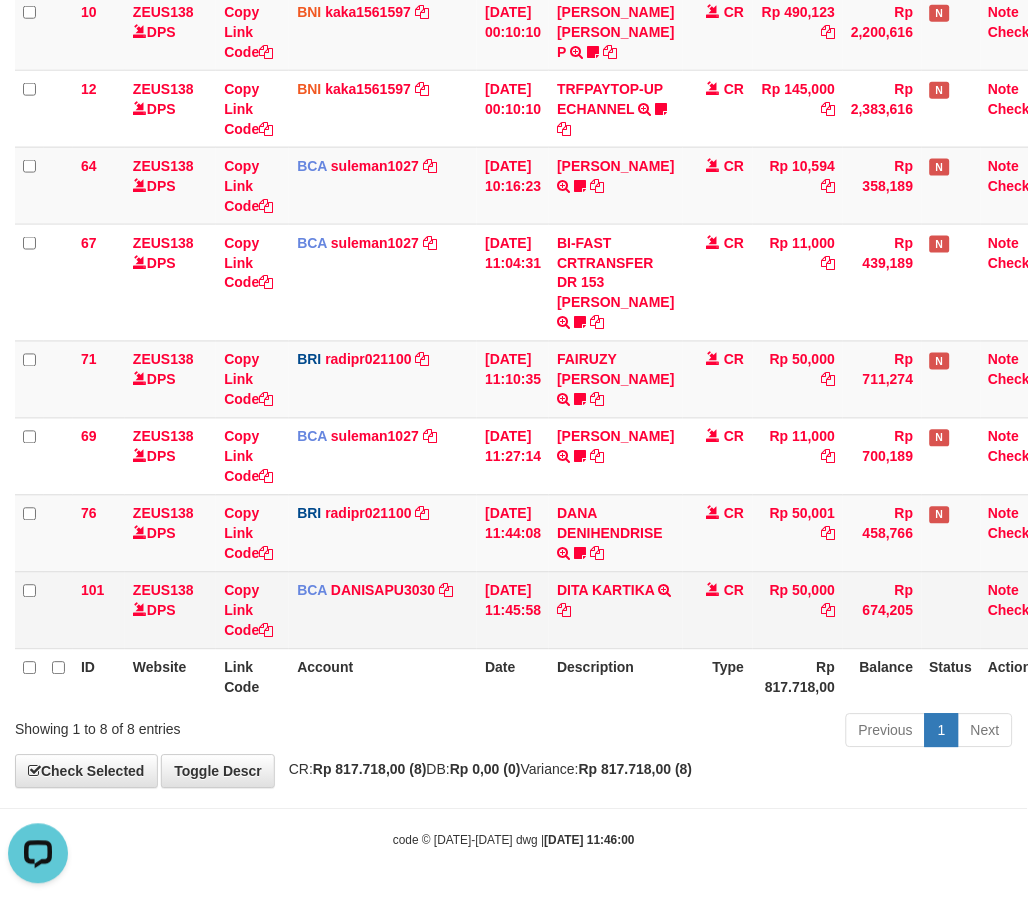 click on "DITA KARTIKA         TRSF E-BANKING CR 1007/FTSCY/WS95051
50000.002025071042471461 TRFDN-DITA KARTIKAESPAY DEBIT INDONE" at bounding box center [615, 610] 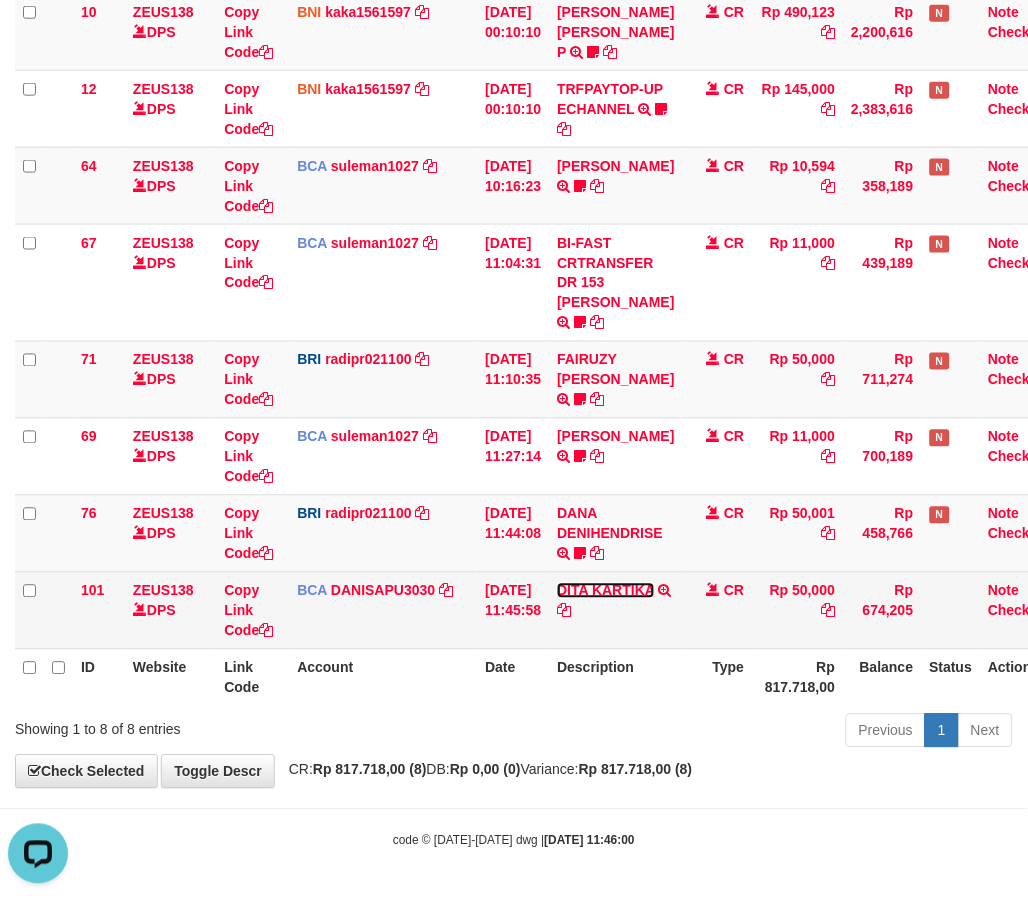 click on "DITA KARTIKA" at bounding box center [605, 591] 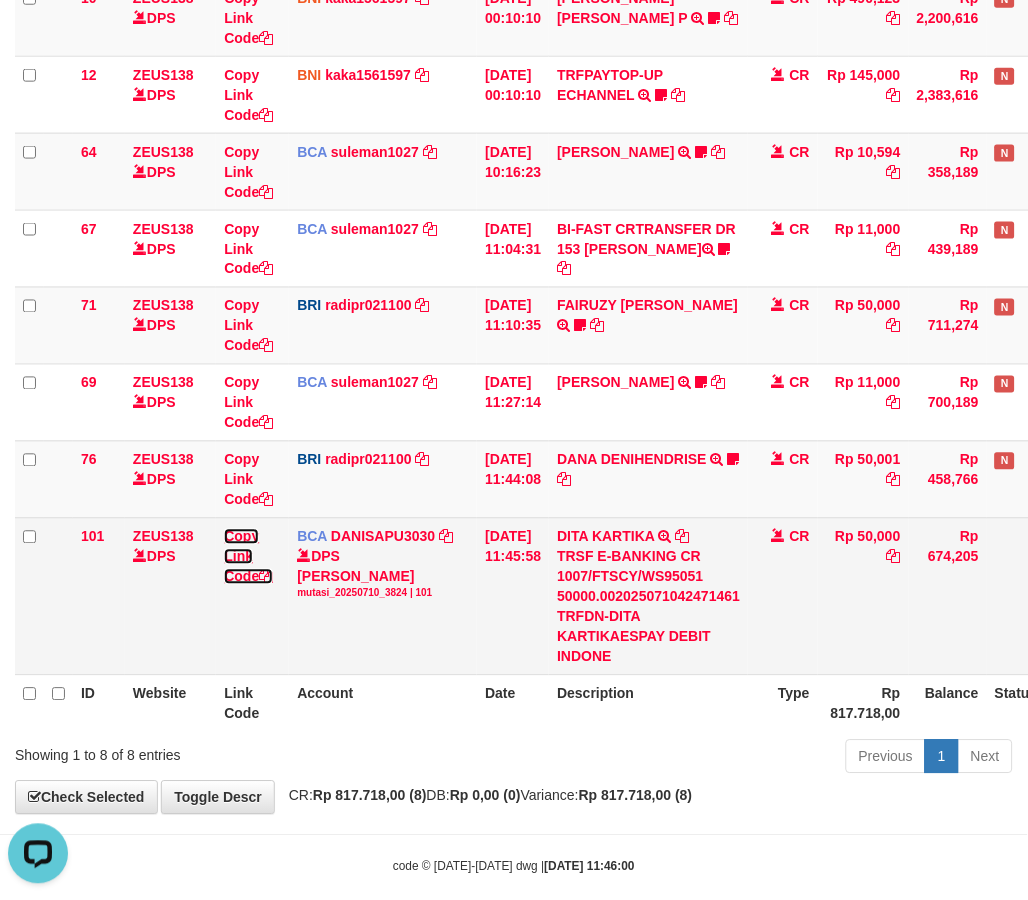 click on "Copy Link Code" at bounding box center (248, 557) 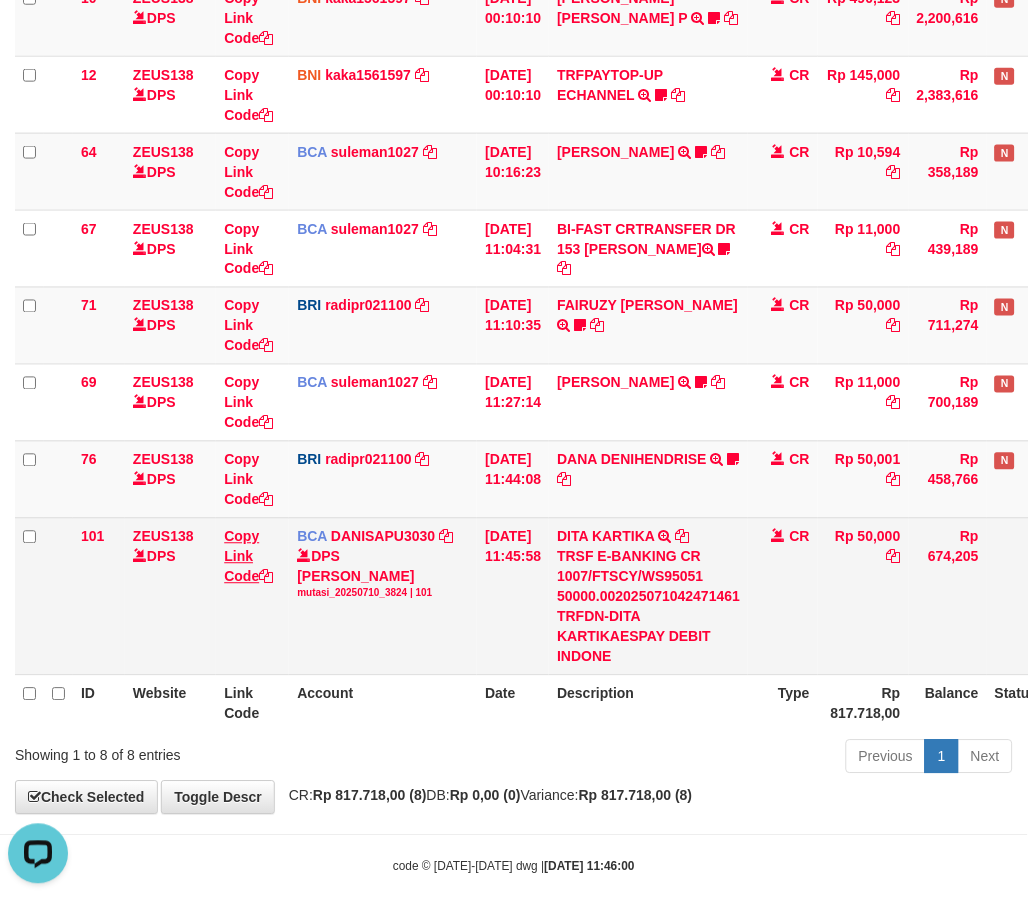 scroll, scrollTop: 0, scrollLeft: 0, axis: both 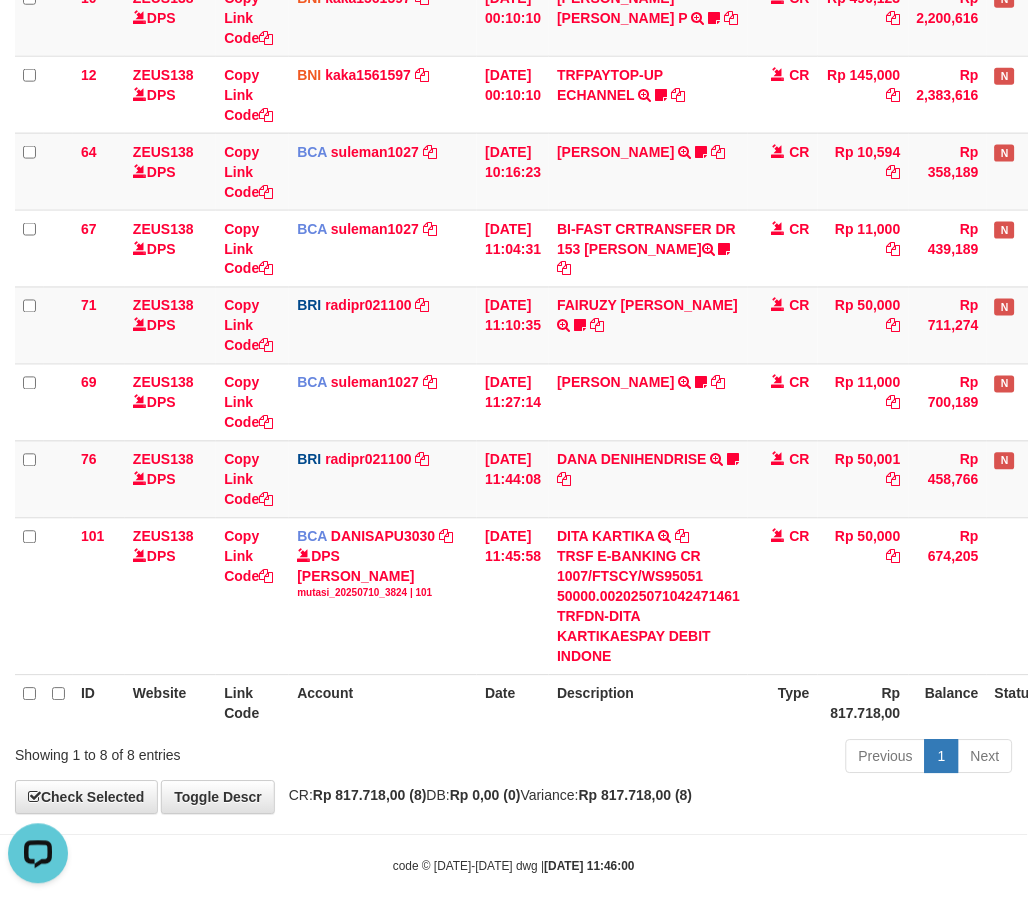 click on "**********" at bounding box center [514, 297] 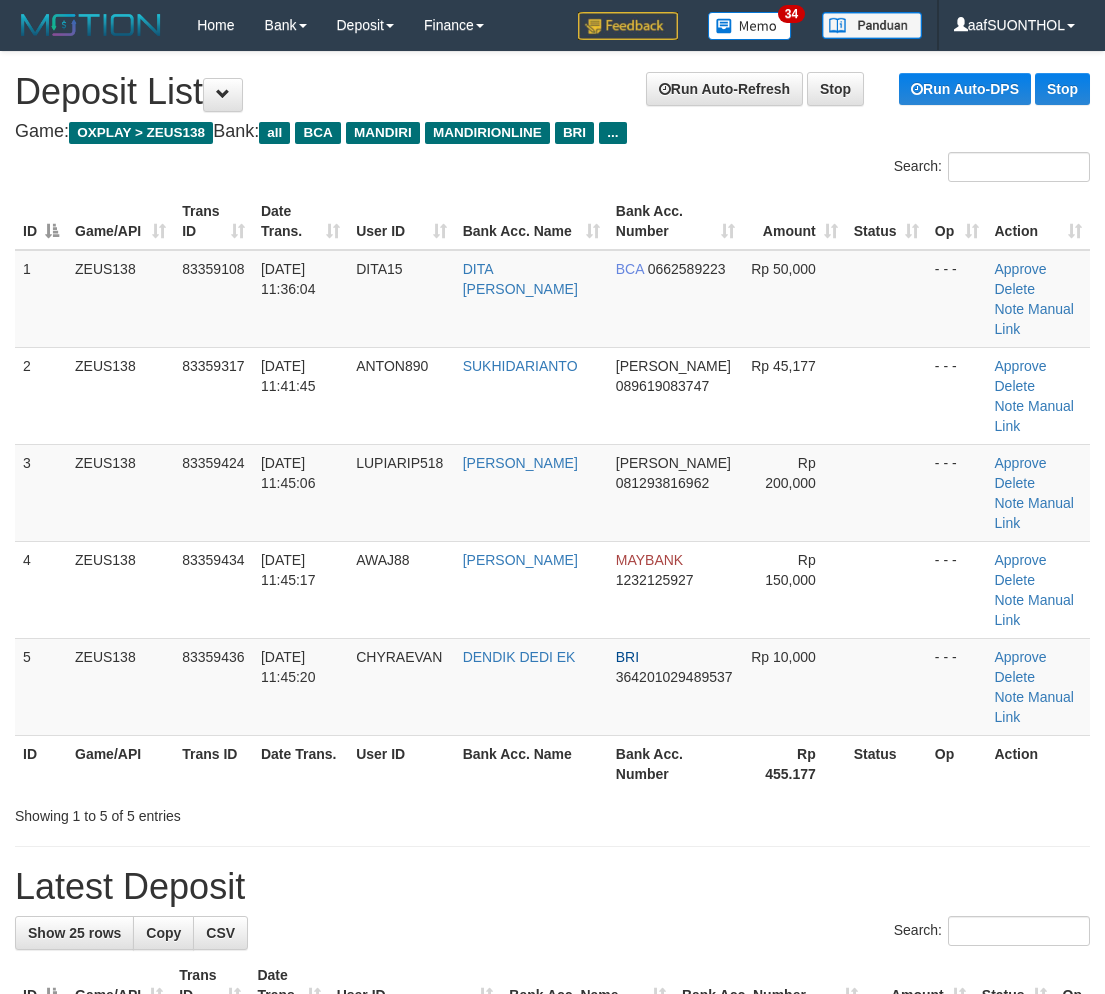 scroll, scrollTop: 30, scrollLeft: 0, axis: vertical 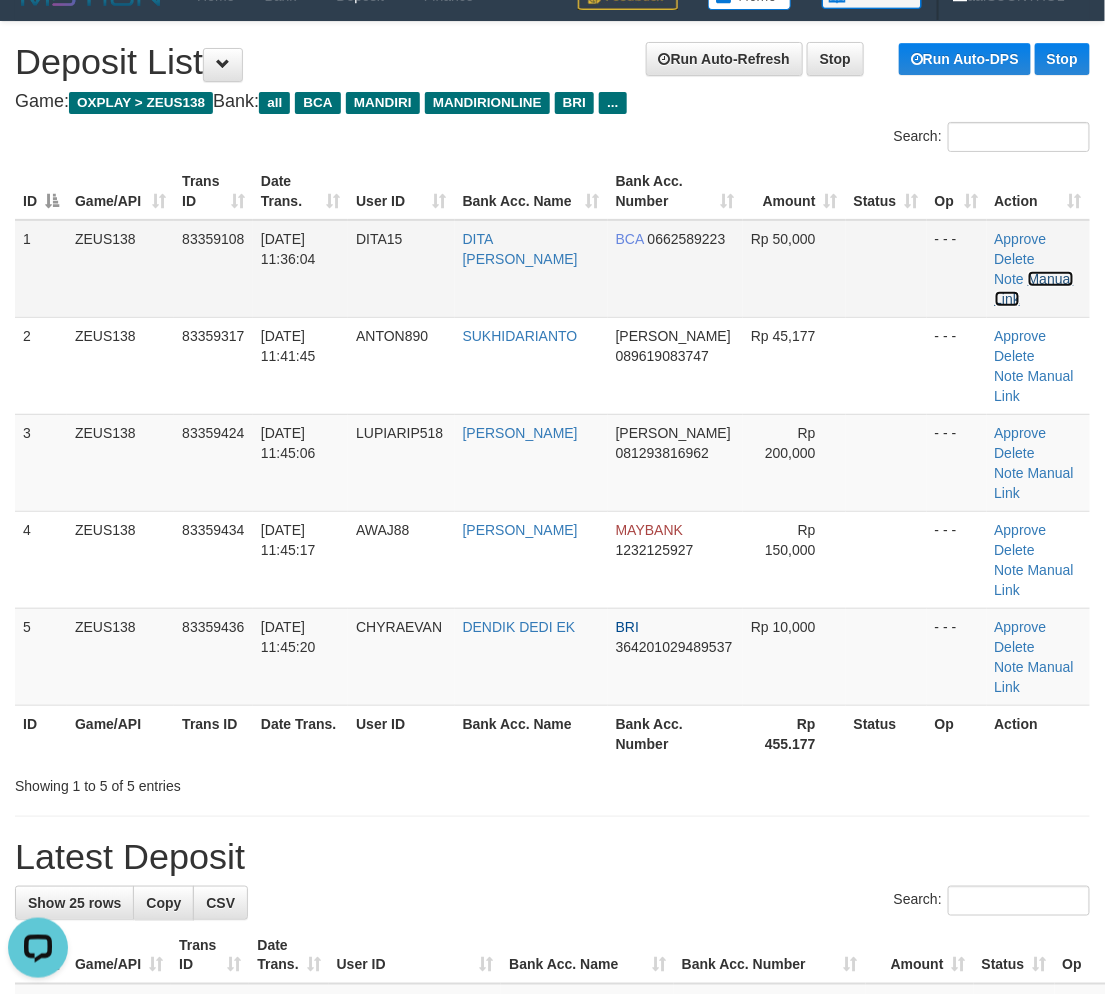 click on "Manual Link" at bounding box center [1034, 289] 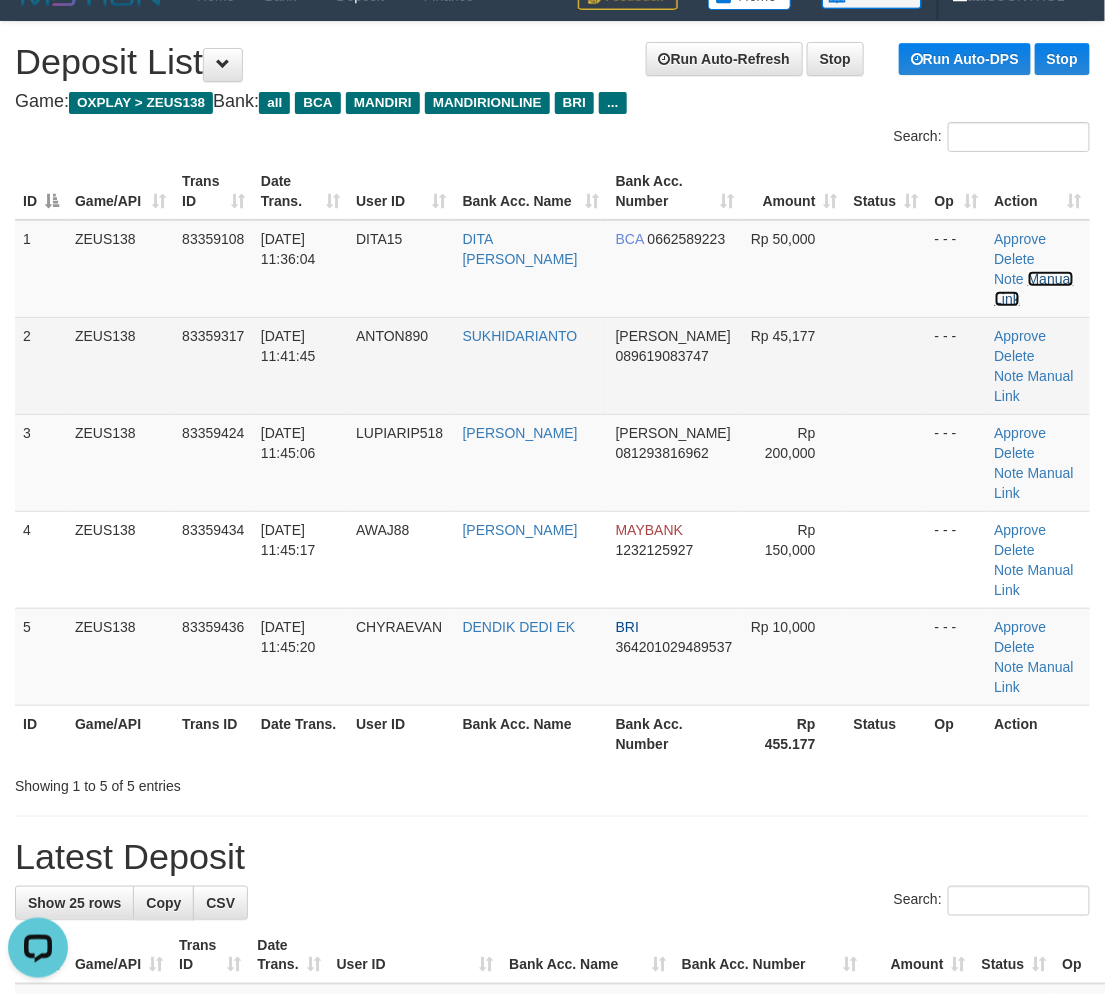 click on "Manual Link" at bounding box center [1034, 289] 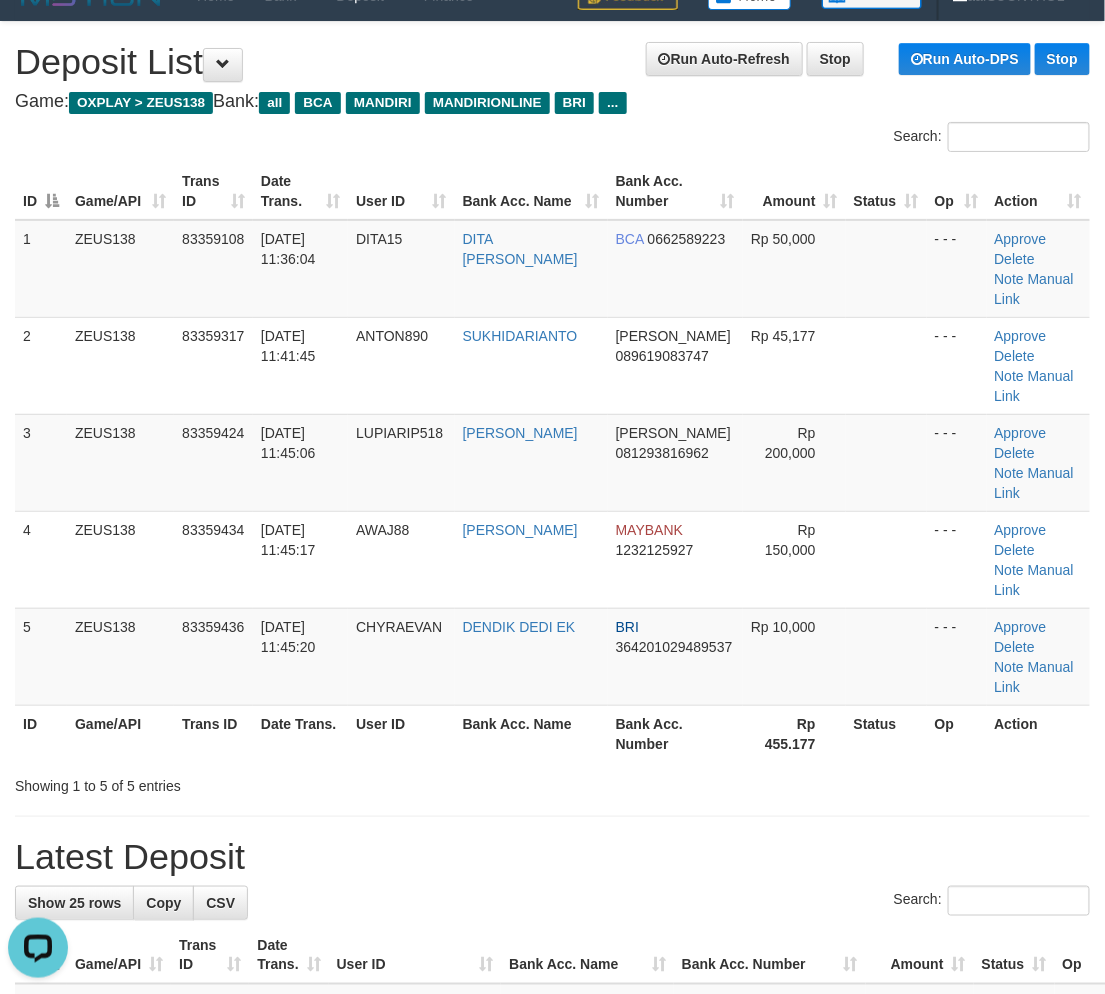 click on "**********" at bounding box center [552, 1282] 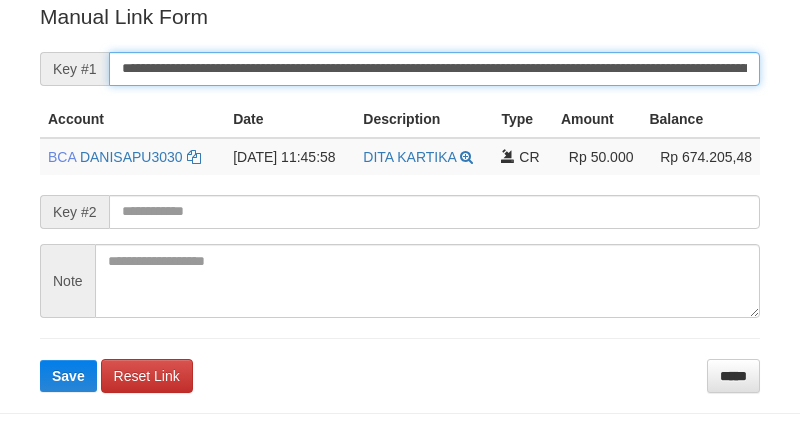 click on "Save" at bounding box center (68, 376) 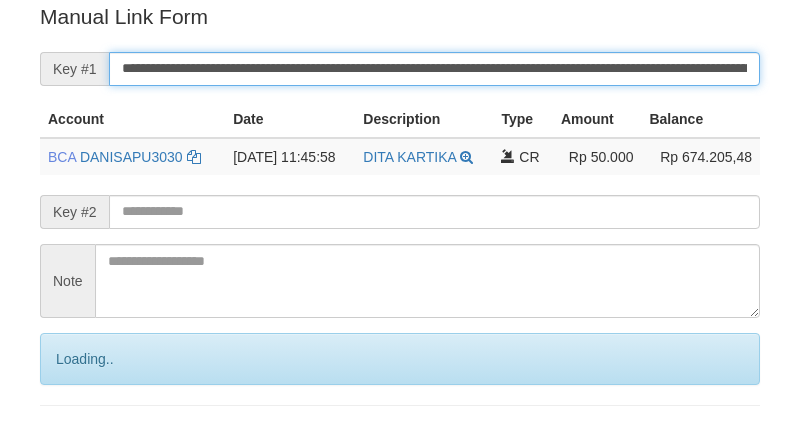 click on "Save" at bounding box center [90, 443] 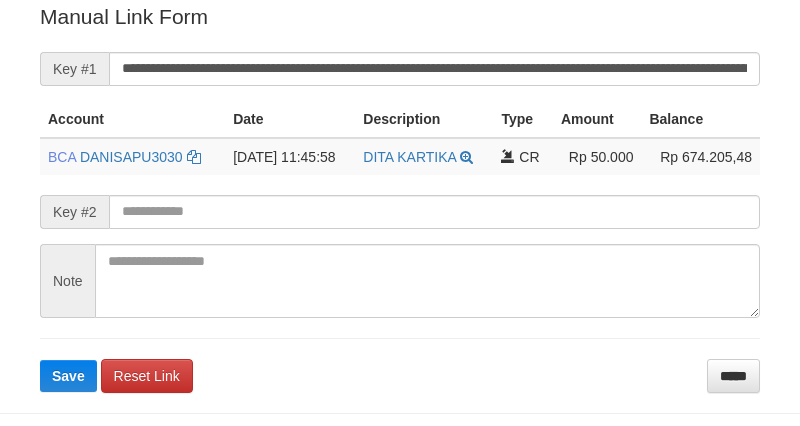 click on "Save" at bounding box center (68, 376) 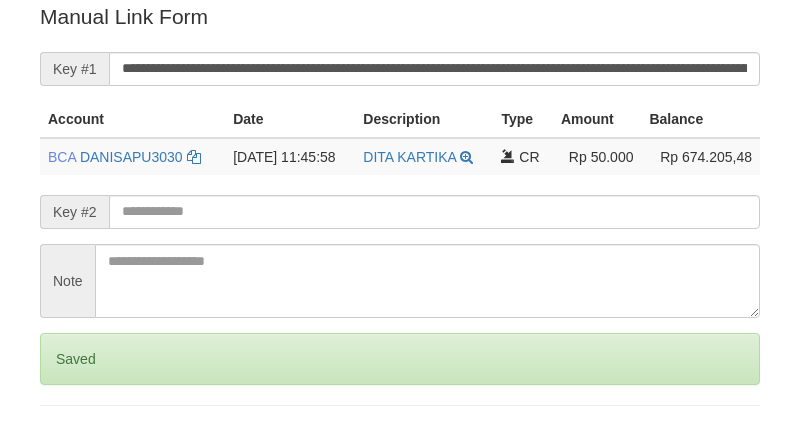 click on "Save" at bounding box center [68, 443] 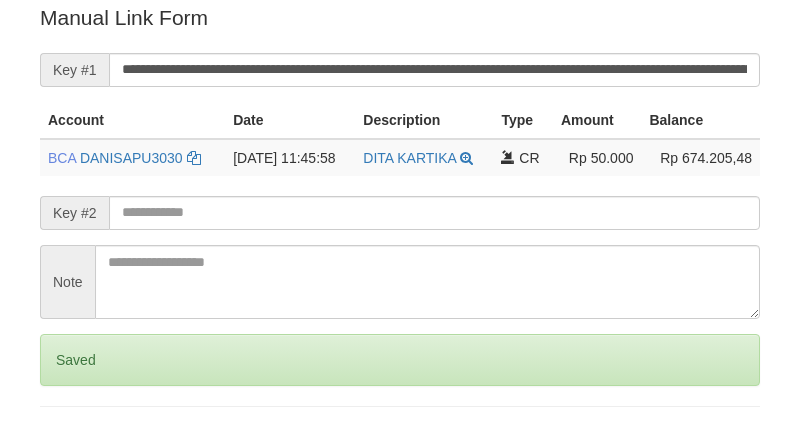 click on "Save" at bounding box center (68, 444) 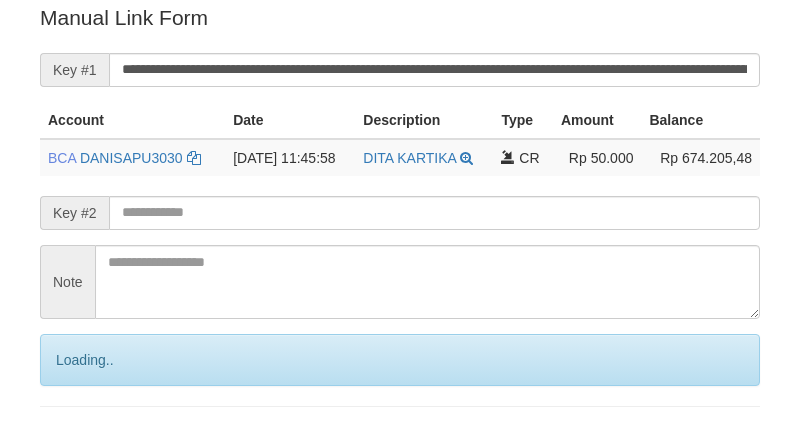 click on "Save" at bounding box center [90, 444] 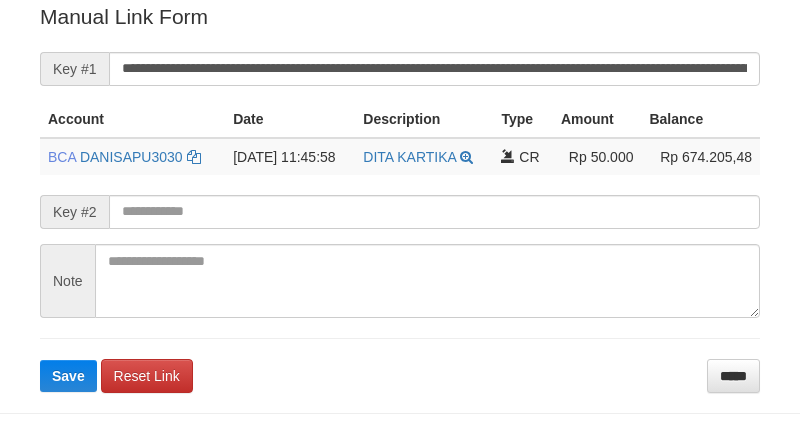 click on "Save" at bounding box center [68, 376] 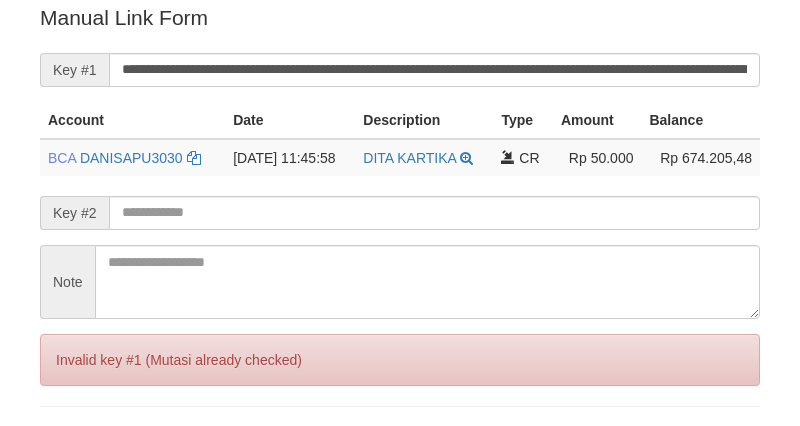 click on "**********" at bounding box center [434, 70] 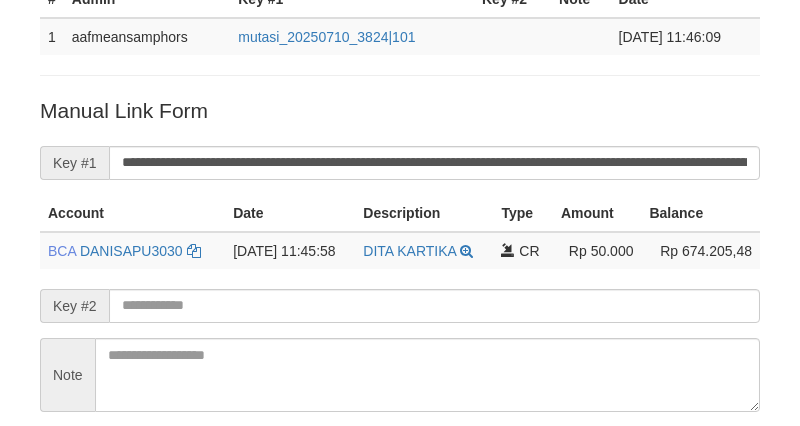 scroll, scrollTop: 182, scrollLeft: 0, axis: vertical 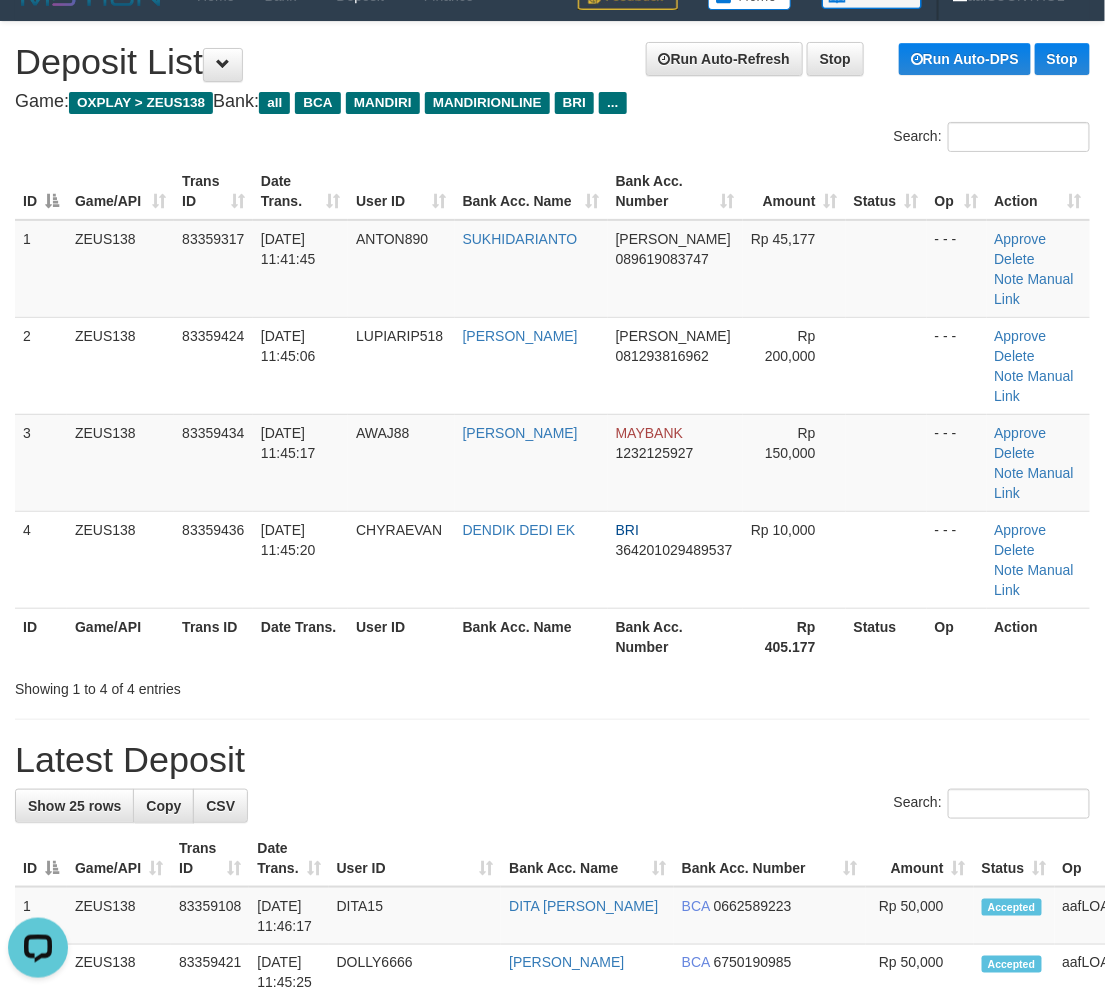 click on "Showing 1 to 4 of 4 entries" at bounding box center (552, 685) 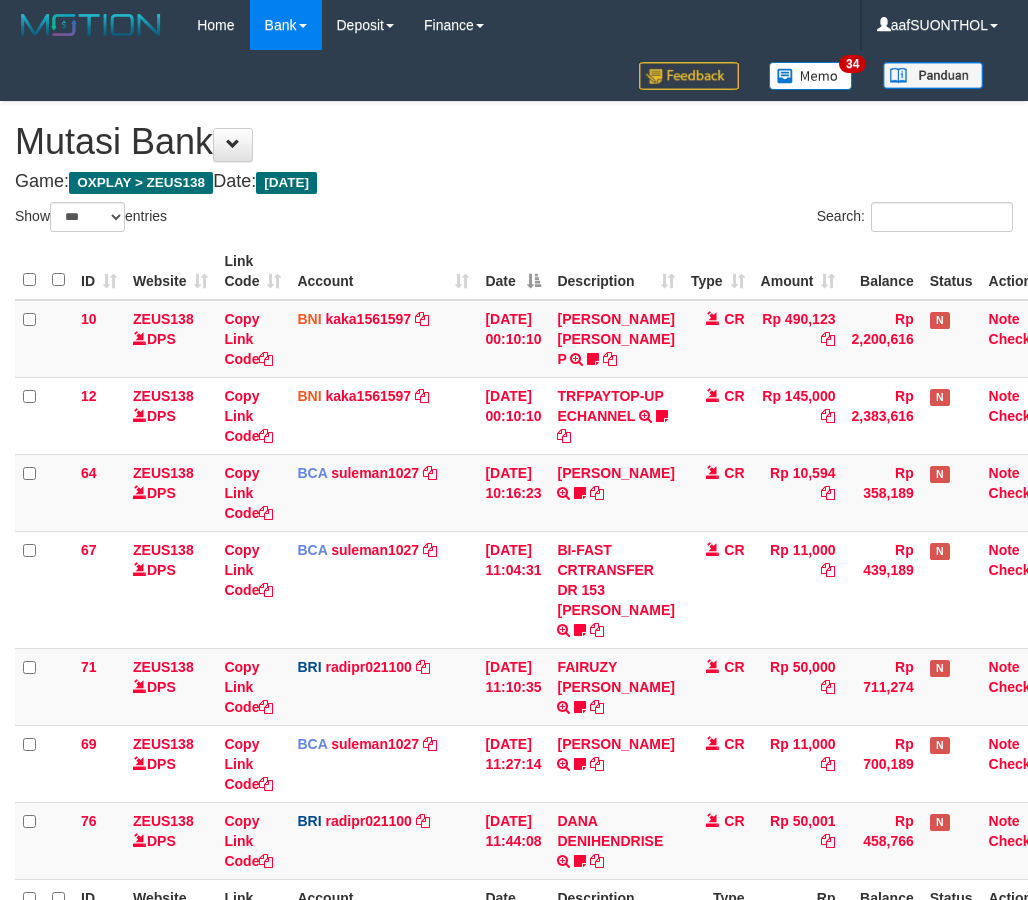 select on "***" 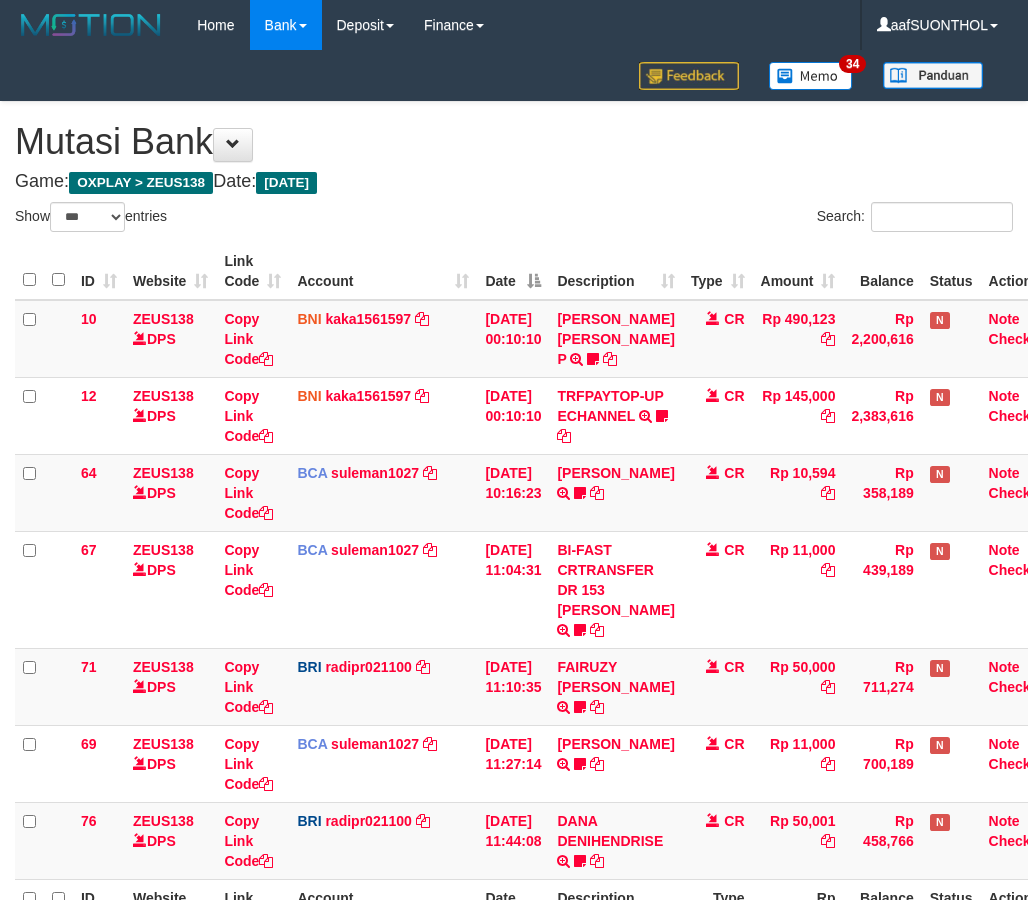 scroll, scrollTop: 0, scrollLeft: 0, axis: both 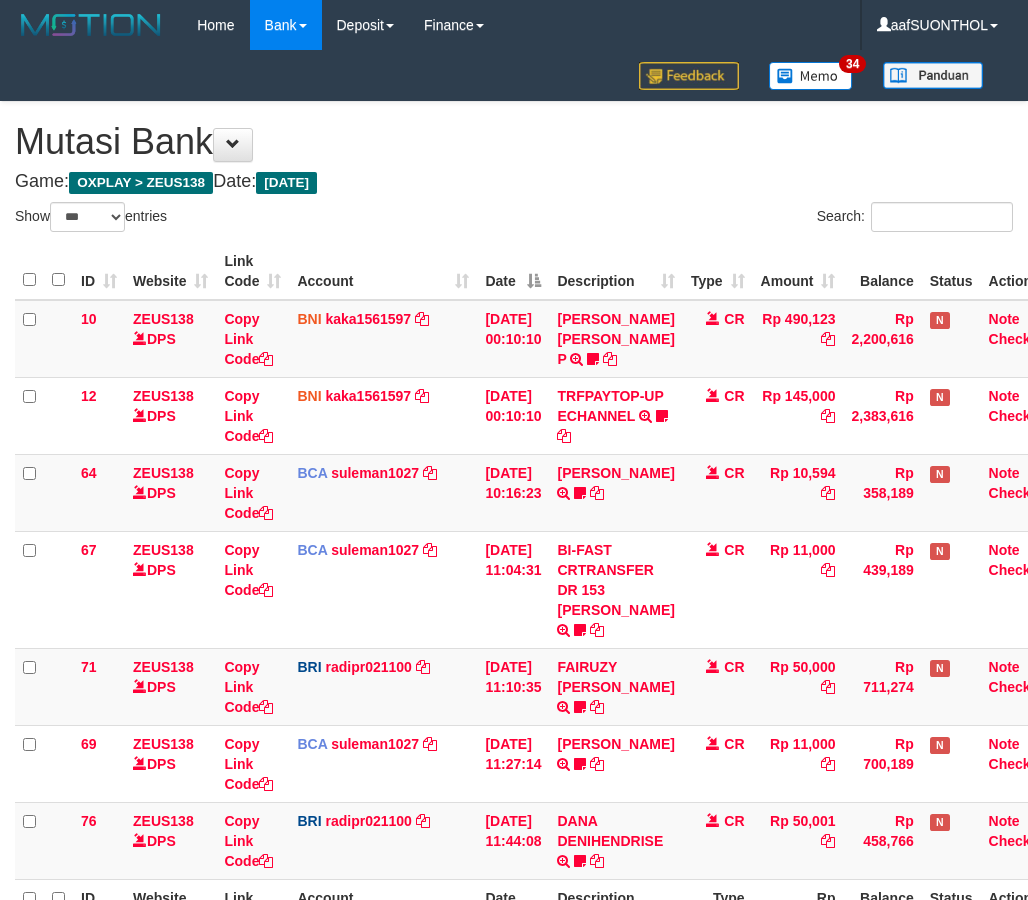 select on "***" 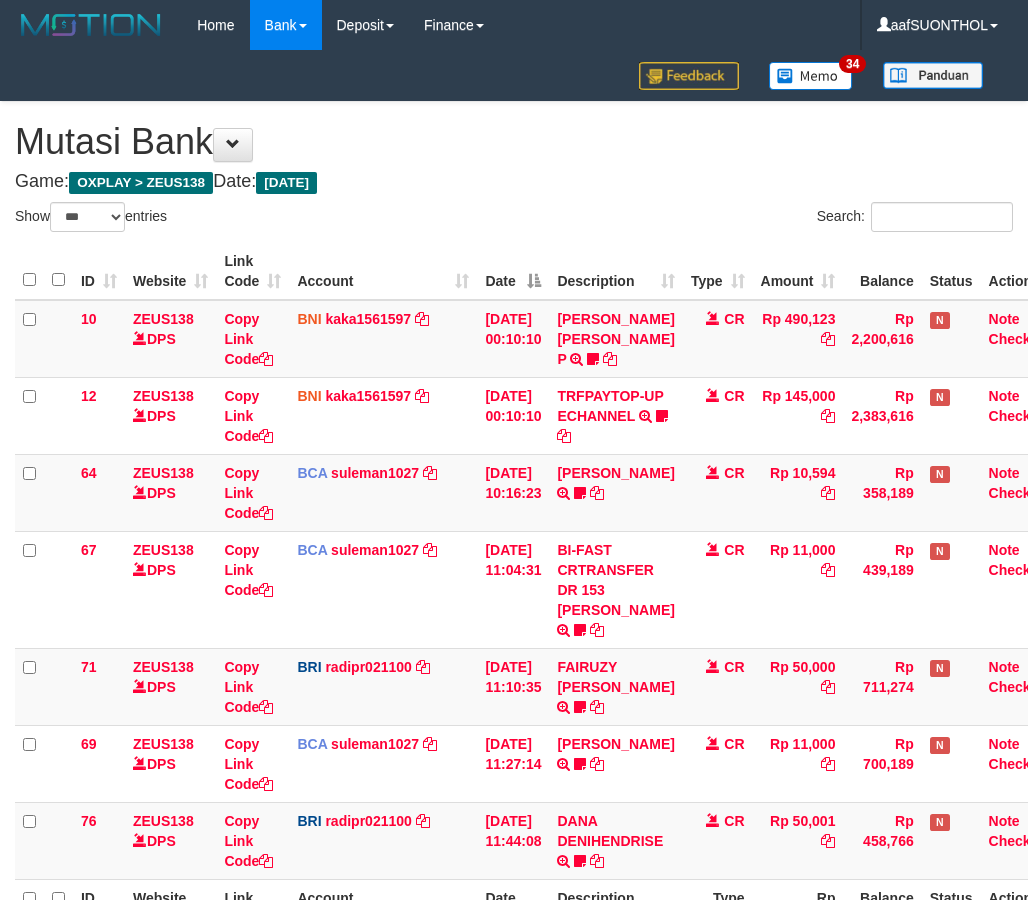 scroll, scrollTop: 222, scrollLeft: 0, axis: vertical 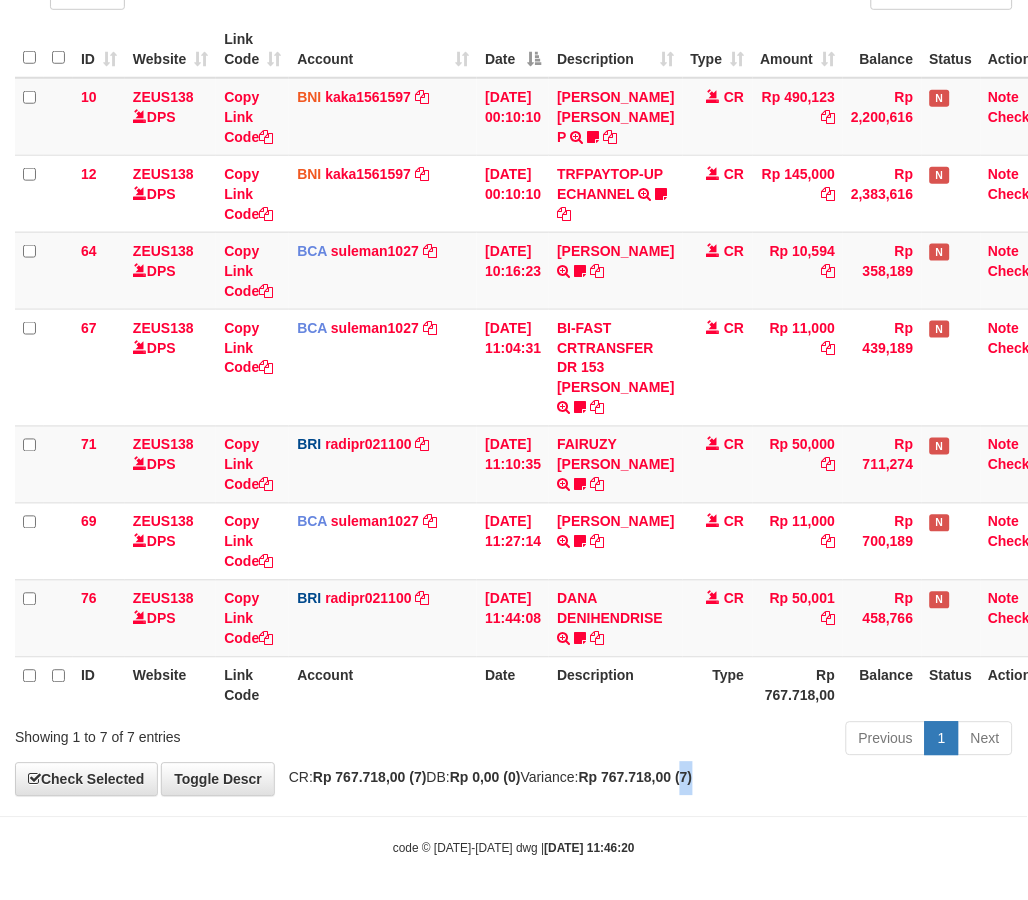 drag, startPoint x: 750, startPoint y: 800, endPoint x: 701, endPoint y: 791, distance: 49.819675 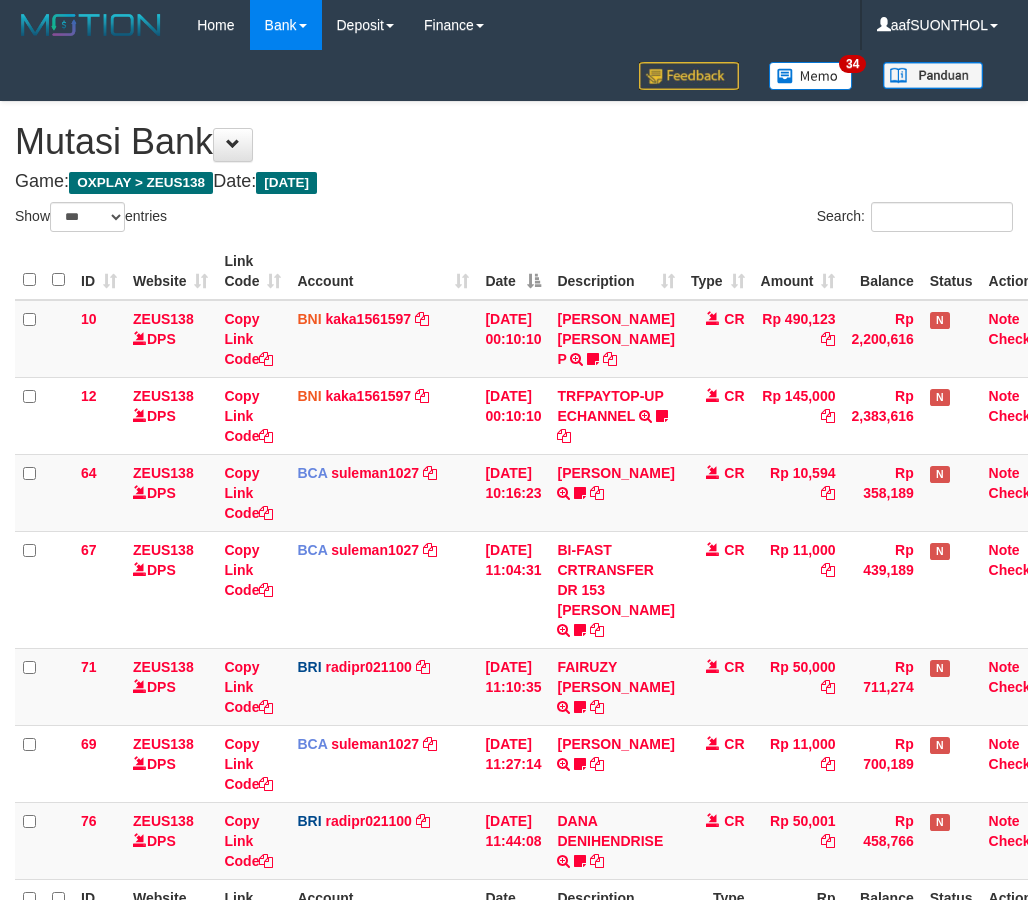 select on "***" 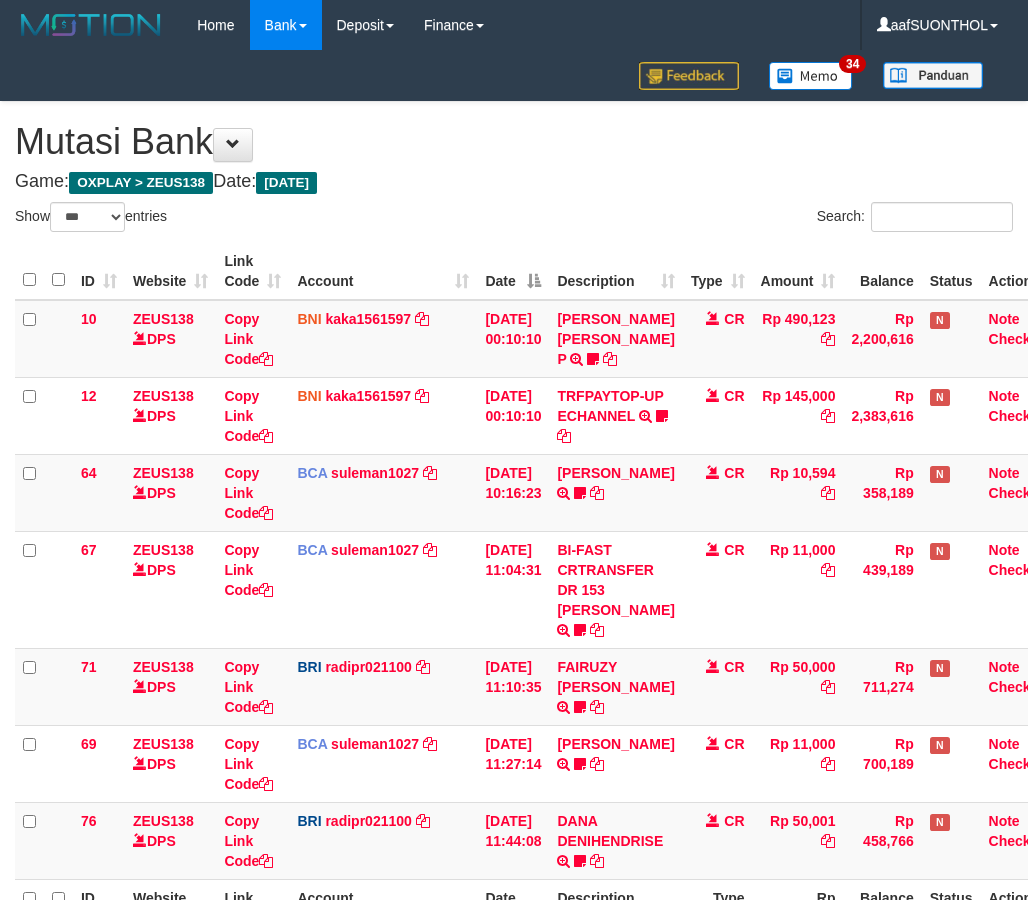 scroll, scrollTop: 174, scrollLeft: 0, axis: vertical 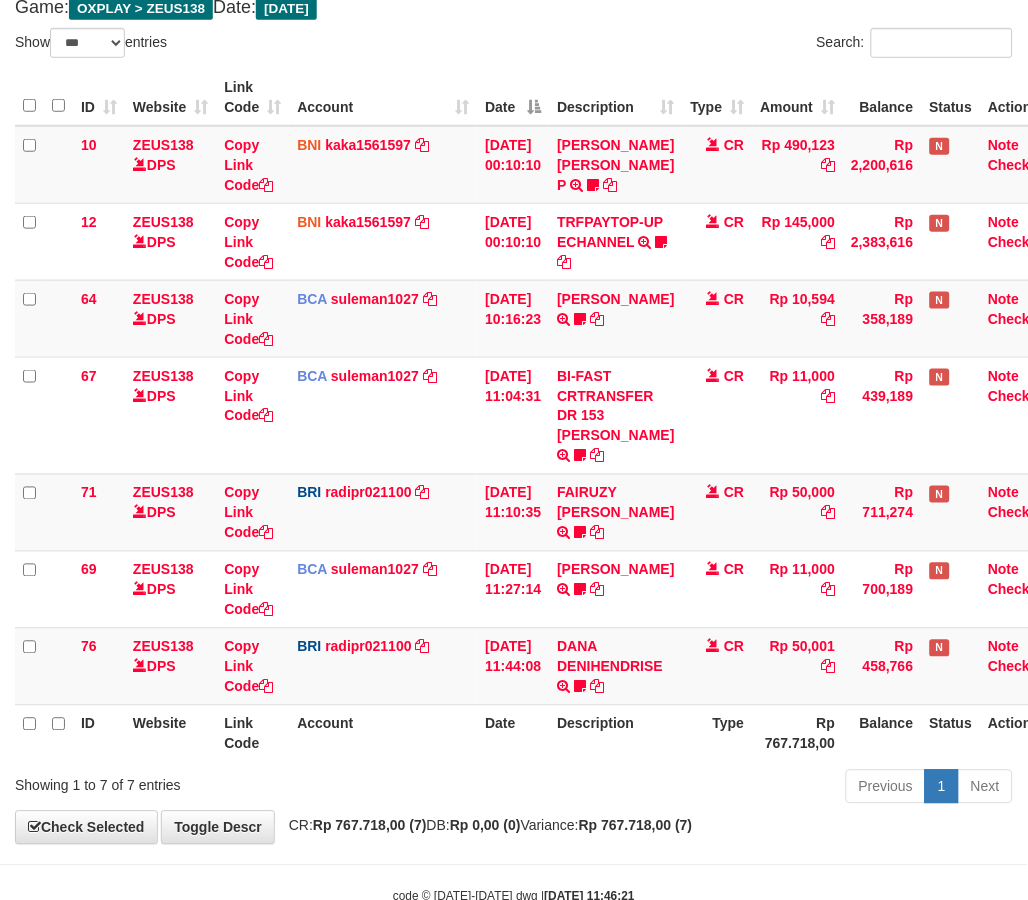 drag, startPoint x: 484, startPoint y: 792, endPoint x: 486, endPoint y: 816, distance: 24.083189 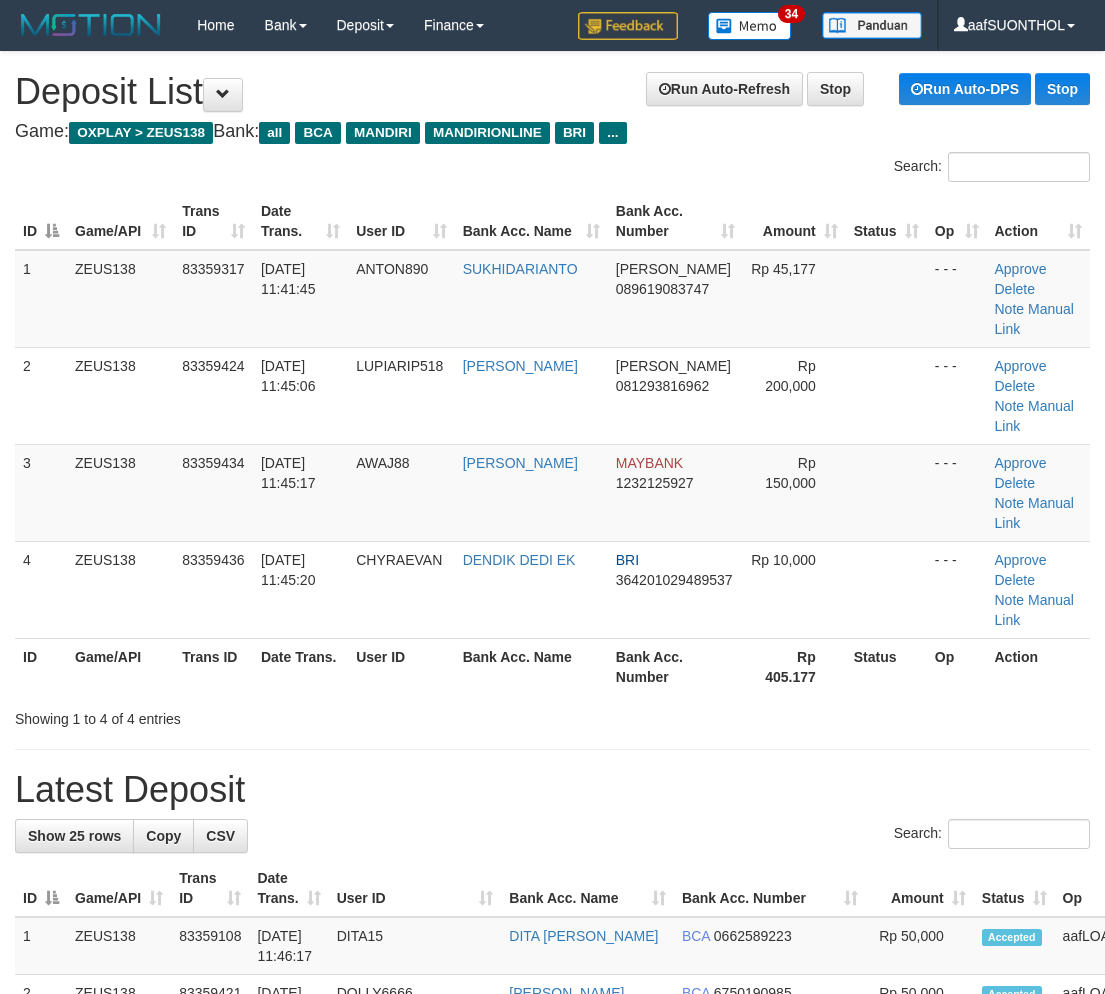 scroll, scrollTop: 30, scrollLeft: 0, axis: vertical 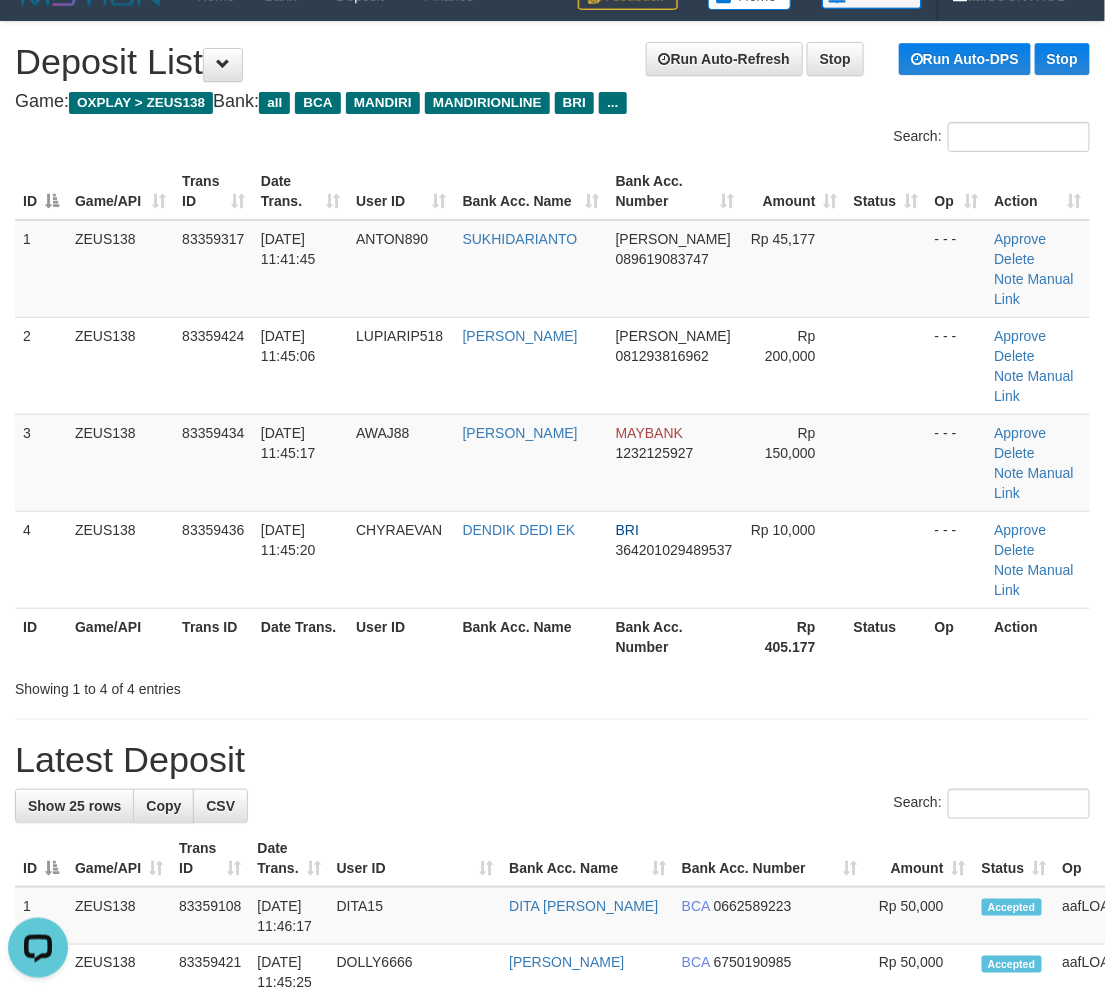 click on "**********" at bounding box center (552, 1234) 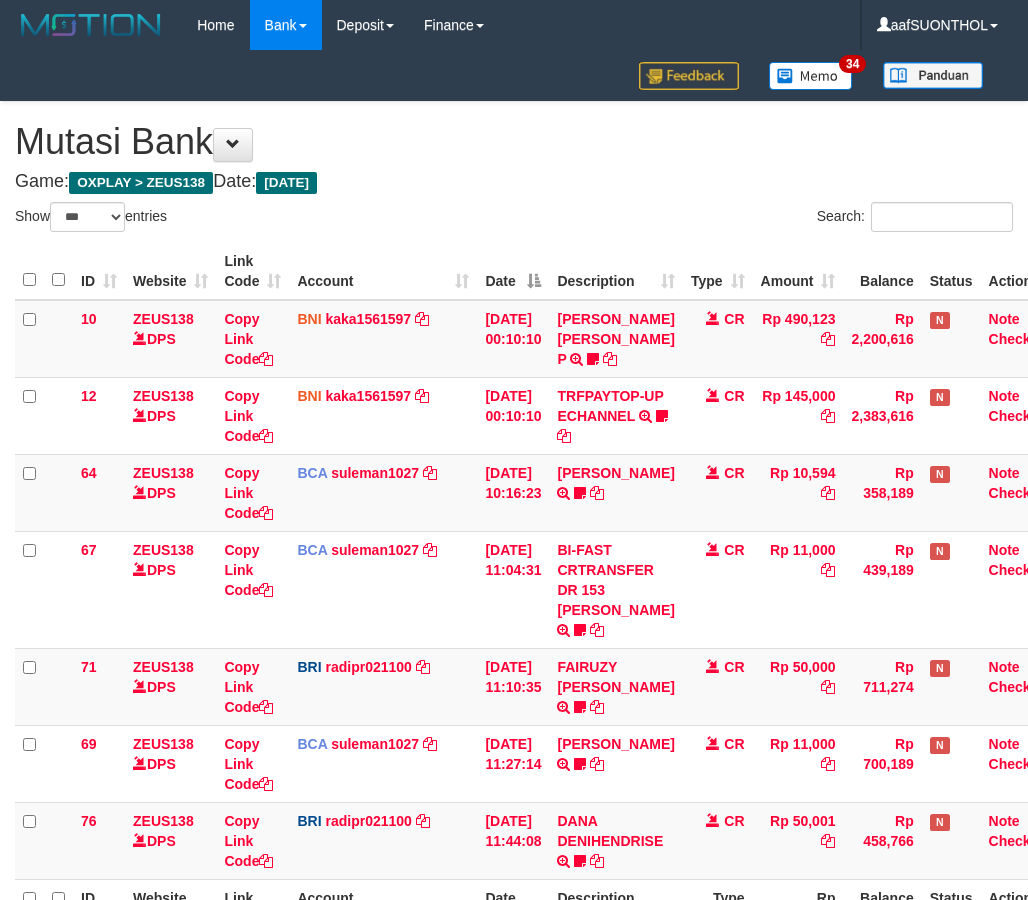 select on "***" 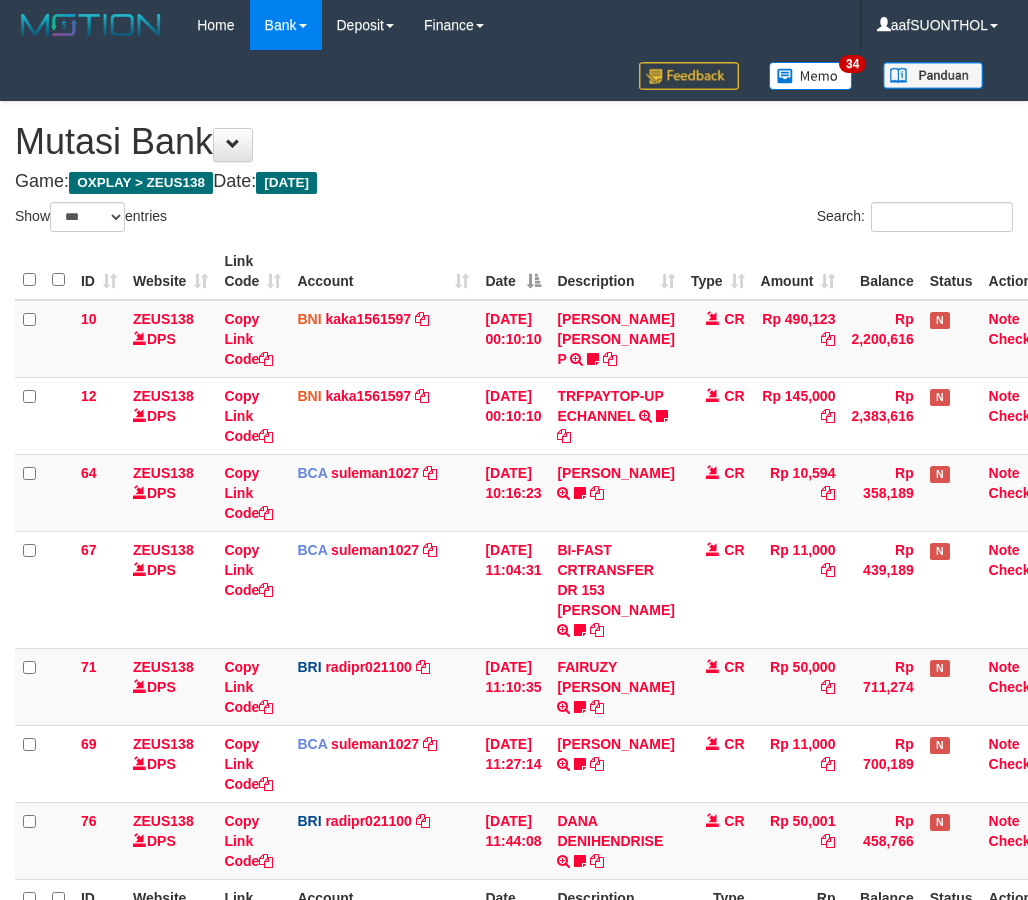 scroll, scrollTop: 174, scrollLeft: 0, axis: vertical 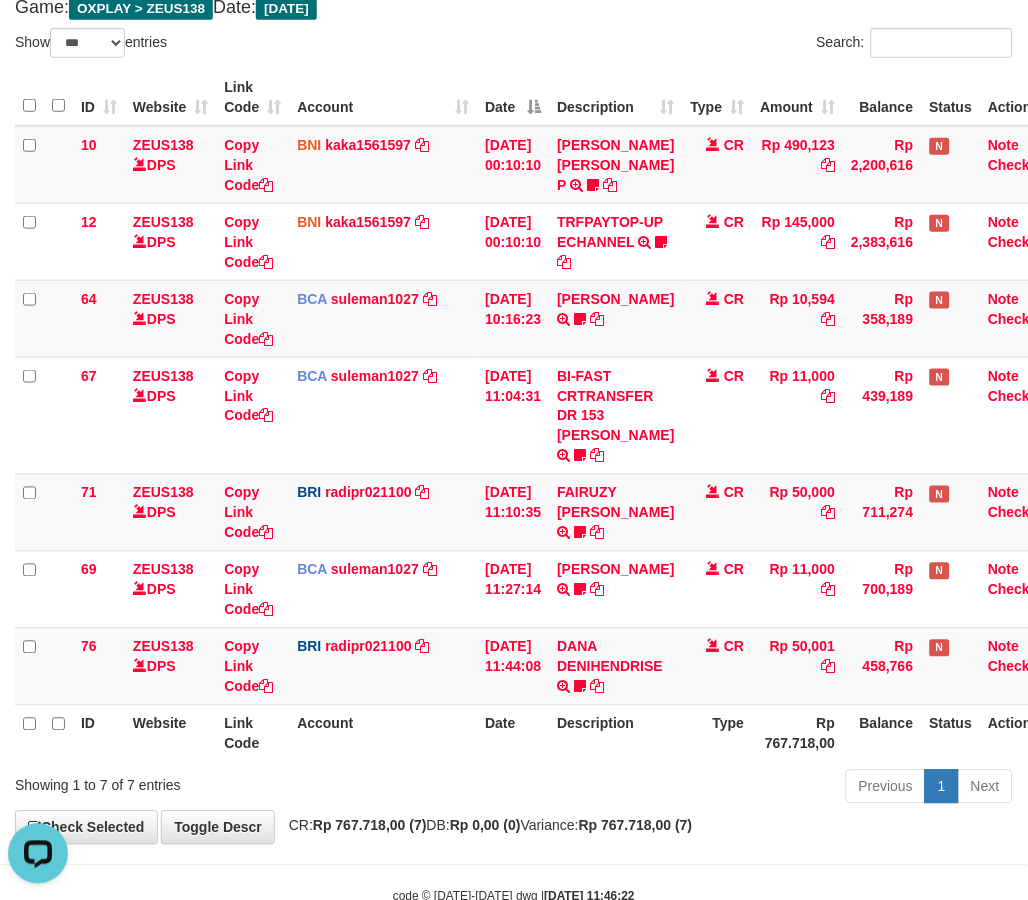 drag, startPoint x: 544, startPoint y: 766, endPoint x: 390, endPoint y: 804, distance: 158.61903 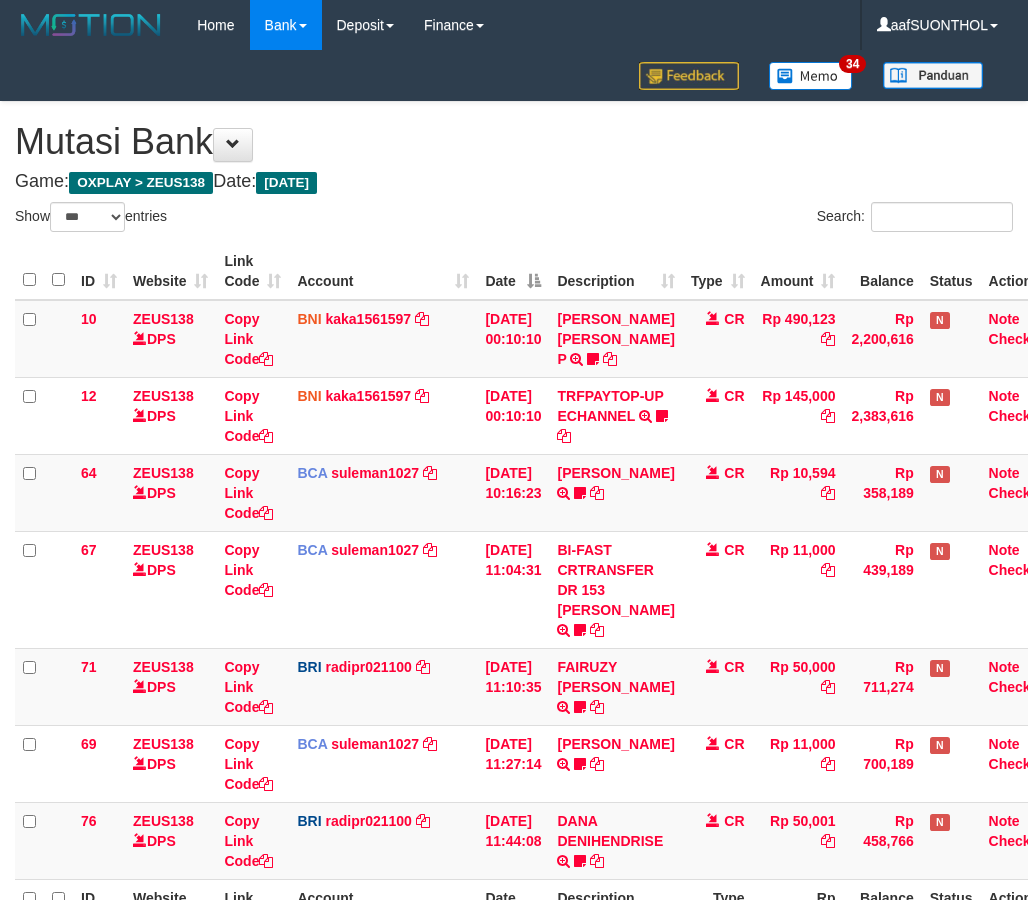 select on "***" 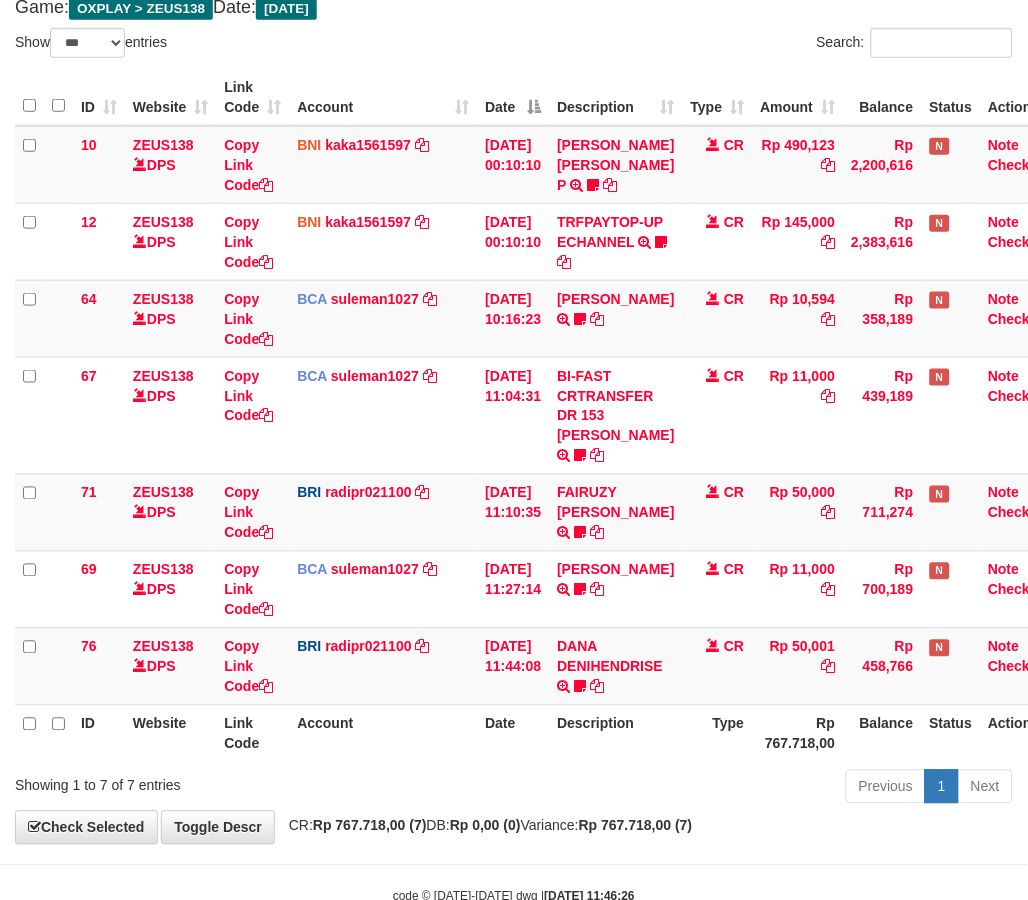 click on "Showing 1 to 7 of 7 entries" at bounding box center [214, 782] 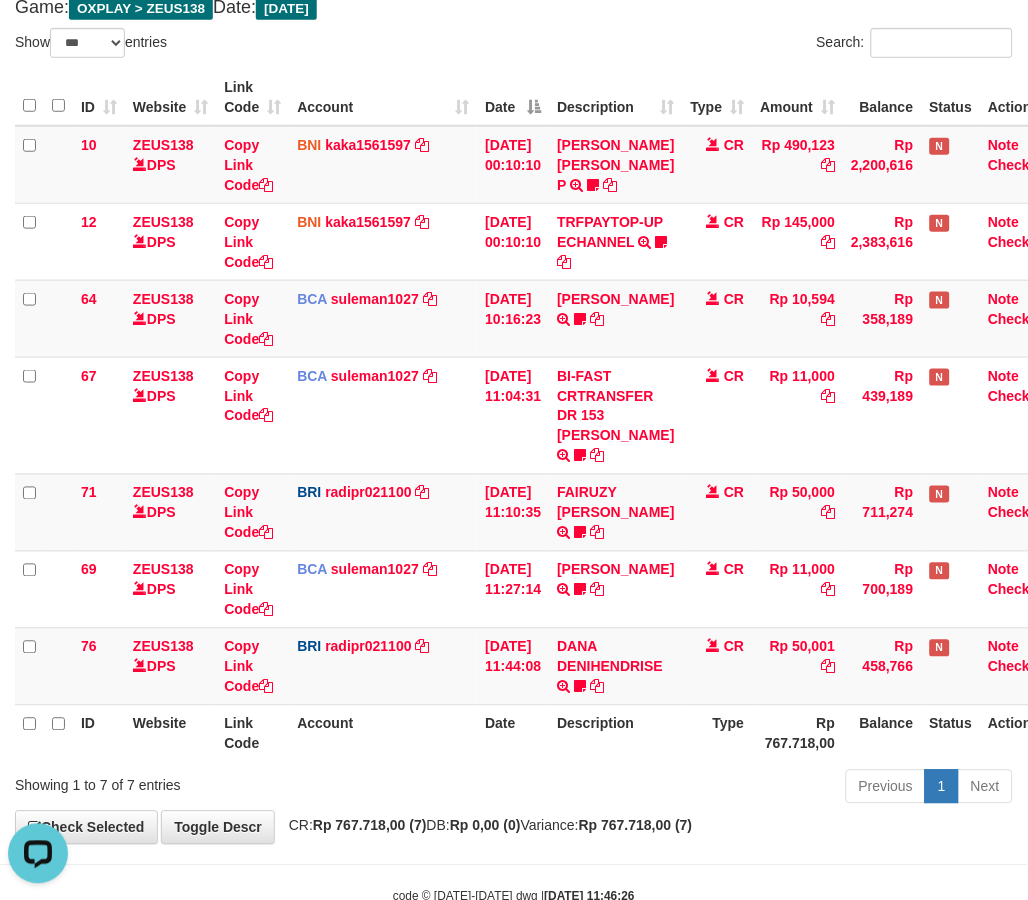 scroll, scrollTop: 0, scrollLeft: 0, axis: both 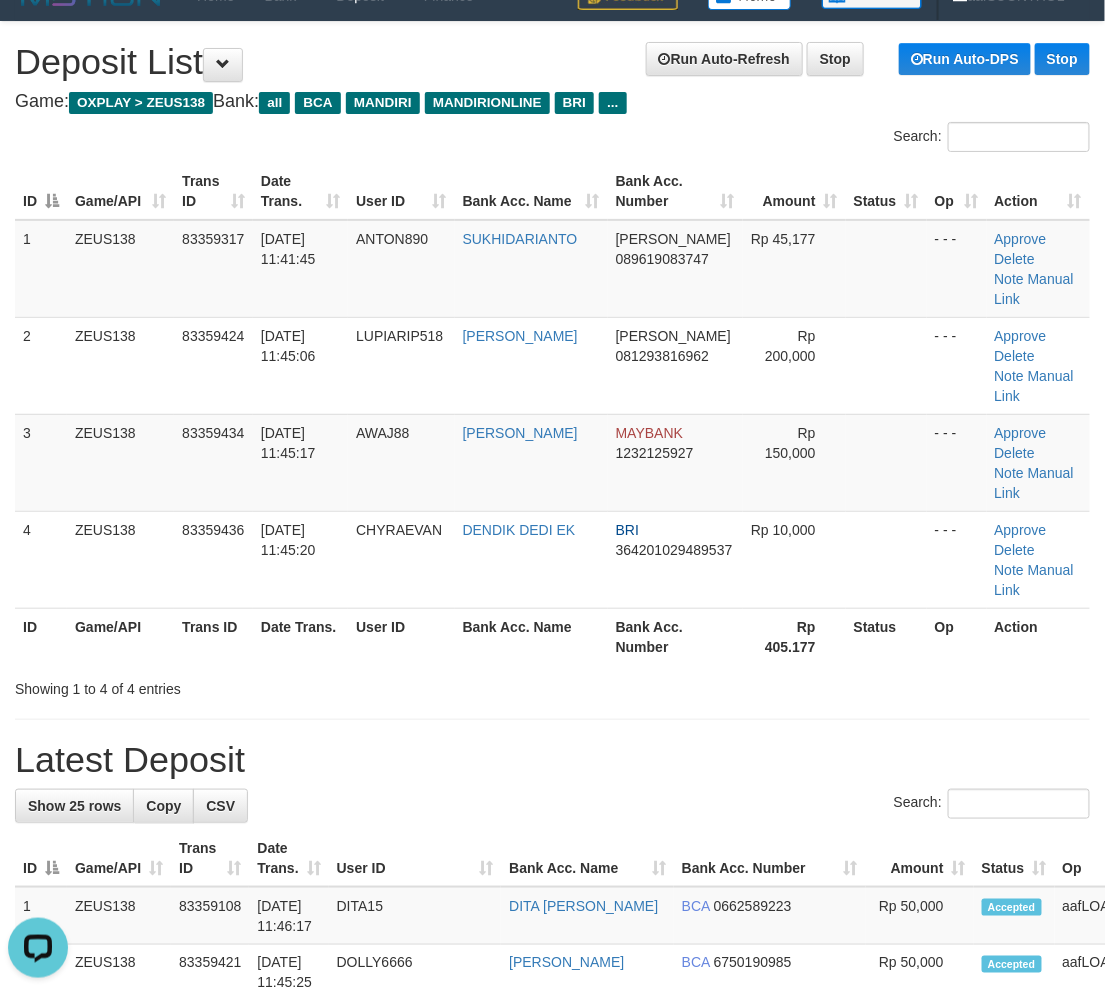 drag, startPoint x: 593, startPoint y: 732, endPoint x: 608, endPoint y: 740, distance: 17 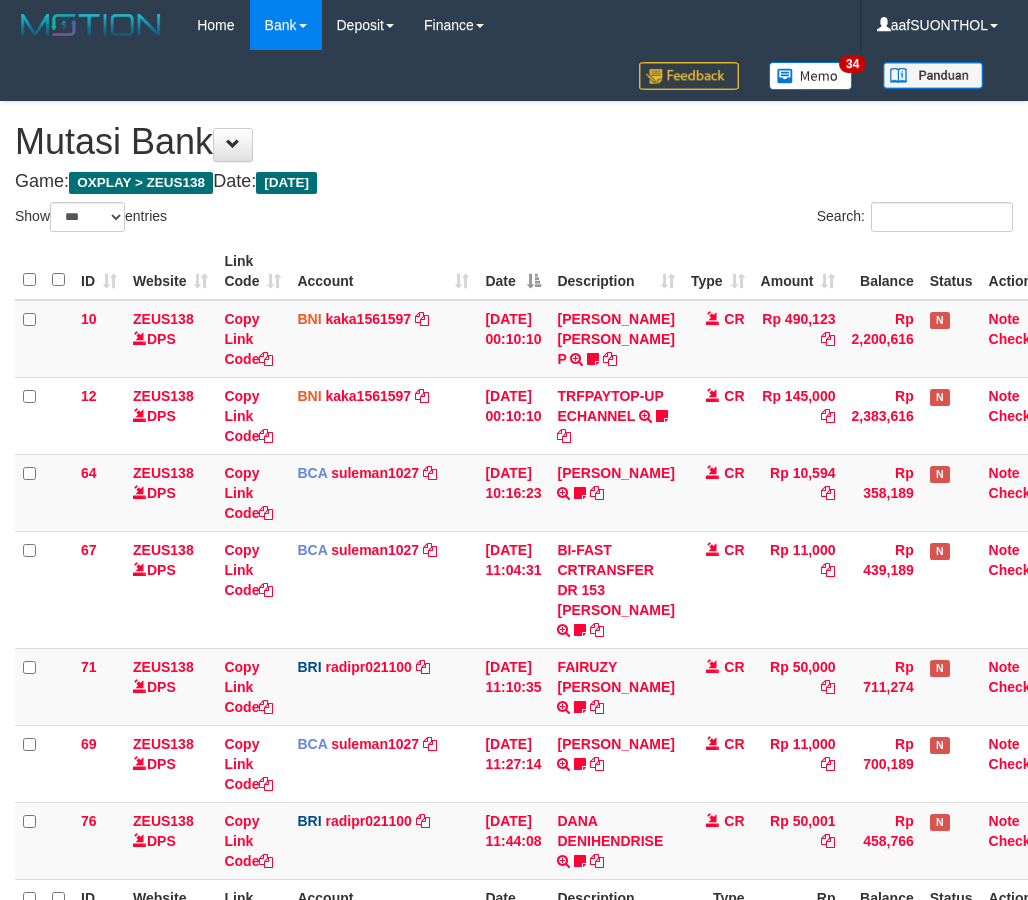 select on "***" 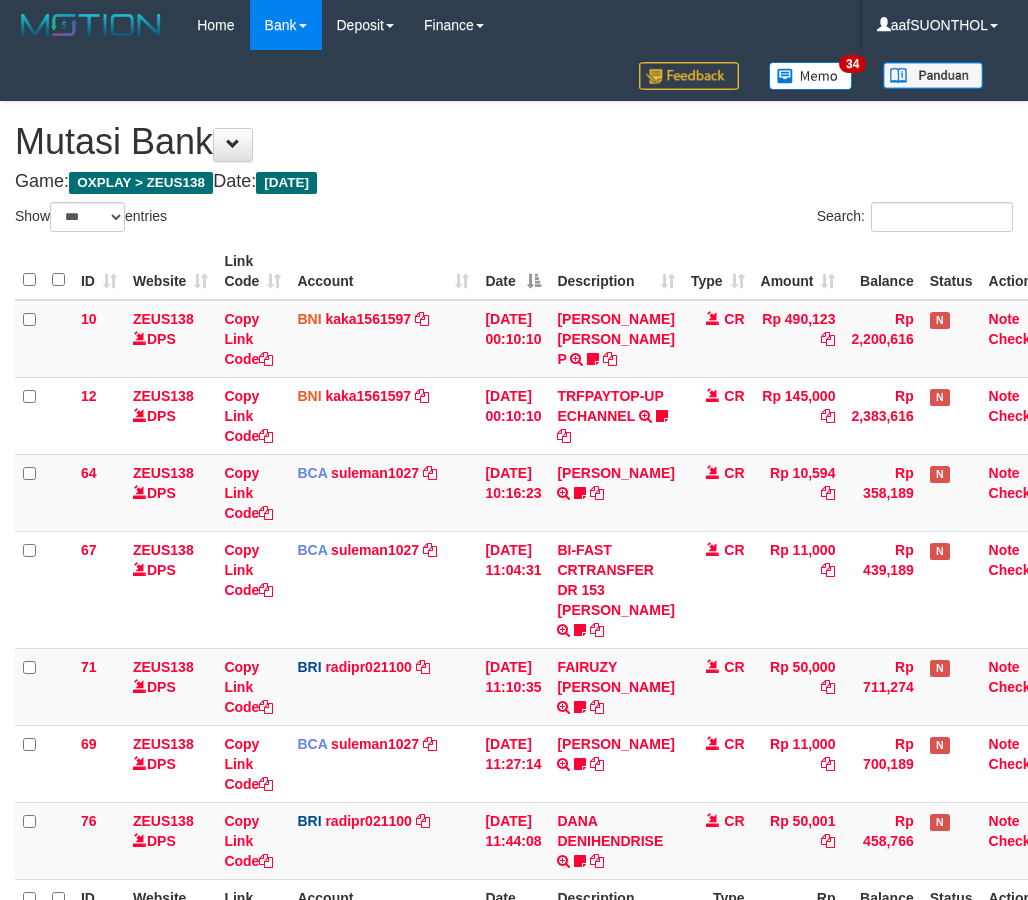 scroll, scrollTop: 174, scrollLeft: 0, axis: vertical 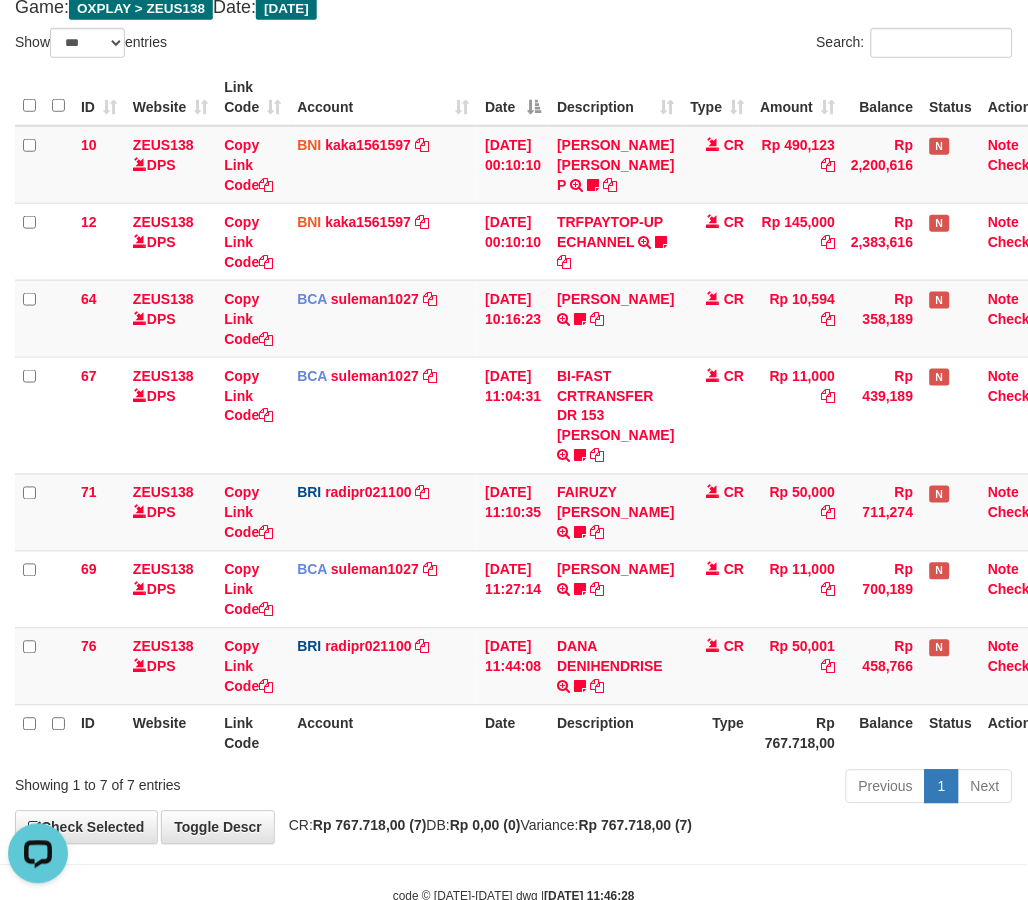 click on "CR:  Rp 767.718,00 (7)      DB:  Rp 0,00 (0)      Variance:  Rp 767.718,00 (7)" at bounding box center (486, 826) 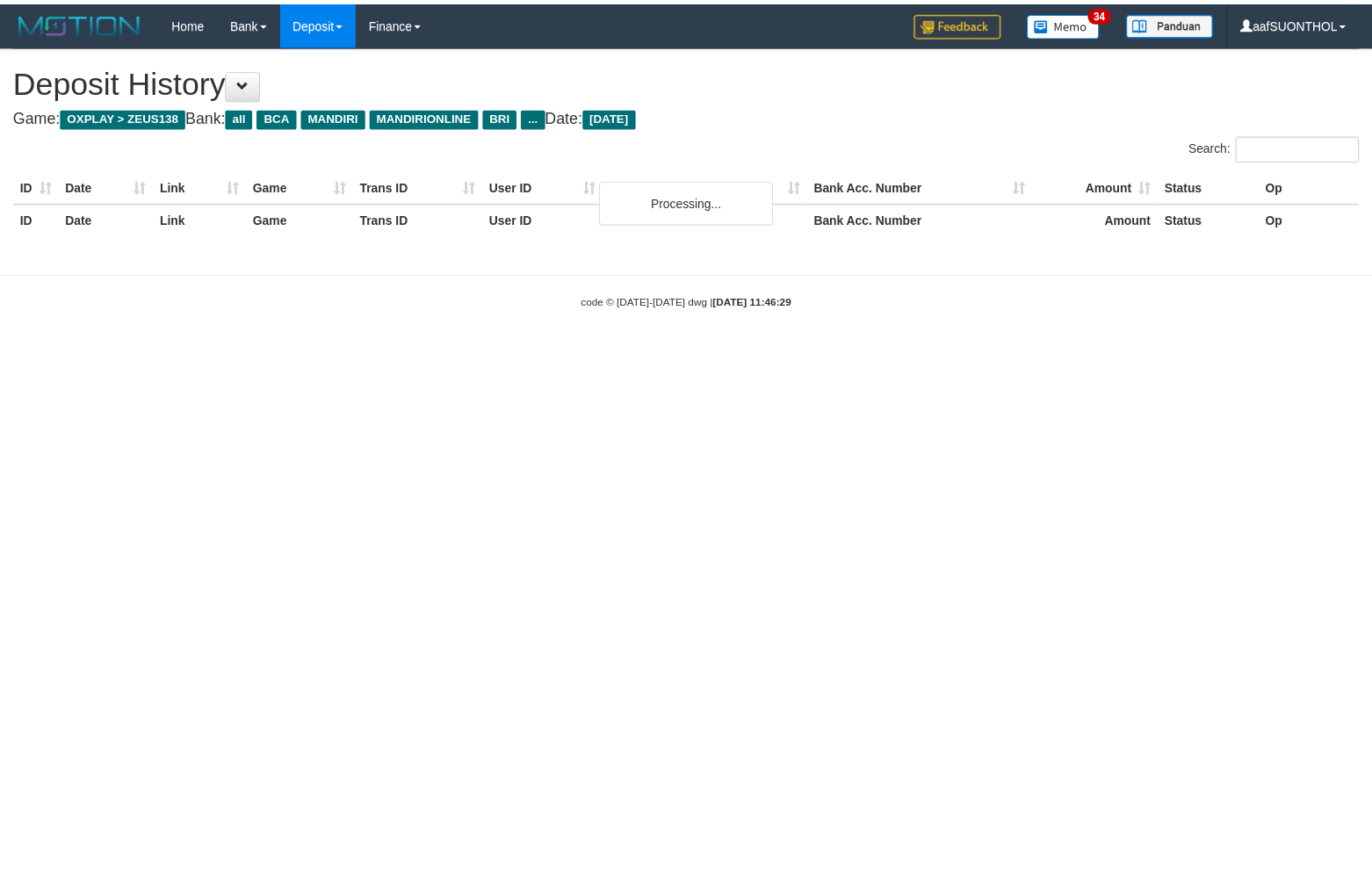 scroll, scrollTop: 0, scrollLeft: 0, axis: both 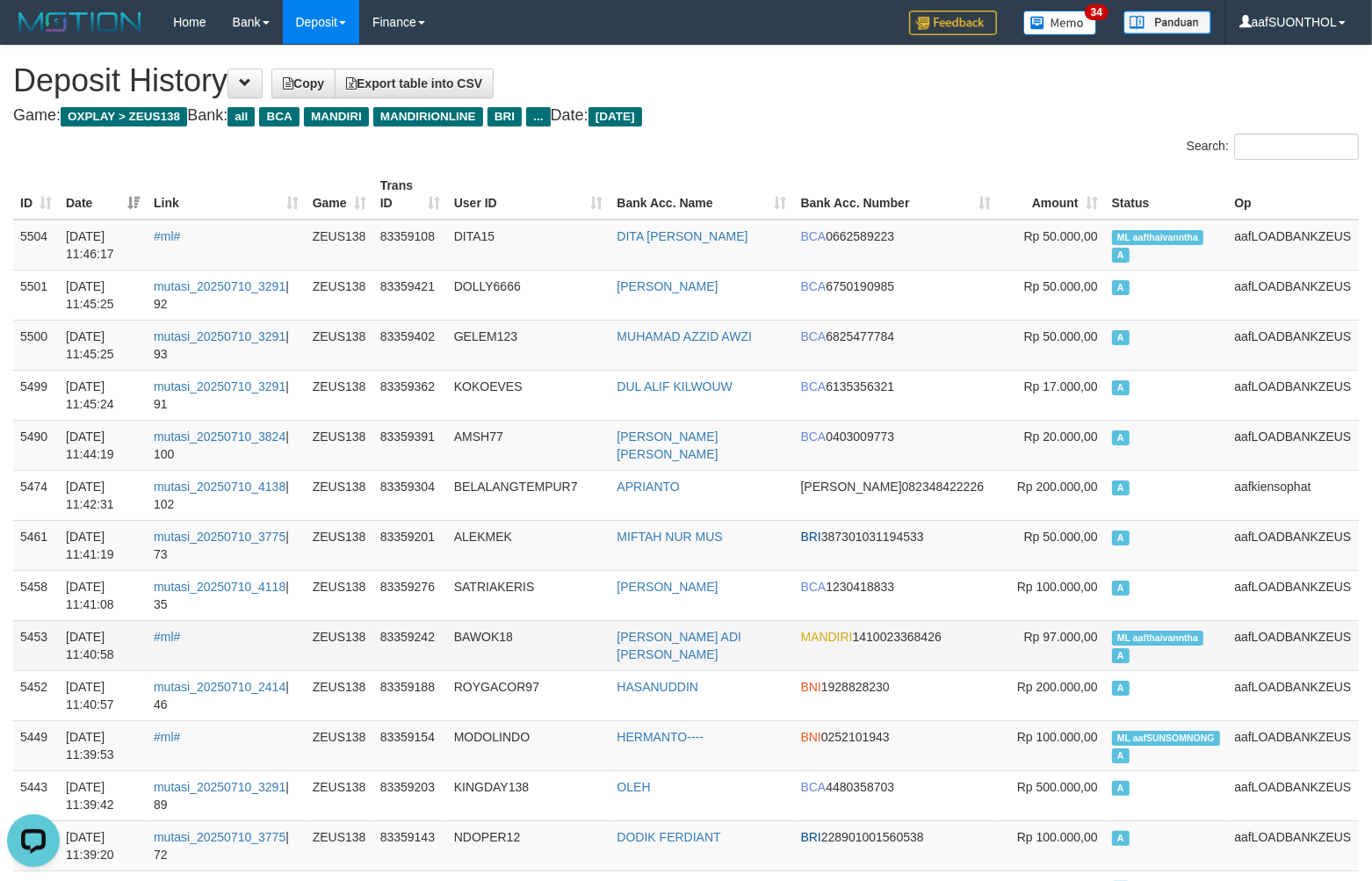 drag, startPoint x: 591, startPoint y: 639, endPoint x: 574, endPoint y: 633, distance: 18.027756 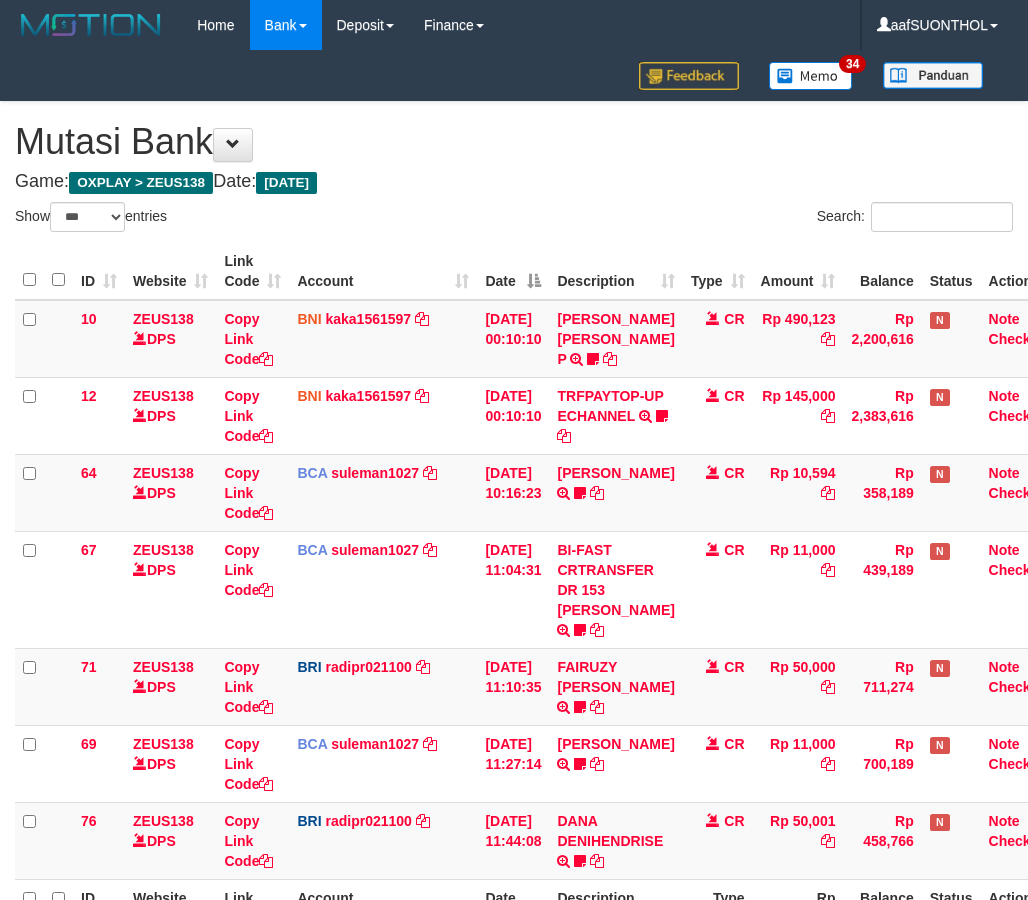 select on "***" 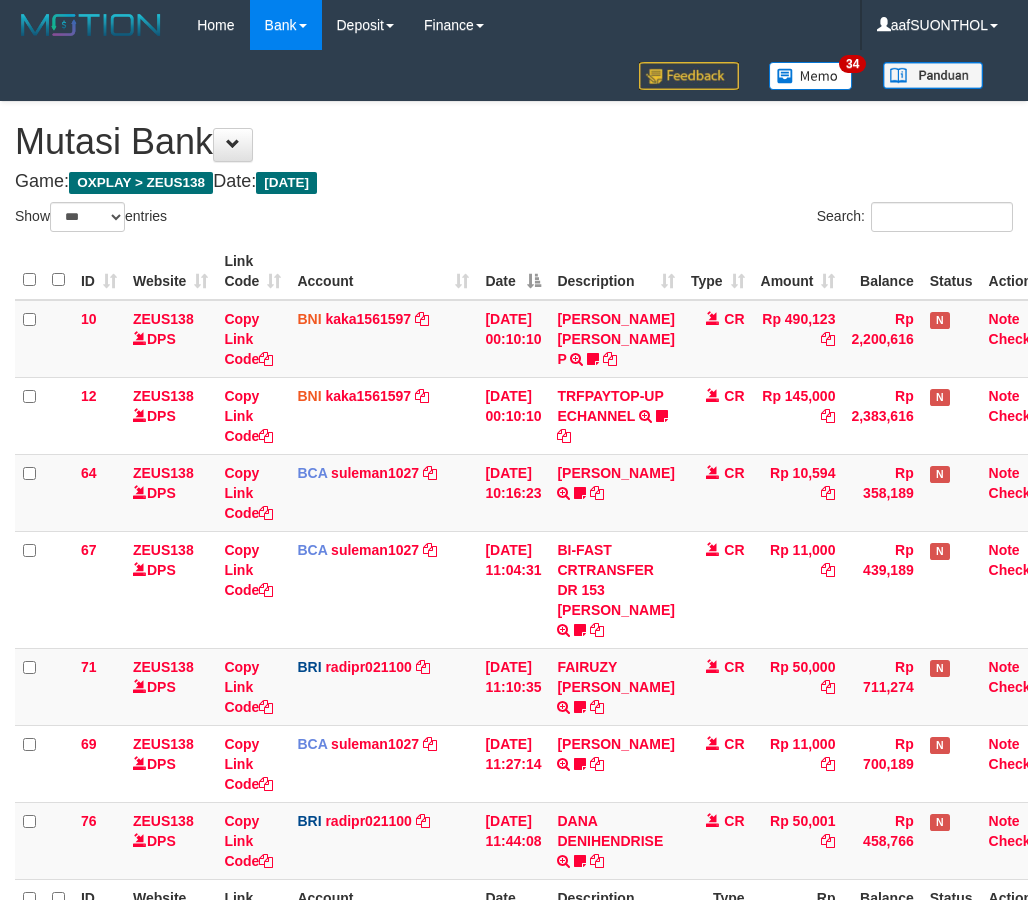 scroll, scrollTop: 174, scrollLeft: 0, axis: vertical 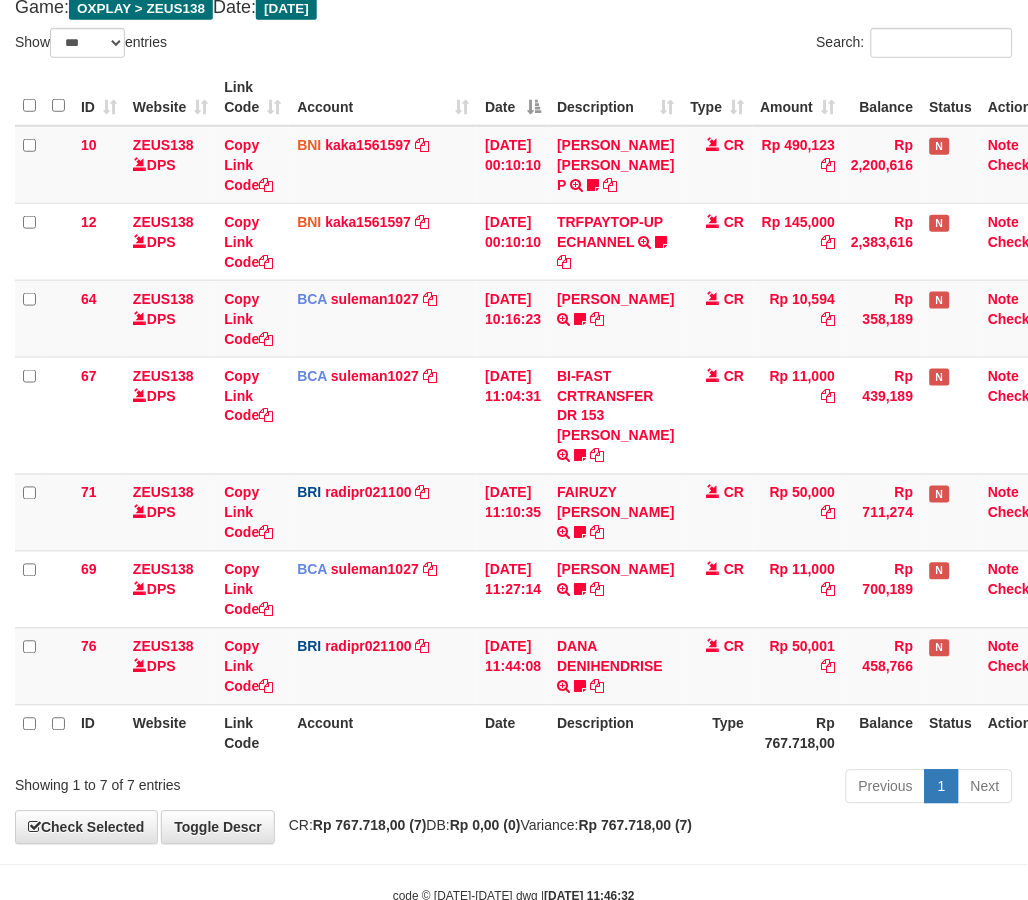 drag, startPoint x: 354, startPoint y: 793, endPoint x: 200, endPoint y: 821, distance: 156.52477 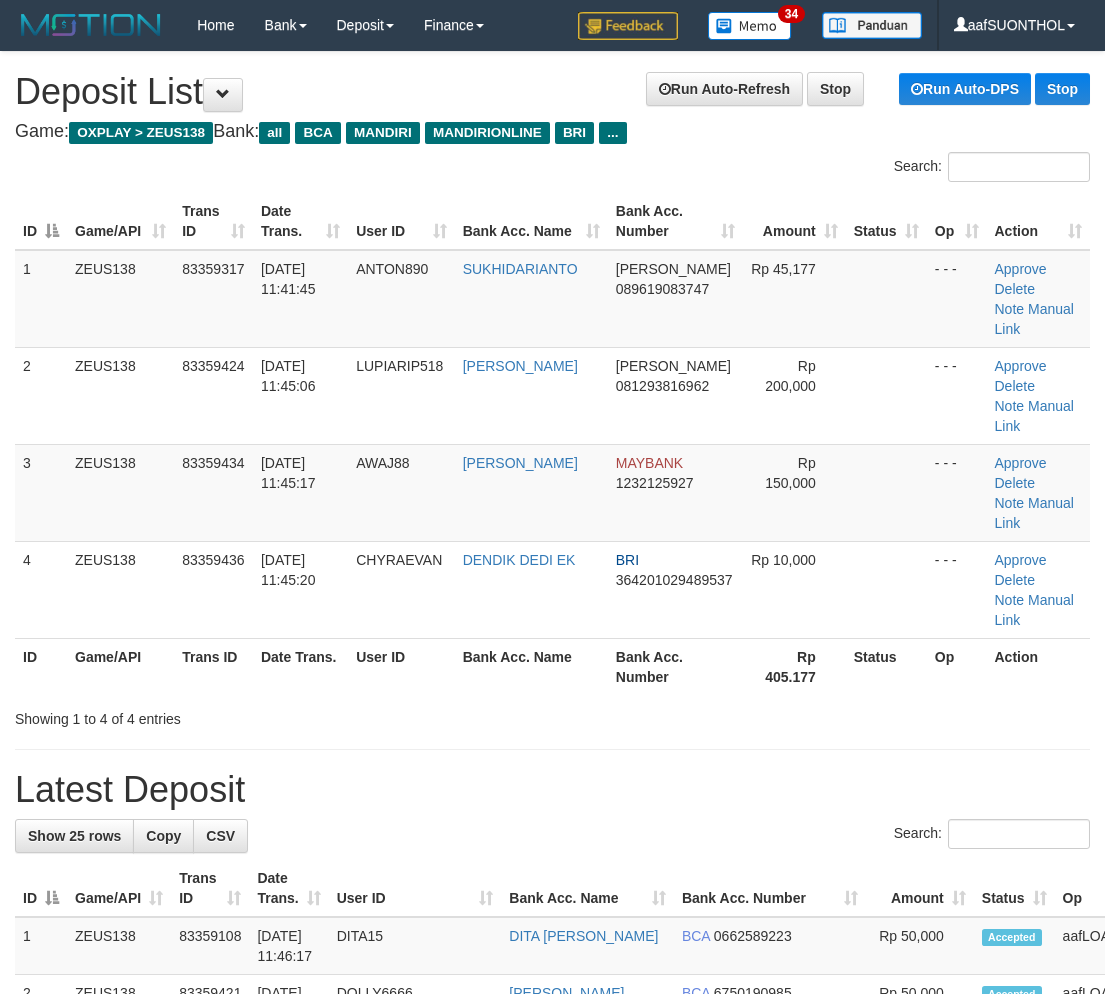 click at bounding box center [552, 749] 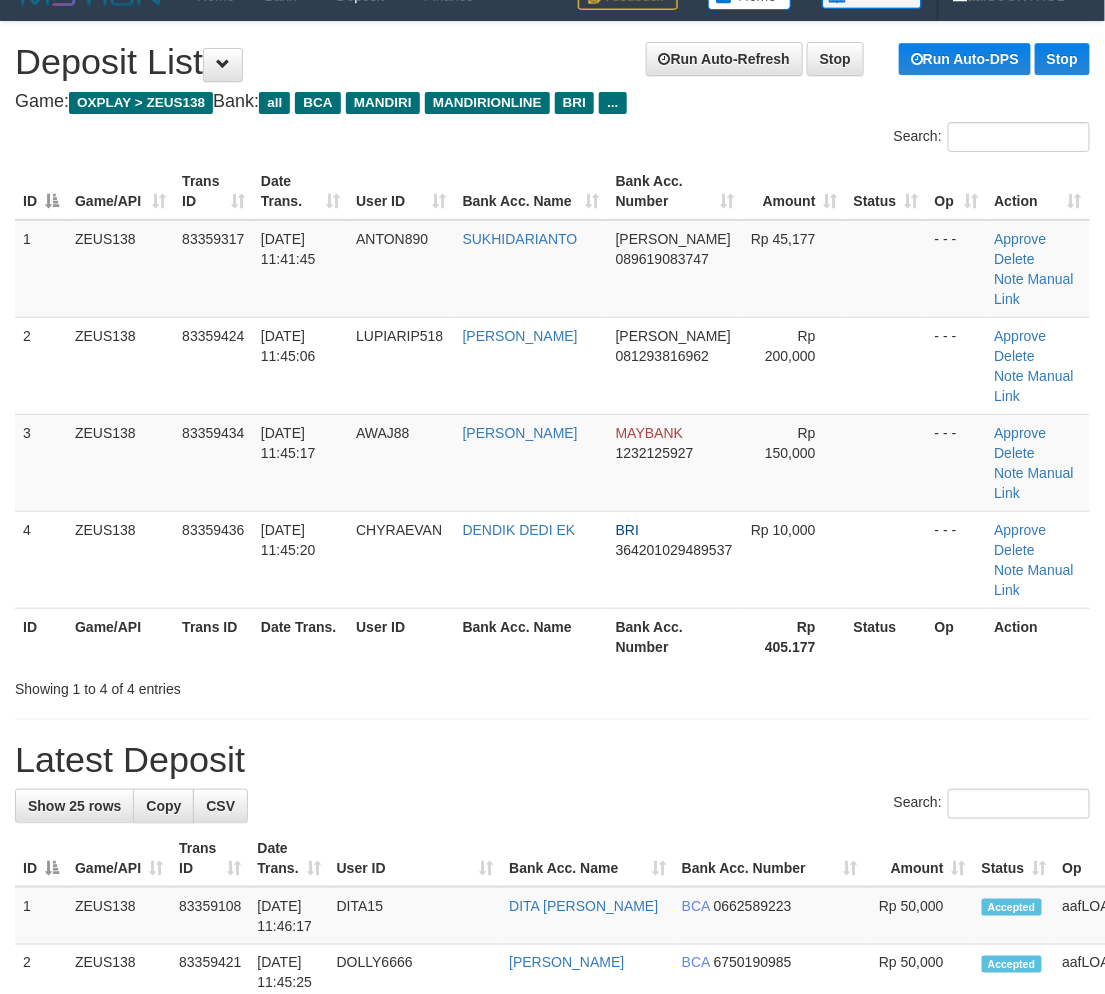 drag, startPoint x: 587, startPoint y: 737, endPoint x: 617, endPoint y: 761, distance: 38.418747 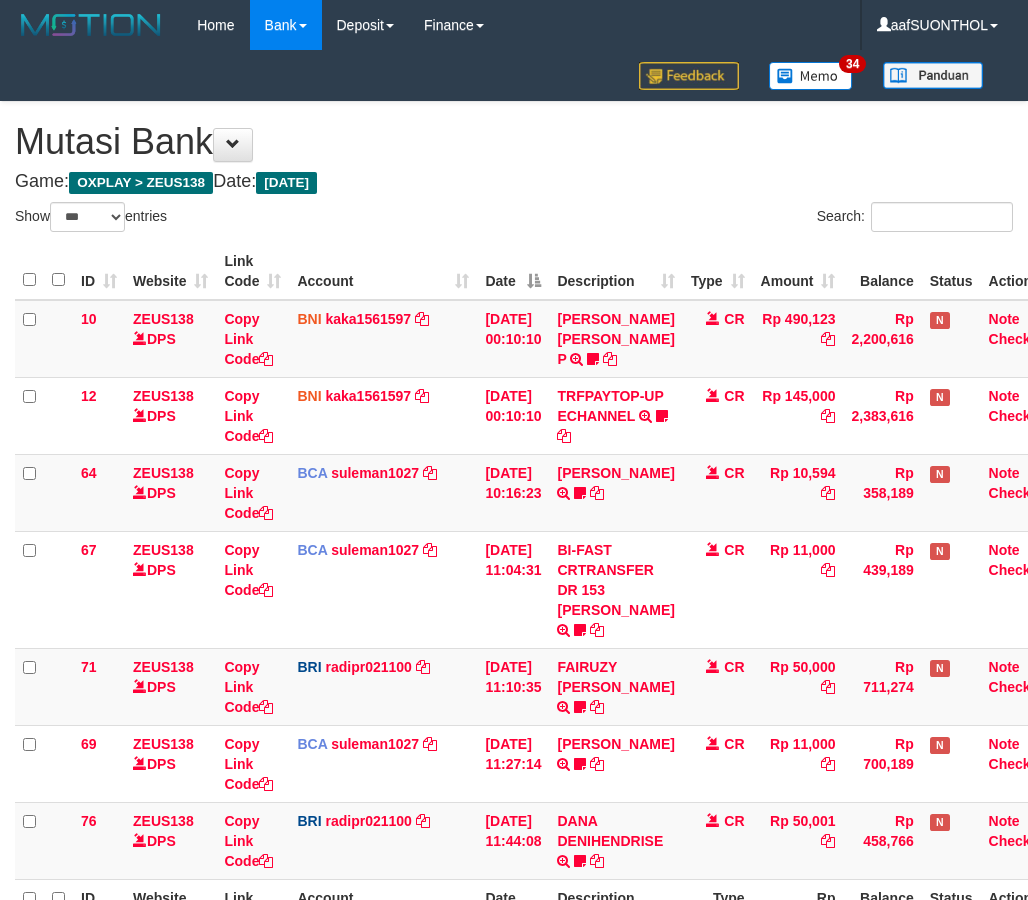 select on "***" 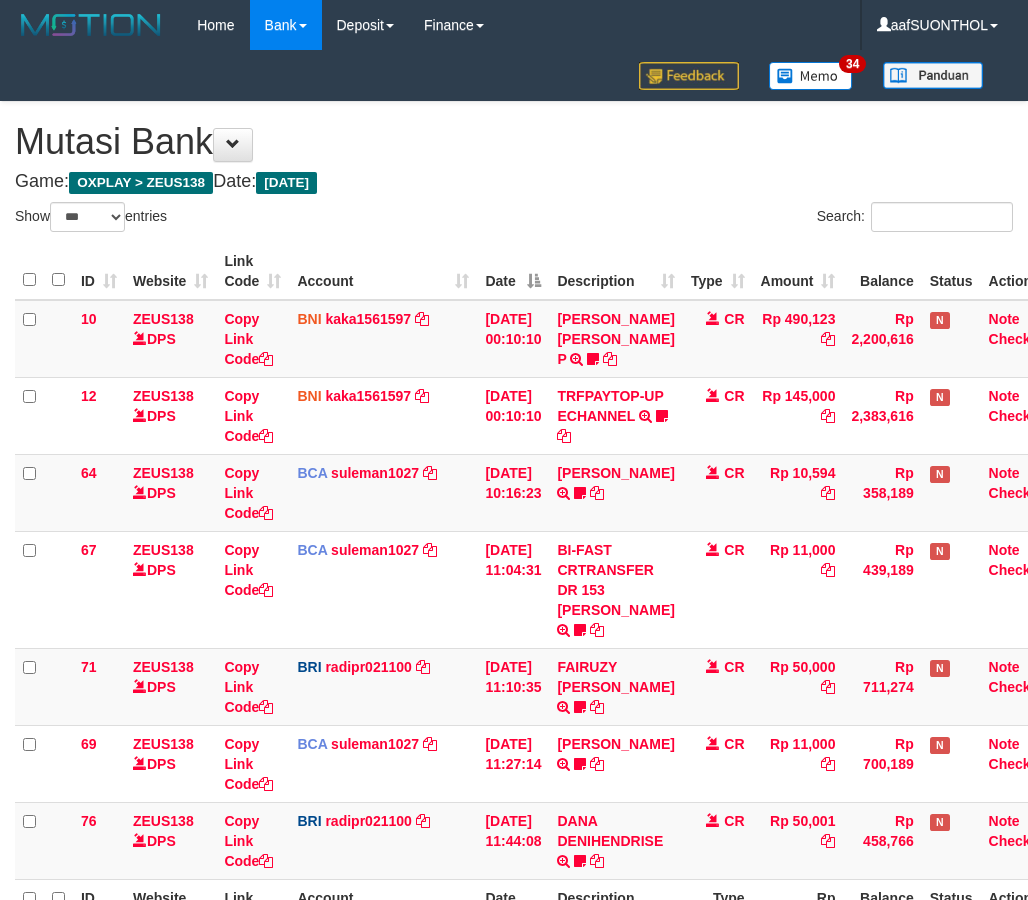 scroll, scrollTop: 174, scrollLeft: 0, axis: vertical 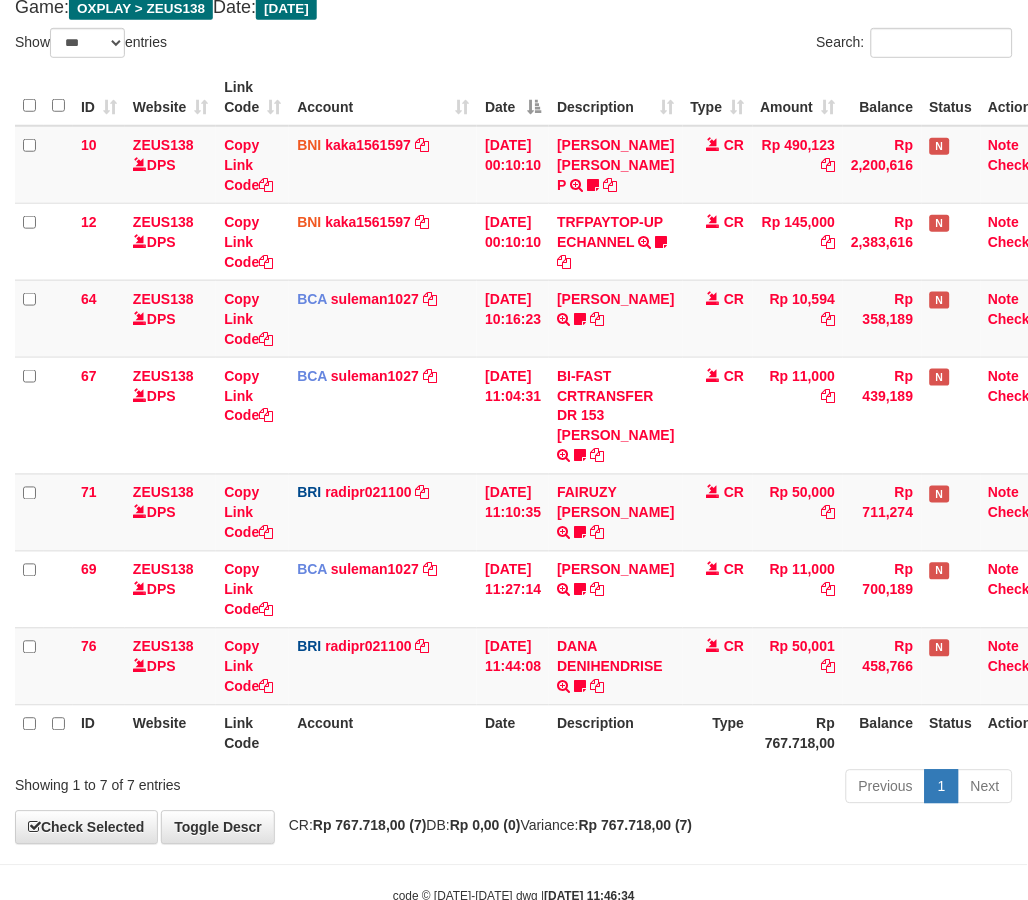 click on "Previous 1 Next" at bounding box center [728, 789] 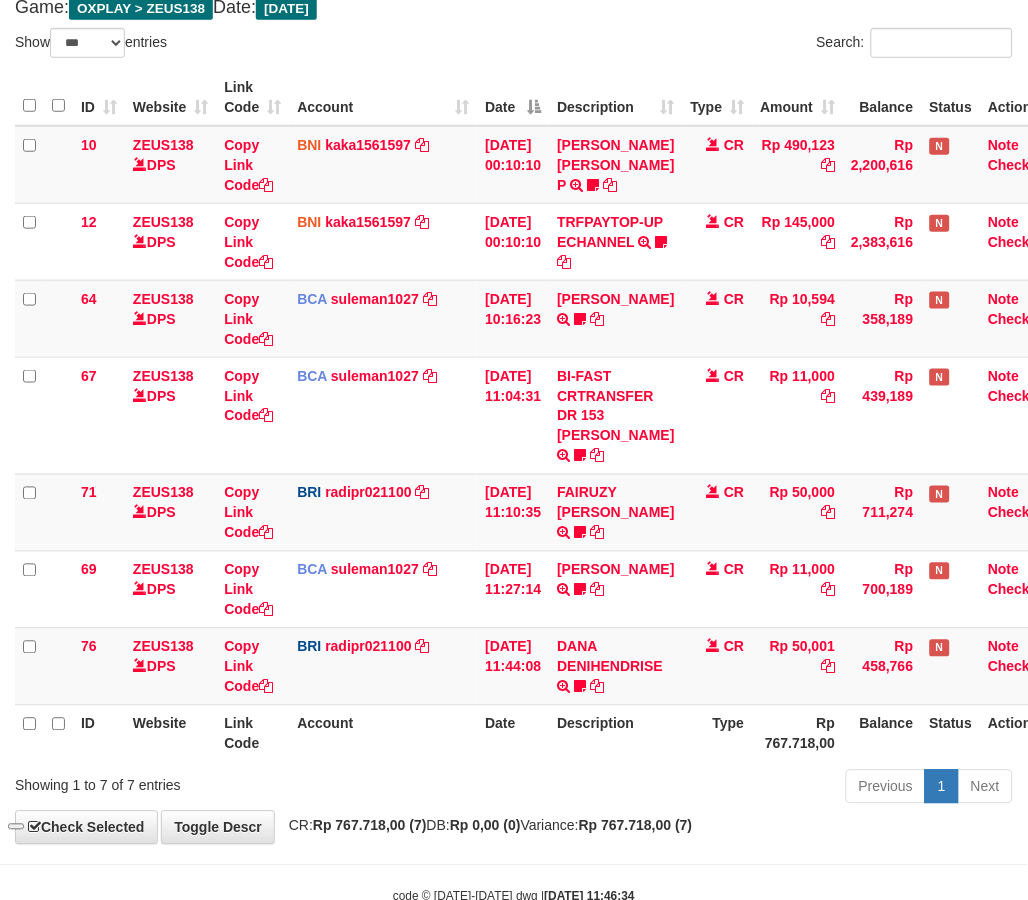 drag, startPoint x: 682, startPoint y: 798, endPoint x: 665, endPoint y: 792, distance: 18.027756 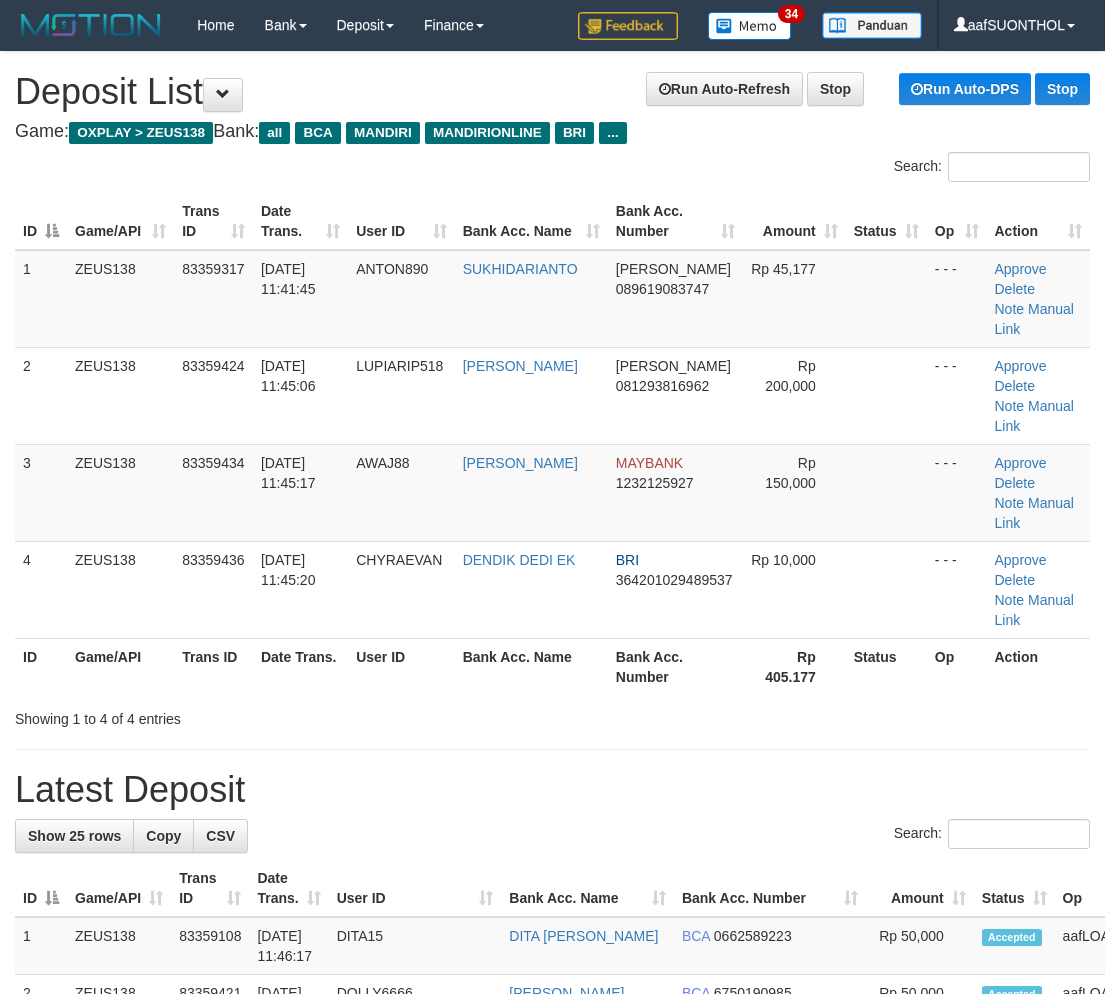 scroll, scrollTop: 30, scrollLeft: 0, axis: vertical 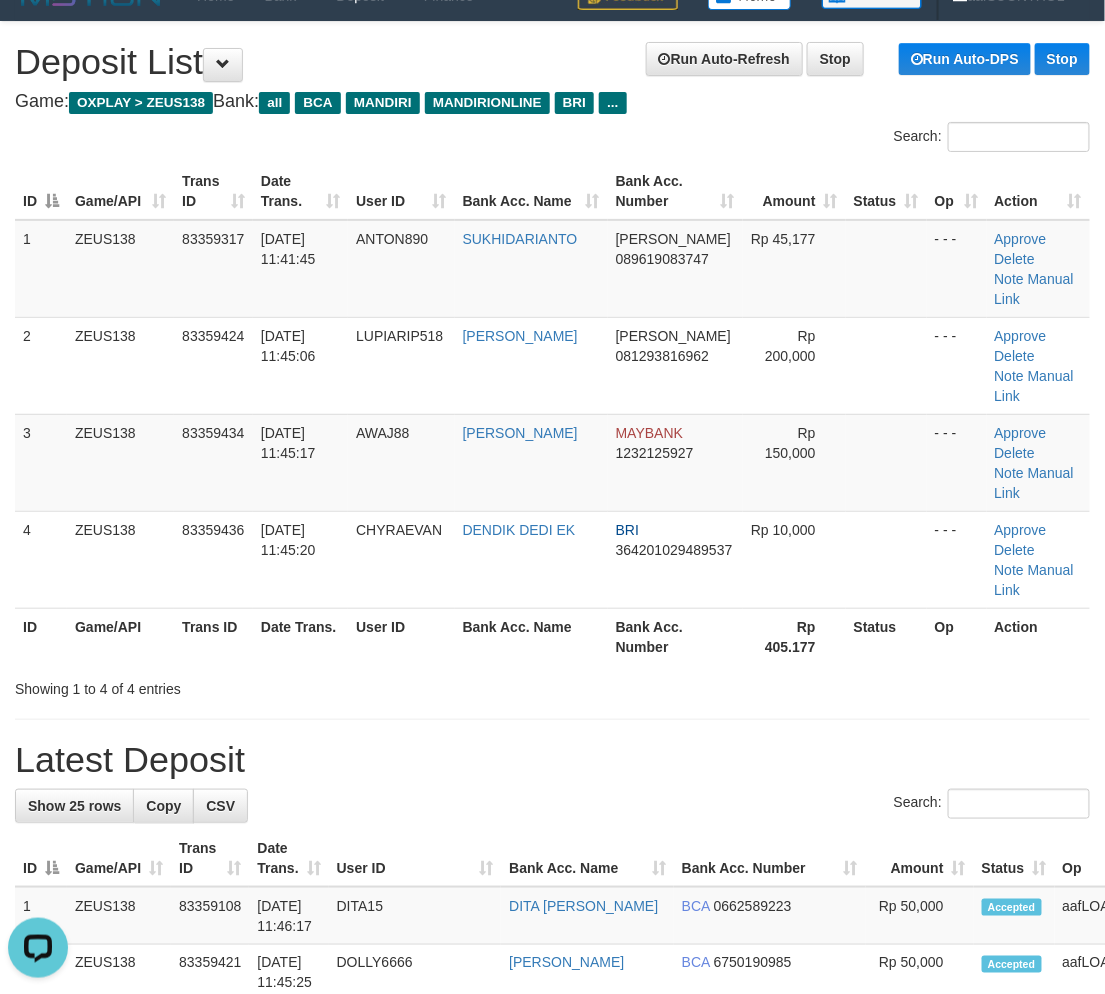 drag, startPoint x: 924, startPoint y: 684, endPoint x: 874, endPoint y: 678, distance: 50.358715 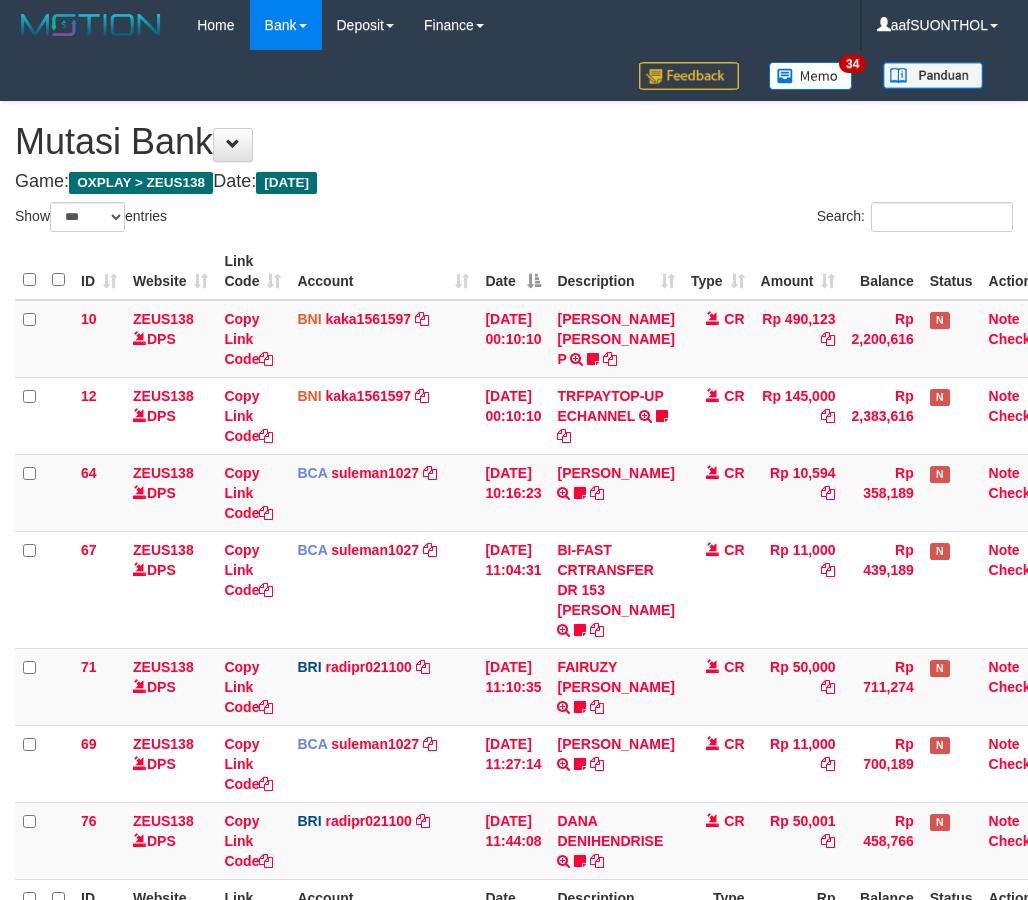 select on "***" 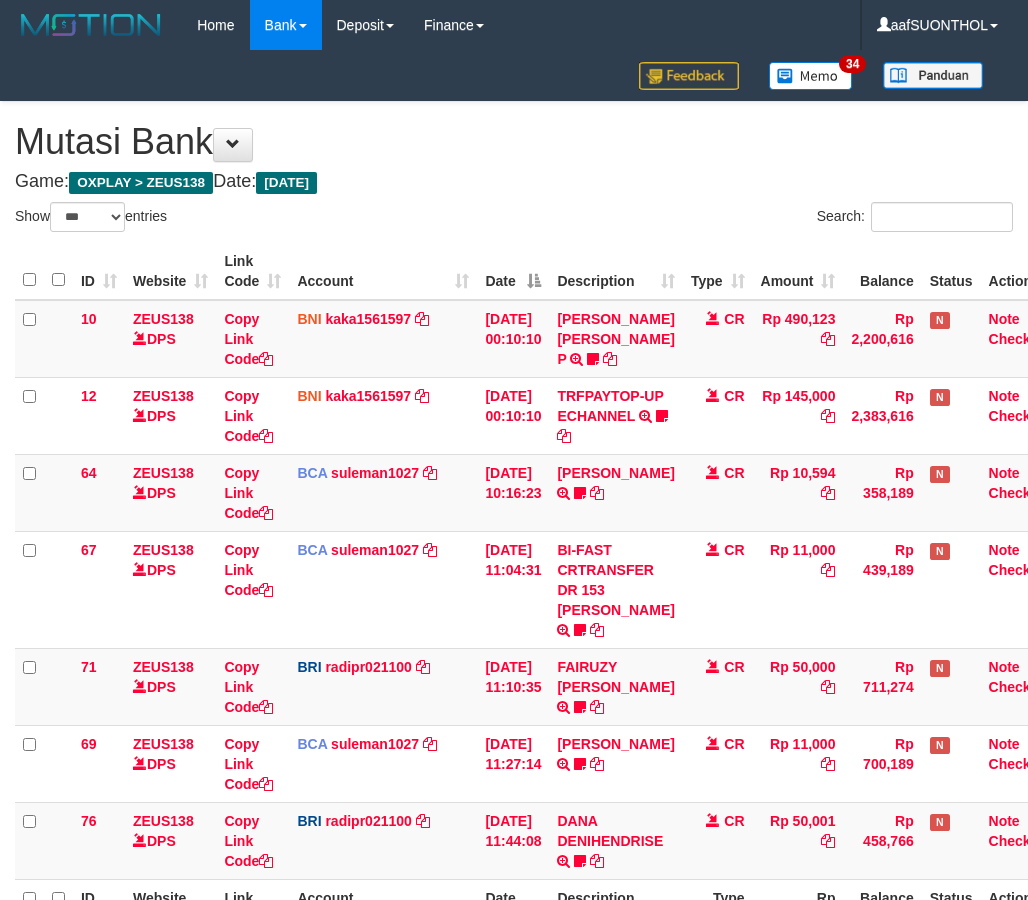 scroll, scrollTop: 174, scrollLeft: 0, axis: vertical 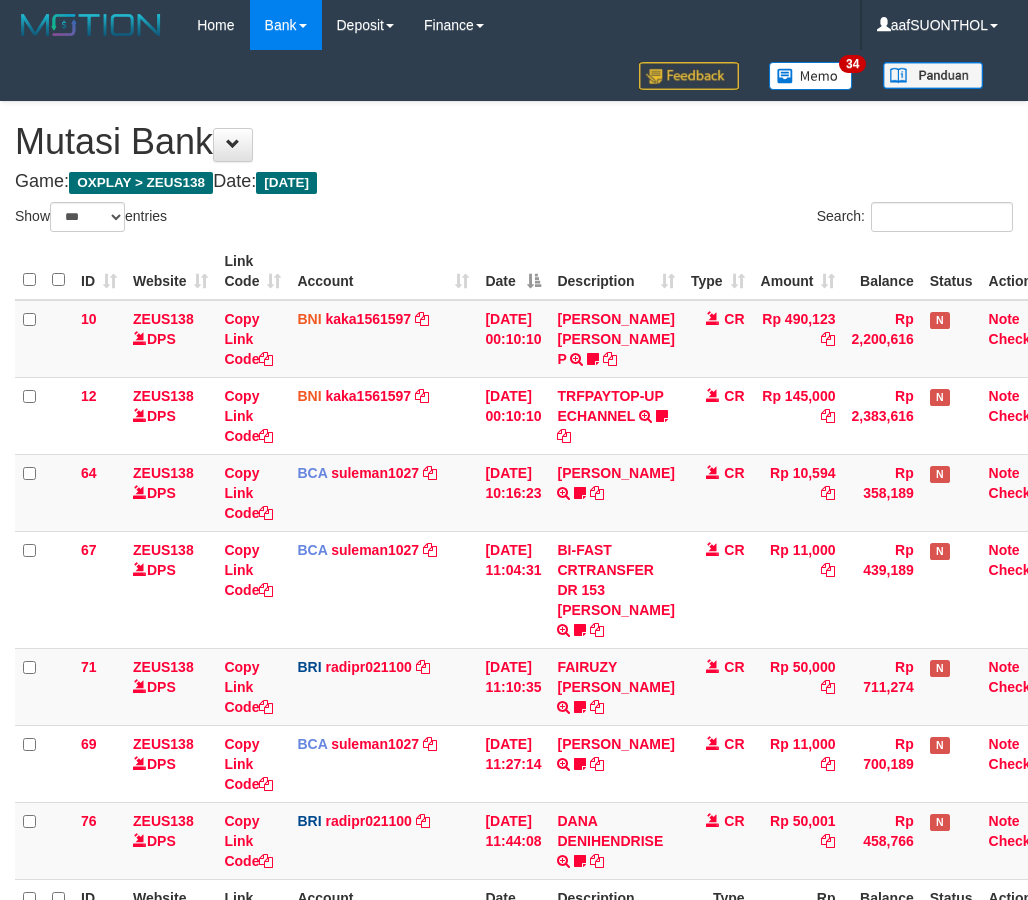 select on "***" 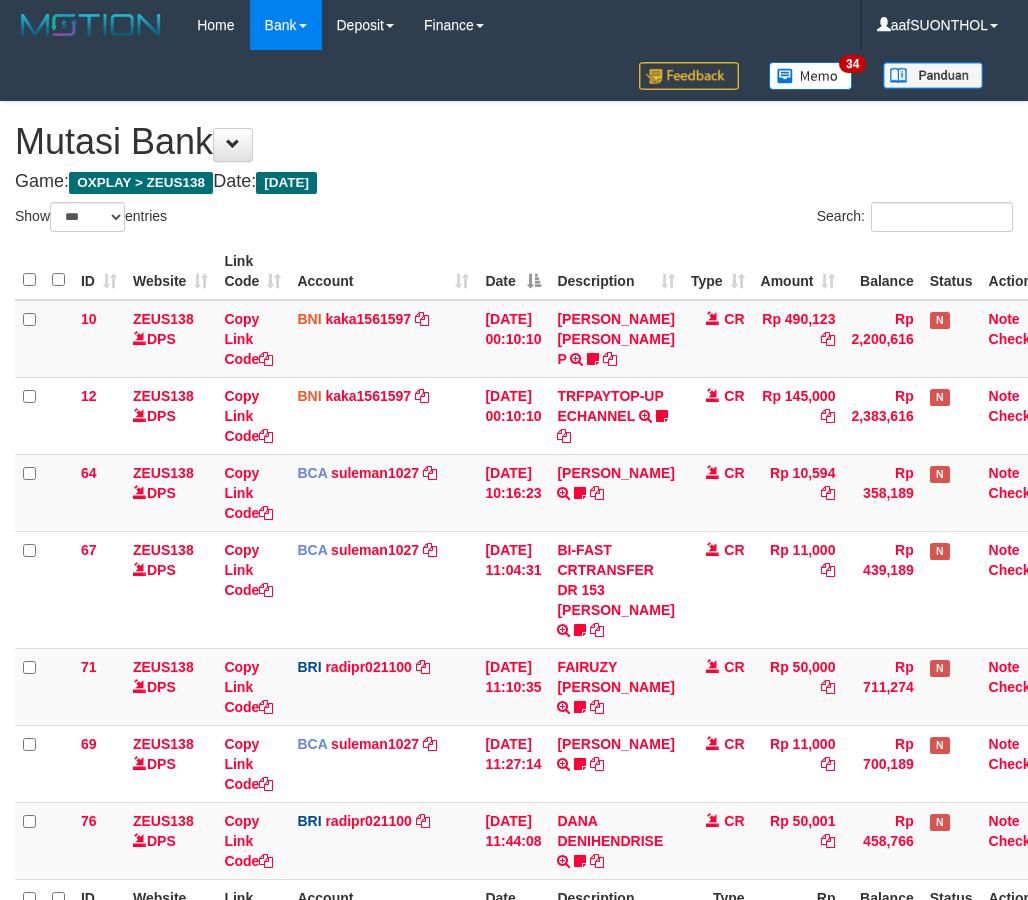 scroll, scrollTop: 174, scrollLeft: 0, axis: vertical 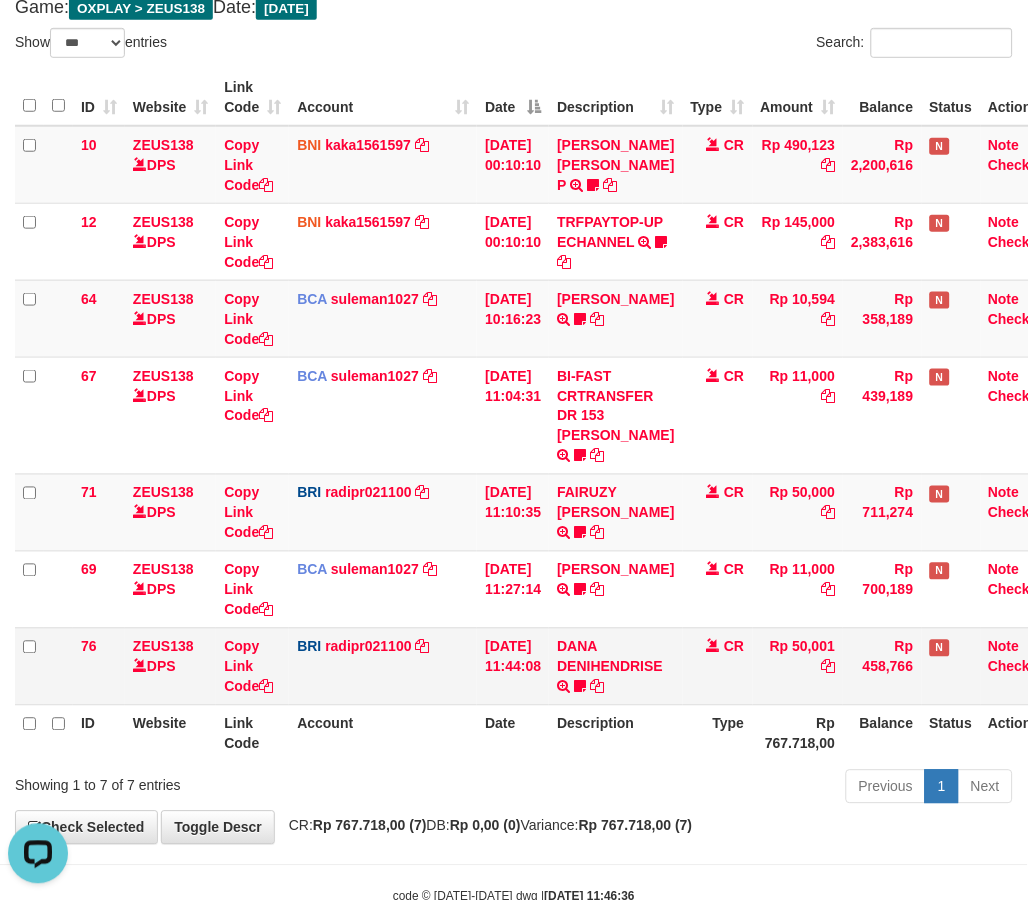 click on "BRI
radipr021100
DPS
REYNALDI ADI PRATAMA
mutasi_20250710_3774 | 76
mutasi_20250710_3774 | 76" at bounding box center (383, 666) 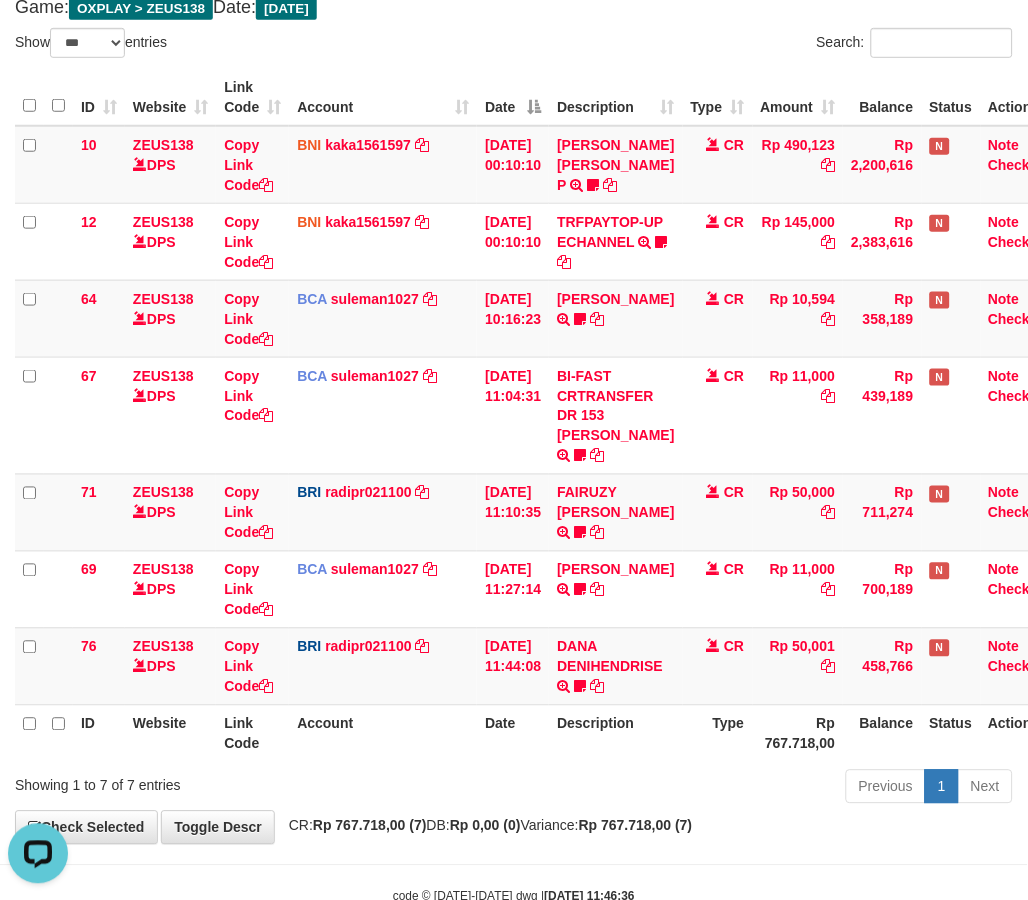 click on "Account" at bounding box center [383, 733] 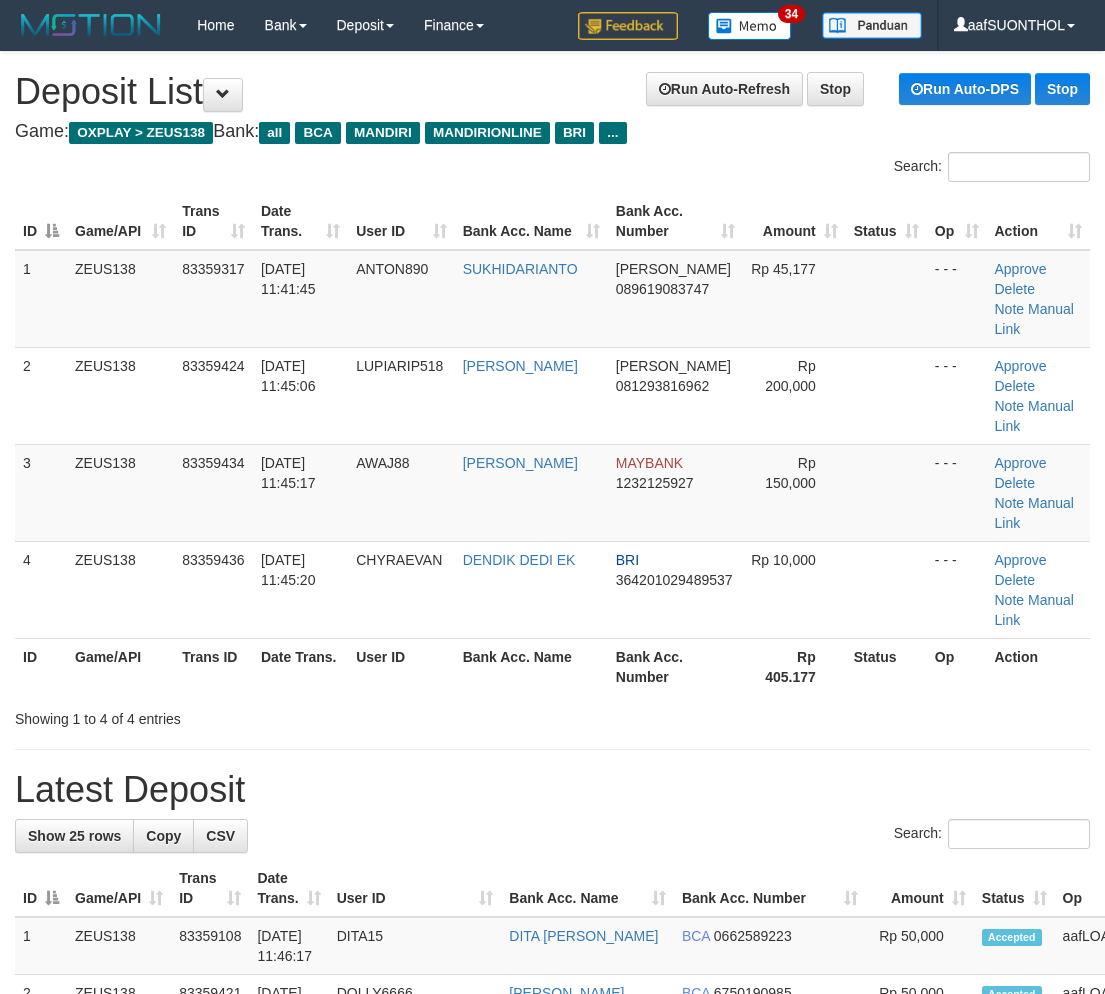 click on "Showing 1 to 4 of 4 entries" at bounding box center (552, 715) 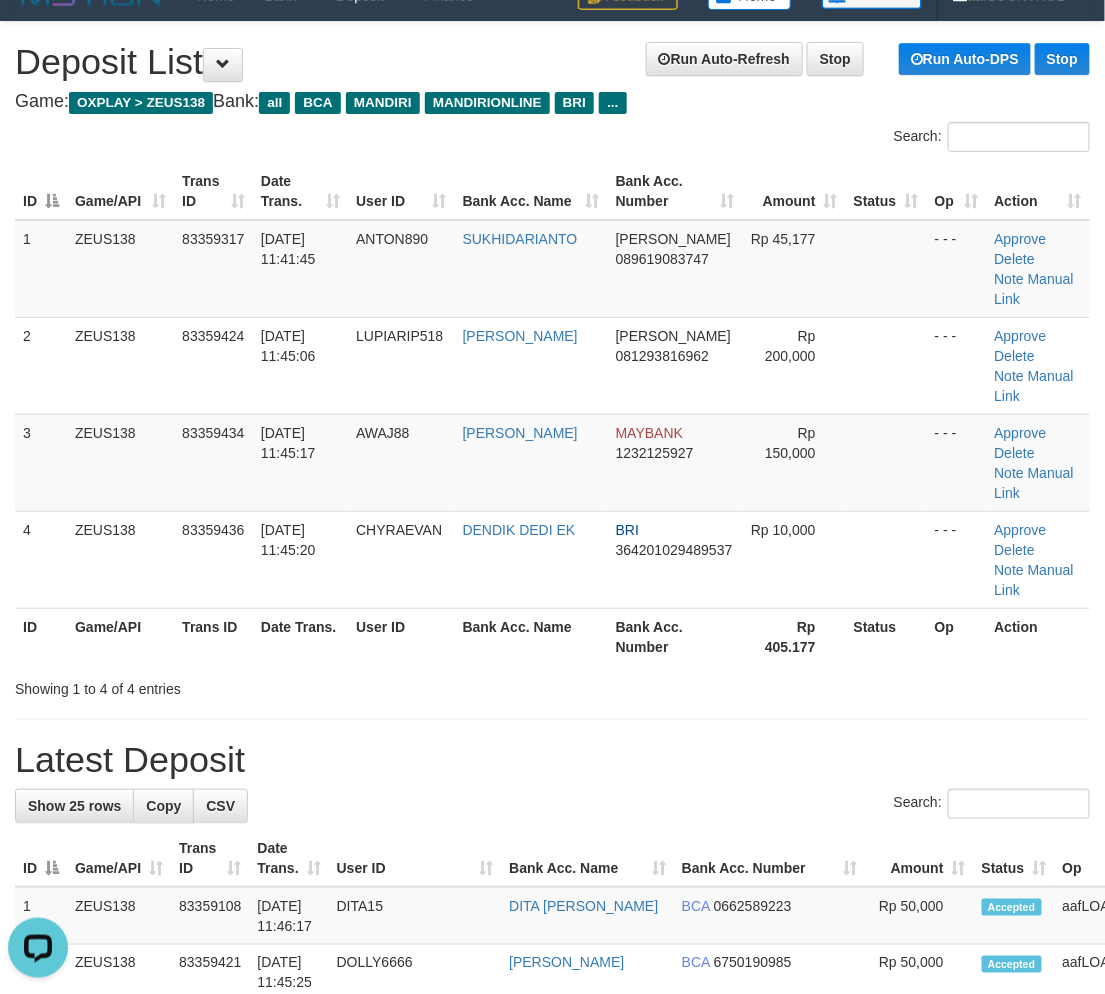 scroll, scrollTop: 0, scrollLeft: 0, axis: both 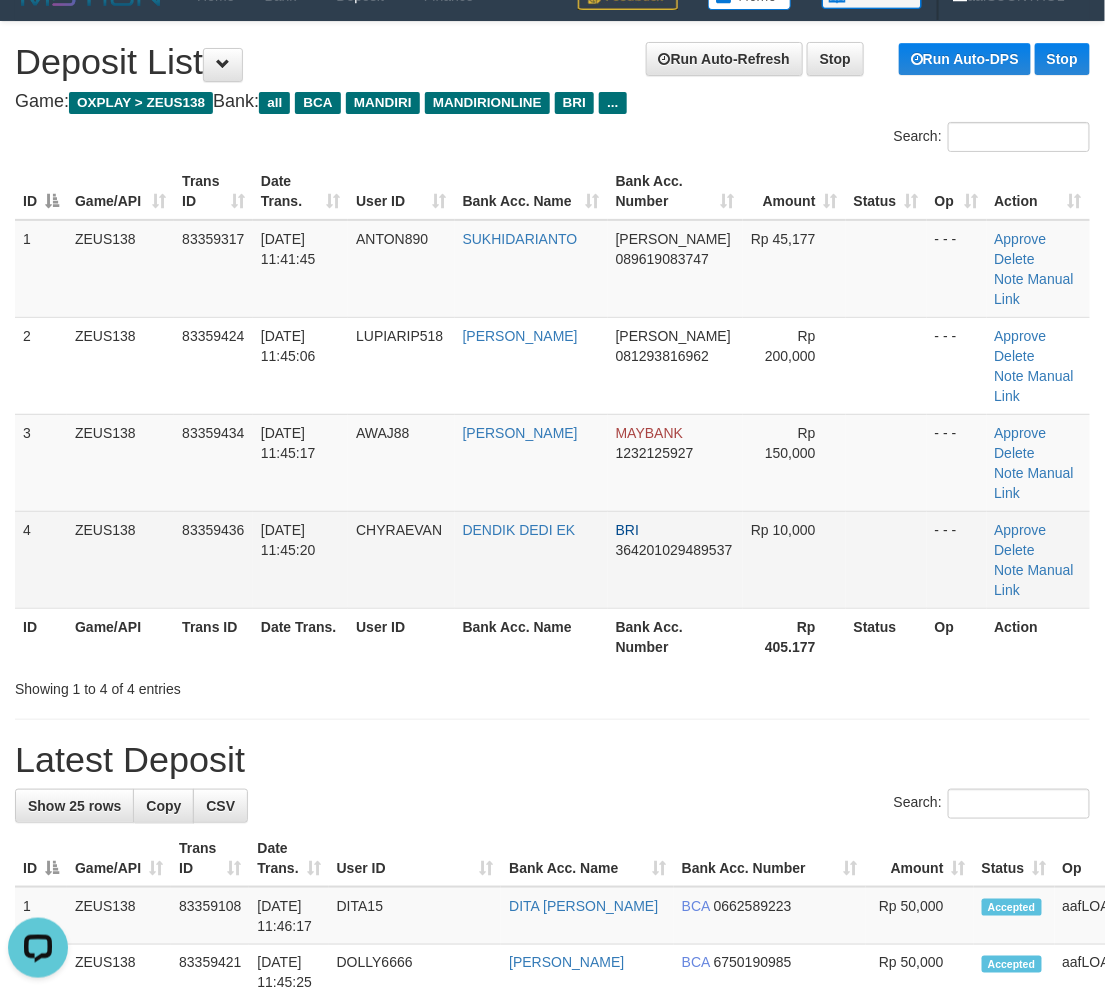 click at bounding box center (886, 559) 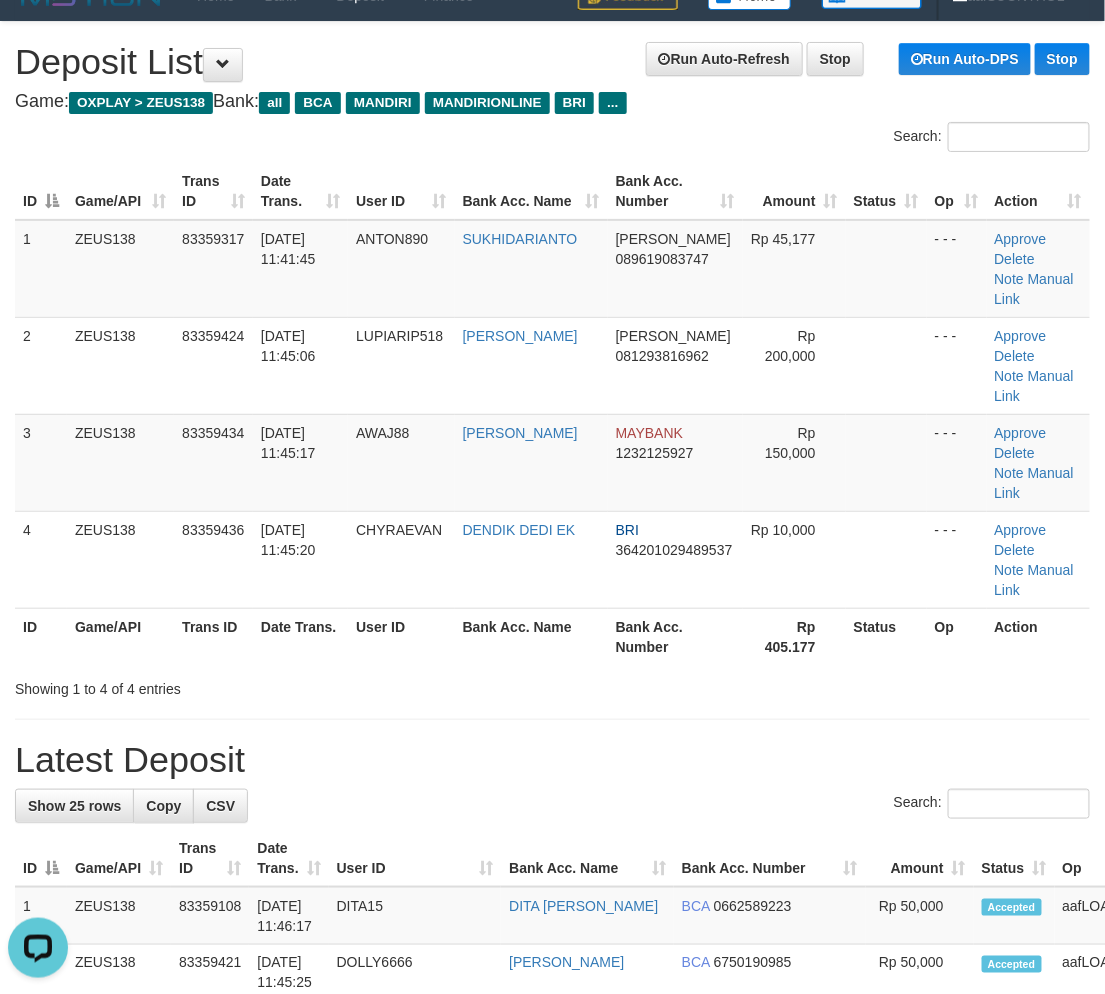 drag, startPoint x: 892, startPoint y: 558, endPoint x: 1112, endPoint y: 620, distance: 228.56946 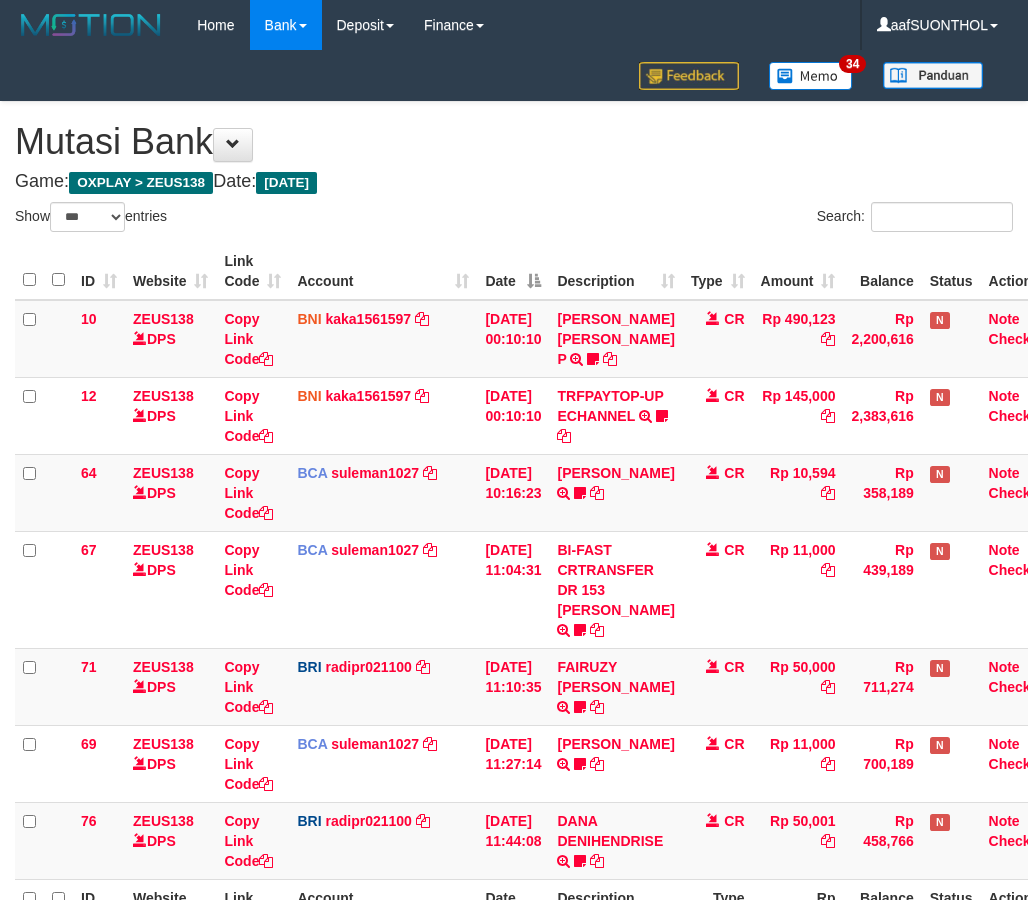 select on "***" 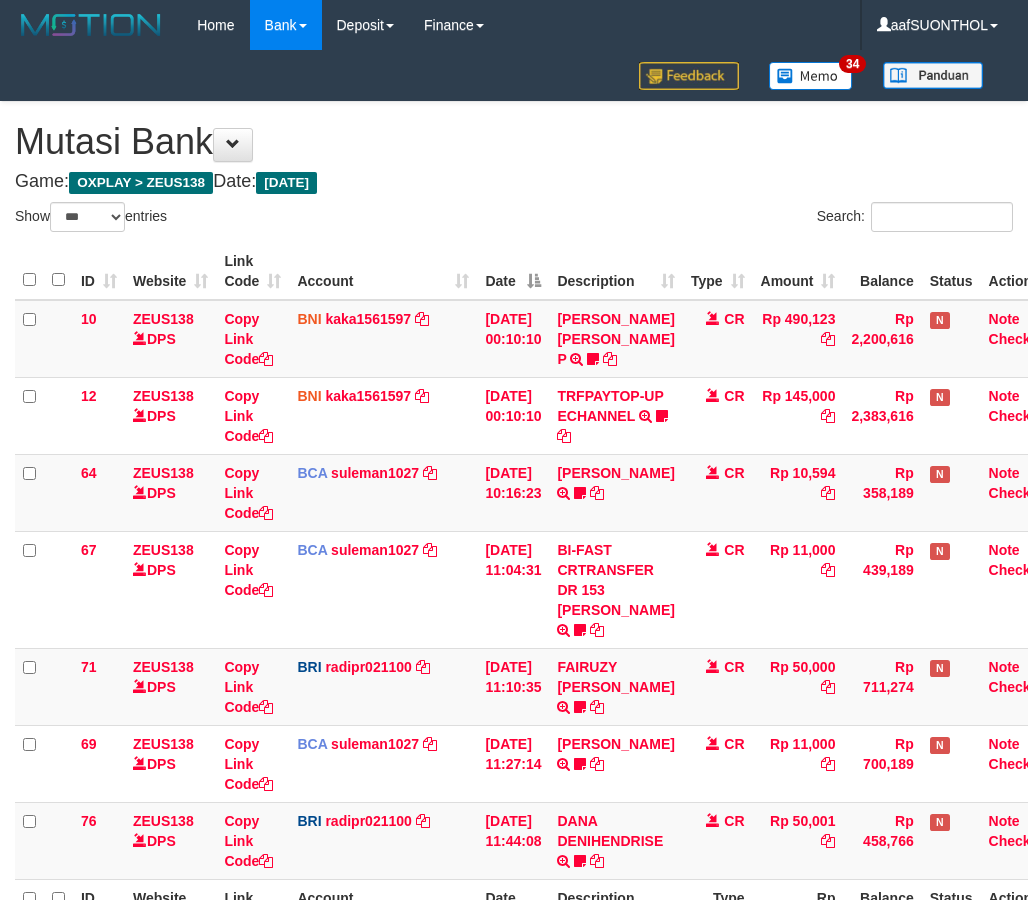 scroll, scrollTop: 174, scrollLeft: 0, axis: vertical 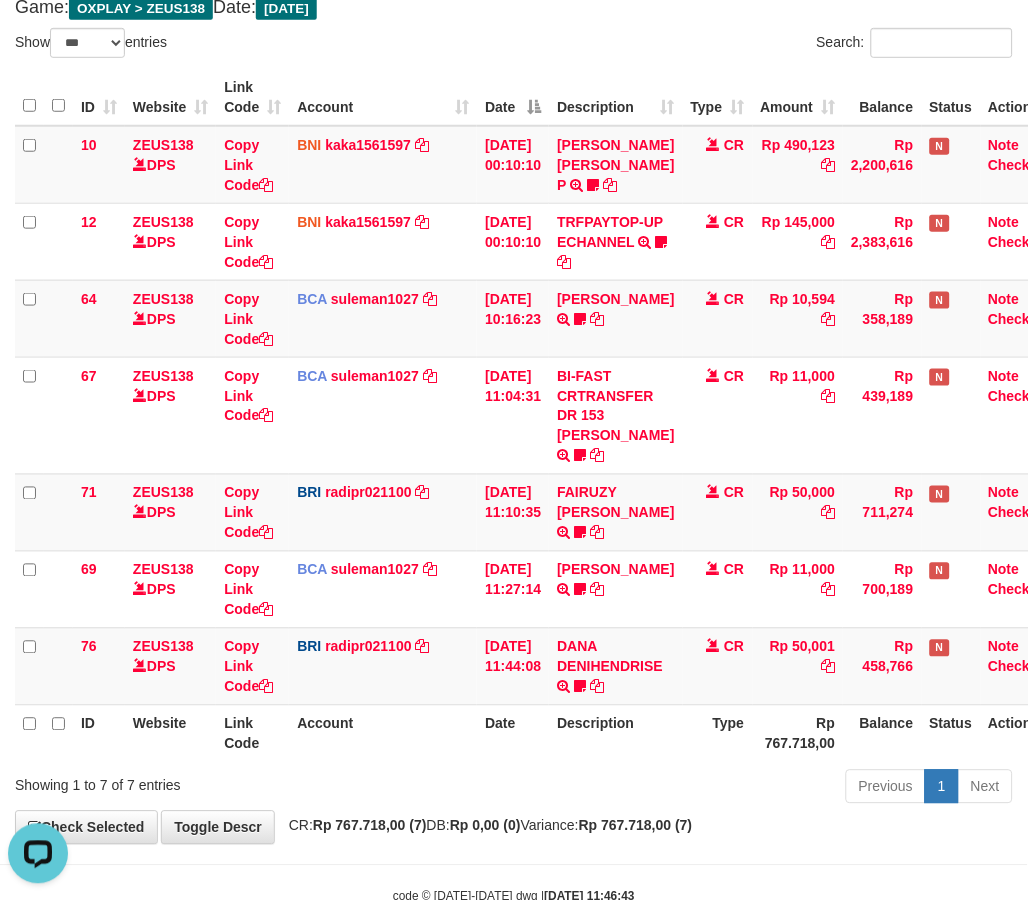 click on "Previous 1 Next" at bounding box center [728, 789] 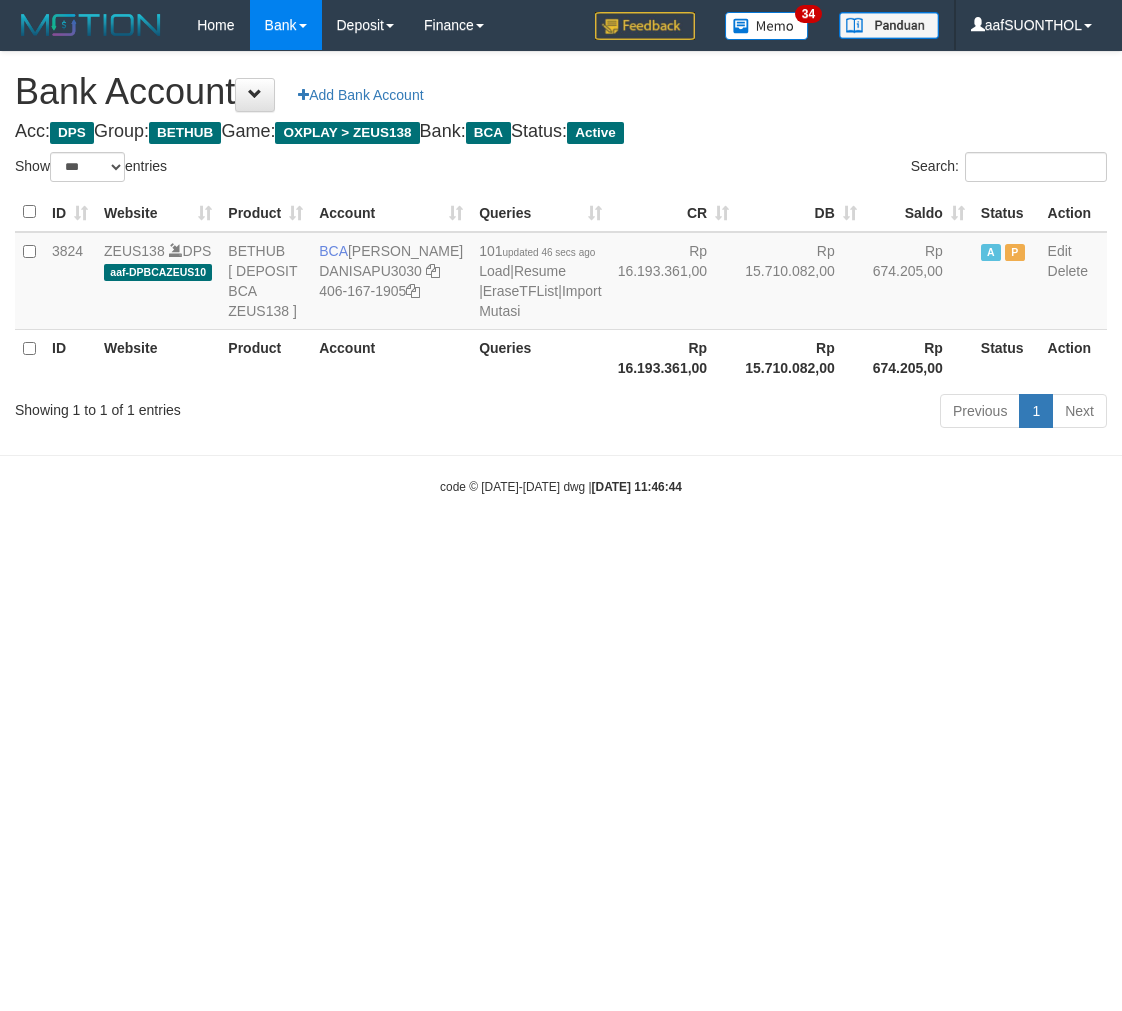 select on "***" 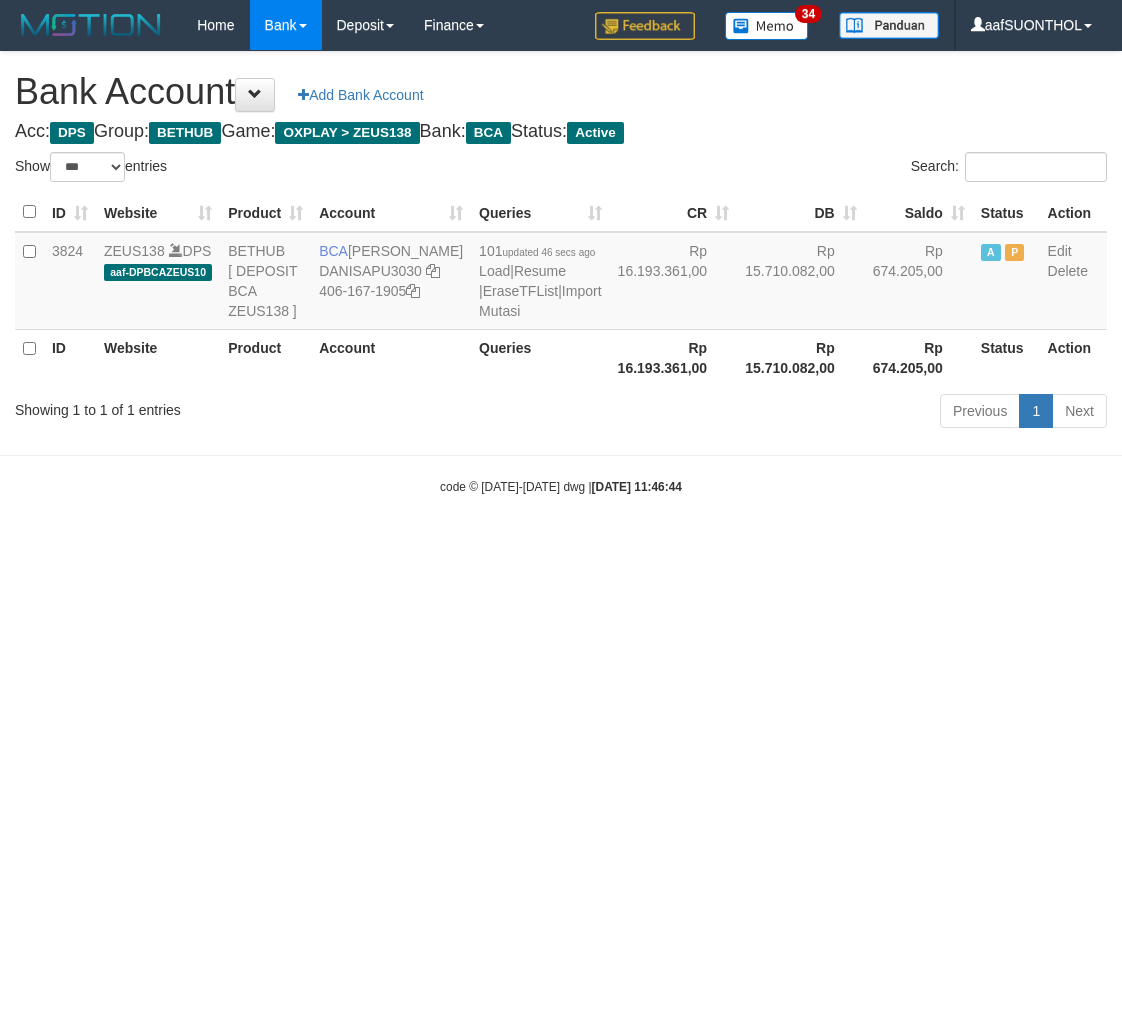 scroll, scrollTop: 0, scrollLeft: 0, axis: both 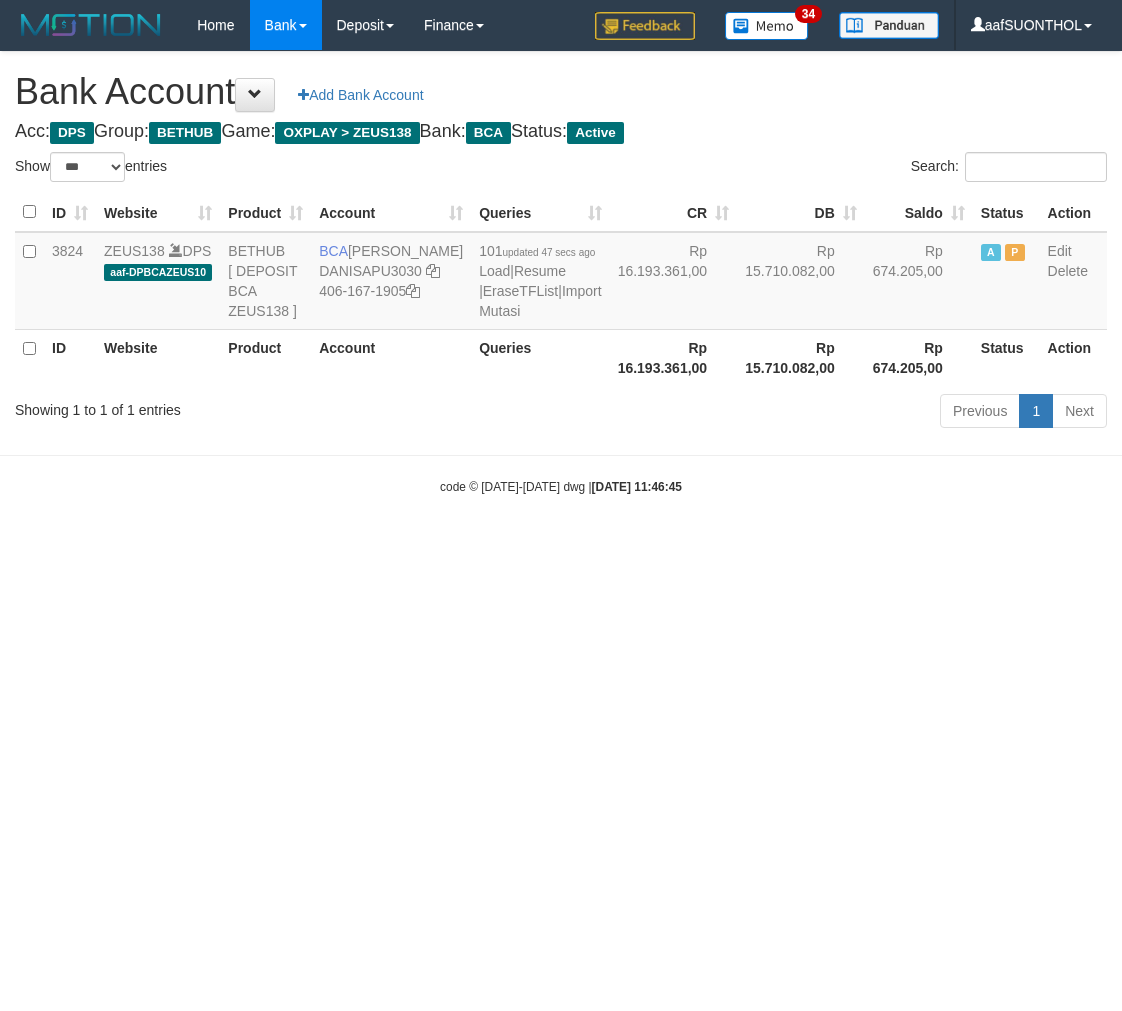 select on "***" 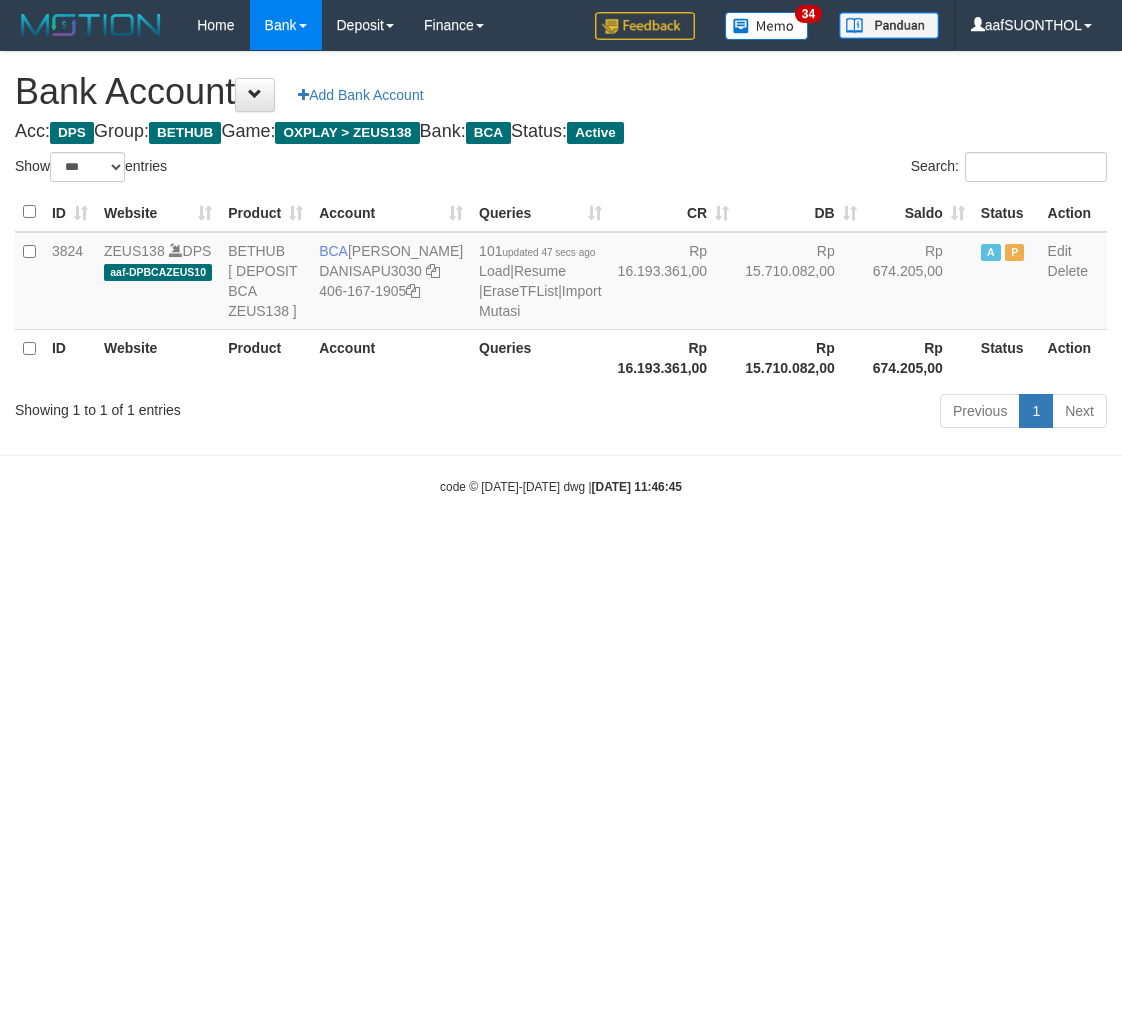 scroll, scrollTop: 0, scrollLeft: 0, axis: both 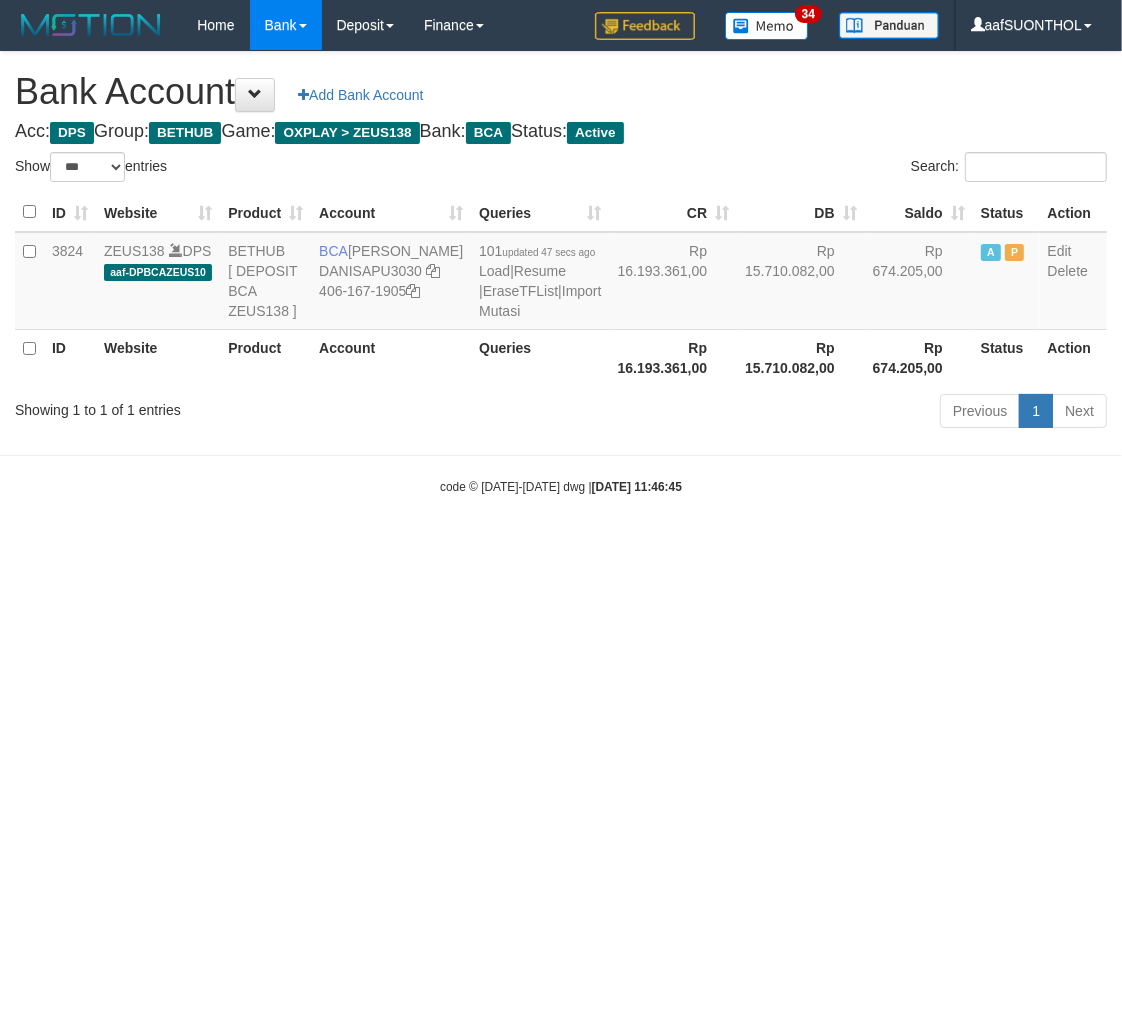 click on "Toggle navigation
Home
Bank
Account List
Load
By Website
Group
[OXPLAY]													ZEUS138
By Load Group (DPS)
Sync" at bounding box center (561, 273) 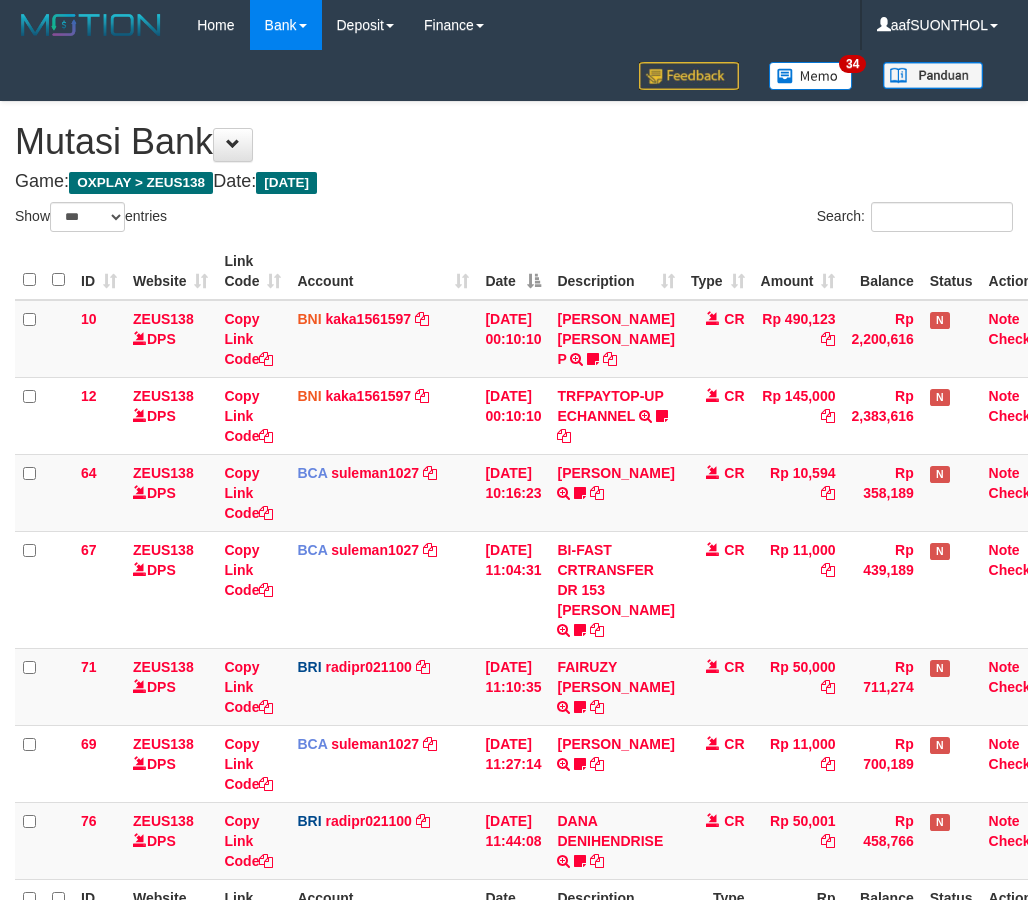 select on "***" 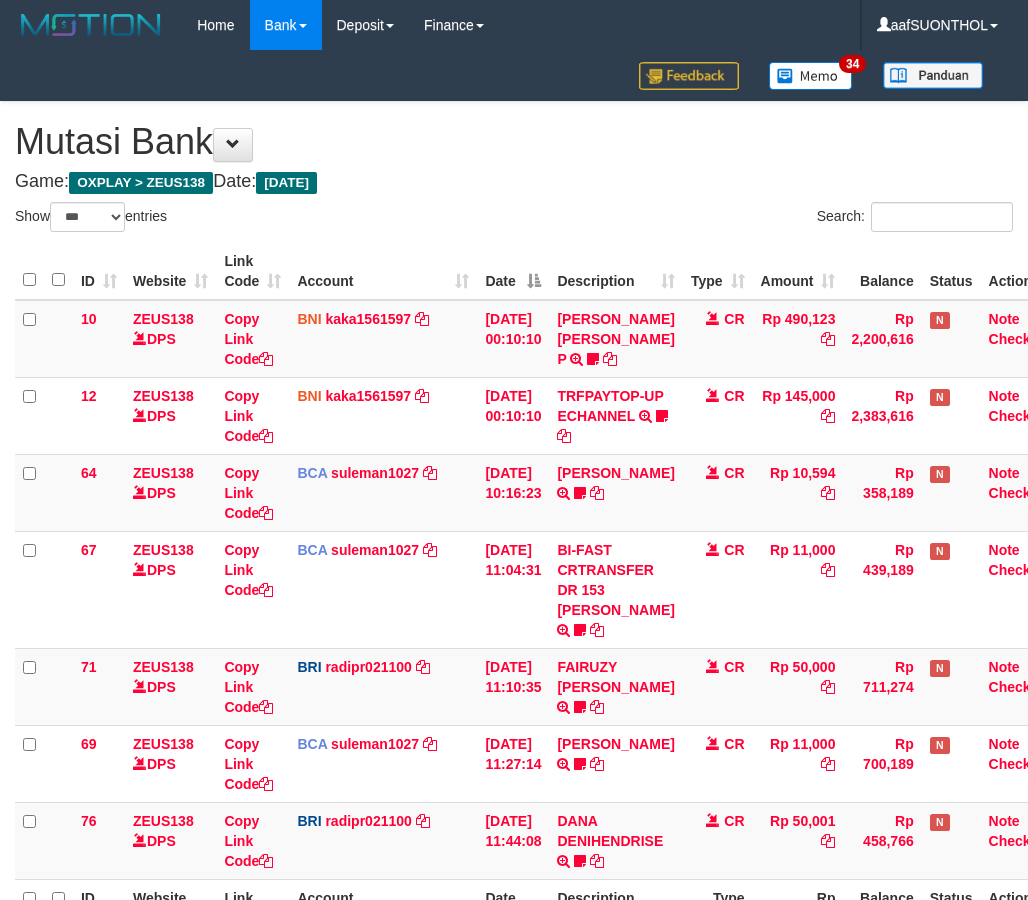 scroll, scrollTop: 174, scrollLeft: 0, axis: vertical 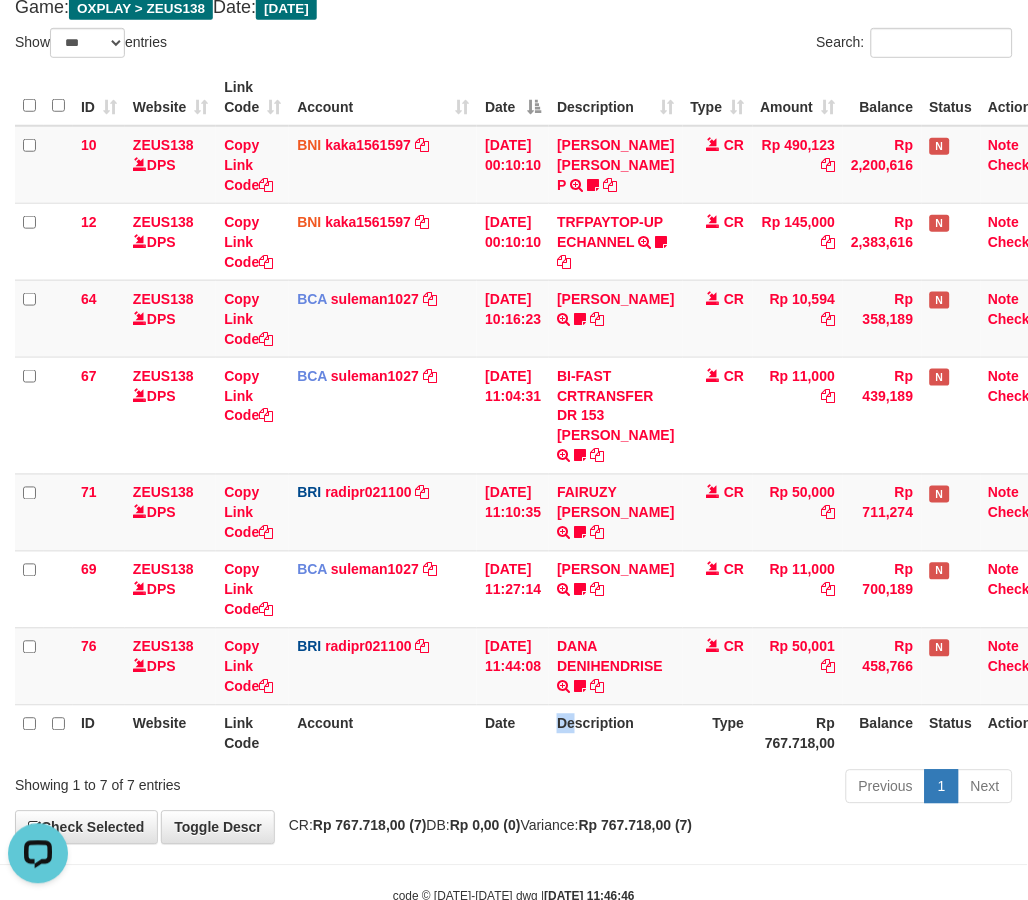 drag, startPoint x: 587, startPoint y: 776, endPoint x: 557, endPoint y: 767, distance: 31.320919 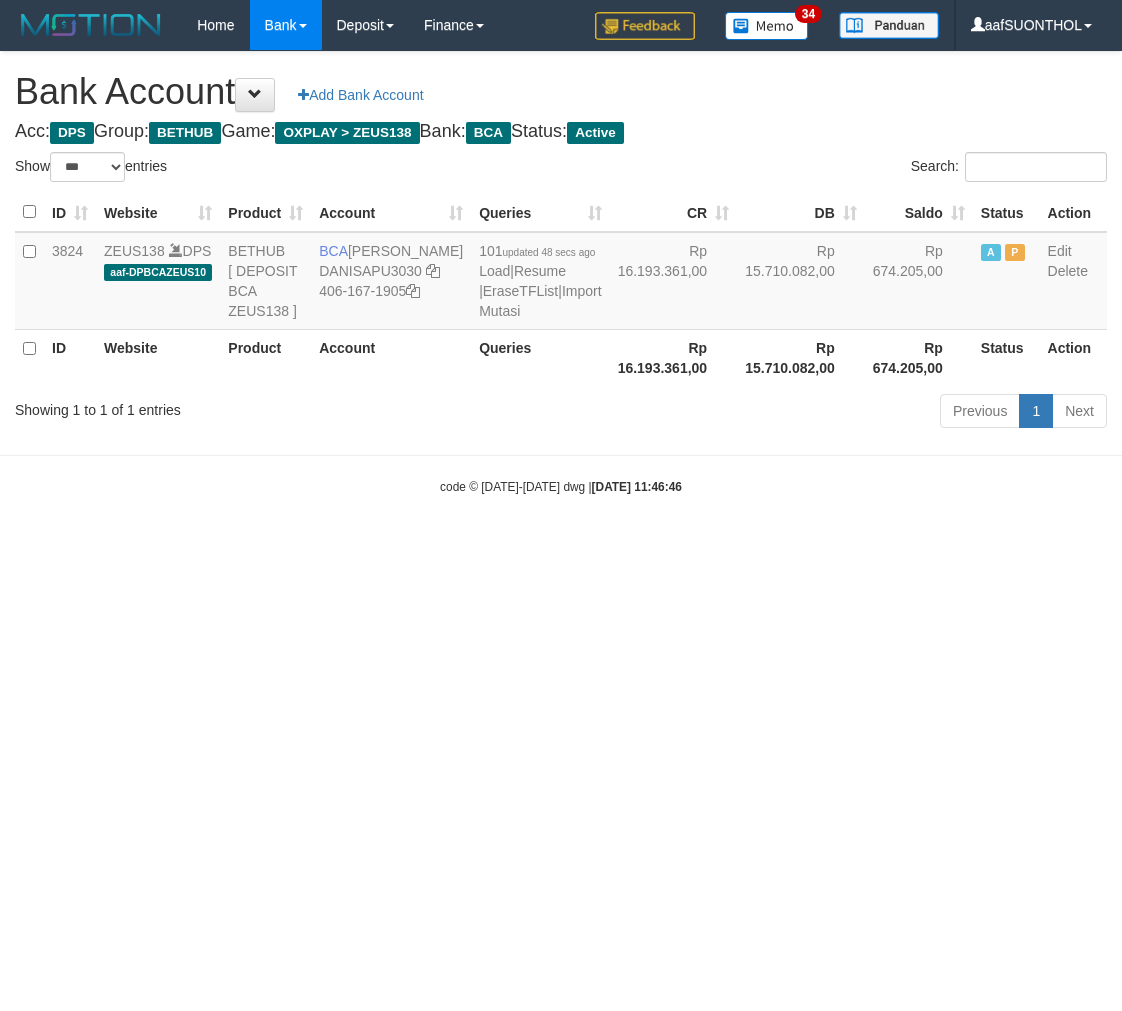select on "***" 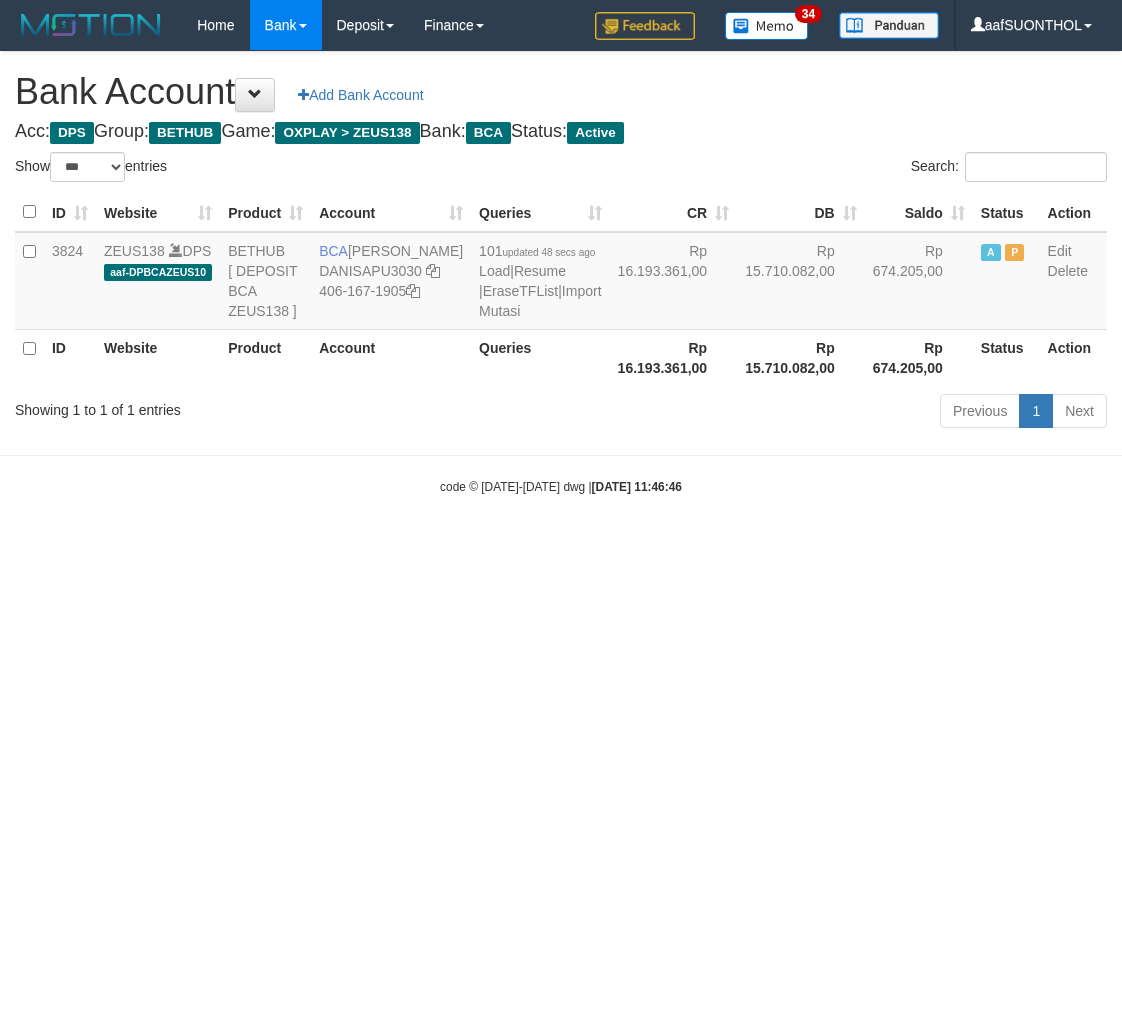 scroll, scrollTop: 0, scrollLeft: 0, axis: both 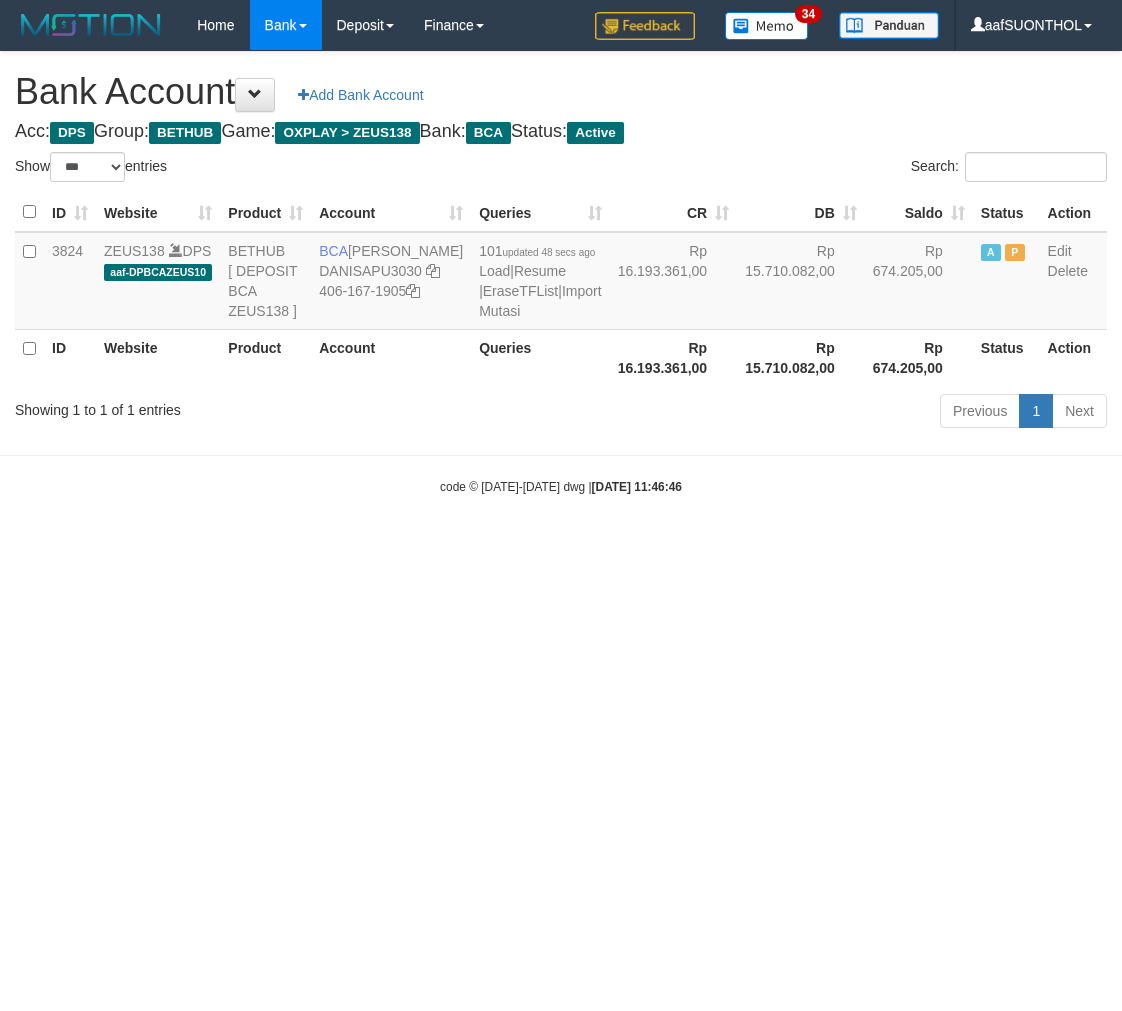 select on "***" 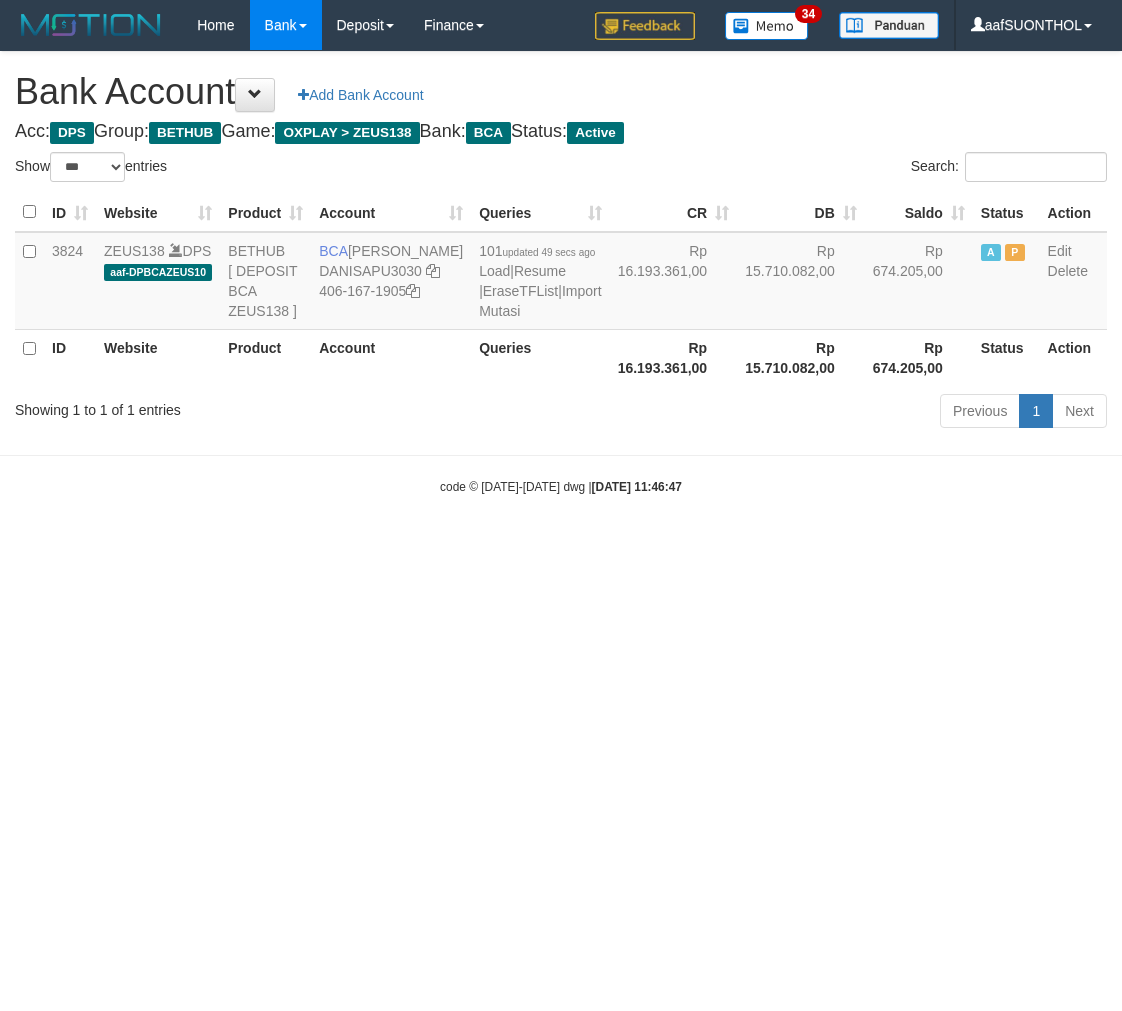 select on "***" 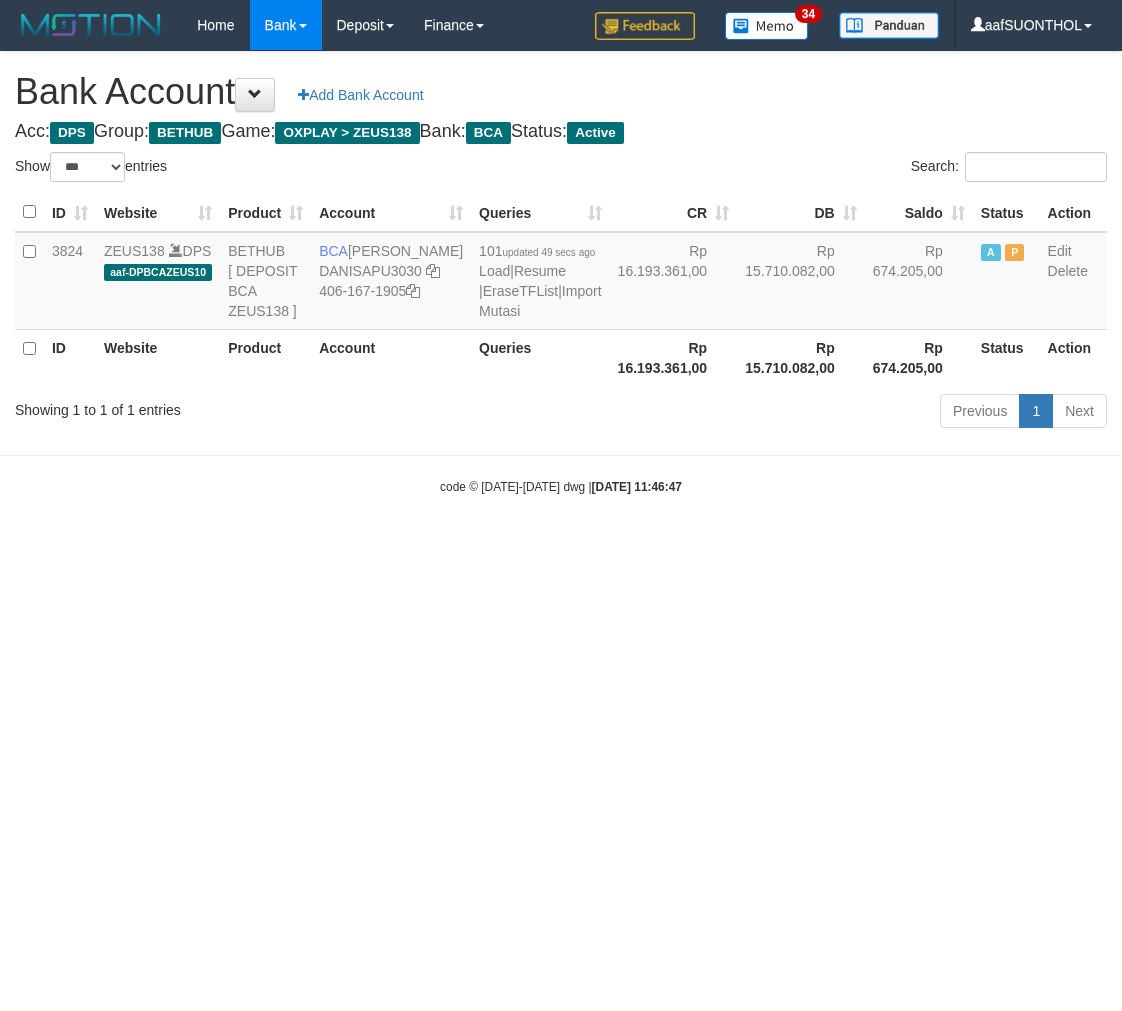 scroll, scrollTop: 0, scrollLeft: 0, axis: both 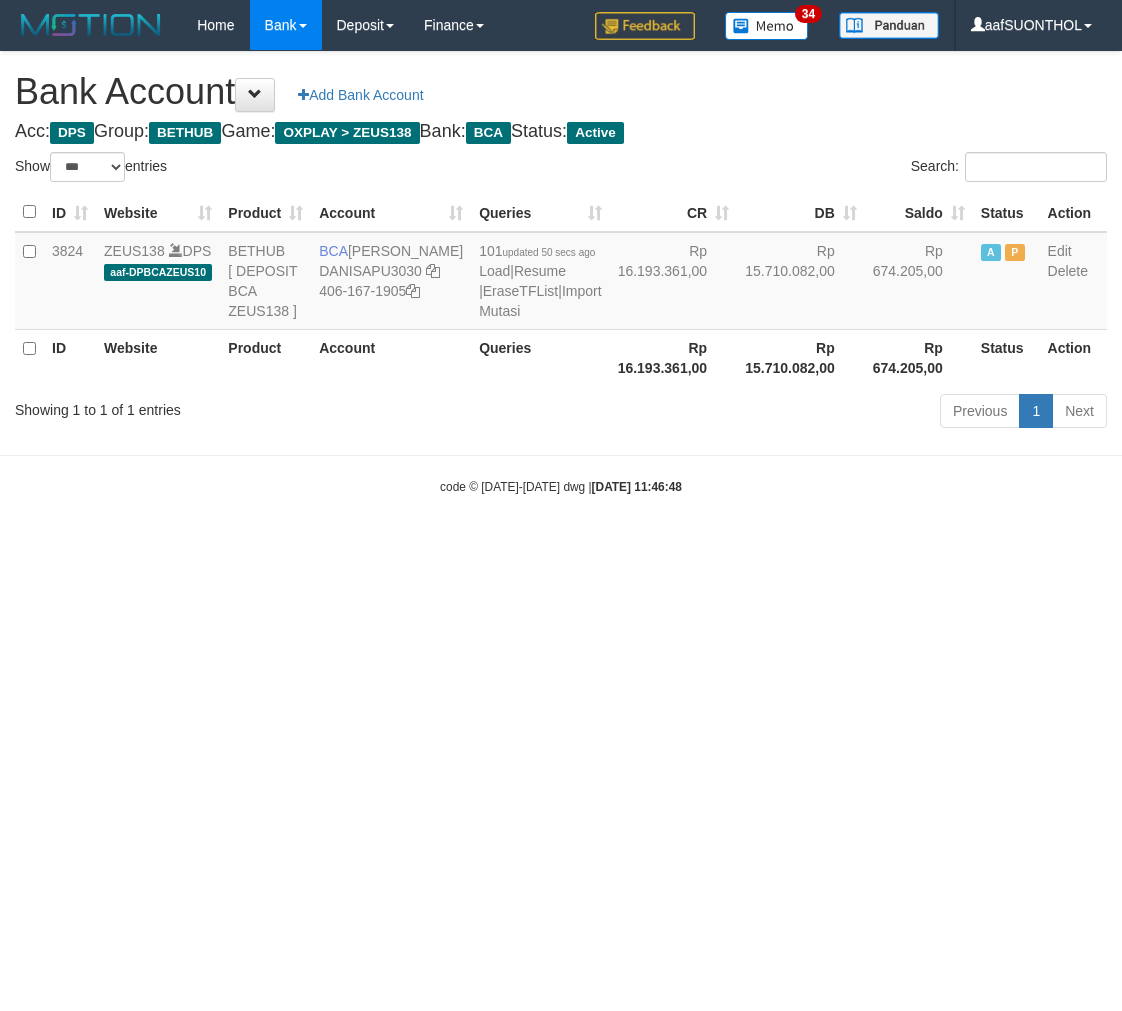 select on "***" 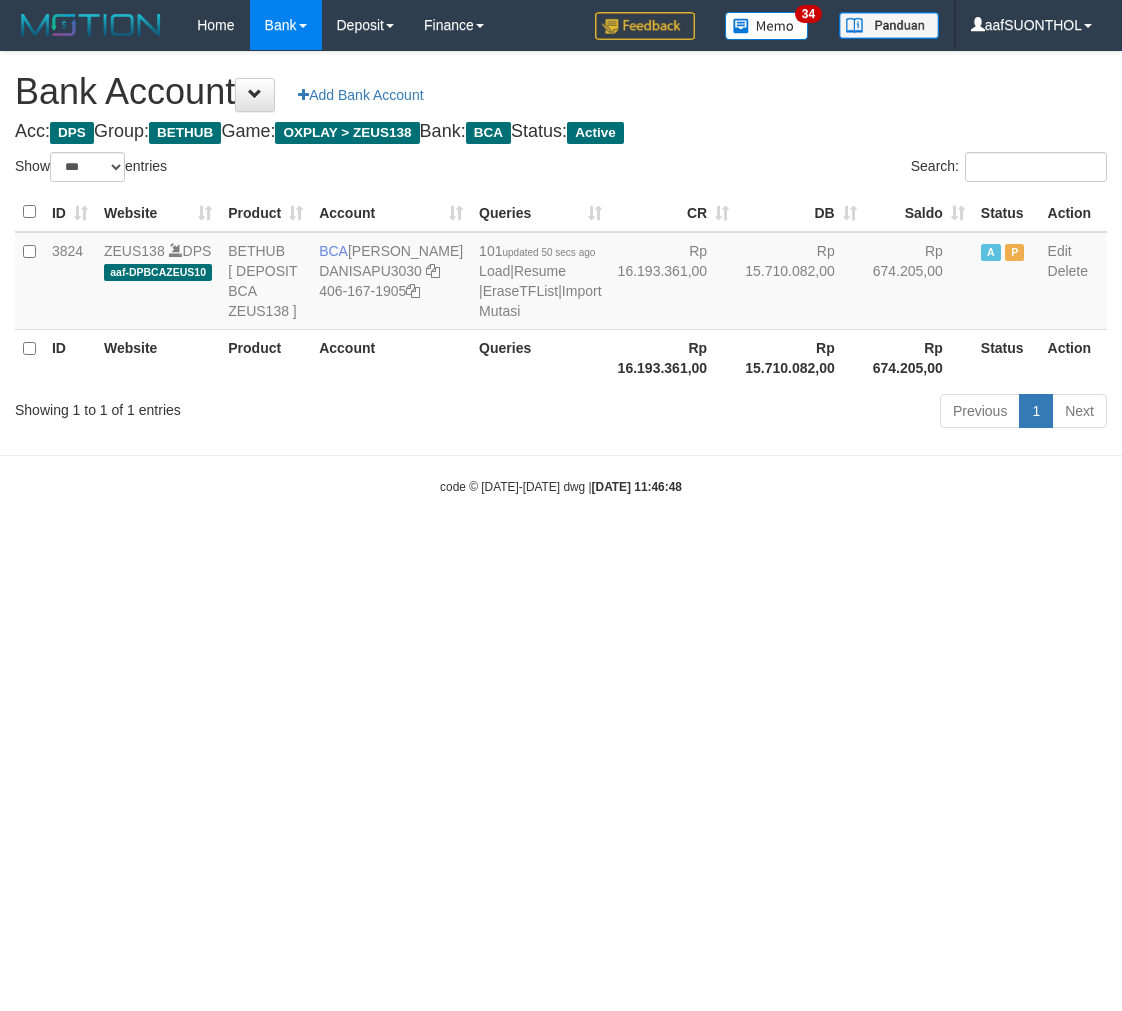 scroll, scrollTop: 0, scrollLeft: 0, axis: both 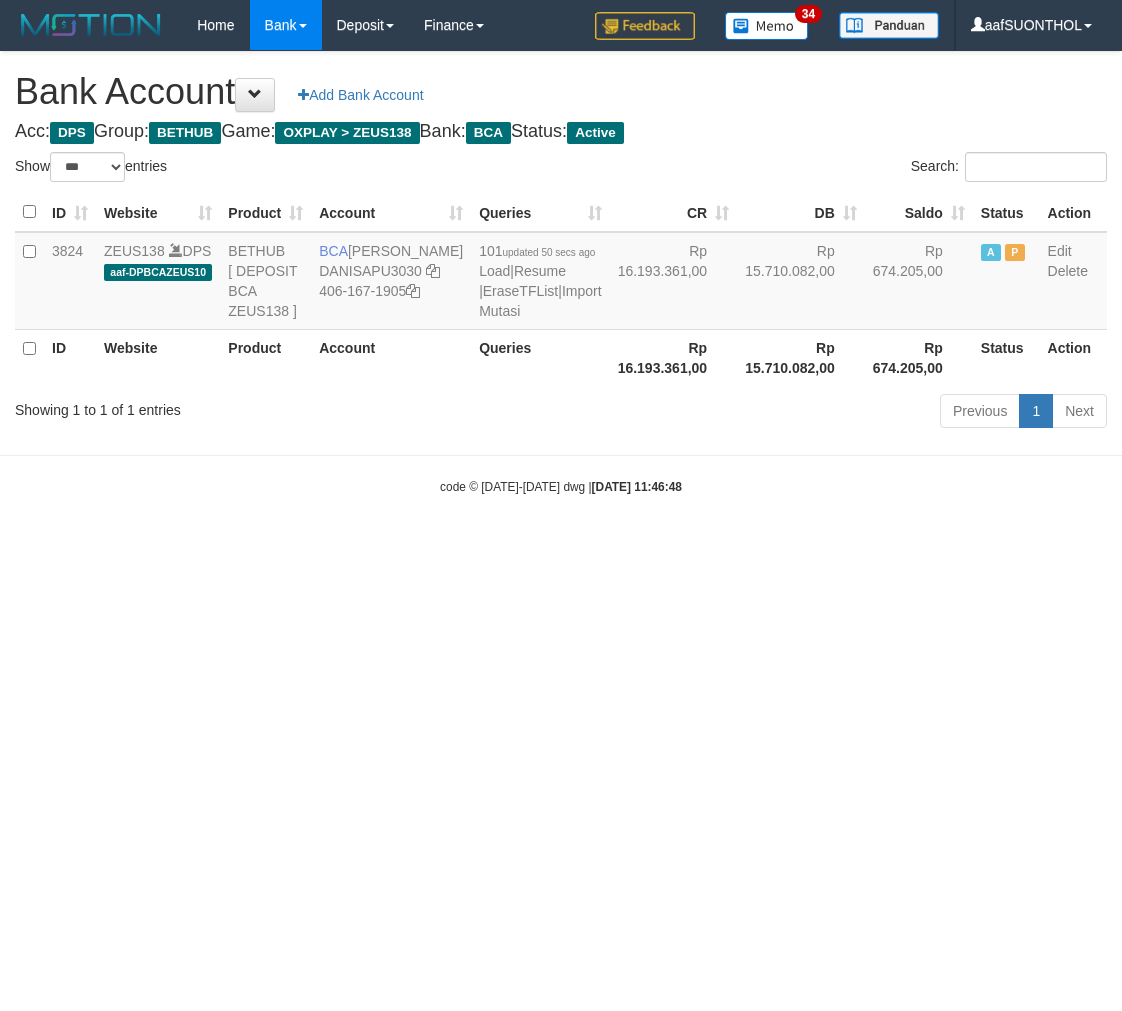 select on "***" 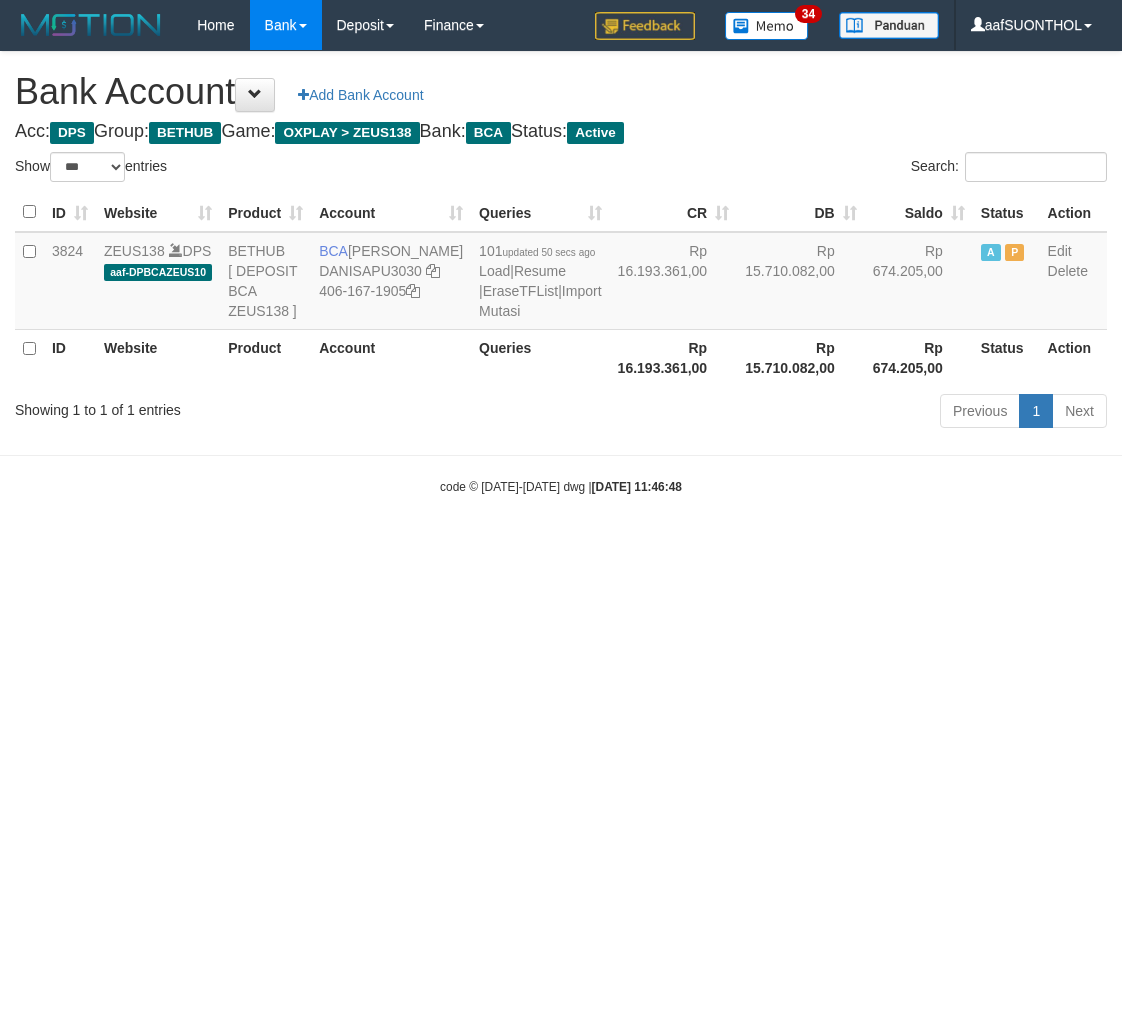 scroll, scrollTop: 0, scrollLeft: 0, axis: both 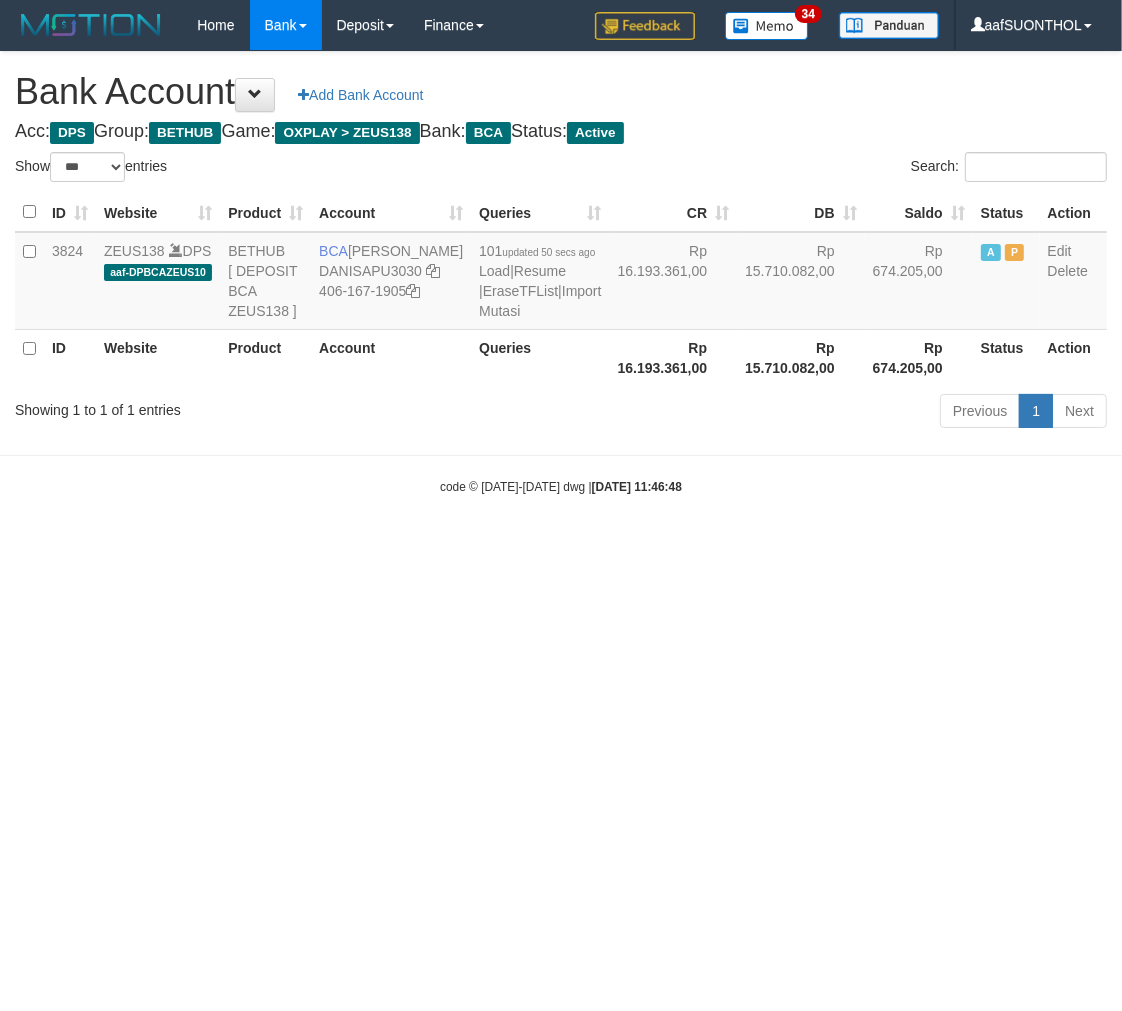 click on "Toggle navigation
Home
Bank
Account List
Load
By Website
Group
[OXPLAY]													ZEUS138
By Load Group (DPS)
Sync" at bounding box center (561, 273) 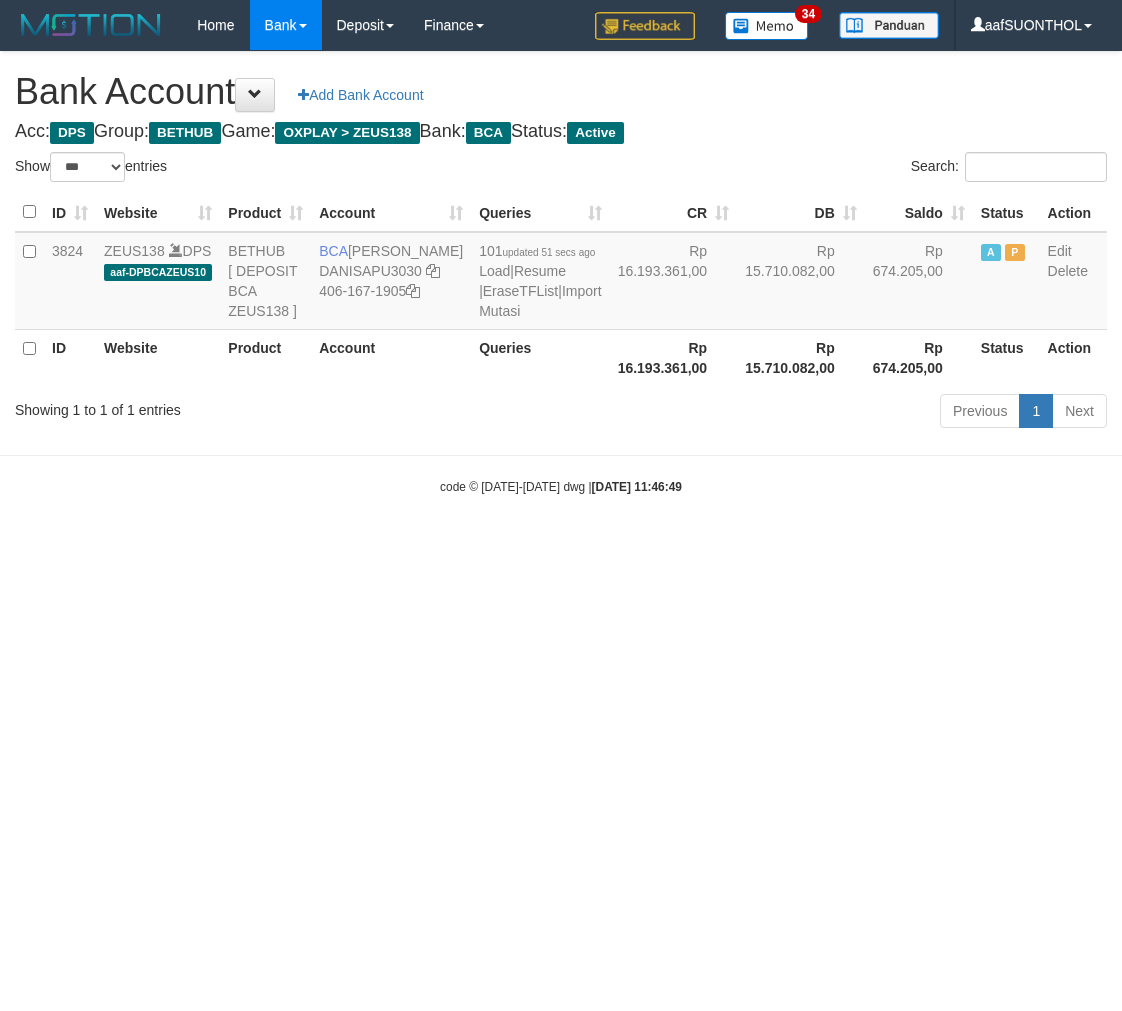select on "***" 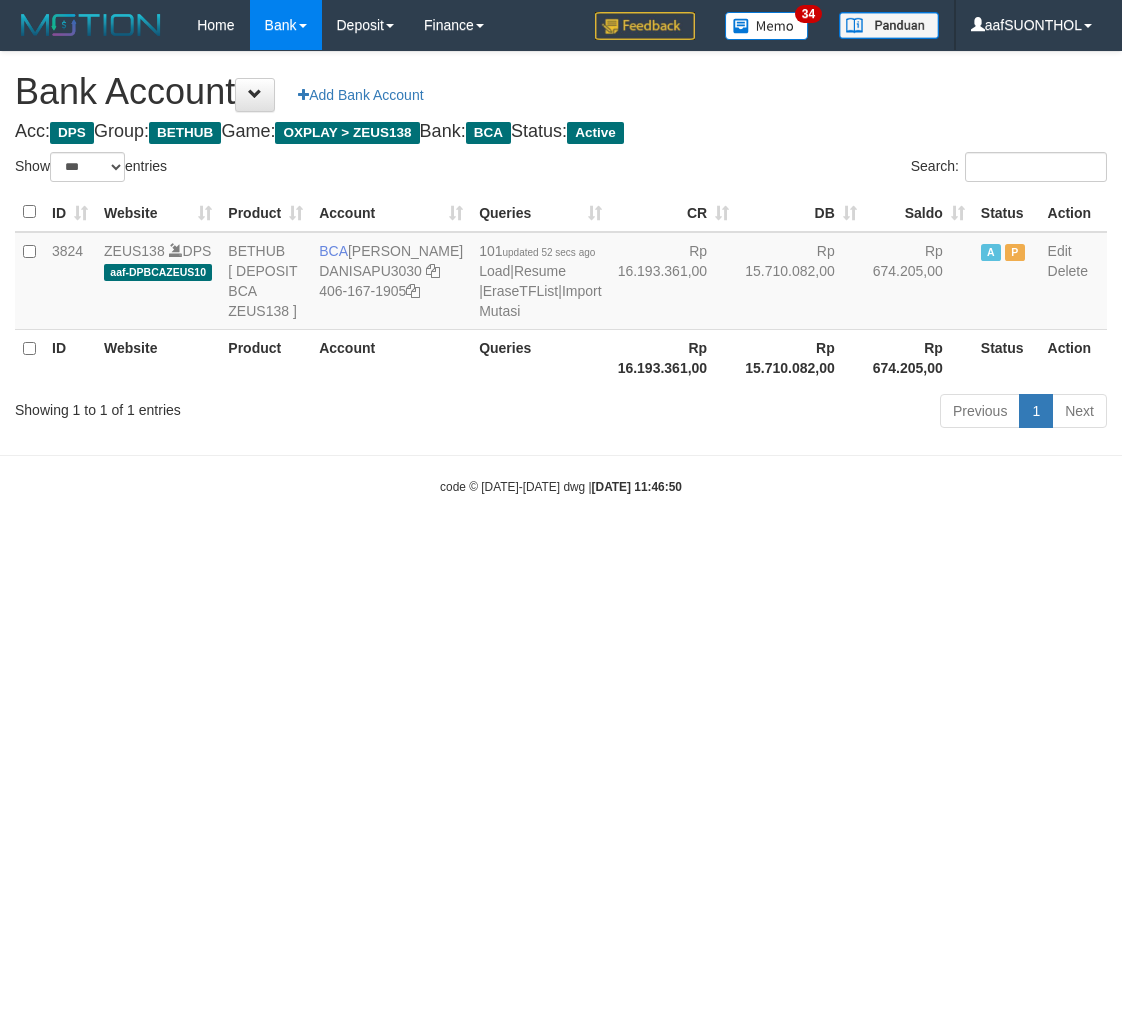 select on "***" 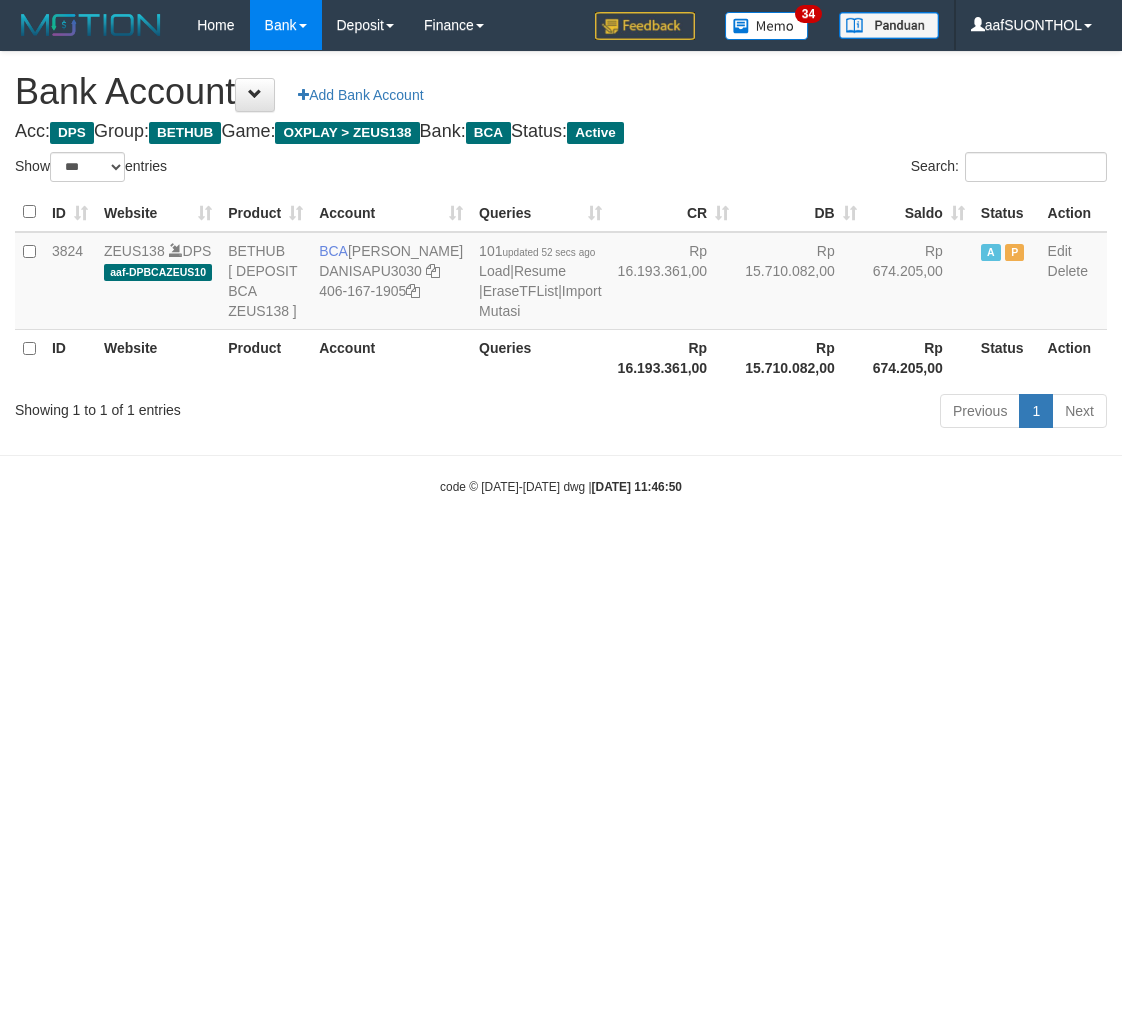 scroll, scrollTop: 0, scrollLeft: 0, axis: both 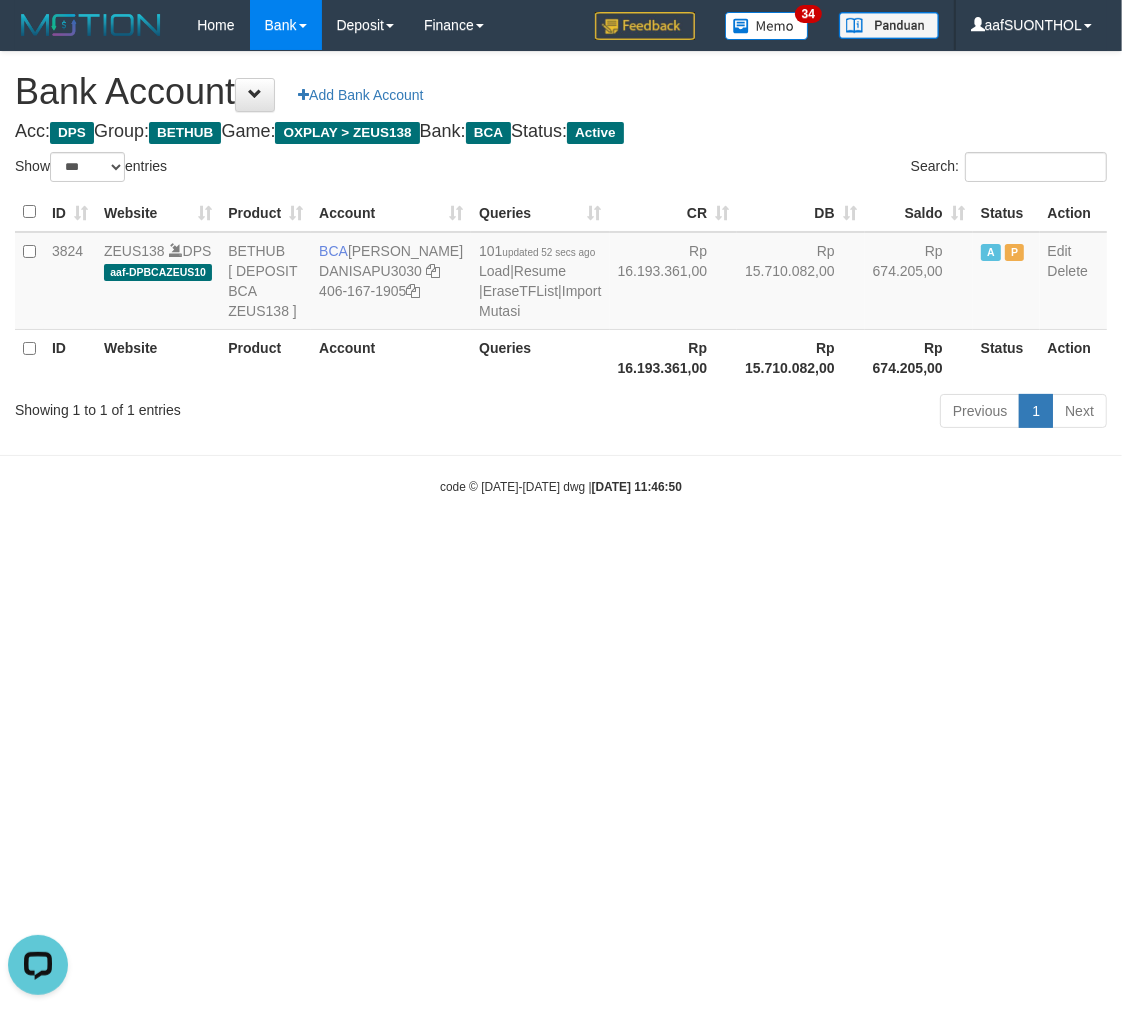 drag, startPoint x: 855, startPoint y: 794, endPoint x: 842, endPoint y: 785, distance: 15.811388 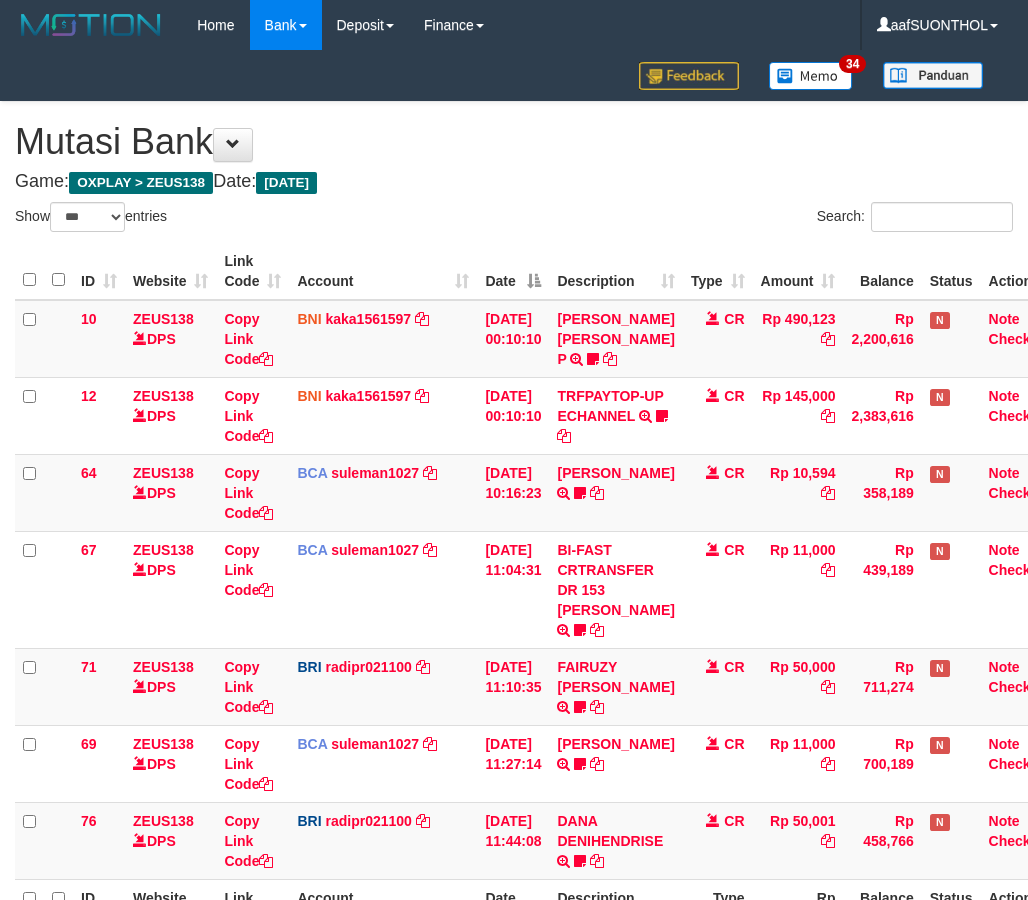 select on "***" 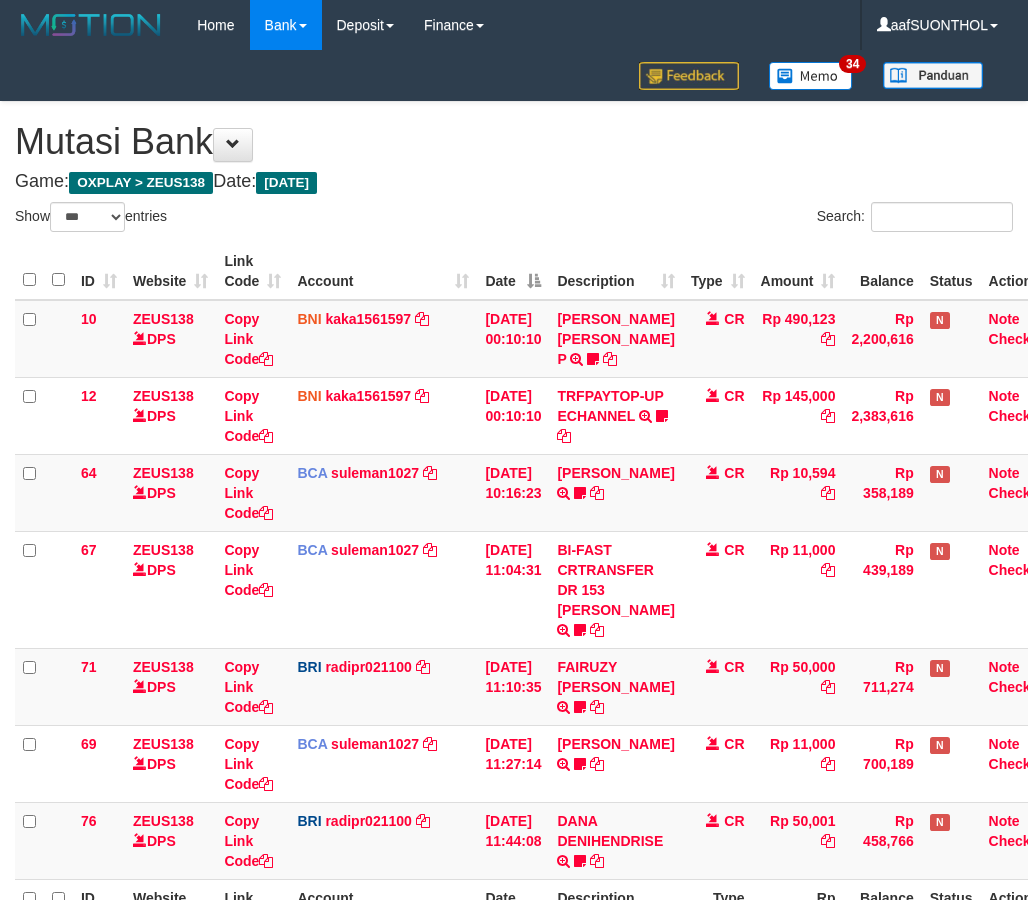 scroll, scrollTop: 174, scrollLeft: 0, axis: vertical 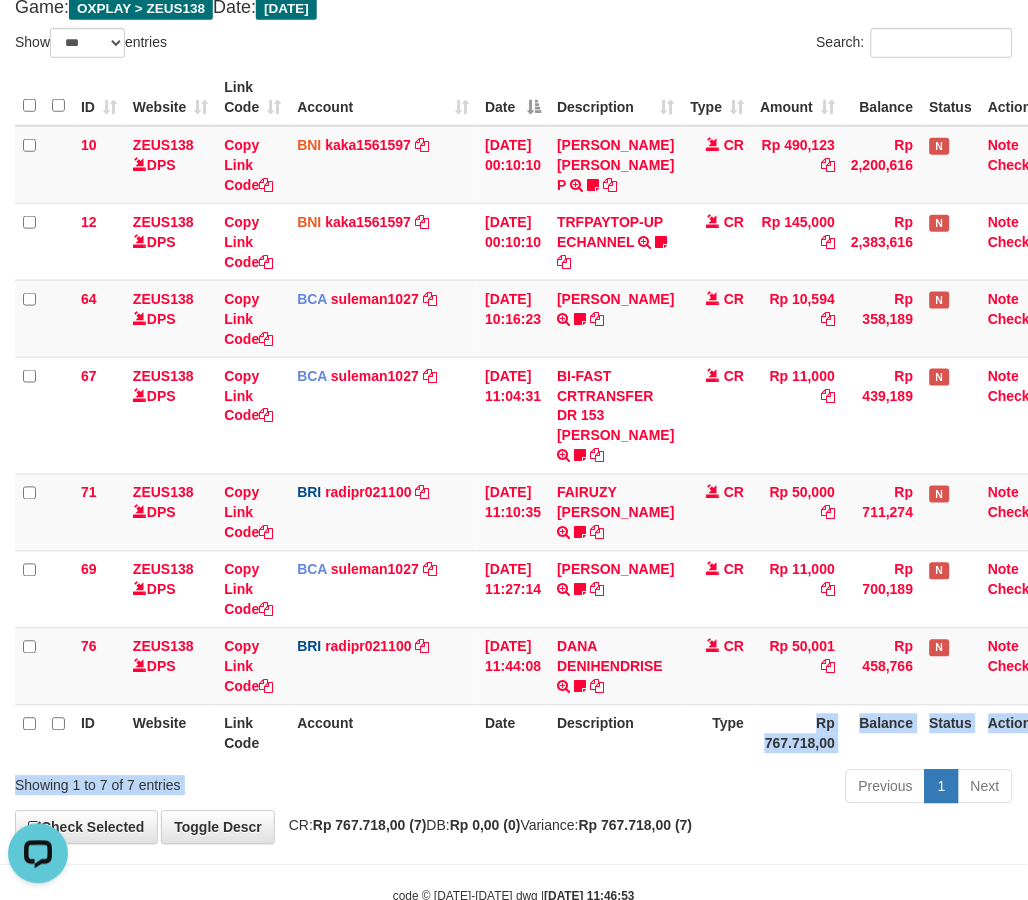 drag, startPoint x: 762, startPoint y: 778, endPoint x: 733, endPoint y: 771, distance: 29.832869 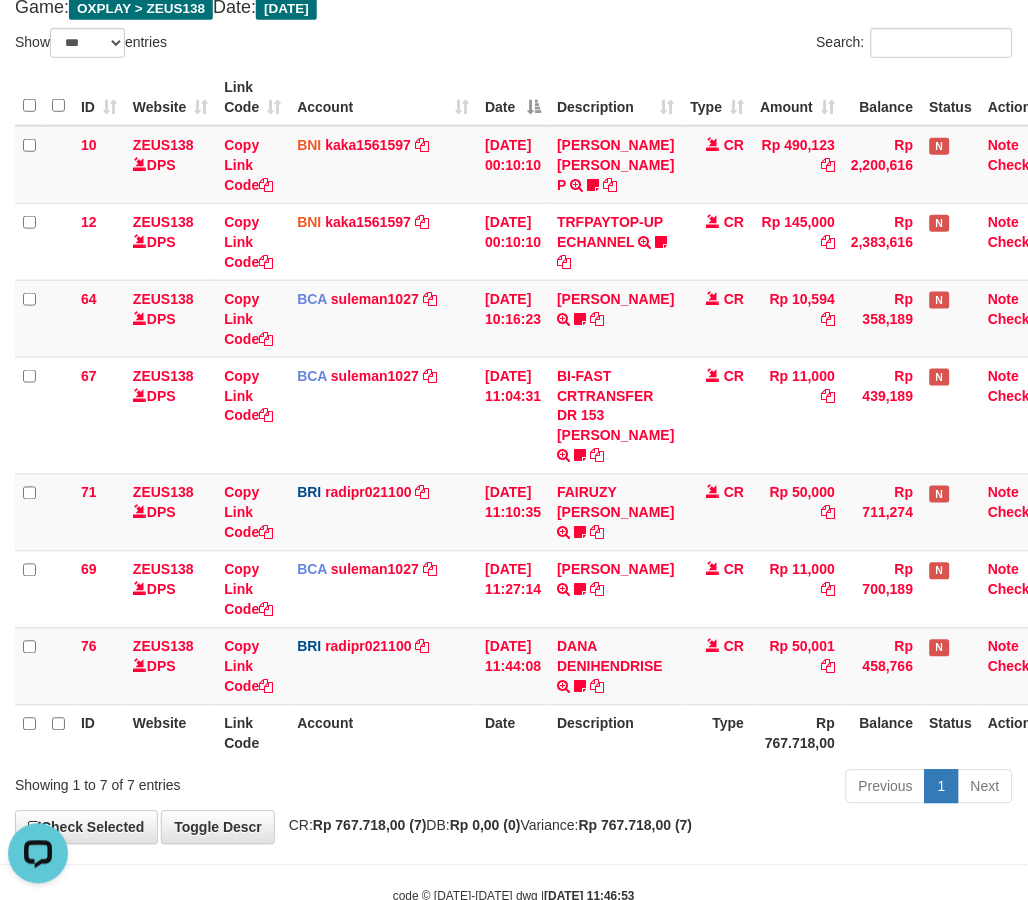 click on "Type" at bounding box center (718, 733) 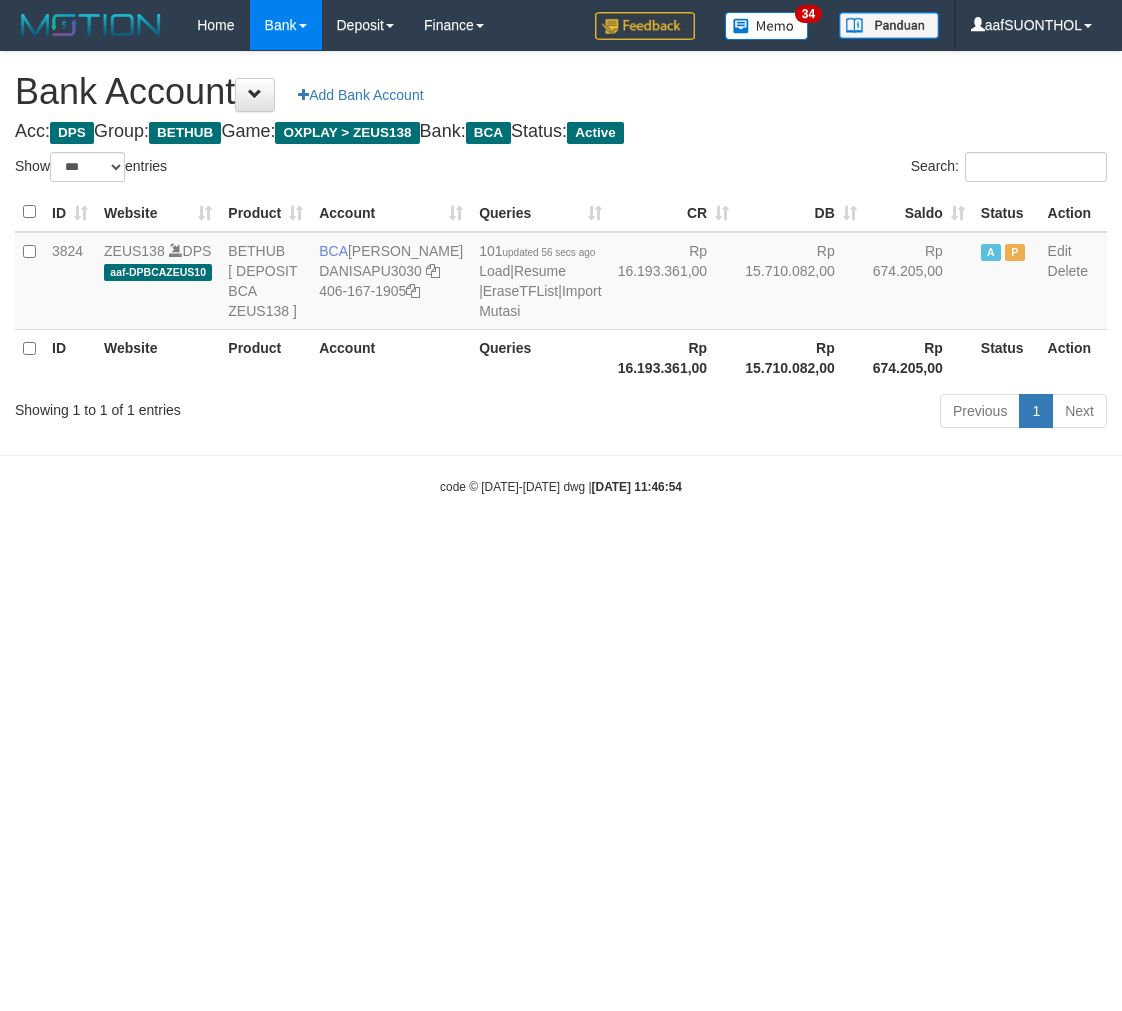 select on "***" 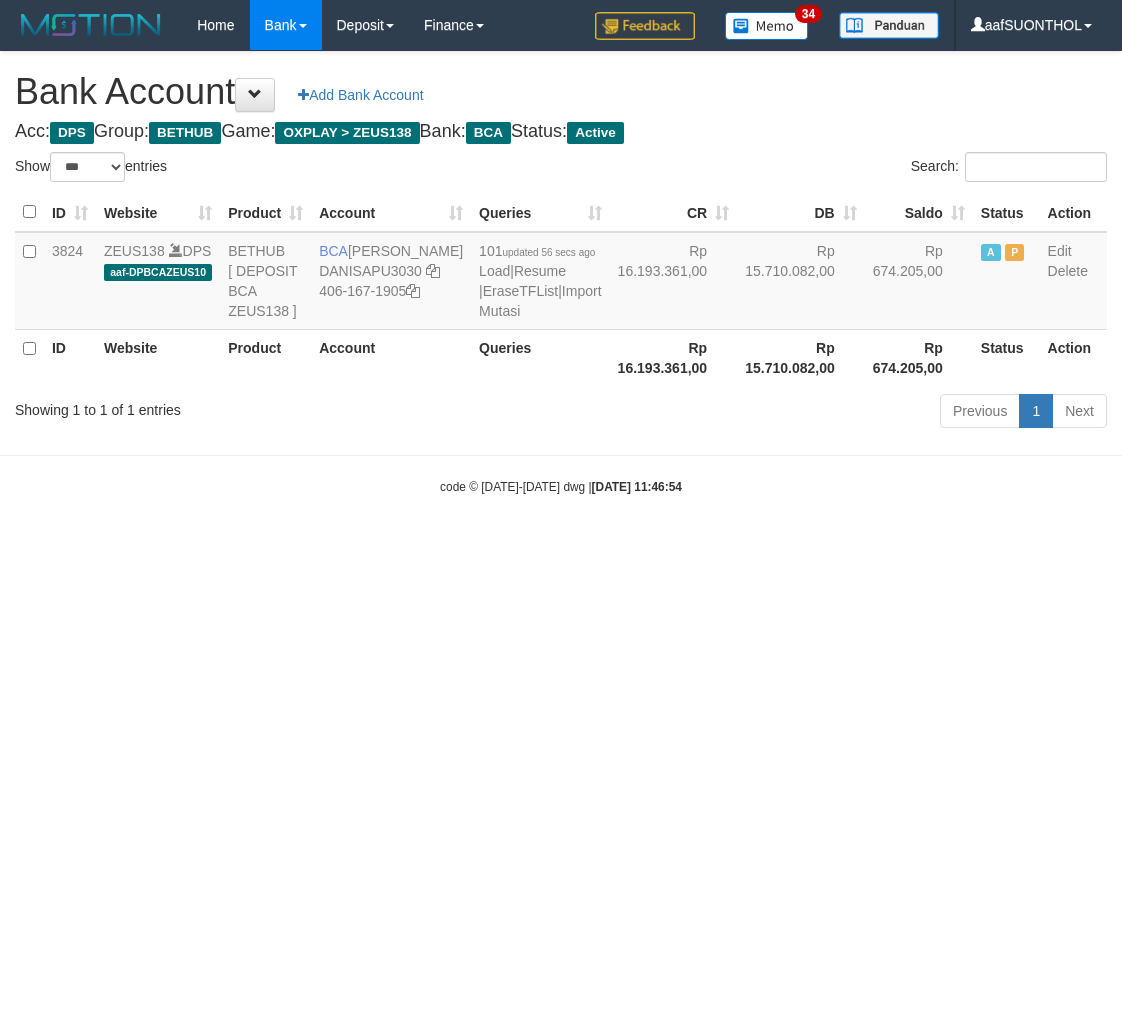 scroll, scrollTop: 0, scrollLeft: 0, axis: both 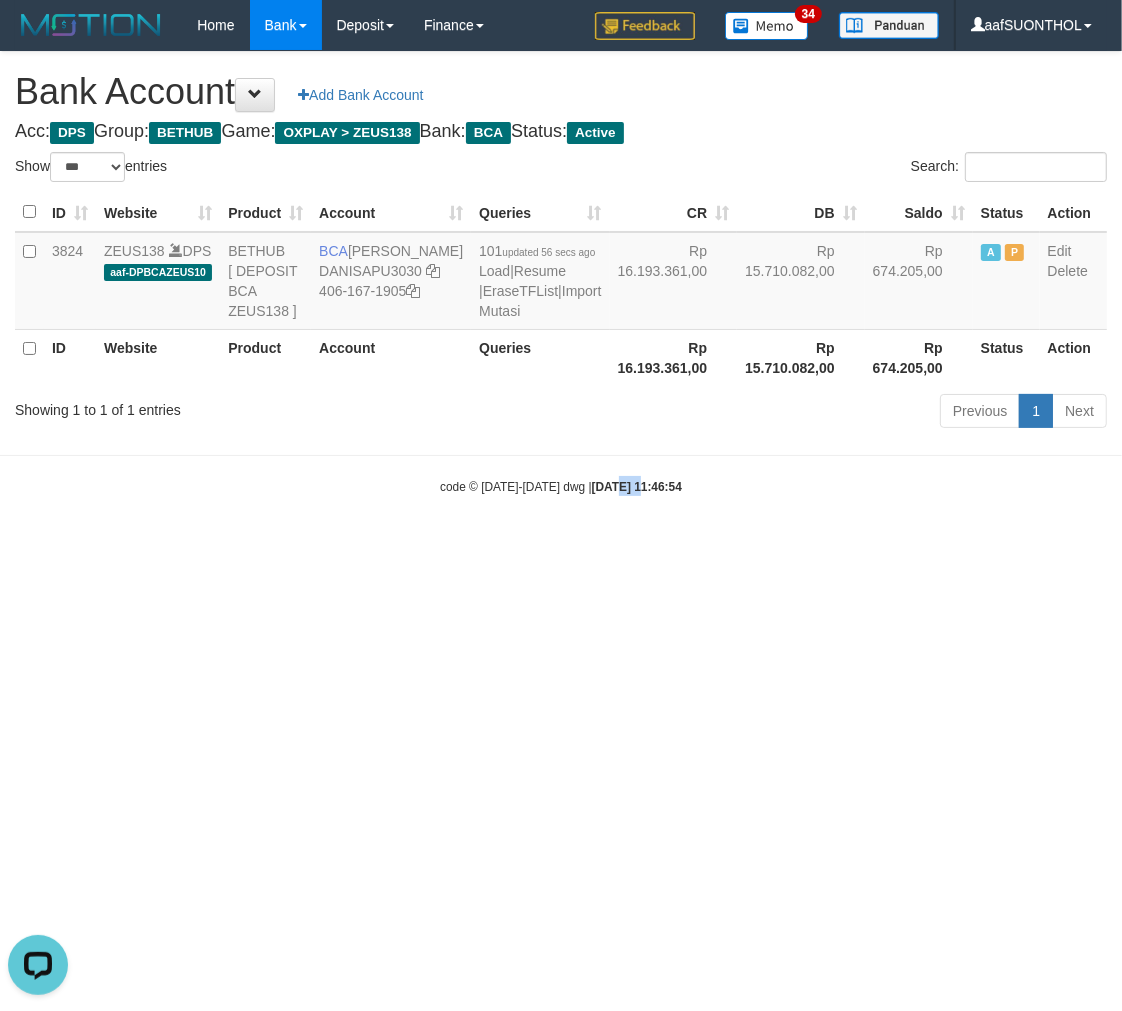 click on "code © 2012-2018 dwg |  2025/07/10 11:46:54" at bounding box center [561, 486] 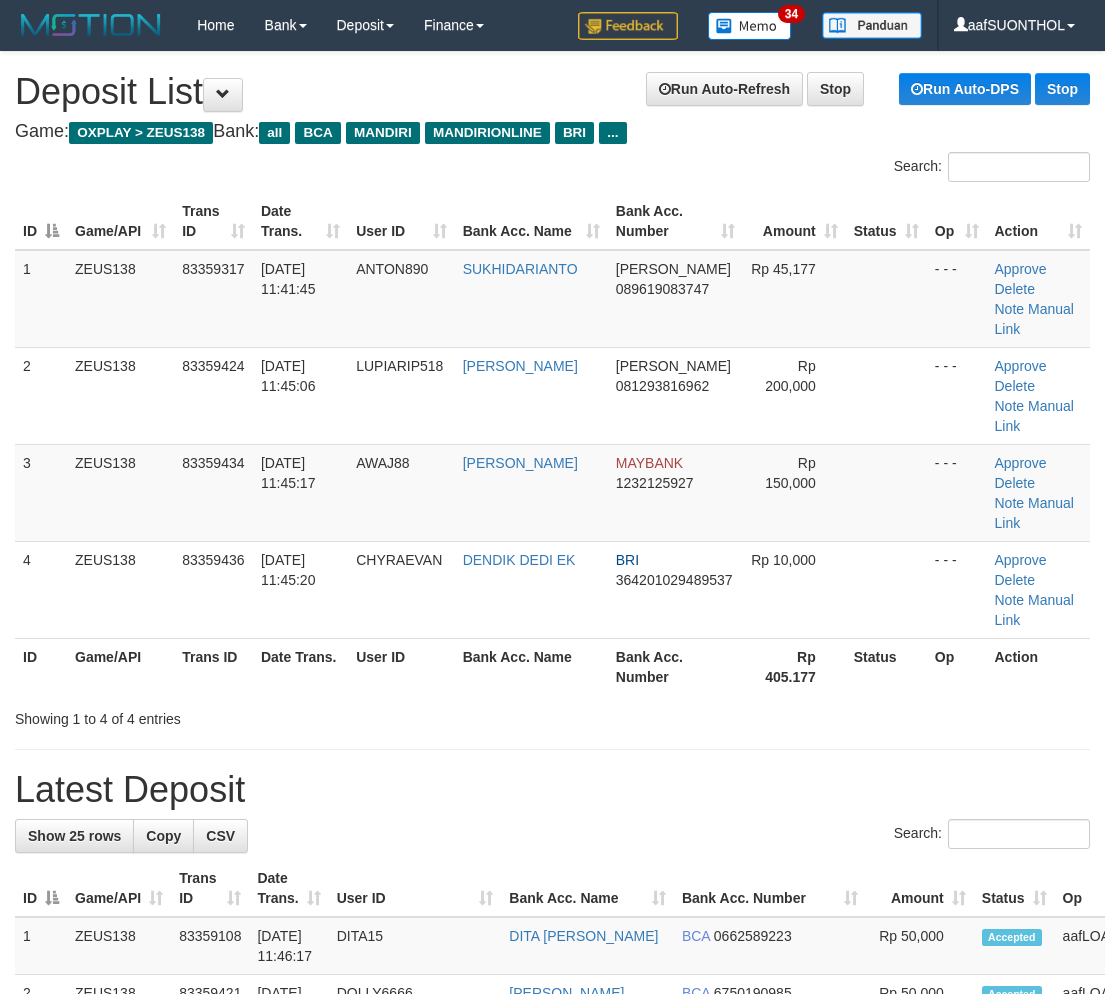 scroll, scrollTop: 30, scrollLeft: 0, axis: vertical 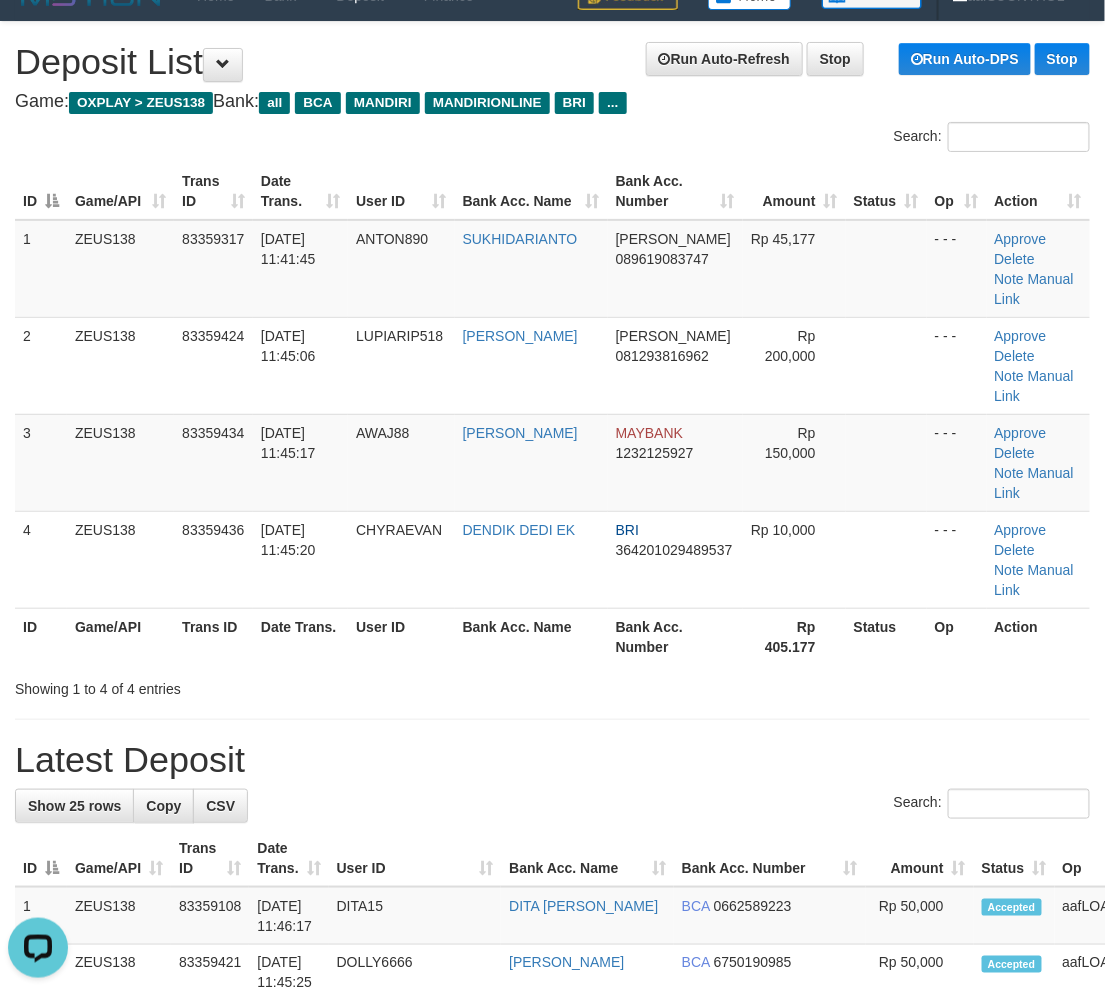 drag, startPoint x: 363, startPoint y: 812, endPoint x: 355, endPoint y: 798, distance: 16.124516 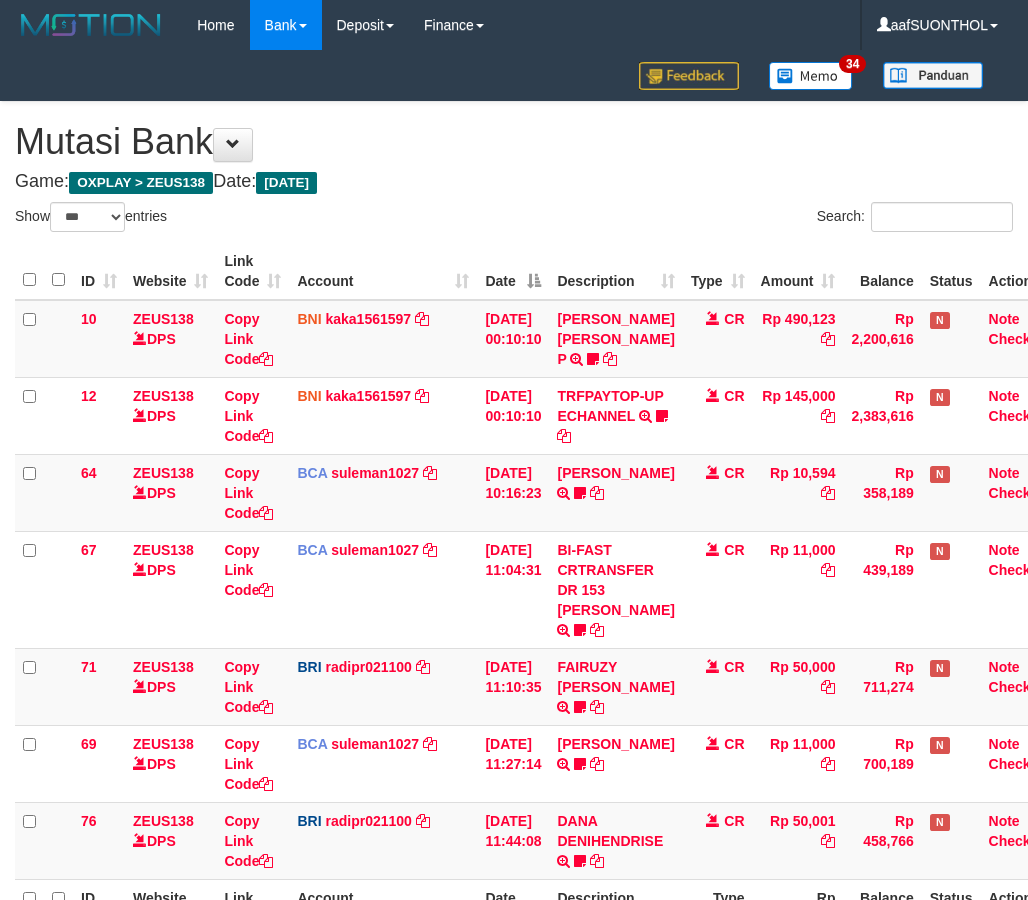 select on "***" 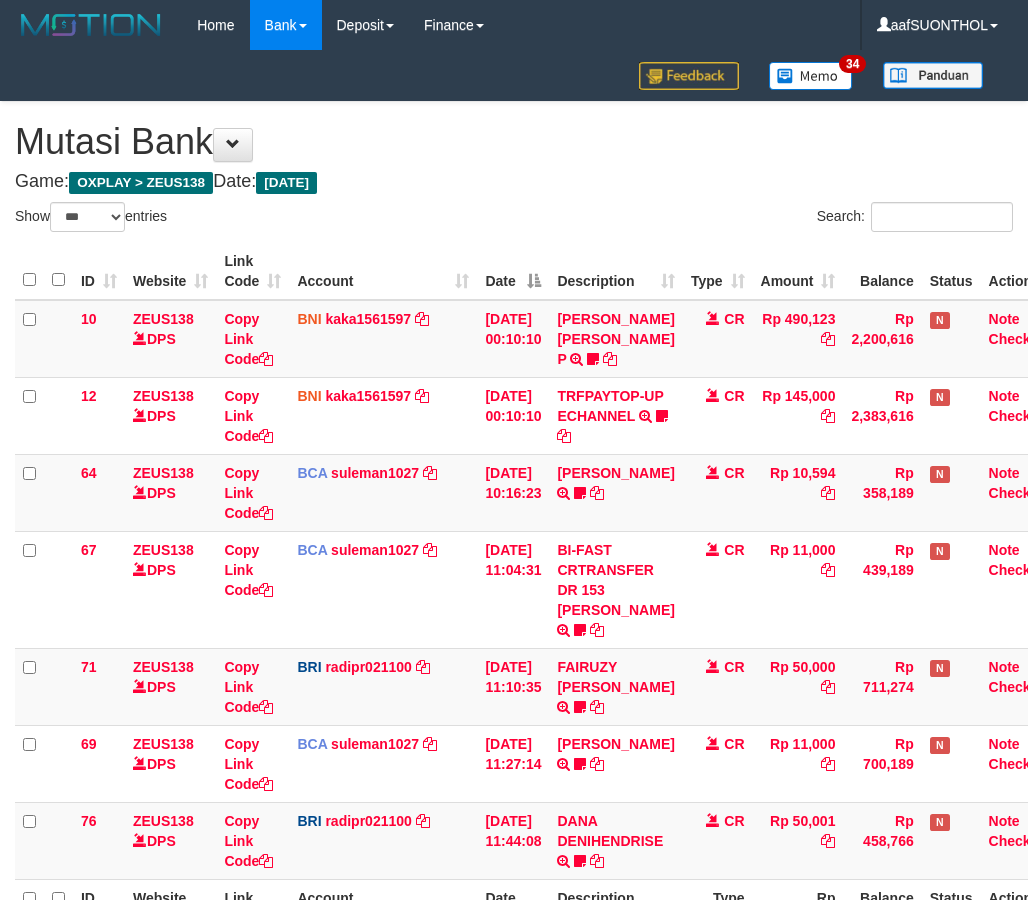 scroll, scrollTop: 174, scrollLeft: 0, axis: vertical 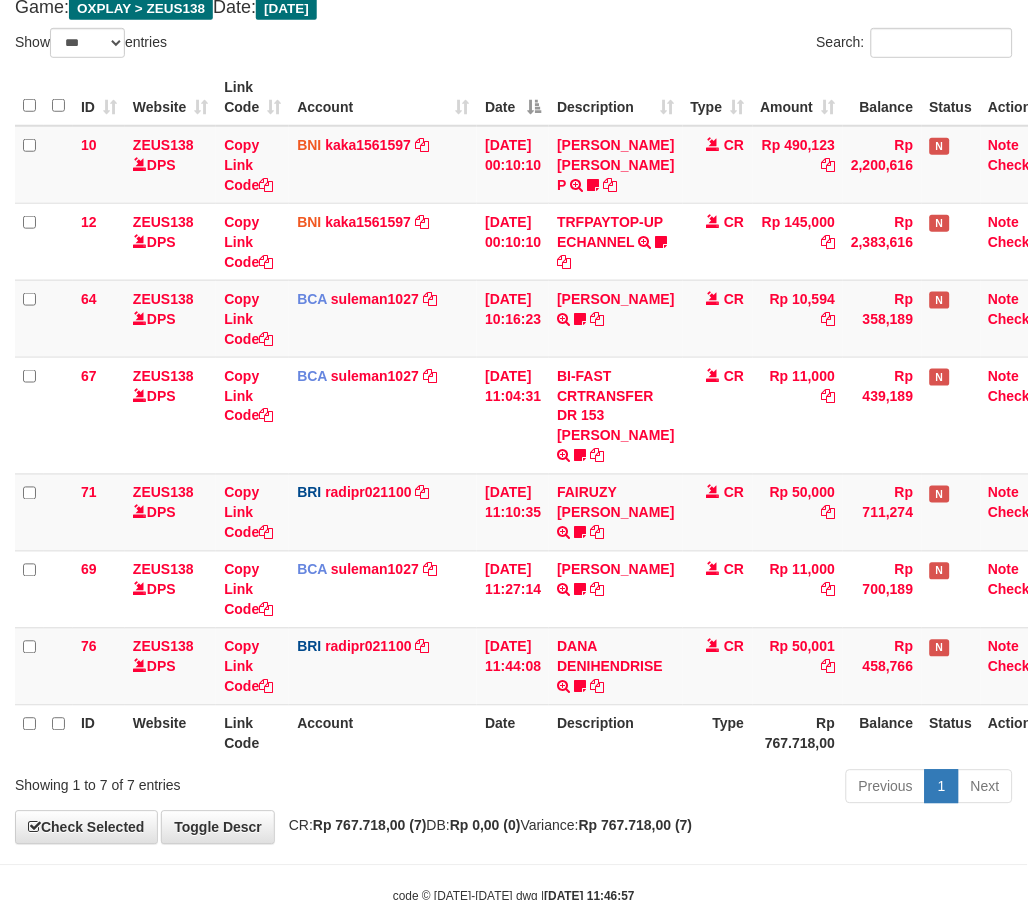 click on "Previous 1 Next" at bounding box center (728, 789) 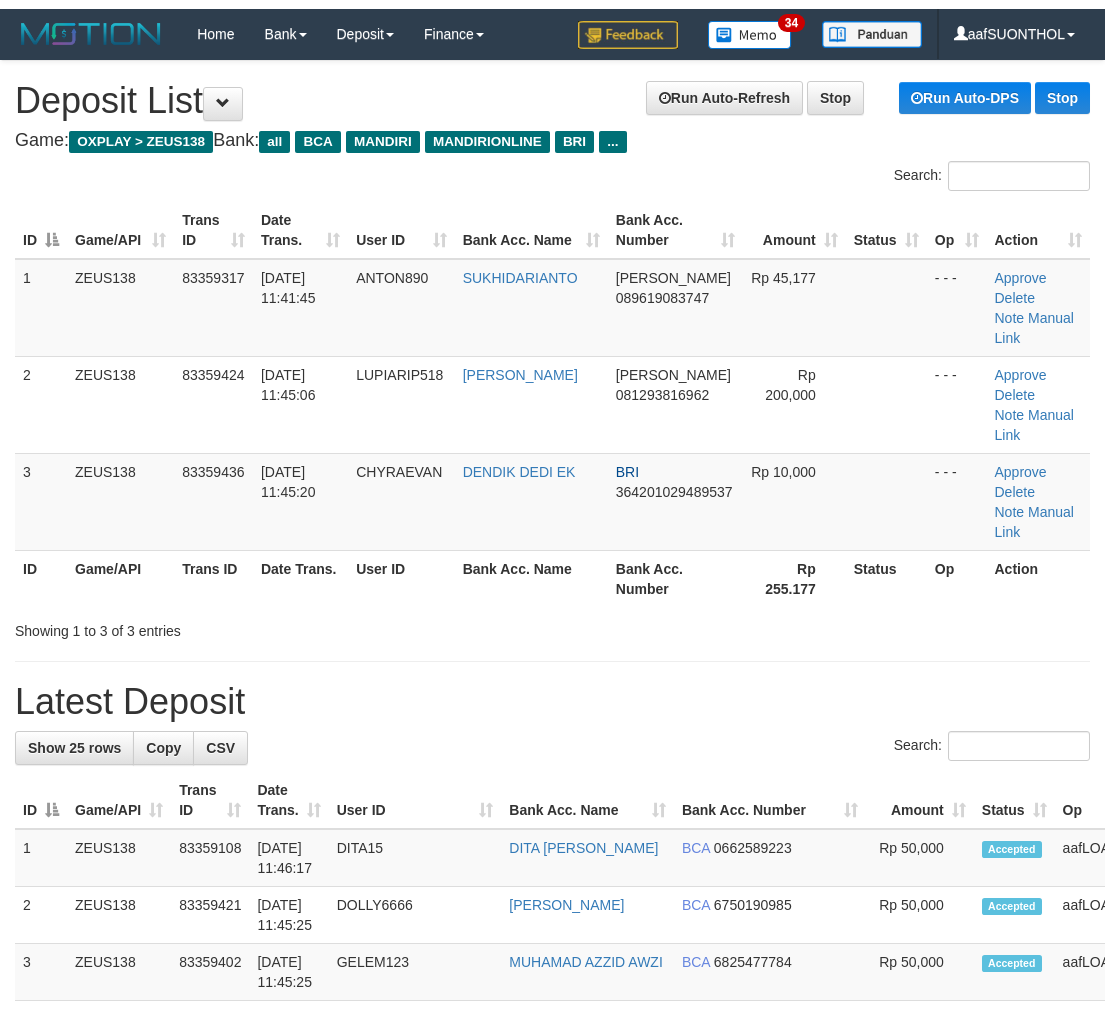 scroll, scrollTop: 30, scrollLeft: 0, axis: vertical 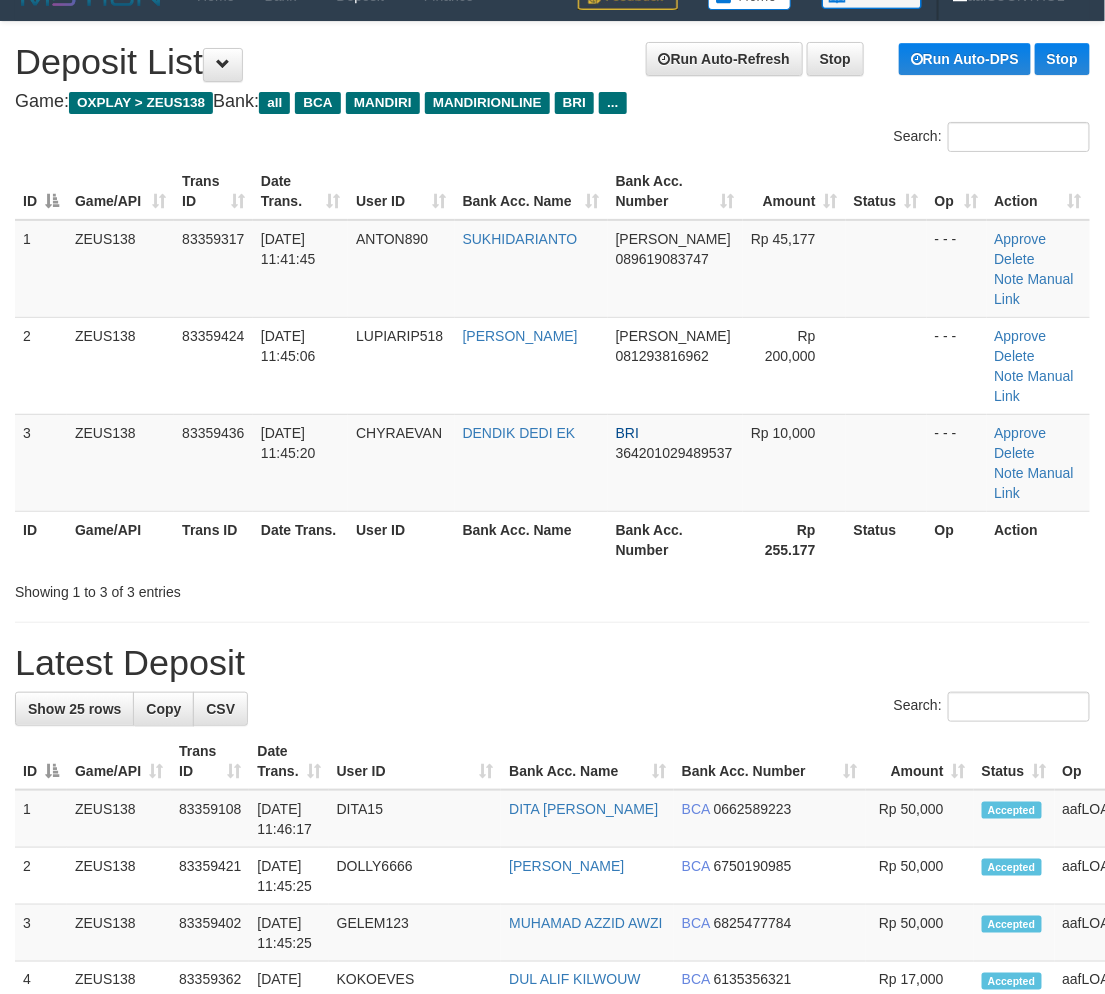 click on "Bank Acc. Number" at bounding box center (770, 761) 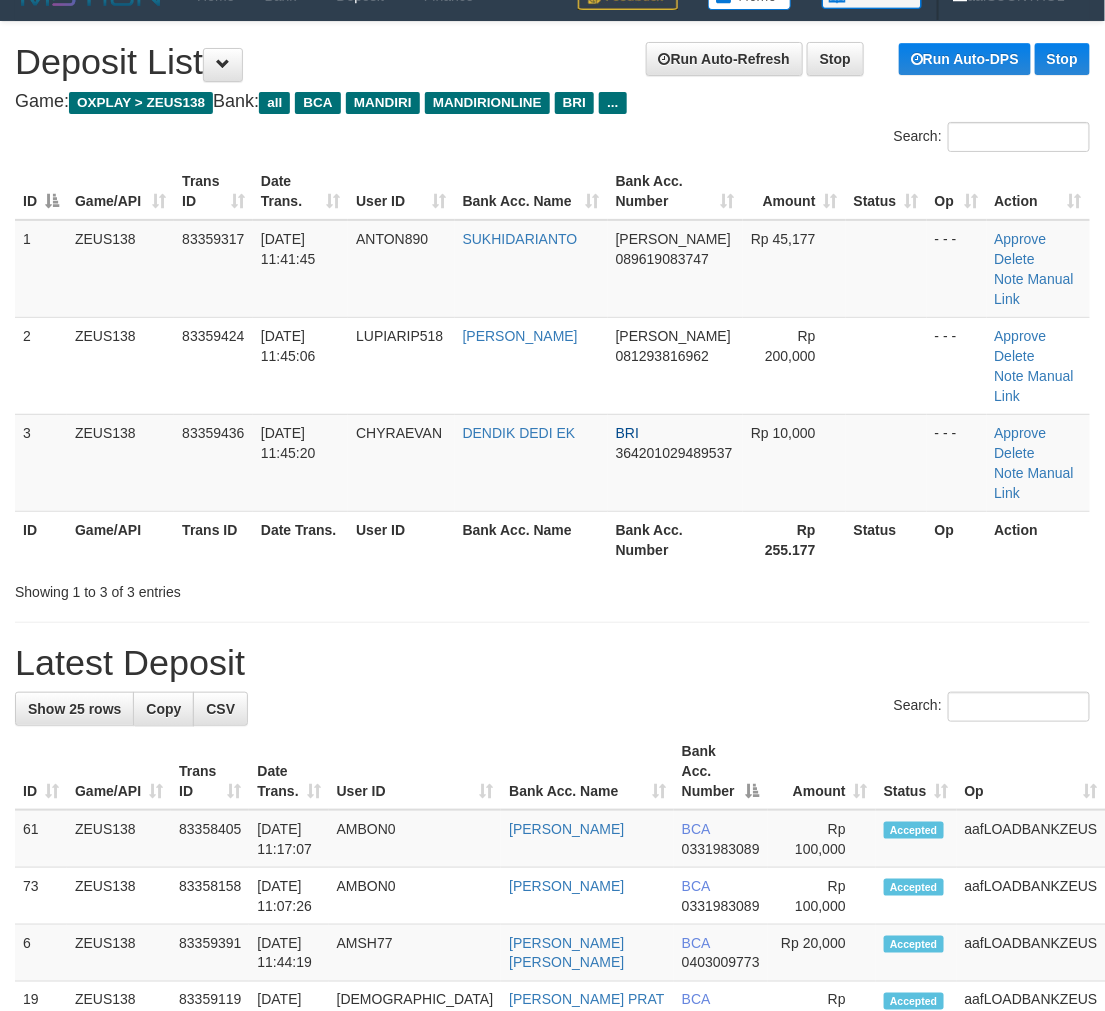 click on "Search:" at bounding box center (552, 709) 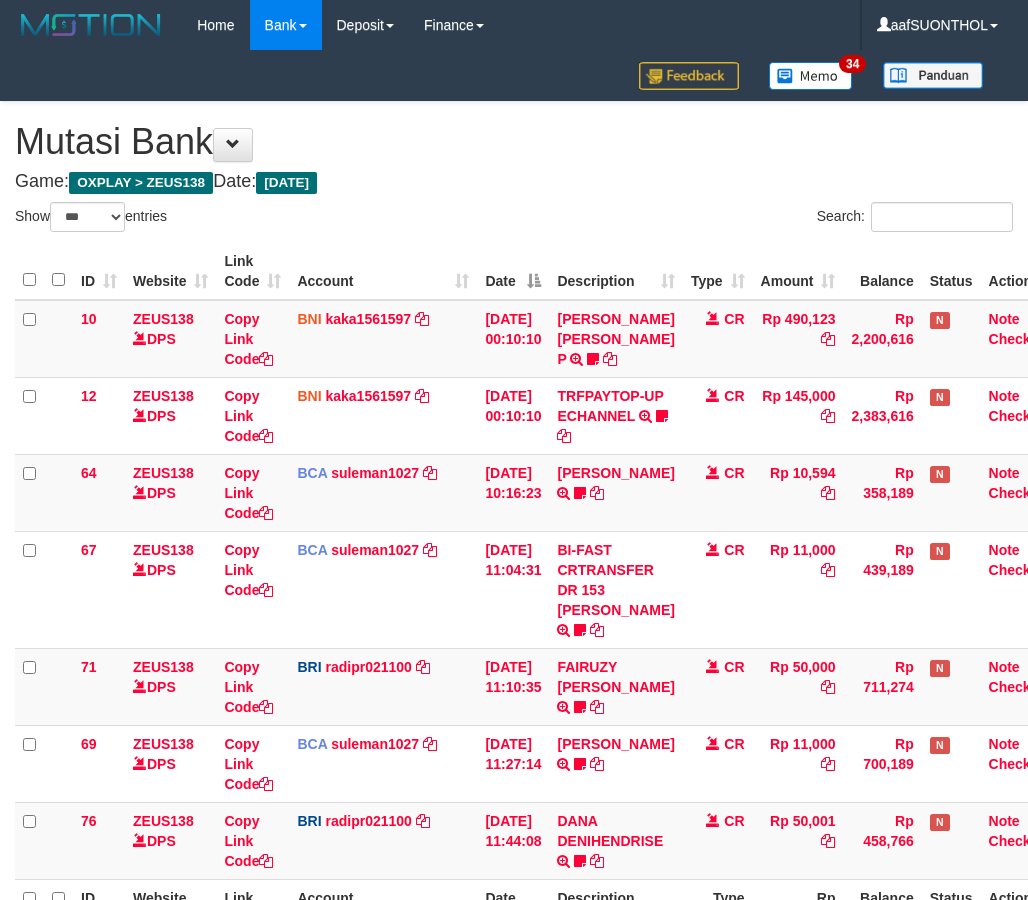 select on "***" 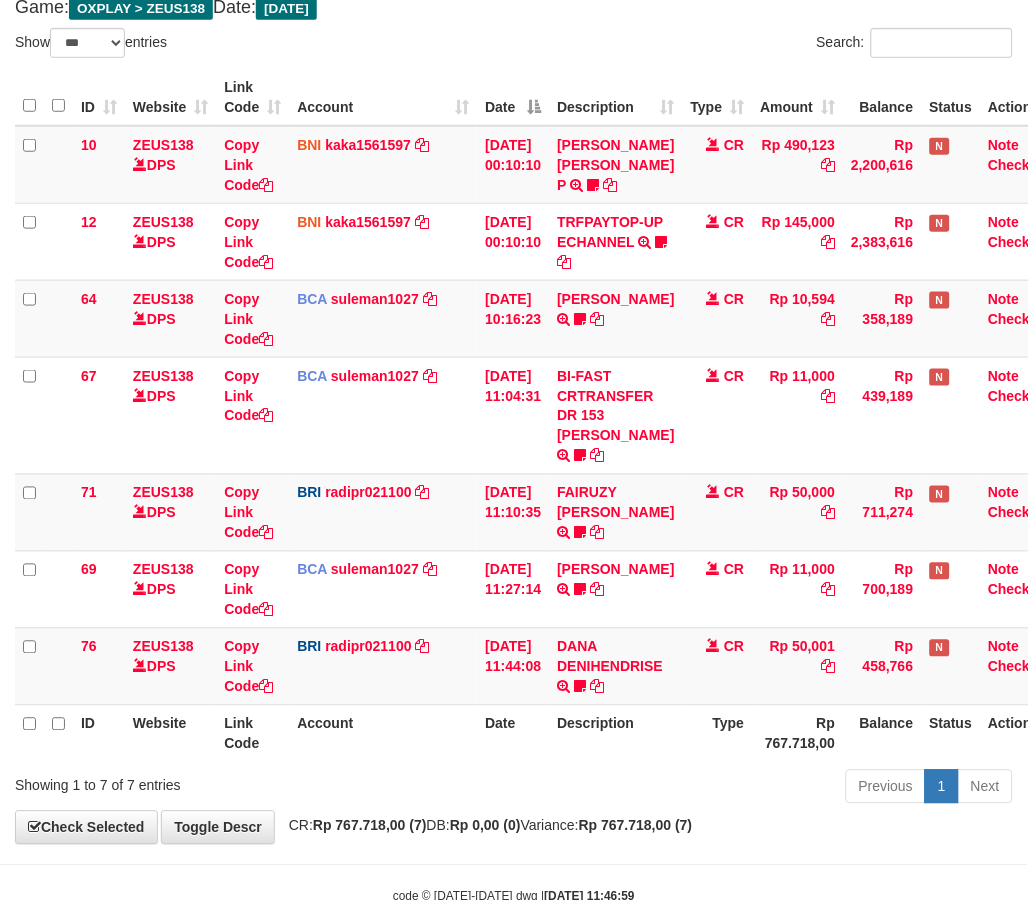 click on "Description" at bounding box center (615, 733) 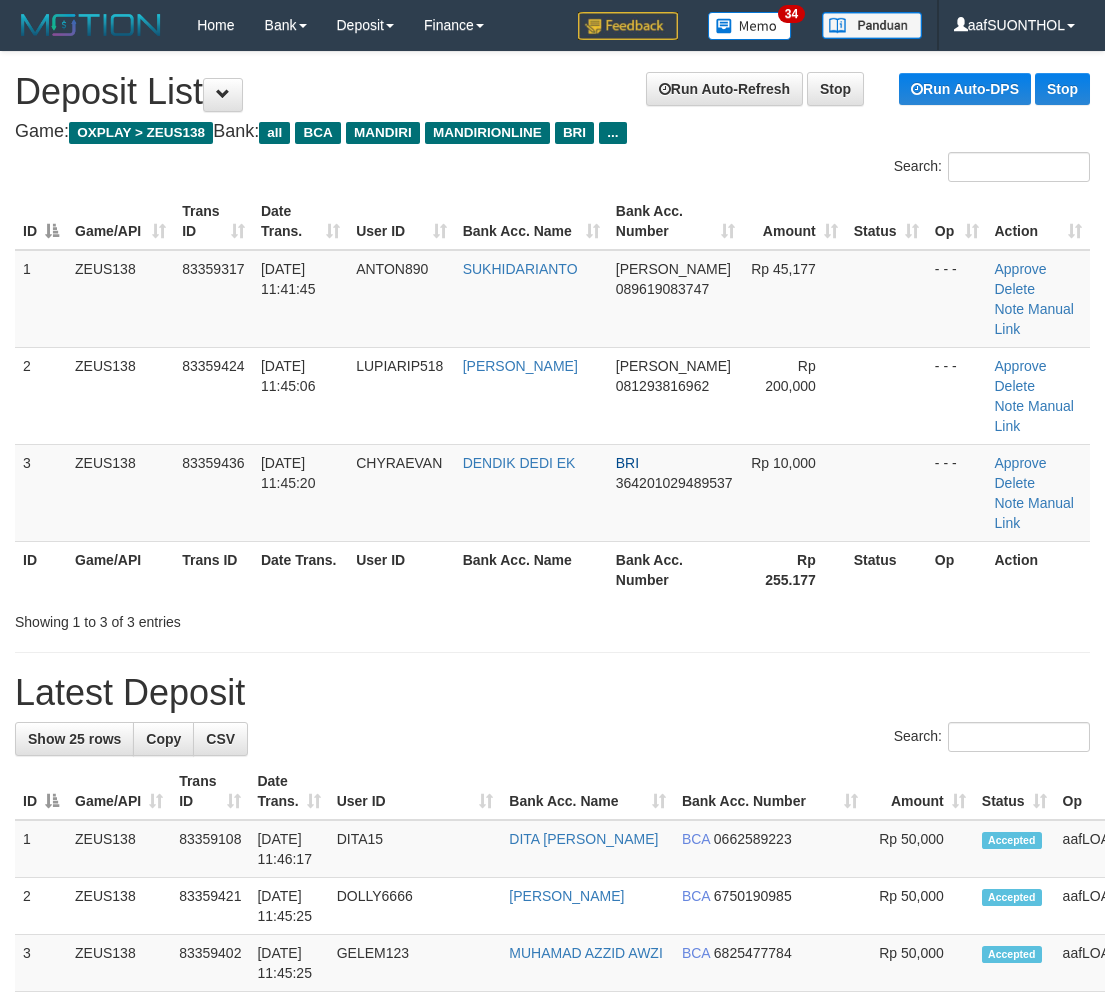 scroll, scrollTop: 30, scrollLeft: 0, axis: vertical 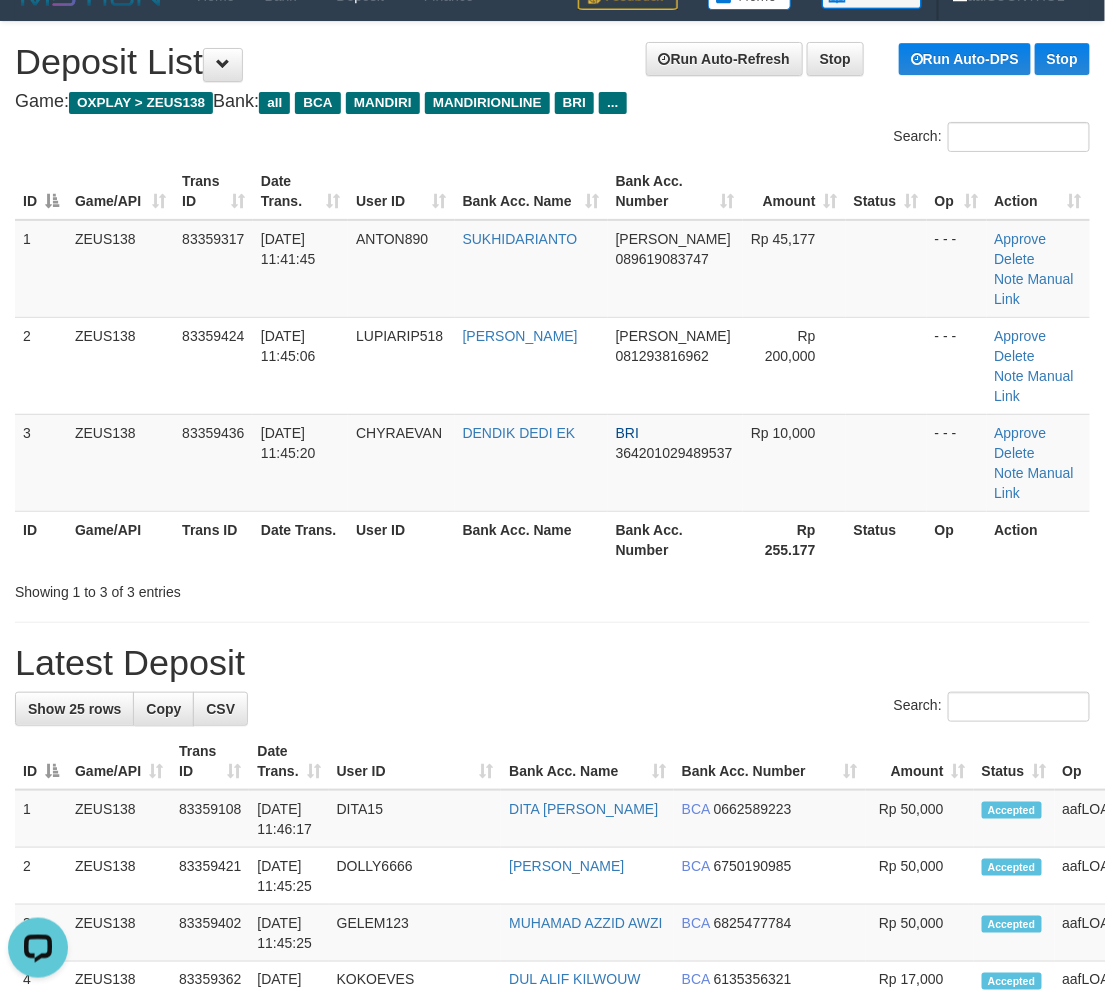click on "**********" at bounding box center (552, 1185) 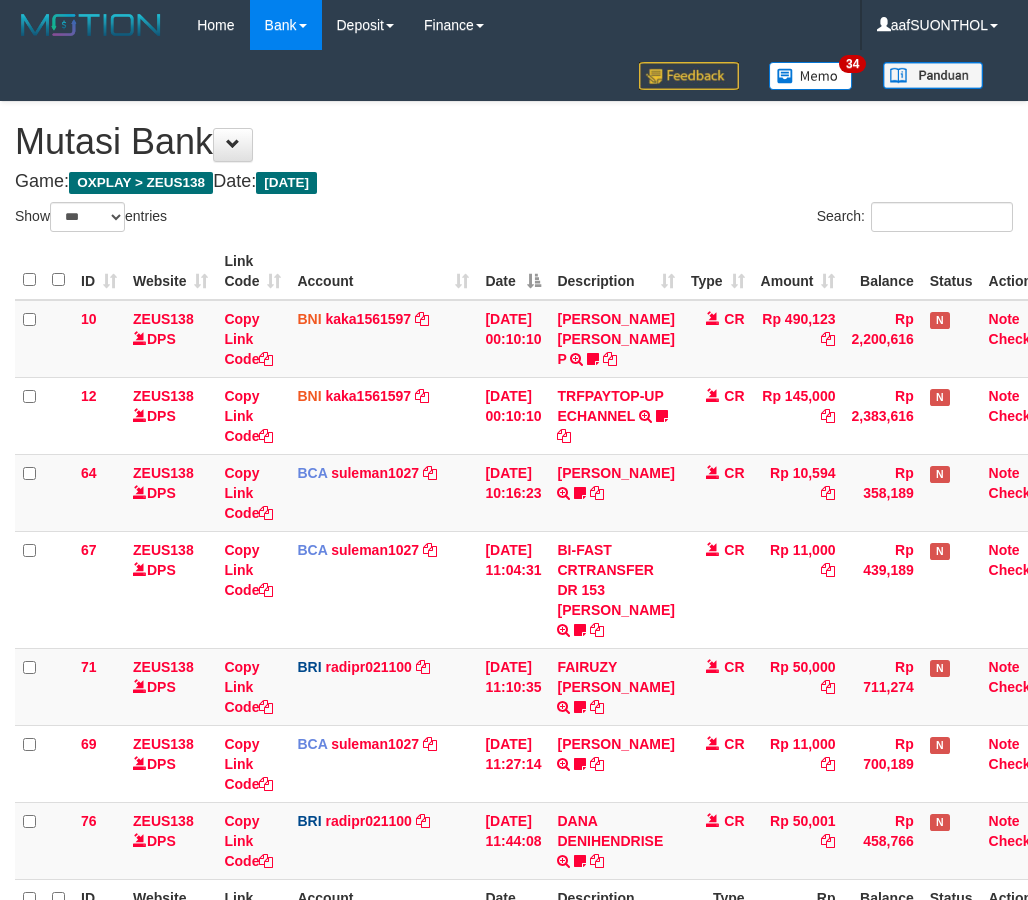 select on "***" 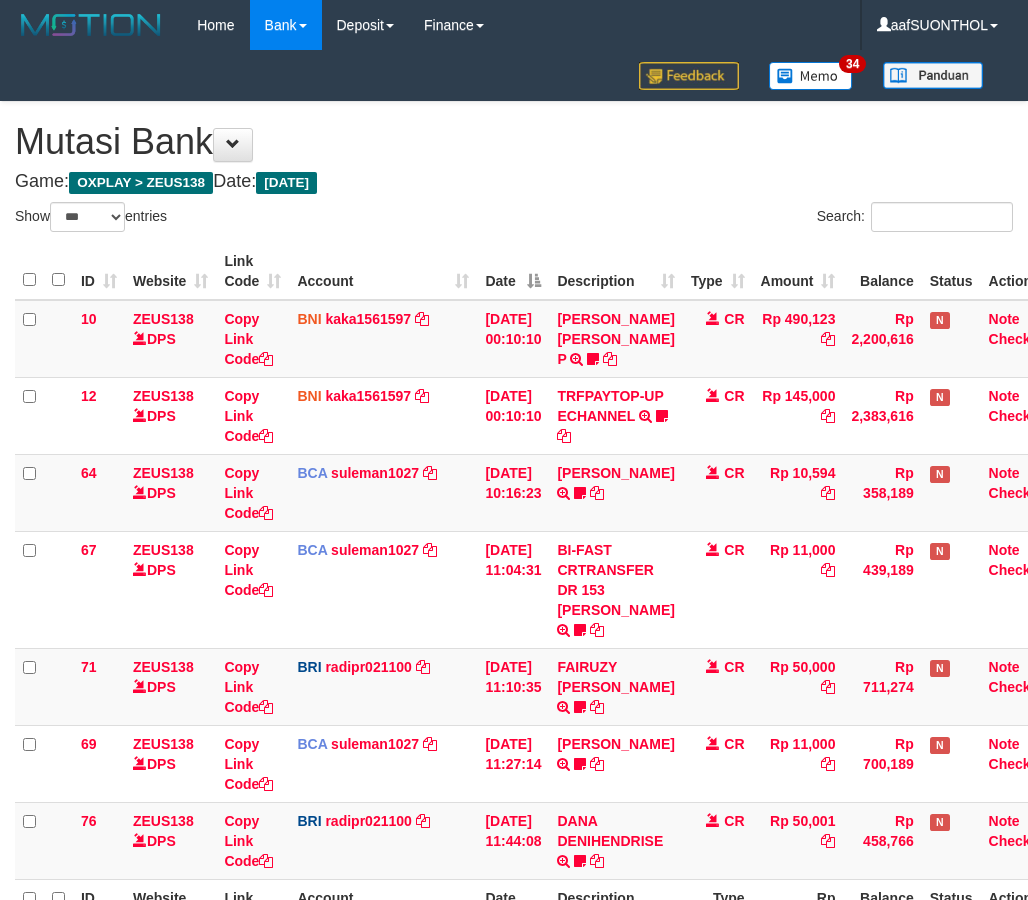 scroll, scrollTop: 174, scrollLeft: 0, axis: vertical 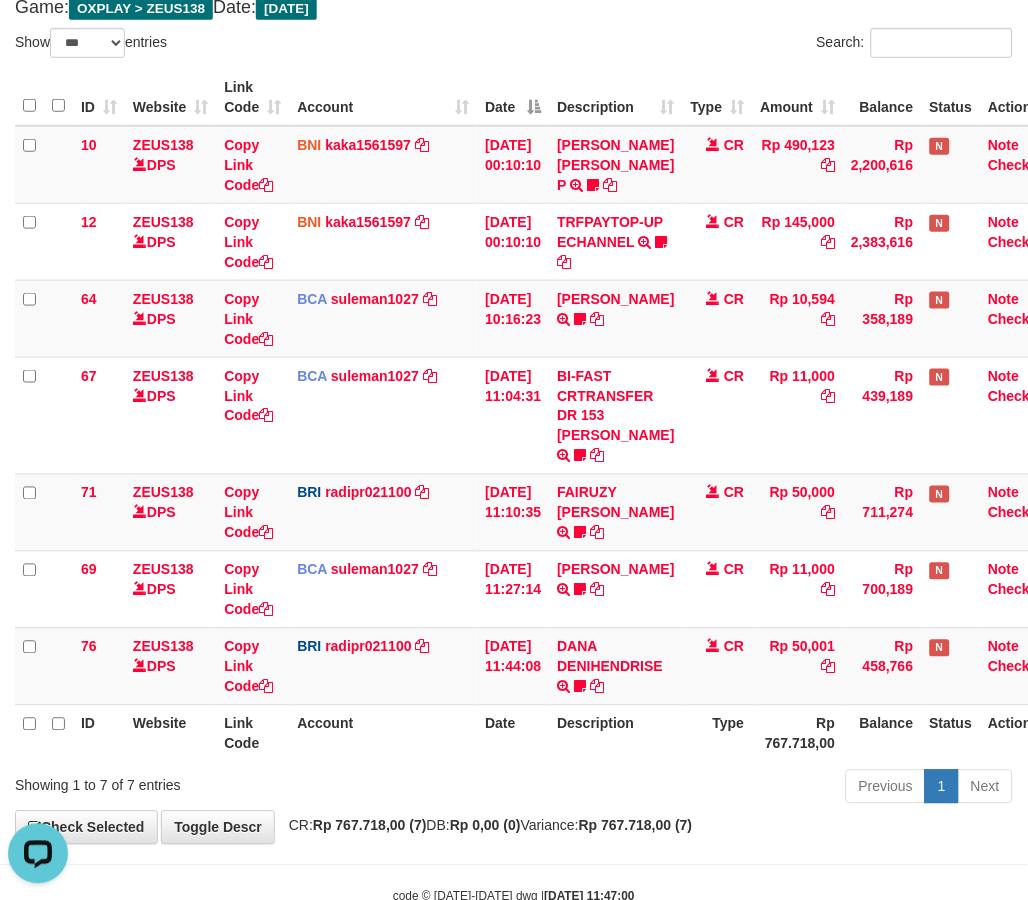click on "Type" at bounding box center (718, 733) 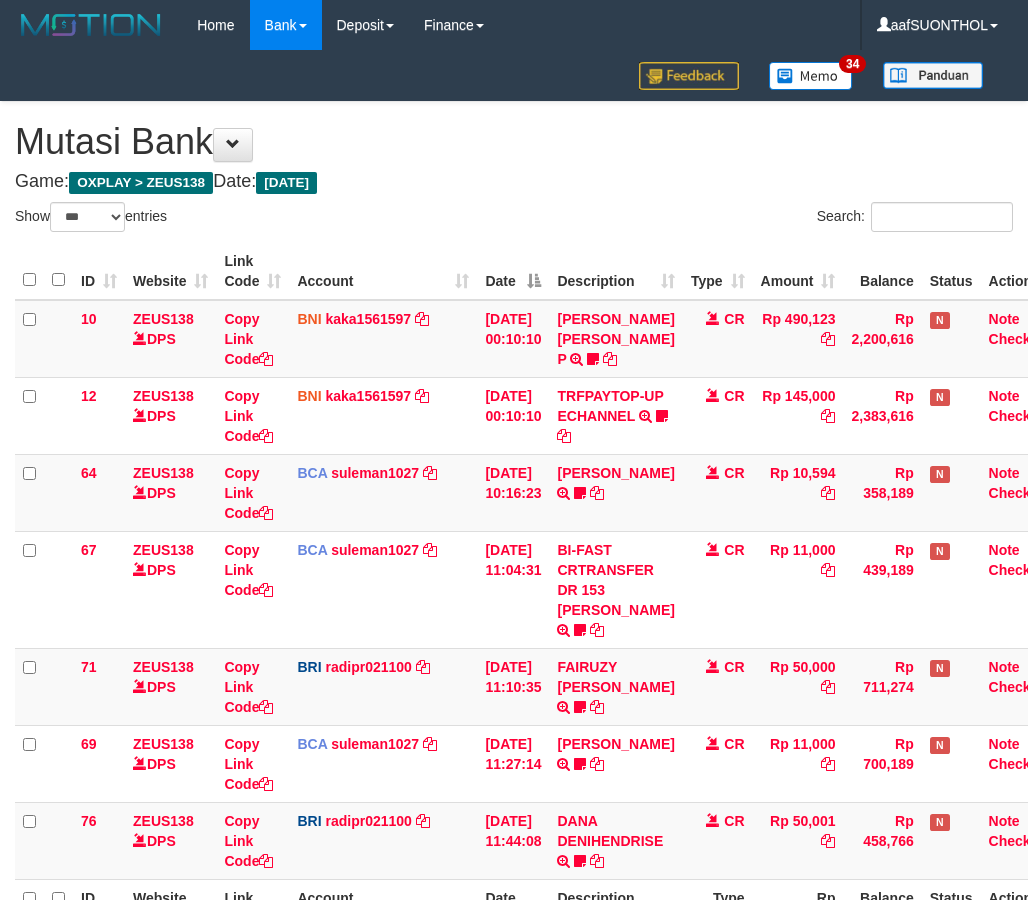 select on "***" 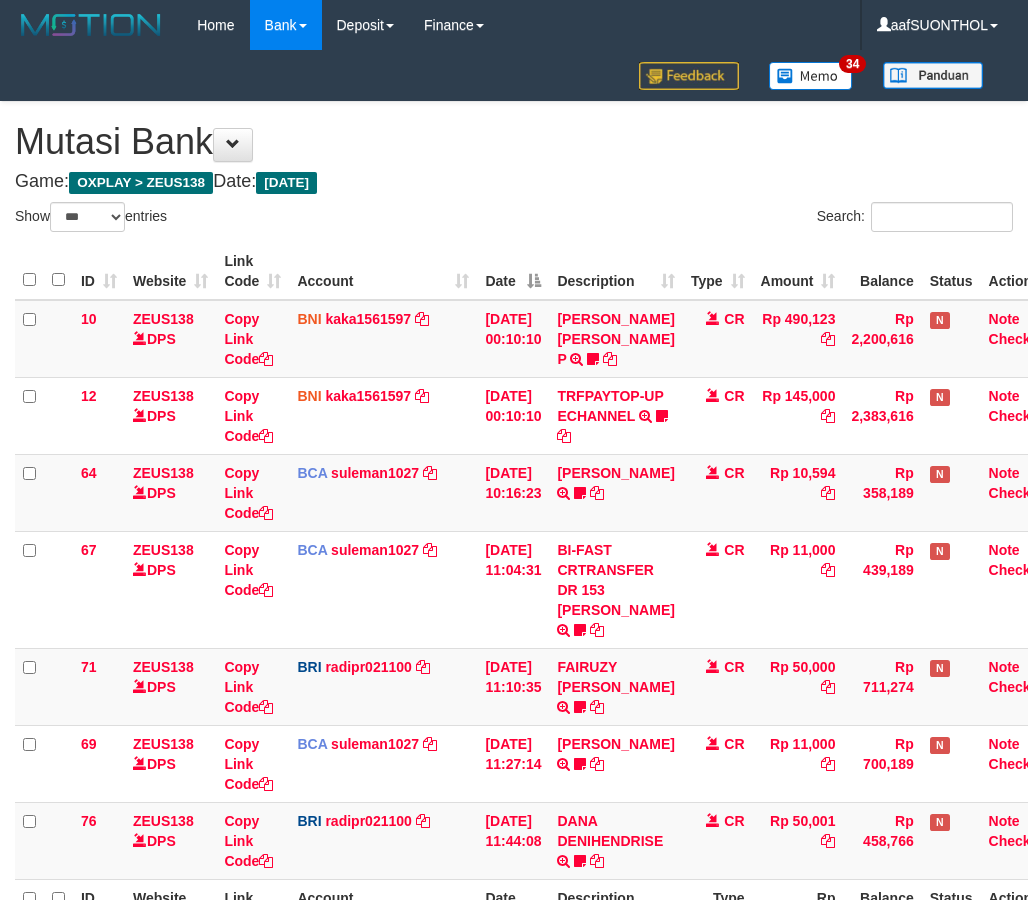 scroll, scrollTop: 174, scrollLeft: 0, axis: vertical 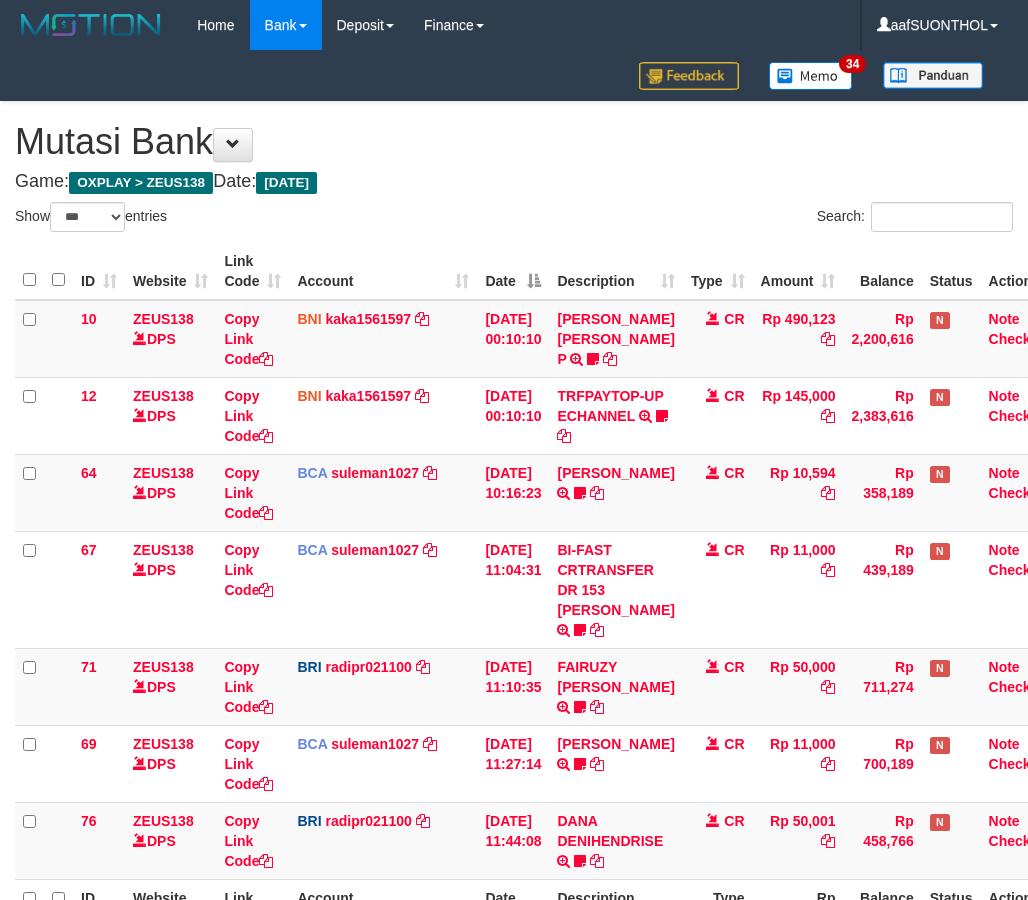 select on "***" 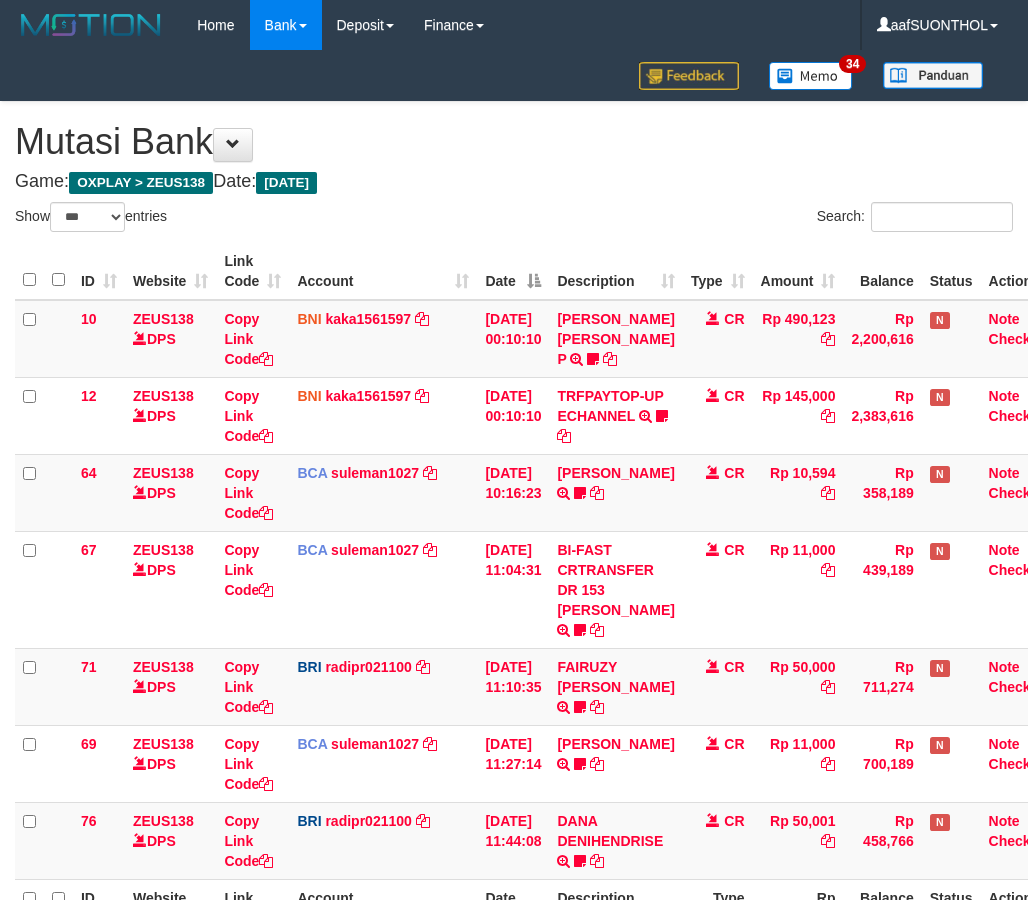 scroll, scrollTop: 174, scrollLeft: 0, axis: vertical 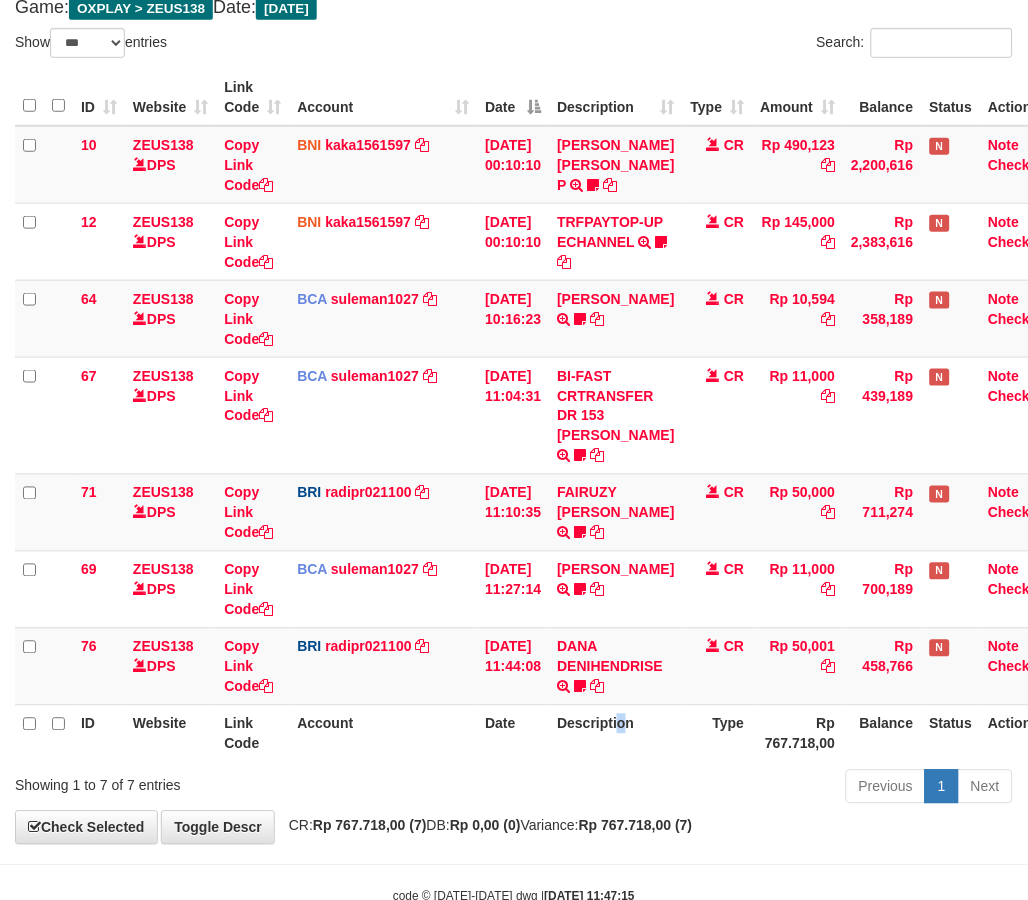 drag, startPoint x: 637, startPoint y: 764, endPoint x: 627, endPoint y: 766, distance: 10.198039 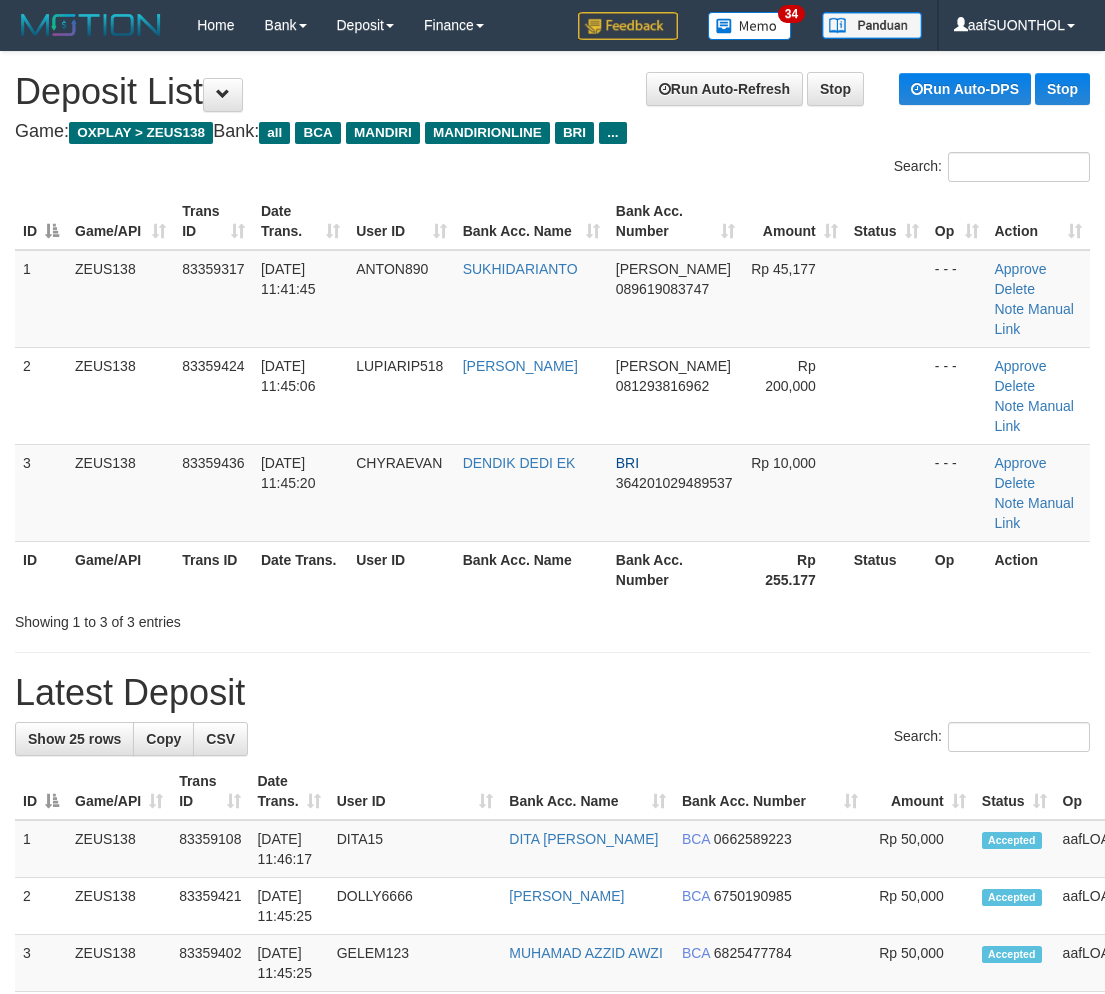 scroll, scrollTop: 30, scrollLeft: 0, axis: vertical 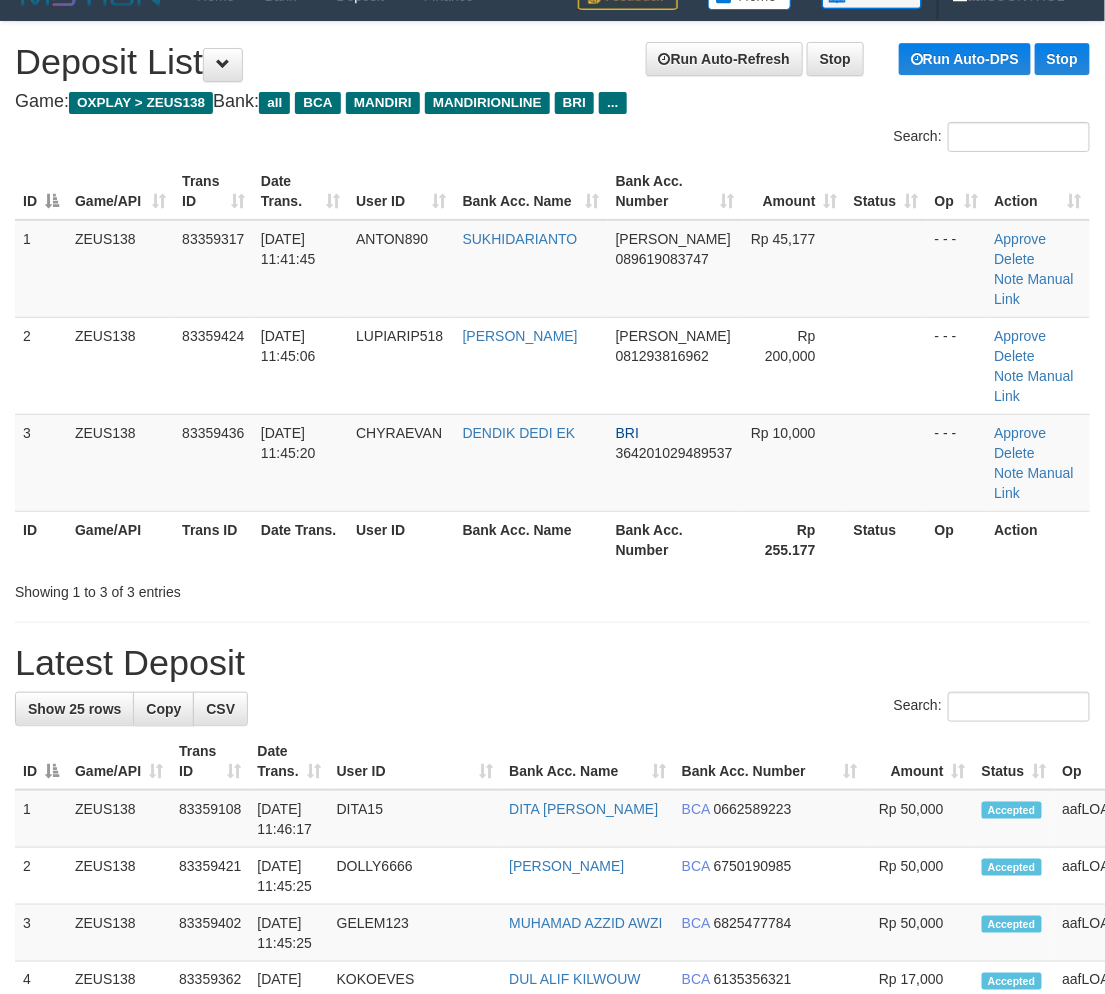 click on "Status" at bounding box center (1014, 761) 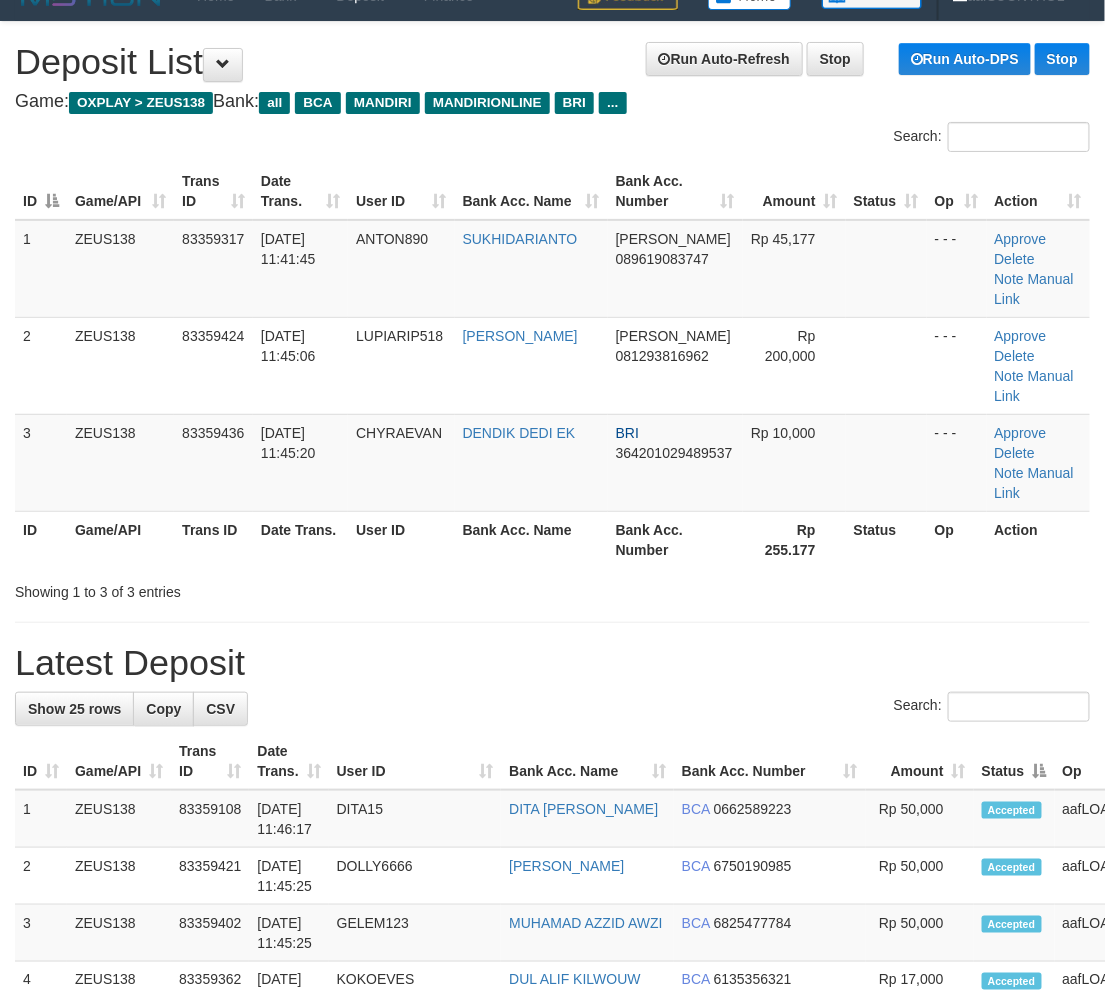click on "Search:" at bounding box center (992, 707) 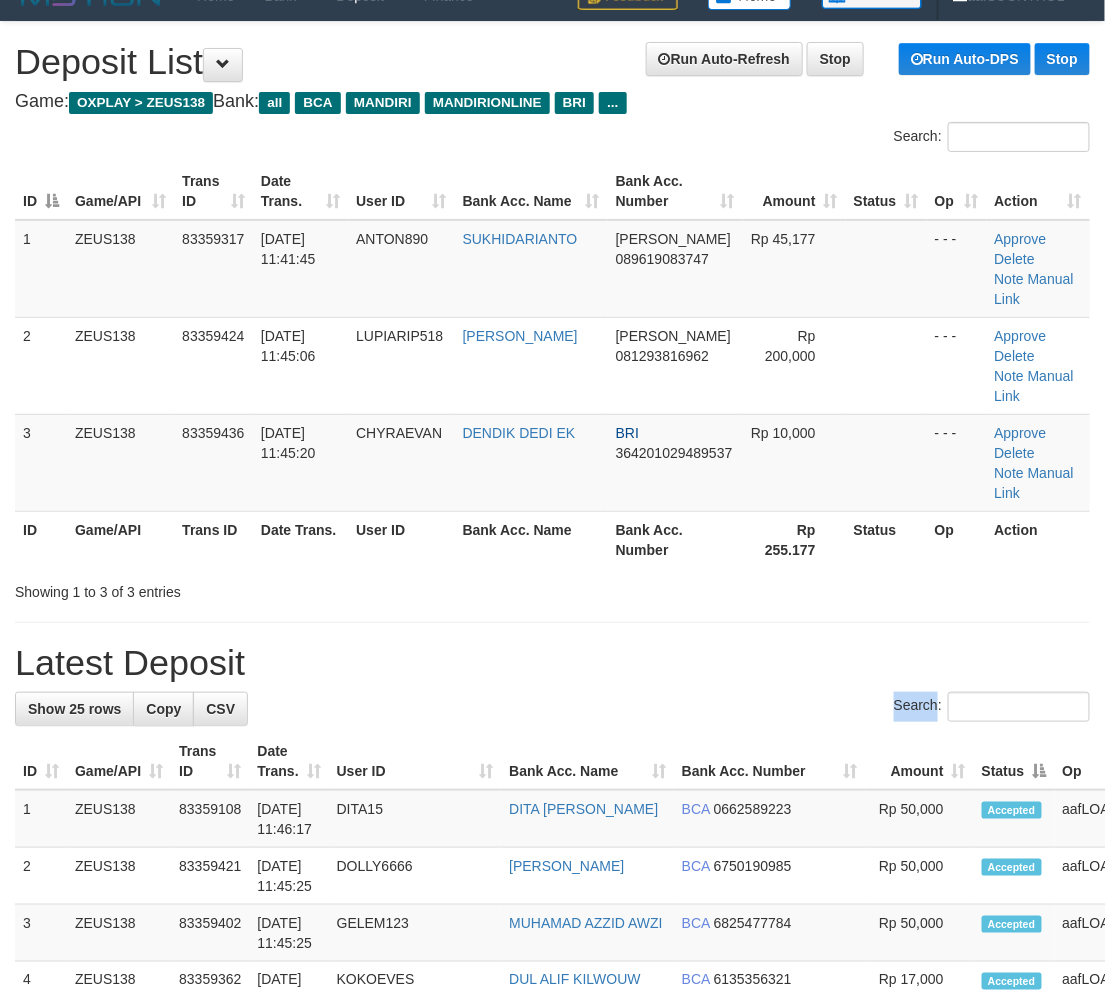 click on "Search:" at bounding box center (992, 707) 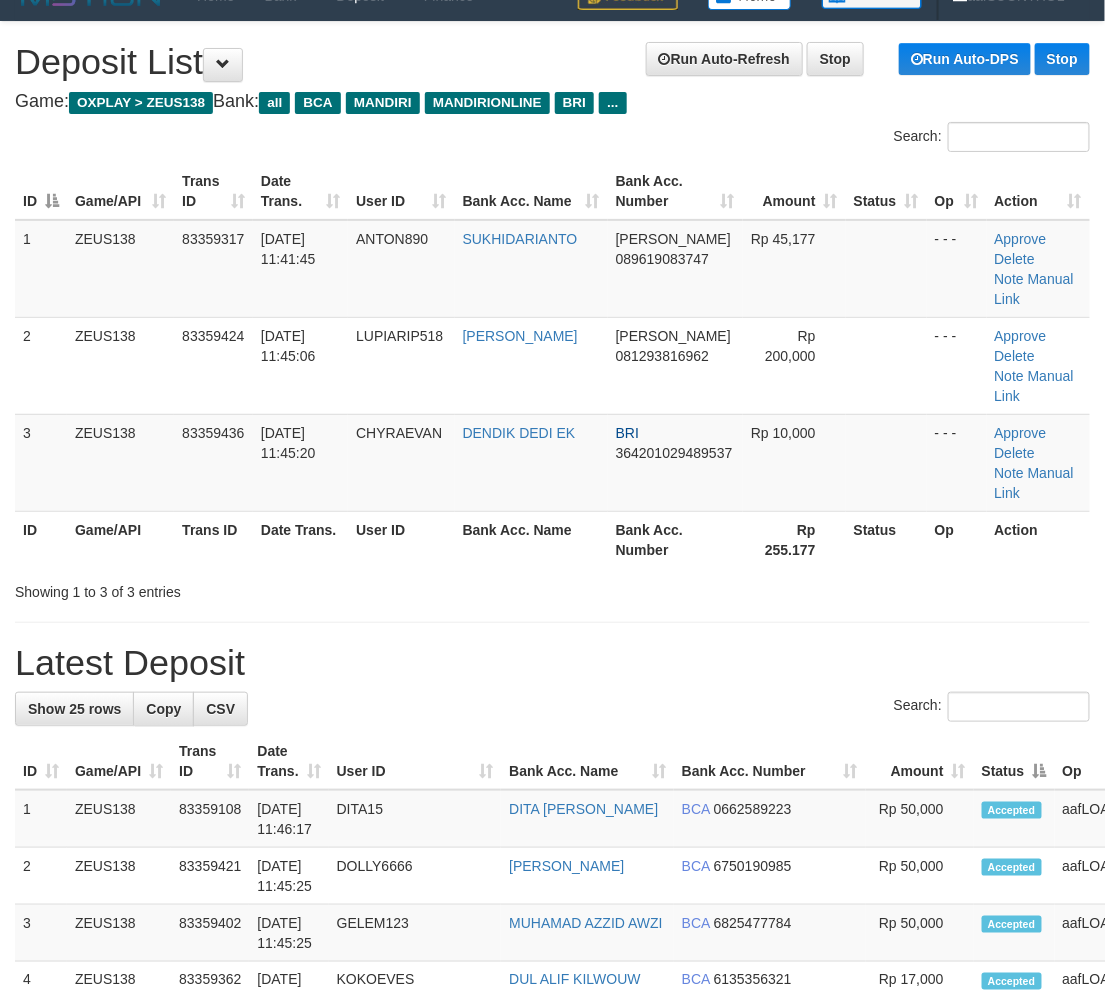 click on "Latest Deposit" at bounding box center (552, 663) 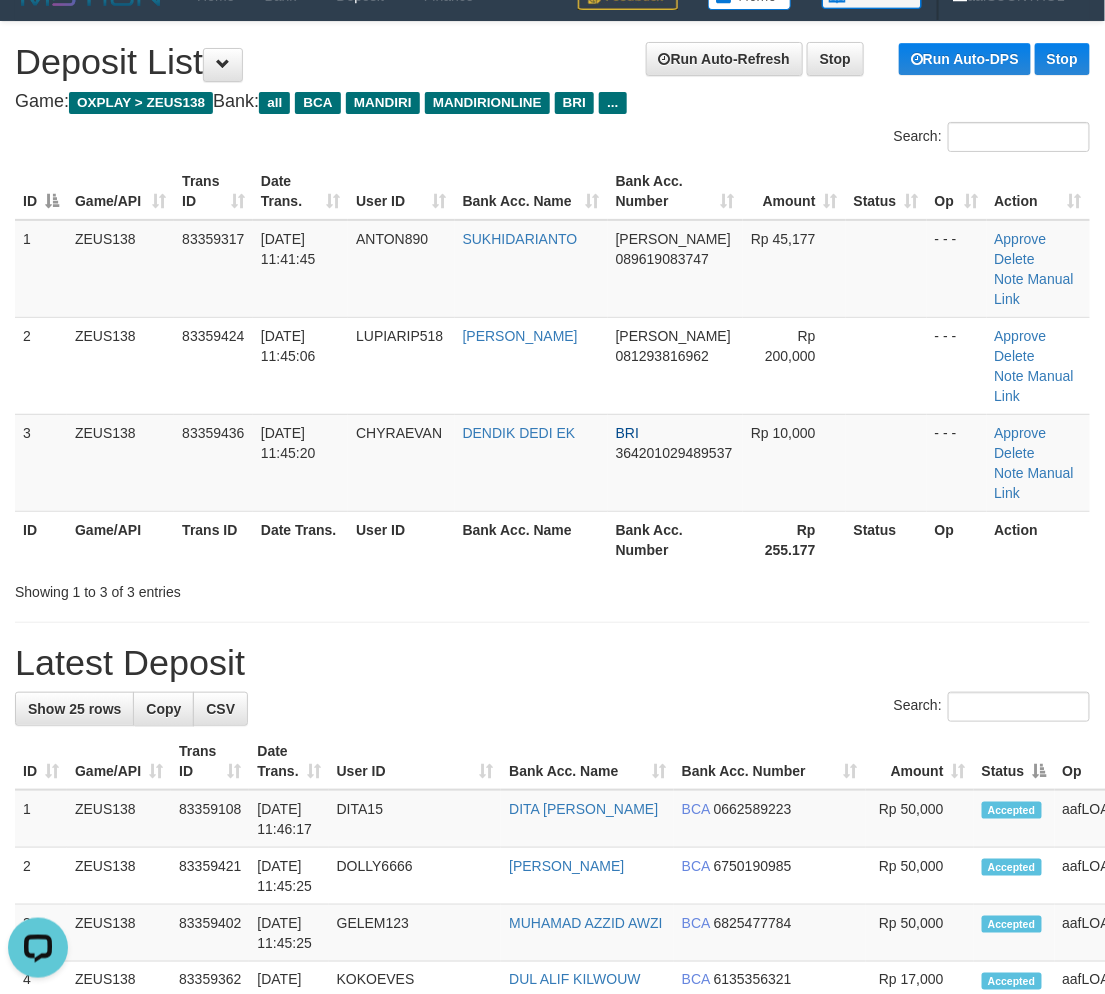 scroll, scrollTop: 0, scrollLeft: 0, axis: both 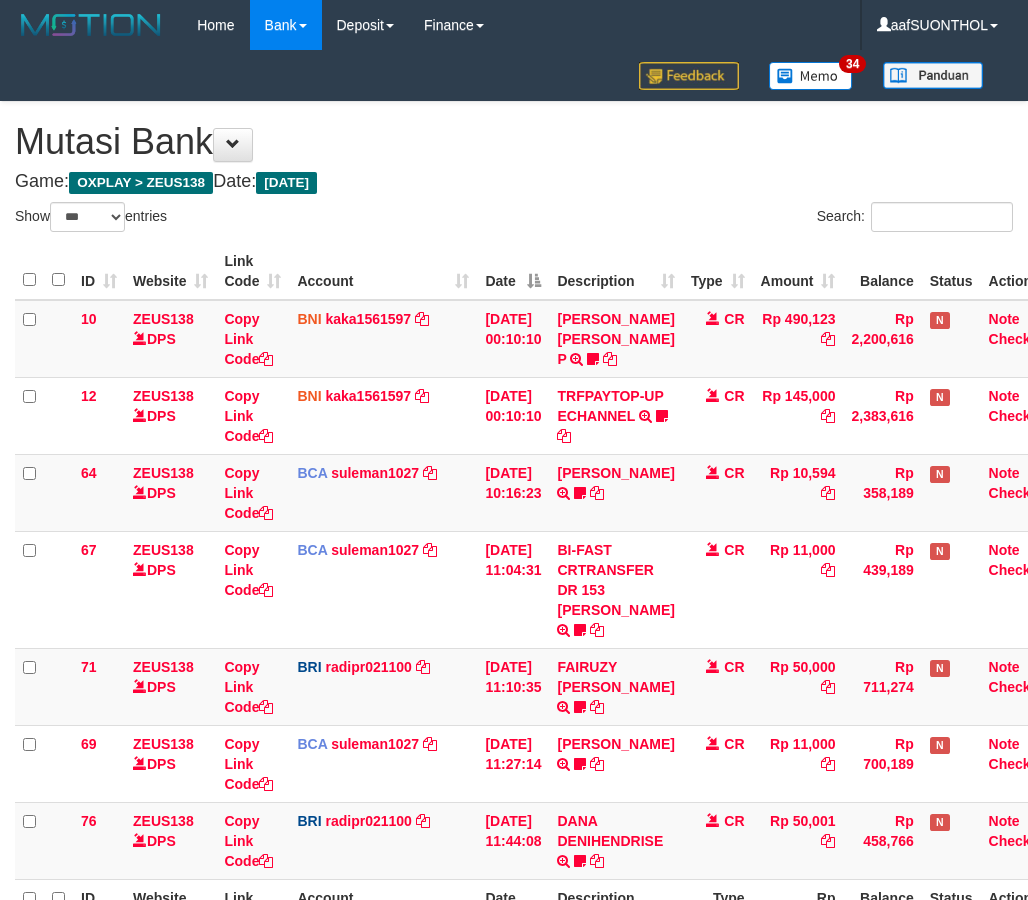 select on "***" 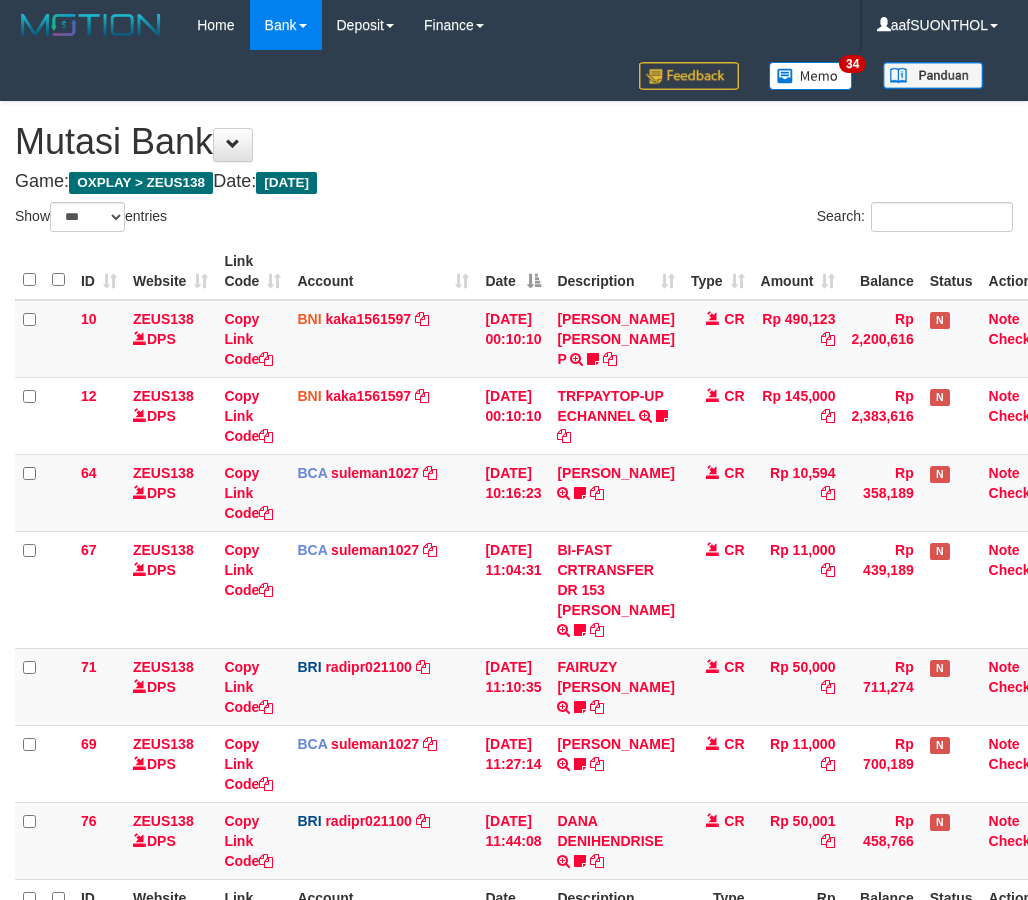 scroll, scrollTop: 174, scrollLeft: 0, axis: vertical 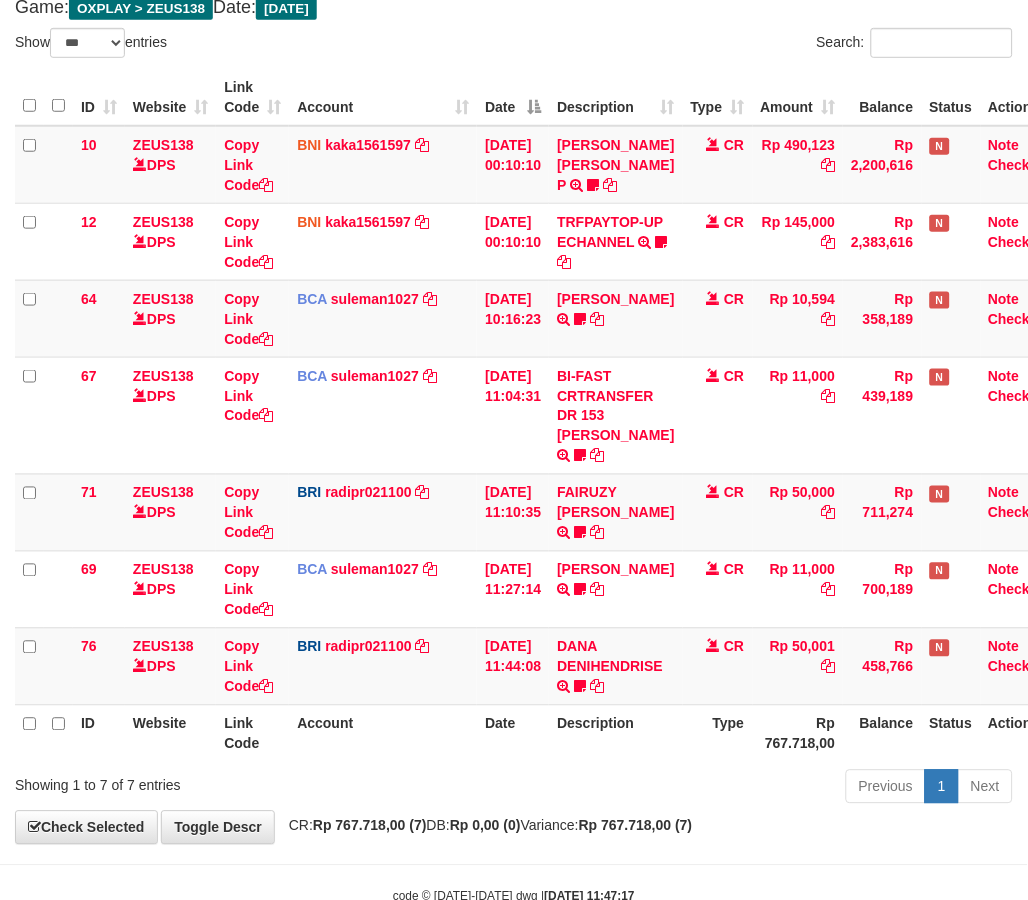 click on "Previous 1 Next" at bounding box center (728, 789) 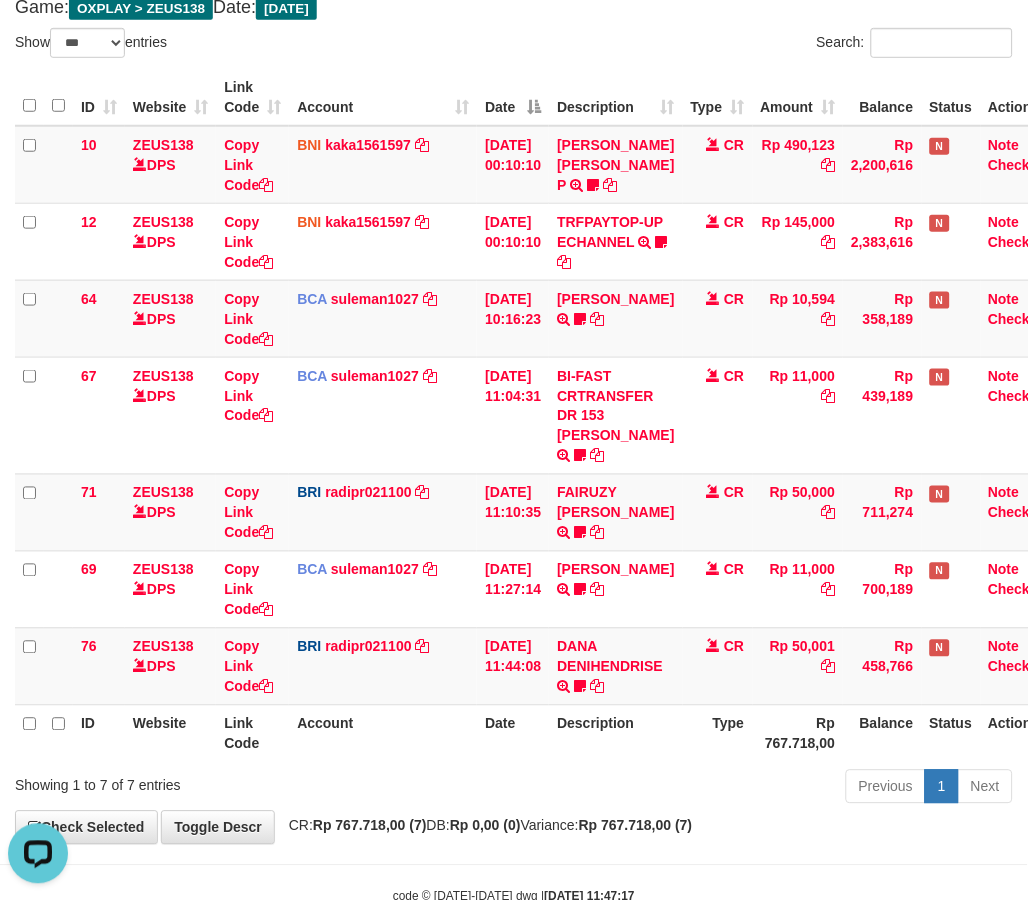 scroll, scrollTop: 0, scrollLeft: 0, axis: both 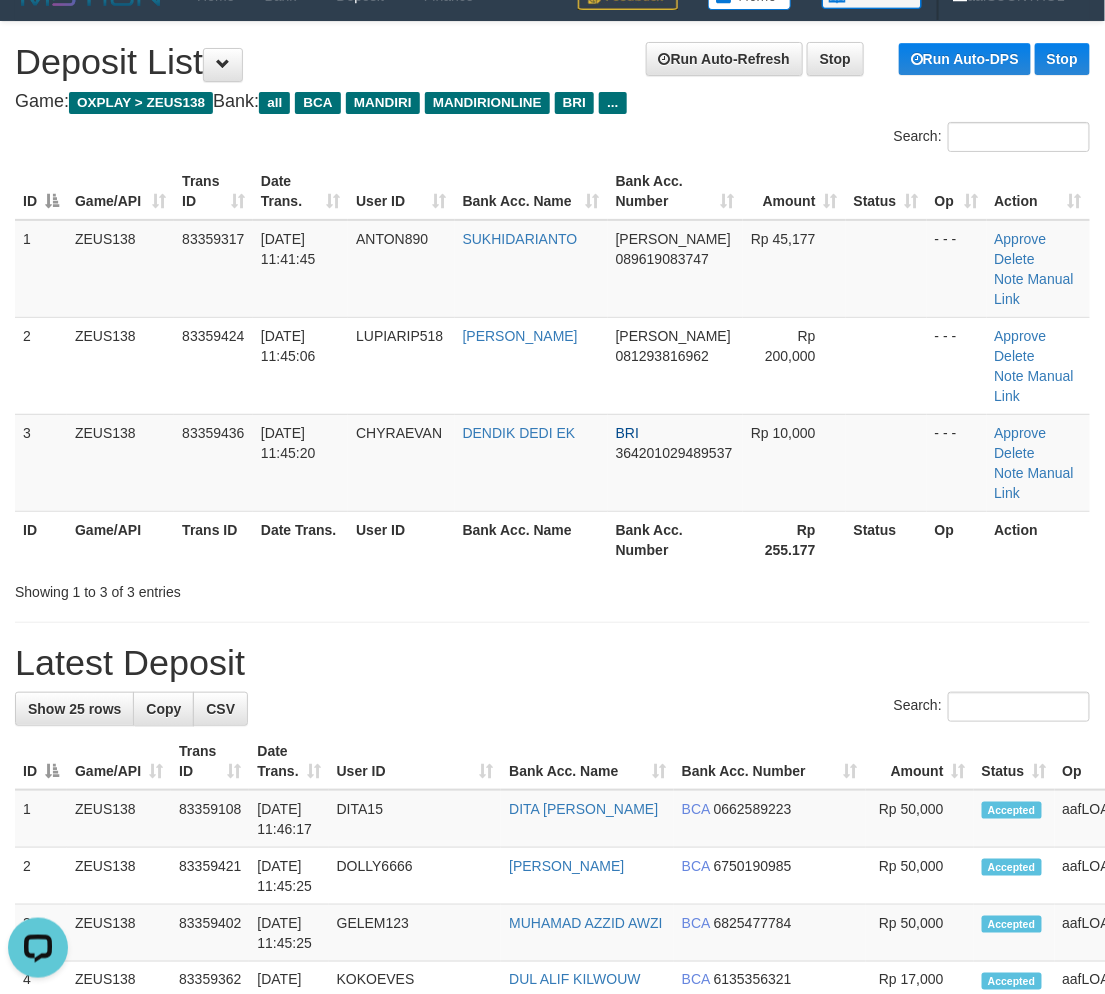 click at bounding box center (552, 622) 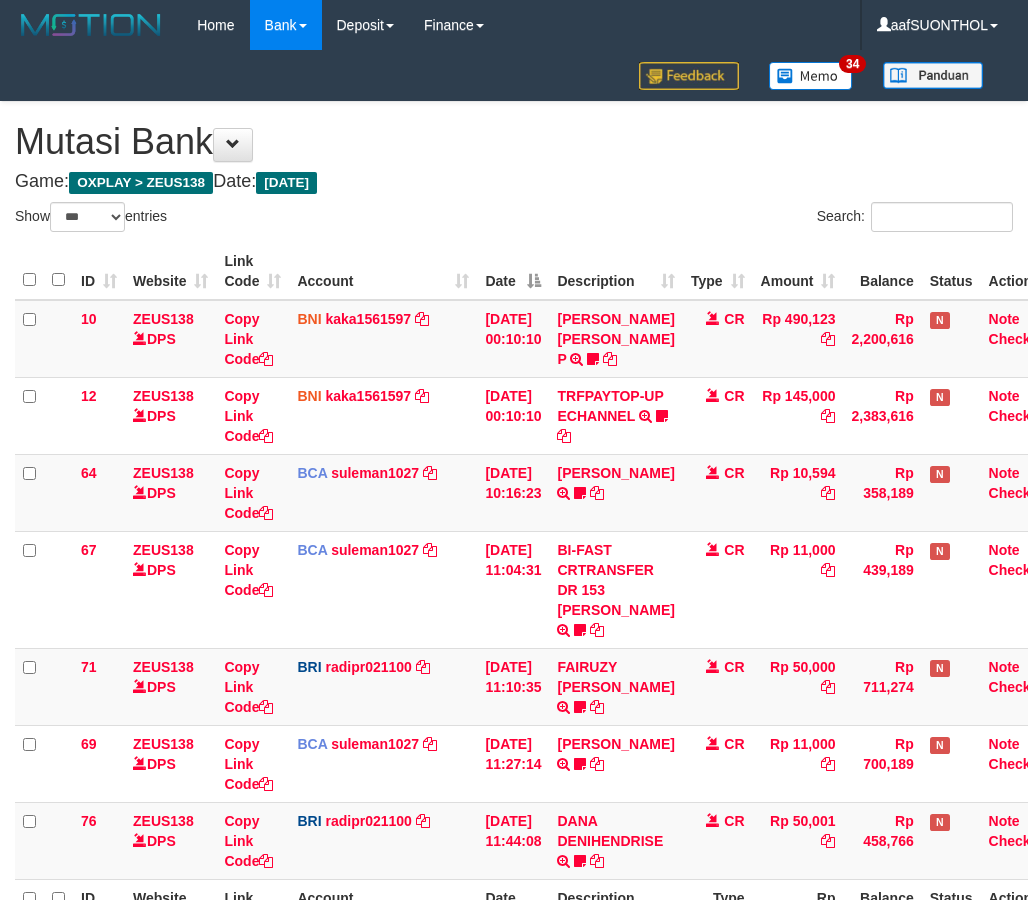 select on "***" 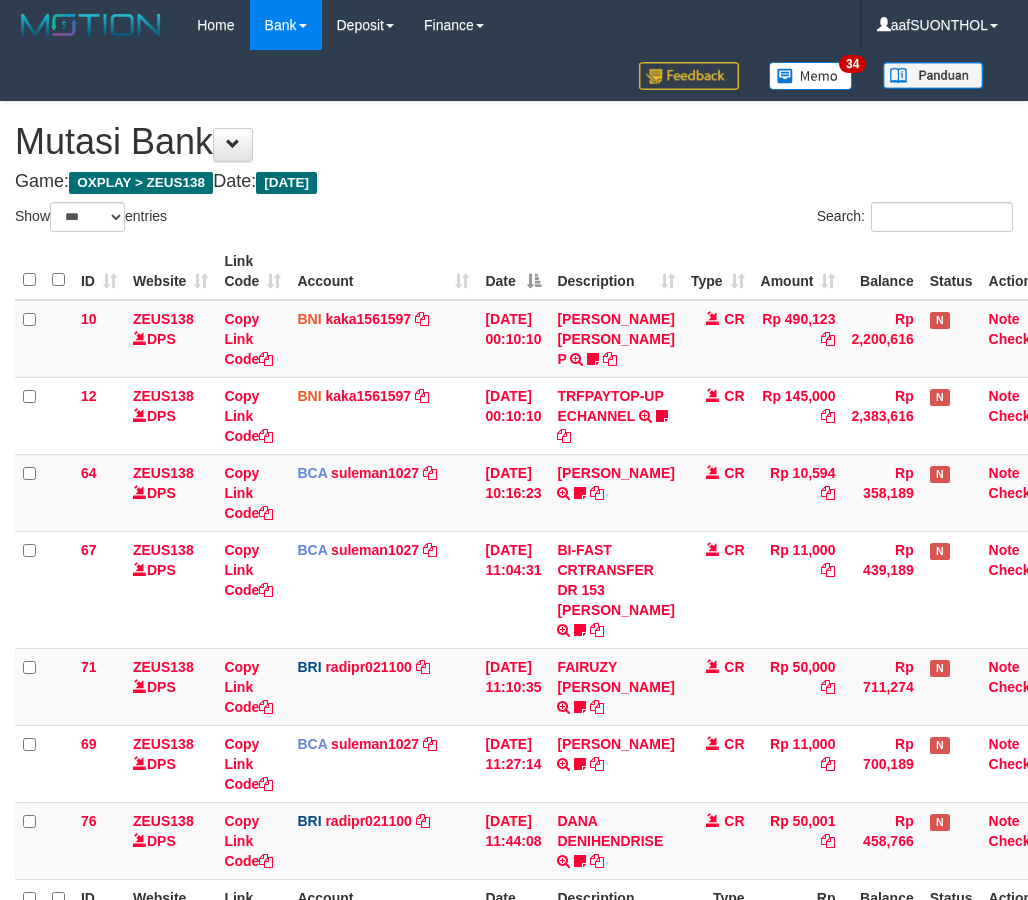 scroll, scrollTop: 174, scrollLeft: 0, axis: vertical 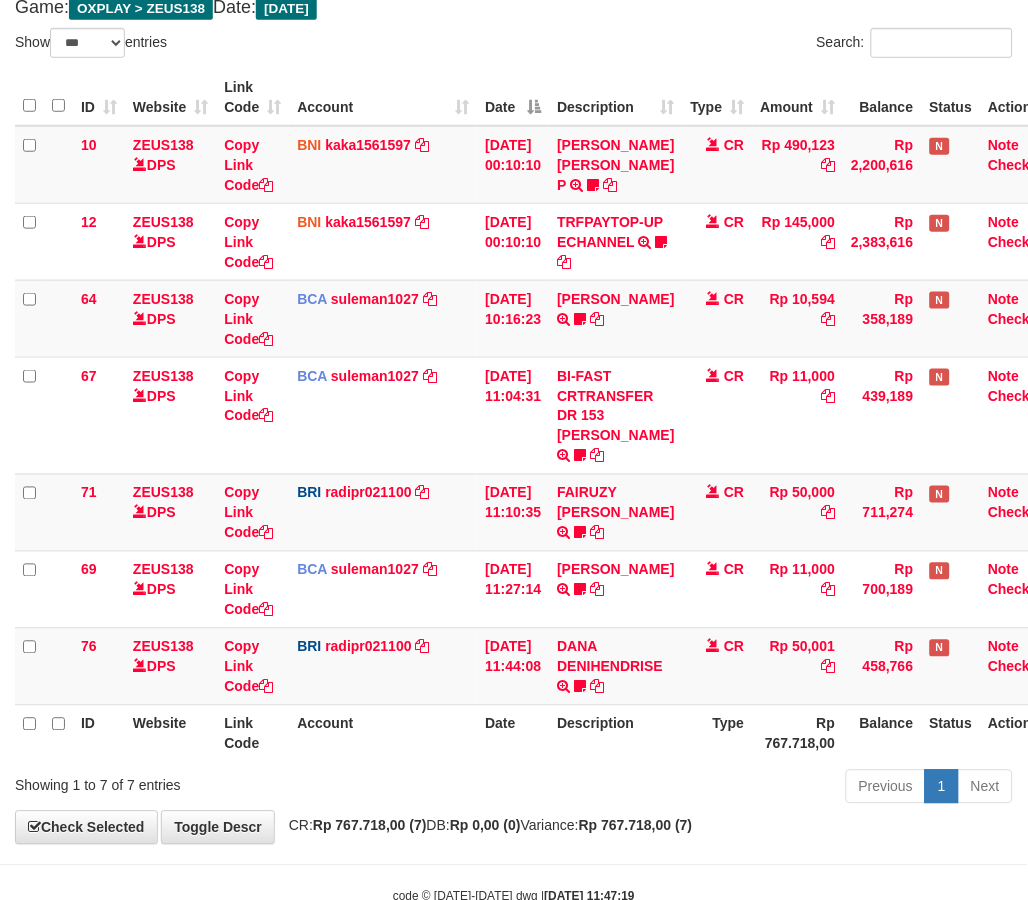 drag, startPoint x: 0, startPoint y: 0, endPoint x: 774, endPoint y: 780, distance: 1098.8522 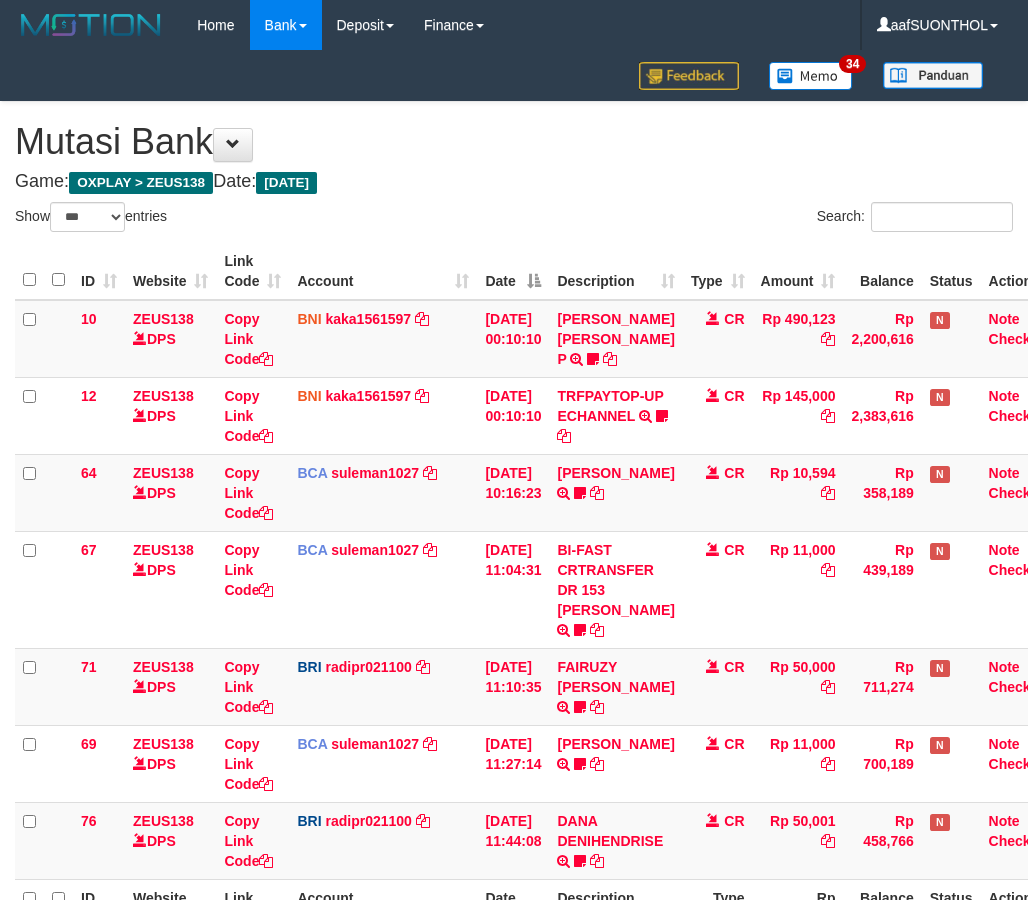 select on "***" 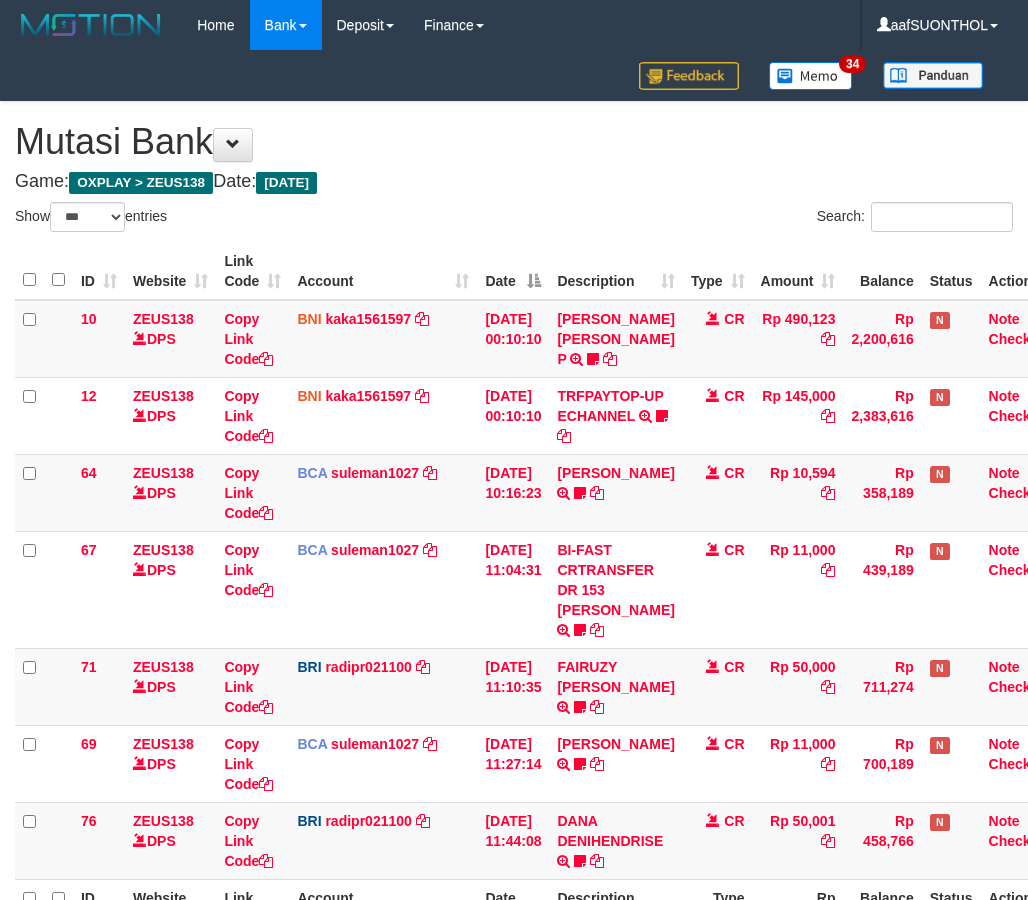 scroll, scrollTop: 174, scrollLeft: 0, axis: vertical 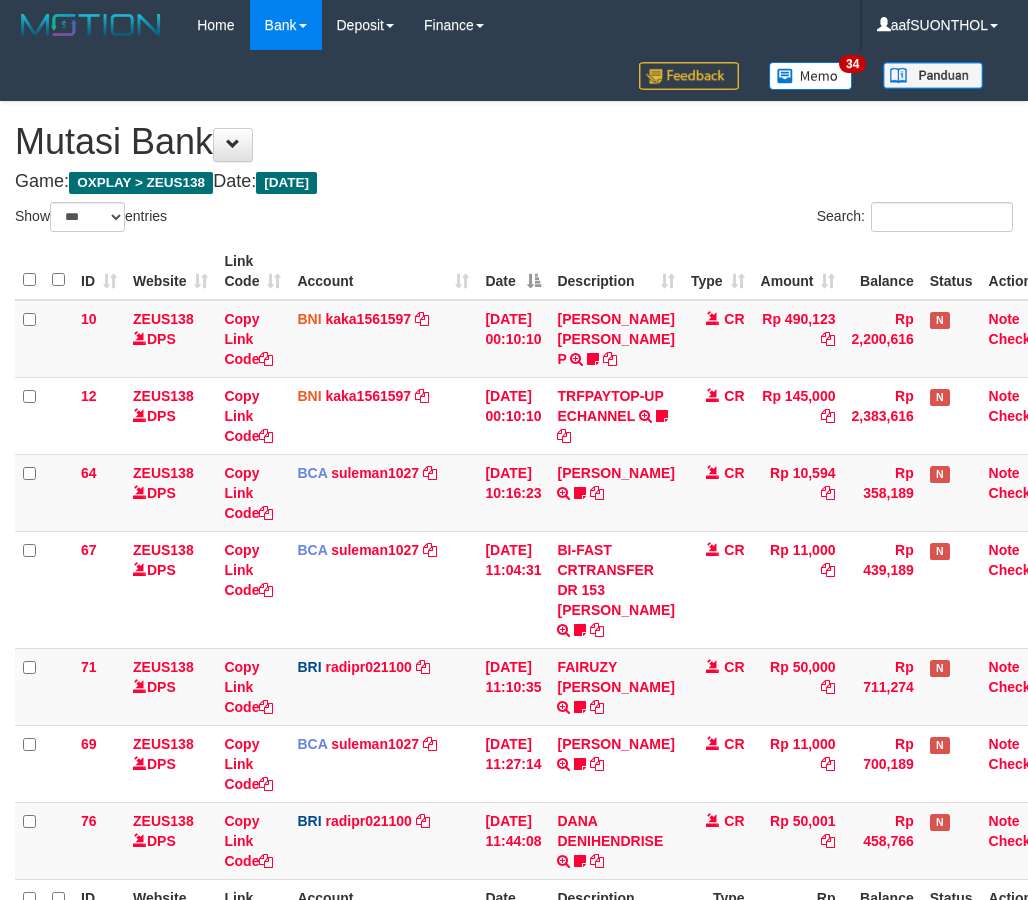 select on "***" 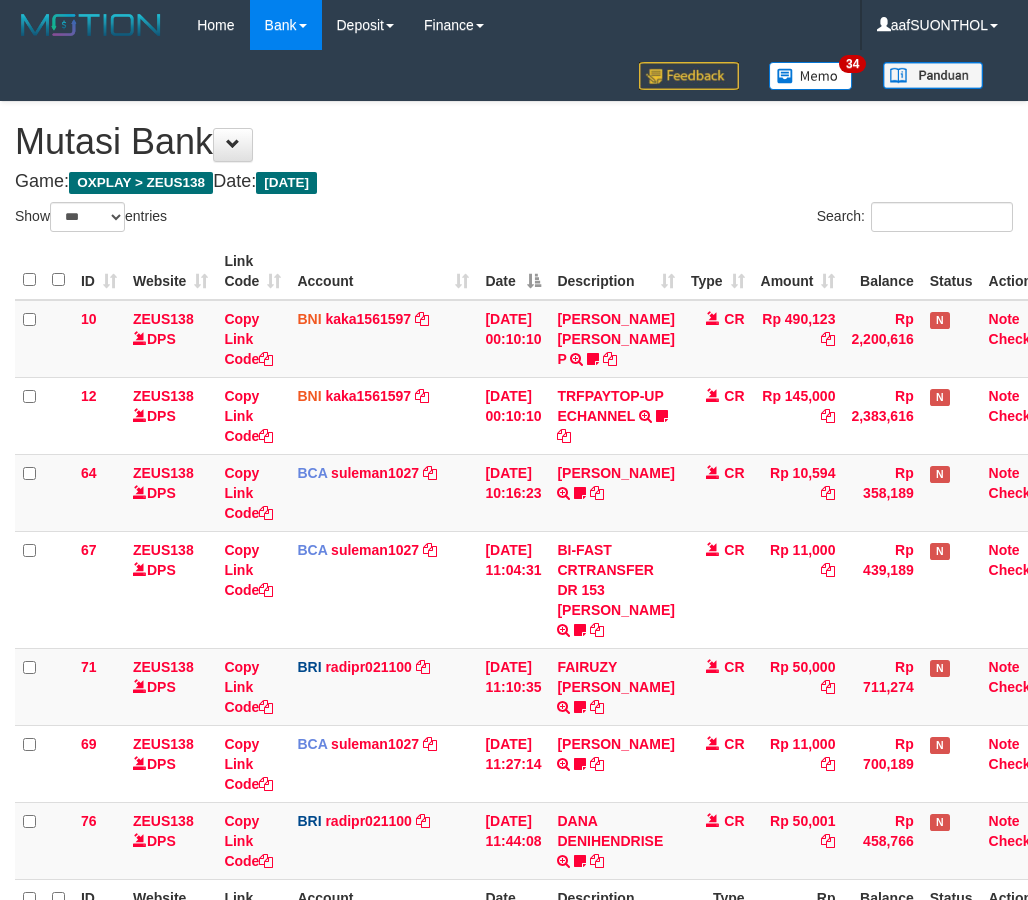 scroll, scrollTop: 174, scrollLeft: 0, axis: vertical 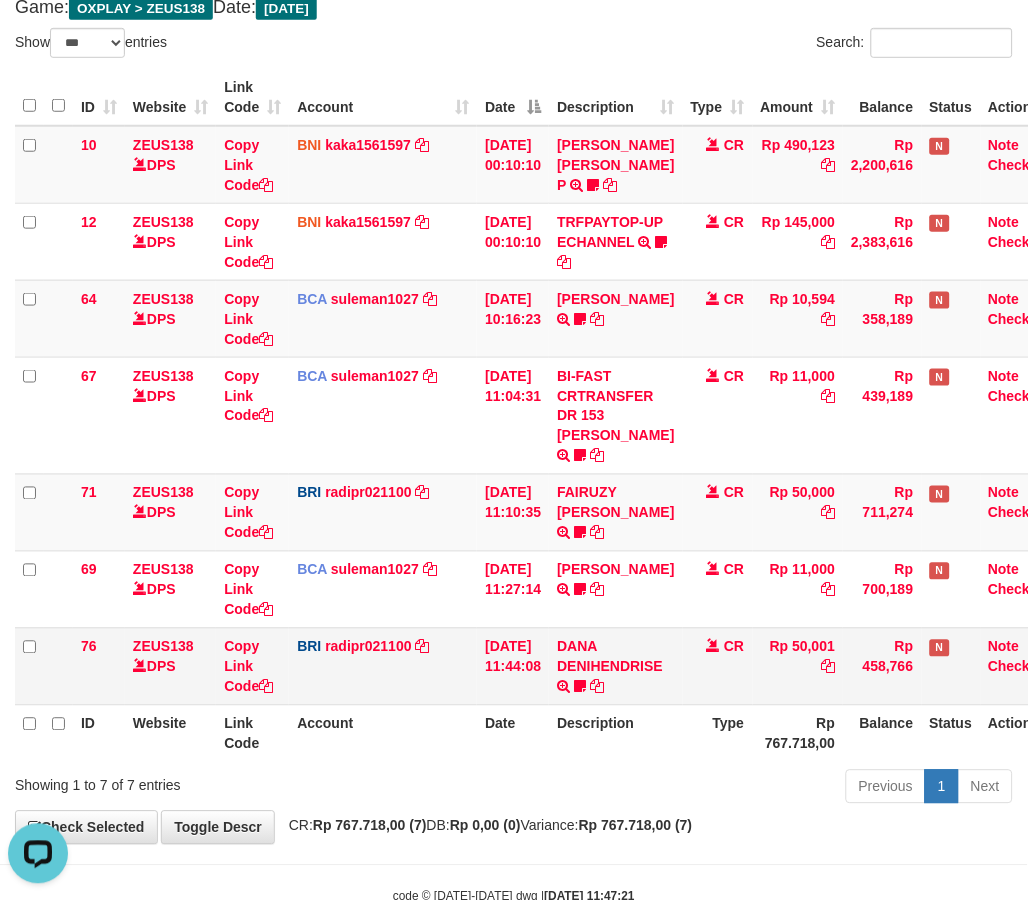 click on "DANA DENIHENDRISE            TRANSFER NBMB DANA DENIHENDRISE TO REYNALDI ADI PRATAMA    DONATT12" at bounding box center [615, 666] 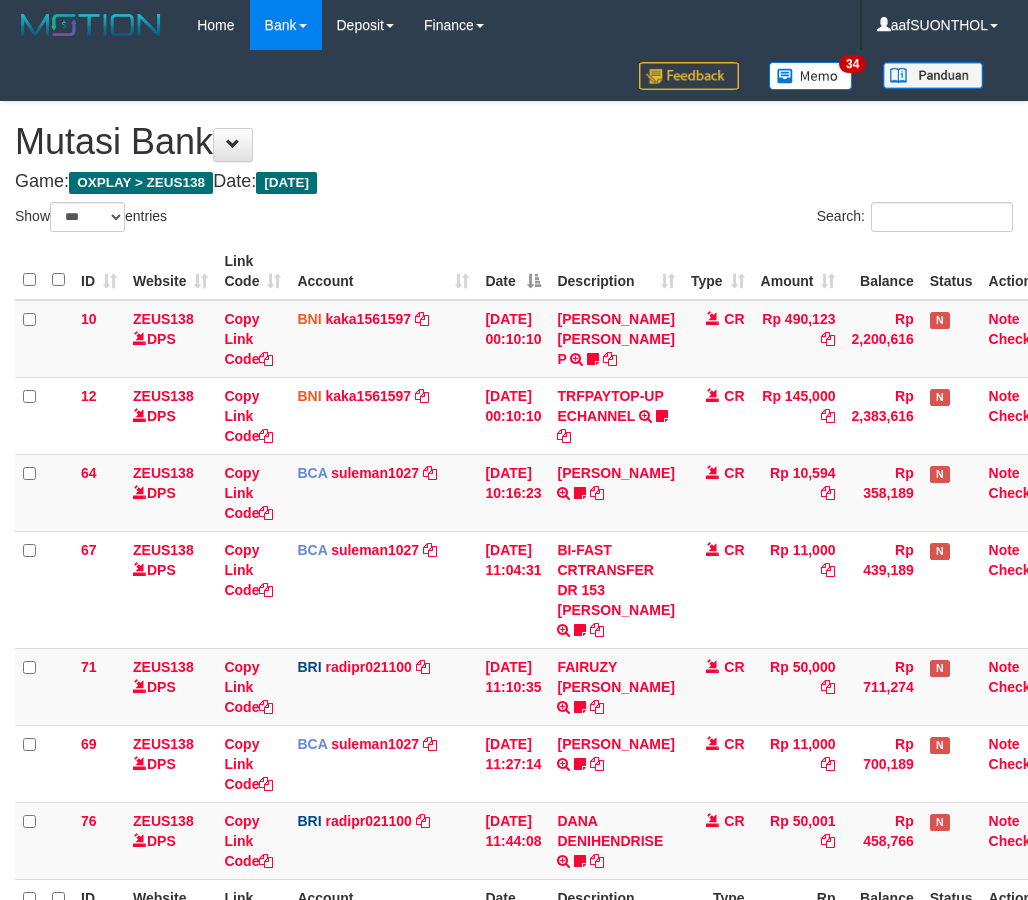 select on "***" 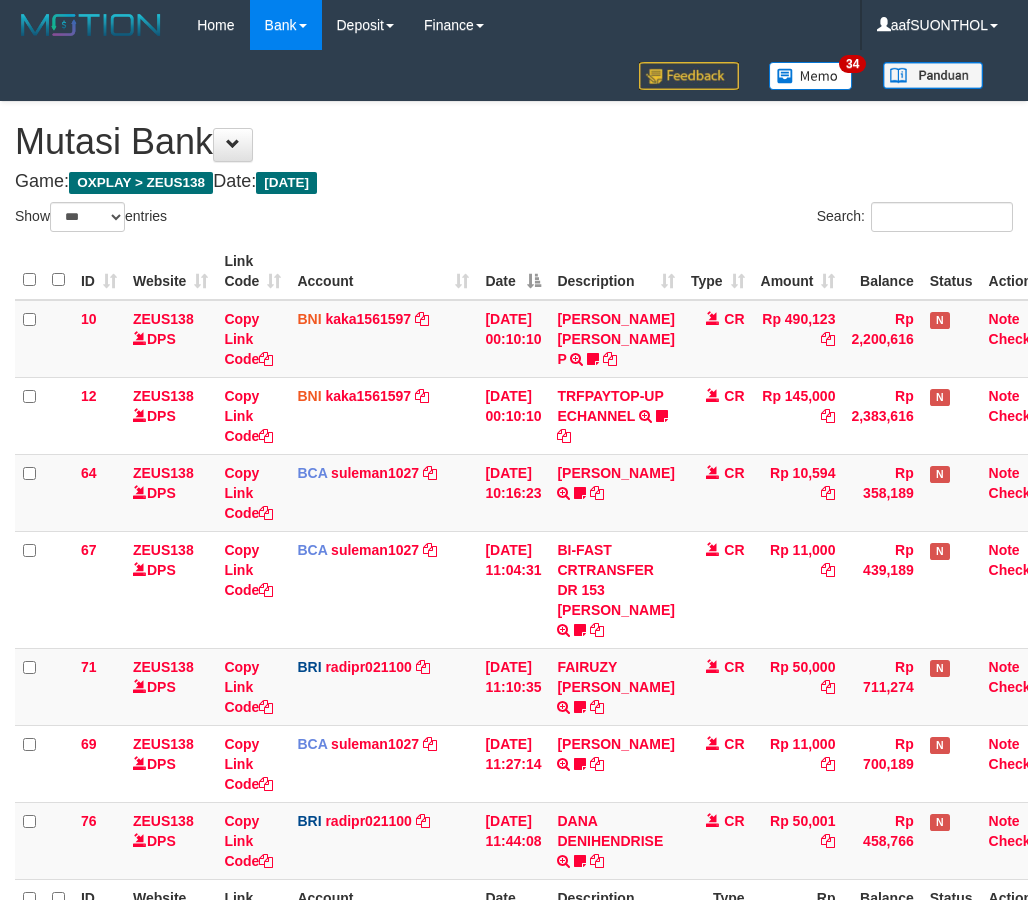 scroll, scrollTop: 174, scrollLeft: 0, axis: vertical 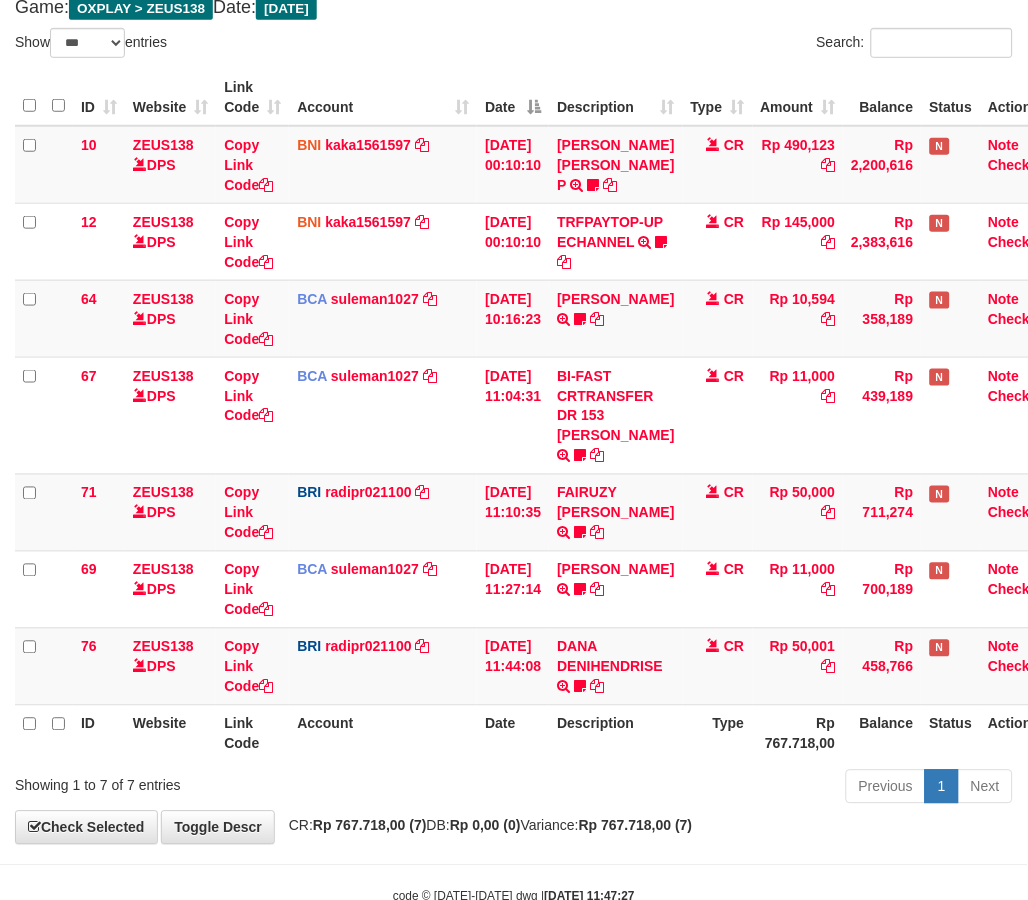 drag, startPoint x: 674, startPoint y: 830, endPoint x: 626, endPoint y: 818, distance: 49.47727 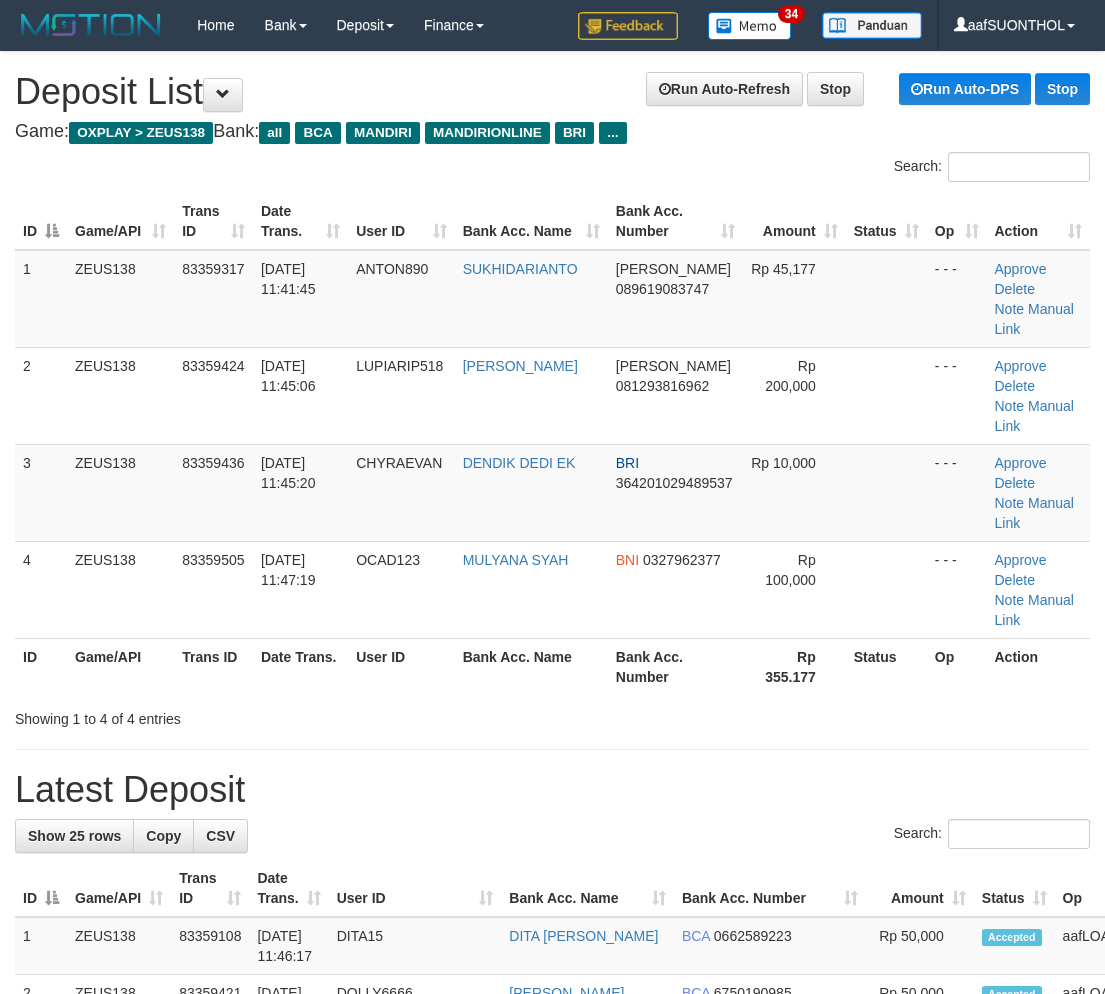 click on "Showing 1 to 4 of 4 entries" at bounding box center [552, 715] 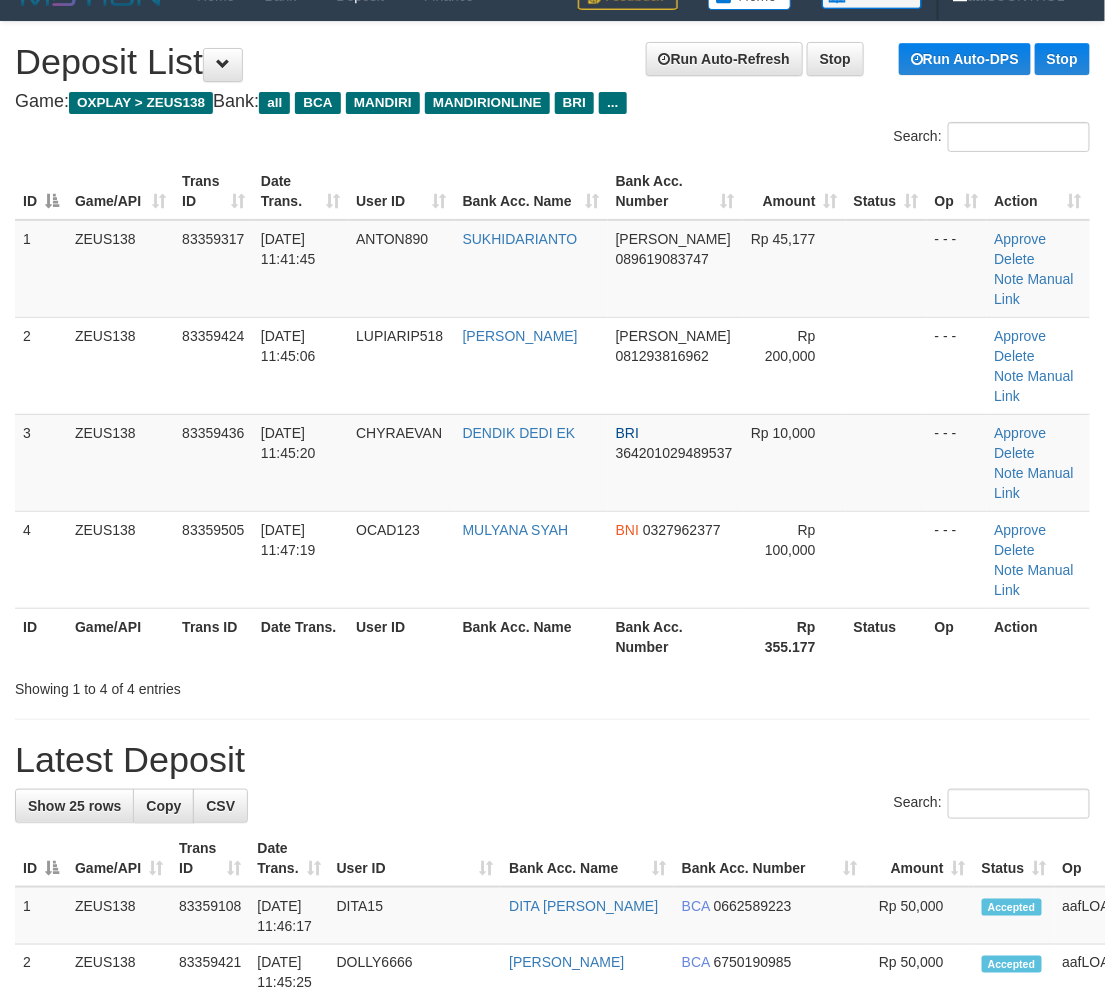 click on "Showing 1 to 4 of 4 entries" at bounding box center (552, 685) 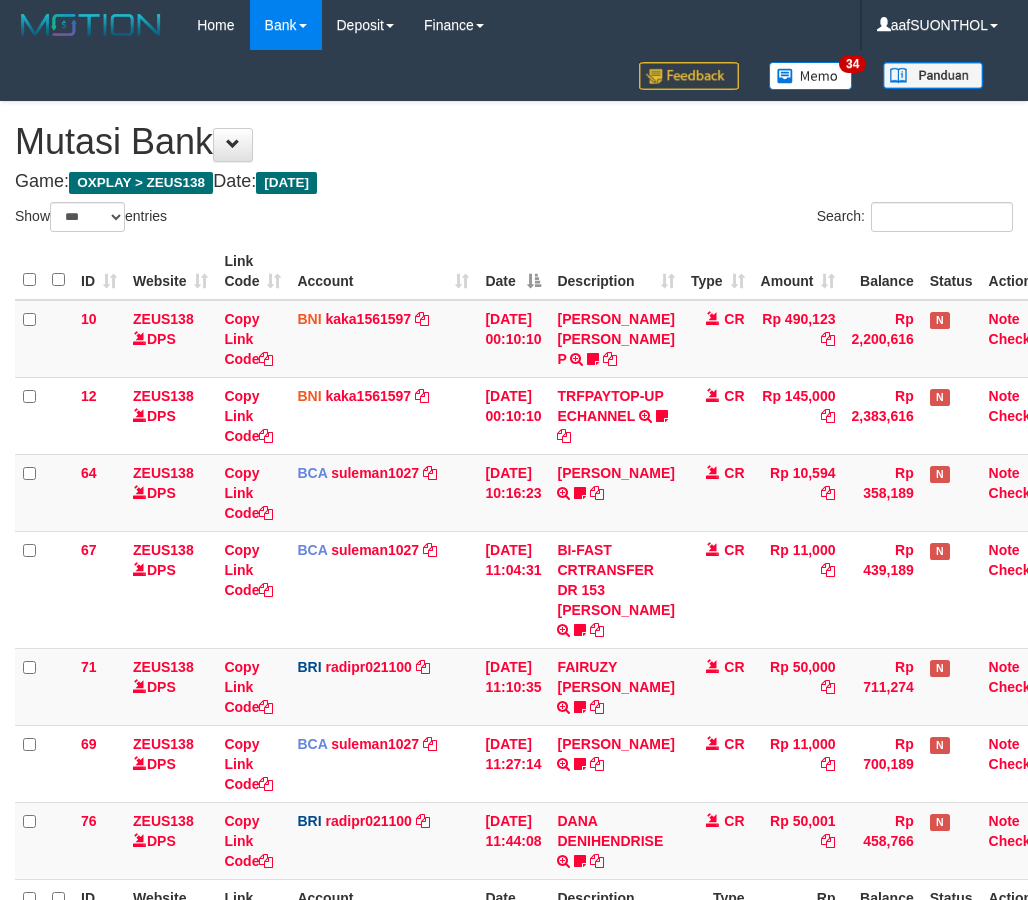 select on "***" 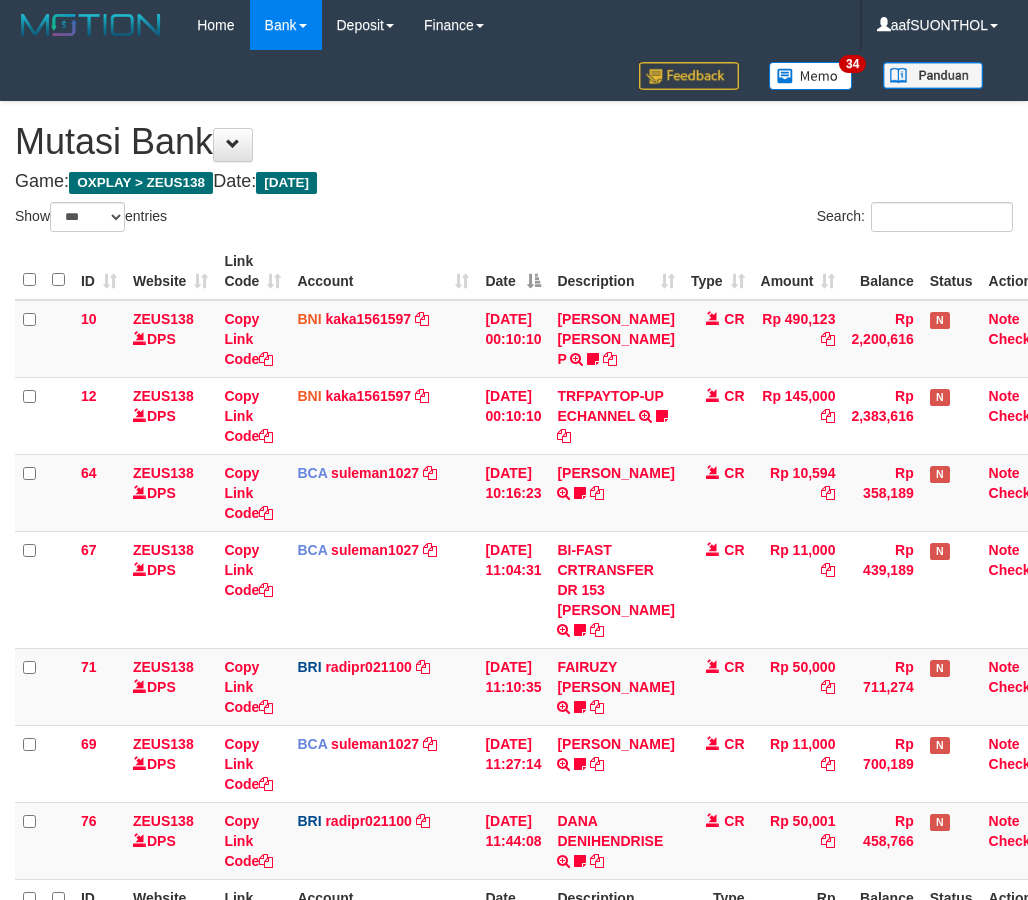 scroll, scrollTop: 174, scrollLeft: 0, axis: vertical 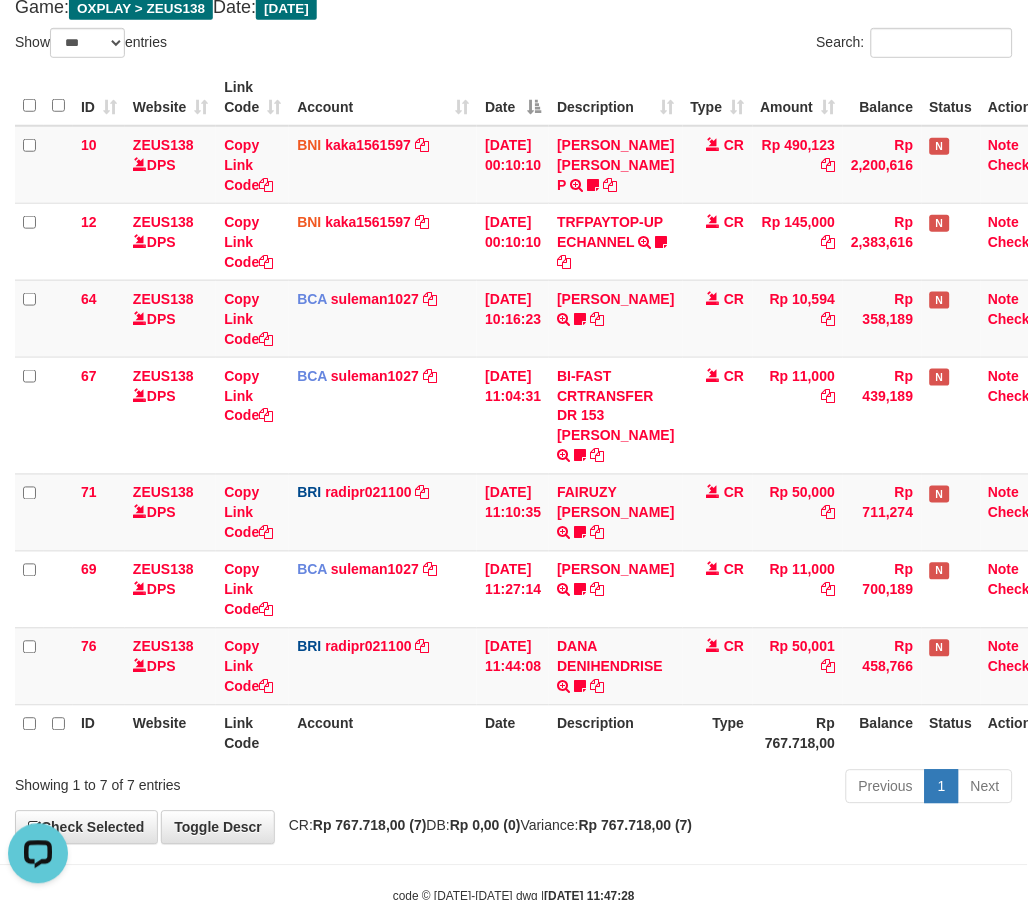 click on "Previous 1 Next" at bounding box center (728, 789) 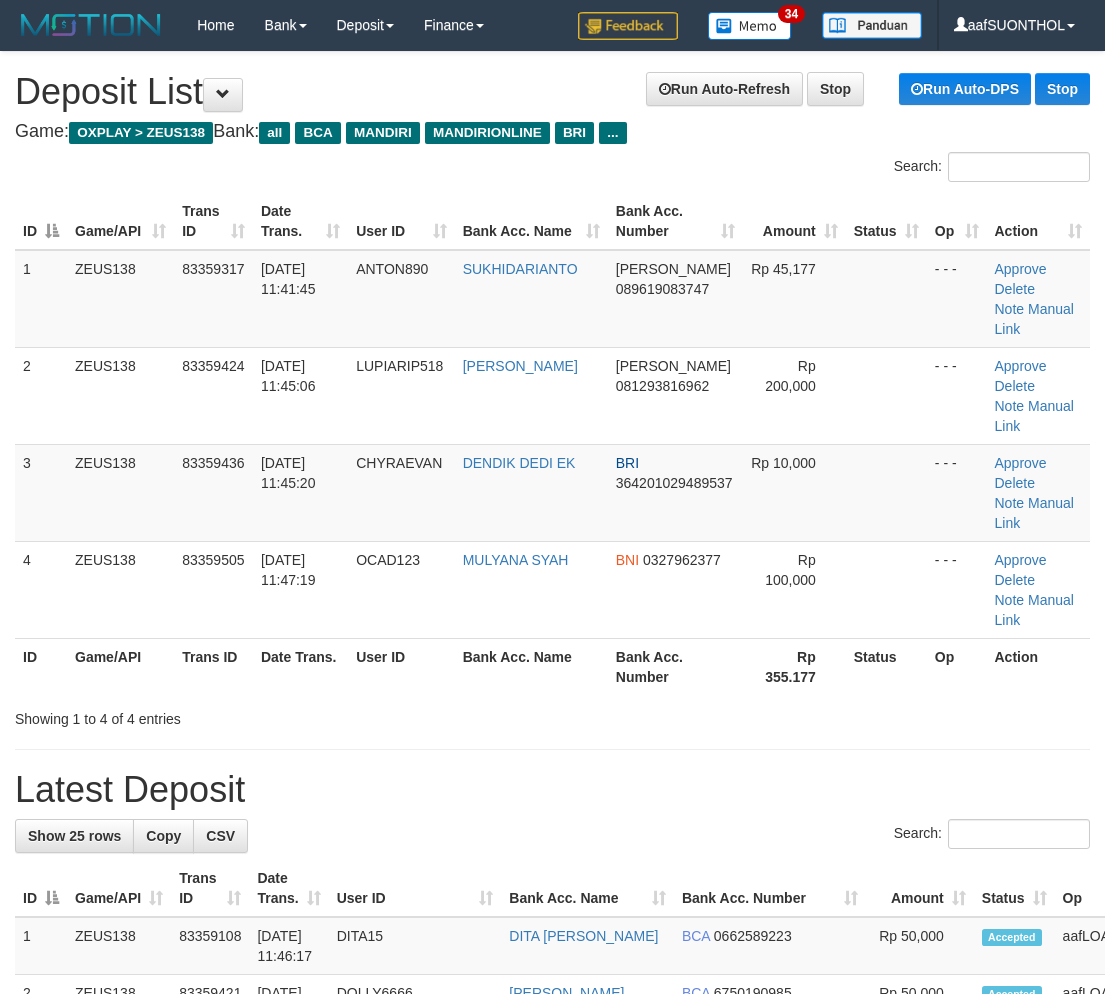 scroll, scrollTop: 30, scrollLeft: 0, axis: vertical 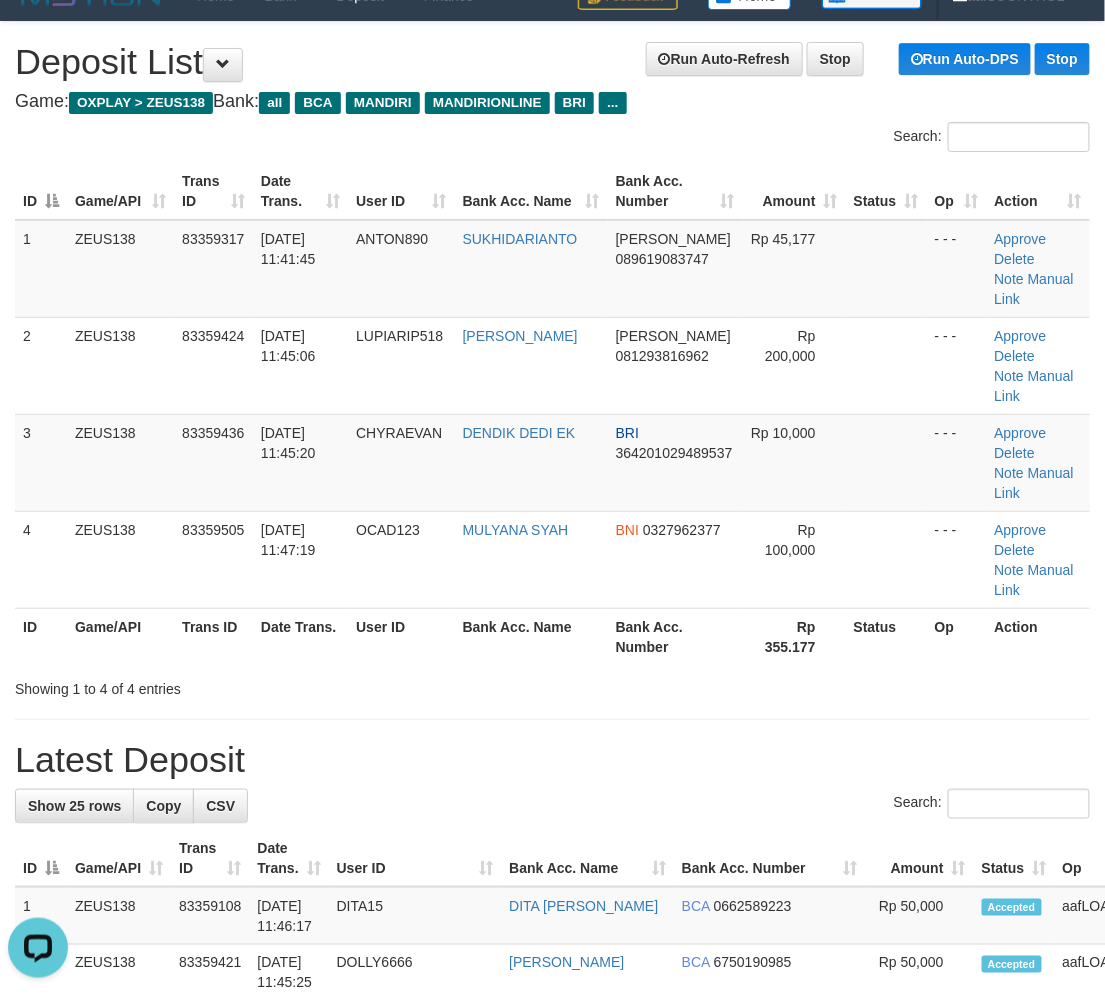 click on "**********" at bounding box center [552, 1234] 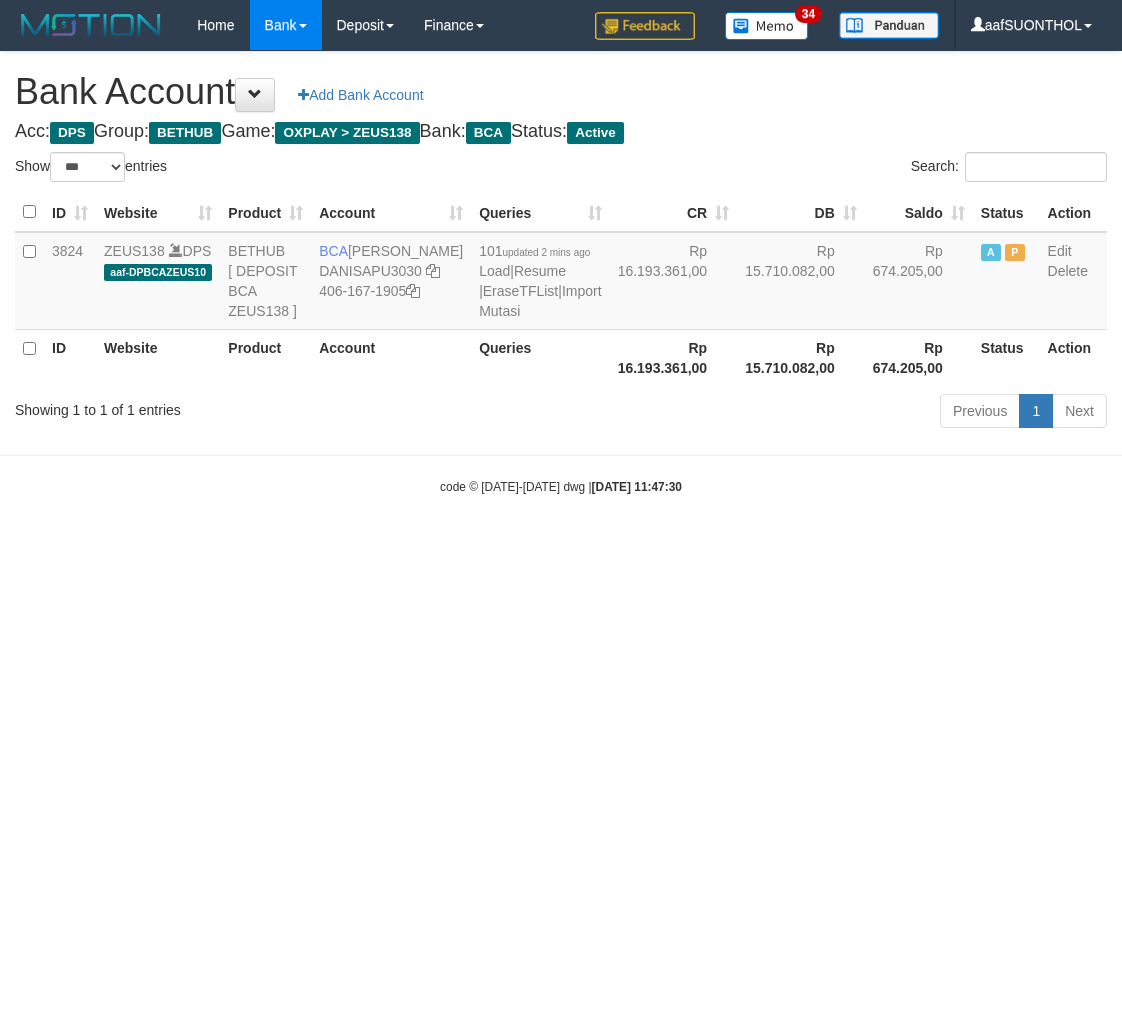select on "***" 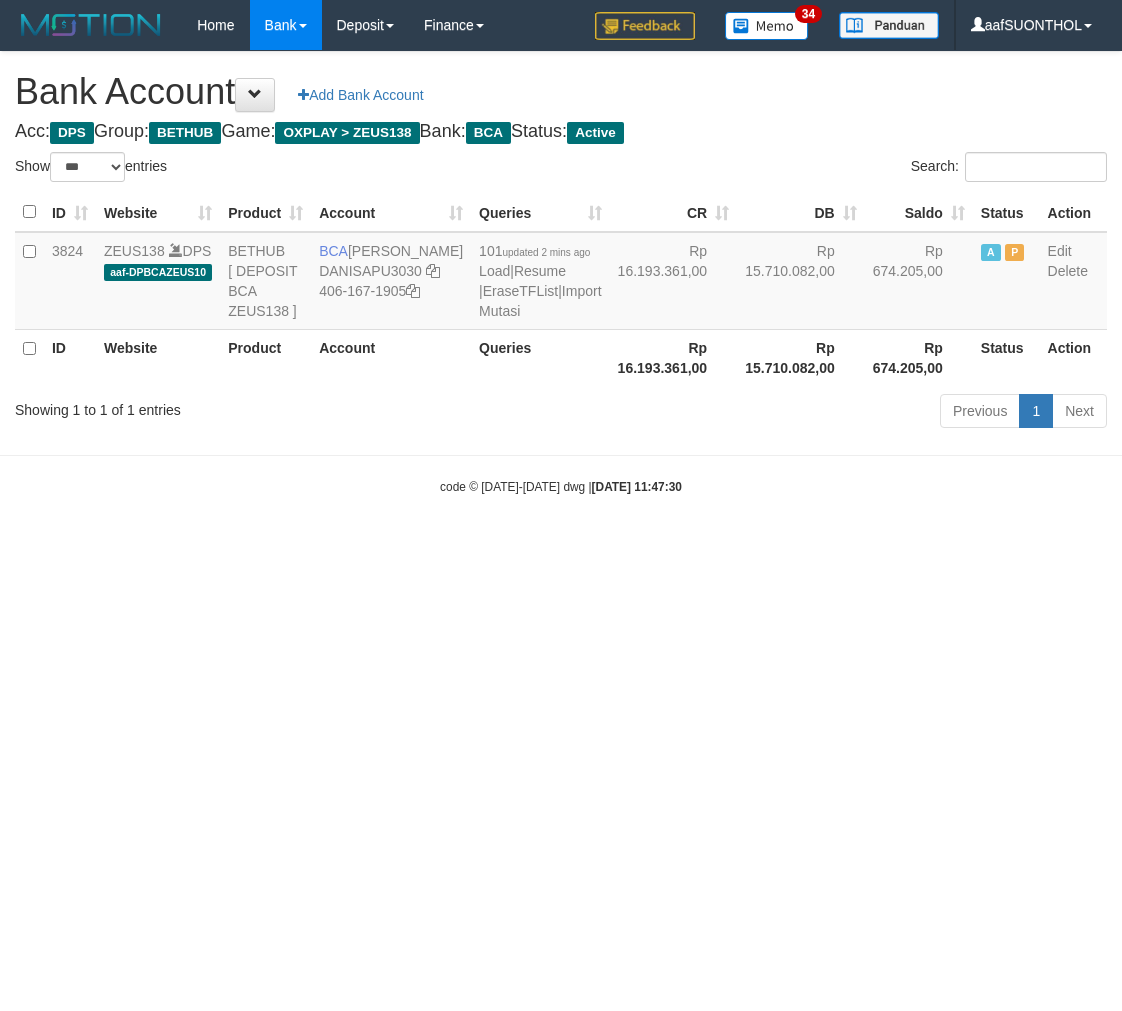scroll, scrollTop: 0, scrollLeft: 0, axis: both 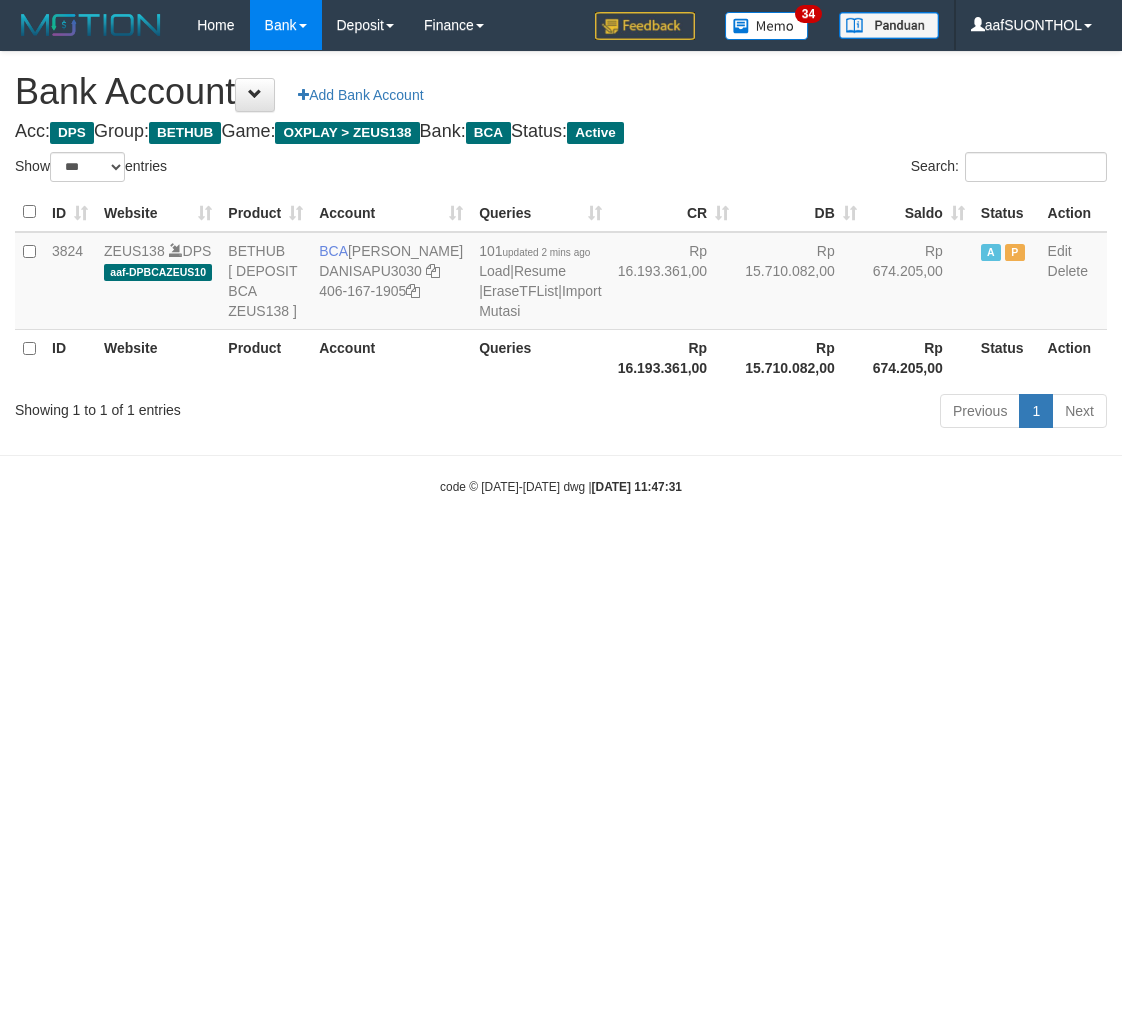 select on "***" 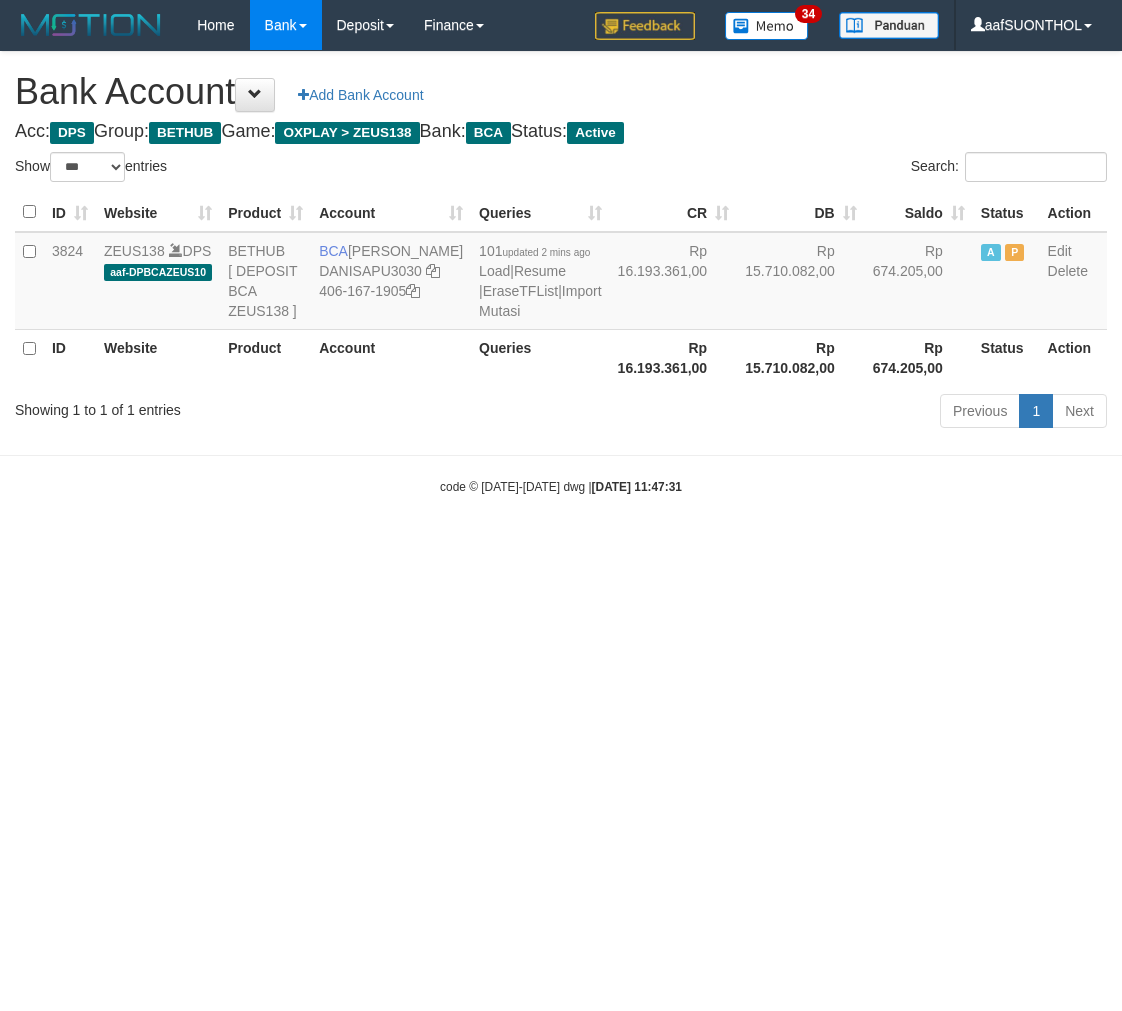 scroll, scrollTop: 0, scrollLeft: 0, axis: both 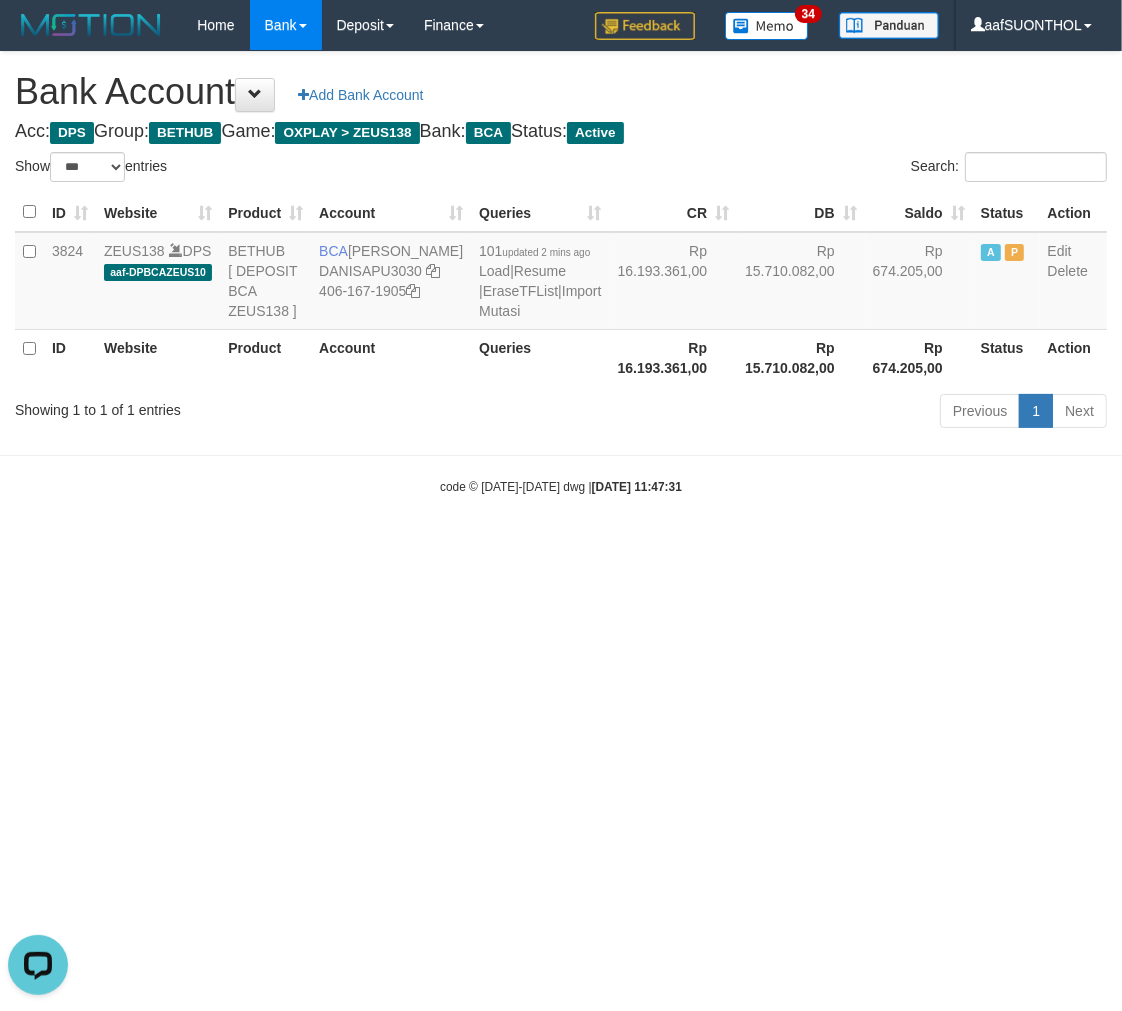 click on "Toggle navigation
Home
Bank
Account List
Load
By Website
Group
[OXPLAY]													ZEUS138
By Load Group (DPS)
Sync" at bounding box center (561, 273) 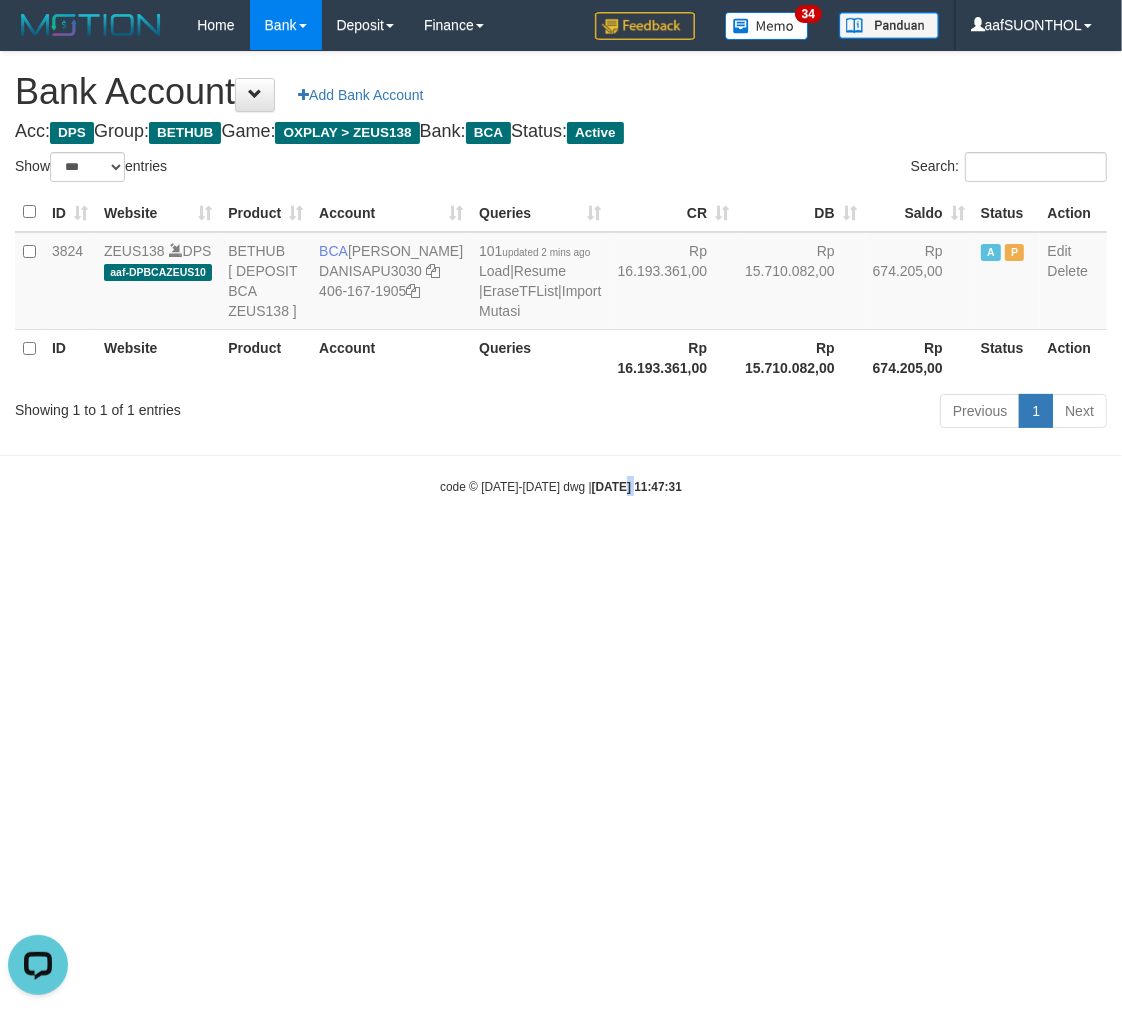 drag, startPoint x: 608, startPoint y: 630, endPoint x: 614, endPoint y: 620, distance: 11.661903 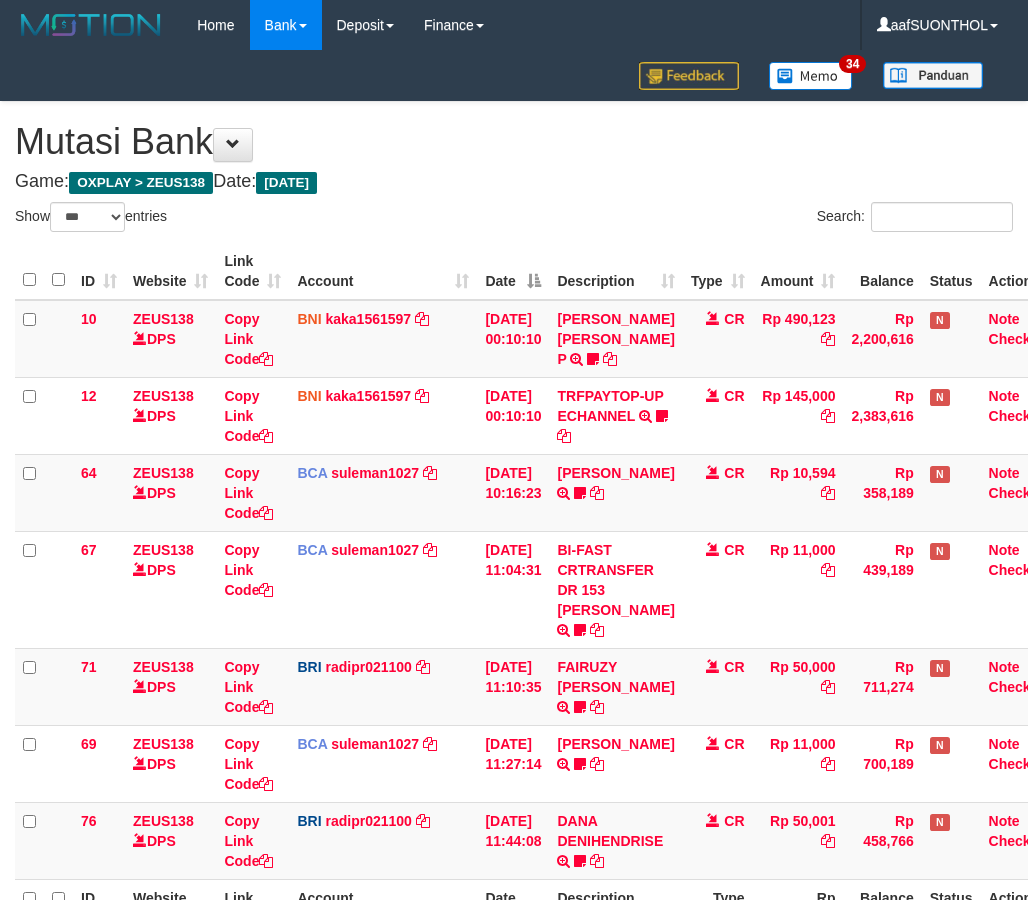 select on "***" 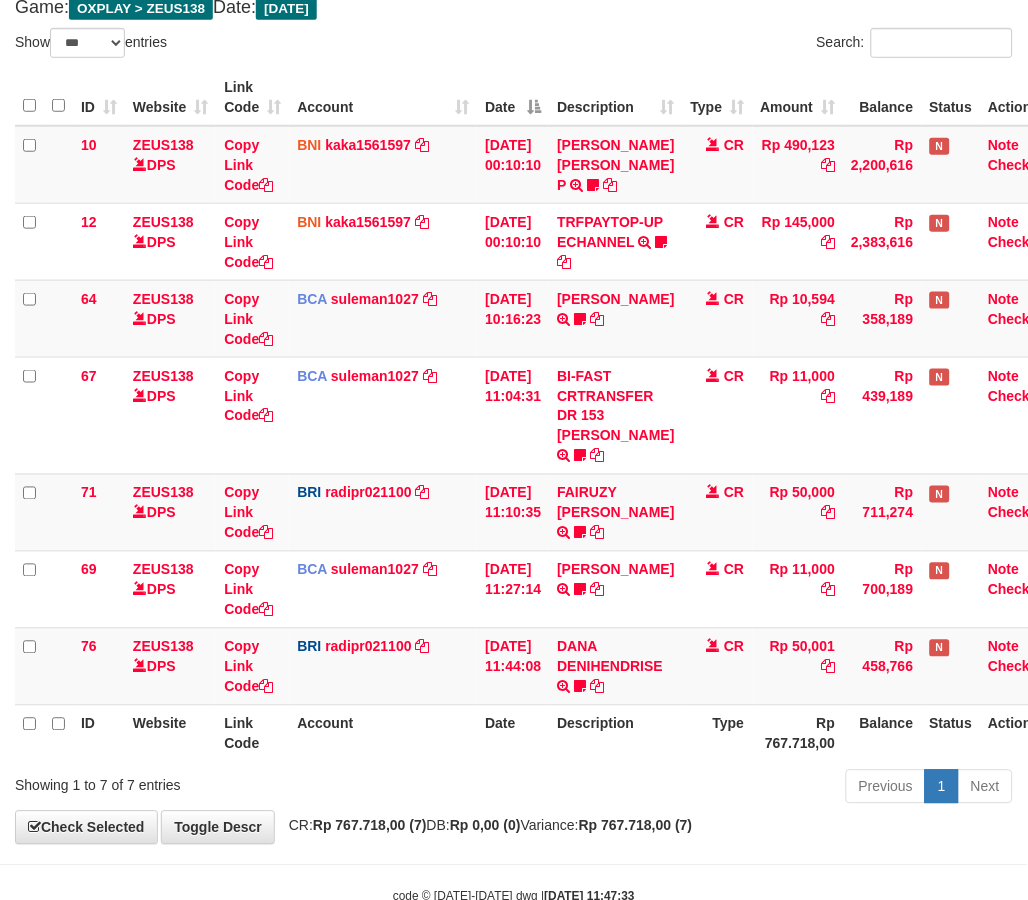 scroll, scrollTop: 174, scrollLeft: 0, axis: vertical 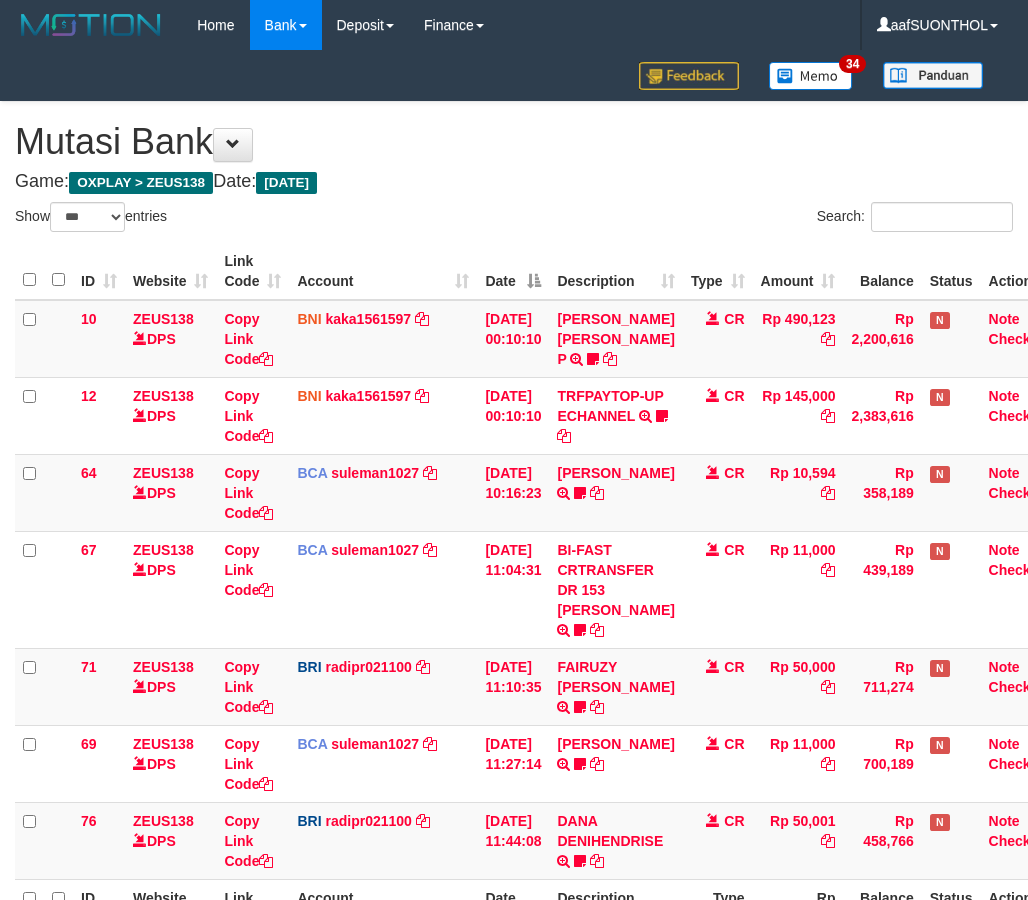 select on "***" 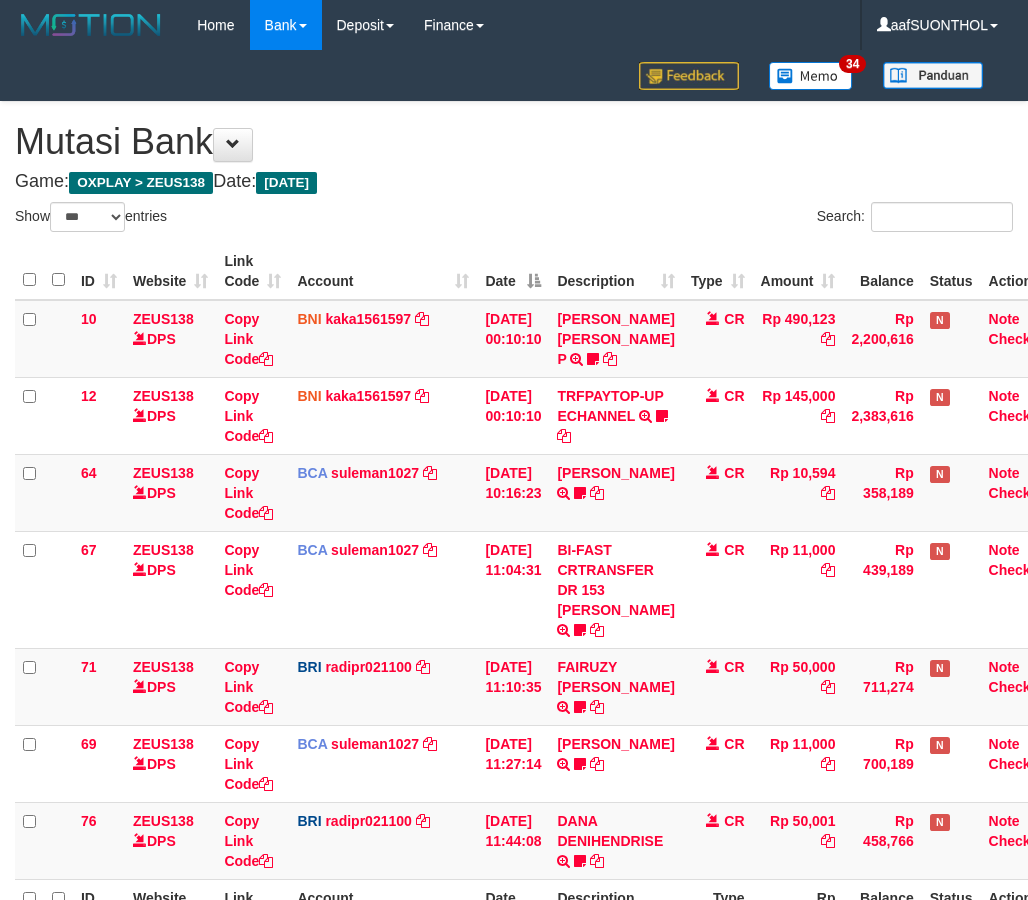 scroll, scrollTop: 174, scrollLeft: 0, axis: vertical 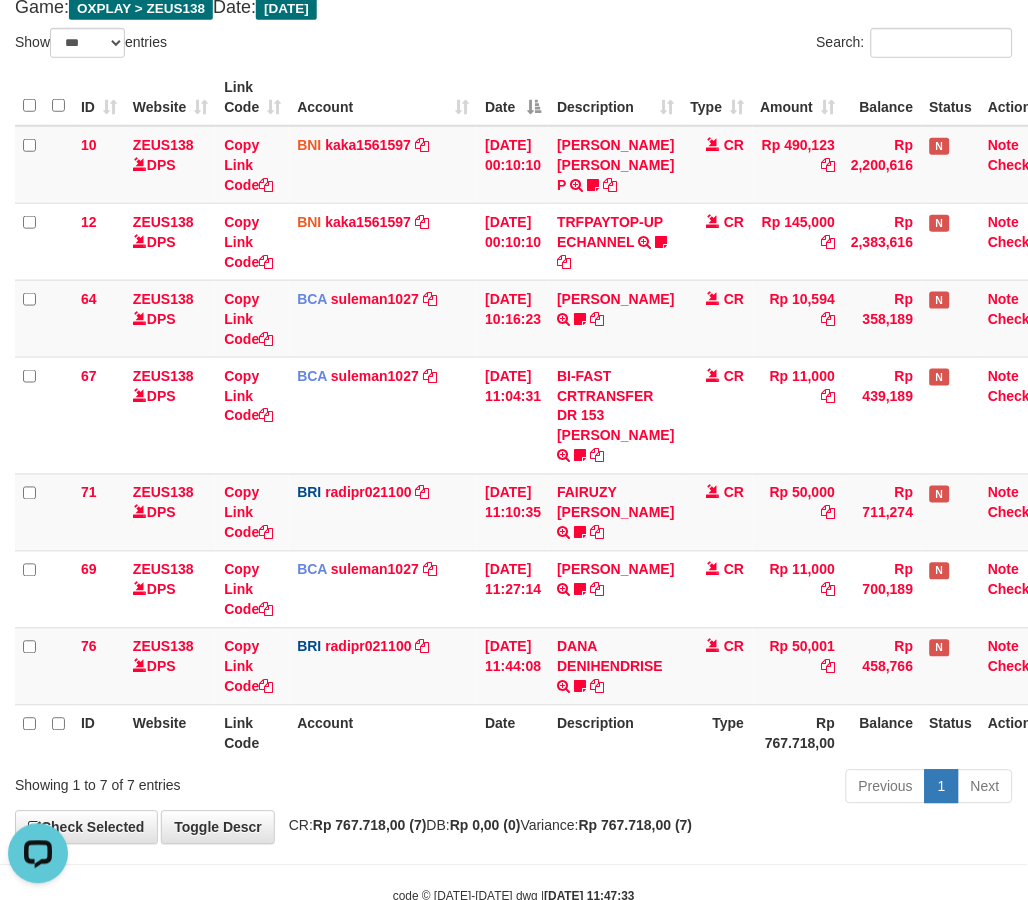 click on "Previous 1 Next" at bounding box center (728, 789) 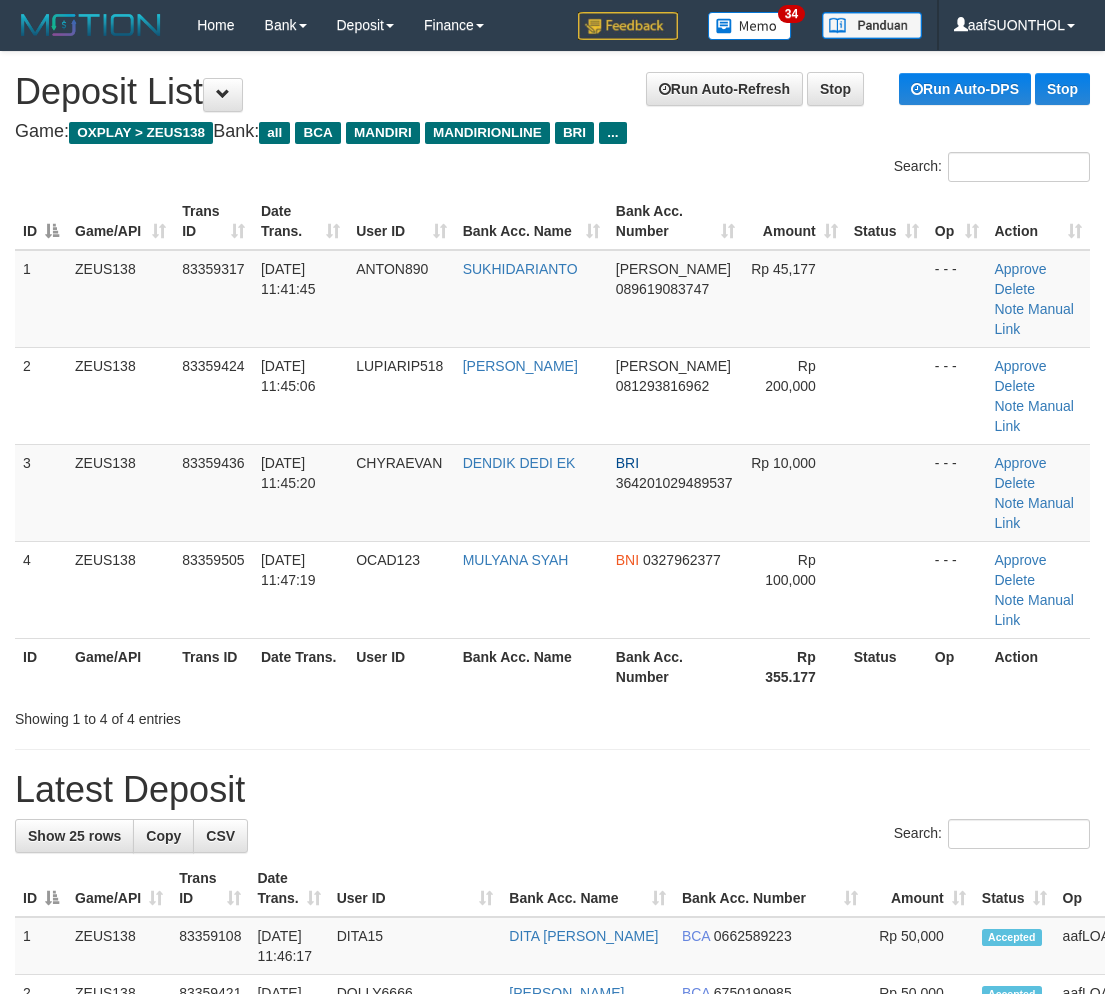 scroll, scrollTop: 30, scrollLeft: 0, axis: vertical 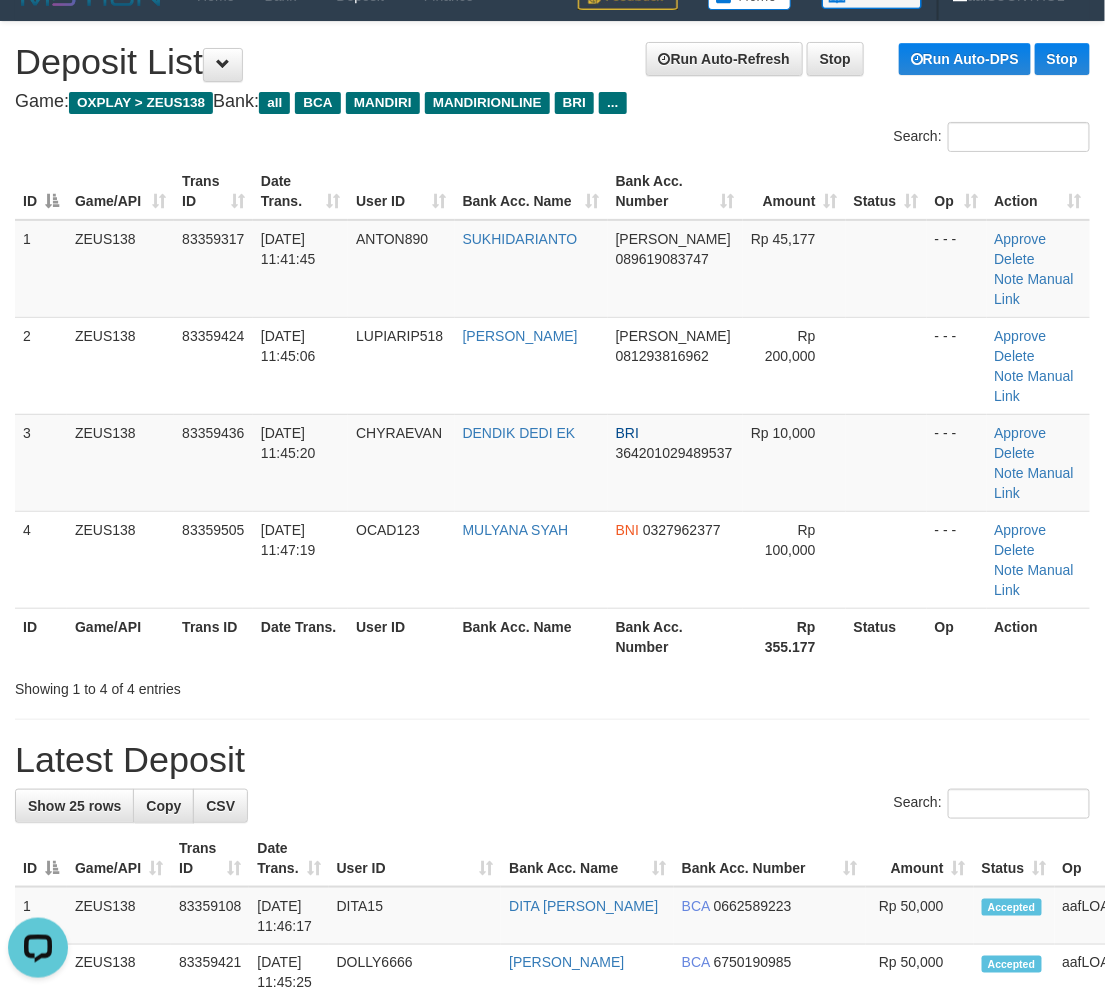 click on "**********" at bounding box center [552, 1234] 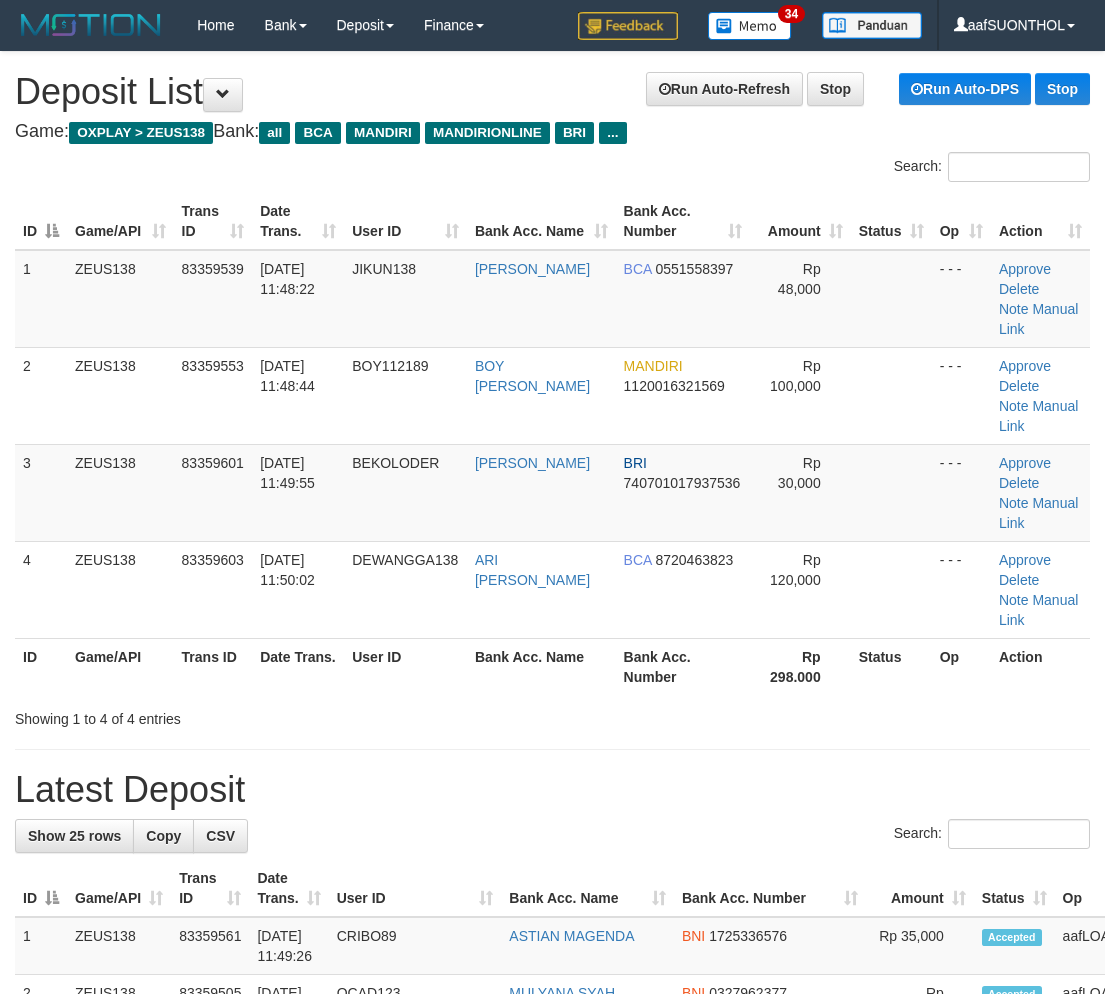 scroll, scrollTop: 30, scrollLeft: 0, axis: vertical 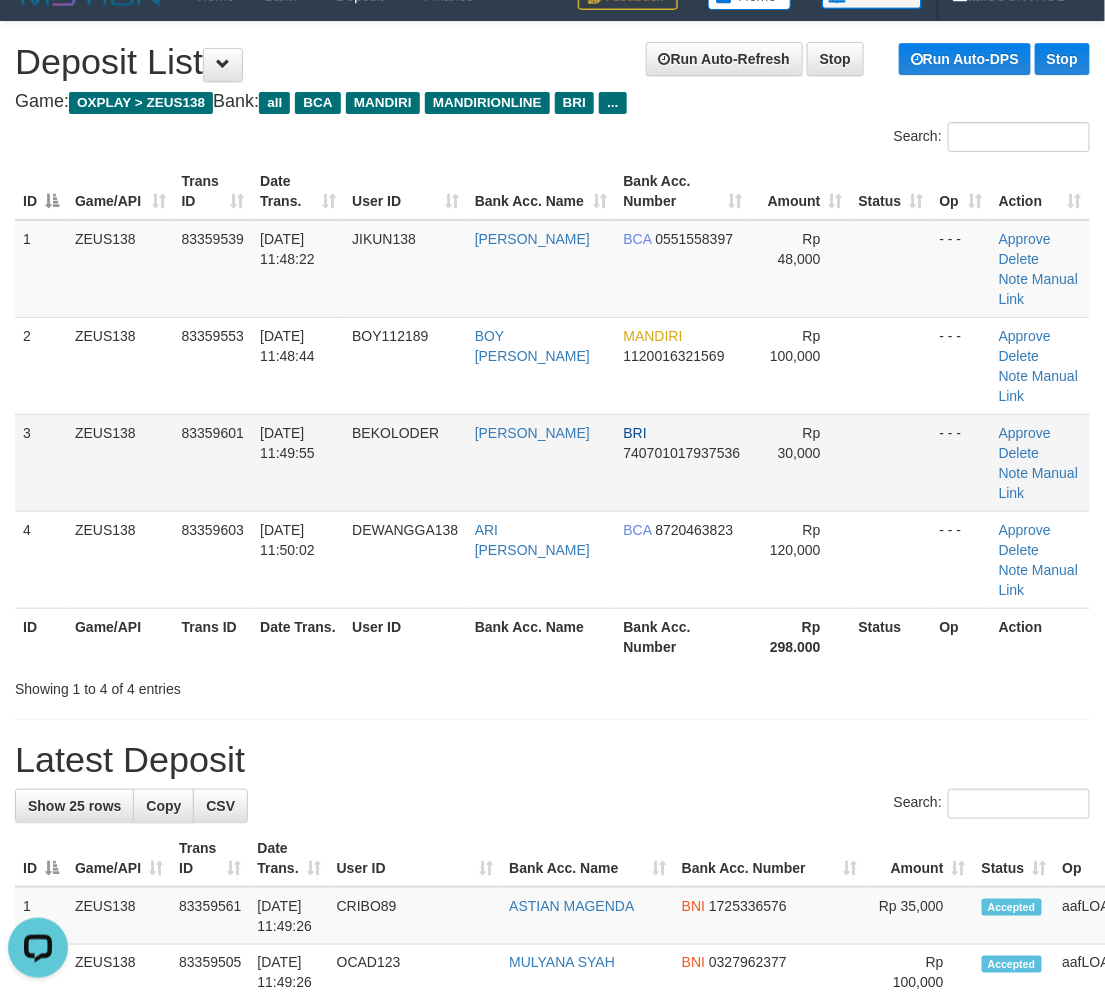 click on "Rp 30,000" at bounding box center (800, 462) 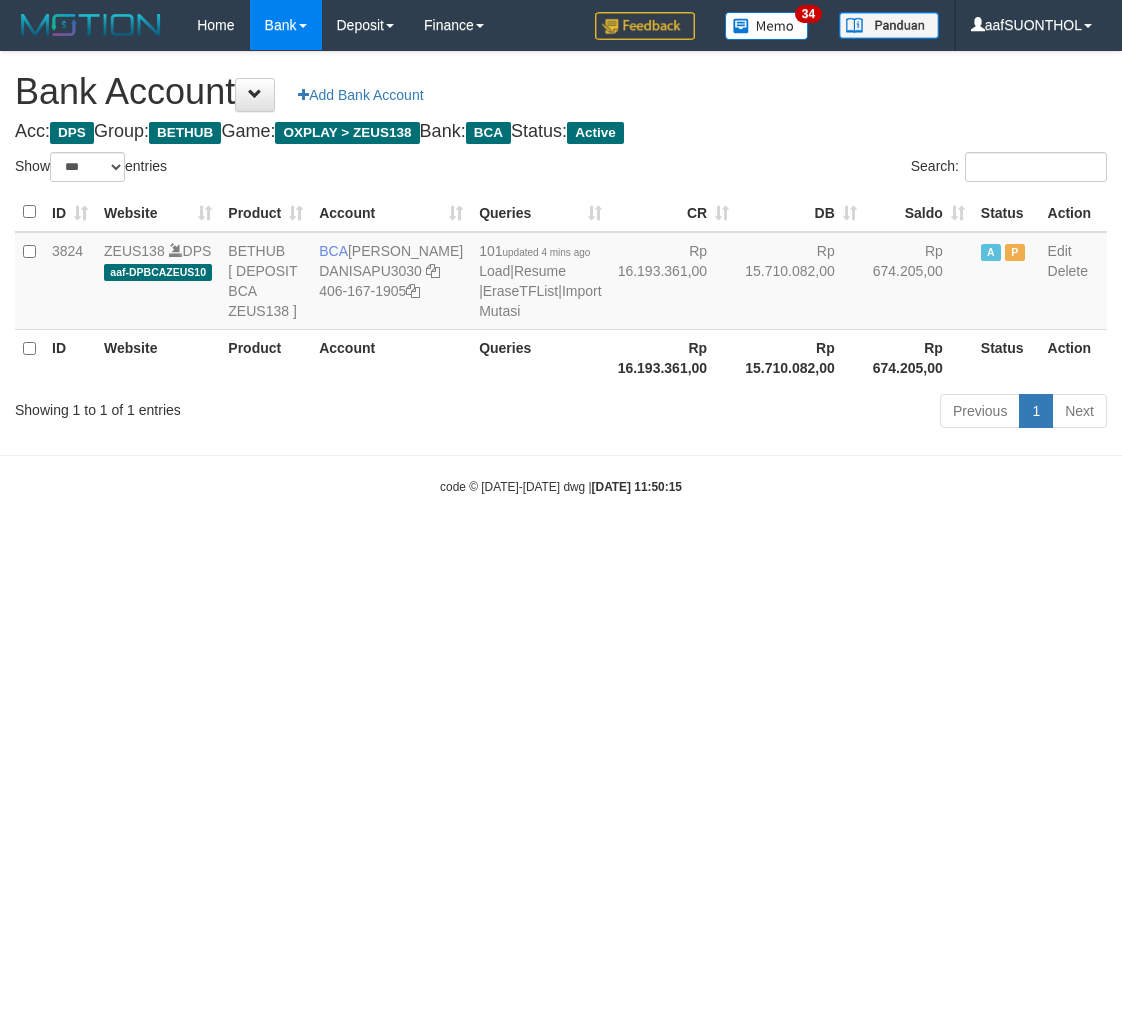select on "***" 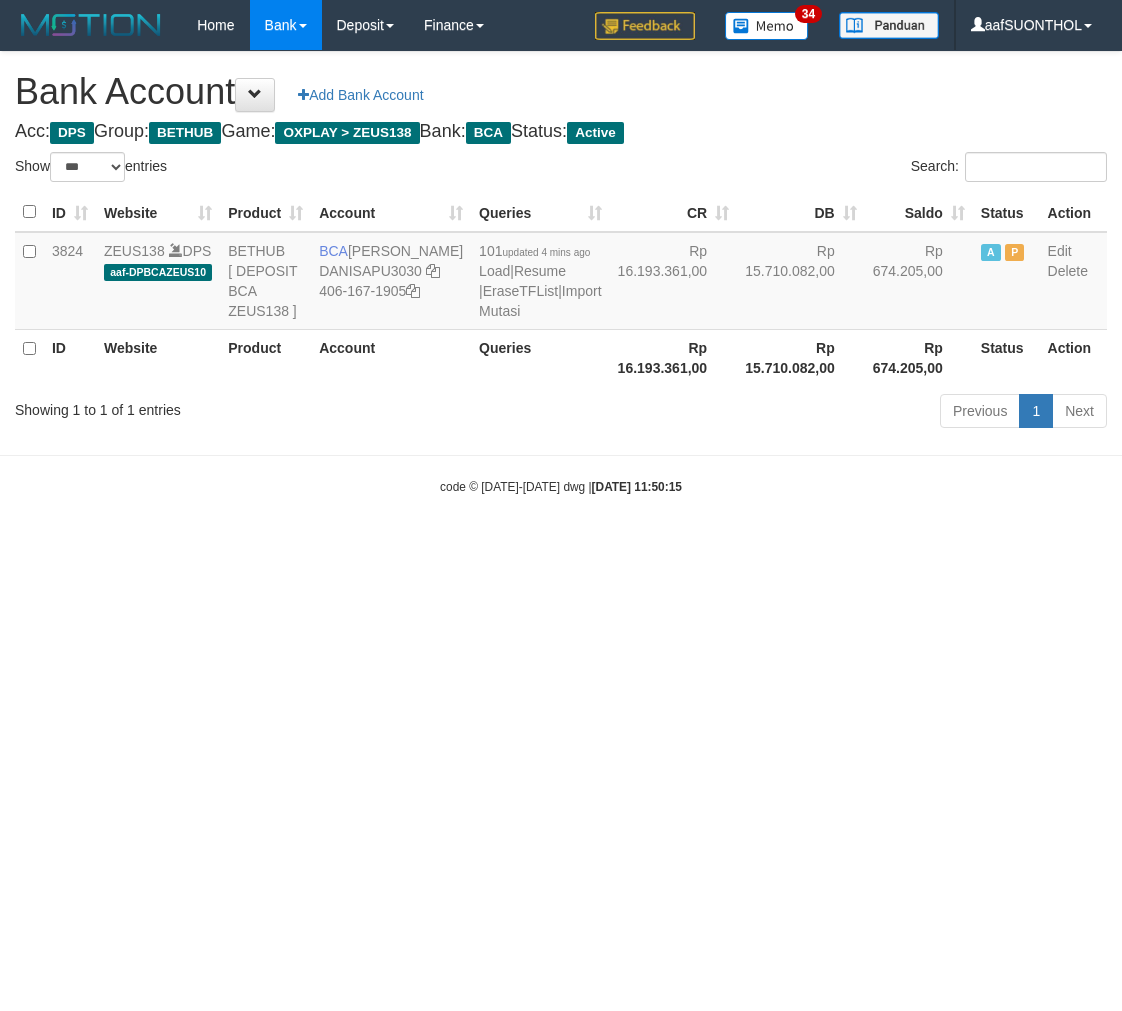 scroll, scrollTop: 0, scrollLeft: 0, axis: both 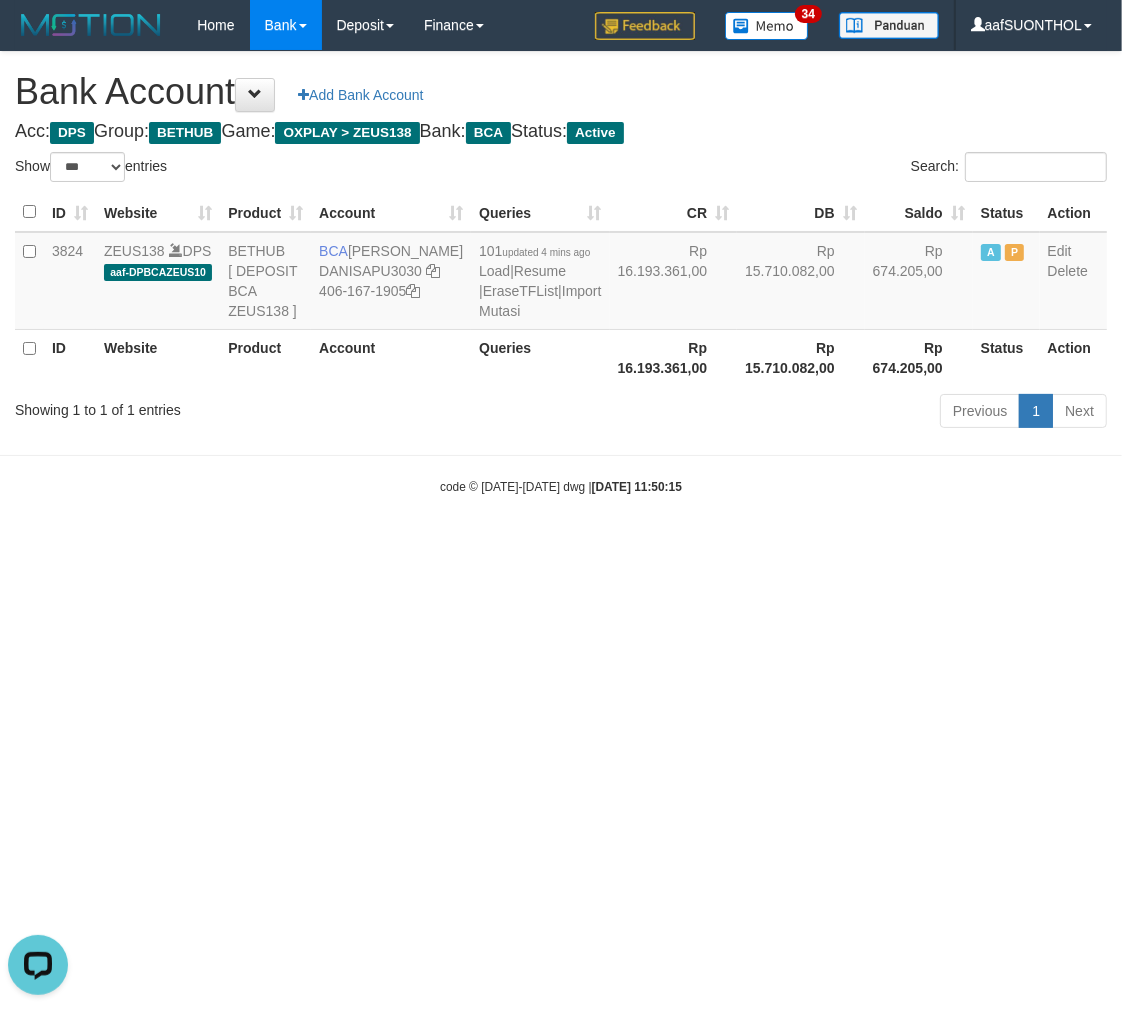 click on "Toggle navigation
Home
Bank
Account List
Load
By Website
Group
[OXPLAY]													ZEUS138
By Load Group (DPS)
Sync" at bounding box center (561, 273) 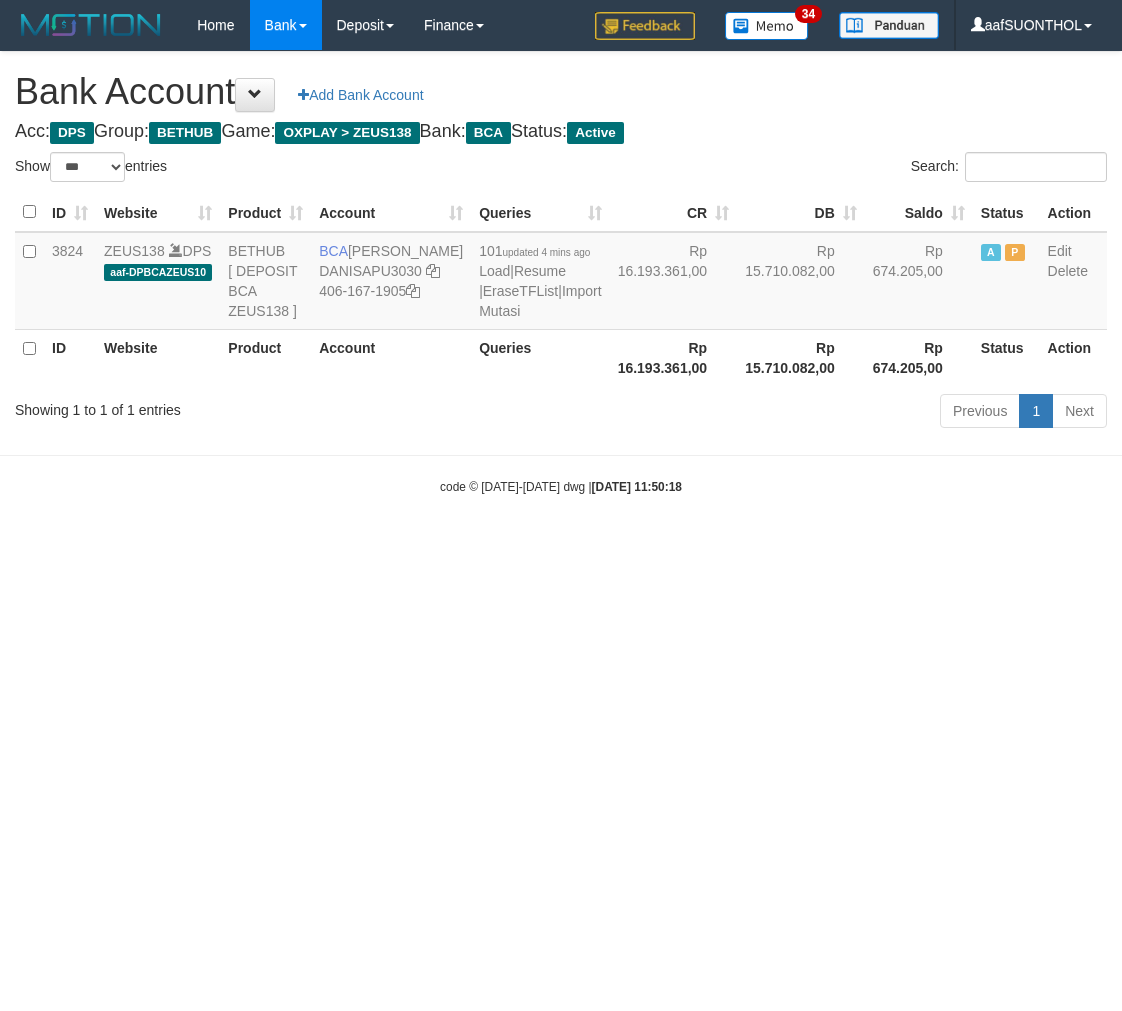 select on "***" 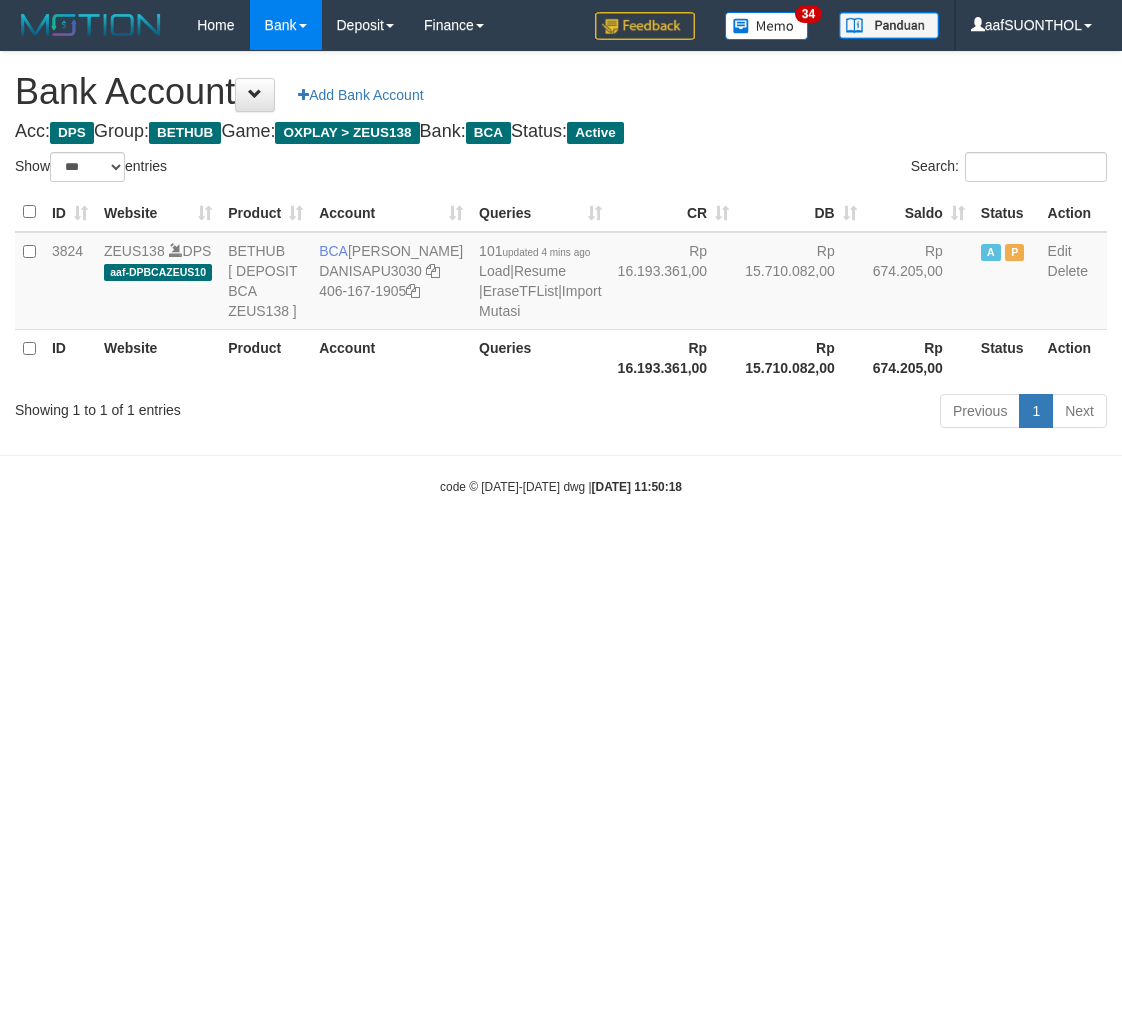 scroll, scrollTop: 0, scrollLeft: 0, axis: both 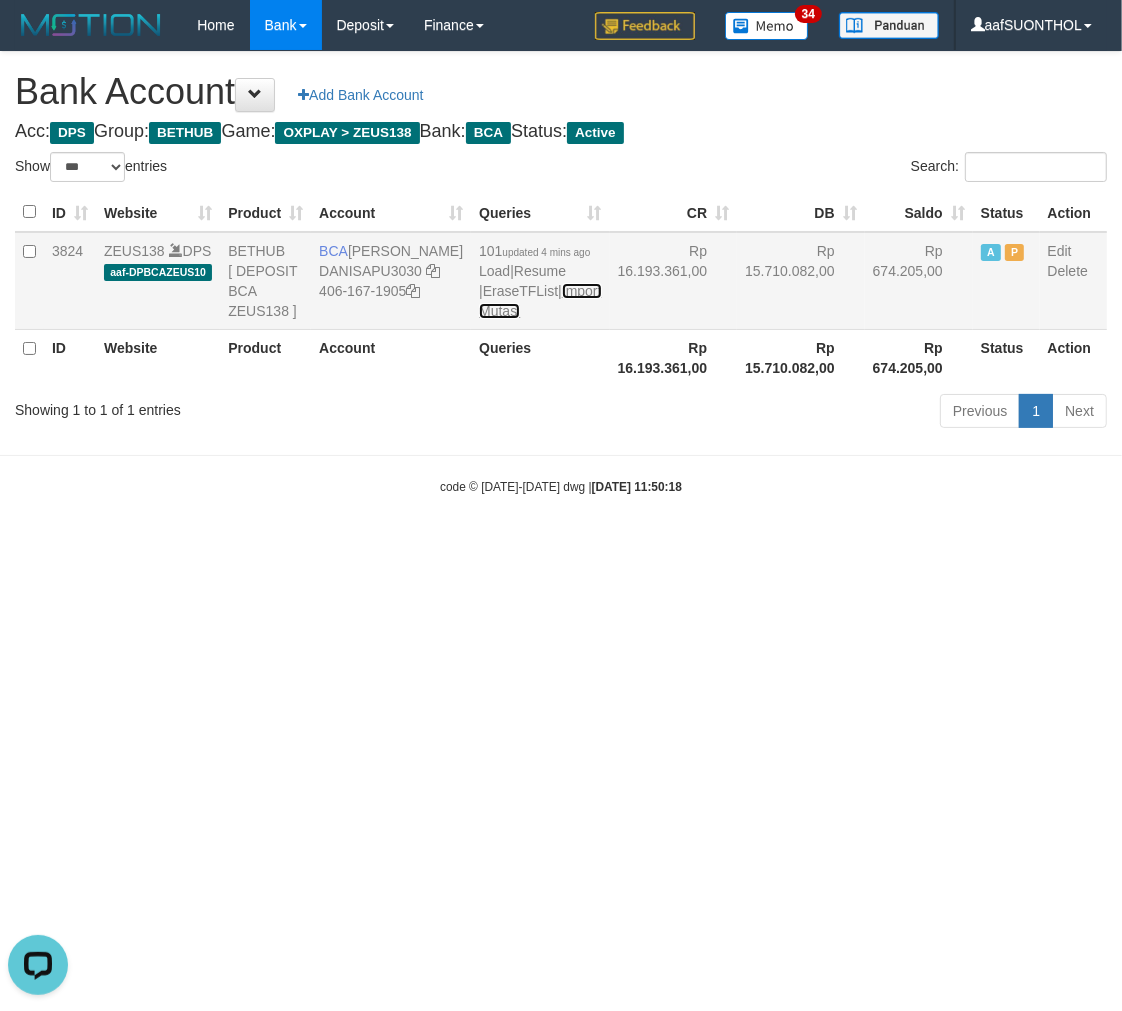 click on "Import Mutasi" at bounding box center (540, 301) 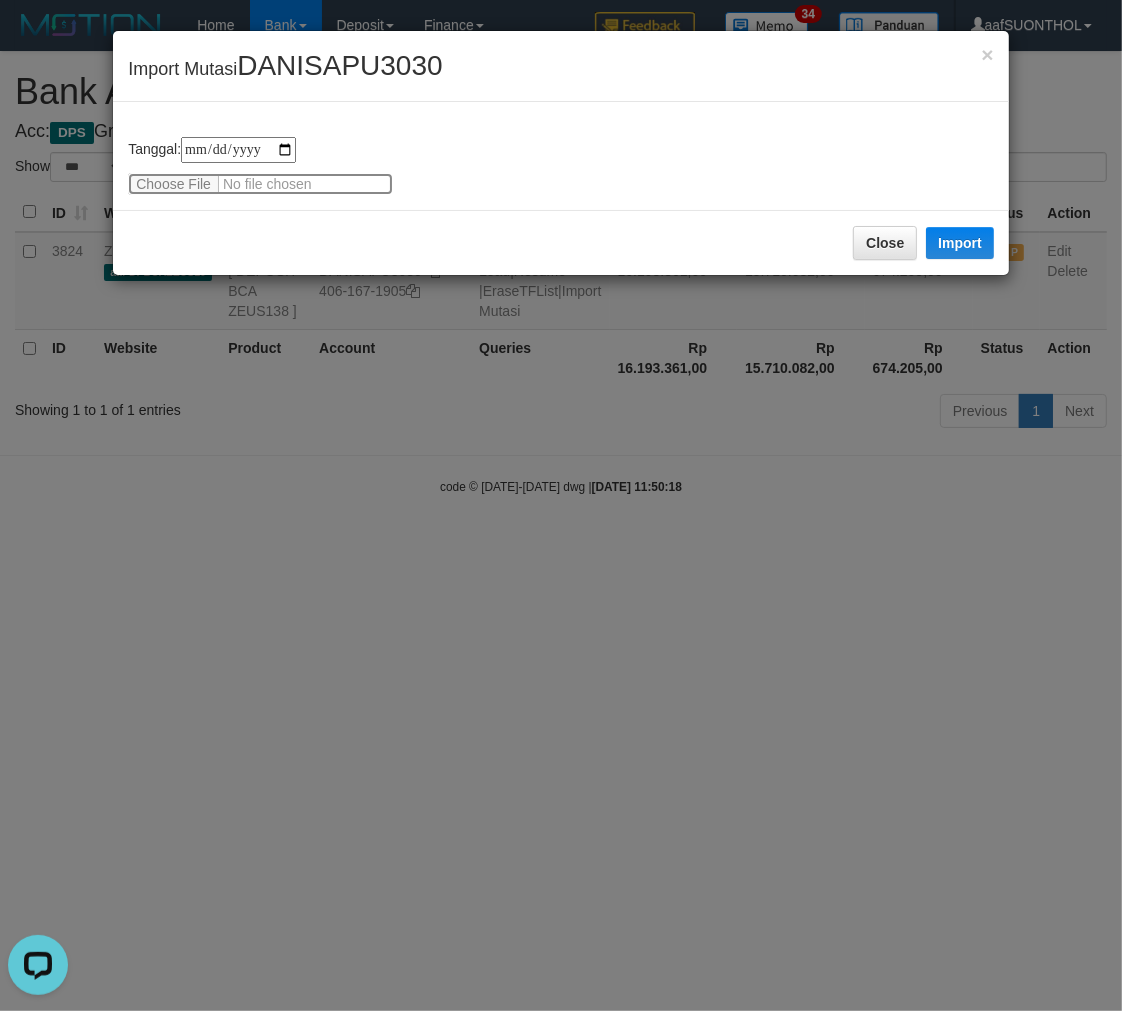 click at bounding box center [260, 184] 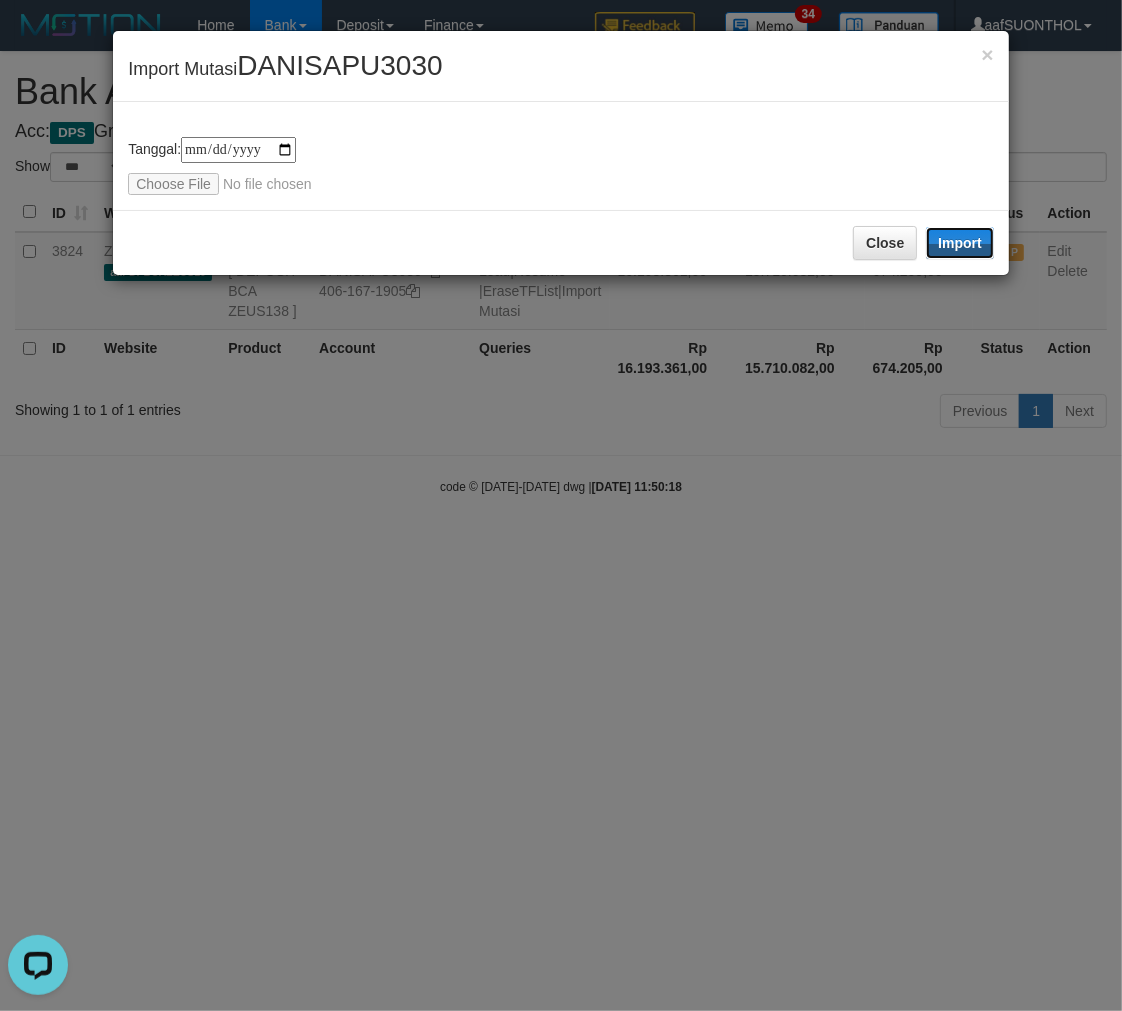 drag, startPoint x: 976, startPoint y: 241, endPoint x: 538, endPoint y: 0, distance: 499.925 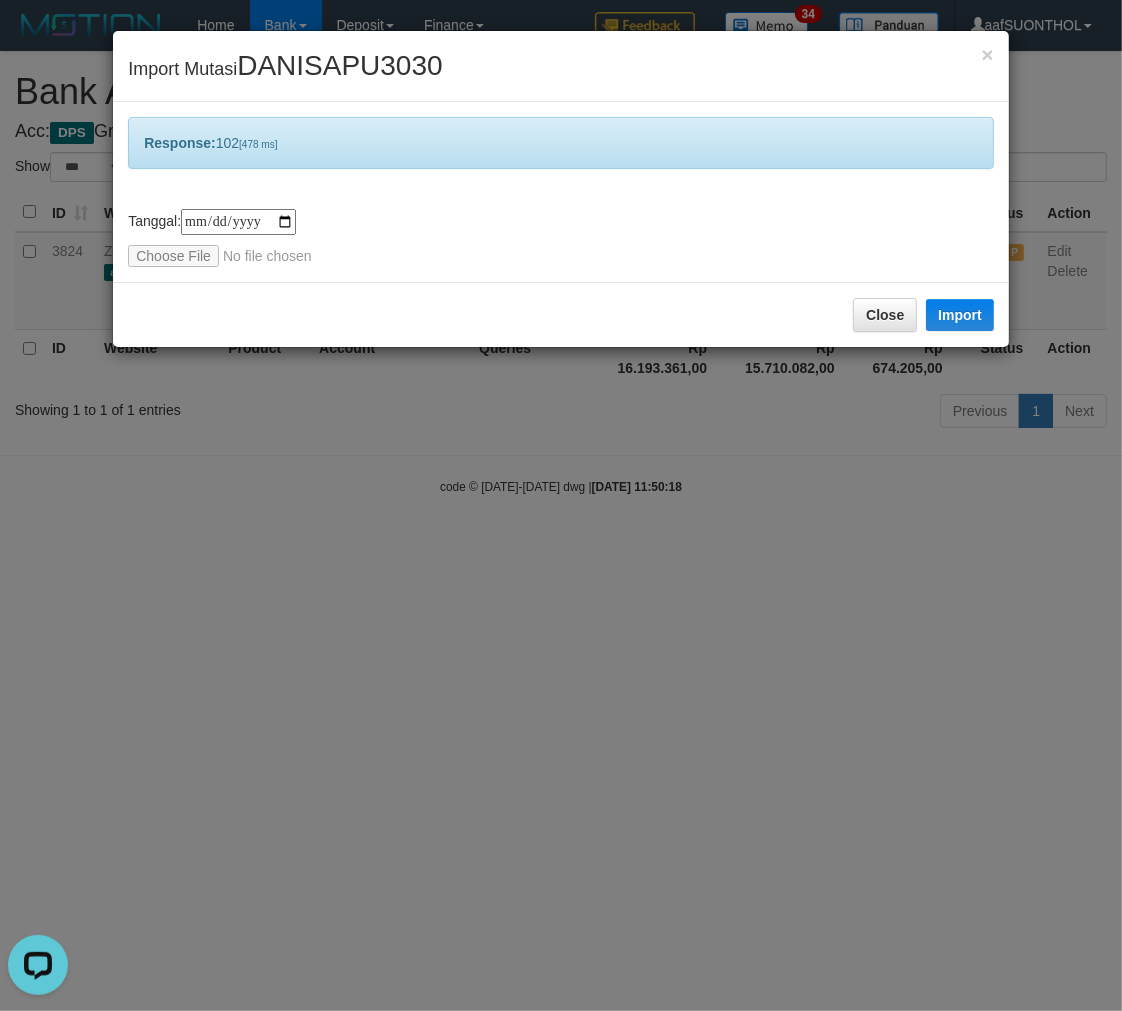 click on "**********" at bounding box center [561, 505] 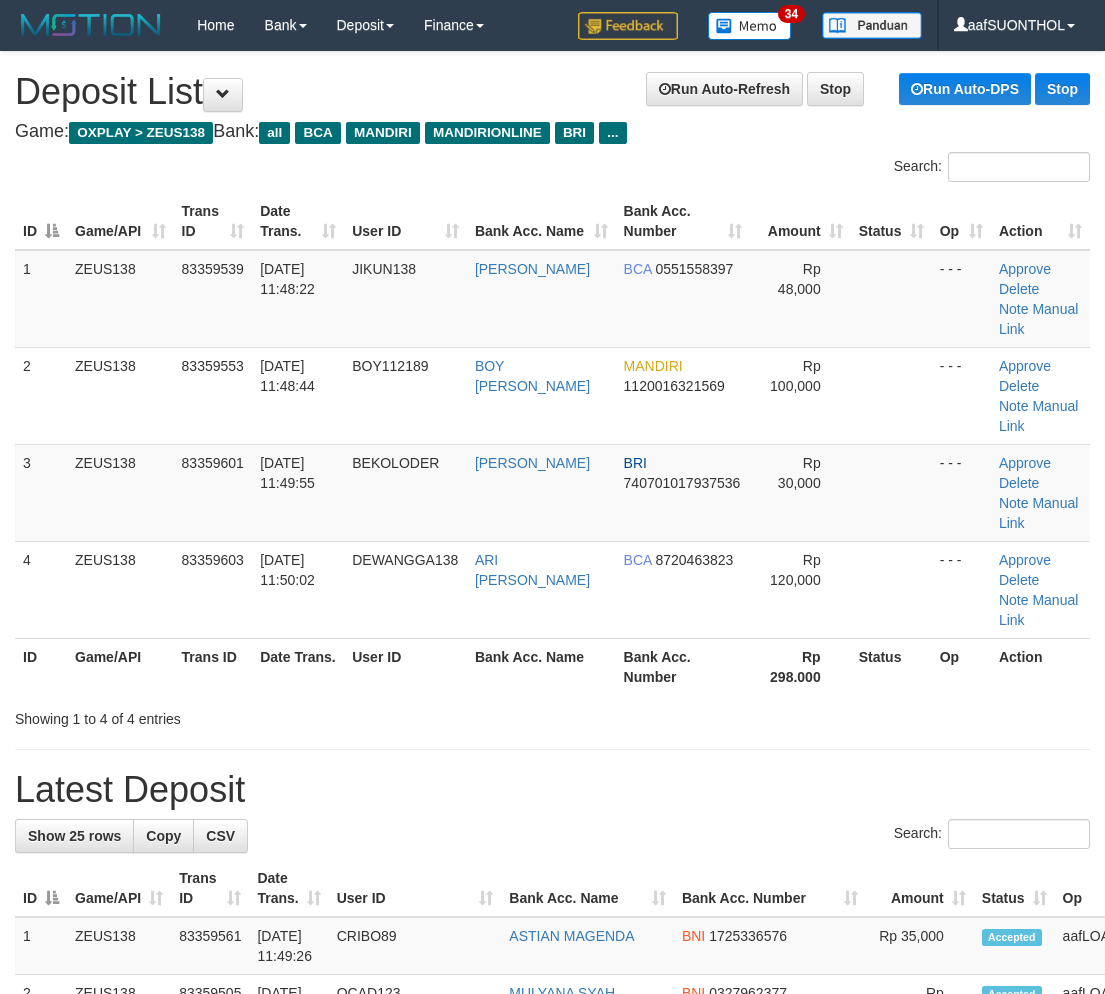 scroll, scrollTop: 30, scrollLeft: 0, axis: vertical 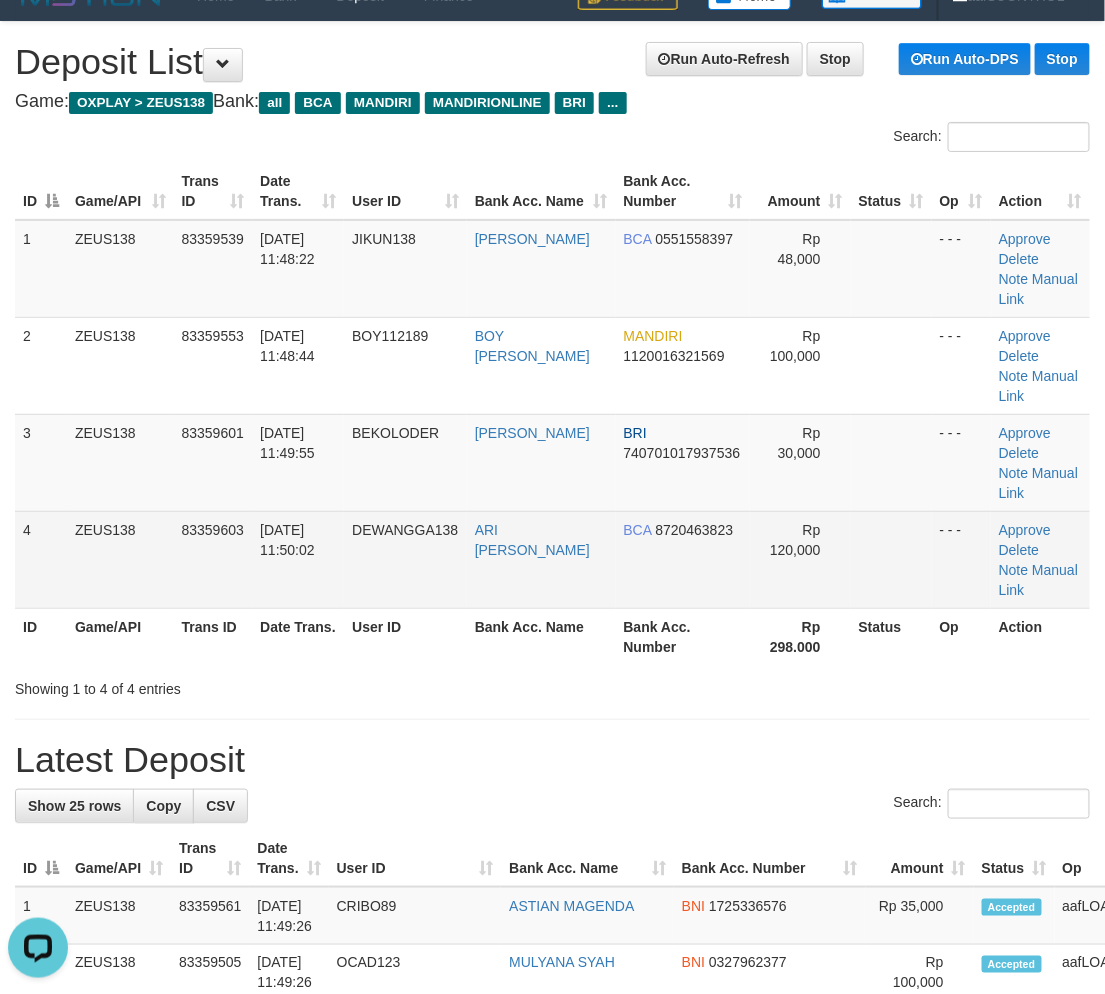 click at bounding box center [891, 559] 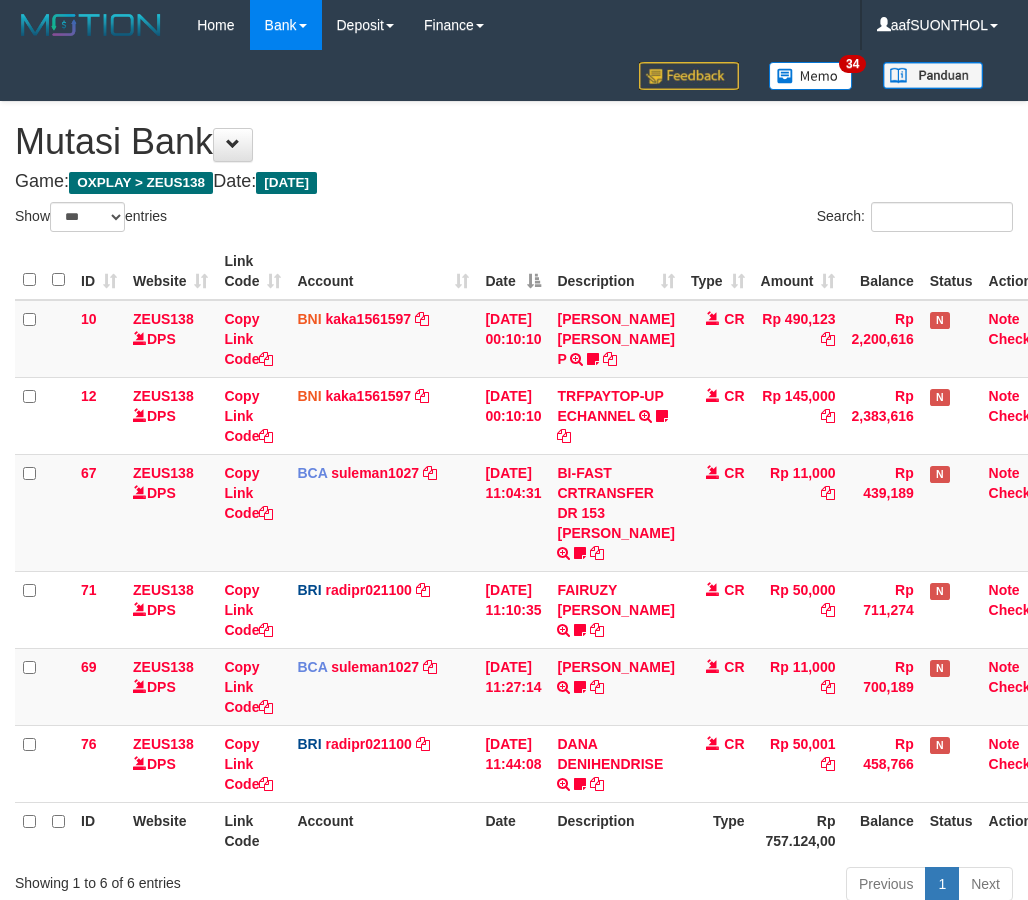 select on "***" 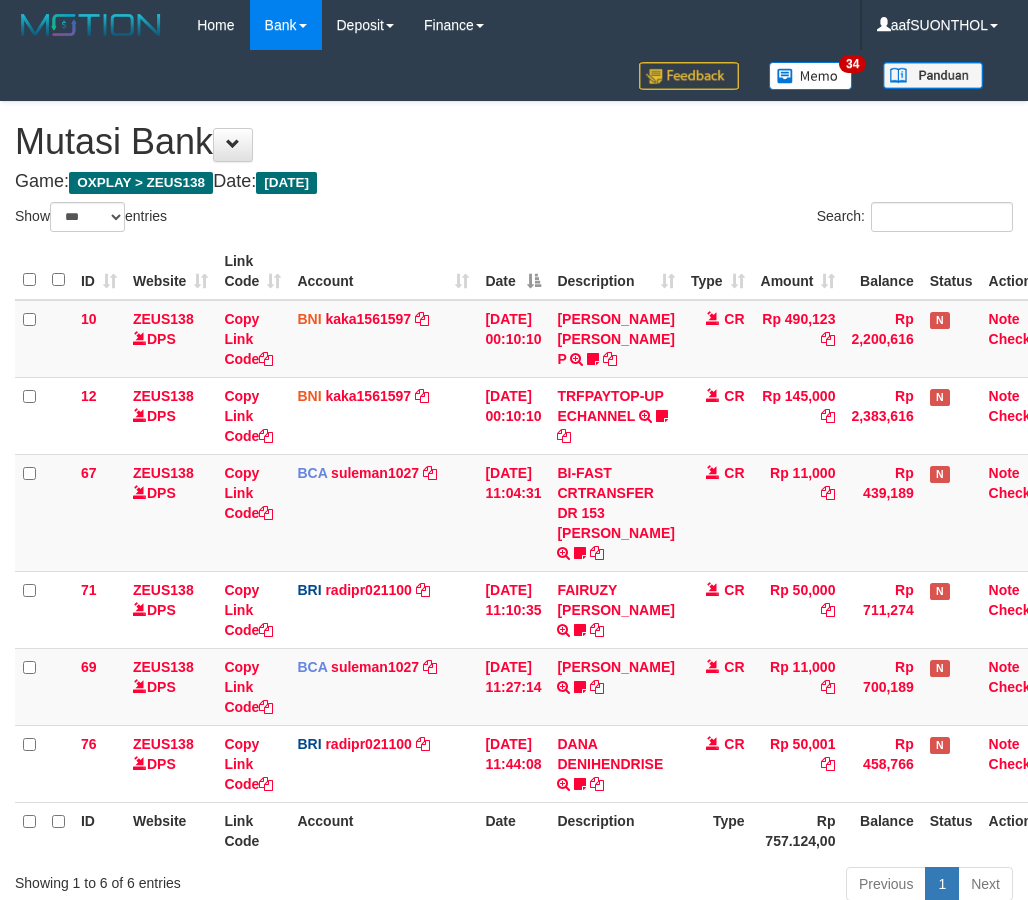 scroll, scrollTop: 125, scrollLeft: 0, axis: vertical 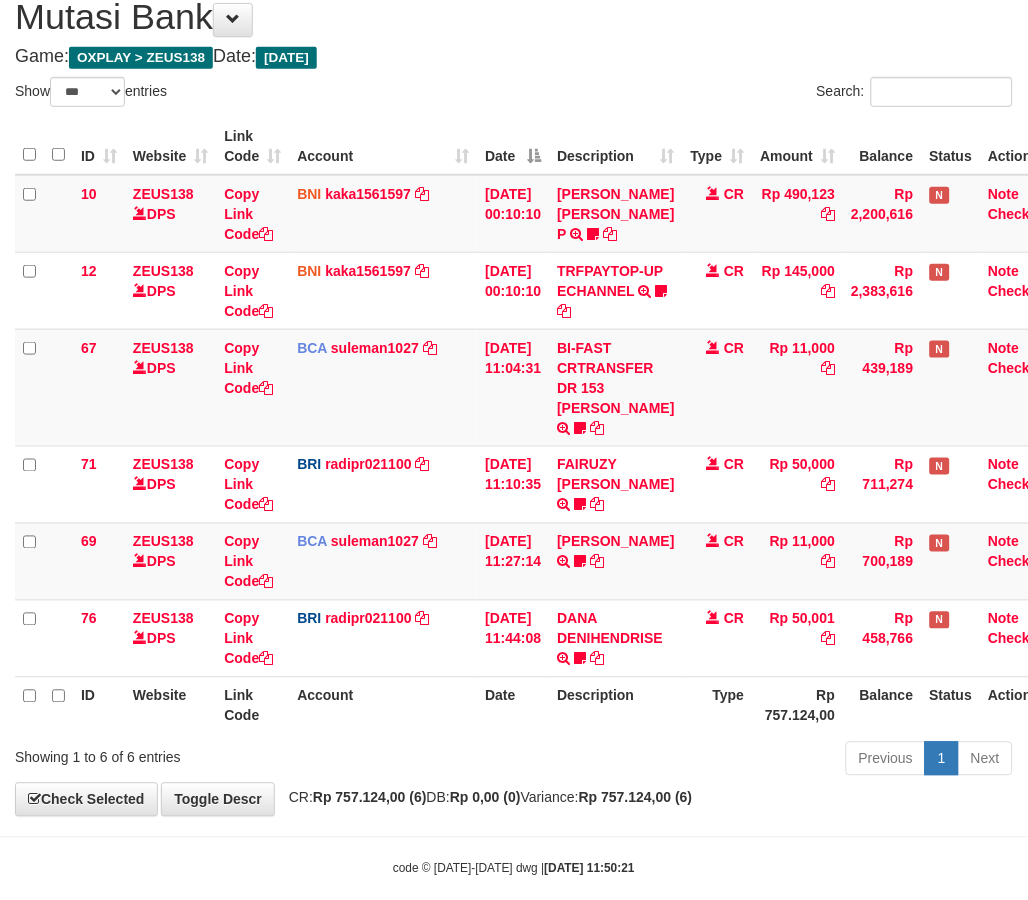 click on "**********" at bounding box center [514, 396] 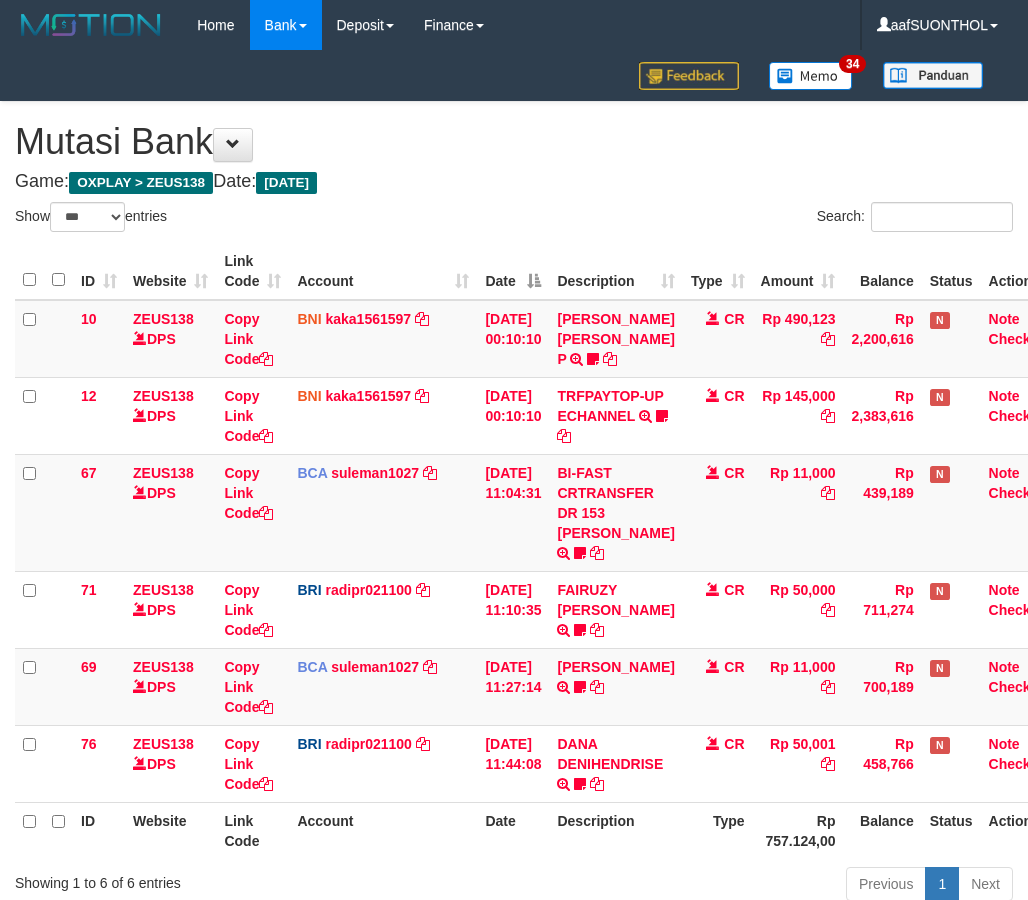 select on "***" 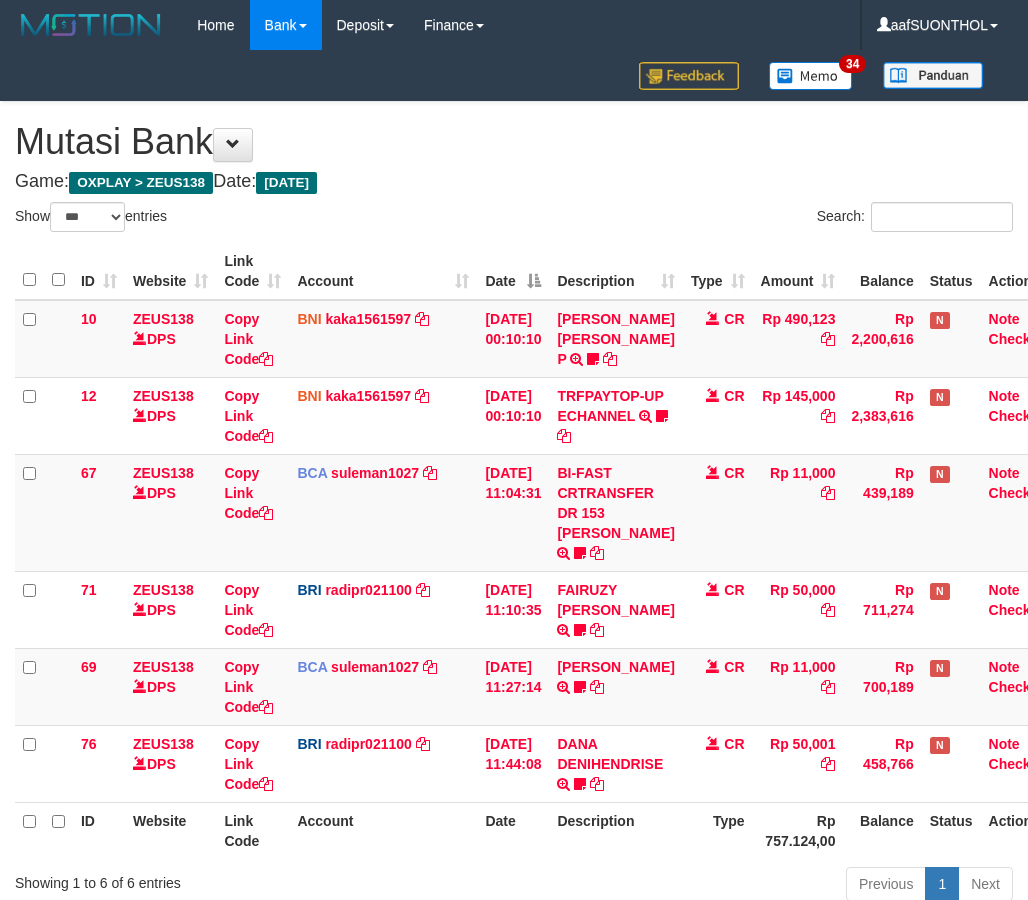 scroll, scrollTop: 174, scrollLeft: 0, axis: vertical 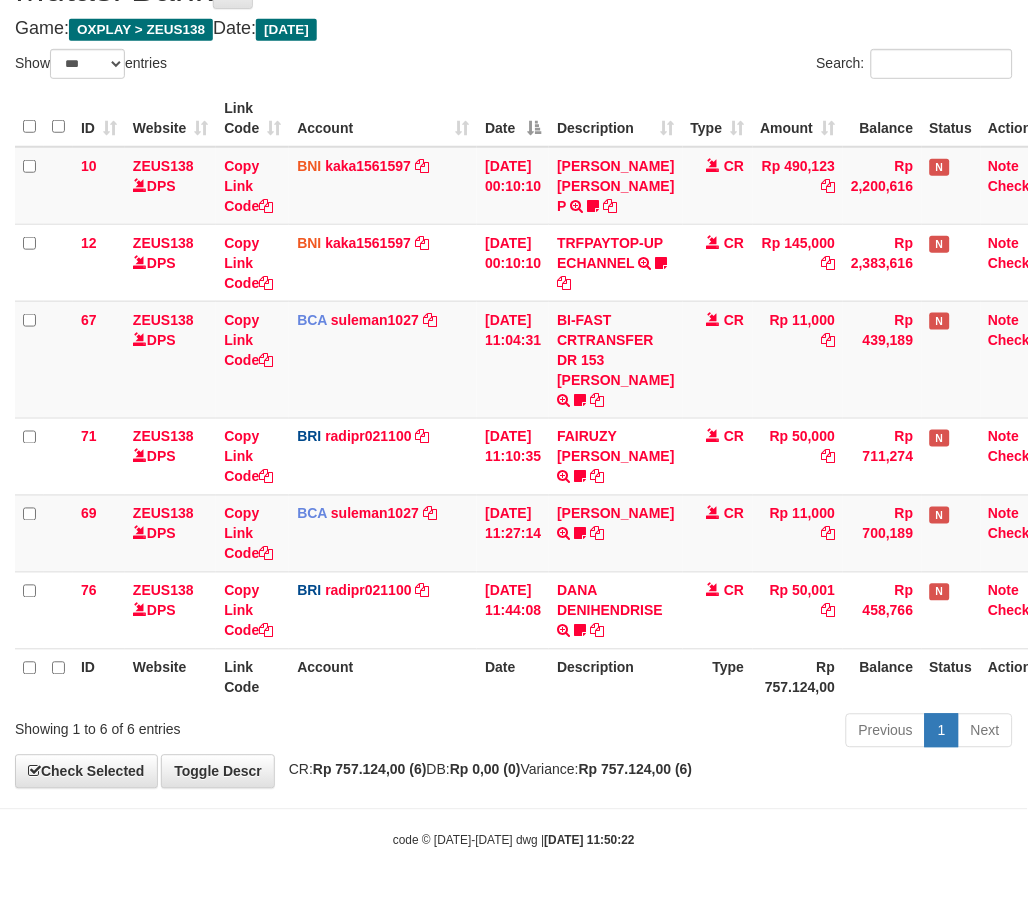 click on "Toggle navigation
Home
Bank
Account List
Load
By Website
Group
[OXPLAY]													ZEUS138
By Load Group (DPS)" at bounding box center (514, 373) 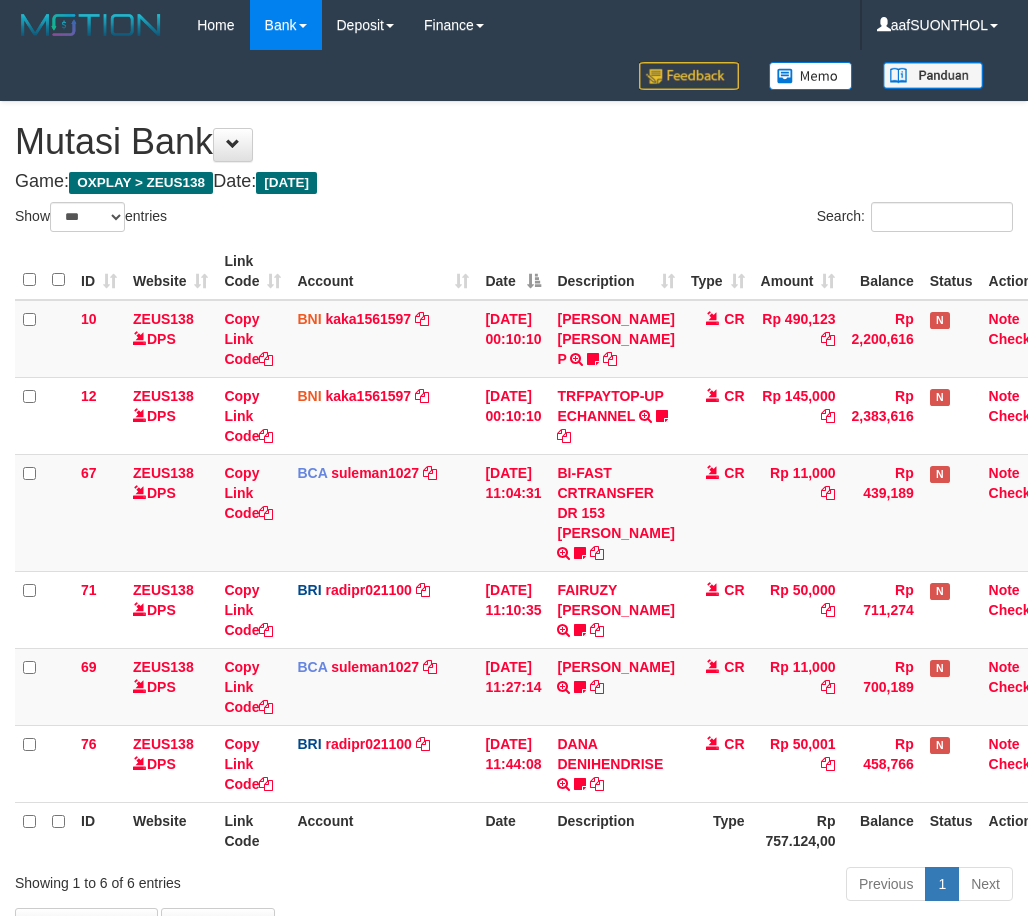 select on "***" 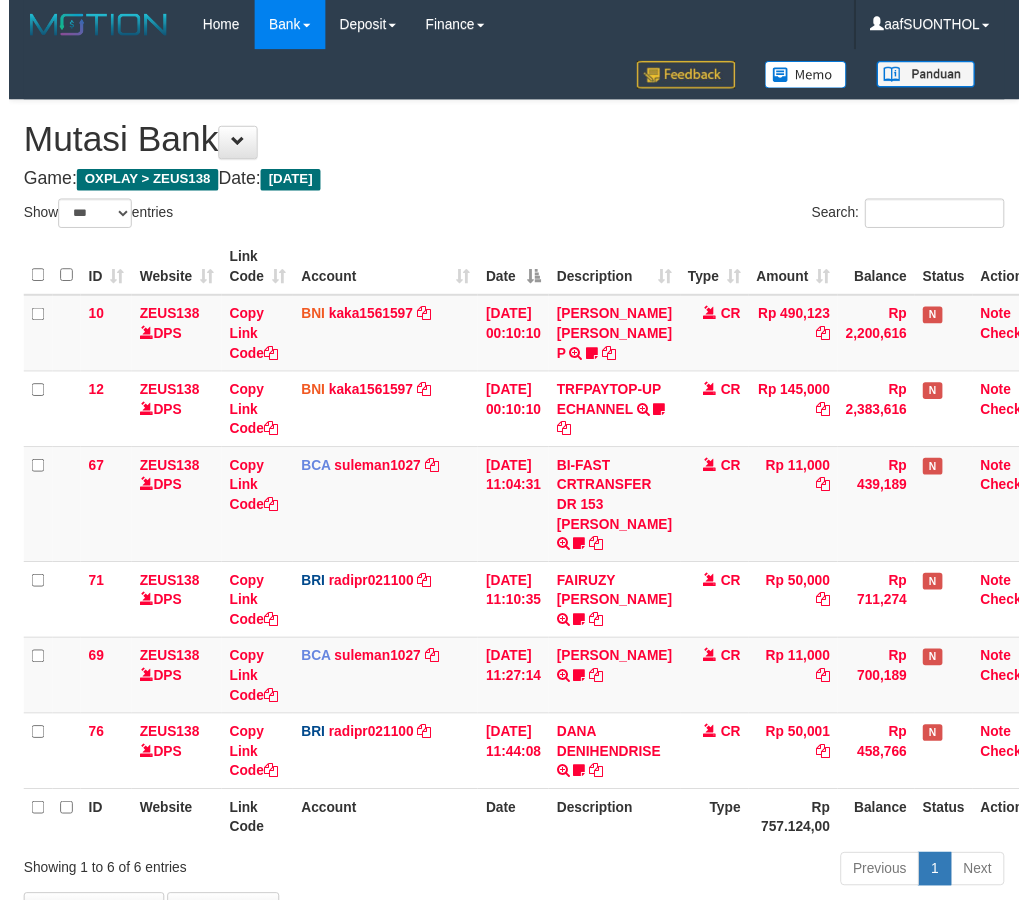 scroll, scrollTop: 174, scrollLeft: 0, axis: vertical 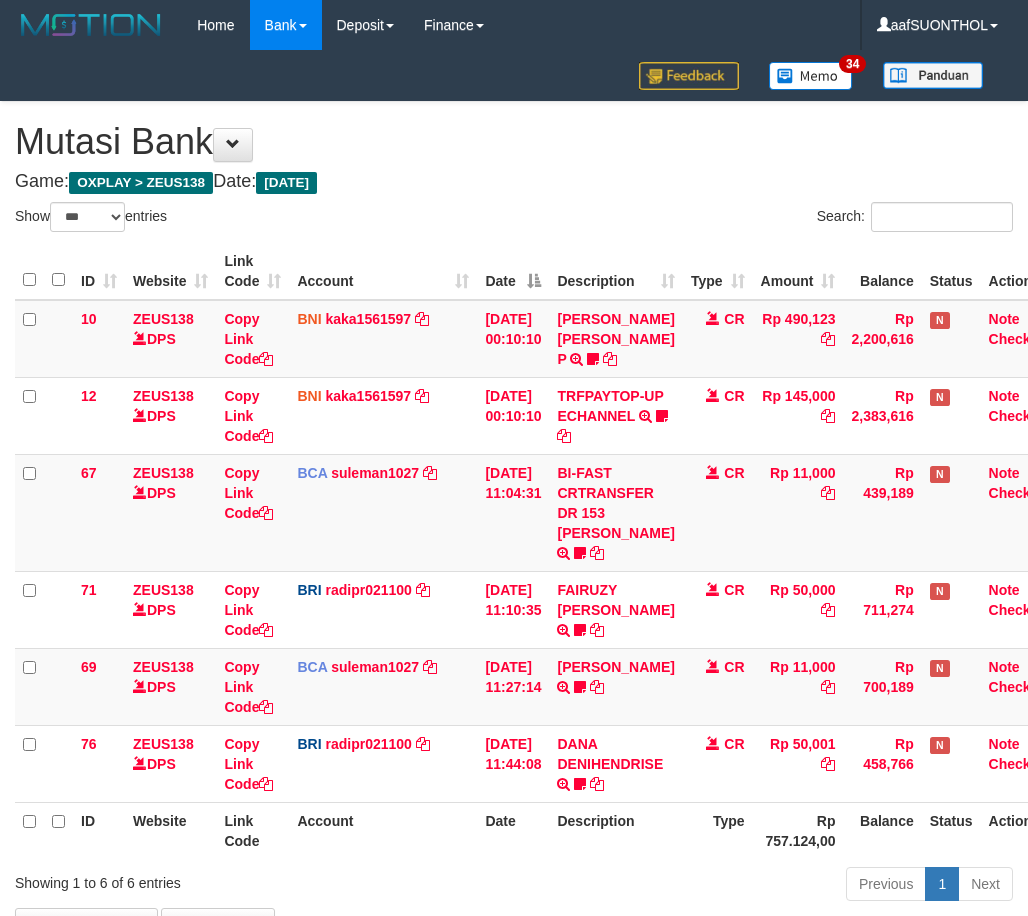 select on "***" 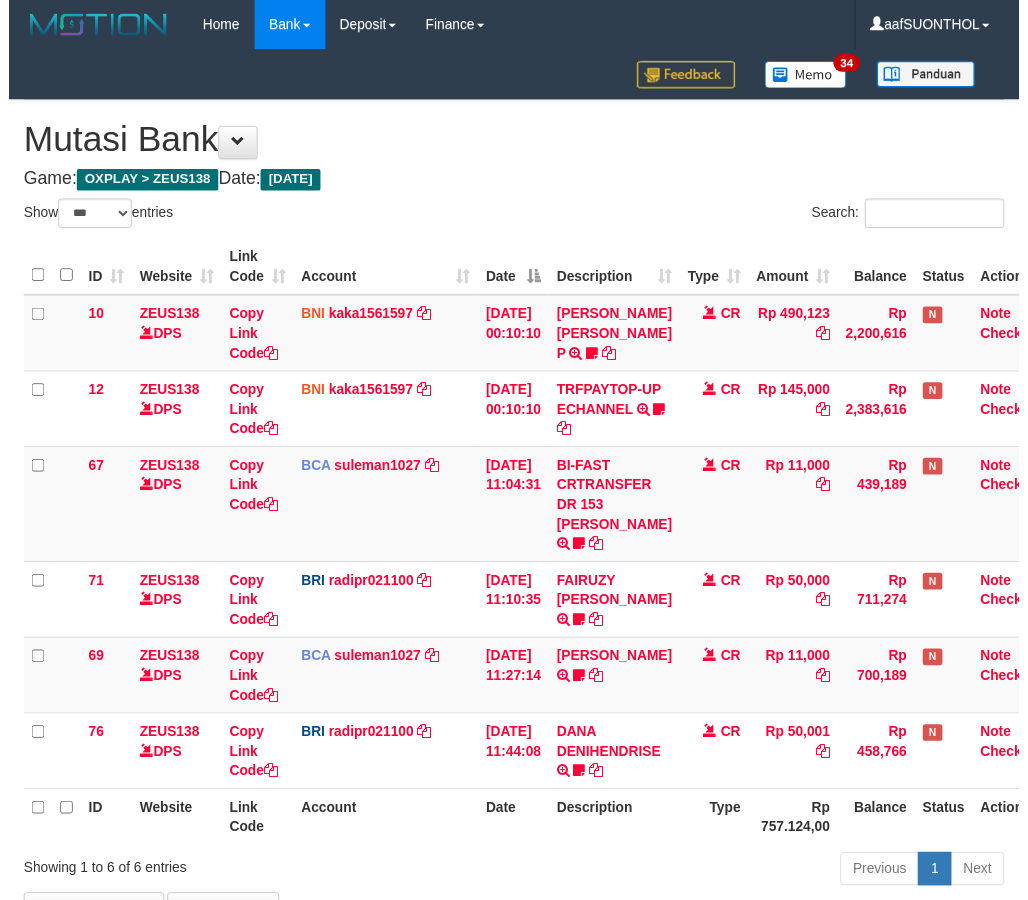 scroll, scrollTop: 174, scrollLeft: 0, axis: vertical 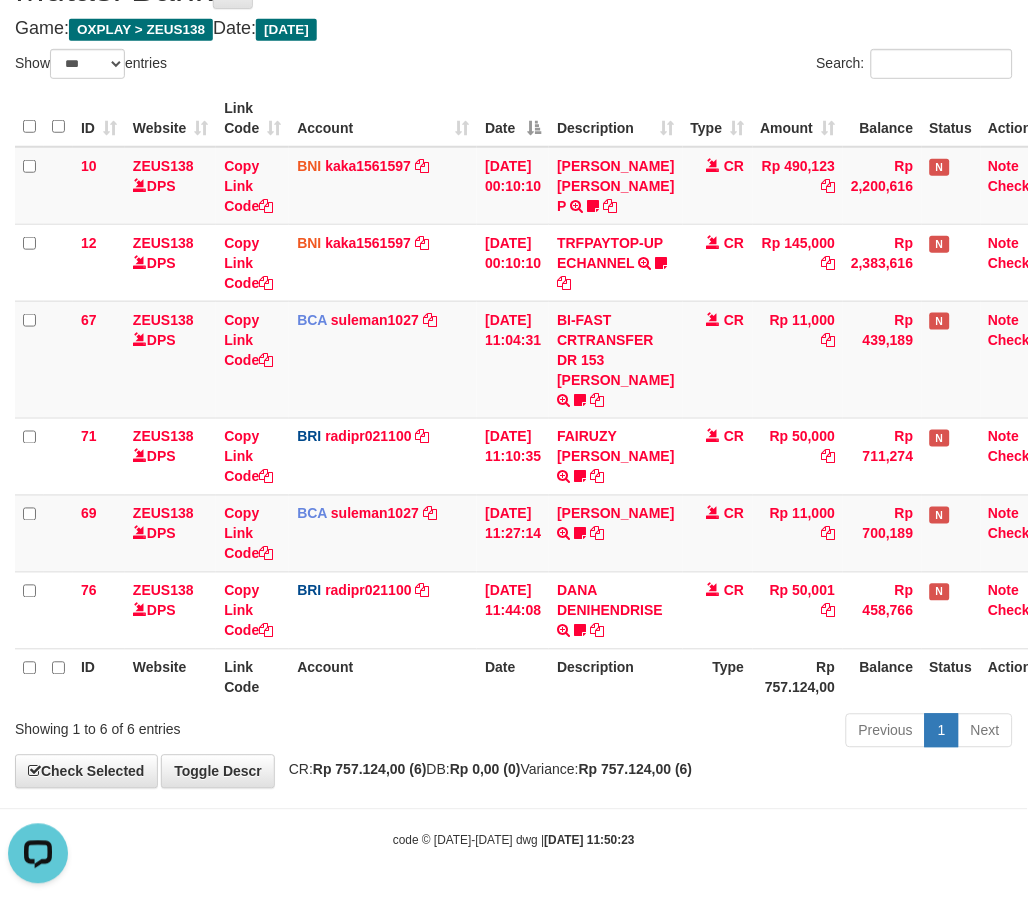 drag, startPoint x: 517, startPoint y: 810, endPoint x: 501, endPoint y: 811, distance: 16.03122 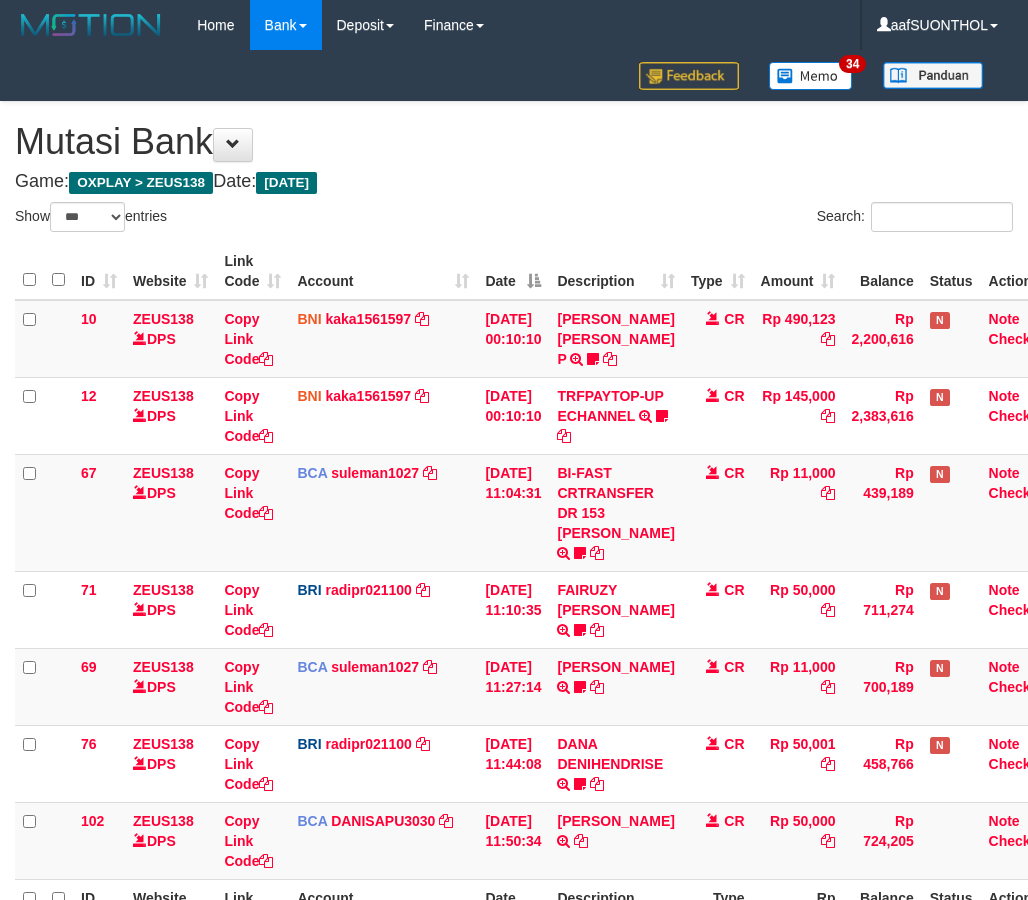 select on "***" 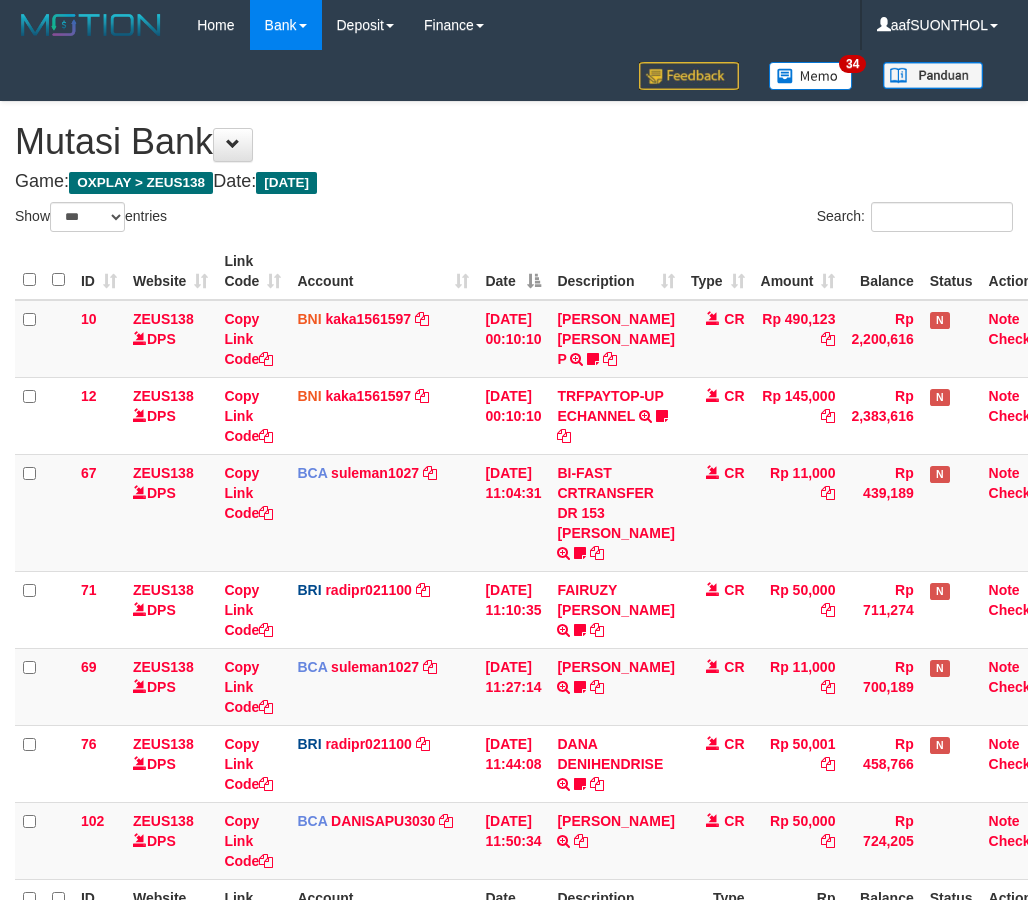 scroll, scrollTop: 251, scrollLeft: 0, axis: vertical 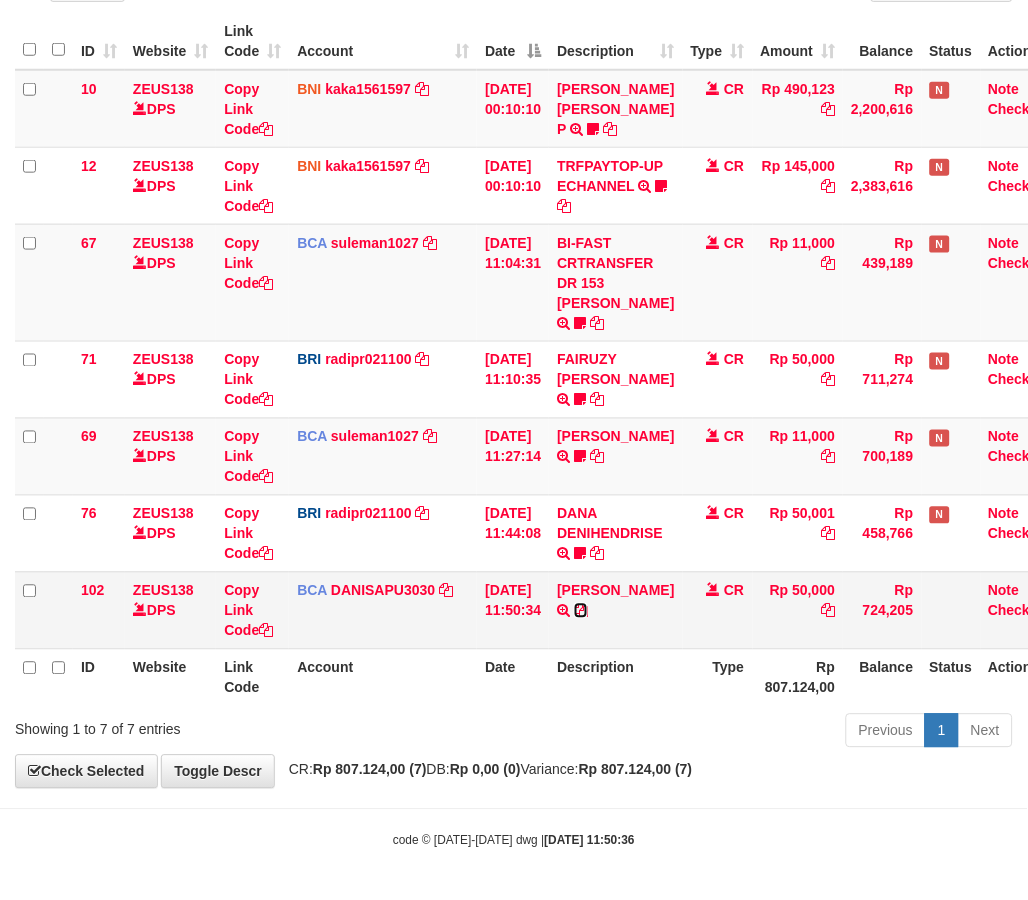 click at bounding box center (581, 611) 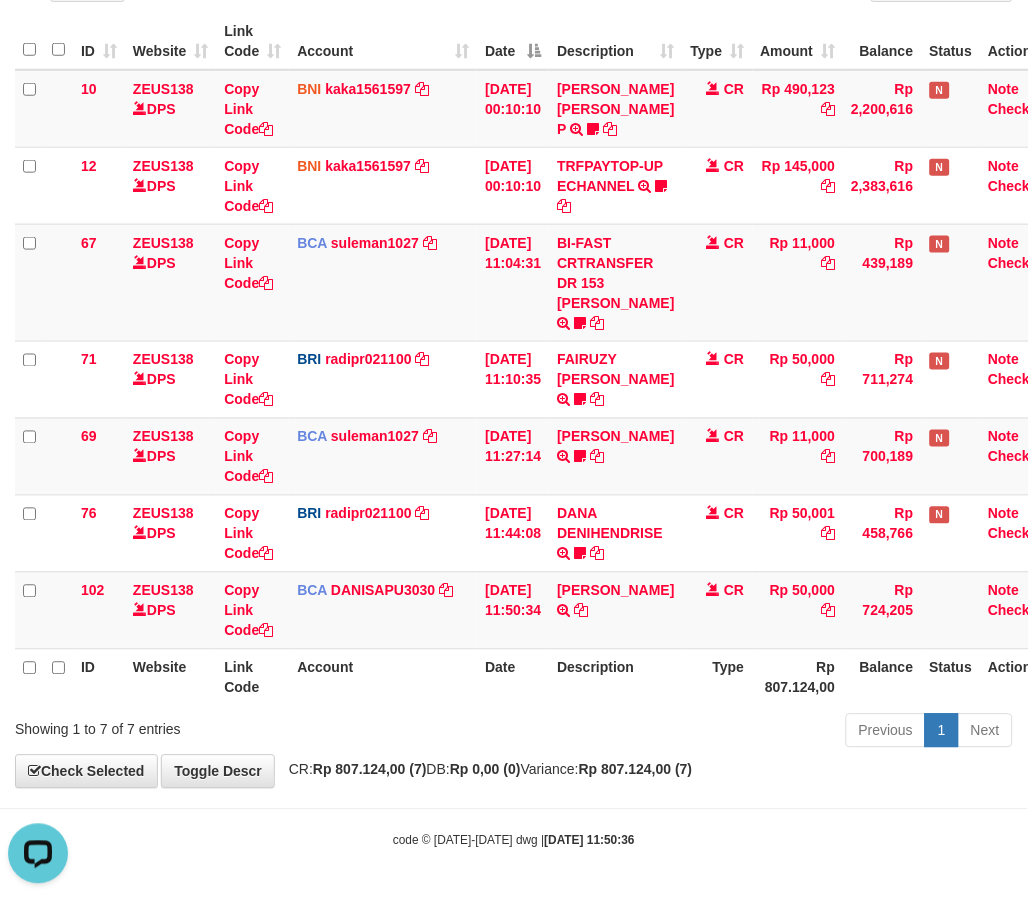 scroll, scrollTop: 0, scrollLeft: 0, axis: both 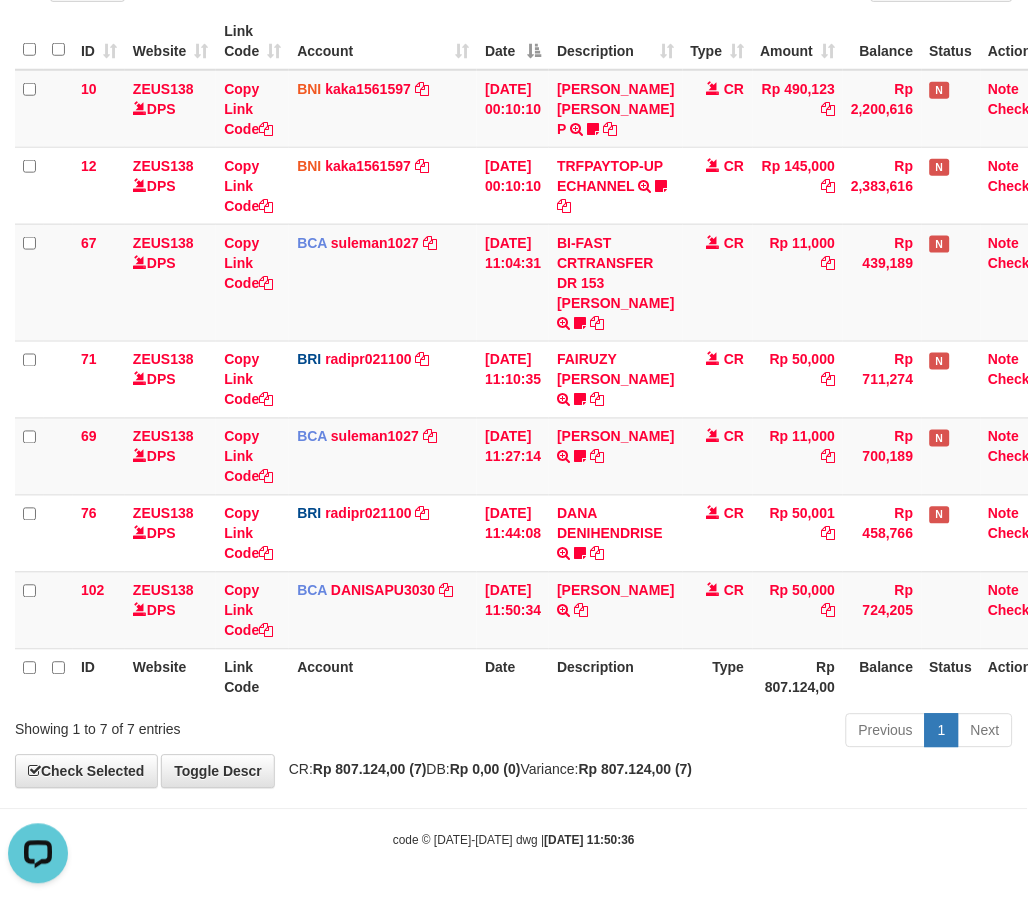 click on "Toggle navigation
Home
Bank
Account List
Load
By Website
Group
[OXPLAY]													ZEUS138
By Load Group (DPS)" at bounding box center [514, 335] 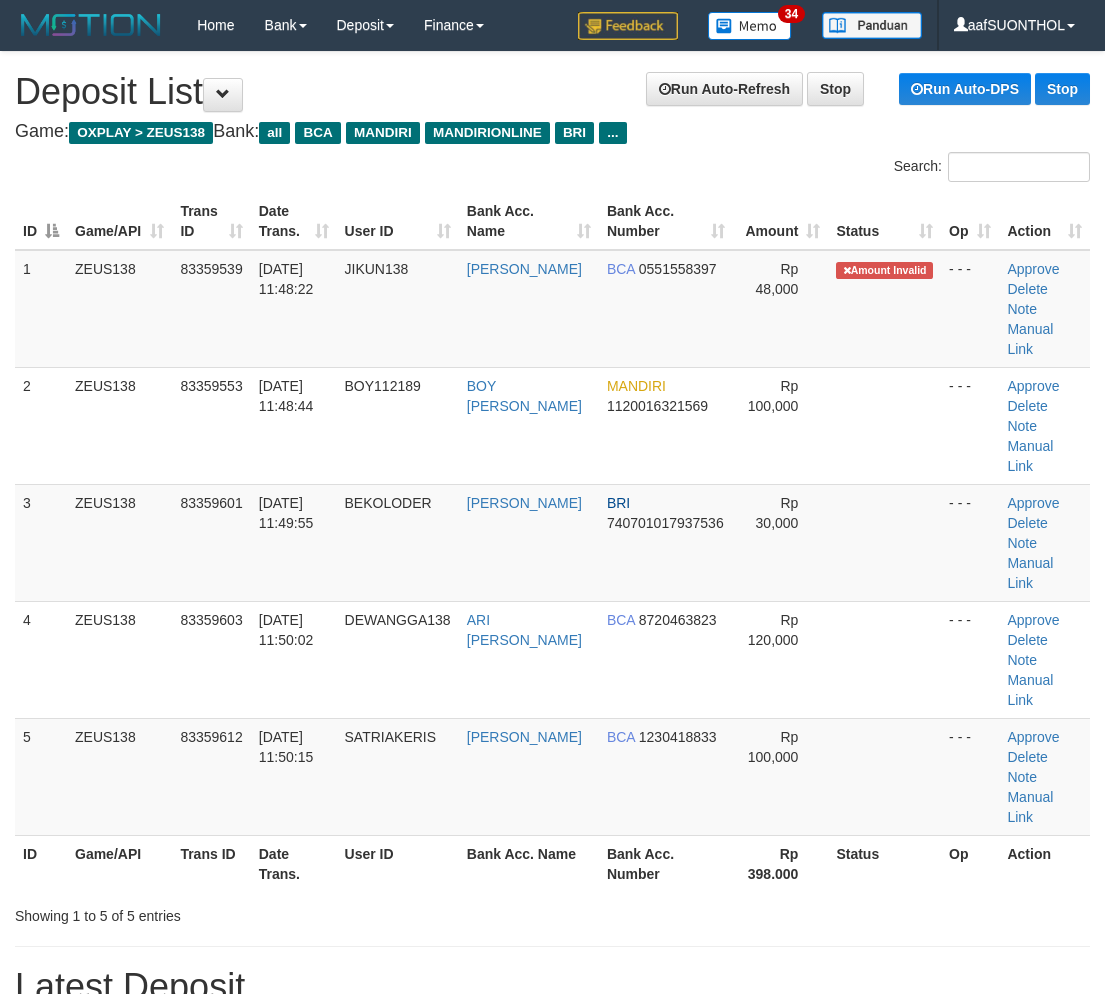 scroll, scrollTop: 30, scrollLeft: 0, axis: vertical 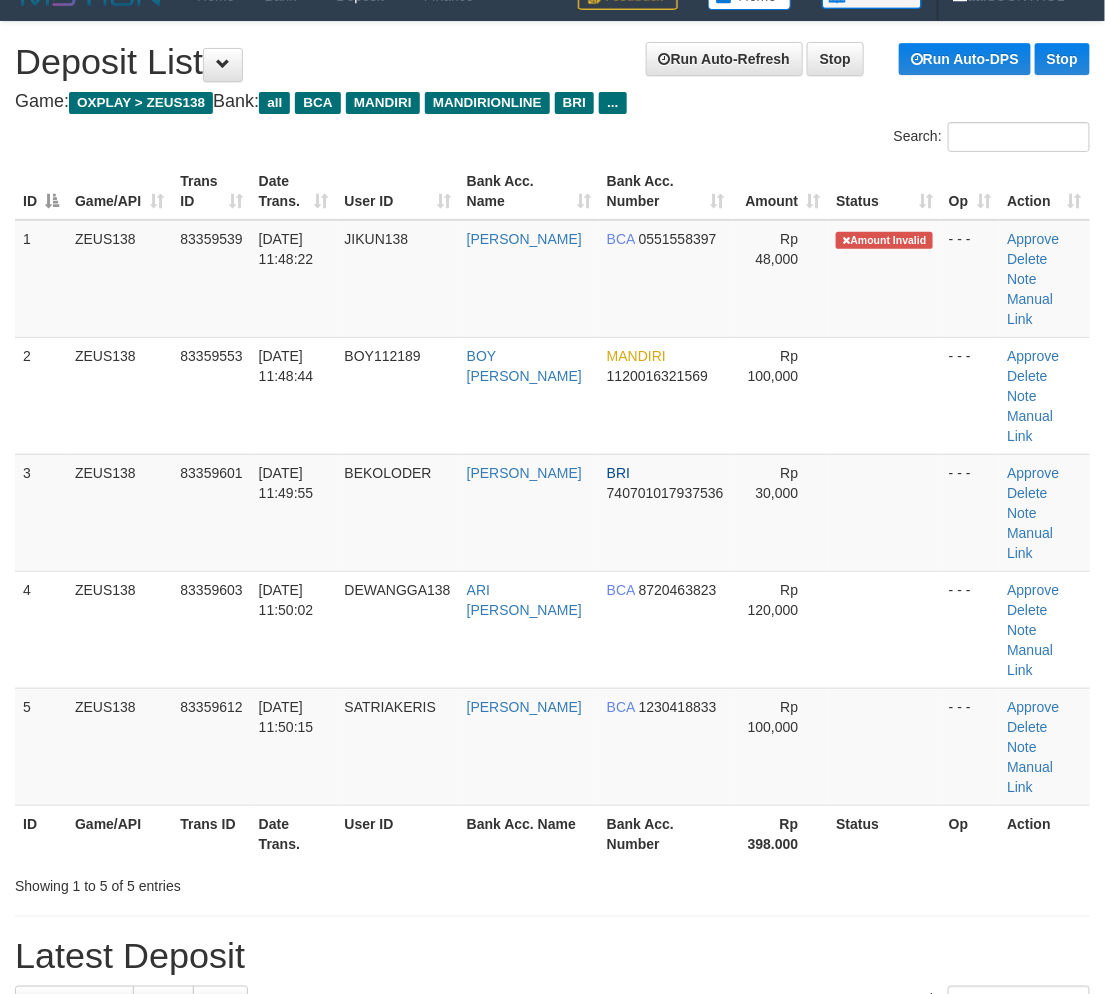 click on "Latest Deposit" at bounding box center (552, 957) 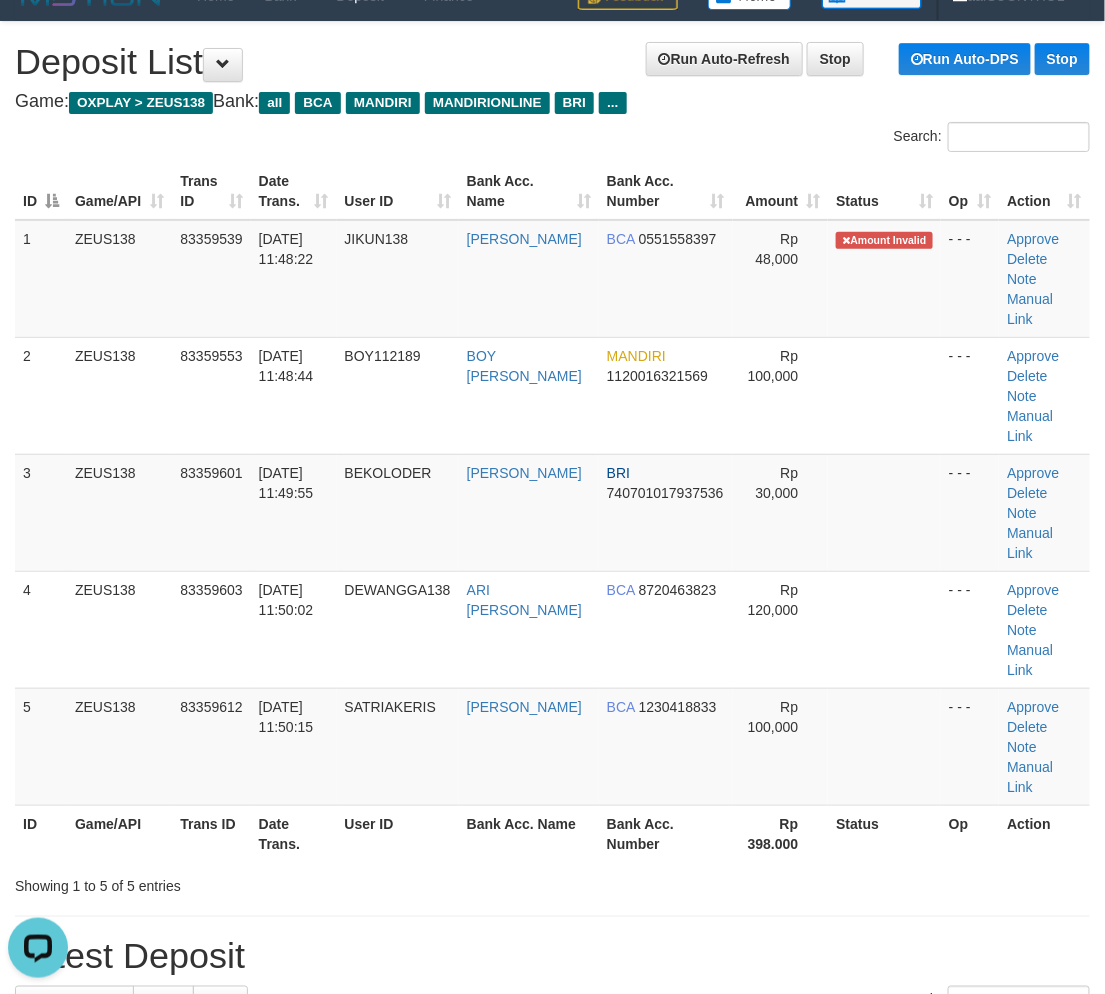 scroll, scrollTop: 0, scrollLeft: 0, axis: both 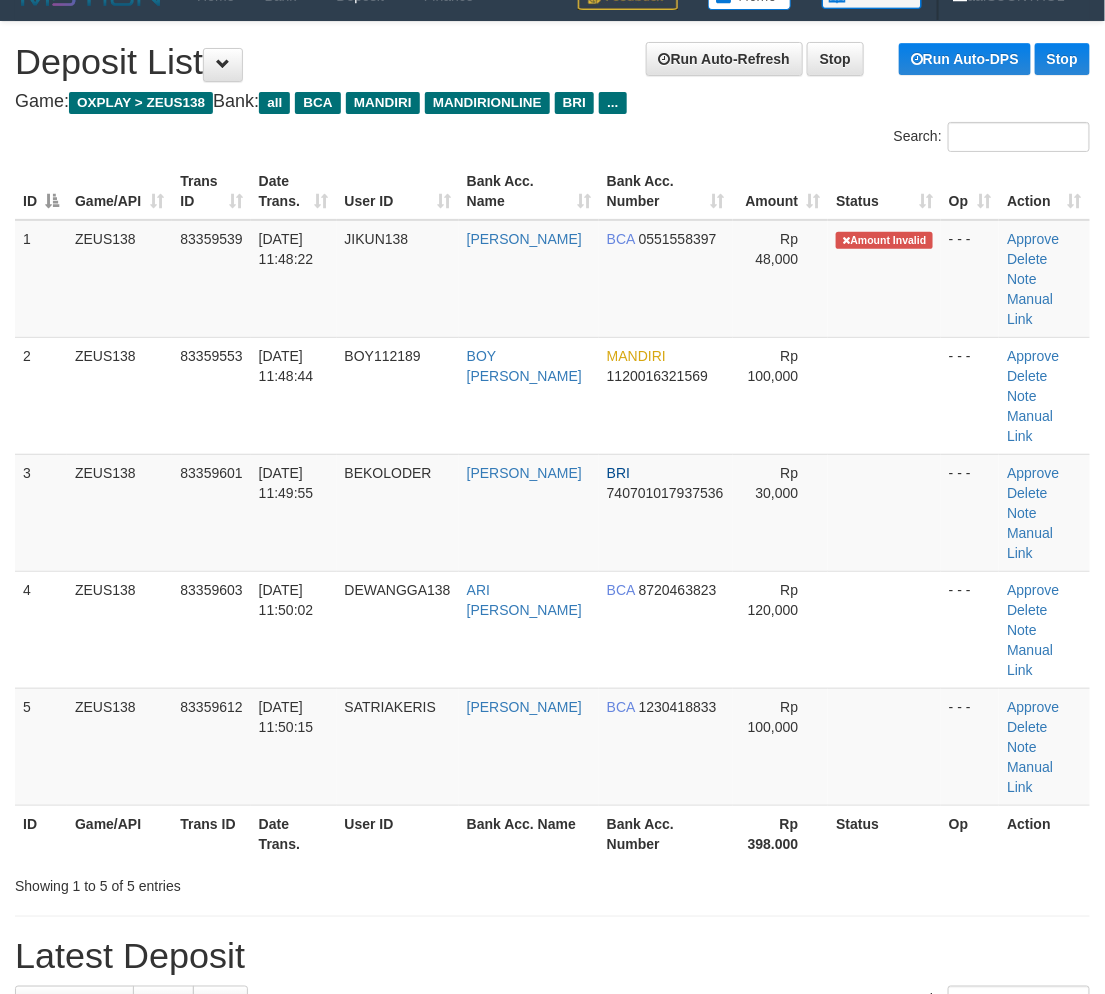 click on "Status" at bounding box center (884, 833) 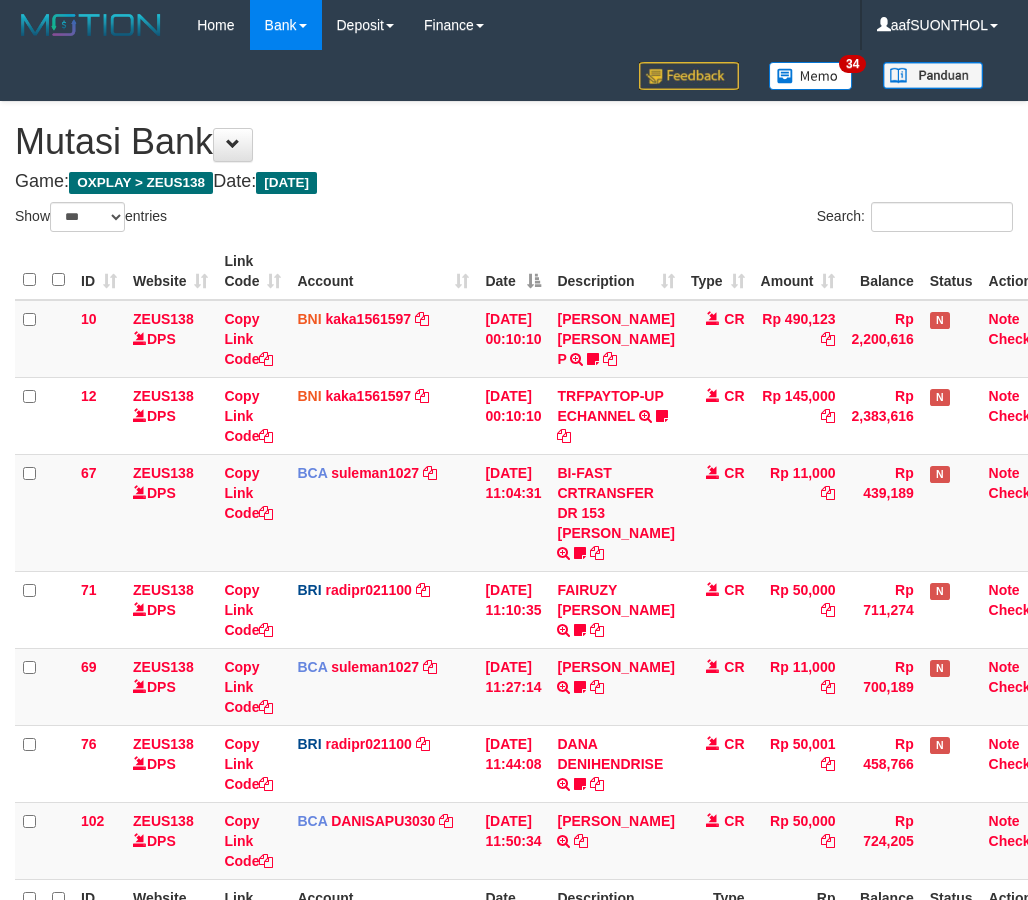 select on "***" 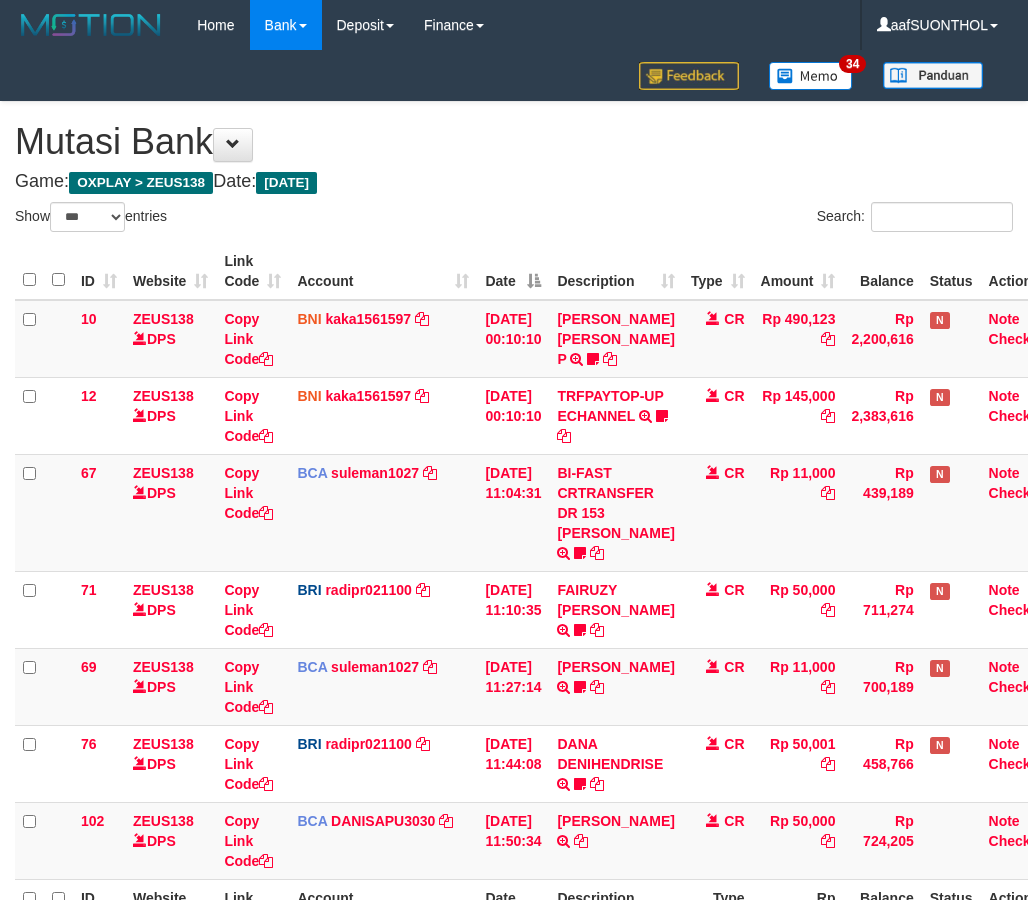 scroll, scrollTop: 162, scrollLeft: 0, axis: vertical 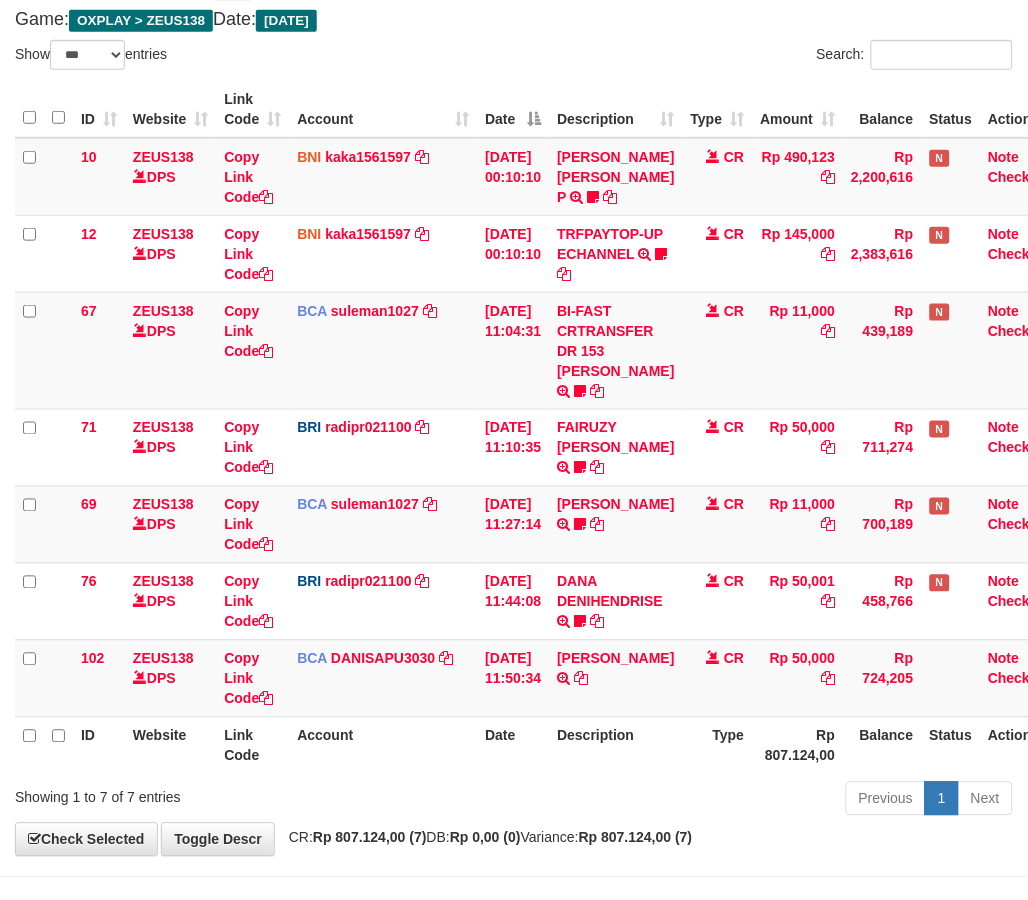 click on "Description" at bounding box center (615, 745) 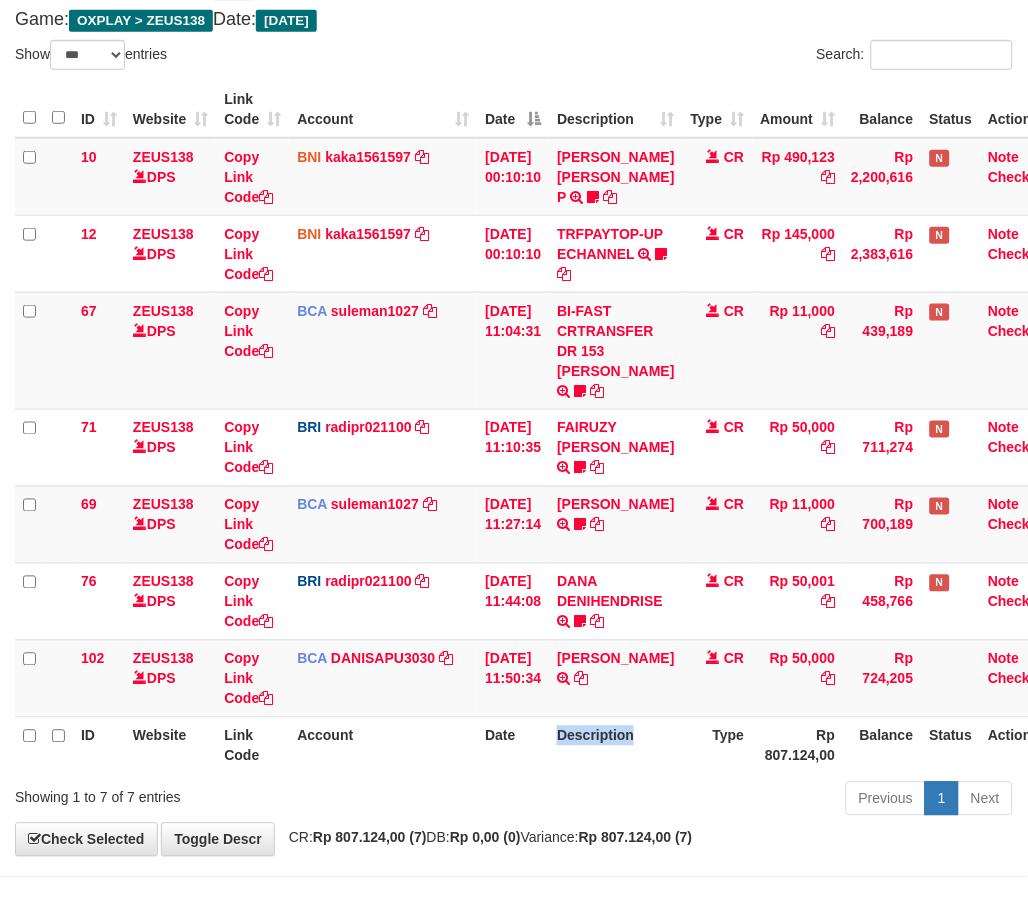 click on "Description" at bounding box center [615, 745] 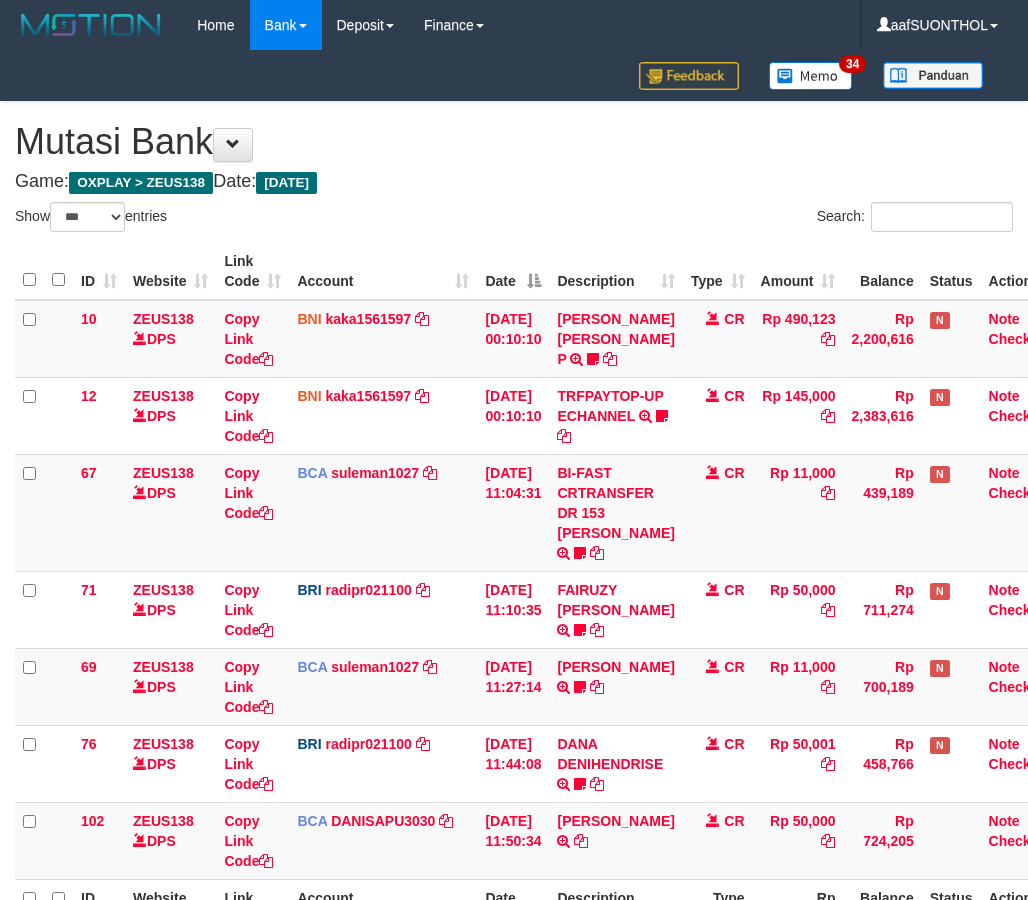 select on "***" 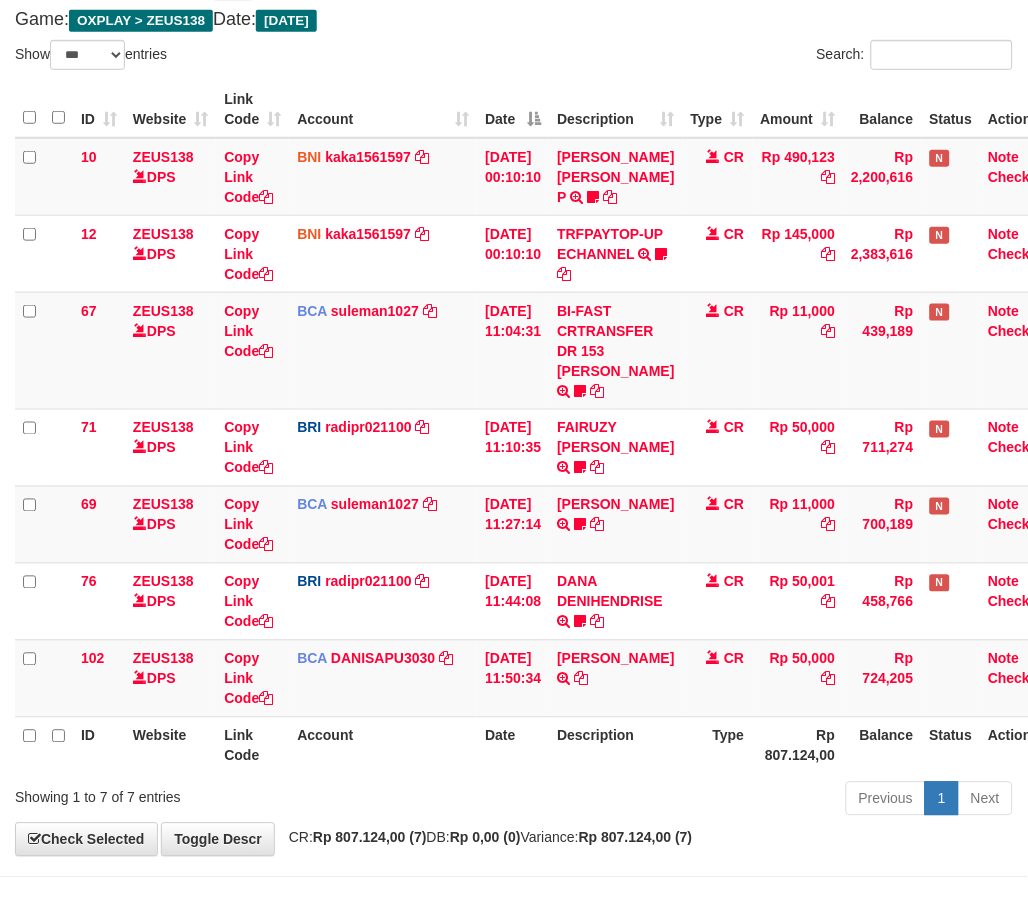 scroll, scrollTop: 251, scrollLeft: 0, axis: vertical 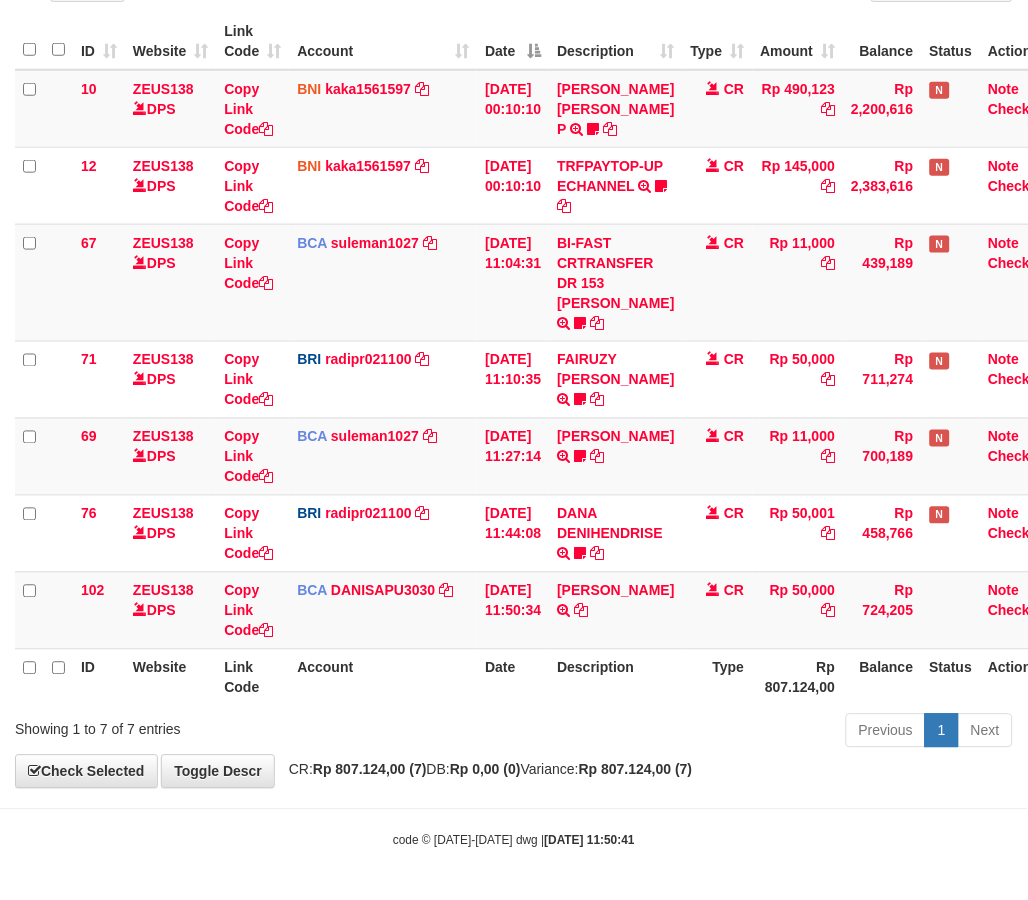 drag, startPoint x: 713, startPoint y: 842, endPoint x: 638, endPoint y: 824, distance: 77.12976 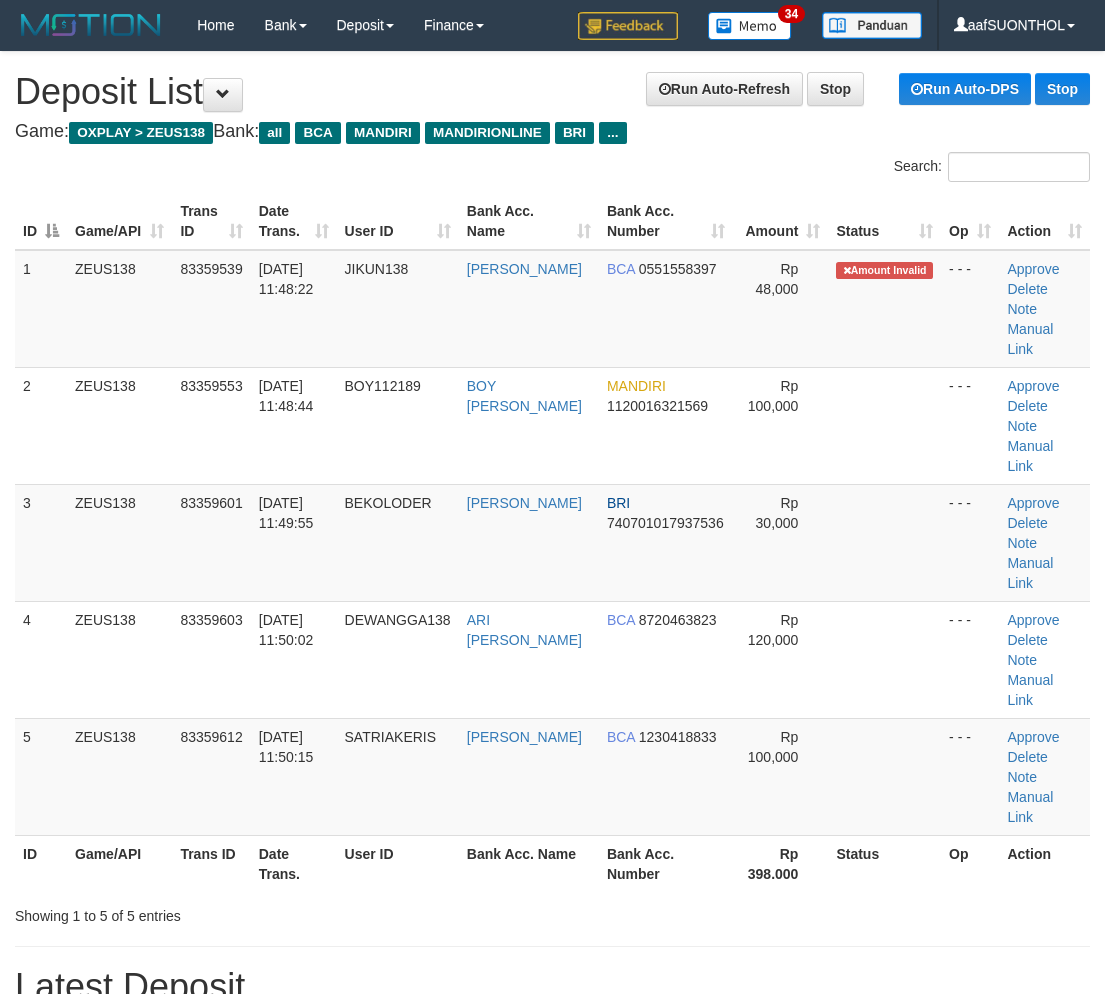 scroll, scrollTop: 30, scrollLeft: 0, axis: vertical 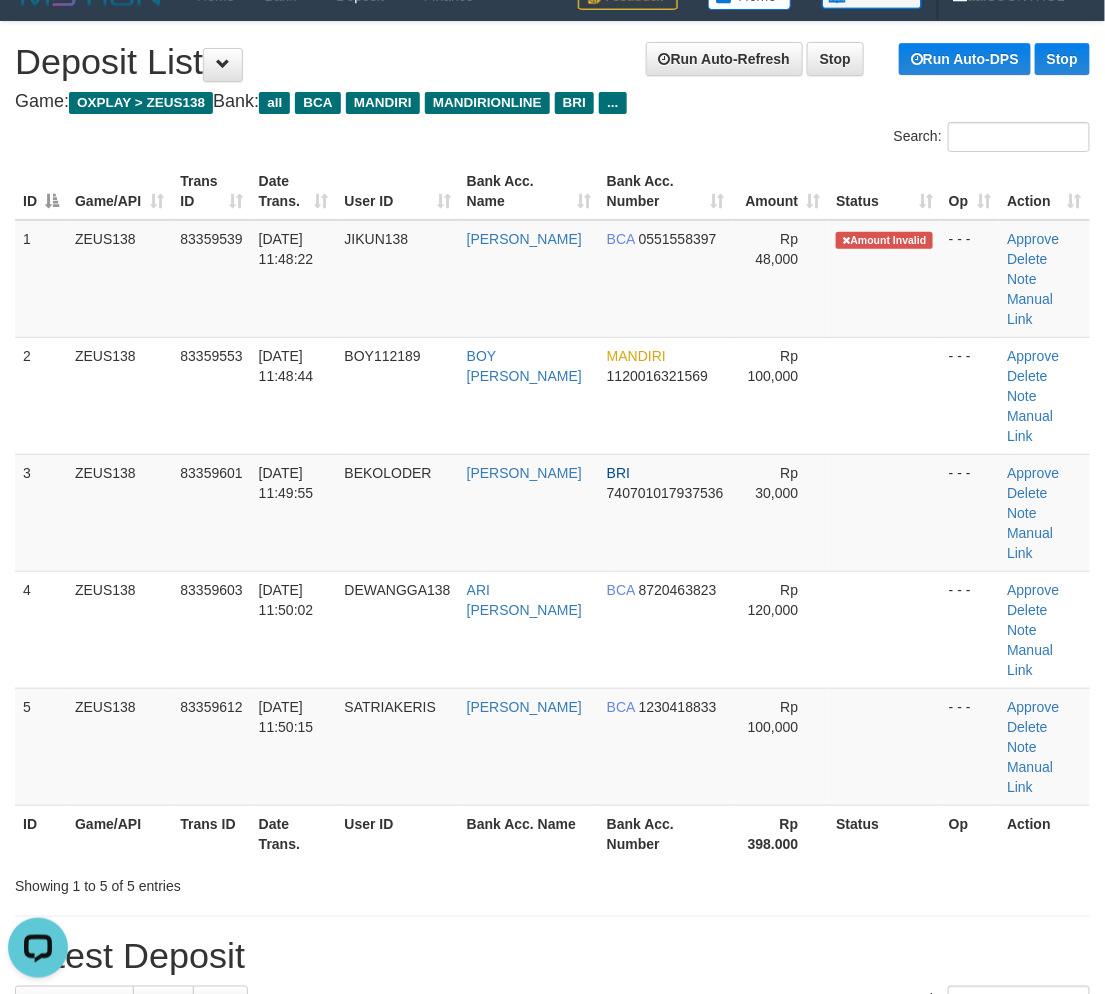 click on "**********" at bounding box center (552, 1332) 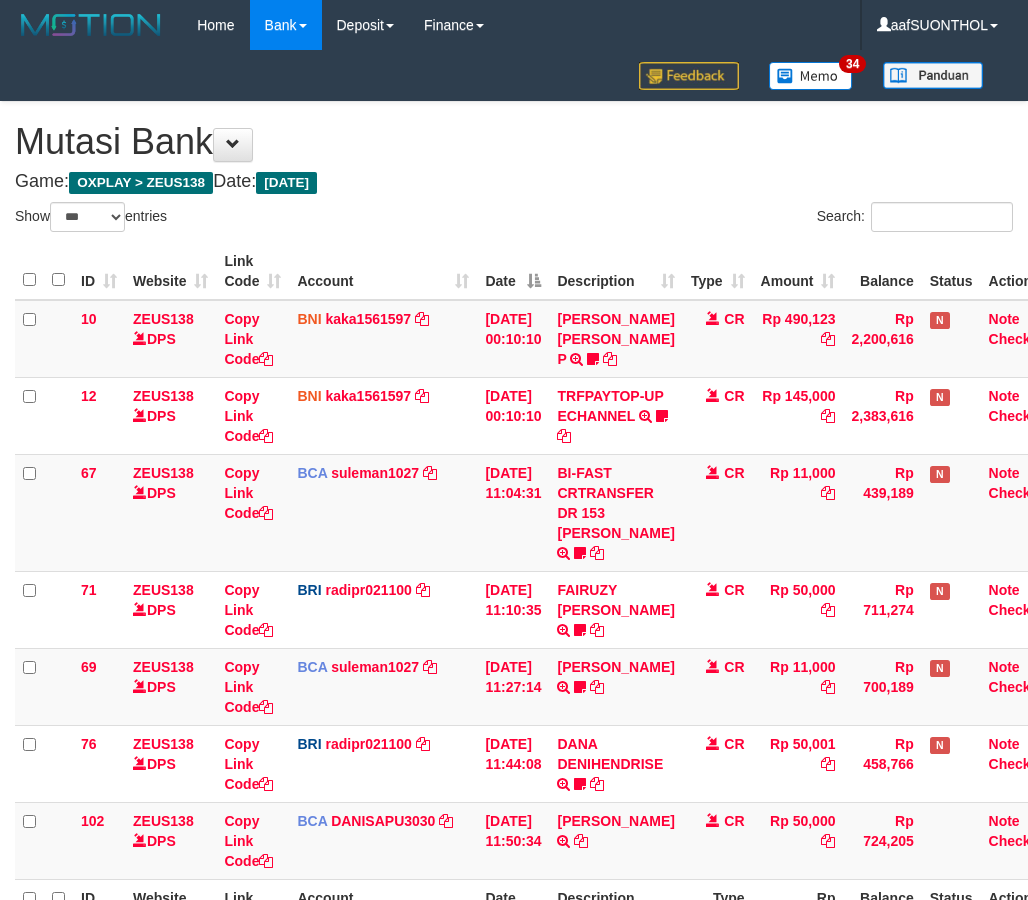 select on "***" 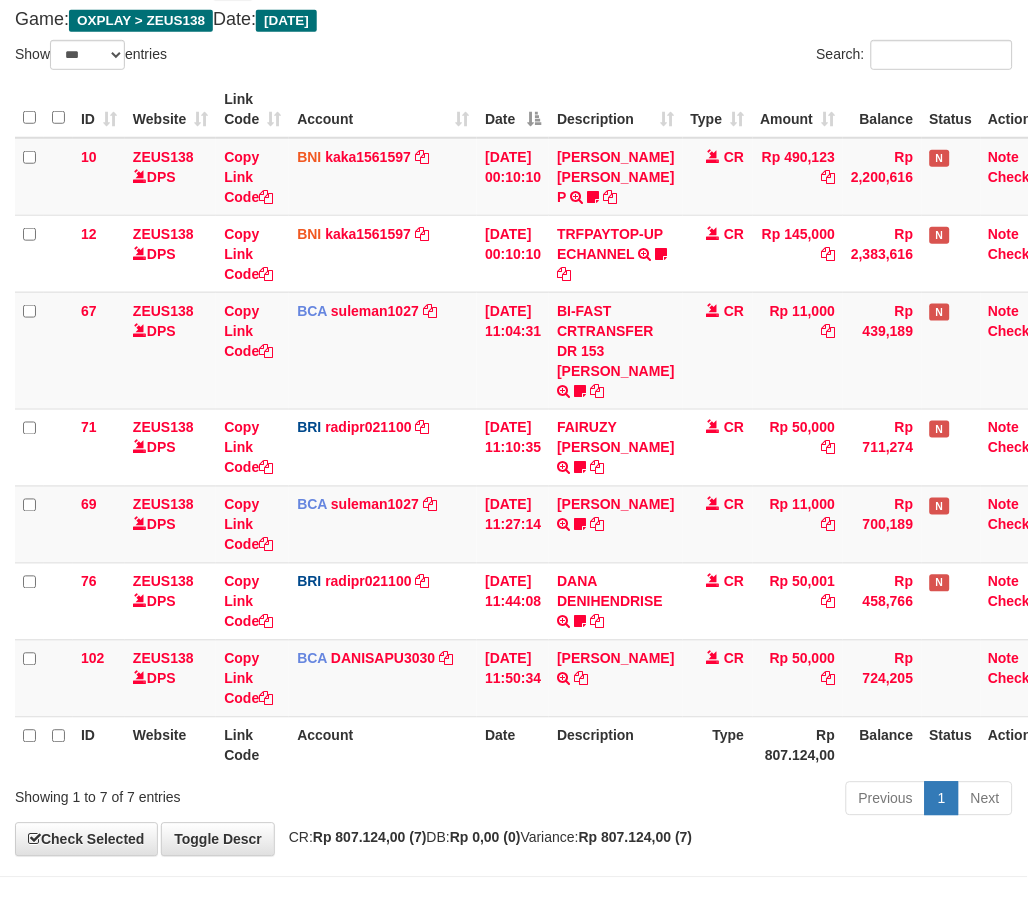 scroll, scrollTop: 251, scrollLeft: 0, axis: vertical 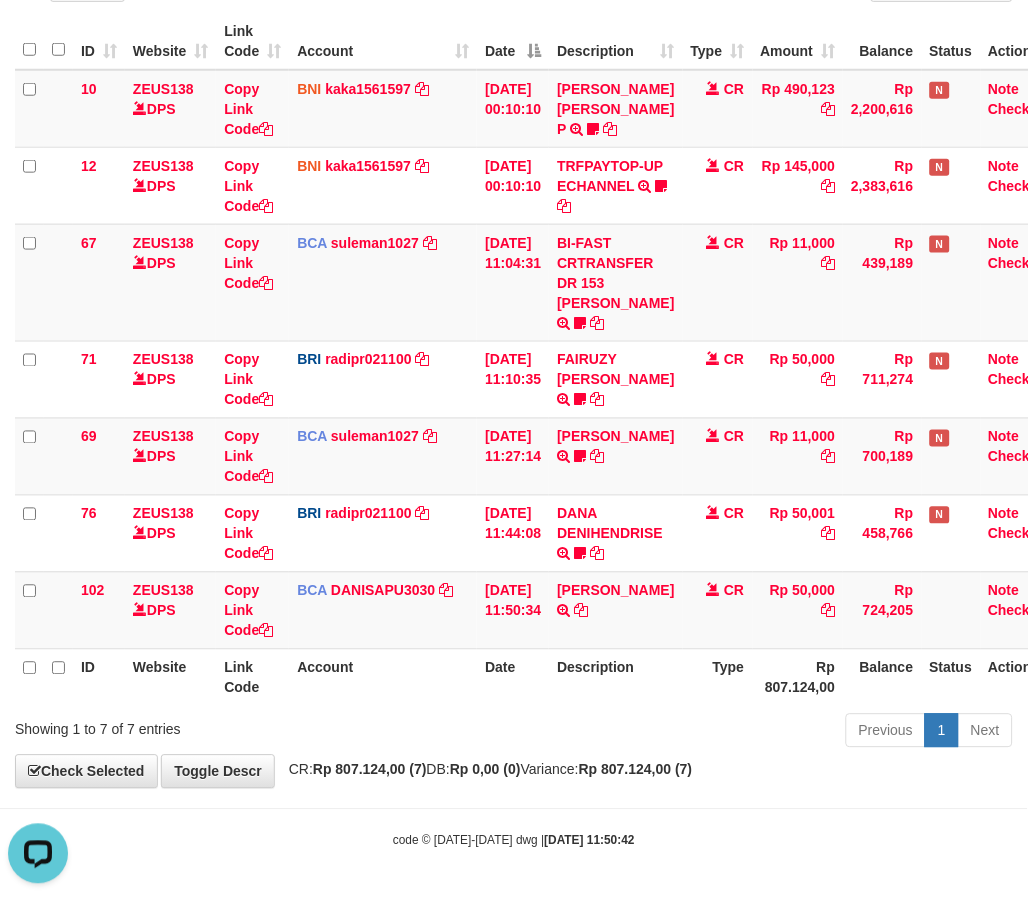 click on "**********" at bounding box center (514, 330) 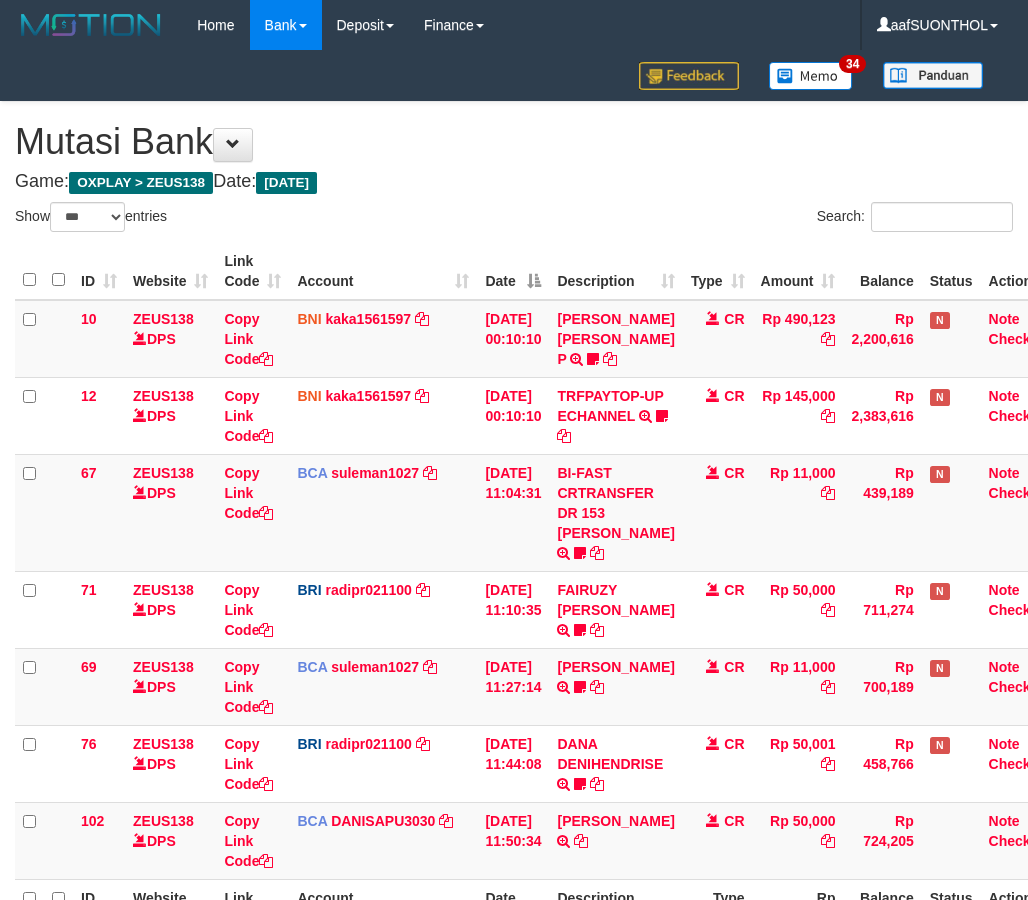 select on "***" 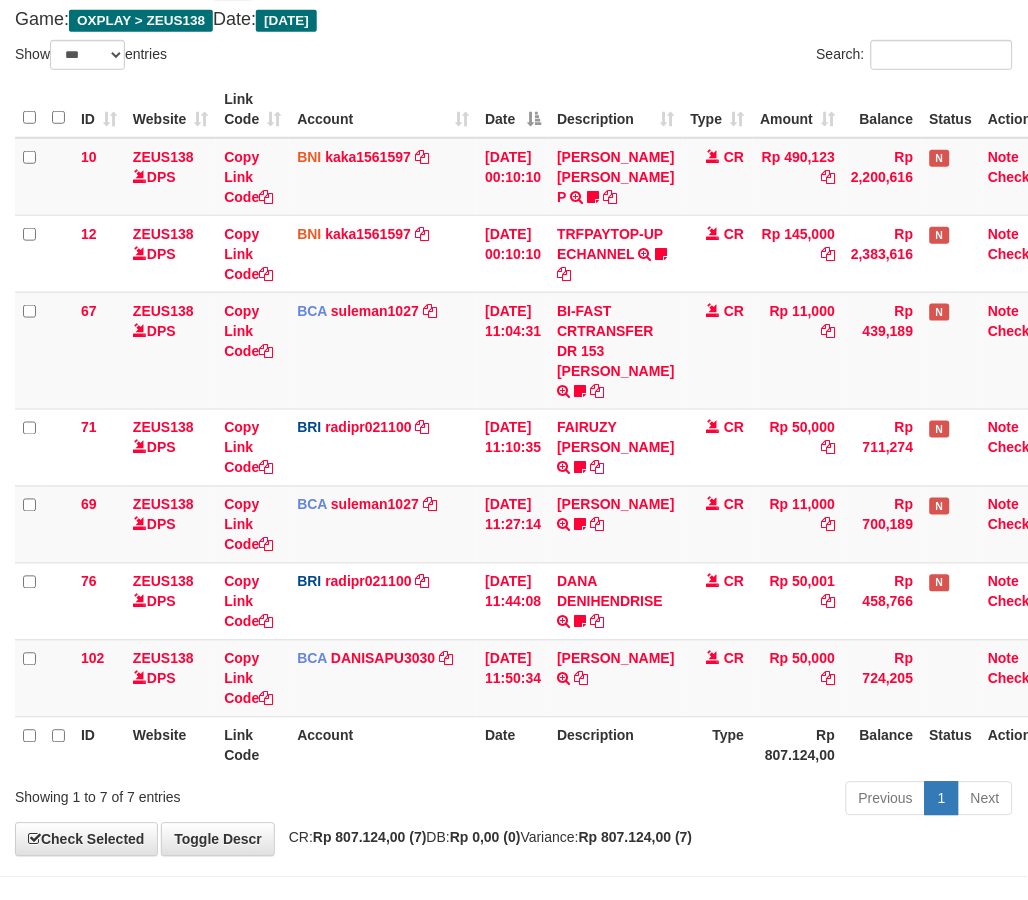 scroll, scrollTop: 251, scrollLeft: 0, axis: vertical 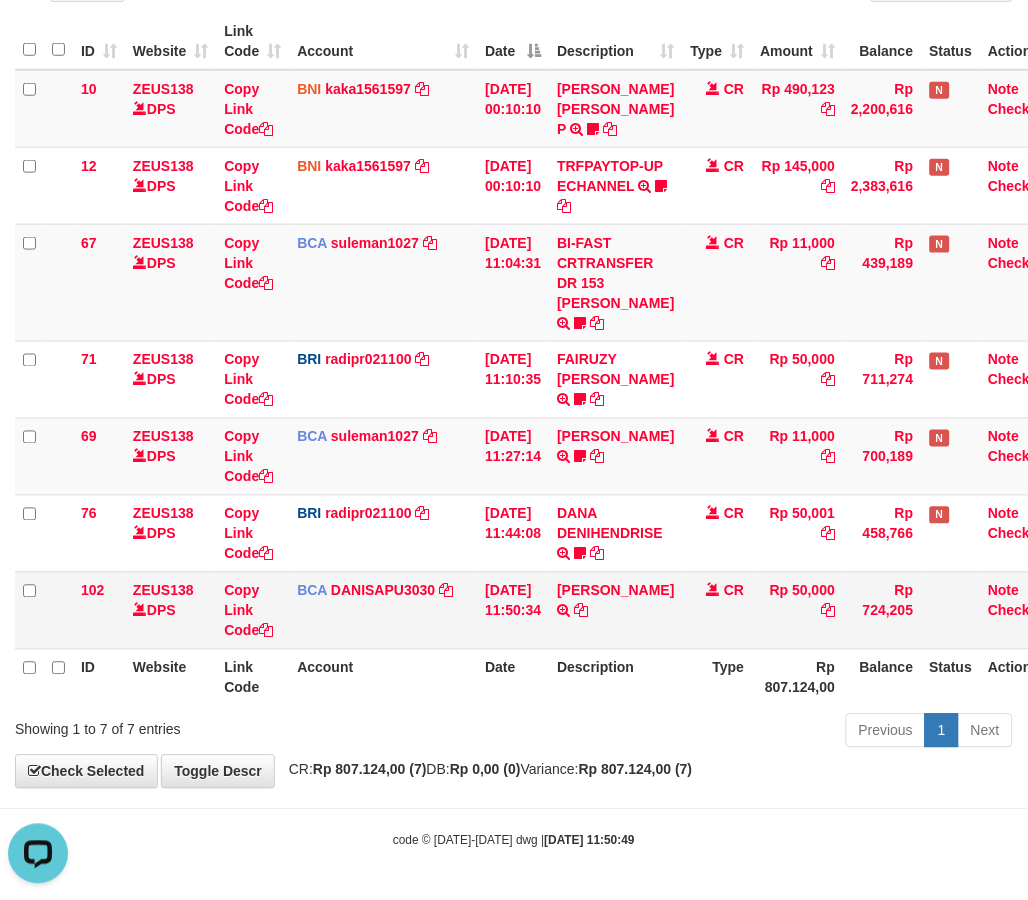 drag, startPoint x: 427, startPoint y: 631, endPoint x: 392, endPoint y: 645, distance: 37.696156 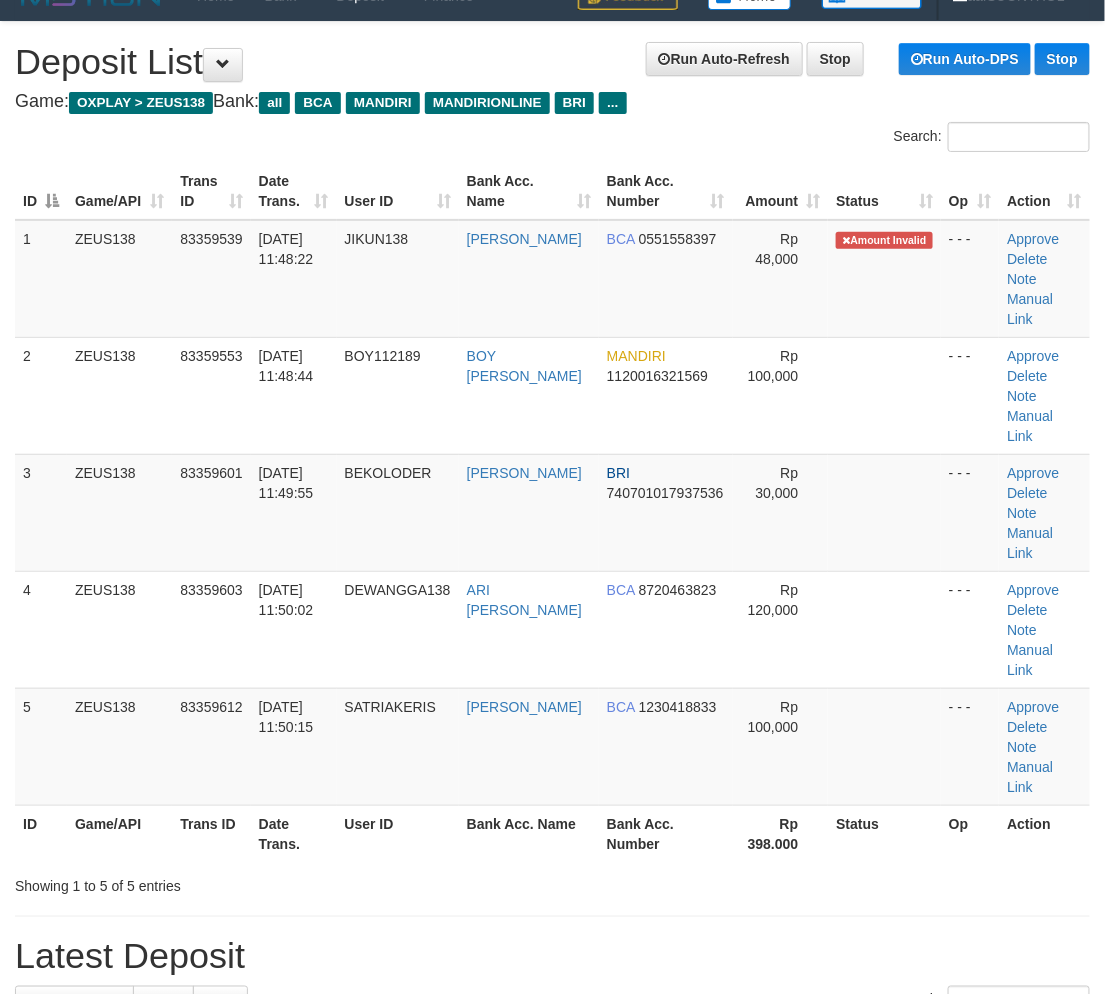 scroll, scrollTop: 30, scrollLeft: 0, axis: vertical 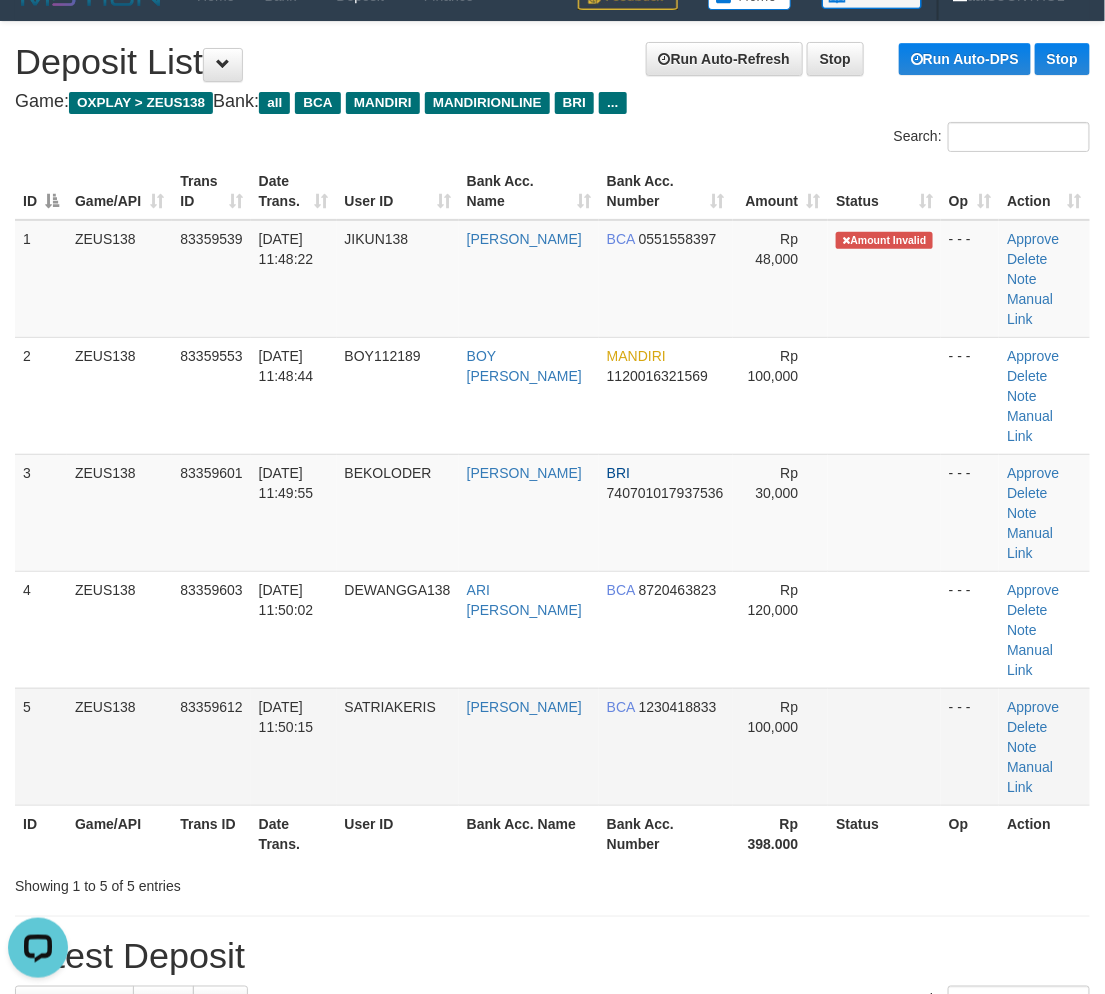 click at bounding box center [884, 746] 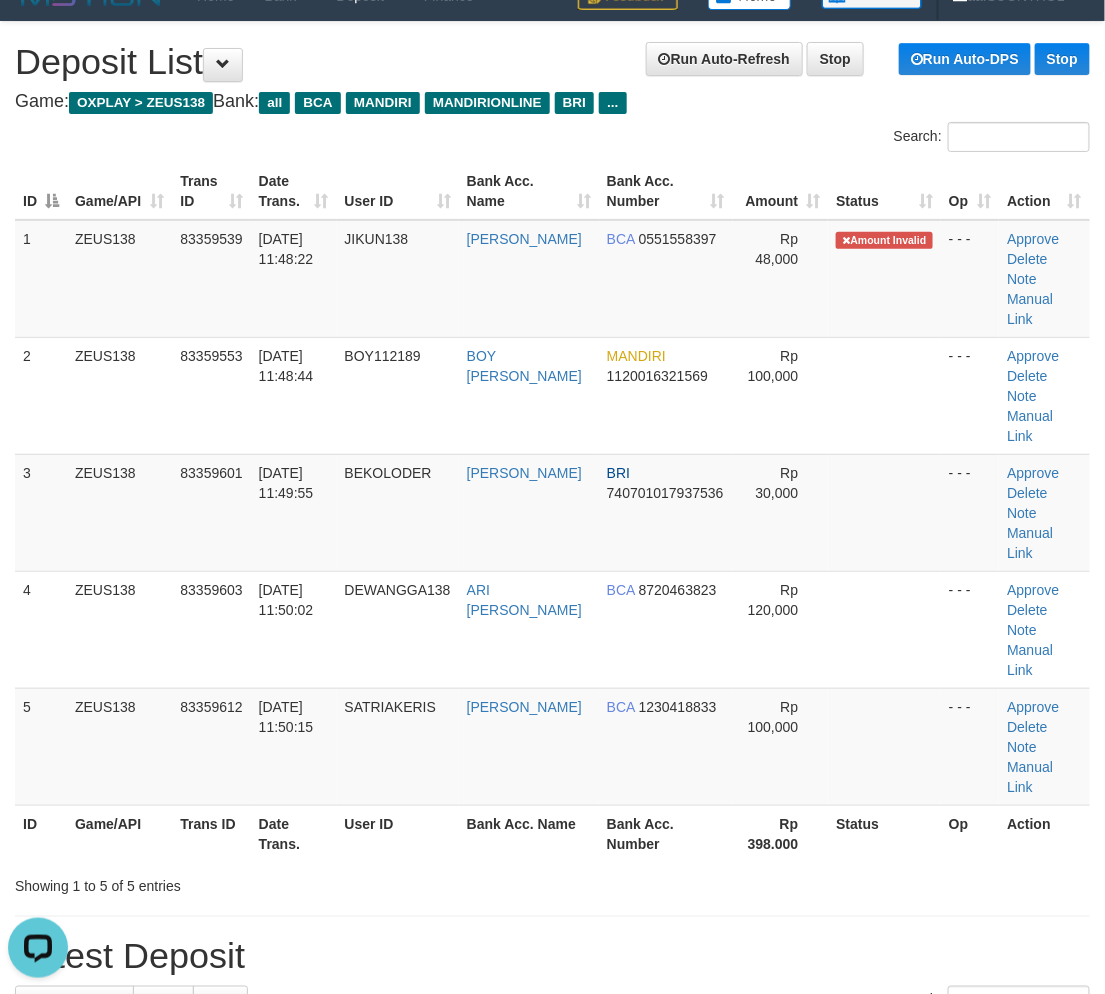 drag, startPoint x: 892, startPoint y: 594, endPoint x: 1121, endPoint y: 623, distance: 230.82893 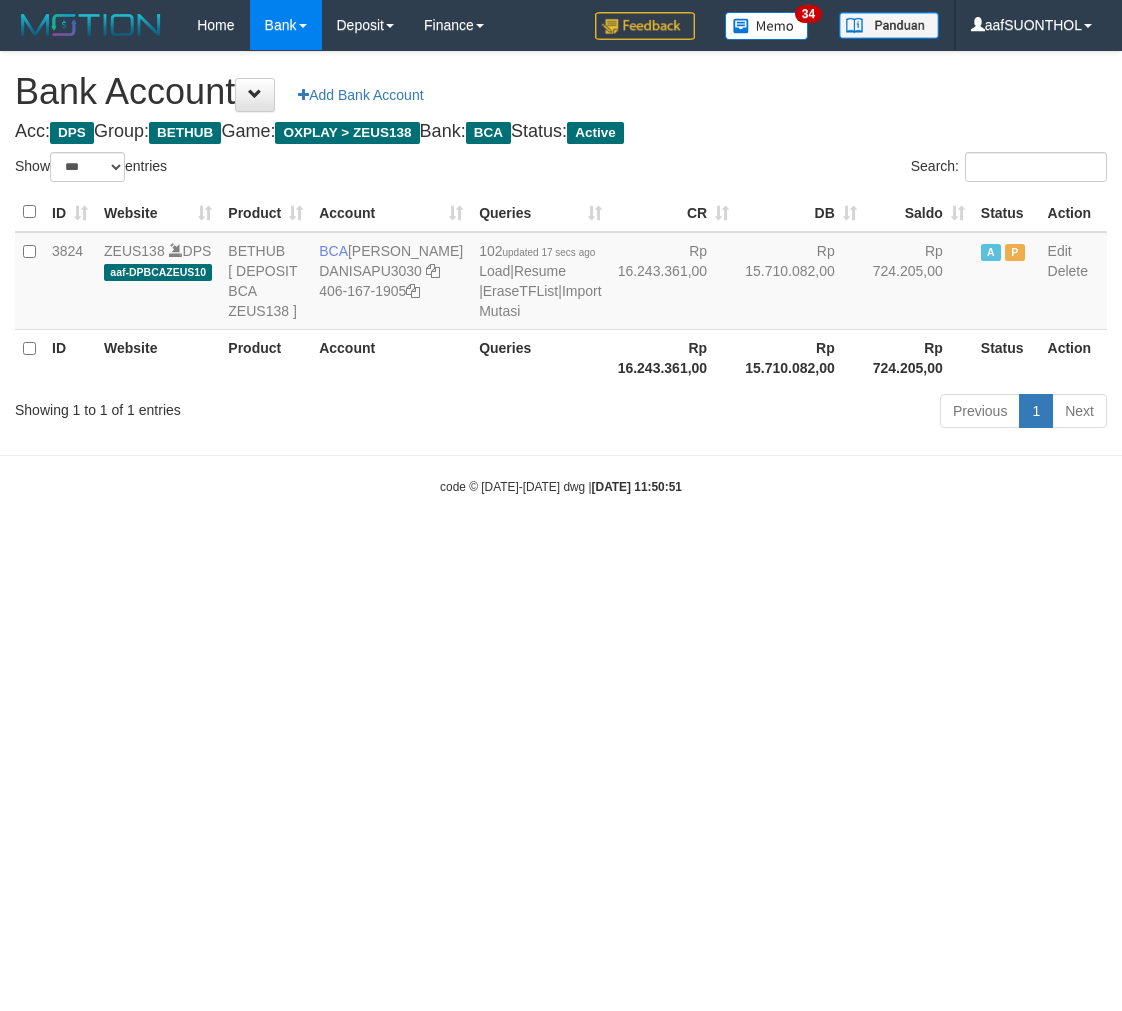 select on "***" 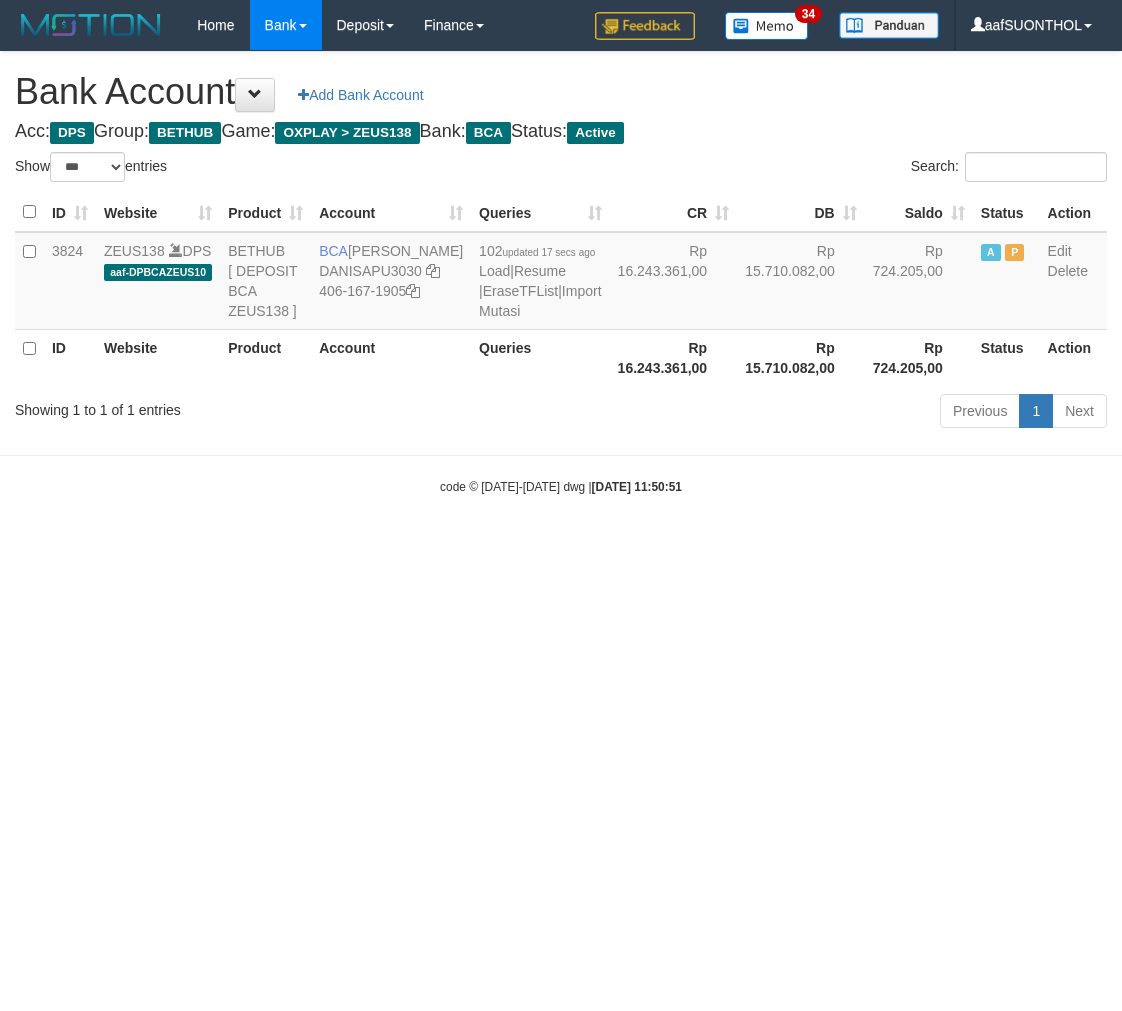 scroll, scrollTop: 0, scrollLeft: 0, axis: both 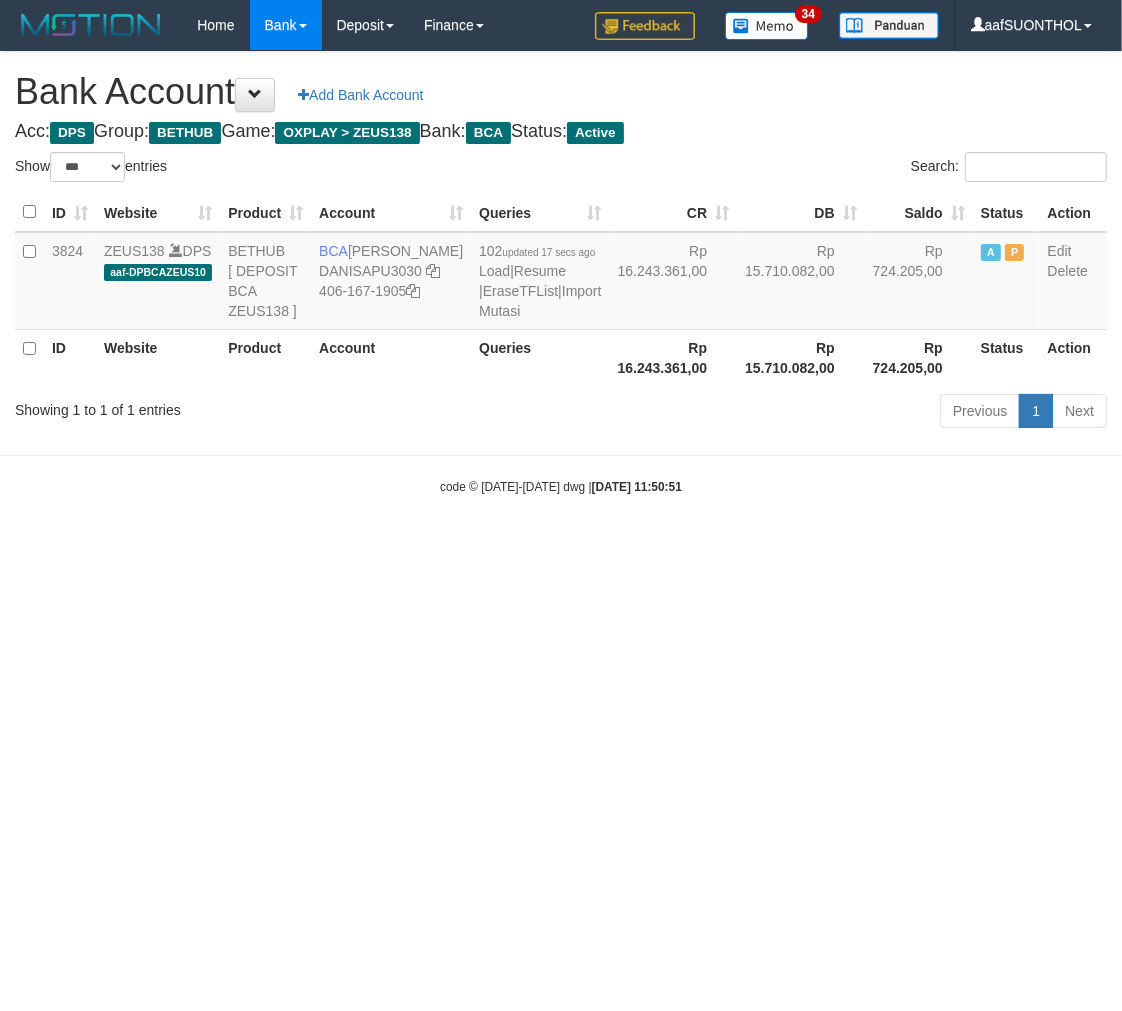 drag, startPoint x: 666, startPoint y: 742, endPoint x: 645, endPoint y: 732, distance: 23.259407 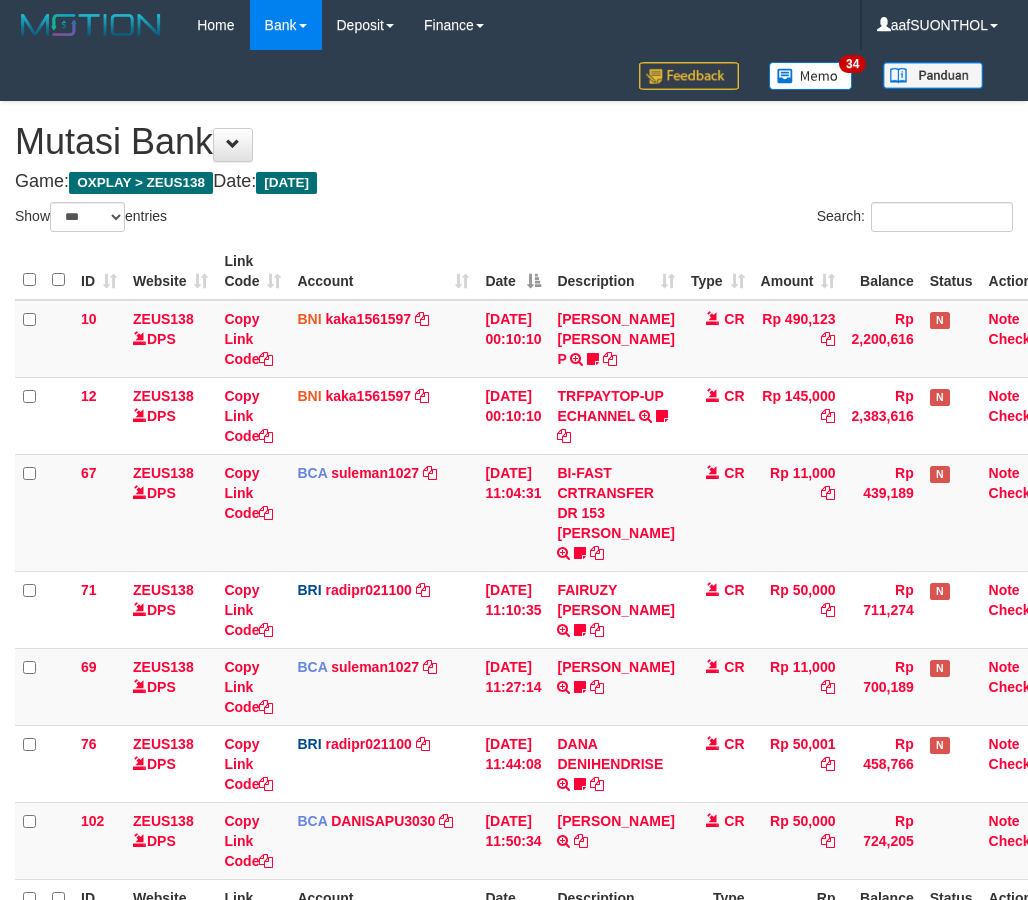 select on "***" 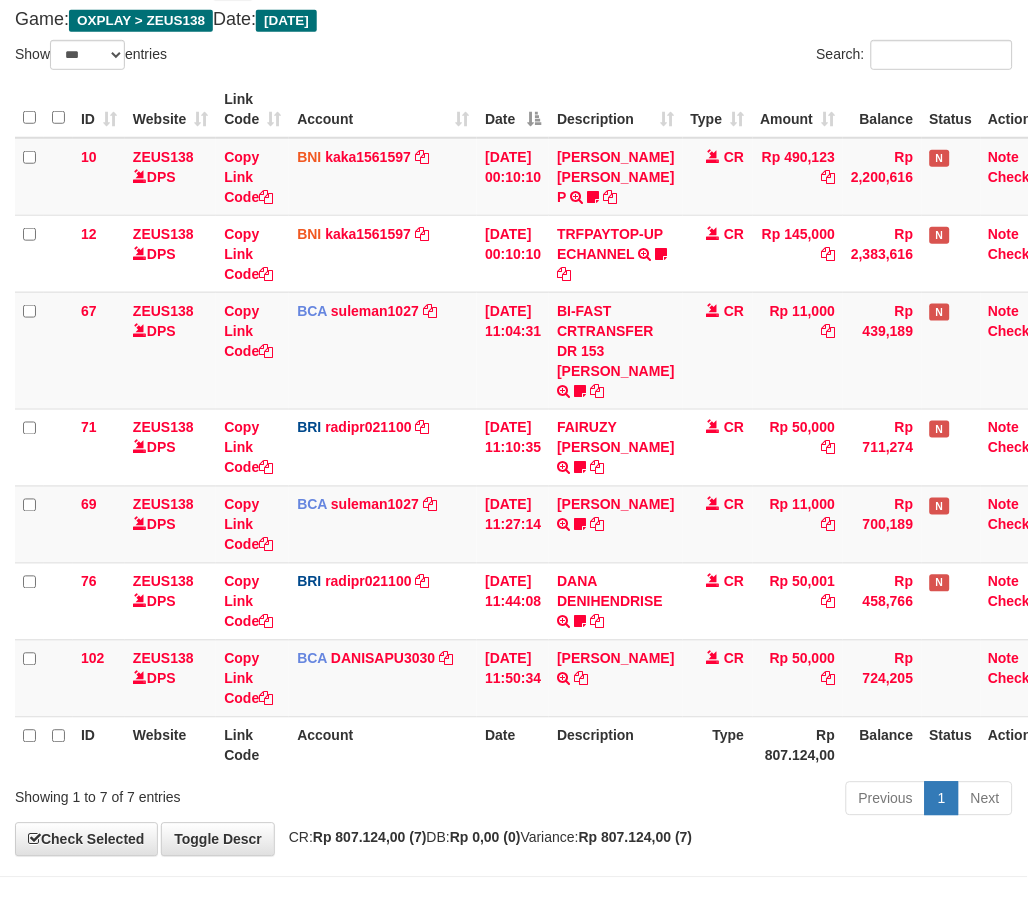 scroll, scrollTop: 251, scrollLeft: 0, axis: vertical 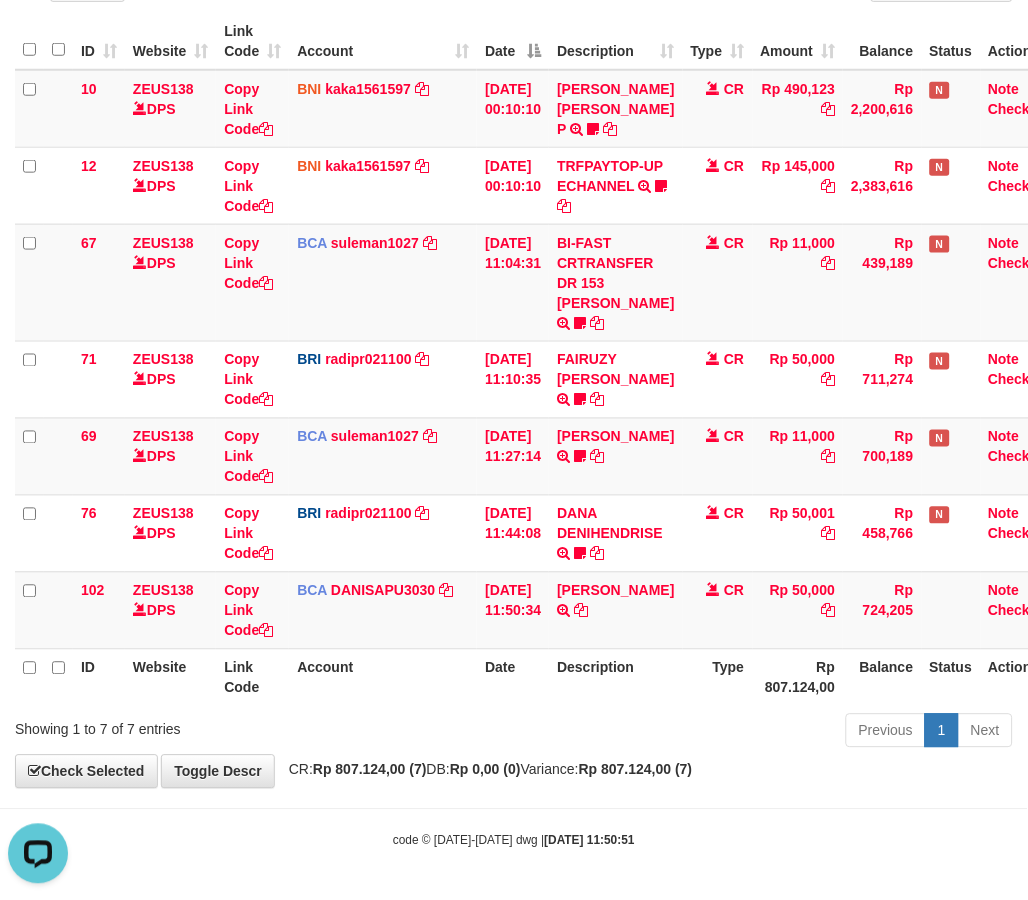 click on "Previous 1 Next" at bounding box center (728, 733) 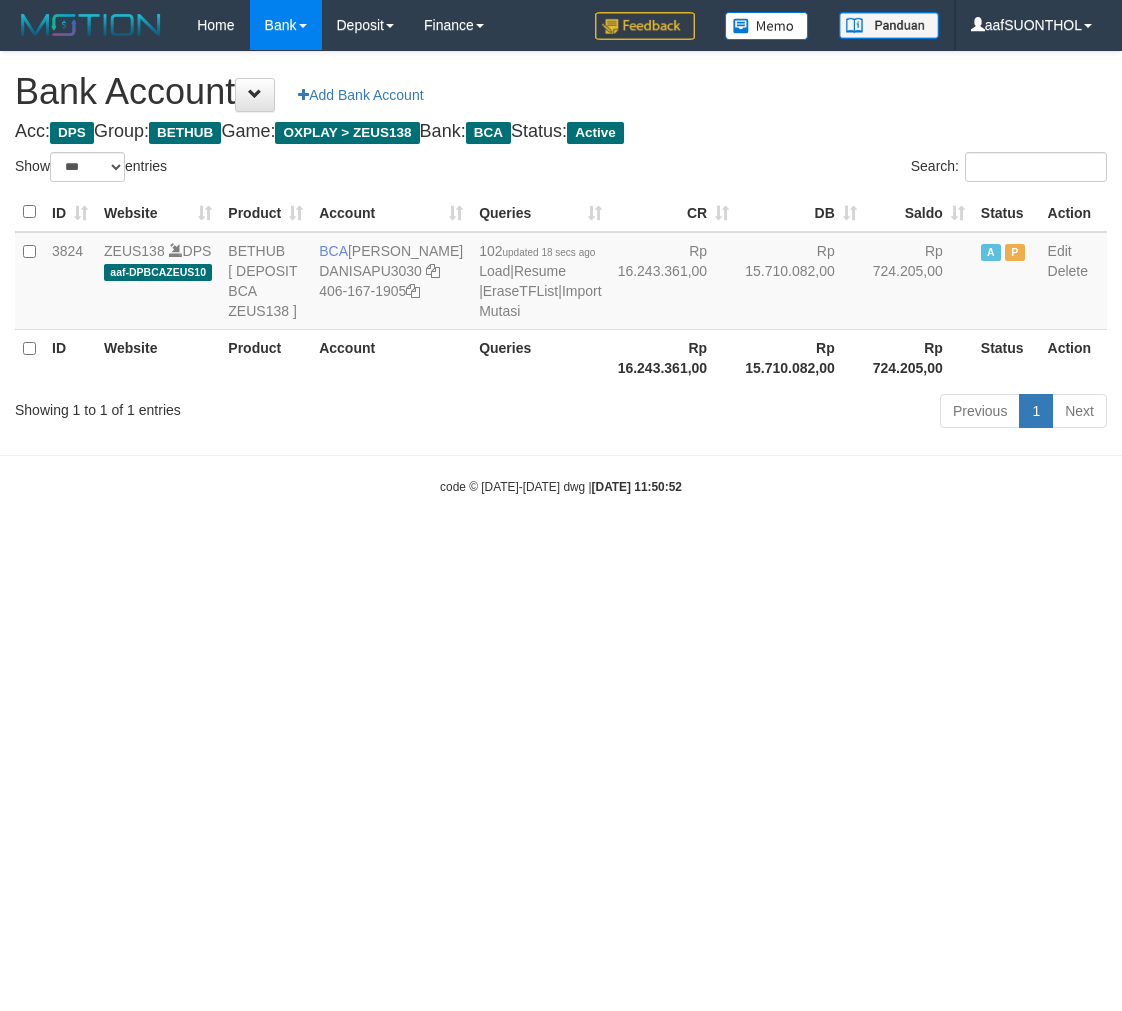 select on "***" 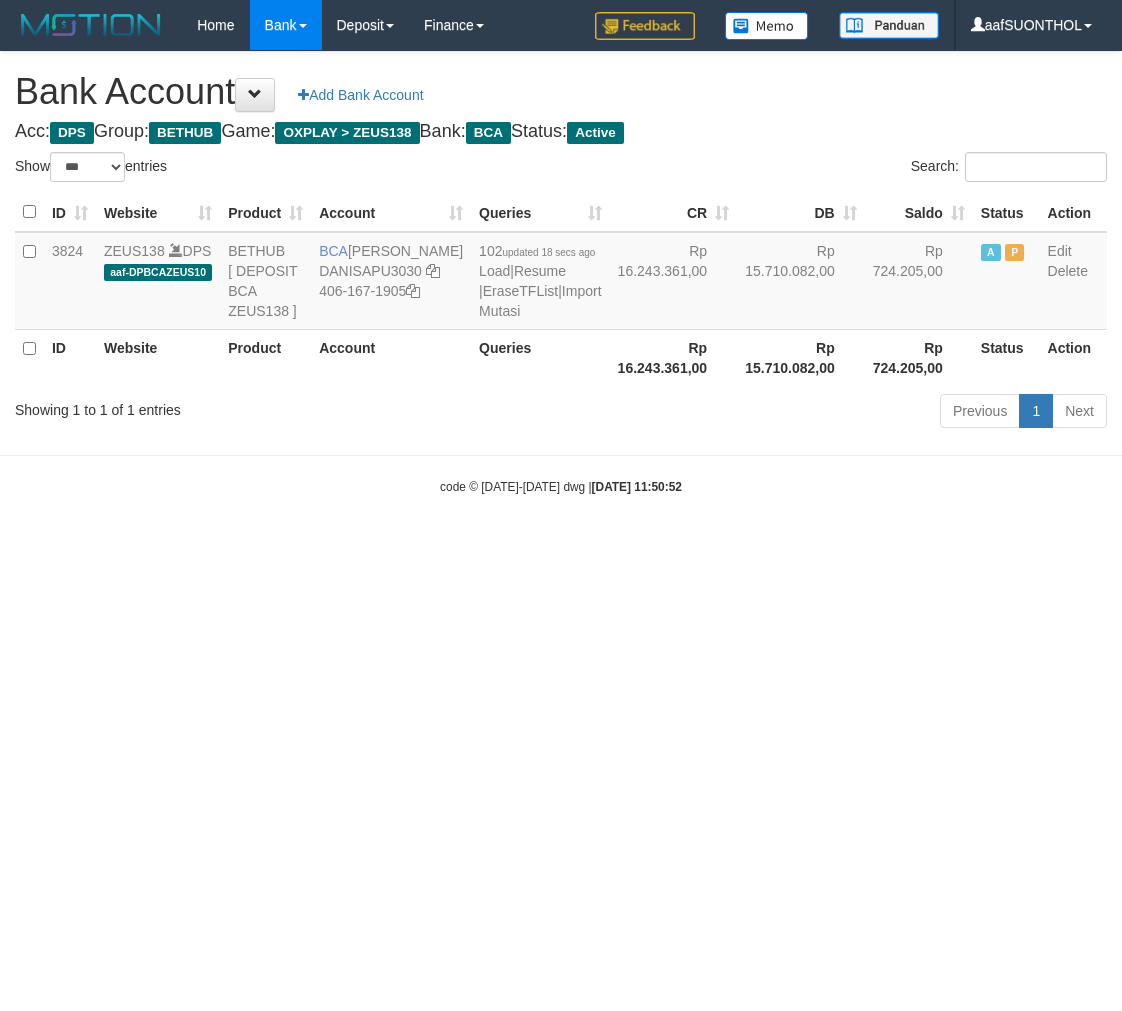 scroll, scrollTop: 0, scrollLeft: 0, axis: both 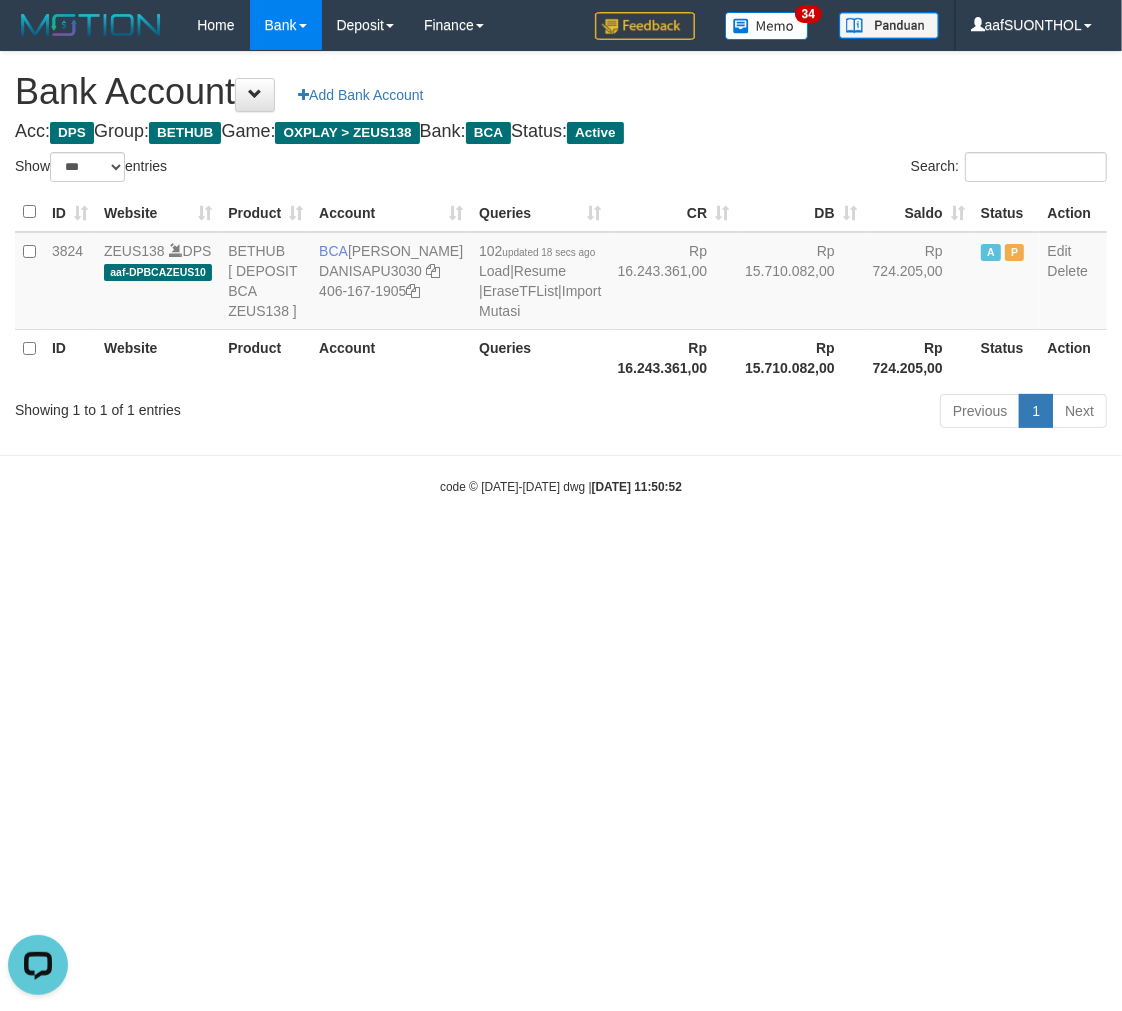 click on "Toggle navigation
Home
Bank
Account List
Load
By Website
Group
[OXPLAY]													ZEUS138
By Load Group (DPS)" at bounding box center (561, 273) 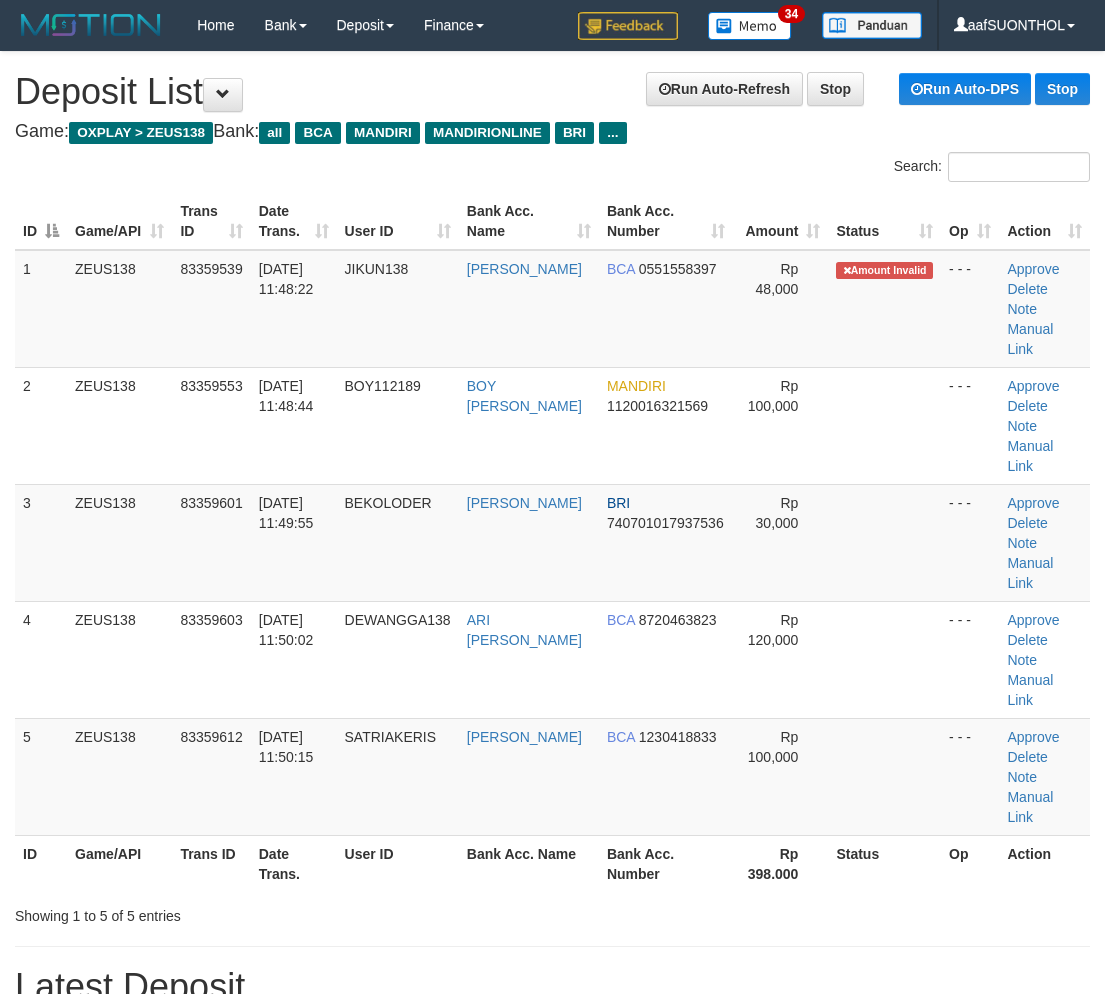 scroll, scrollTop: 30, scrollLeft: 0, axis: vertical 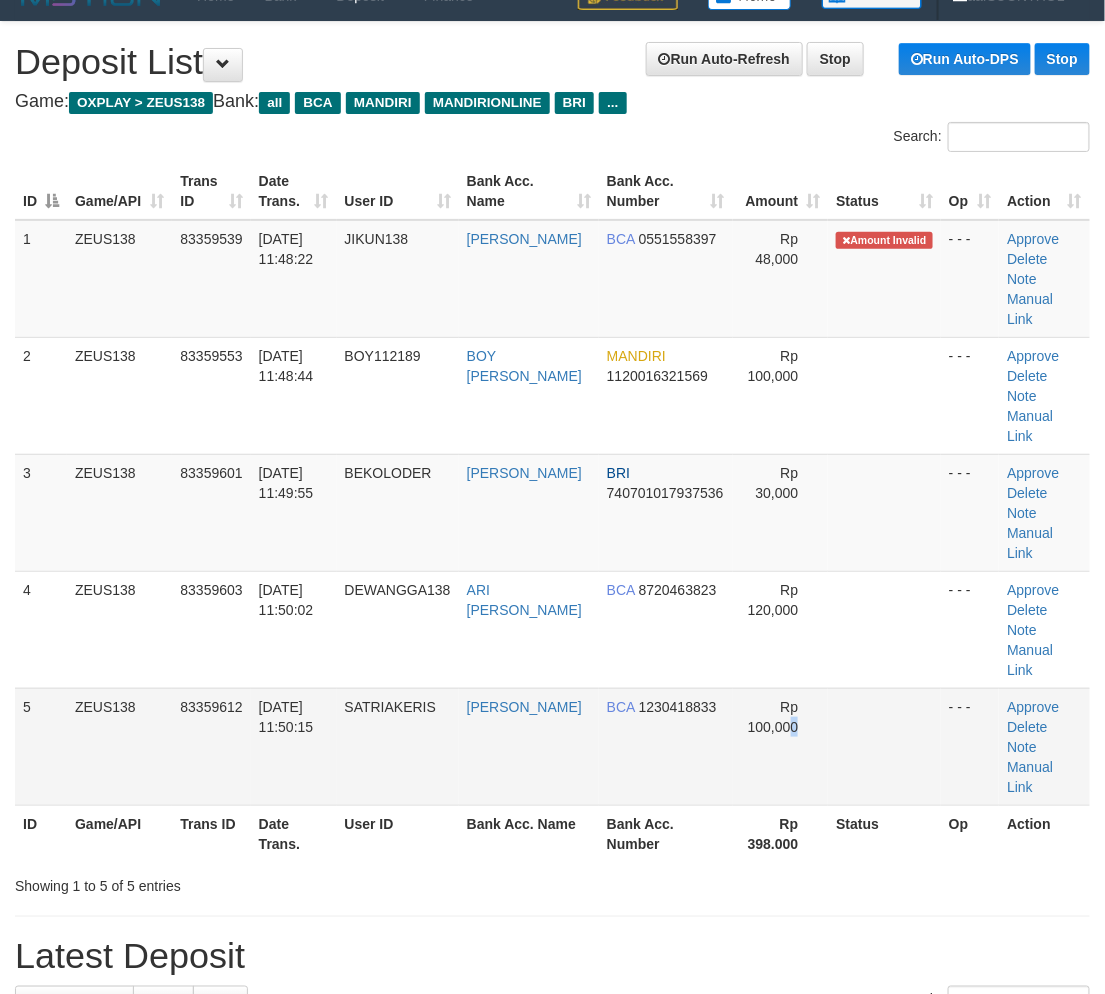 drag, startPoint x: 780, startPoint y: 702, endPoint x: 763, endPoint y: 687, distance: 22.671568 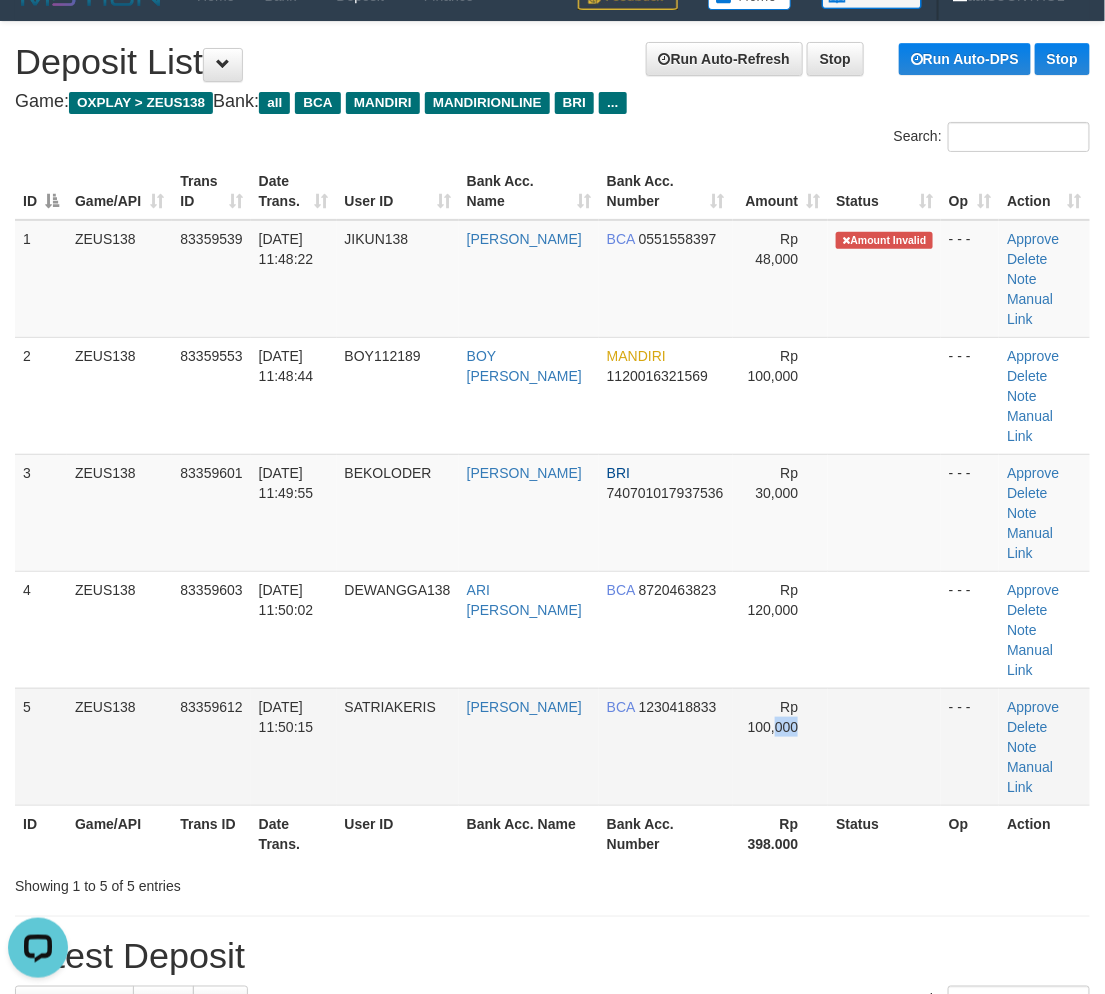 scroll, scrollTop: 0, scrollLeft: 0, axis: both 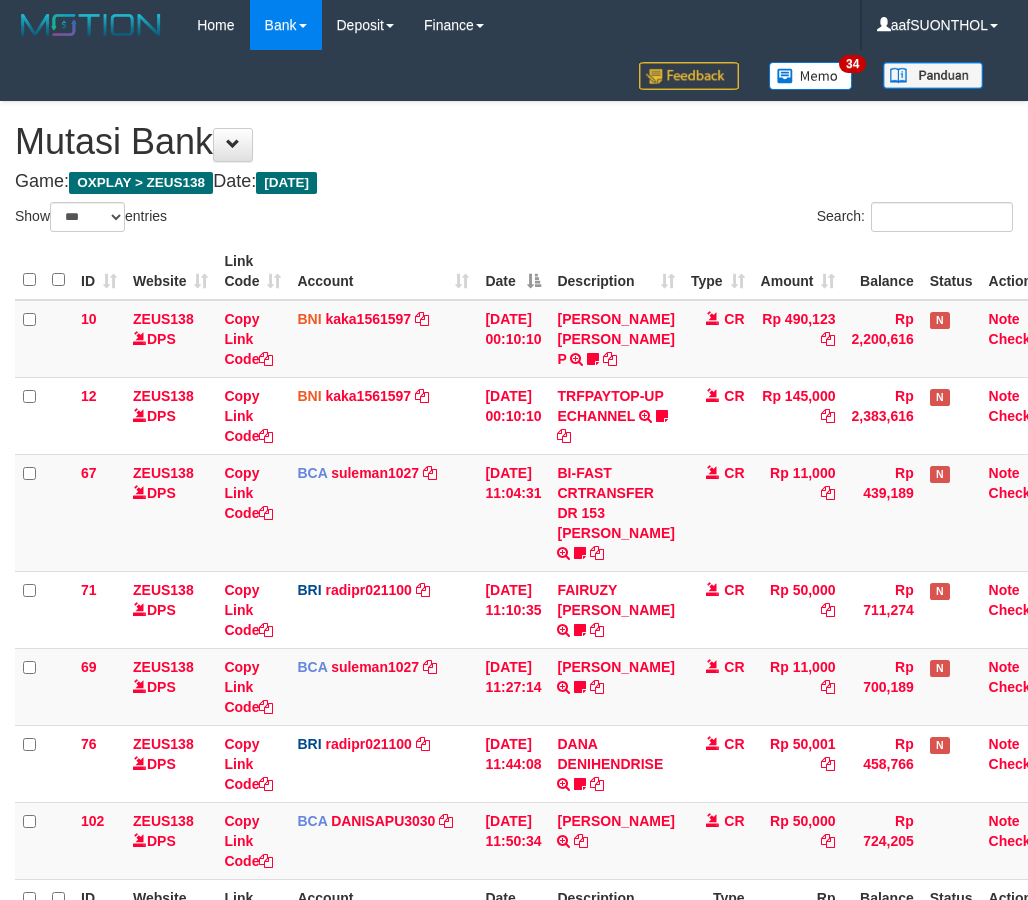 select on "***" 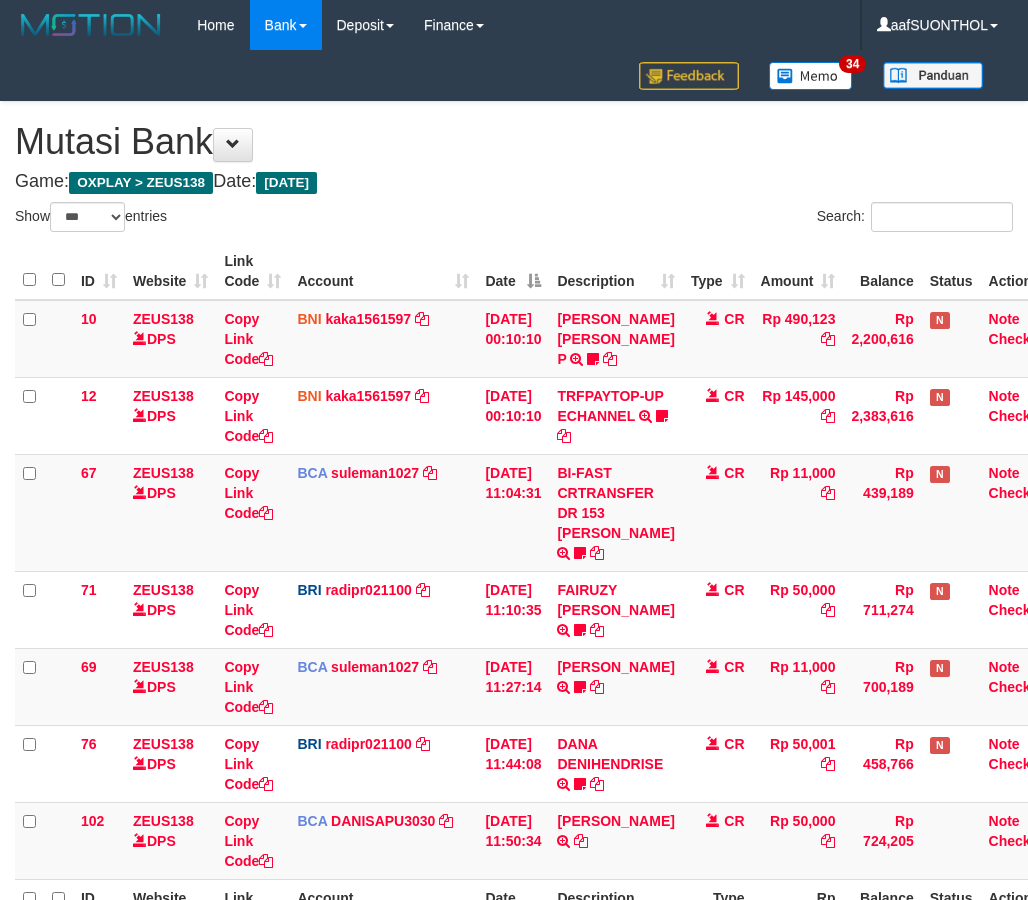 scroll, scrollTop: 162, scrollLeft: 0, axis: vertical 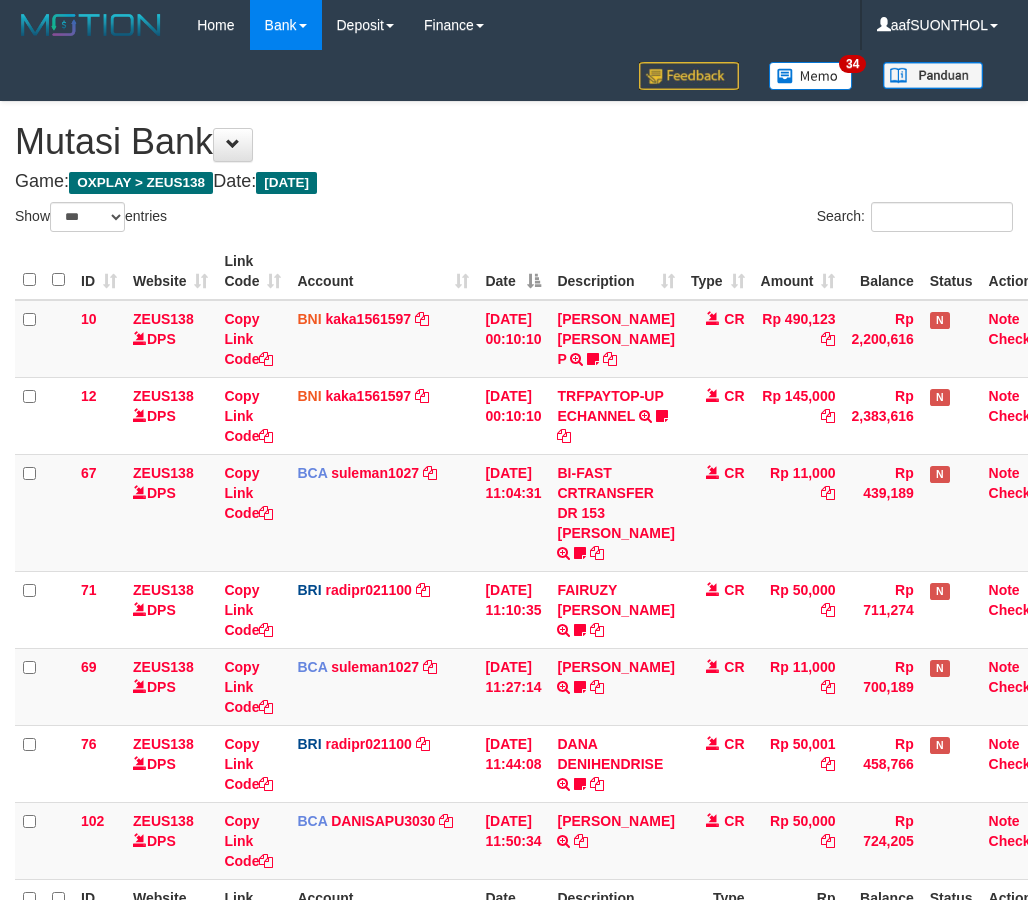 select on "***" 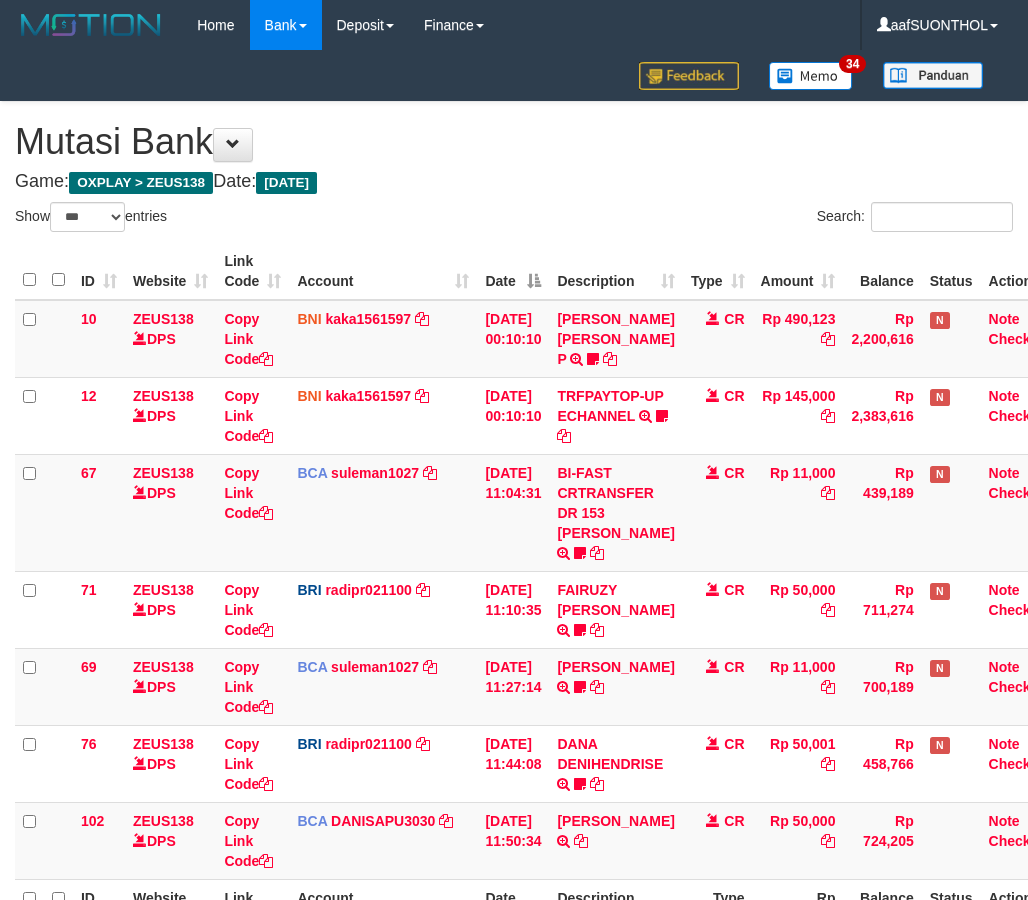 scroll, scrollTop: 162, scrollLeft: 0, axis: vertical 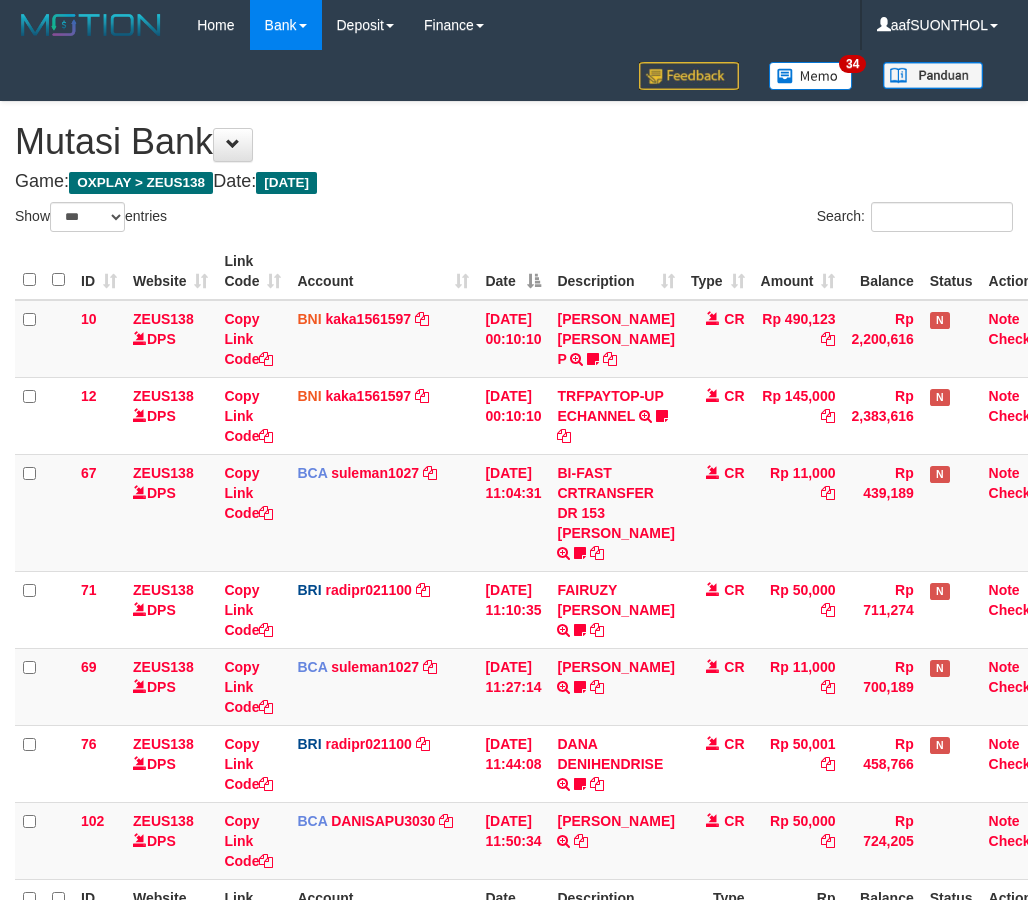 select on "***" 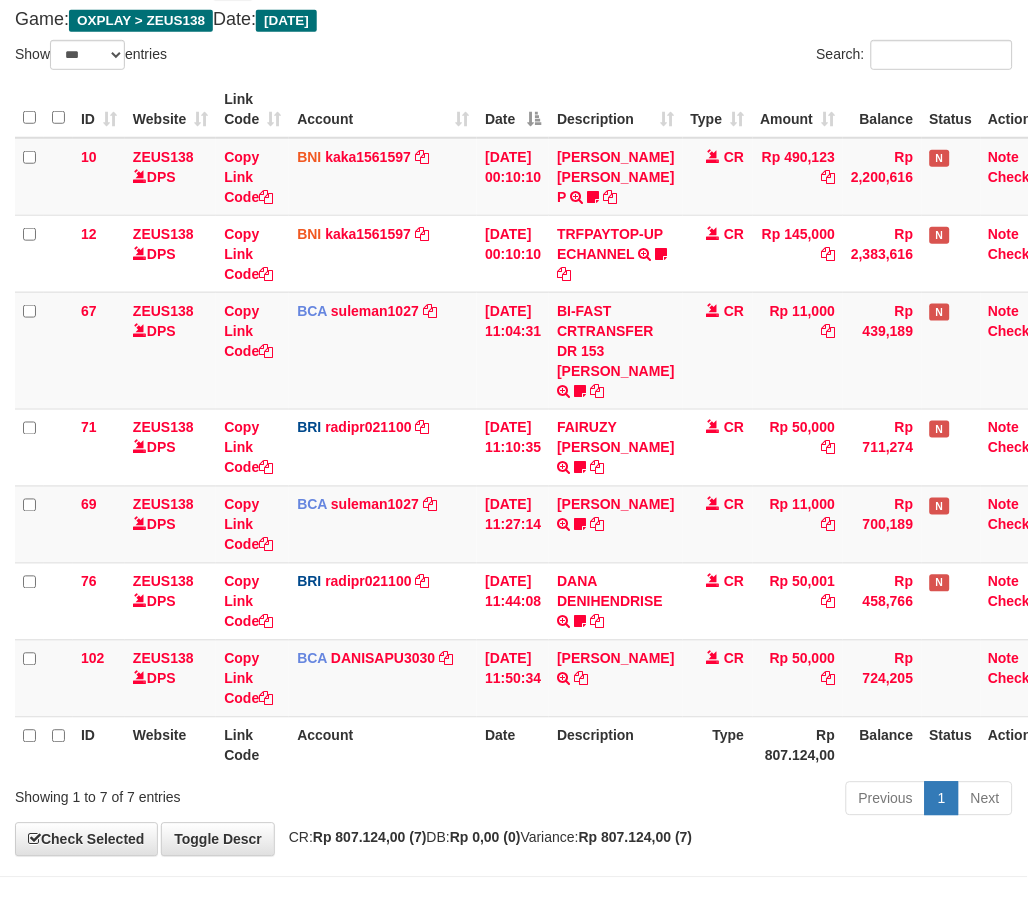 scroll, scrollTop: 251, scrollLeft: 0, axis: vertical 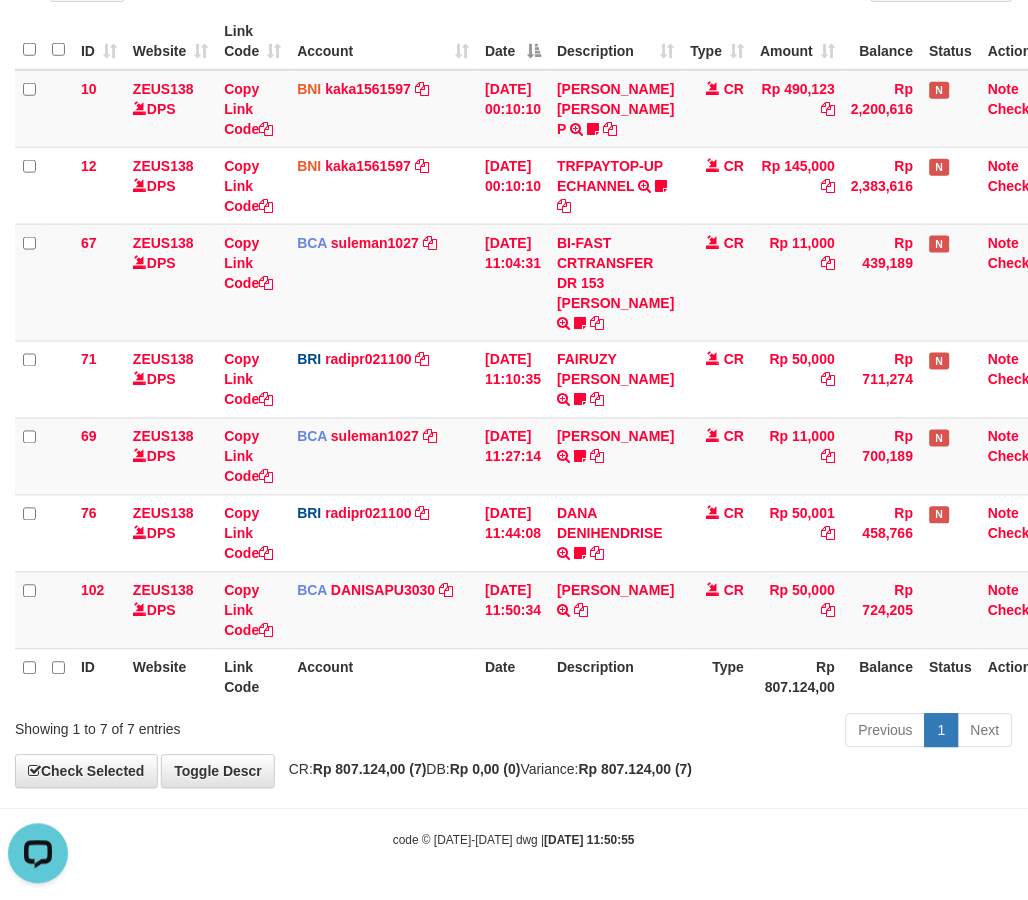 click on "Description" at bounding box center [615, 677] 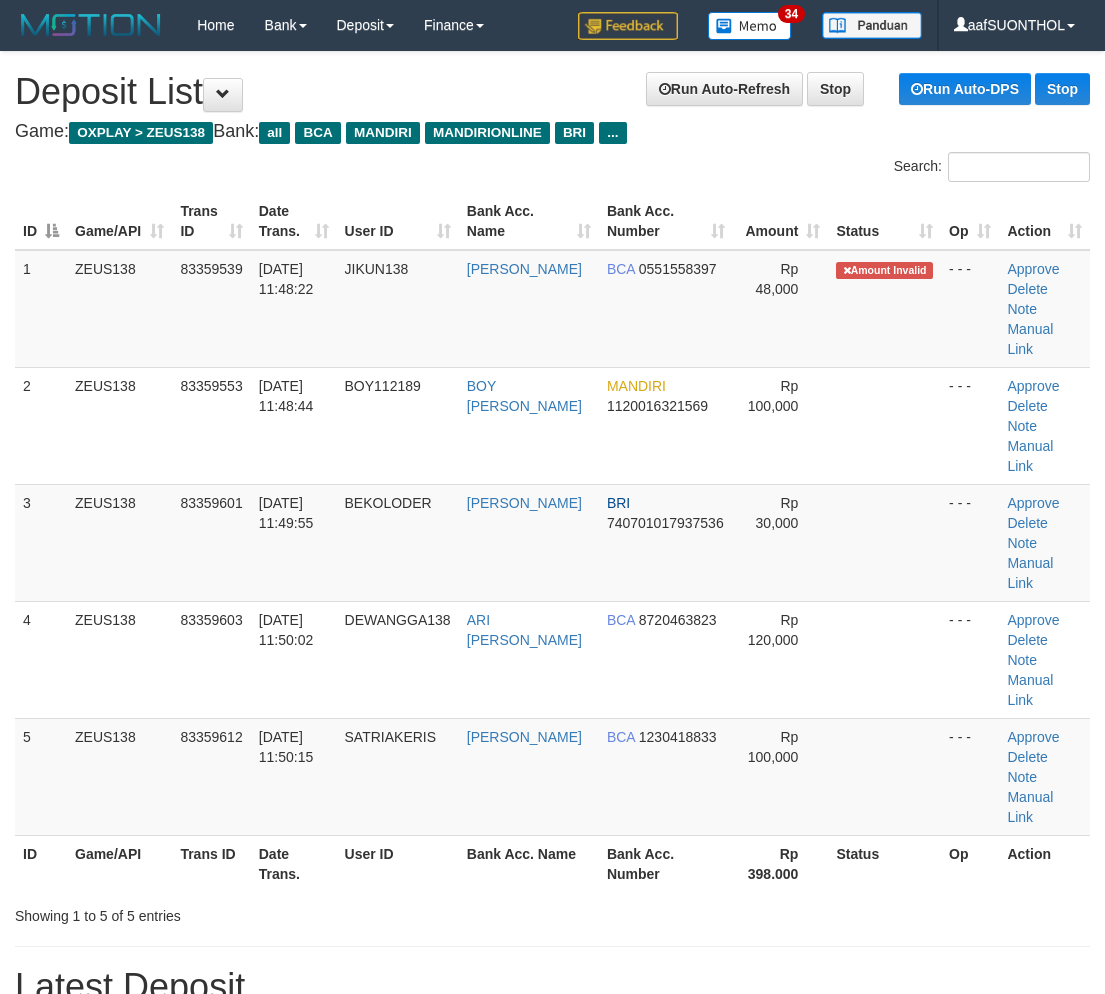 scroll, scrollTop: 30, scrollLeft: 0, axis: vertical 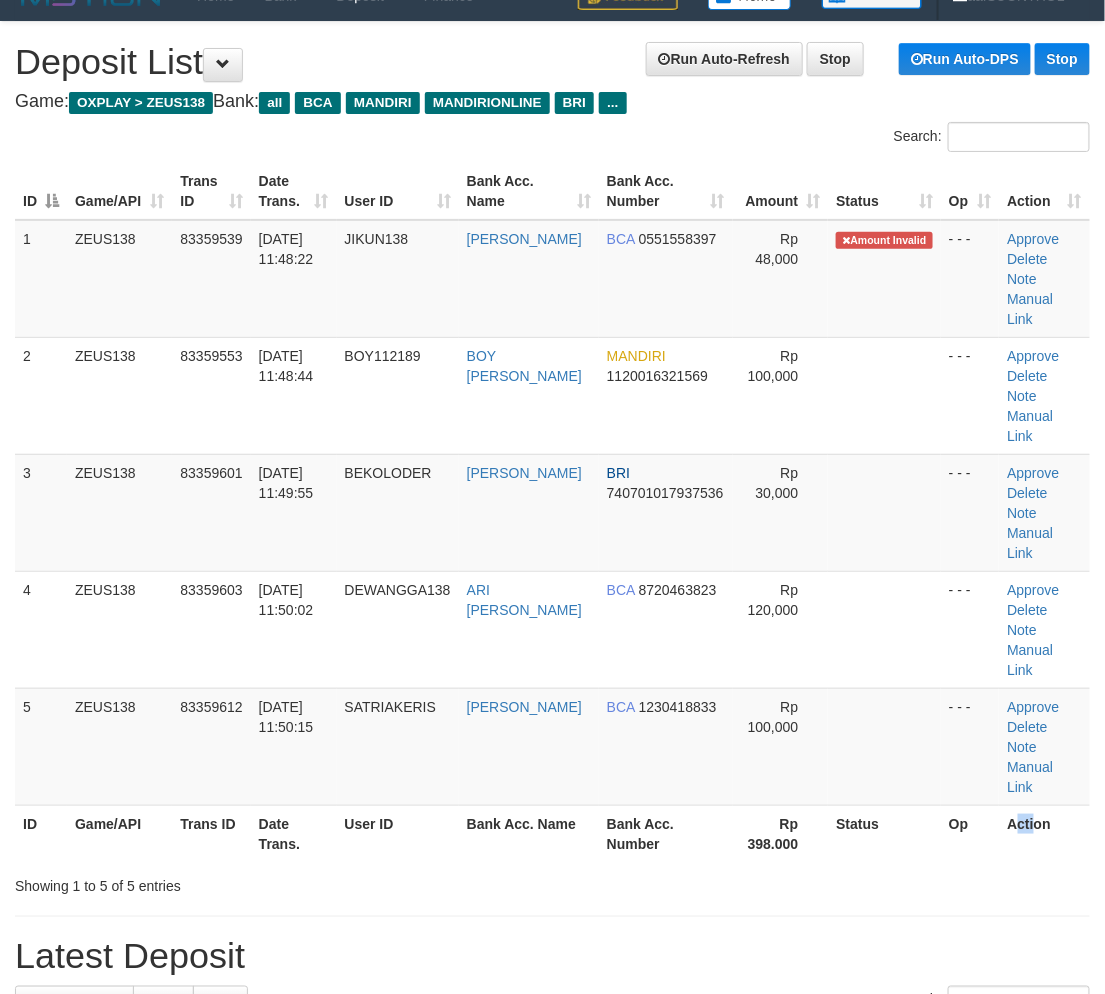 drag, startPoint x: 1025, startPoint y: 732, endPoint x: 997, endPoint y: 741, distance: 29.410883 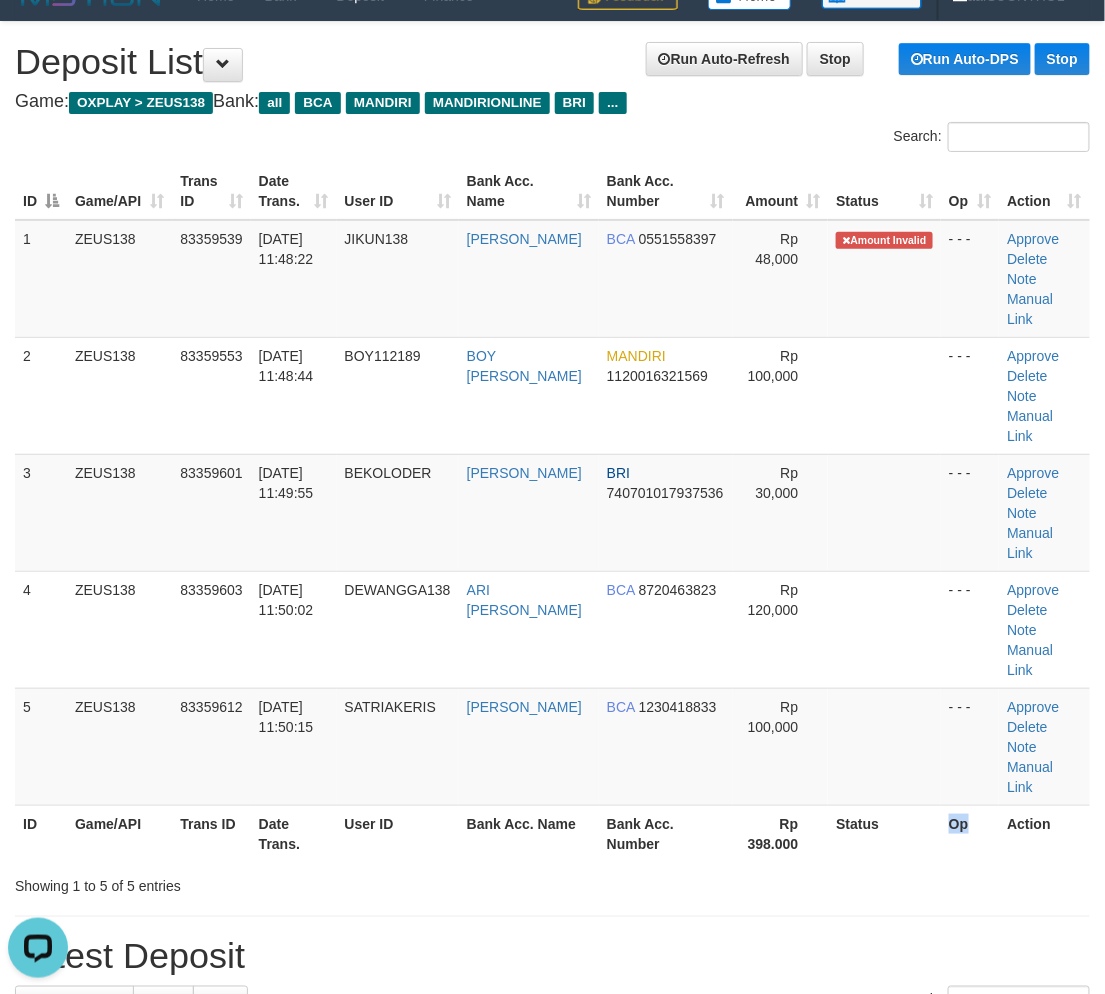 scroll, scrollTop: 0, scrollLeft: 0, axis: both 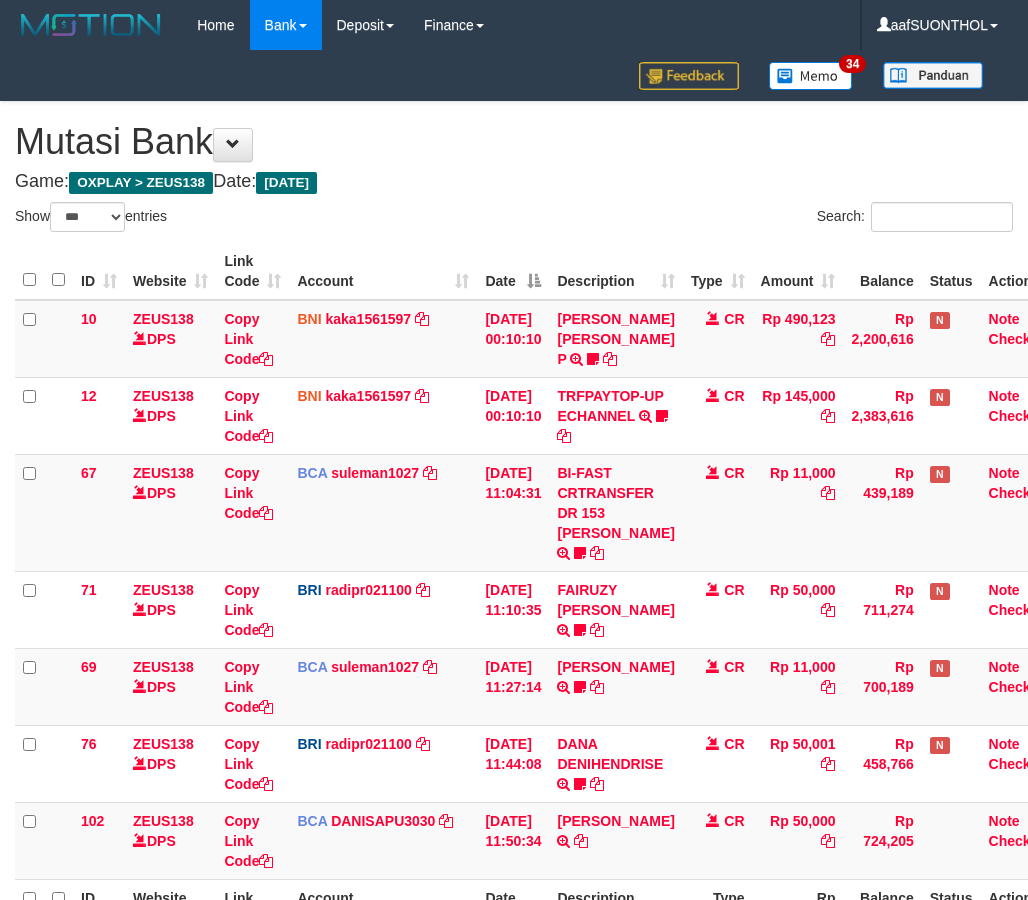select on "***" 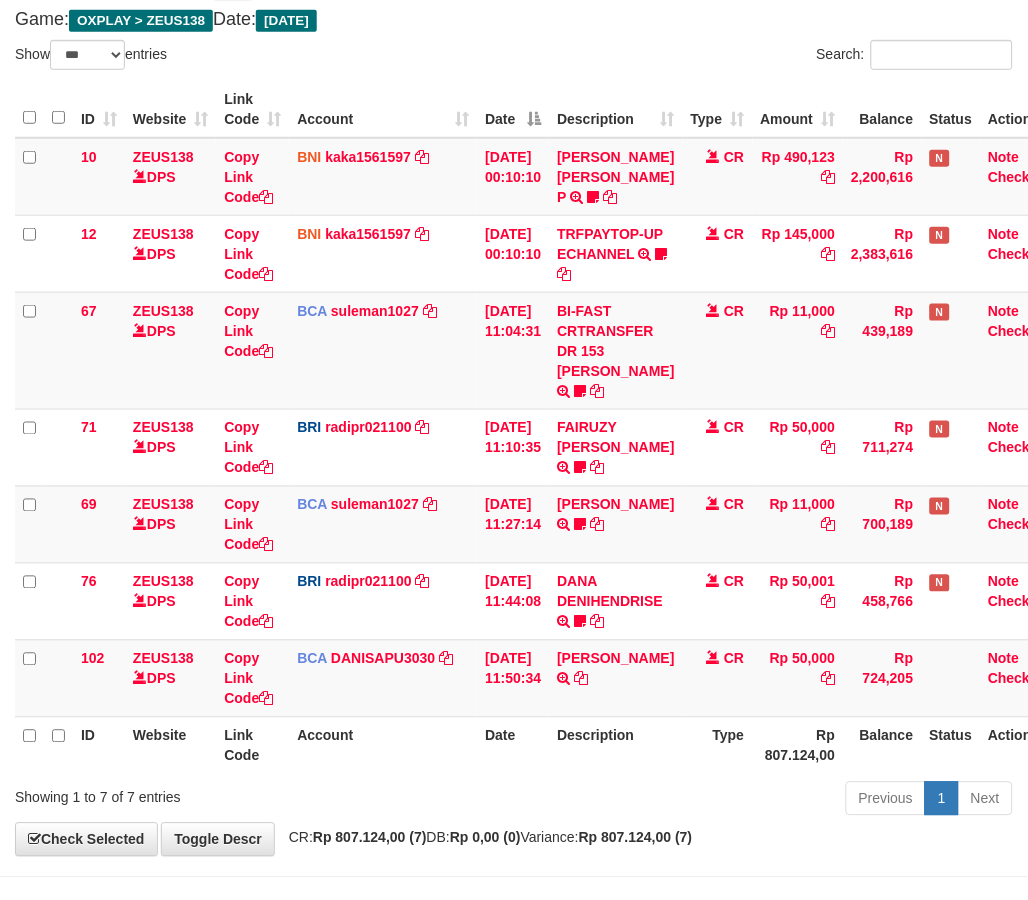 scroll, scrollTop: 251, scrollLeft: 0, axis: vertical 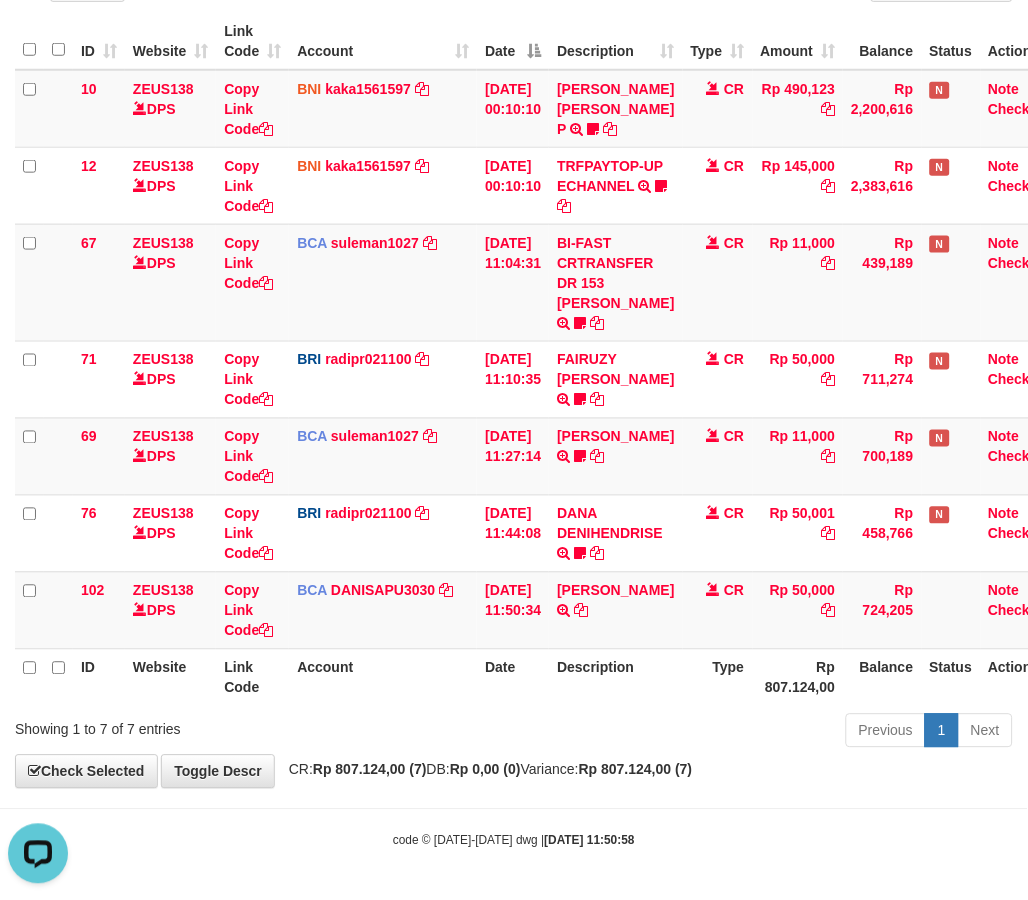 drag, startPoint x: 637, startPoint y: 731, endPoint x: 632, endPoint y: 721, distance: 11.18034 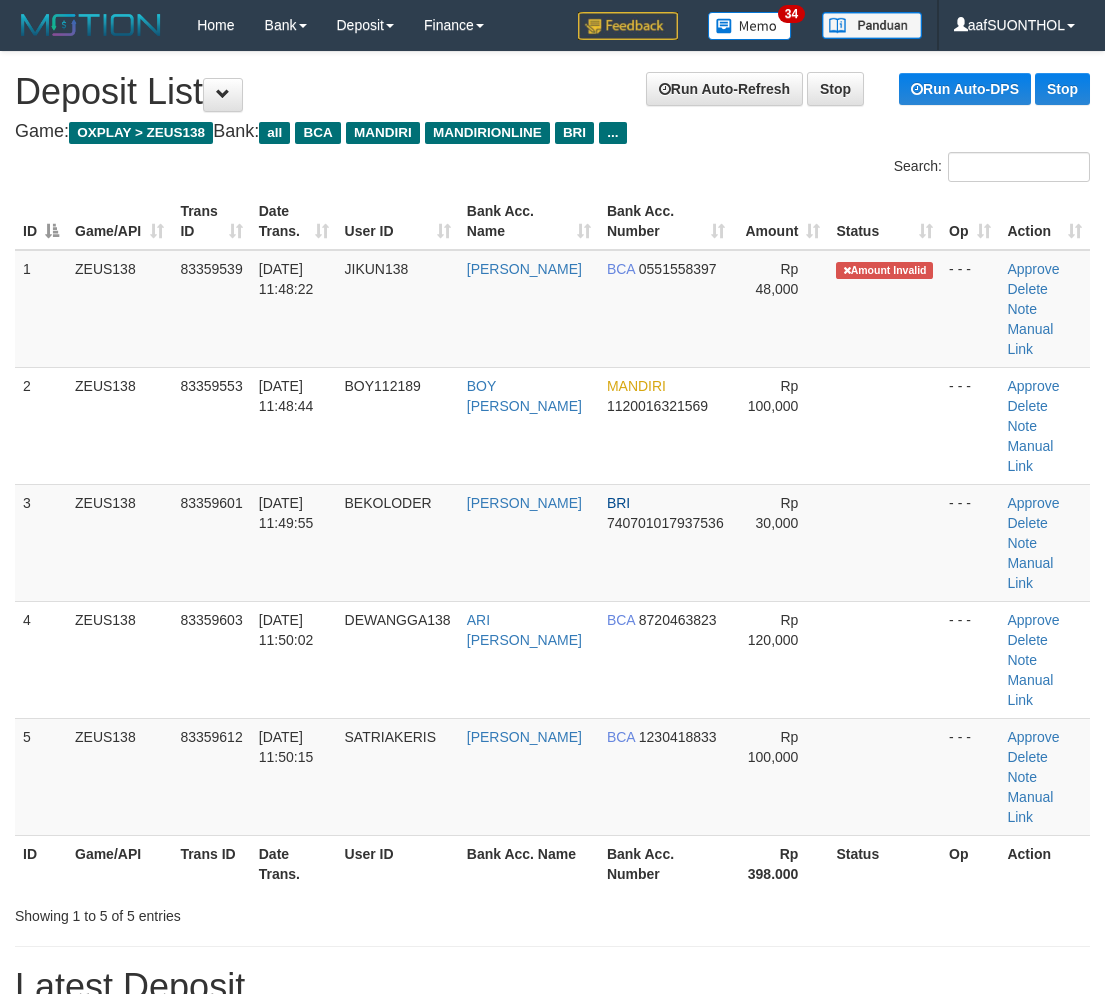 scroll, scrollTop: 30, scrollLeft: 0, axis: vertical 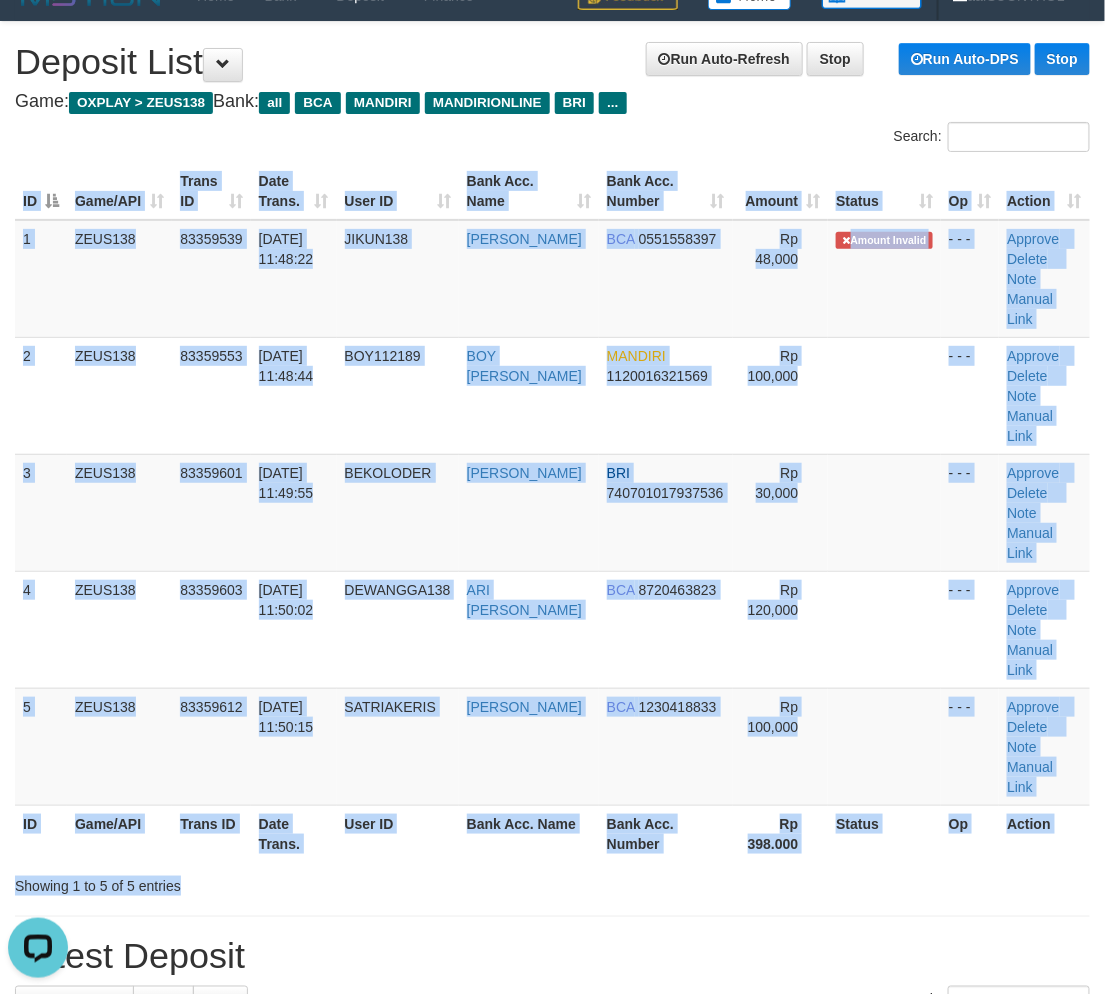 click on "Search:
ID Game/API Trans ID Date Trans. User ID Bank Acc. Name Bank Acc. Number Amount Status Op Action
1
ZEUS138
83359539
10/07/2025 11:48:22
JIKUN138
YODI YUDISTIRA
BCA
0551558397
Rp 48,000
Amount Invalid
- - -
Approve
Delete
Note
Manual Link
2
ZEUS138
83359553
10/07/2025 11:48:44
BOY112189
BOY ANDRE HABEAHAN
MANDIRI" at bounding box center [552, 509] 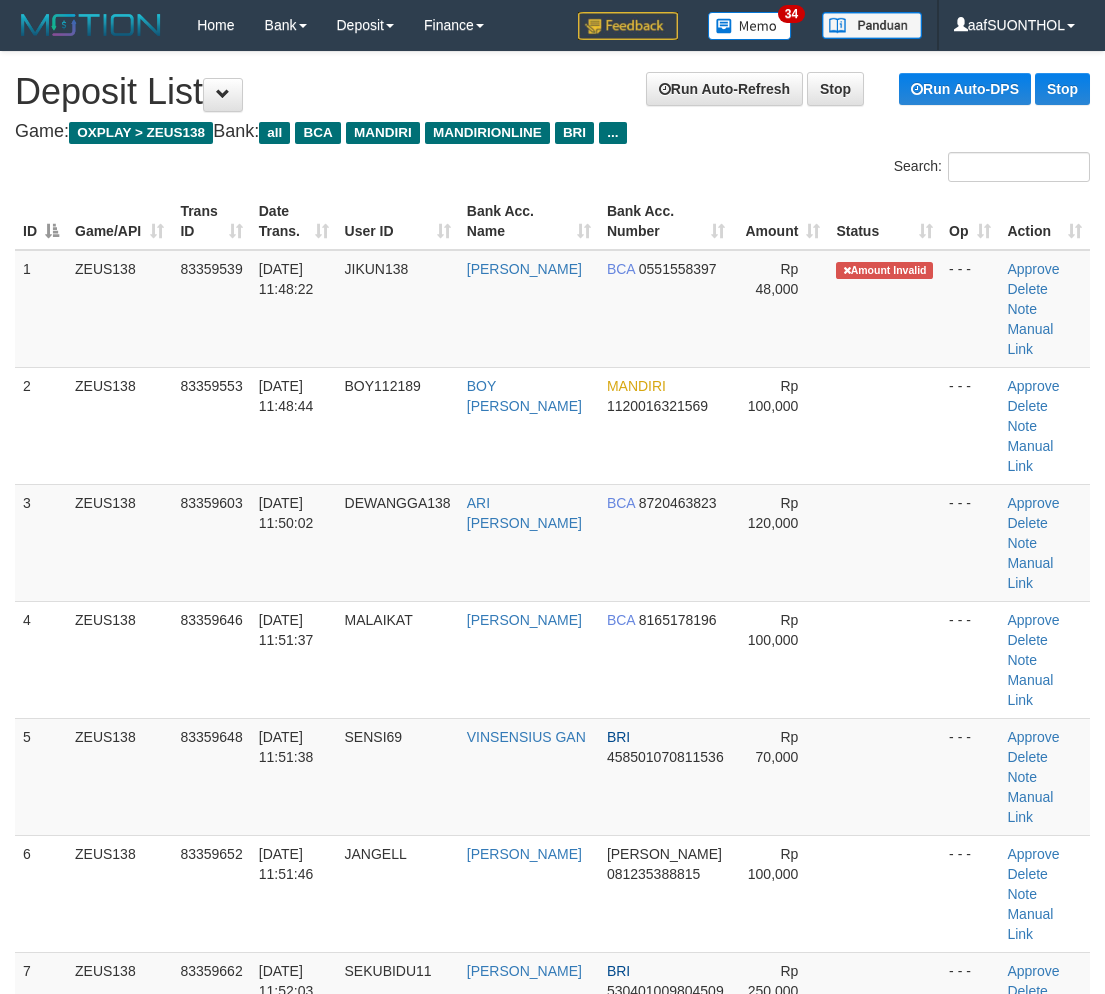 scroll, scrollTop: 30, scrollLeft: 0, axis: vertical 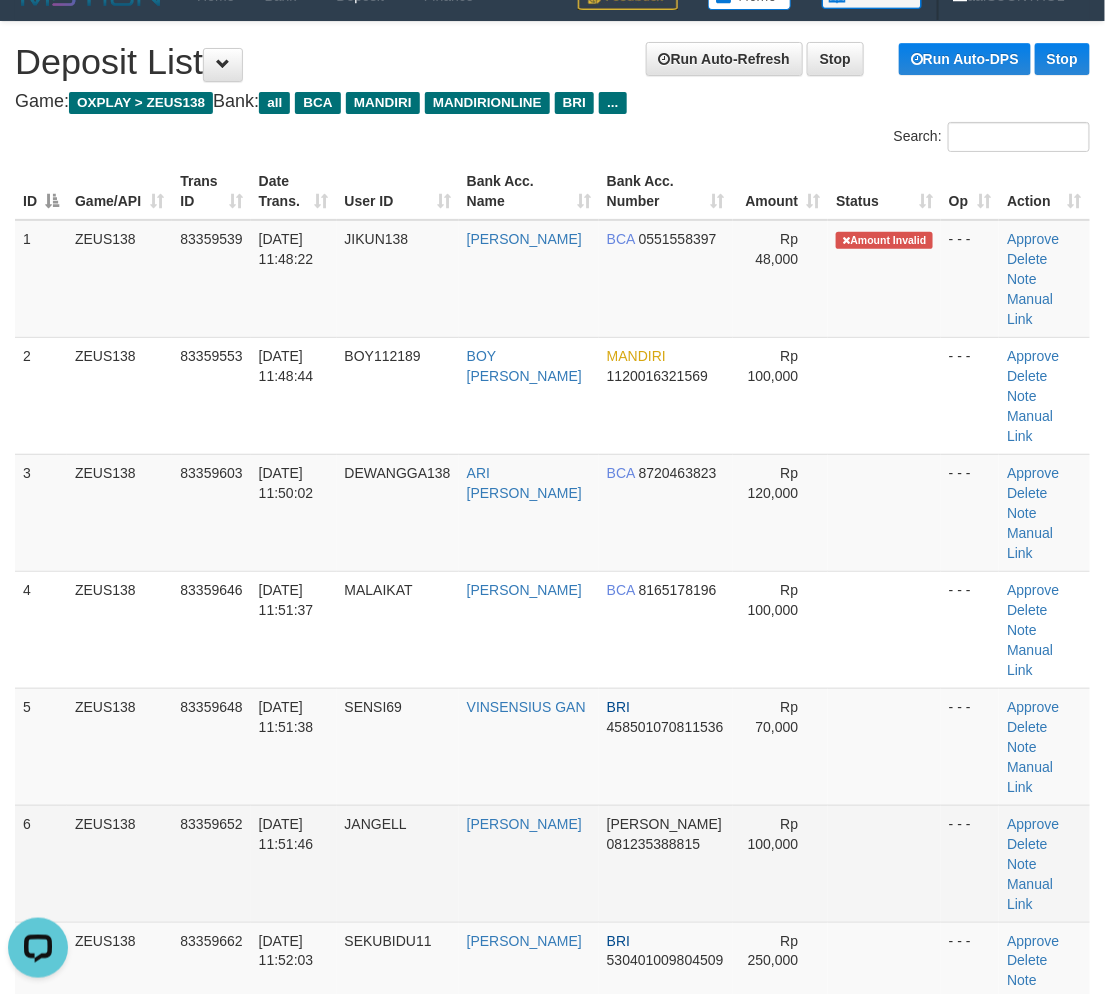 click at bounding box center (884, 863) 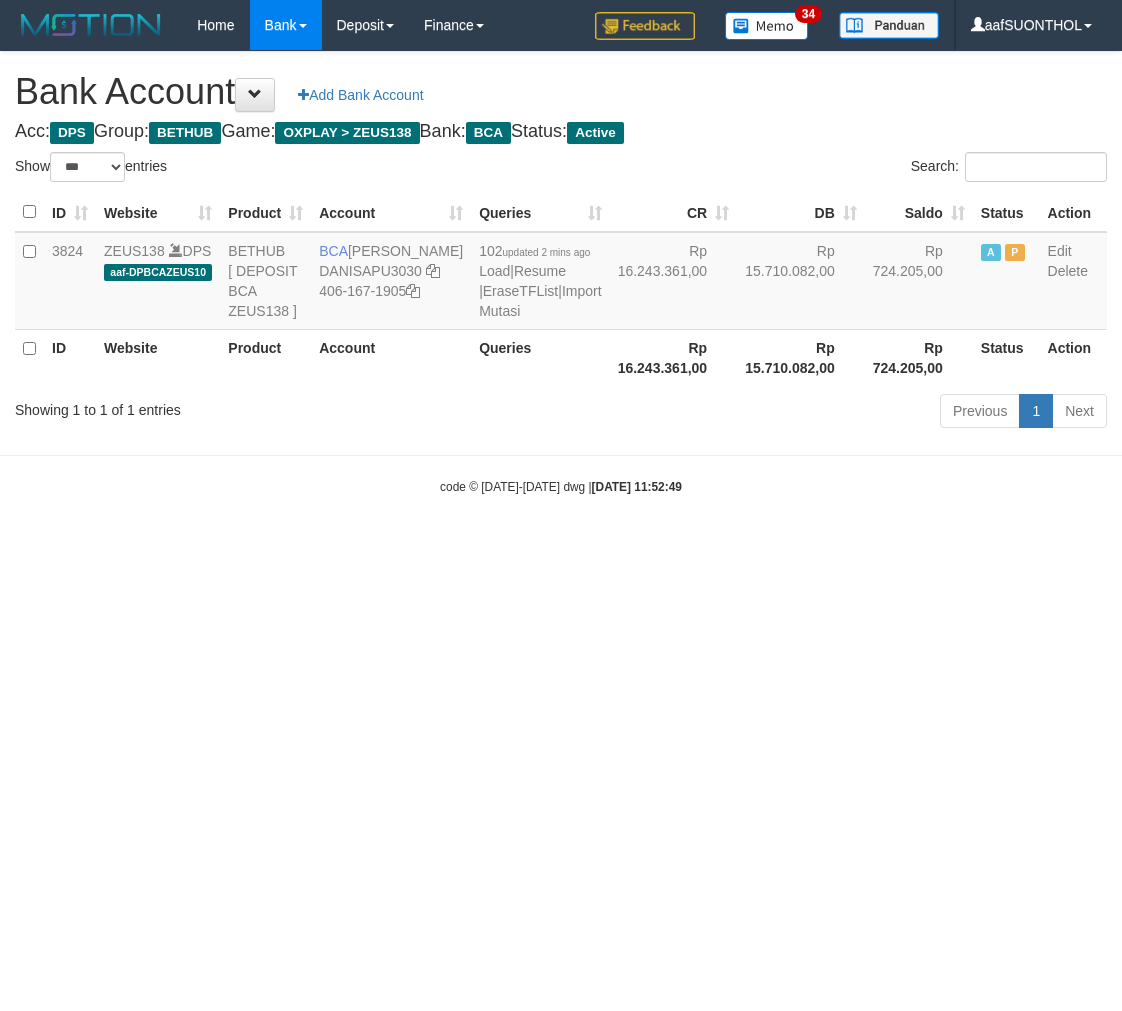 select on "***" 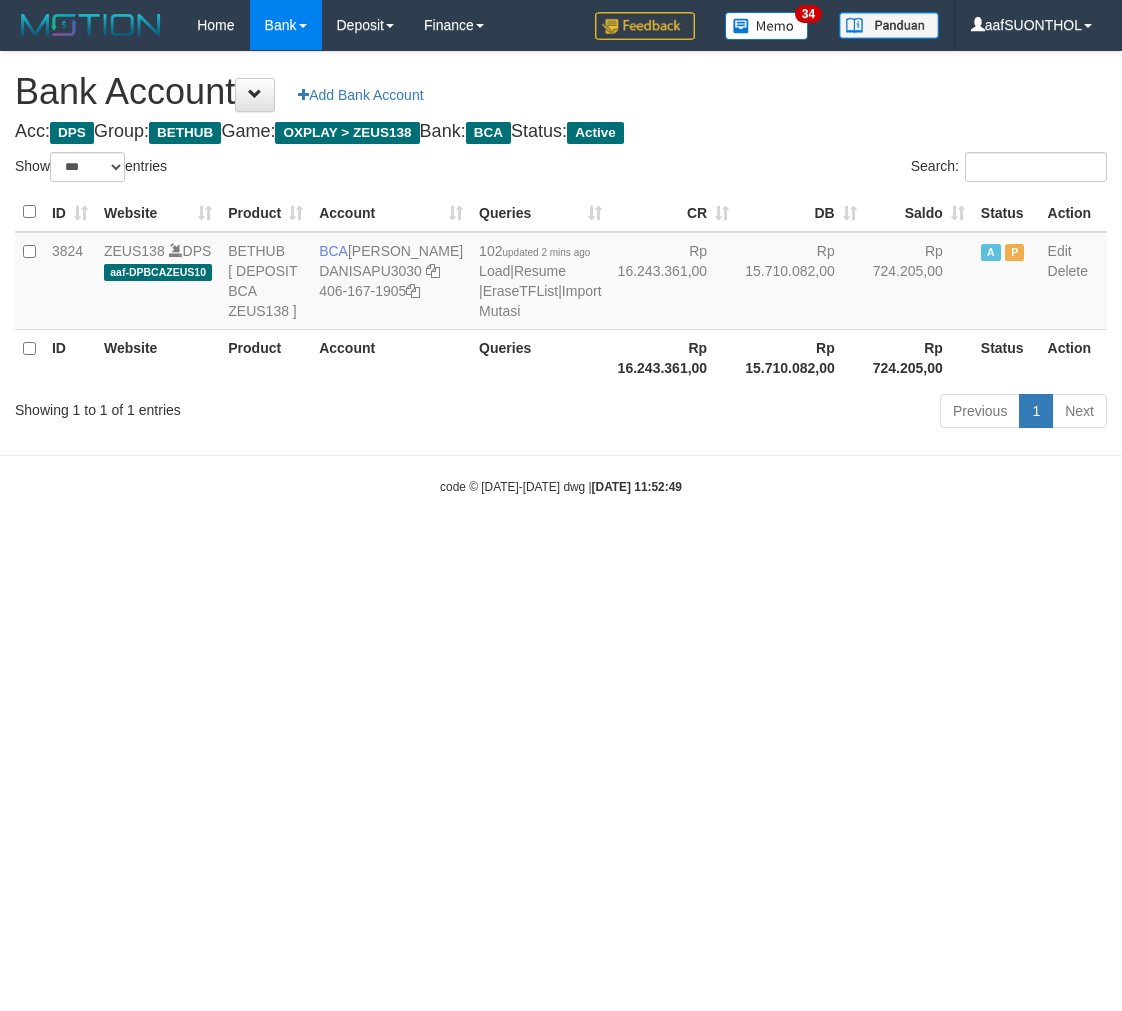 scroll, scrollTop: 0, scrollLeft: 0, axis: both 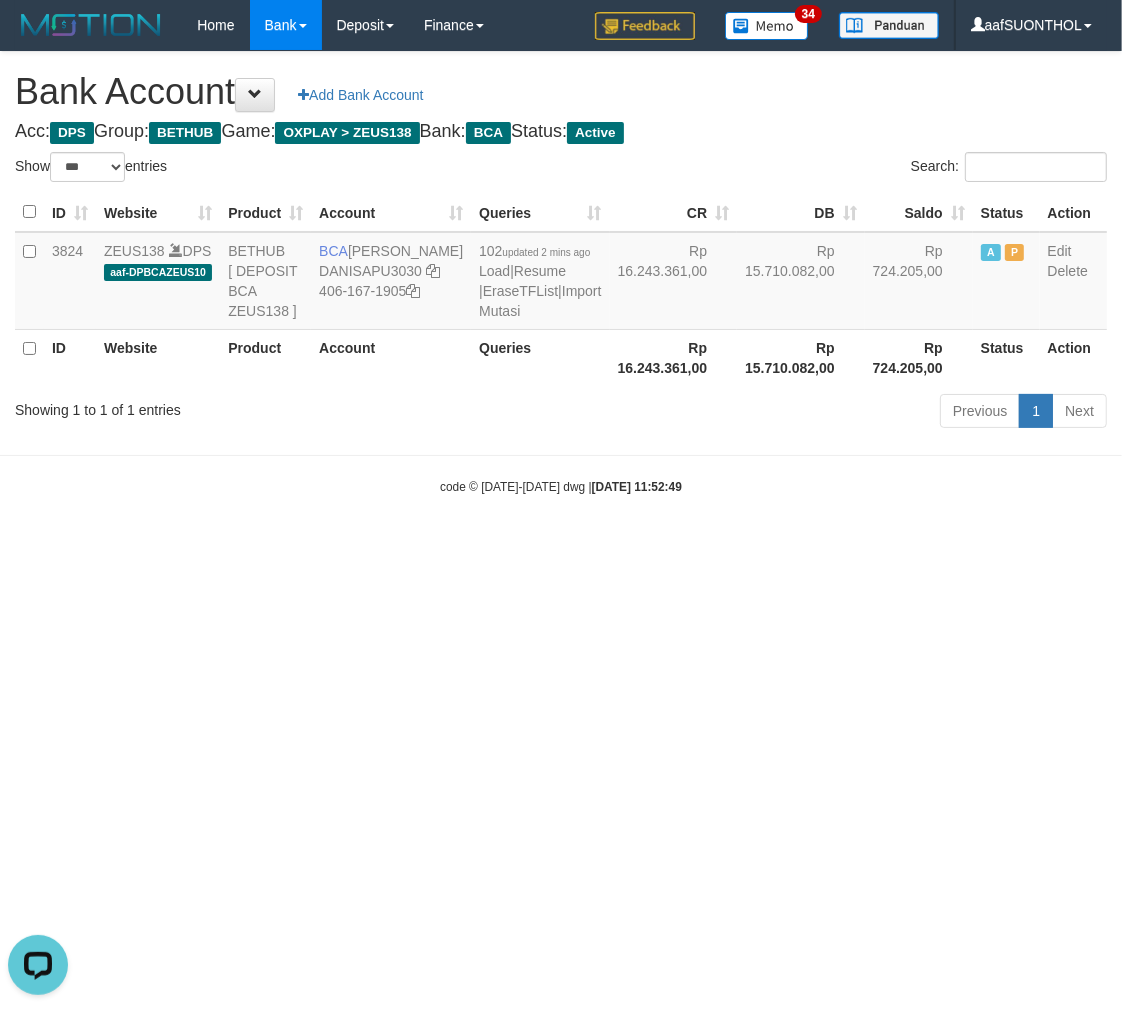 drag, startPoint x: 761, startPoint y: 757, endPoint x: 766, endPoint y: 766, distance: 10.29563 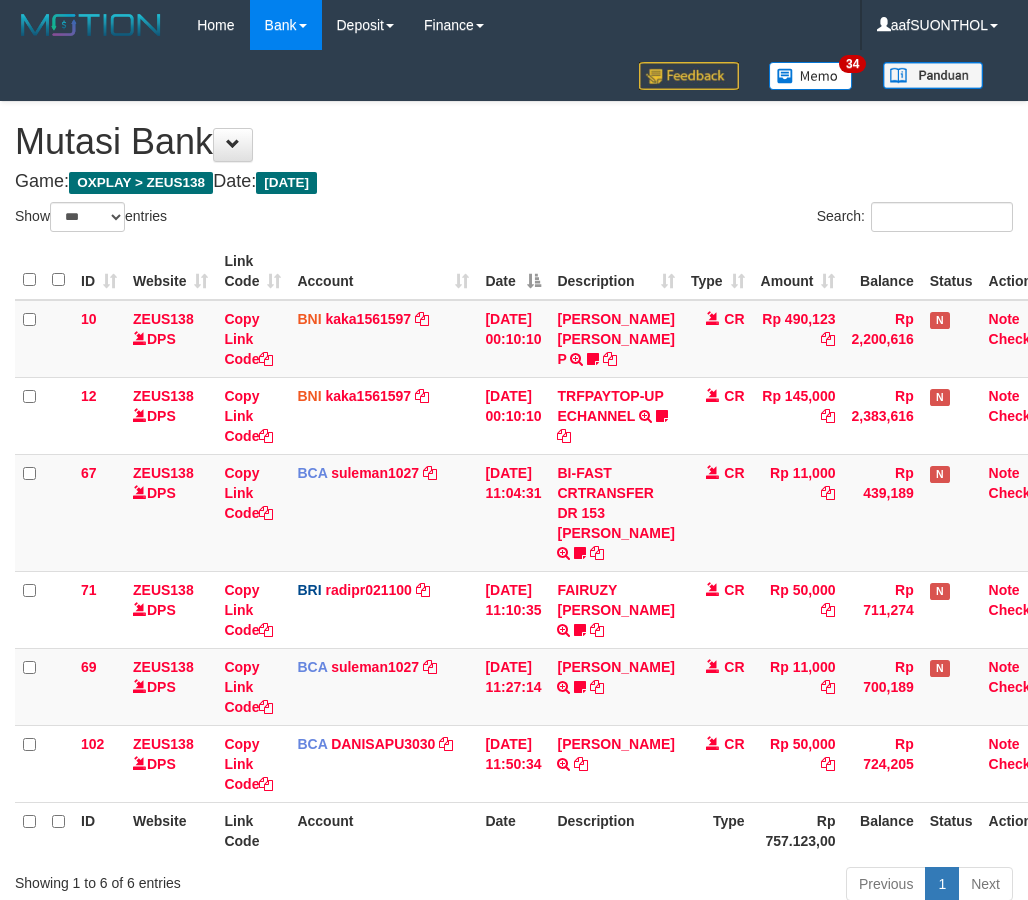 select on "***" 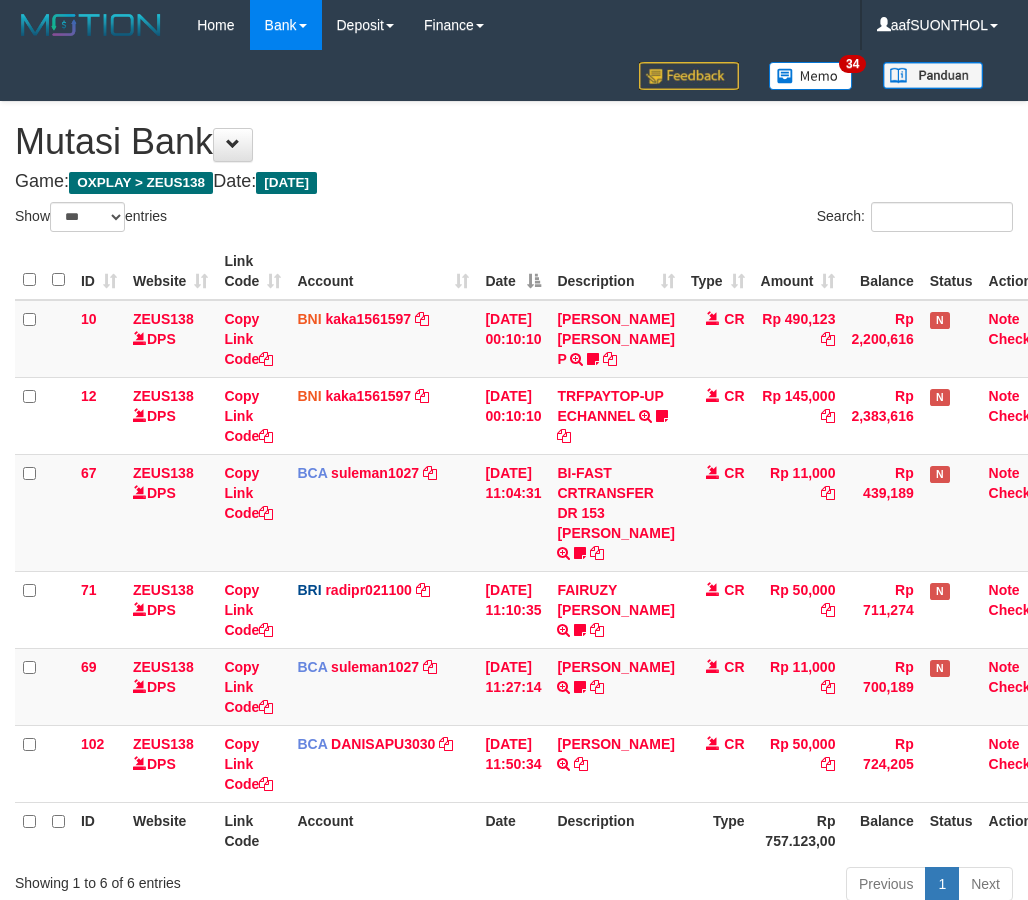 scroll, scrollTop: 0, scrollLeft: 0, axis: both 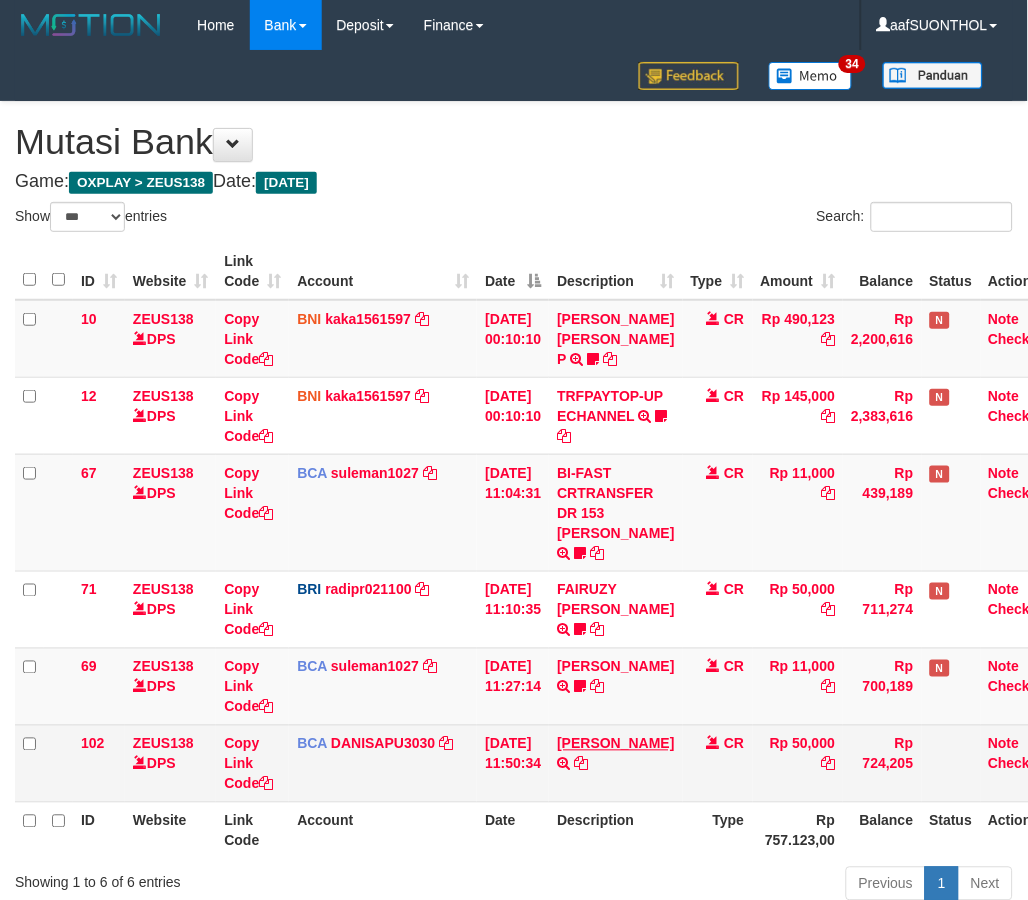 drag, startPoint x: 0, startPoint y: 0, endPoint x: 598, endPoint y: 795, distance: 994.80096 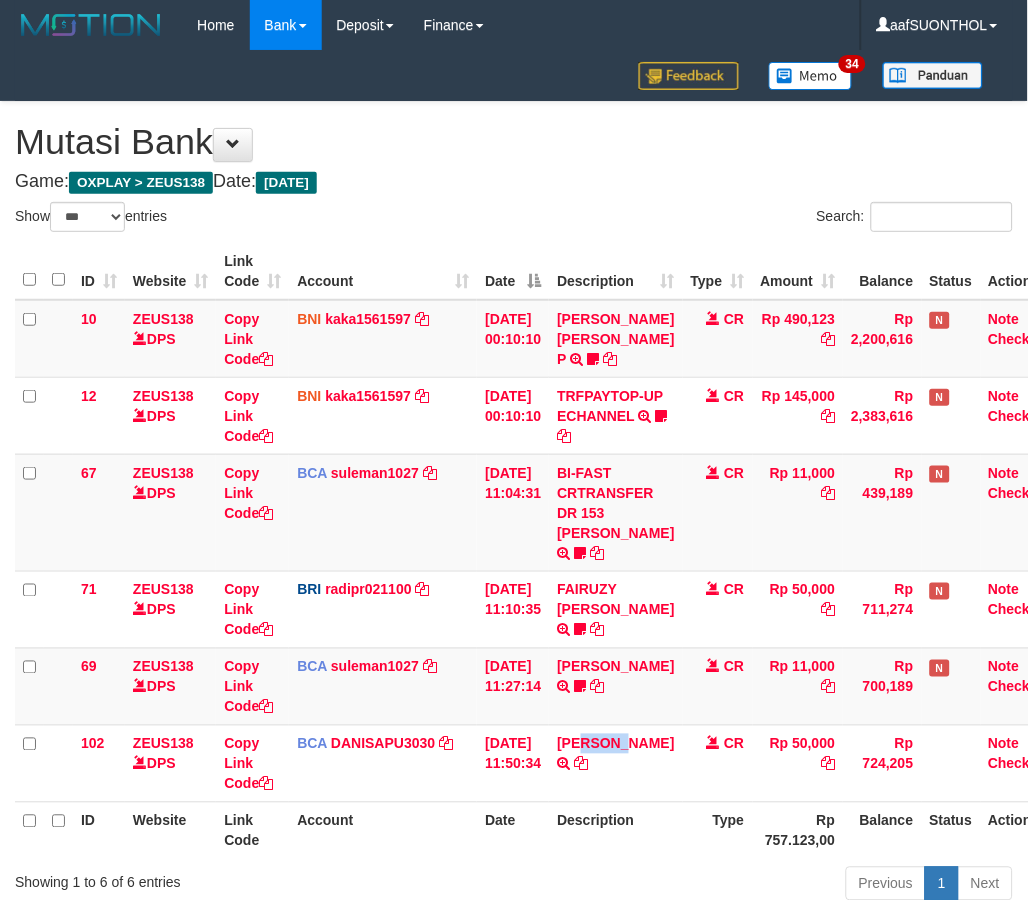 scroll, scrollTop: 194, scrollLeft: 0, axis: vertical 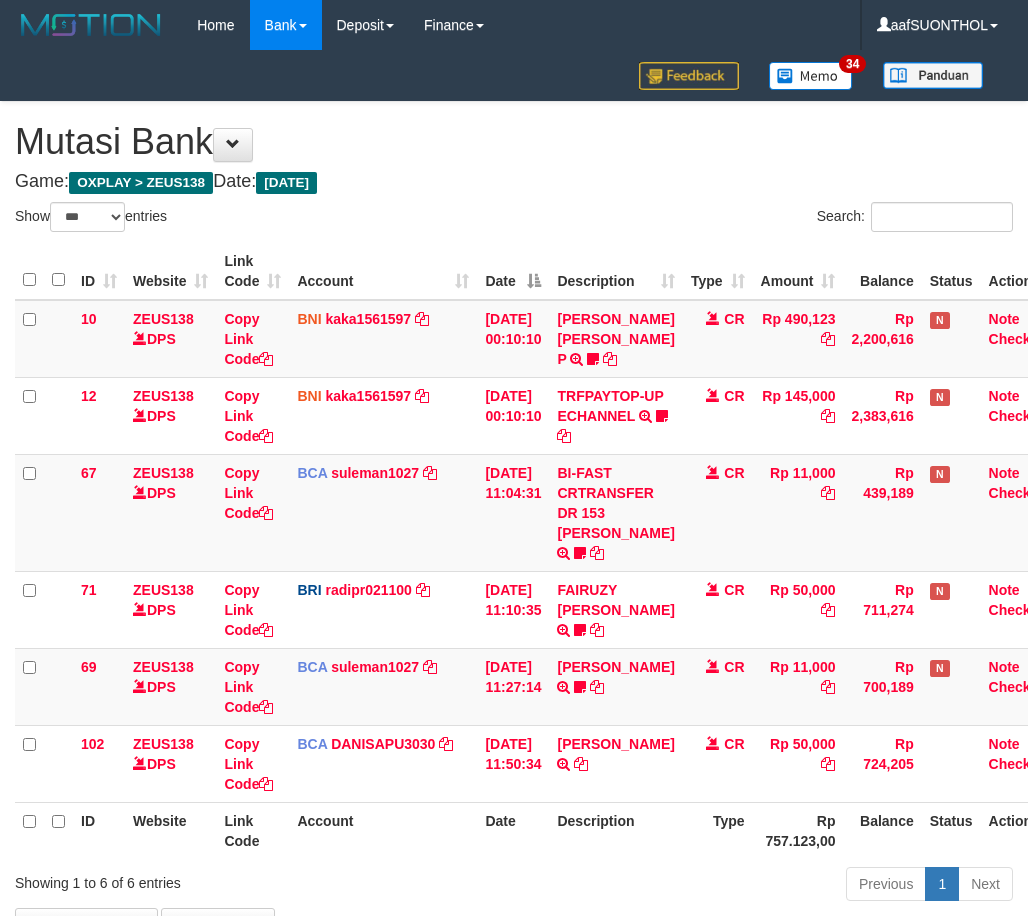 select on "***" 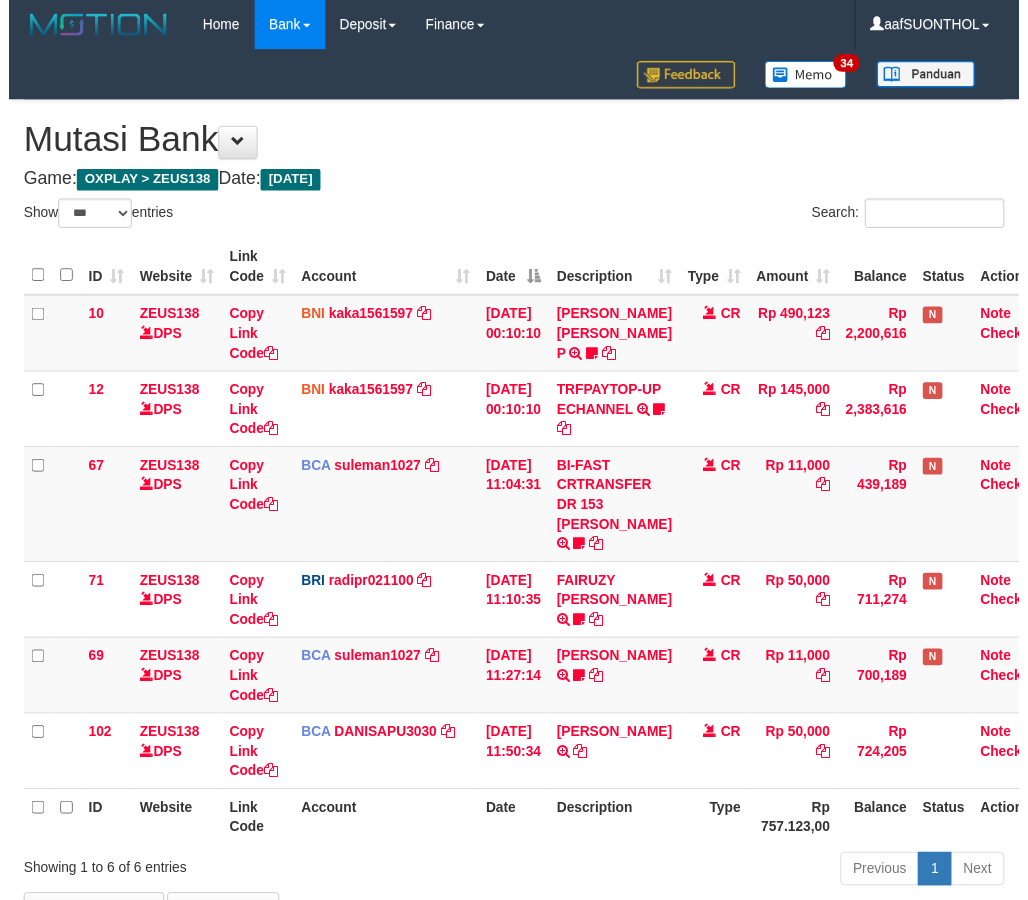 scroll, scrollTop: 194, scrollLeft: 7, axis: both 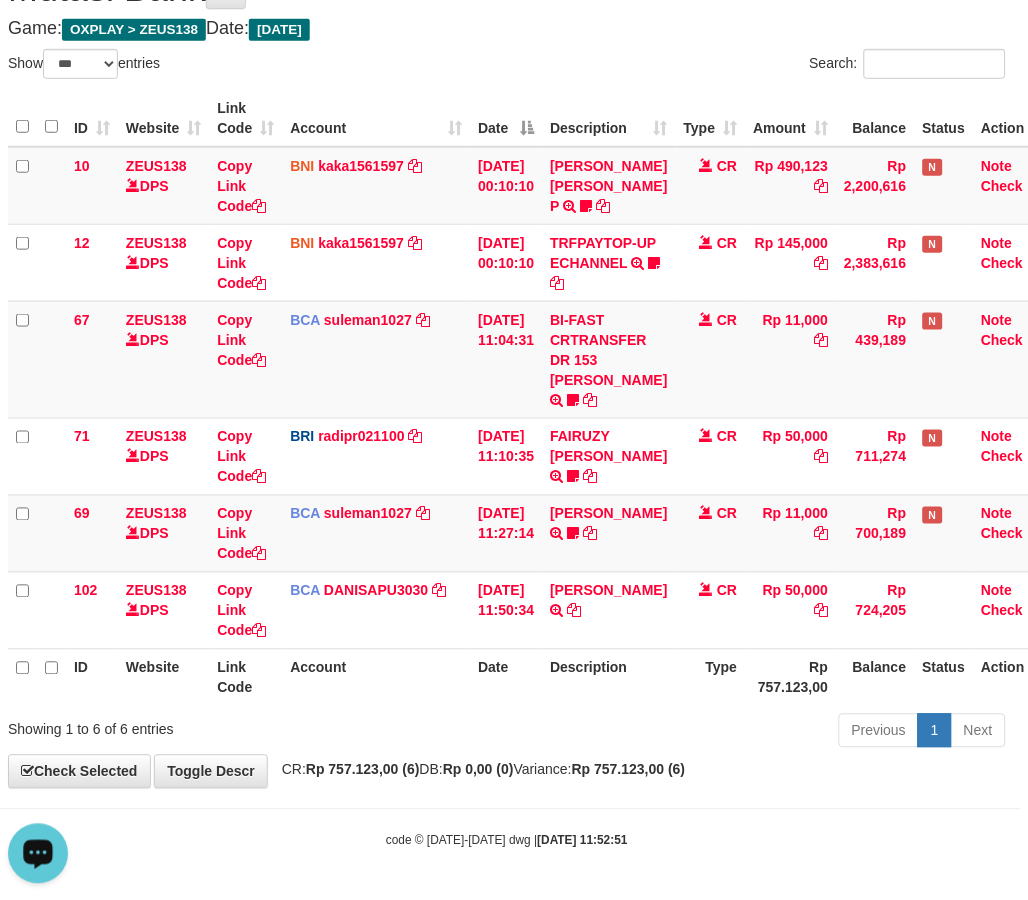 click on "ID Website Link Code Account Date Description Type Amount Balance Status Action
10
ZEUS138    DPS
Copy Link Code
BNI
kaka1561597
DPS
KARMILA
mutasi_20250710_2425 | 10
mutasi_20250710_2425 | 10
[DATE] 00:10:10
[PERSON_NAME] [PERSON_NAME] P            TRF/PAY/TOP-UP ECHANNEL [PERSON_NAME] [PERSON_NAME] P    LAKILAKIKUAT99
CR
Rp 490,123
Rp 2,200,616
N
Note
Check
12
ZEUS138    DPS
Copy Link Code
BNI
kaka1561597
DPS" at bounding box center [507, 398] 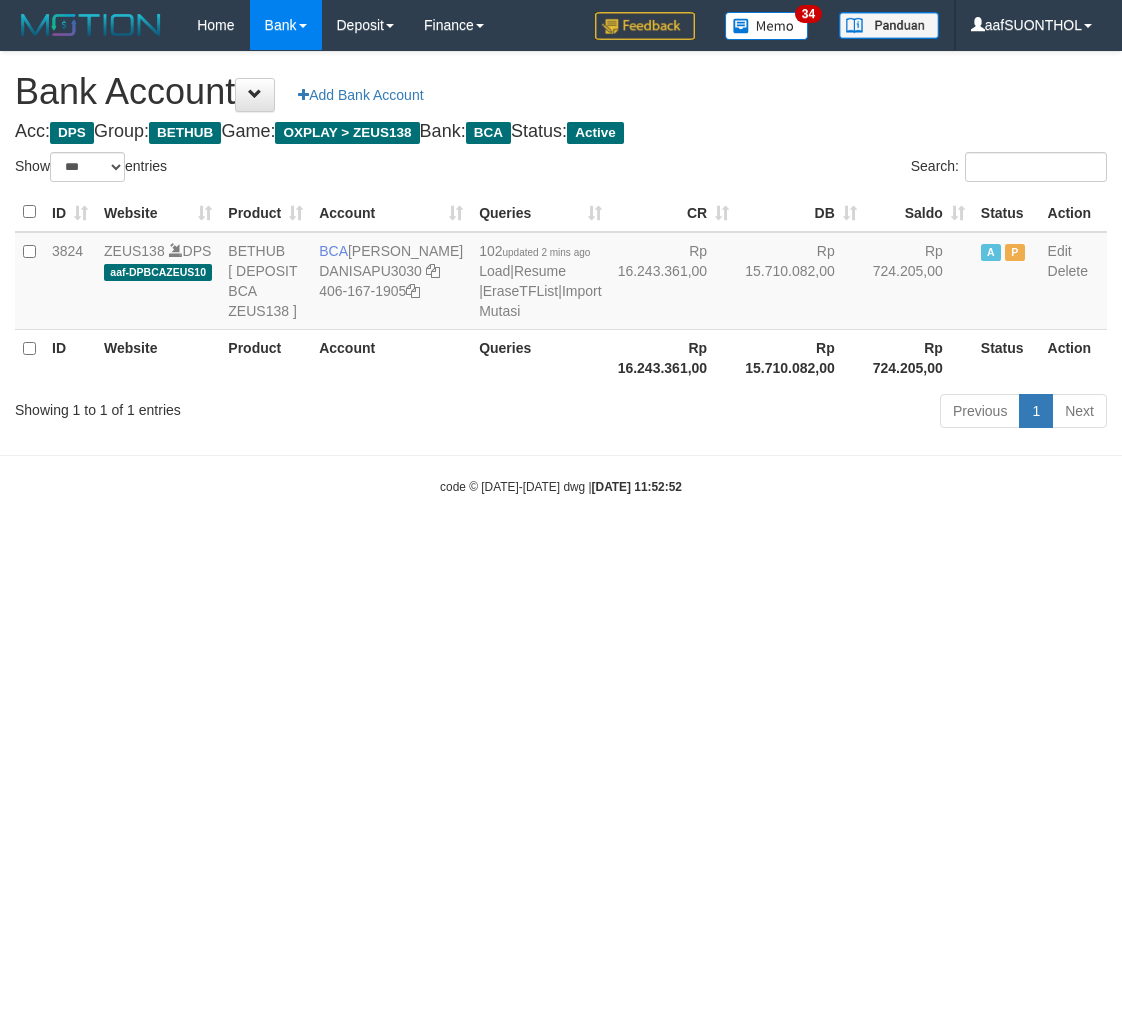 select on "***" 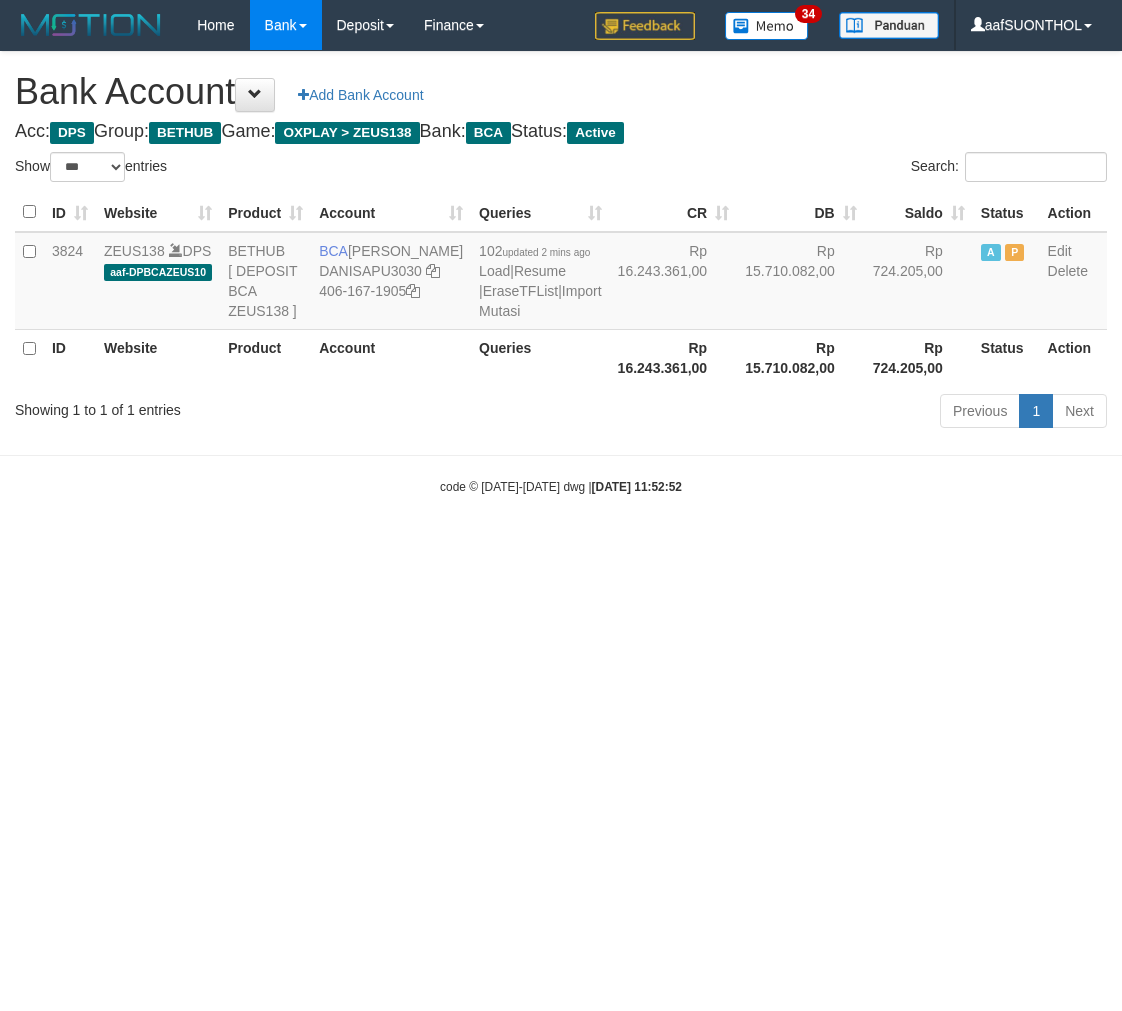 scroll, scrollTop: 0, scrollLeft: 0, axis: both 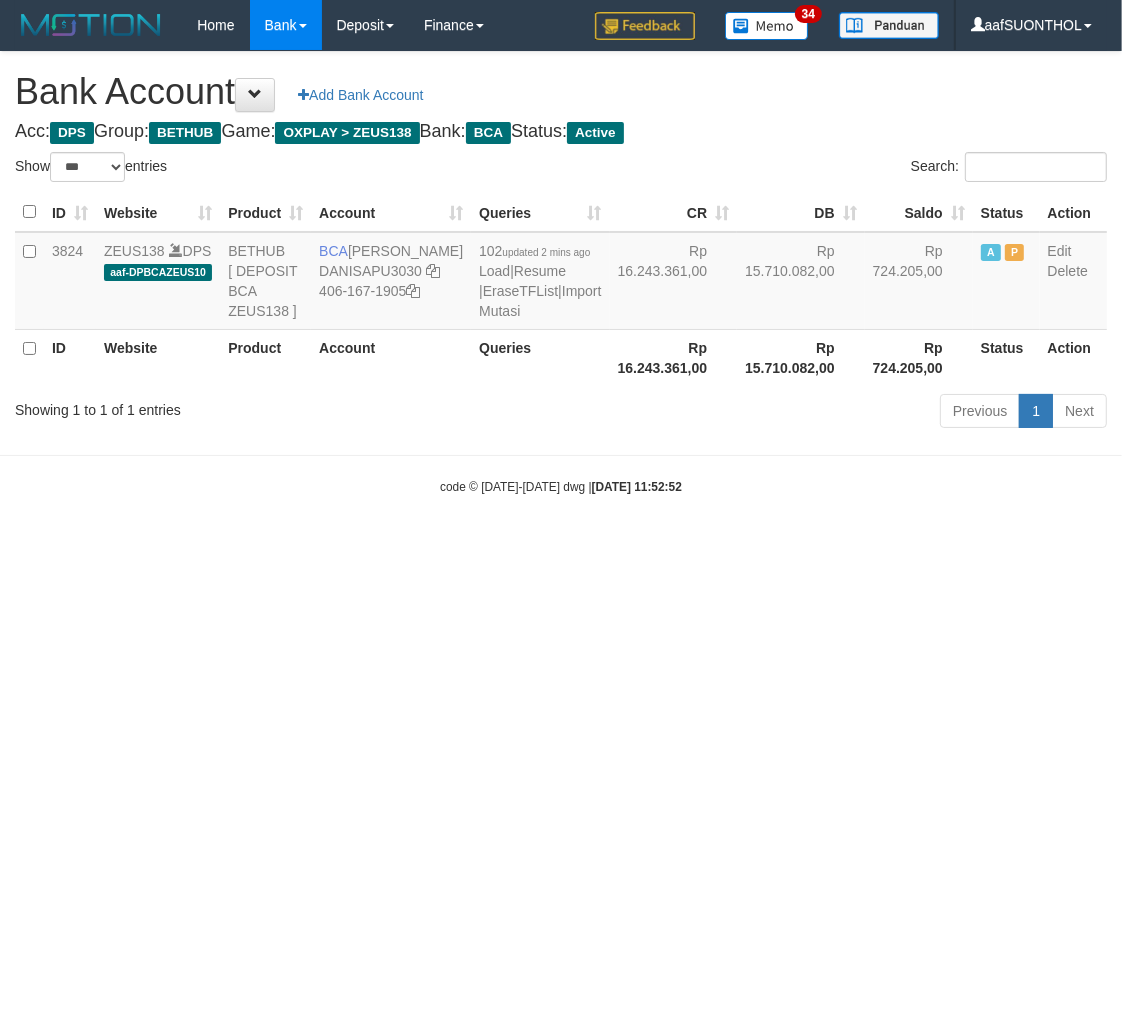 click on "Toggle navigation
Home
Bank
Account List
Load
By Website
Group
[OXPLAY]													ZEUS138
By Load Group (DPS)
Sync" at bounding box center [561, 273] 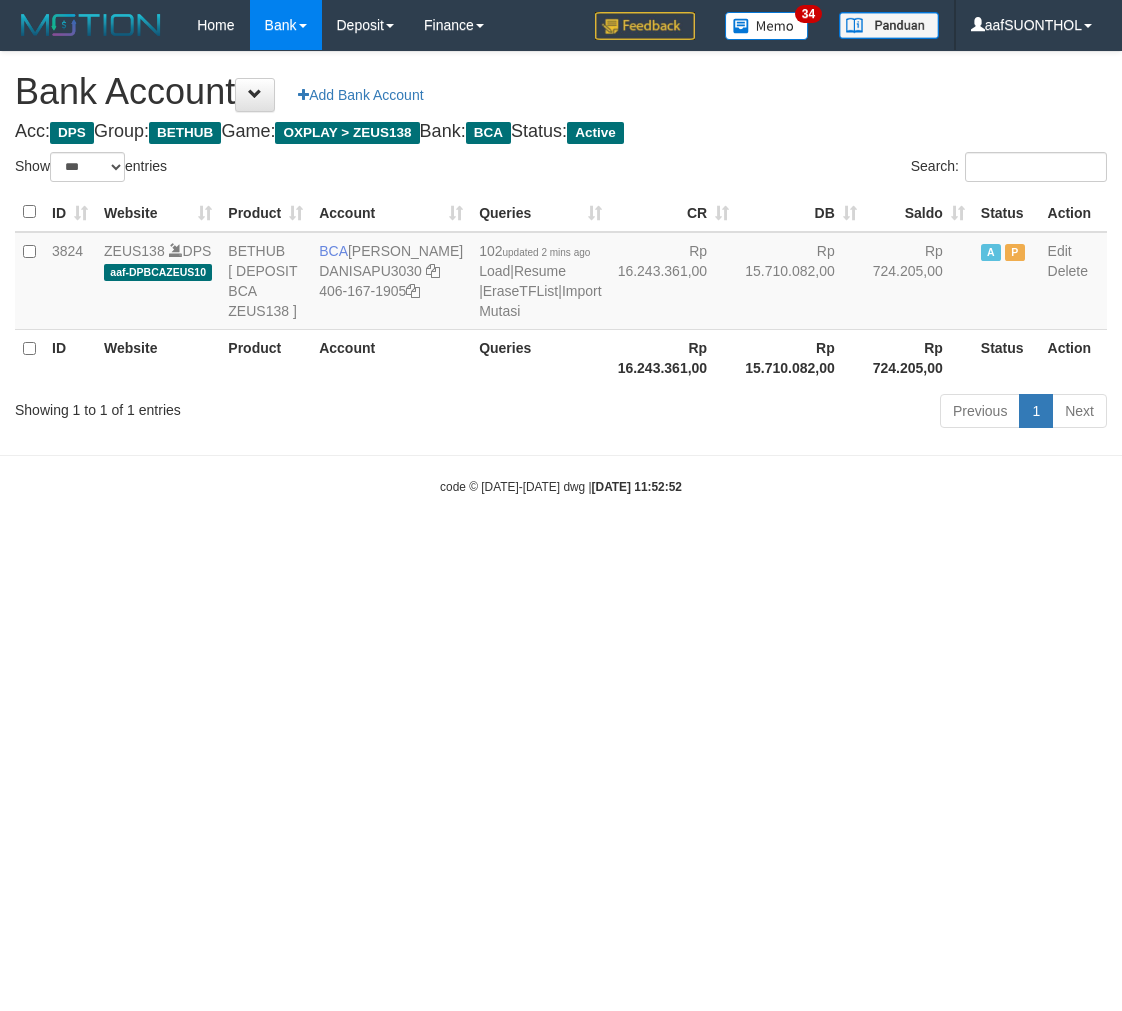 select on "***" 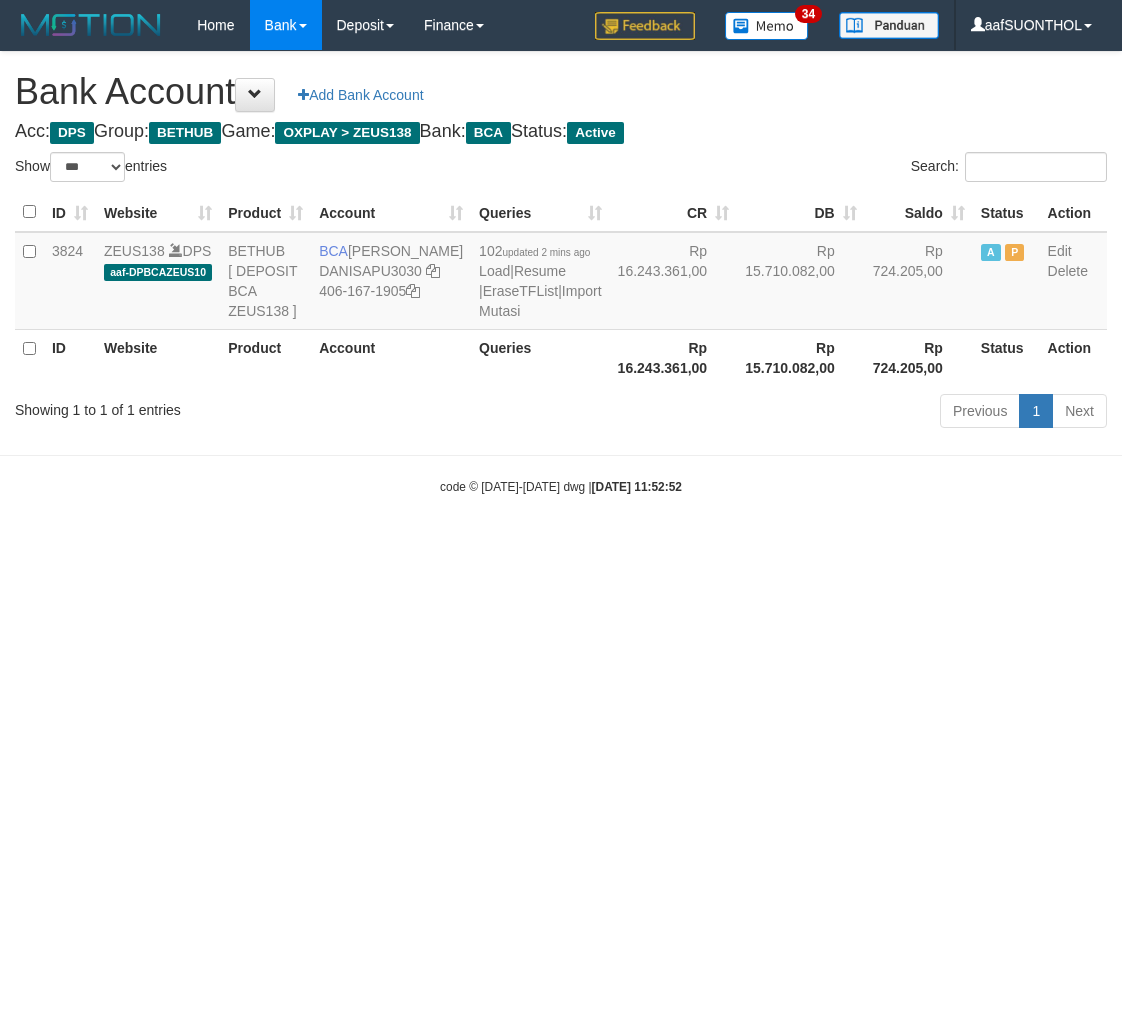 scroll, scrollTop: 0, scrollLeft: 0, axis: both 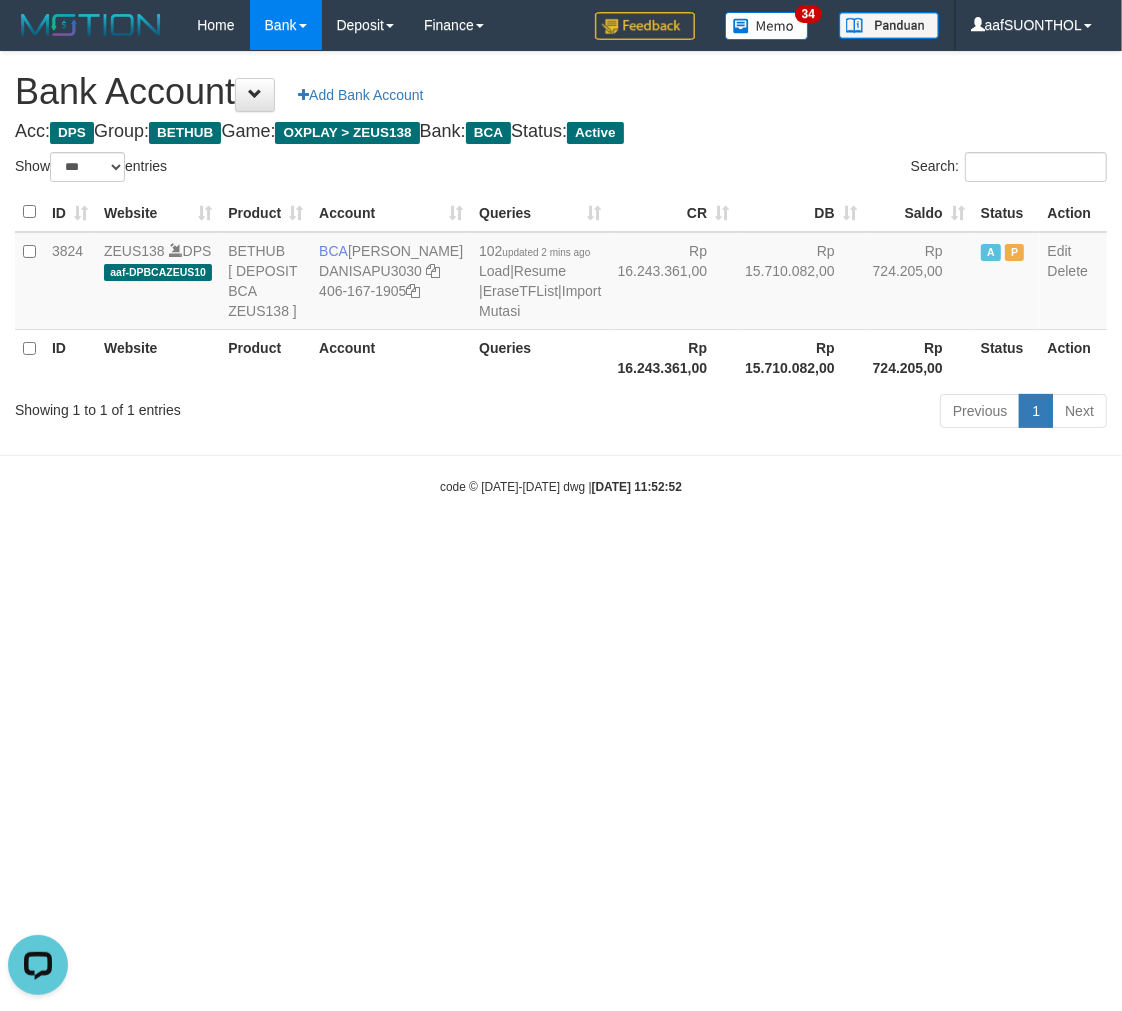 click on "Toggle navigation
Home
Bank
Account List
Load
By Website
Group
[OXPLAY]													ZEUS138
By Load Group (DPS)
Sync" at bounding box center (561, 273) 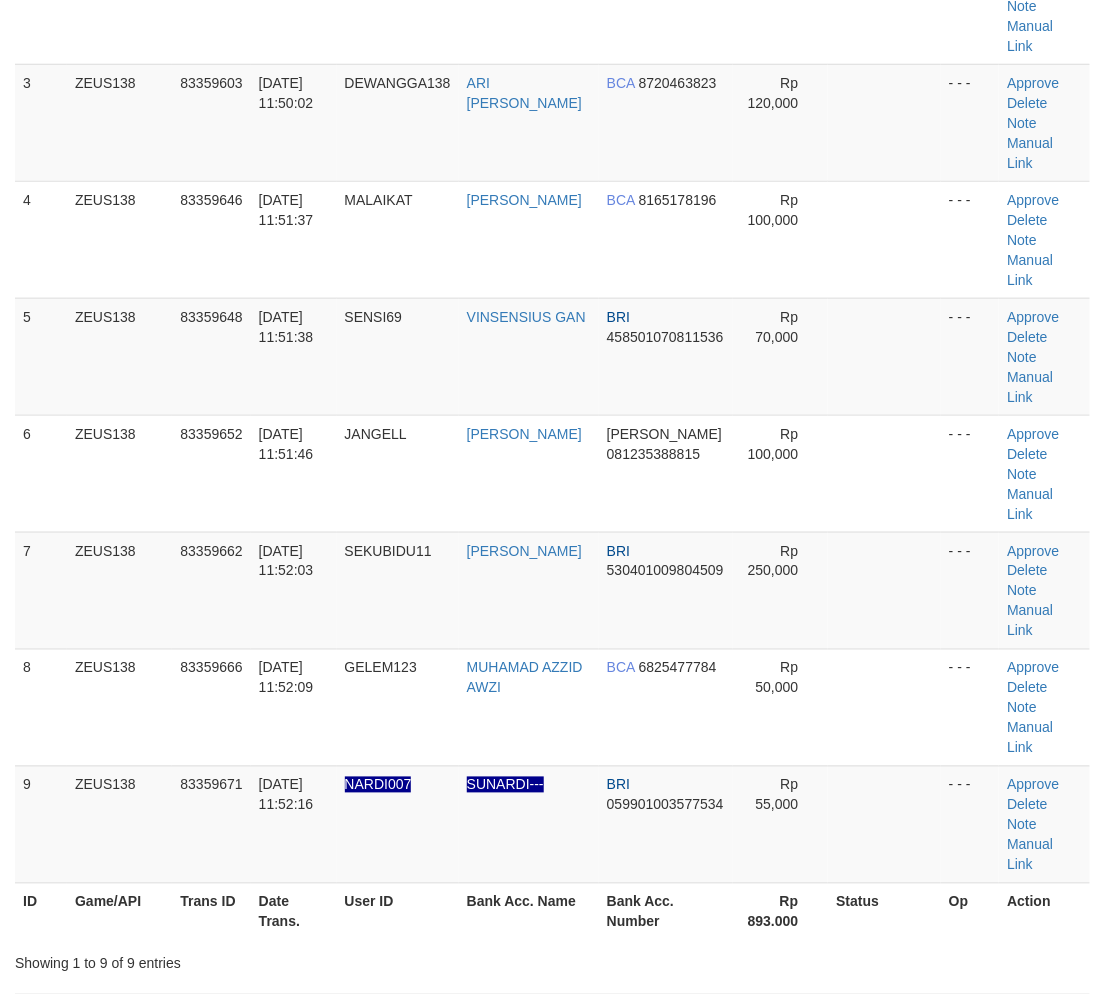 scroll, scrollTop: 474, scrollLeft: 0, axis: vertical 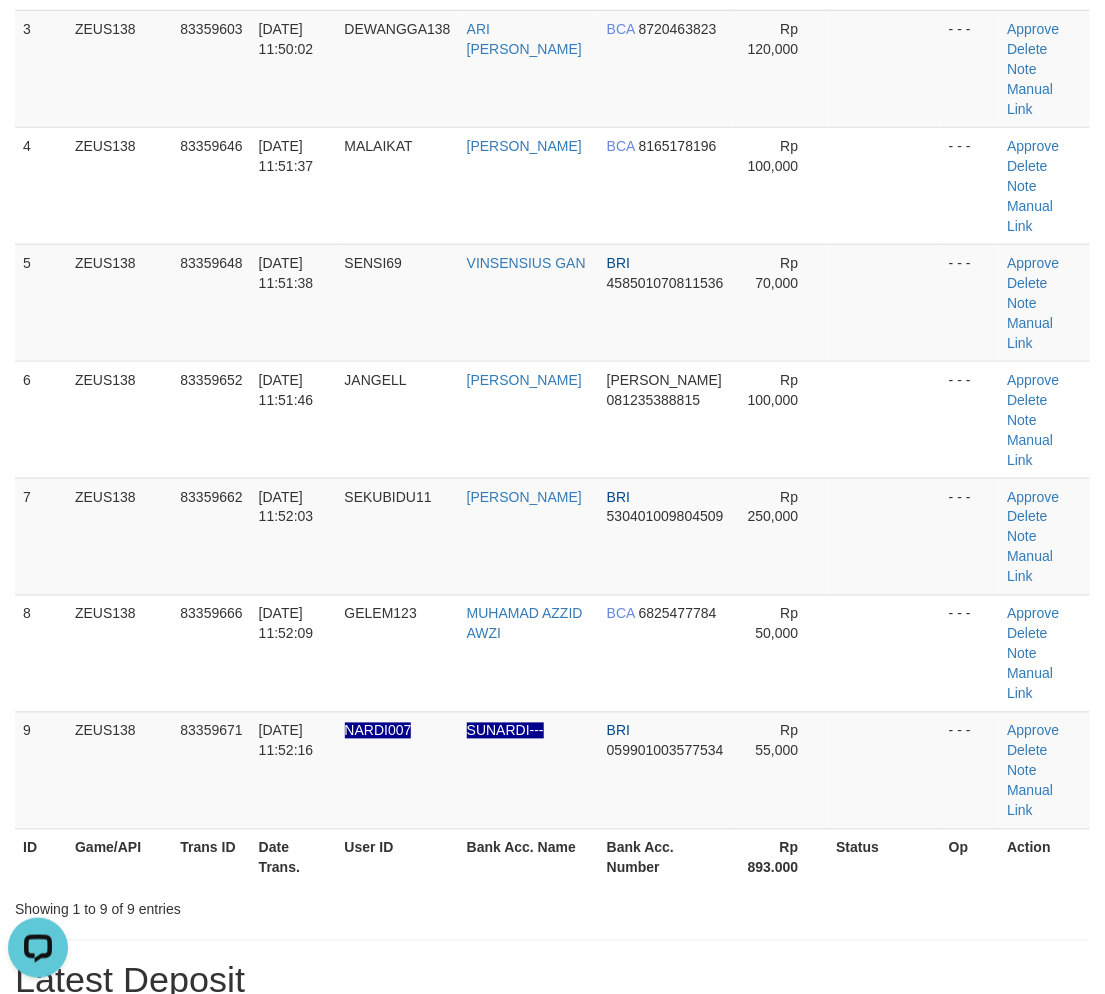 click on "Latest Deposit" at bounding box center (552, 981) 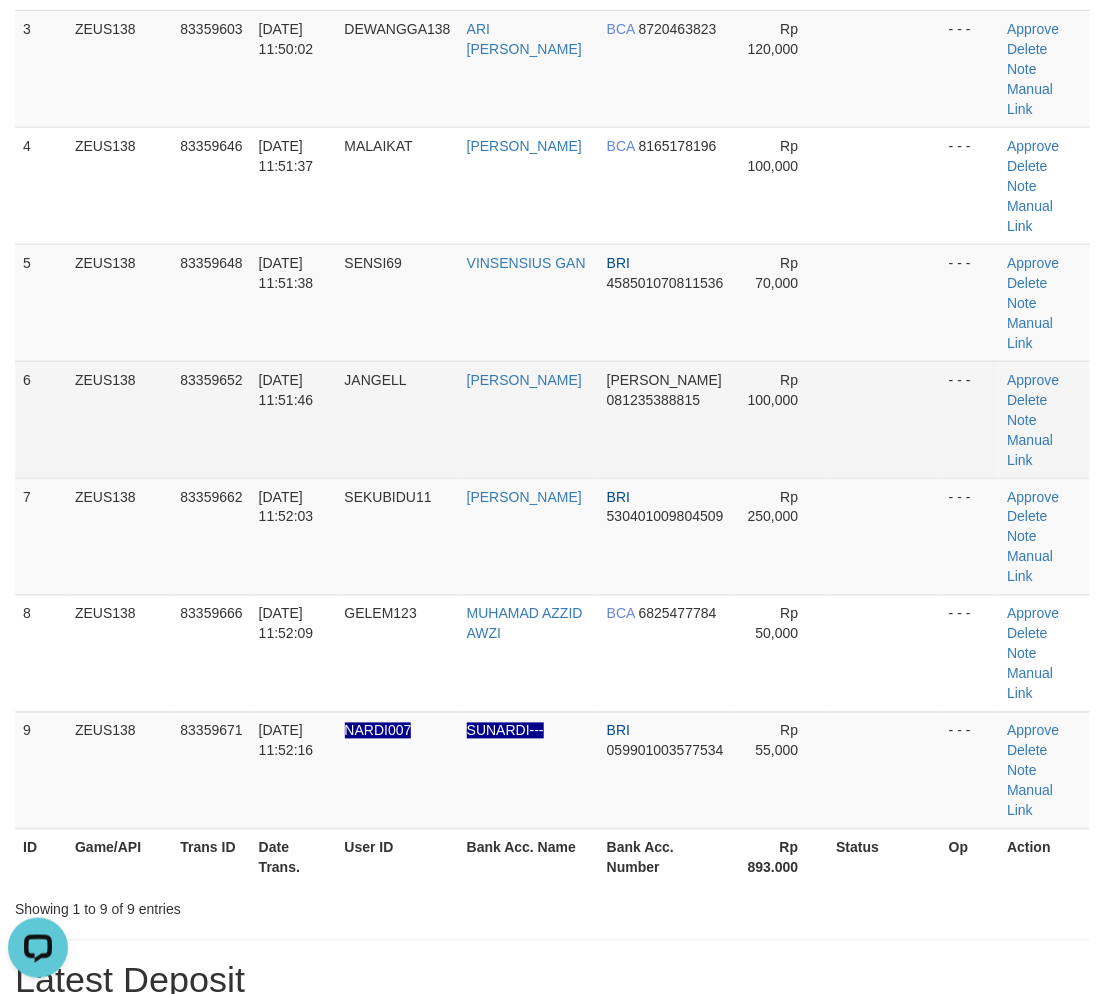 scroll, scrollTop: 0, scrollLeft: 0, axis: both 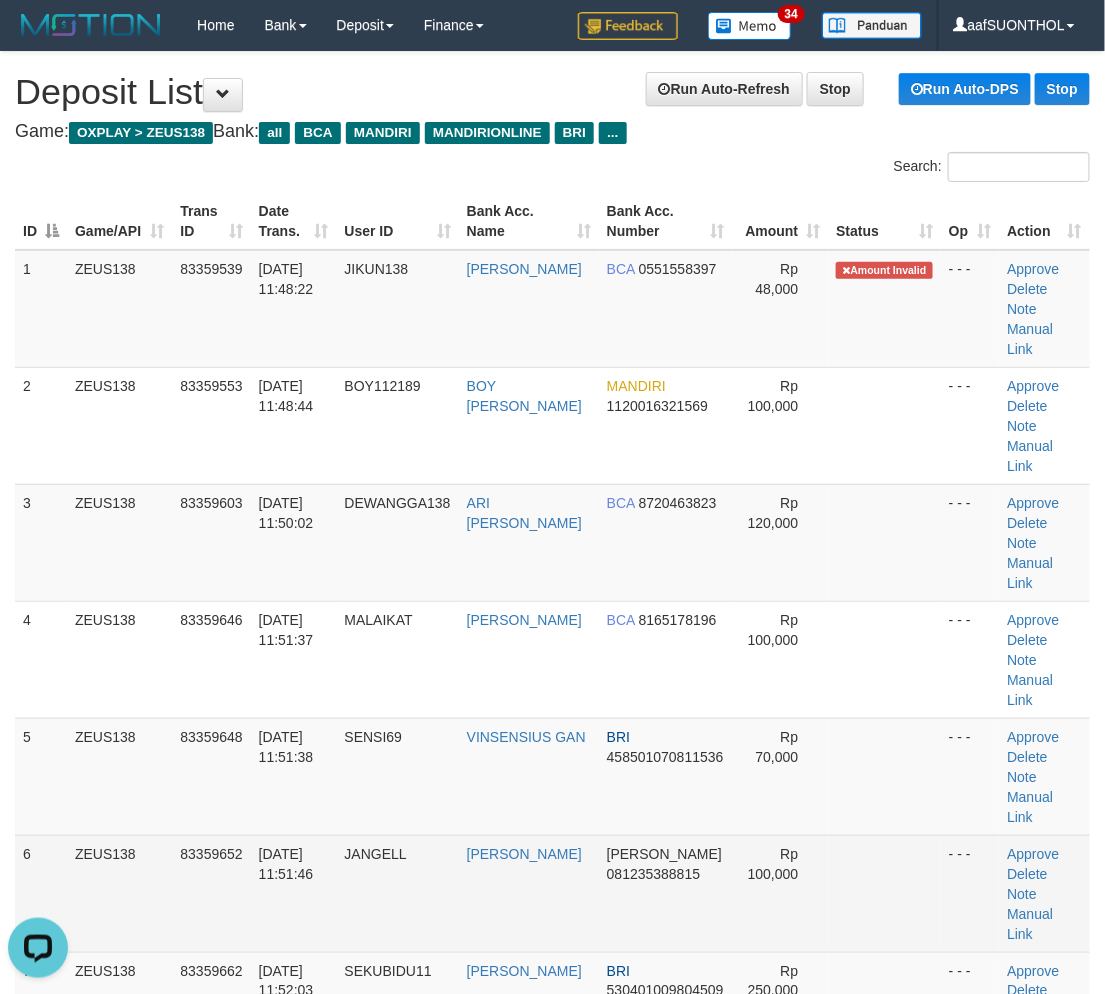 drag, startPoint x: 908, startPoint y: 730, endPoint x: 894, endPoint y: 737, distance: 15.652476 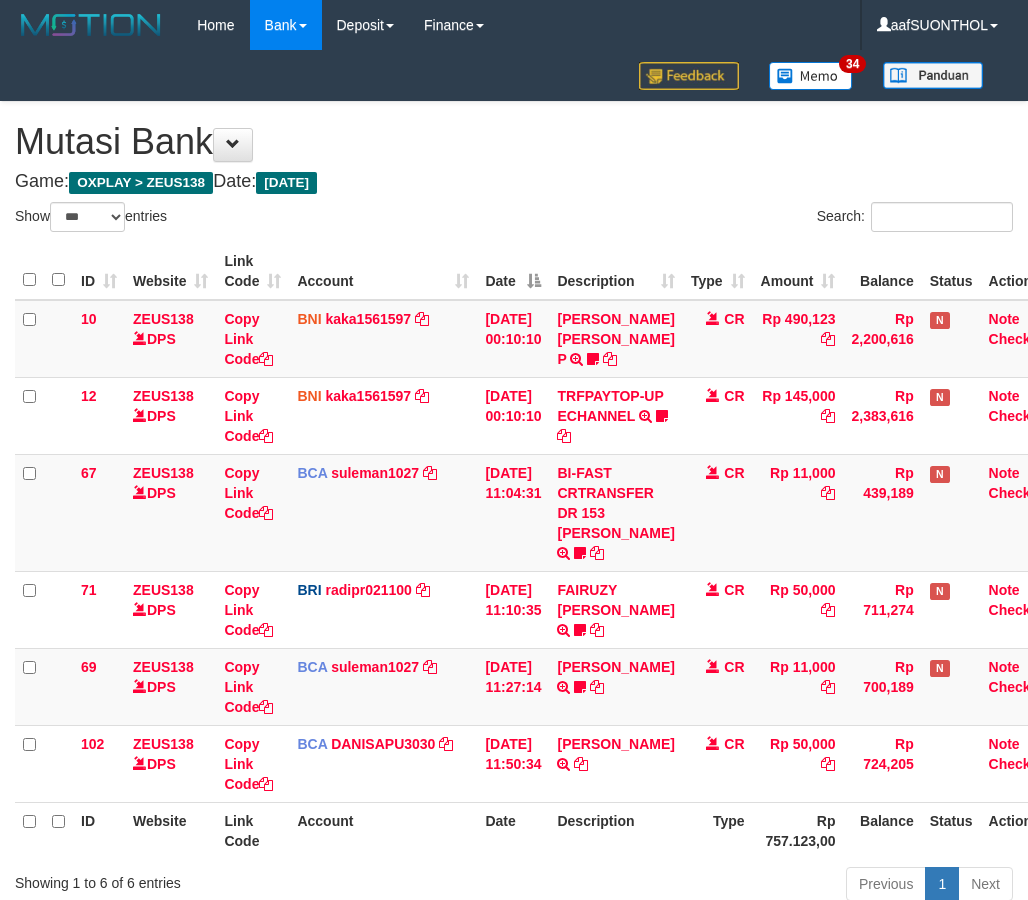 select on "***" 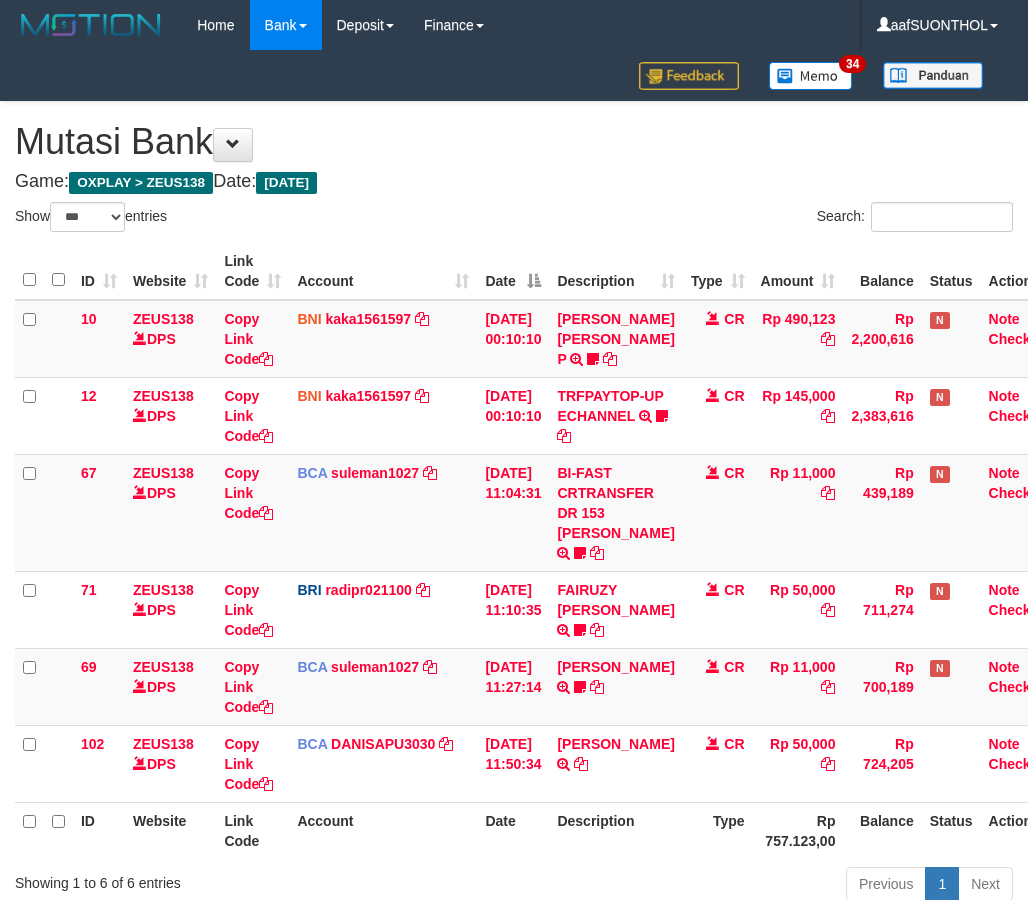 scroll, scrollTop: 194, scrollLeft: 15, axis: both 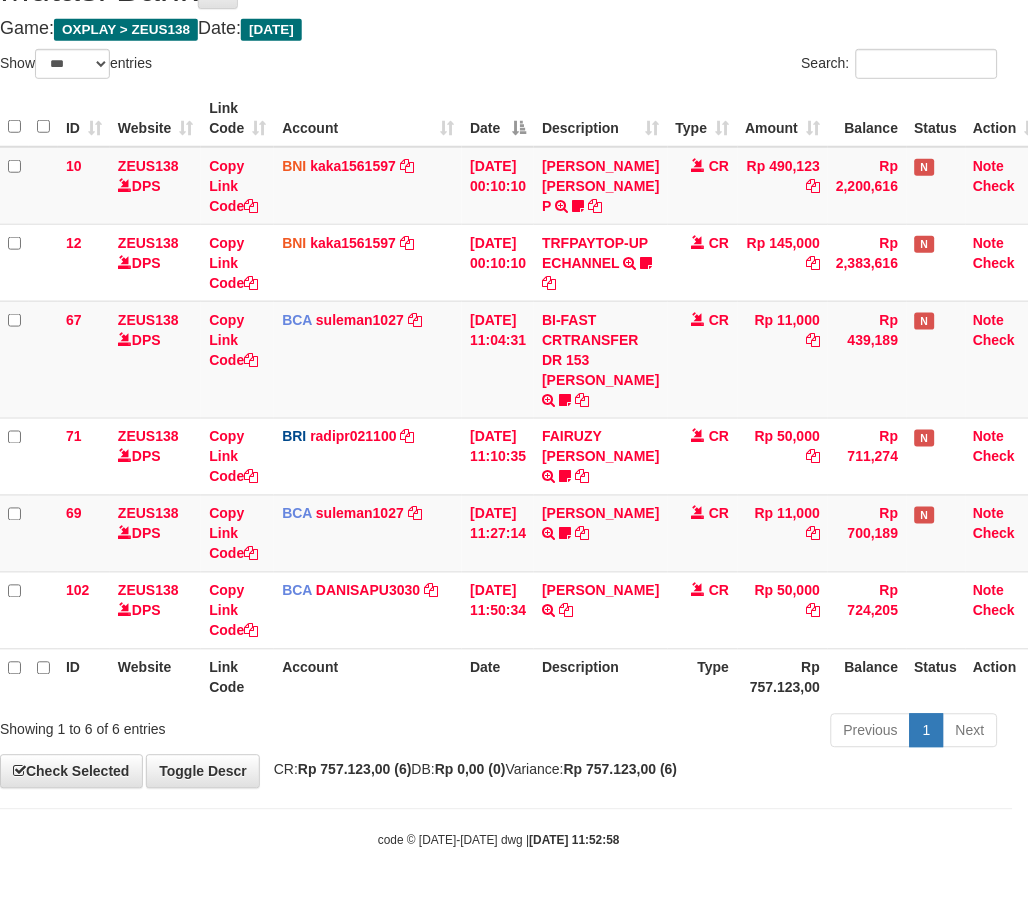 drag, startPoint x: 792, startPoint y: 776, endPoint x: 778, endPoint y: 780, distance: 14.56022 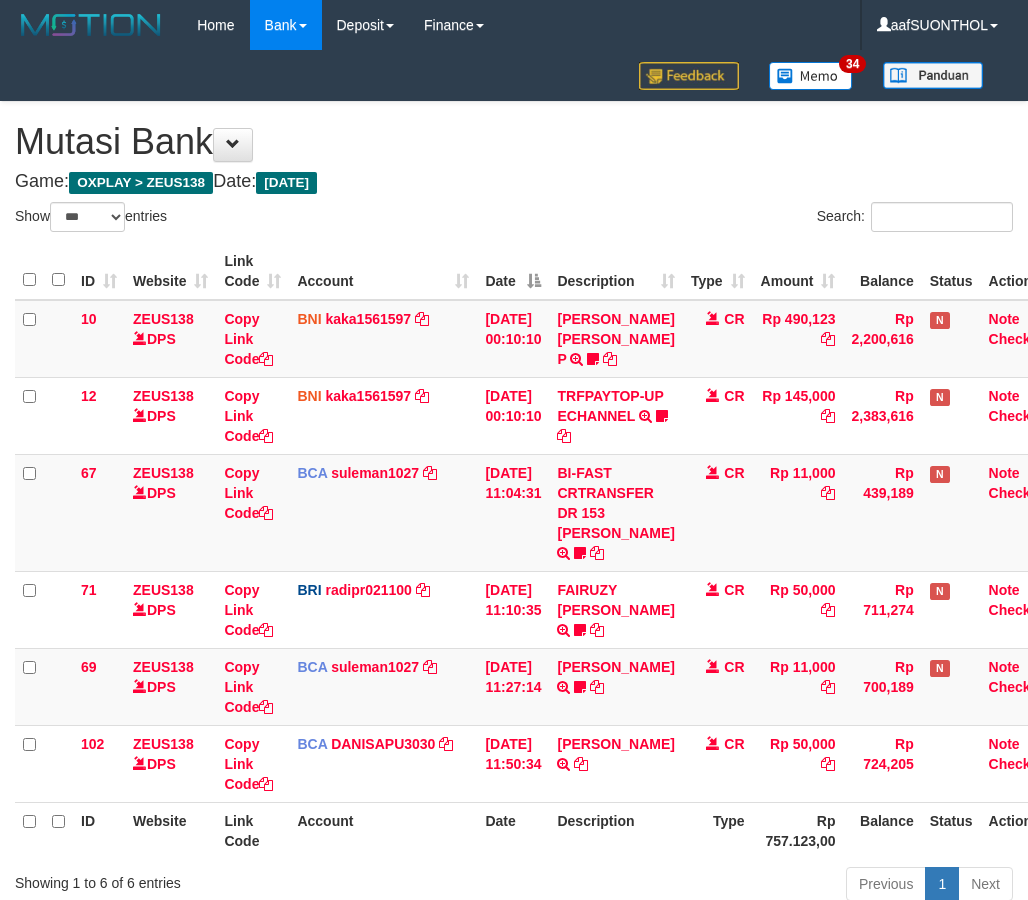 select on "***" 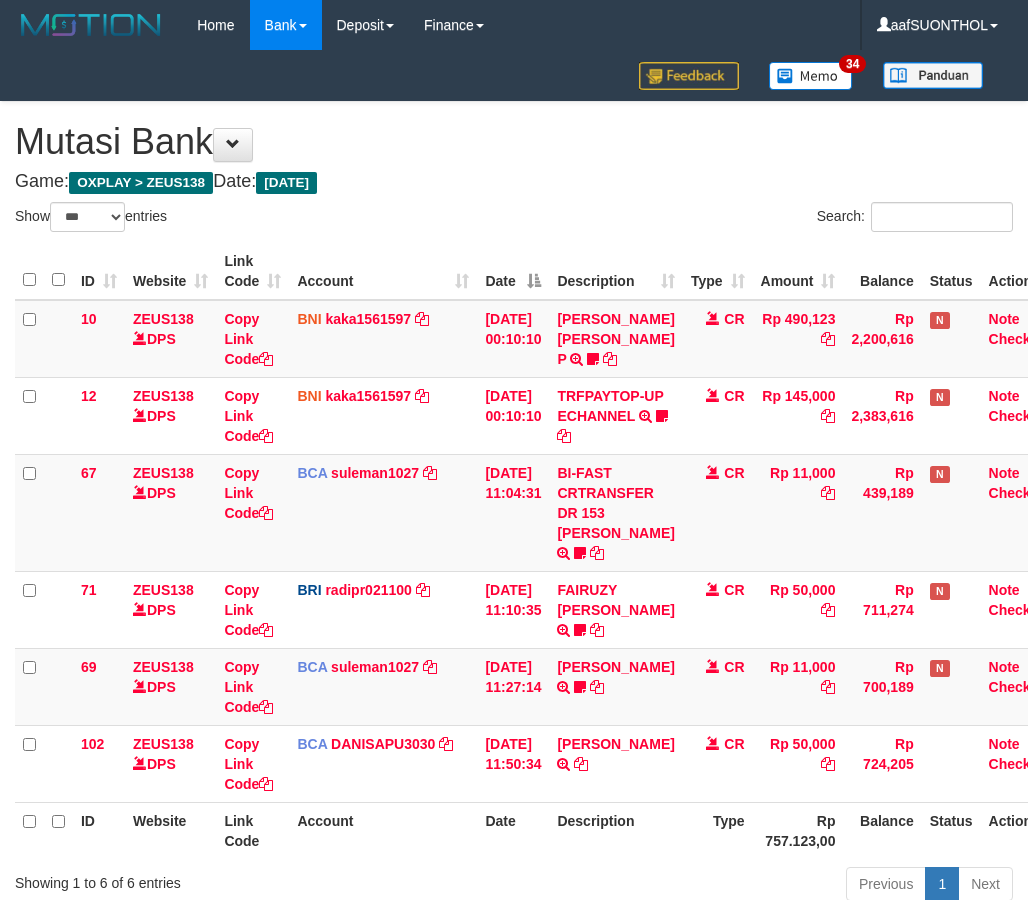 scroll, scrollTop: 194, scrollLeft: 23, axis: both 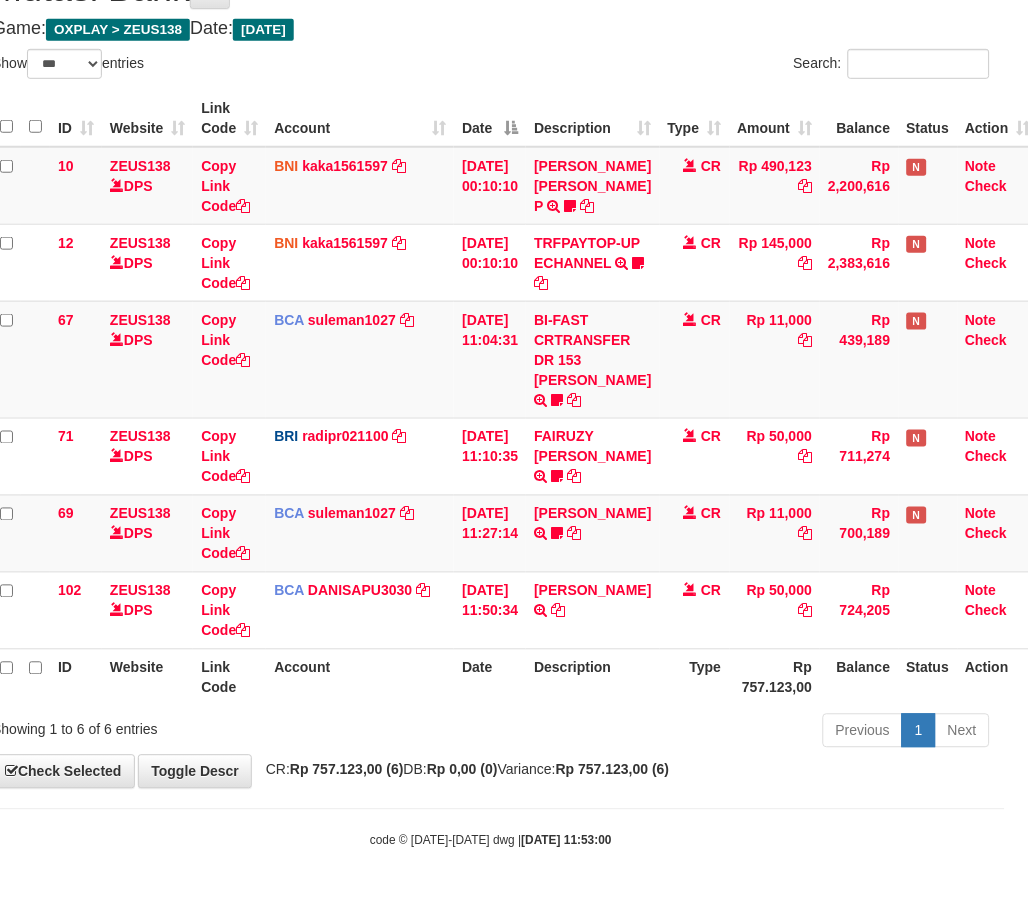 click on "**********" at bounding box center (491, 368) 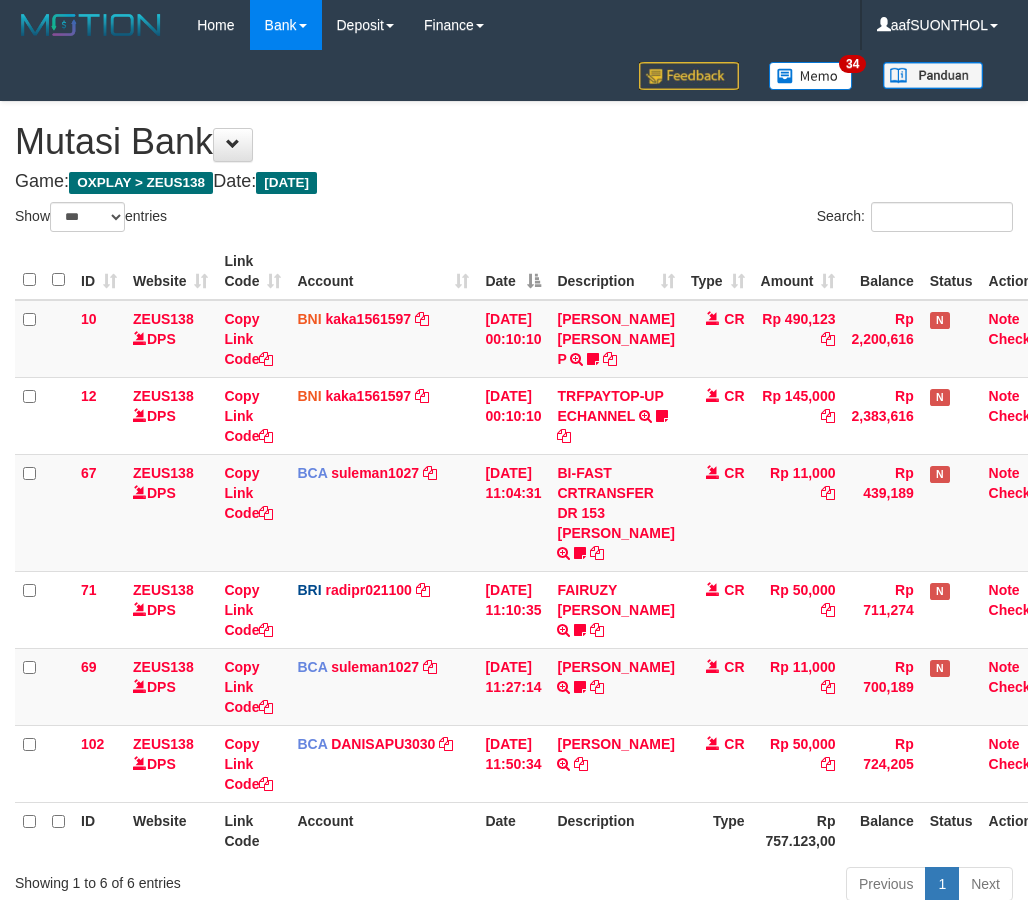 select on "***" 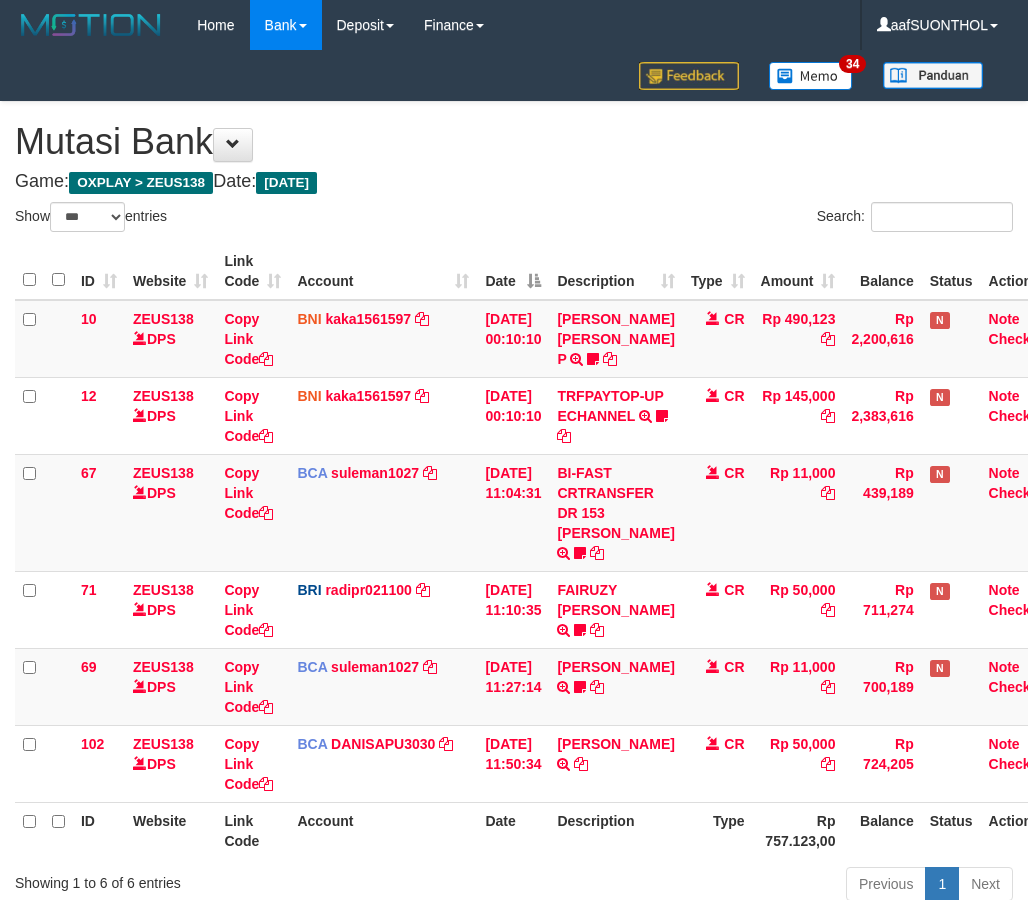 scroll, scrollTop: 194, scrollLeft: 23, axis: both 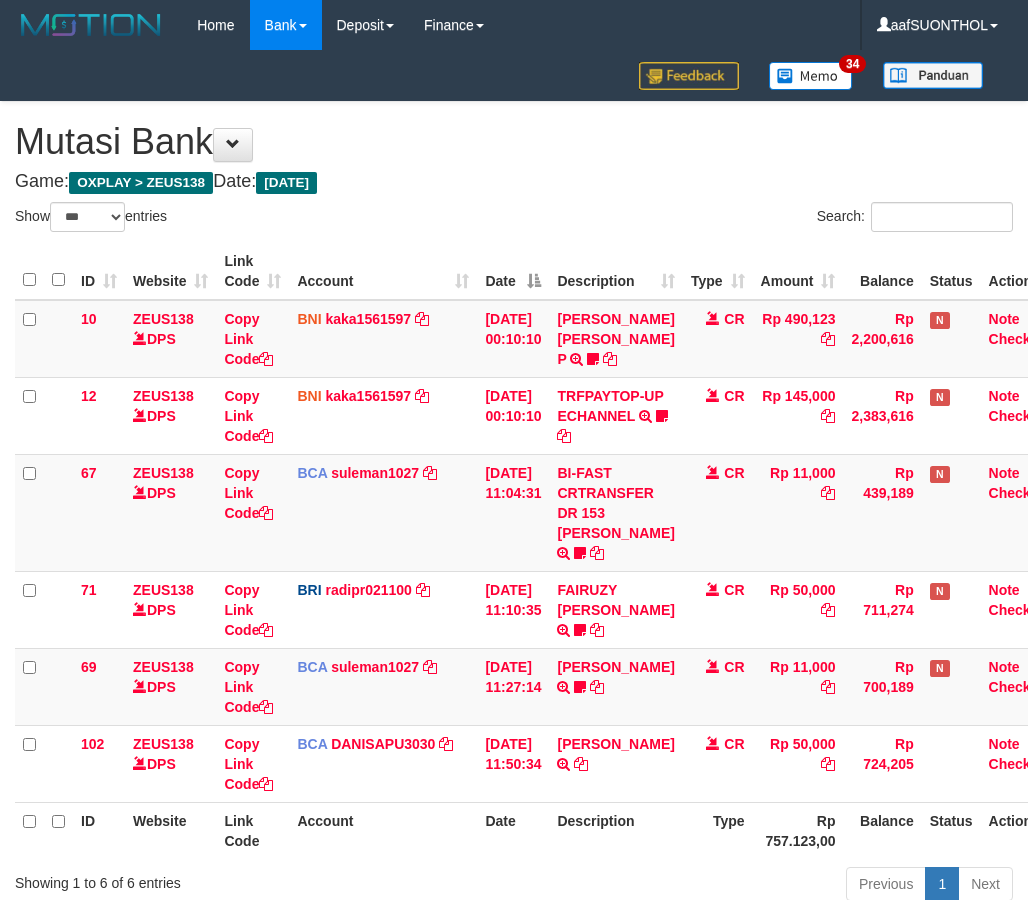 select on "***" 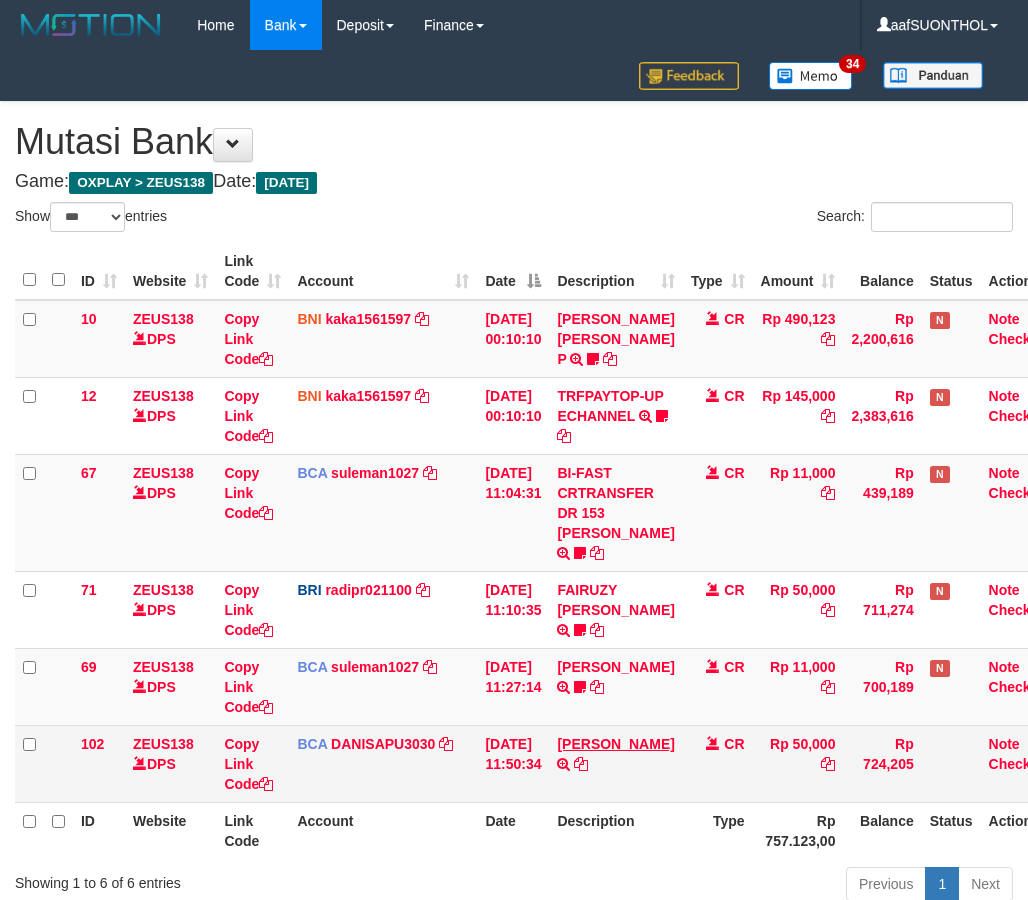 scroll, scrollTop: 194, scrollLeft: 28, axis: both 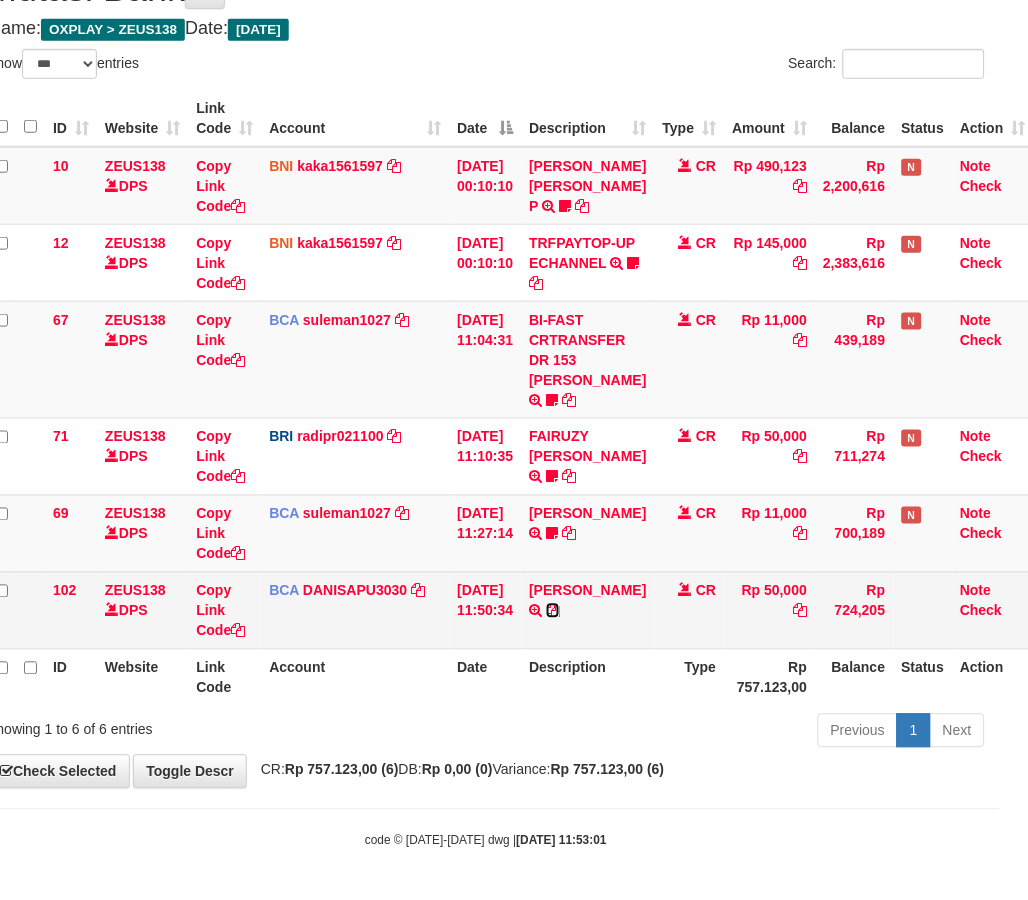 click at bounding box center (553, 611) 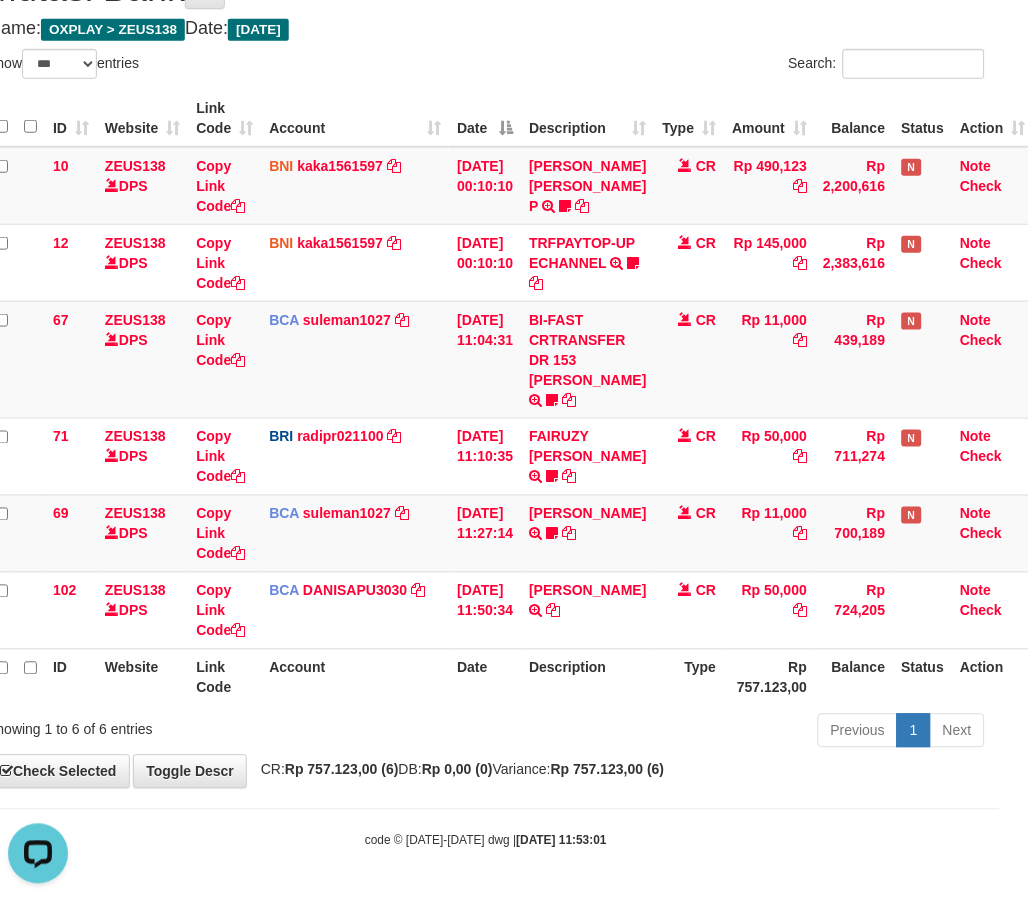scroll, scrollTop: 0, scrollLeft: 0, axis: both 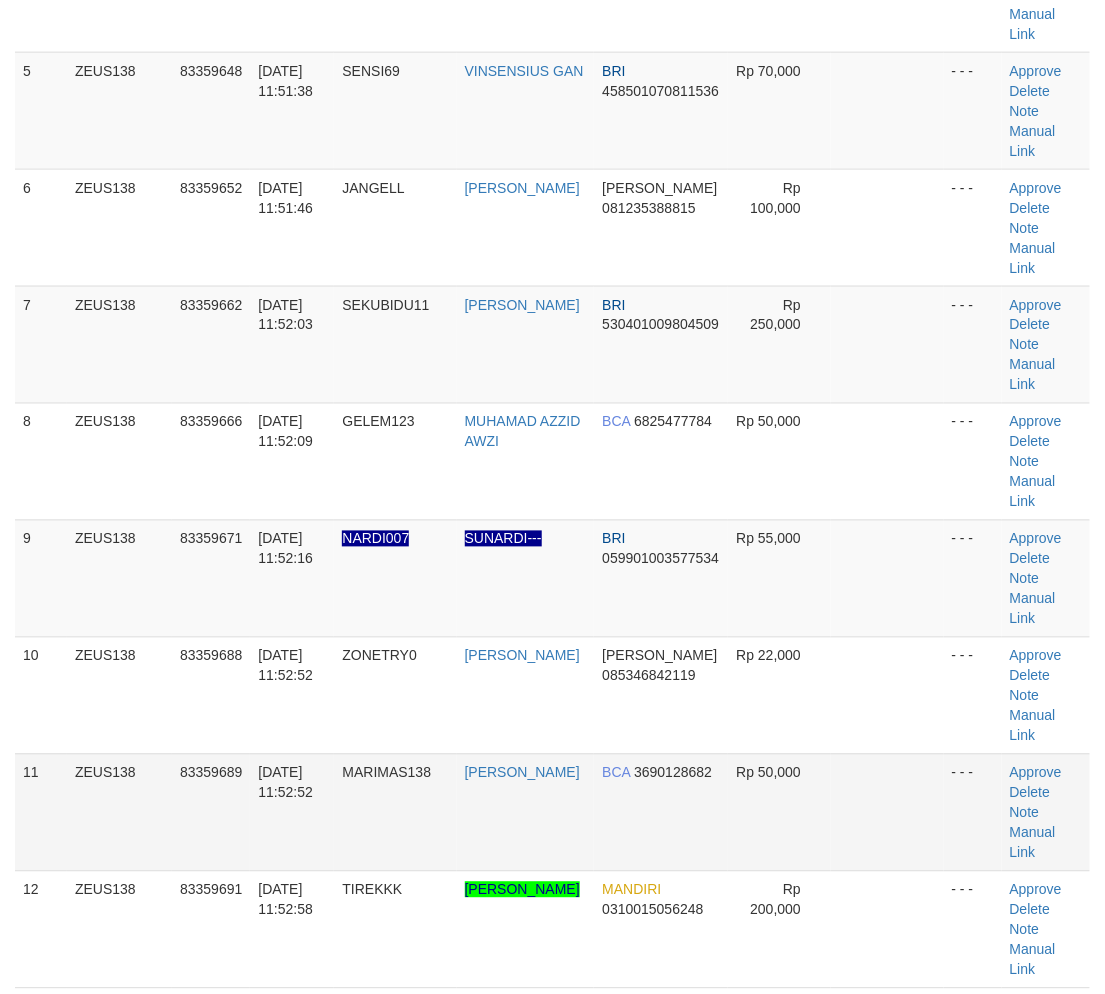 click at bounding box center [887, 812] 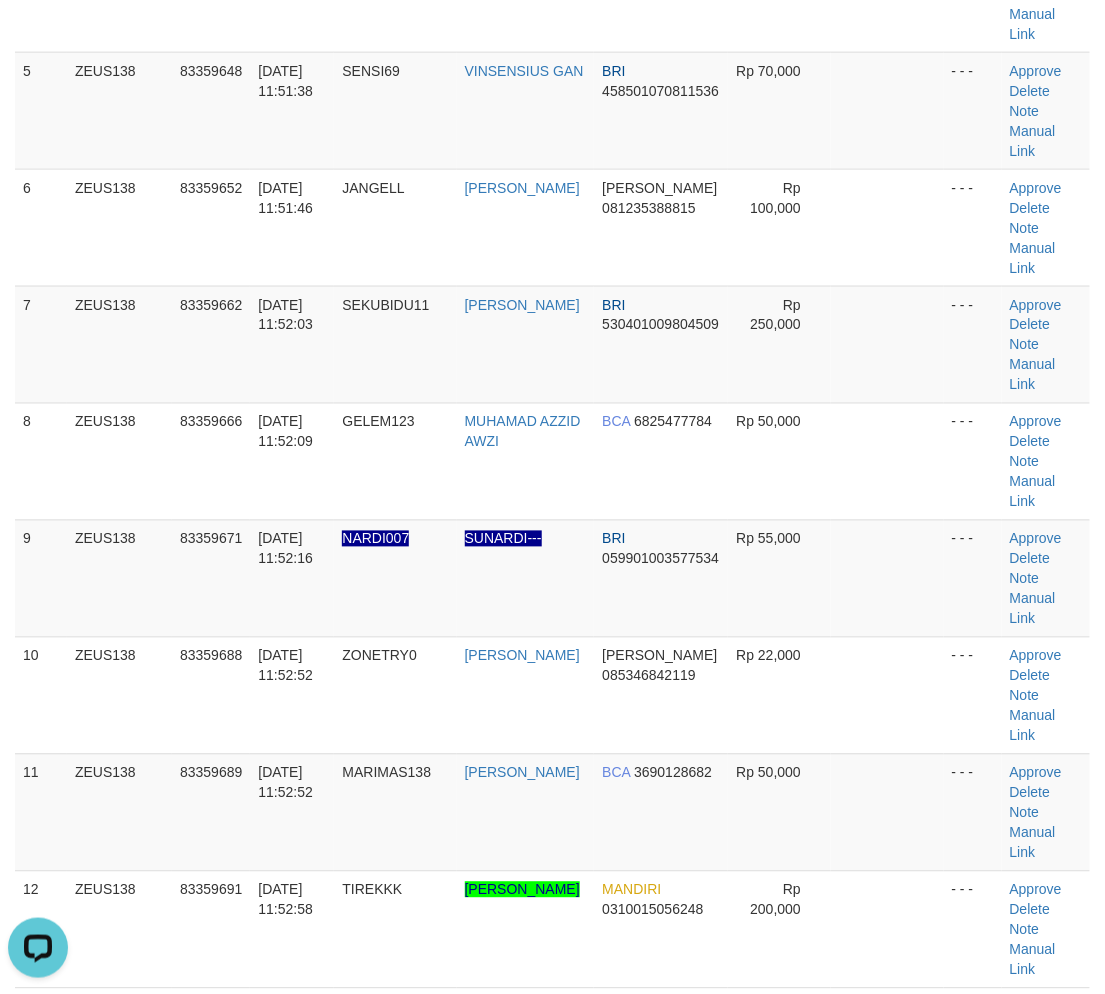 scroll, scrollTop: 0, scrollLeft: 0, axis: both 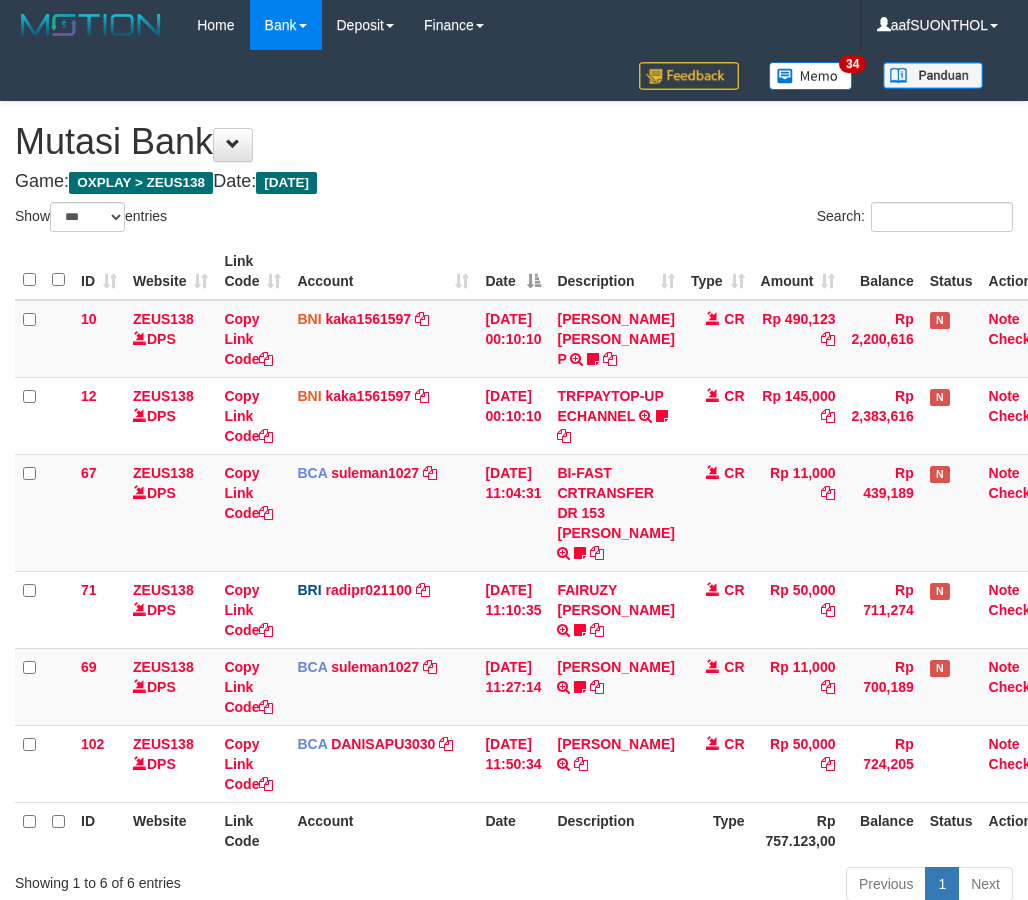 select on "***" 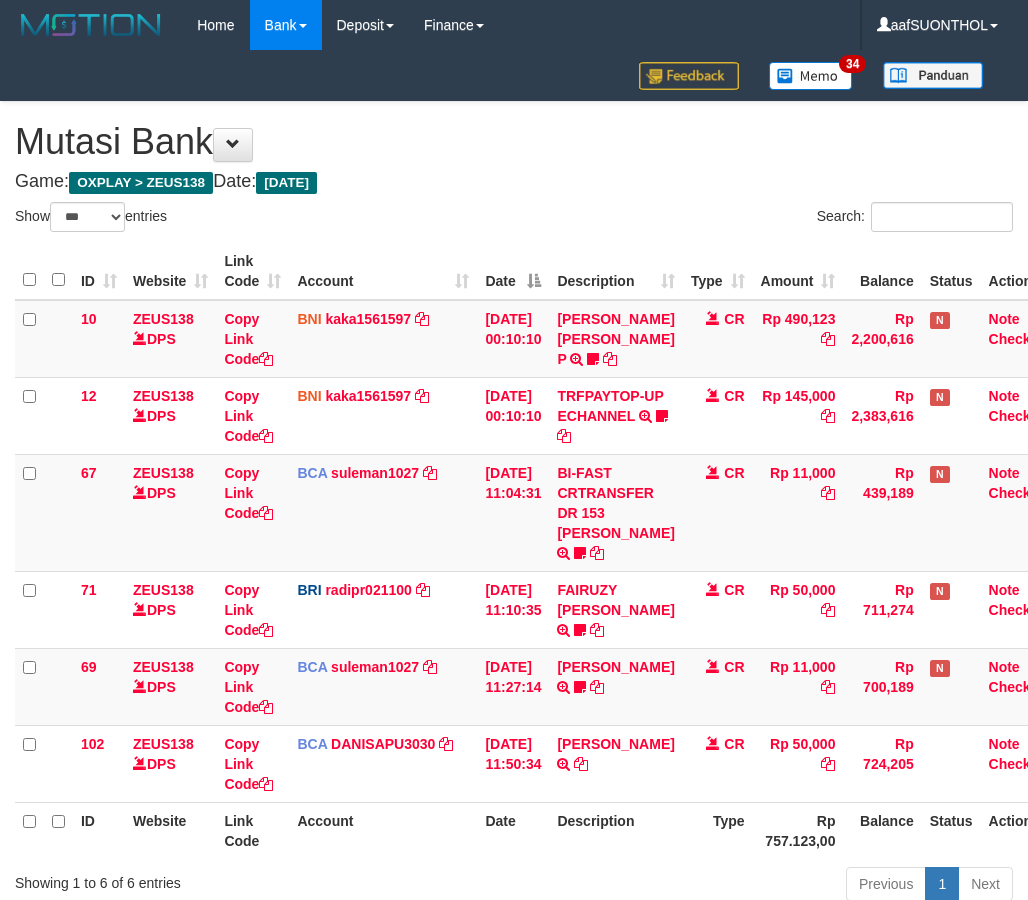 scroll, scrollTop: 194, scrollLeft: 28, axis: both 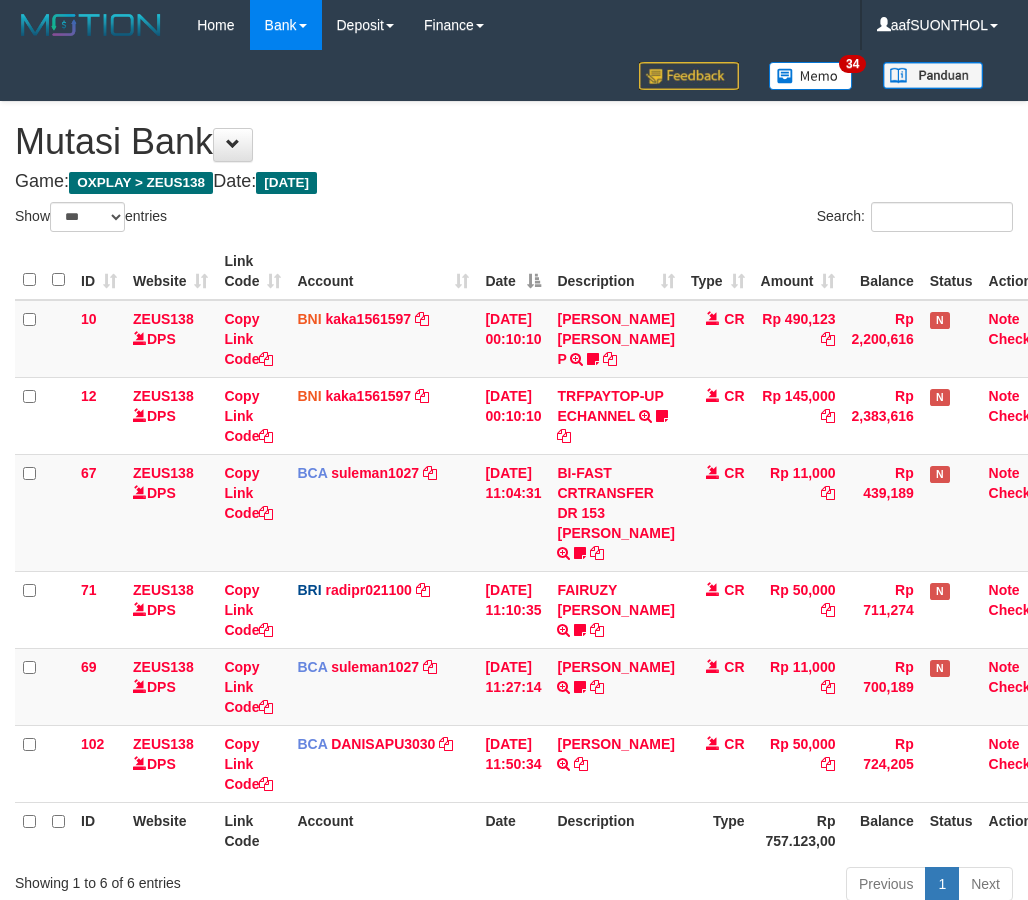 select on "***" 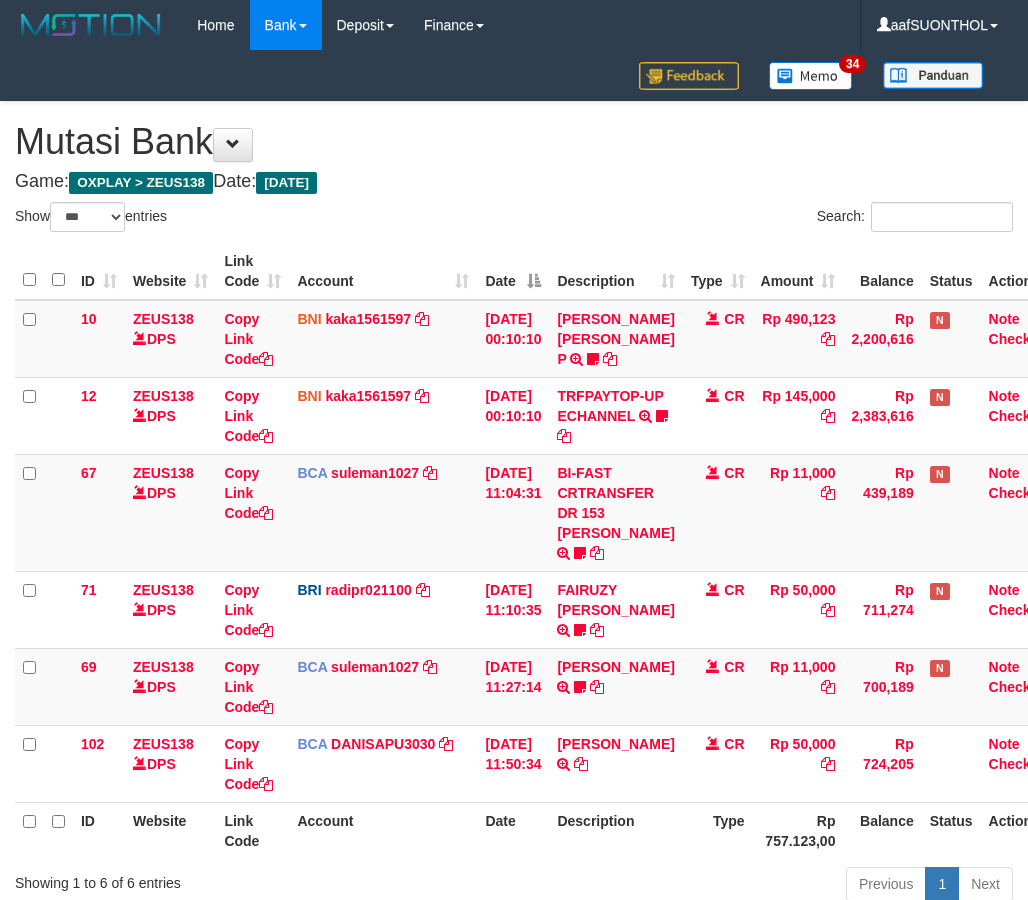 scroll, scrollTop: 194, scrollLeft: 28, axis: both 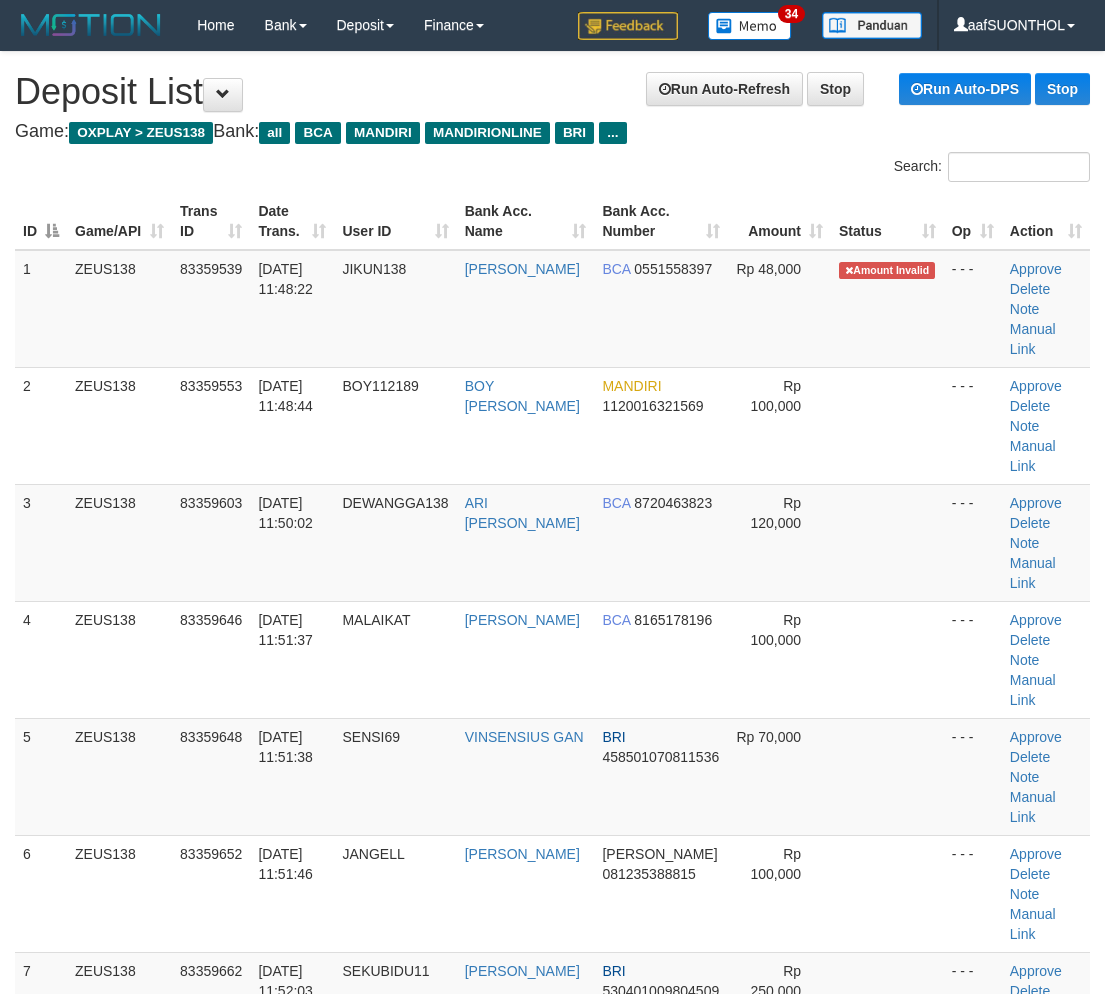 click on "aafLOADBANKZEUS" at bounding box center (1054, 2019) 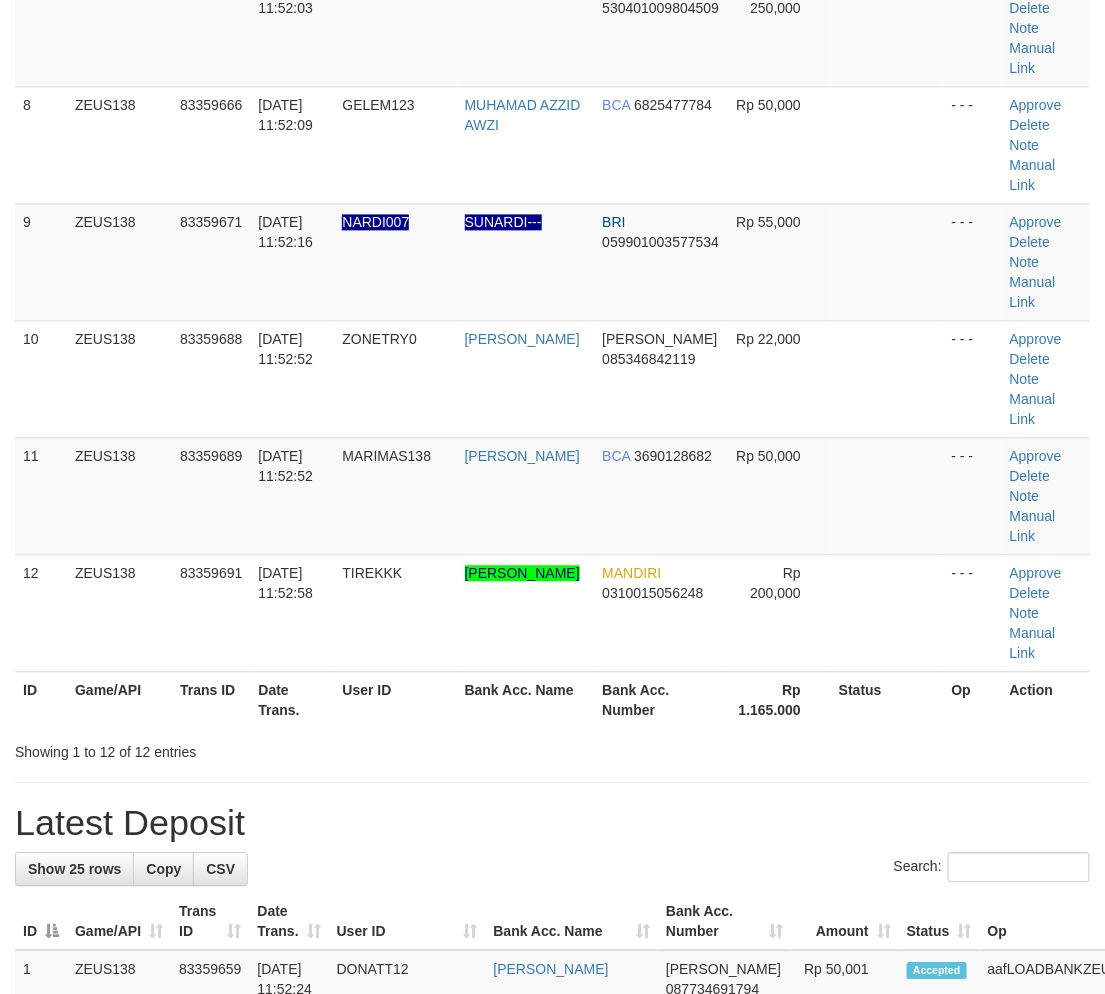 scroll, scrollTop: 666, scrollLeft: 0, axis: vertical 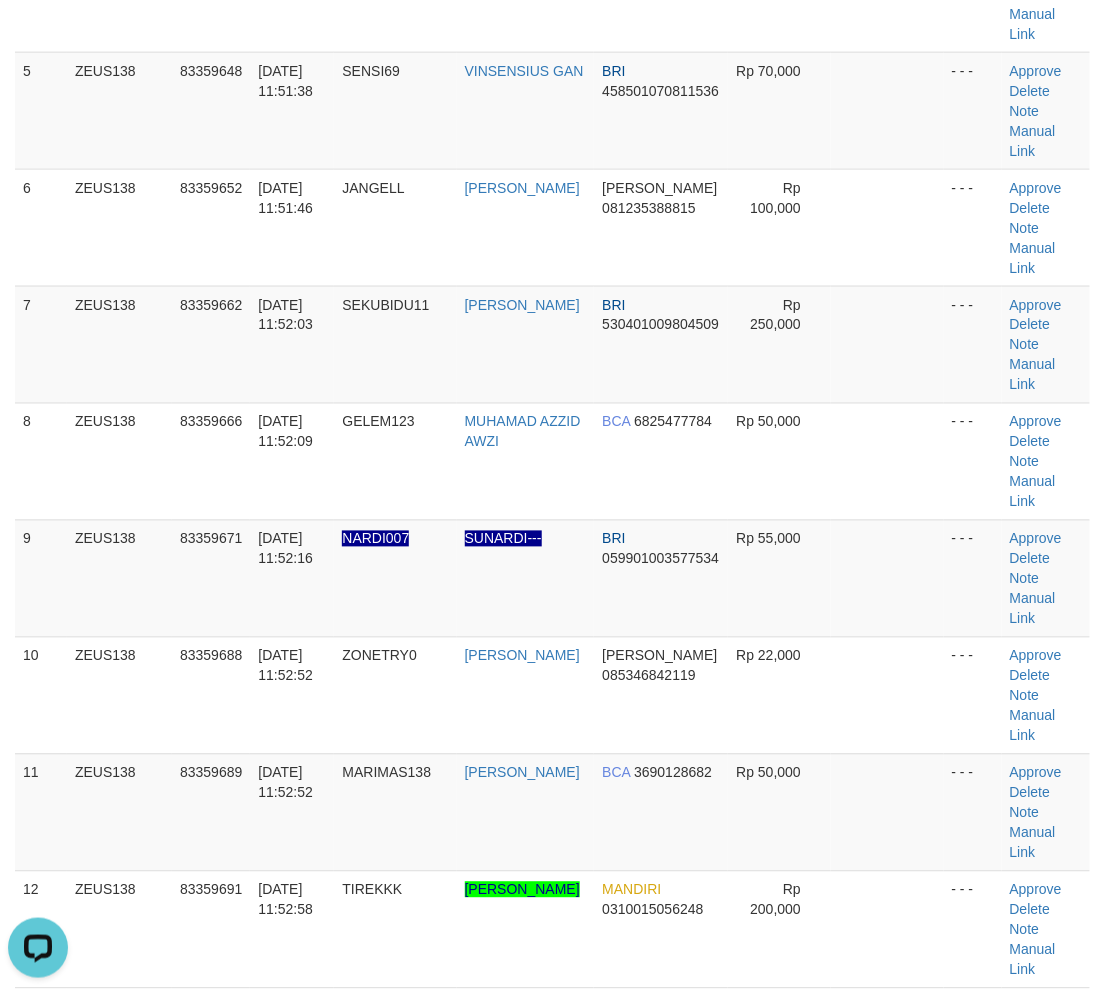 drag, startPoint x: 813, startPoint y: 870, endPoint x: 1113, endPoint y: 728, distance: 331.90964 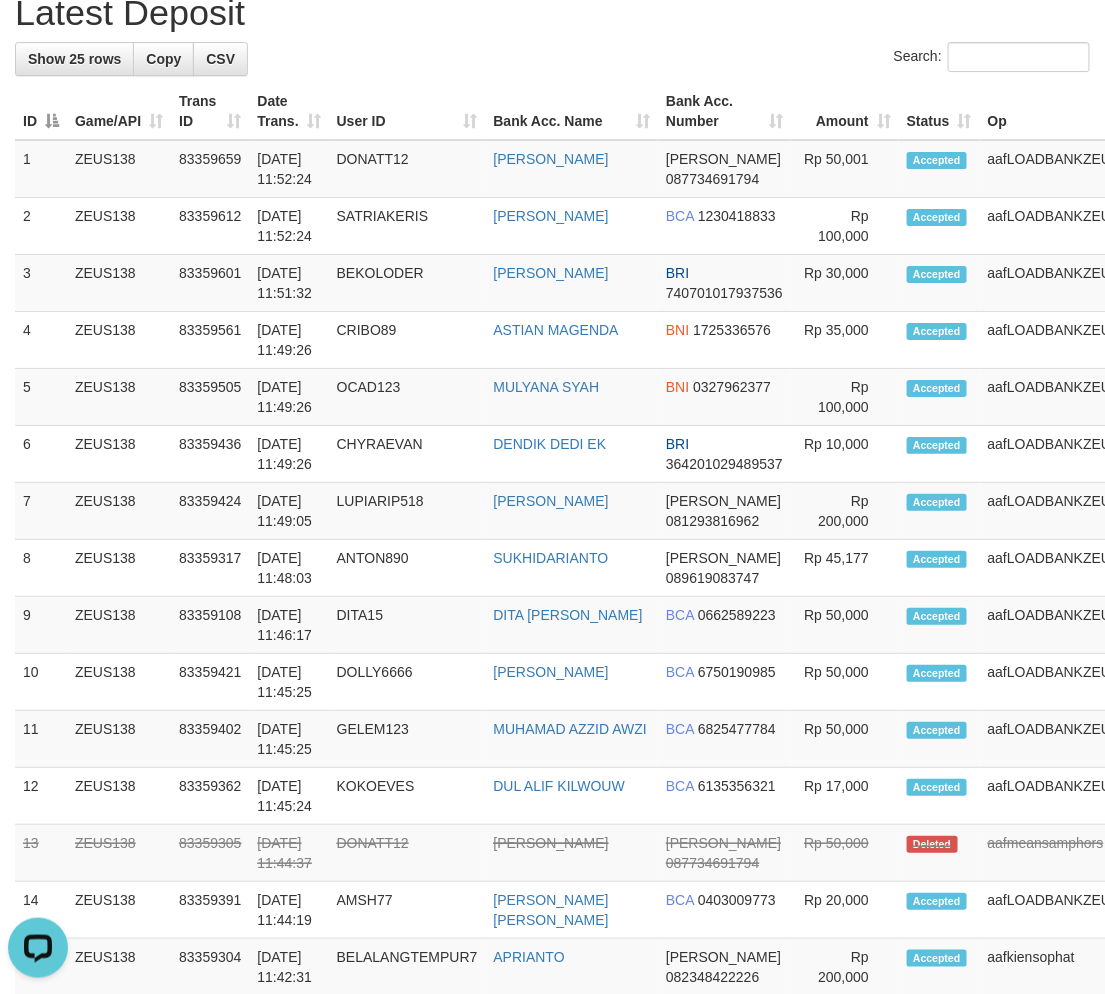 scroll, scrollTop: 458, scrollLeft: 0, axis: vertical 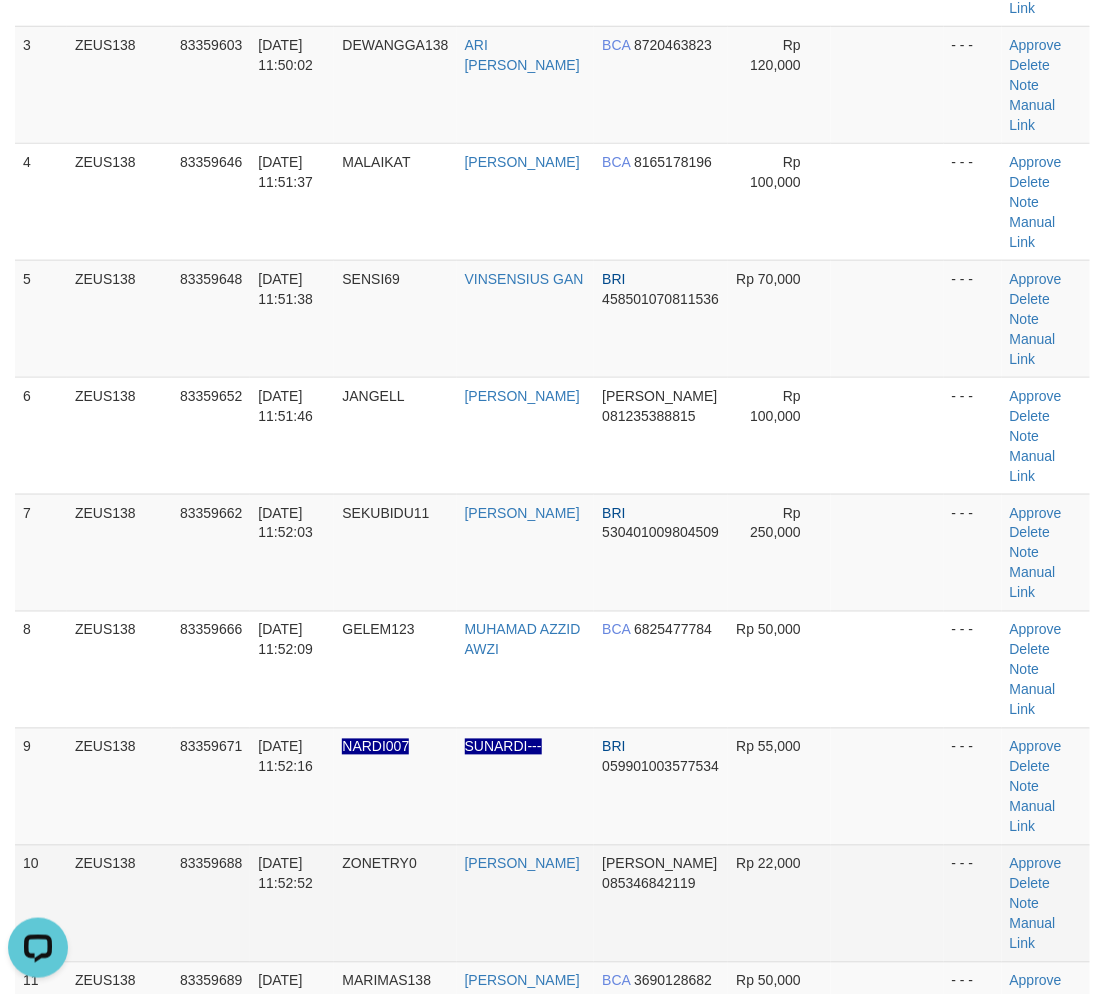 click on "Rp 22,000" at bounding box center [779, 903] 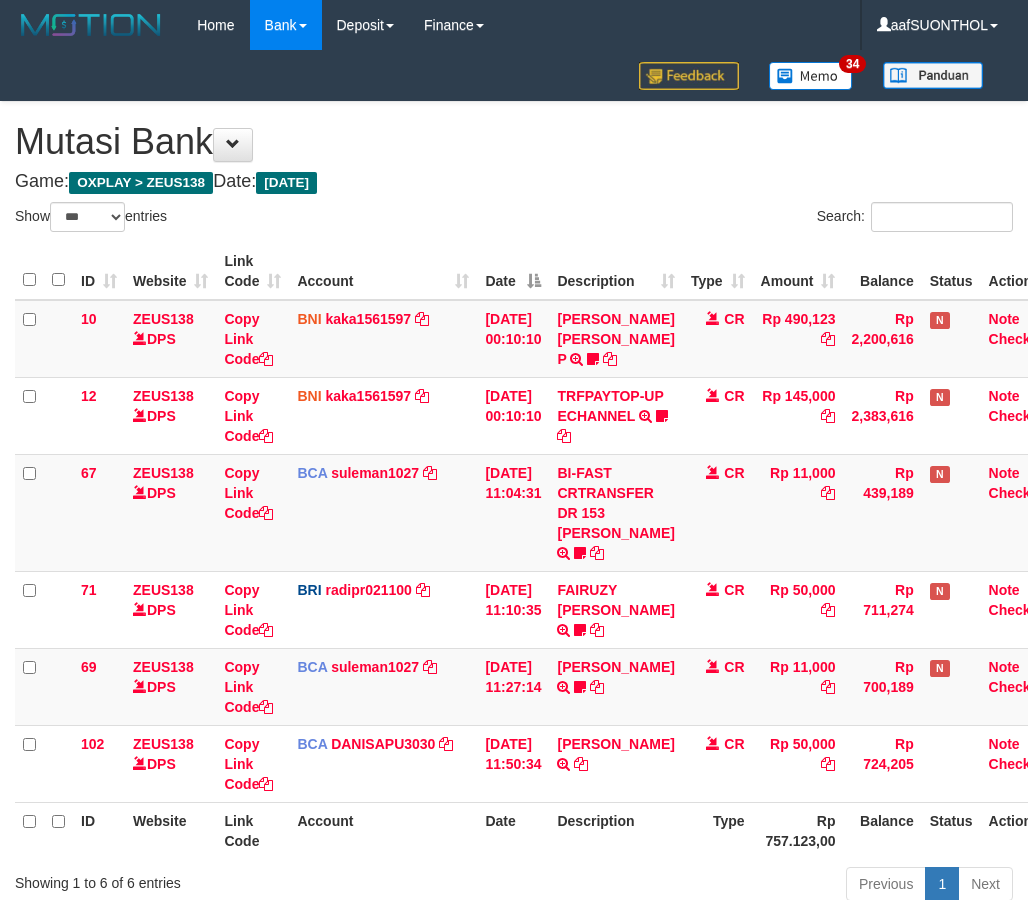 select on "***" 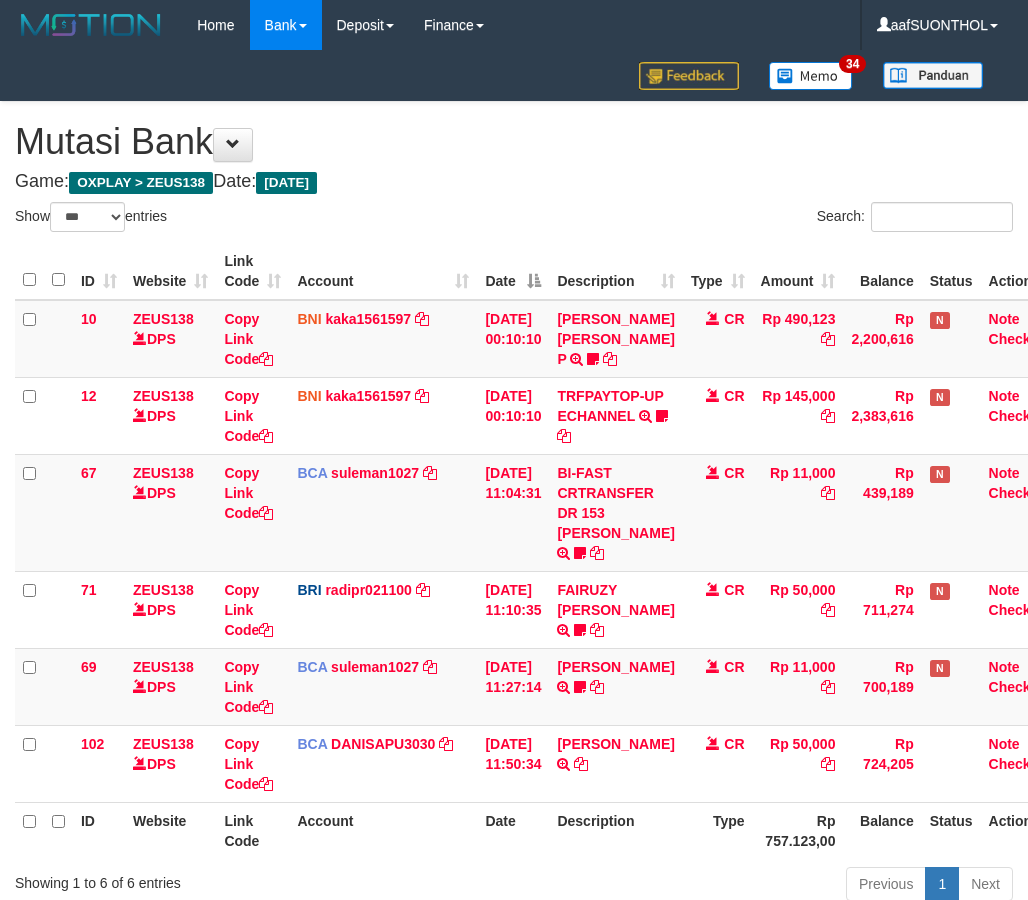 scroll, scrollTop: 194, scrollLeft: 28, axis: both 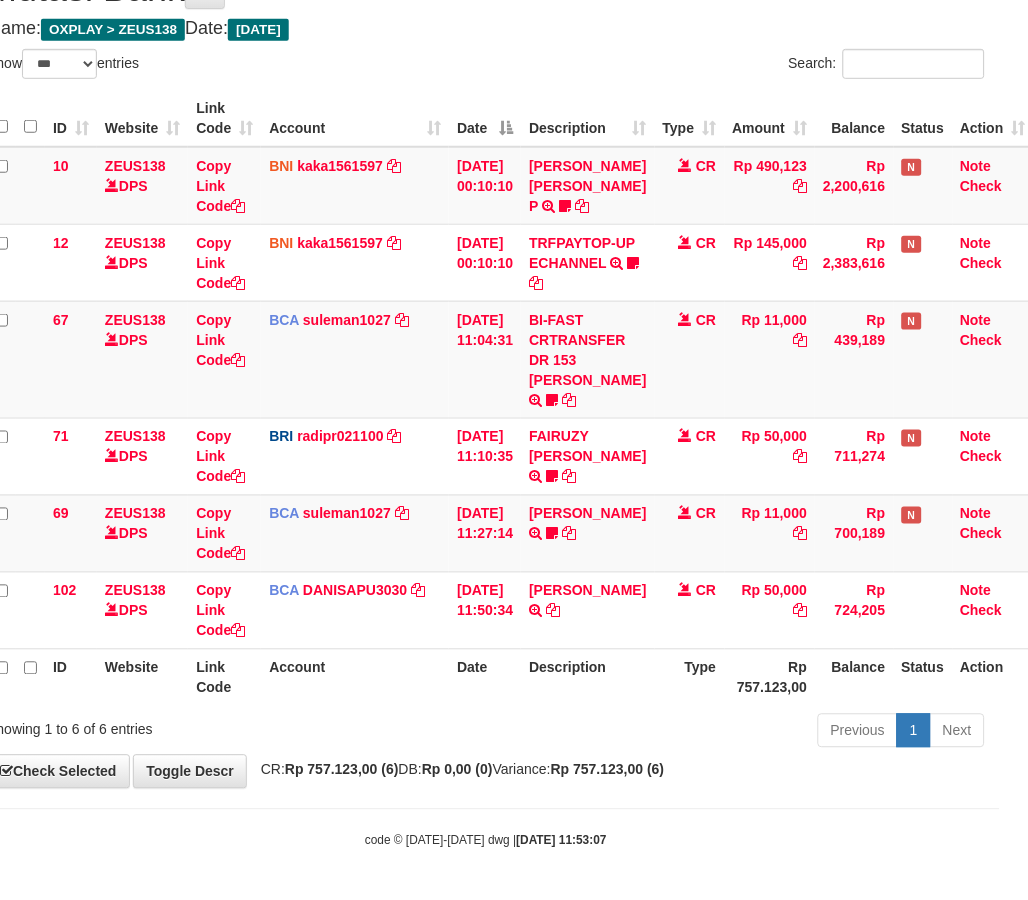 click on "Previous 1 Next" at bounding box center (700, 733) 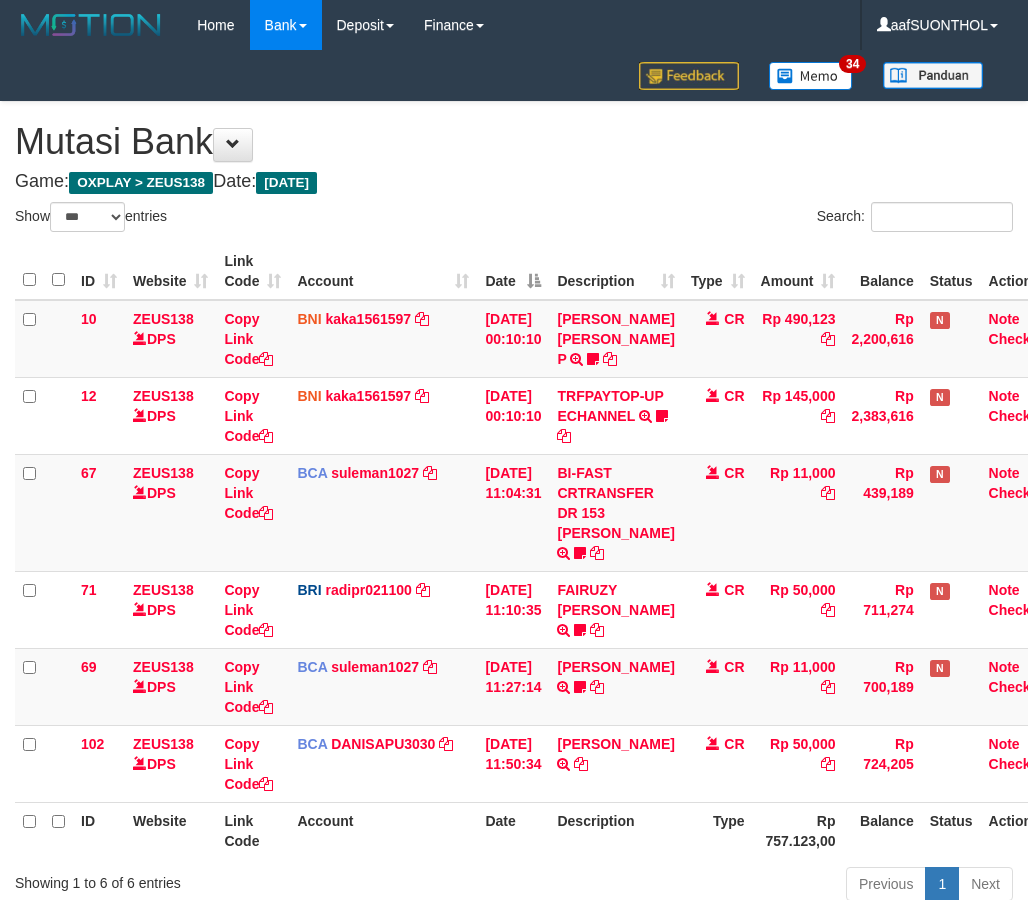 select on "***" 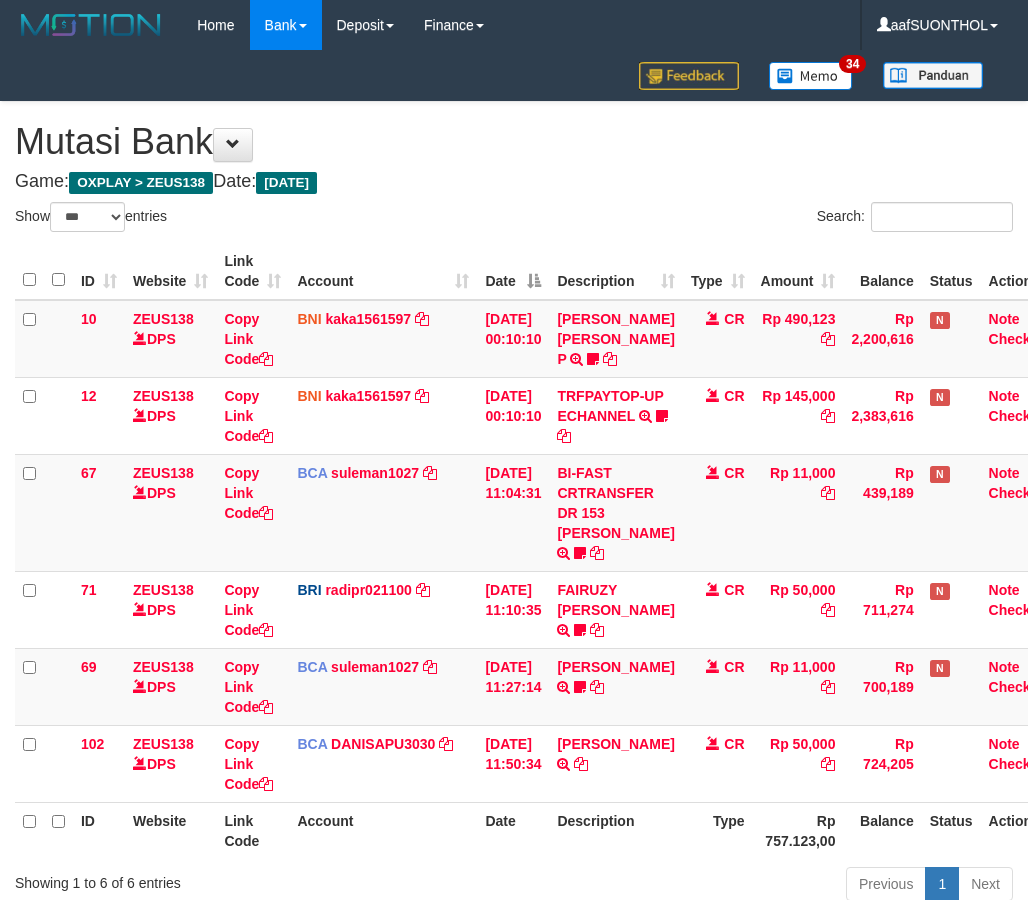scroll, scrollTop: 194, scrollLeft: 28, axis: both 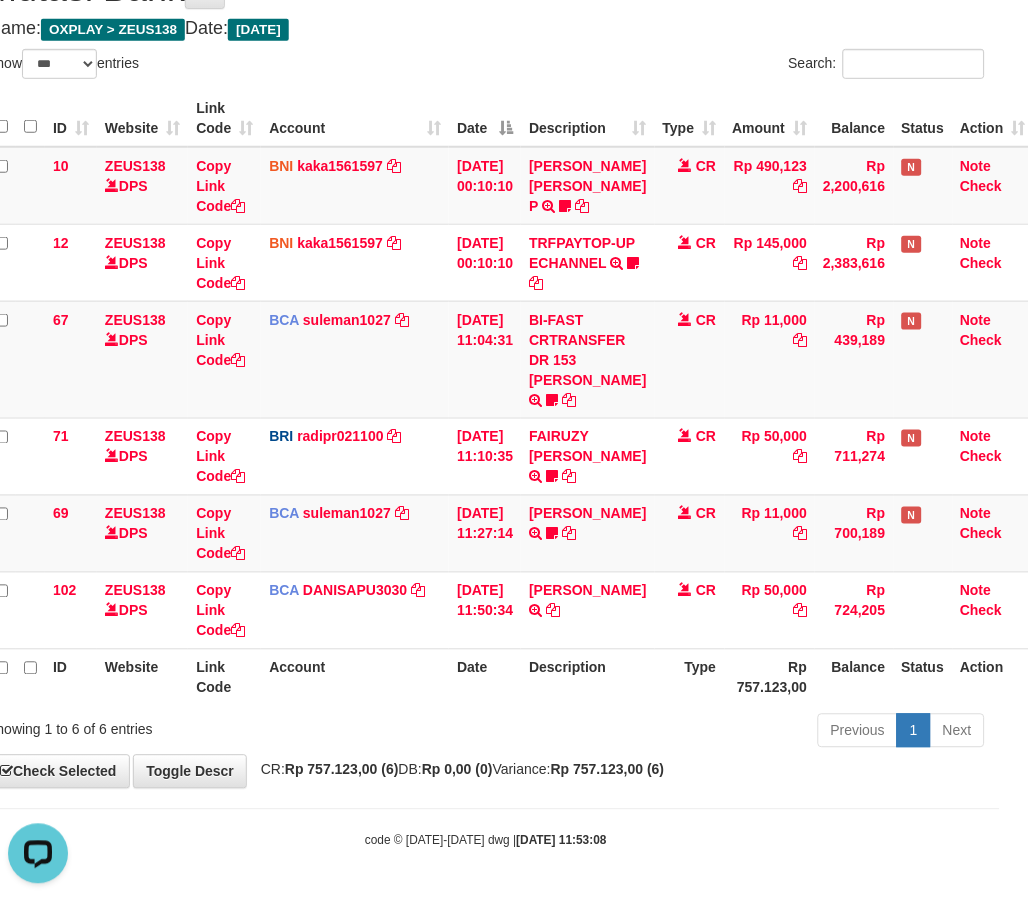 click on "2025/07/10 11:53:08" at bounding box center (562, 841) 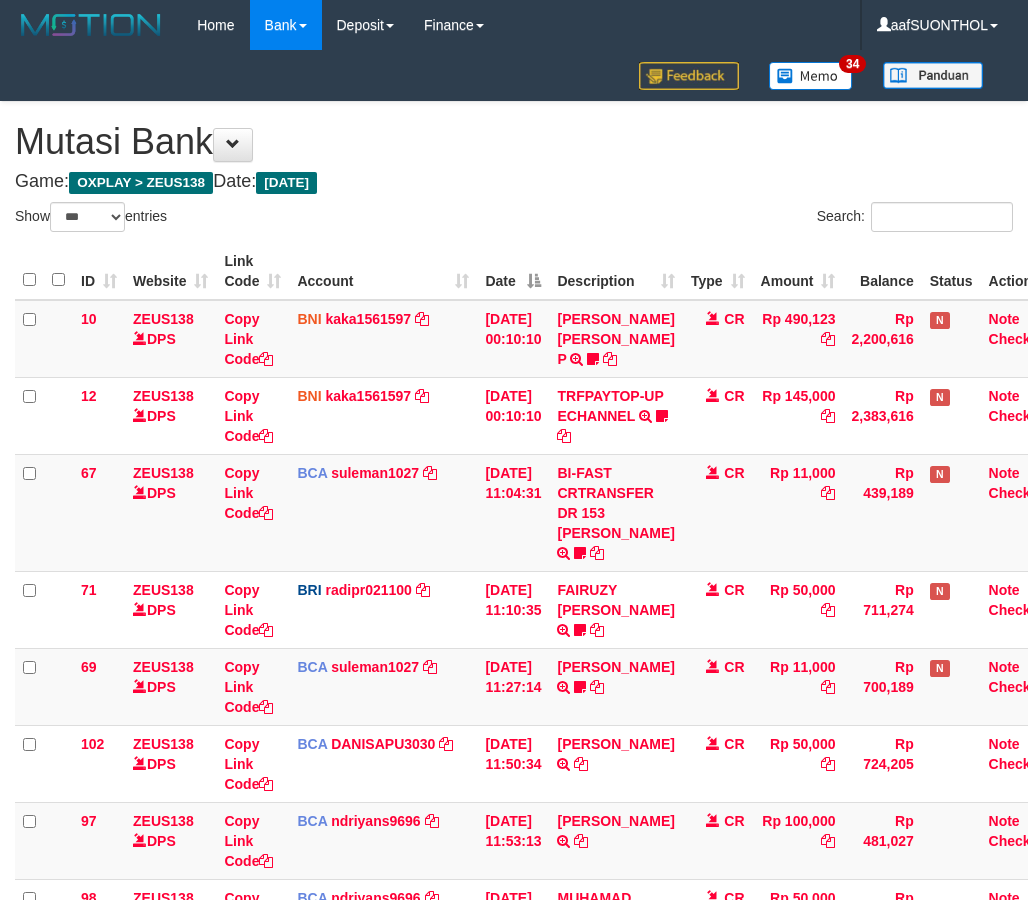 select on "***" 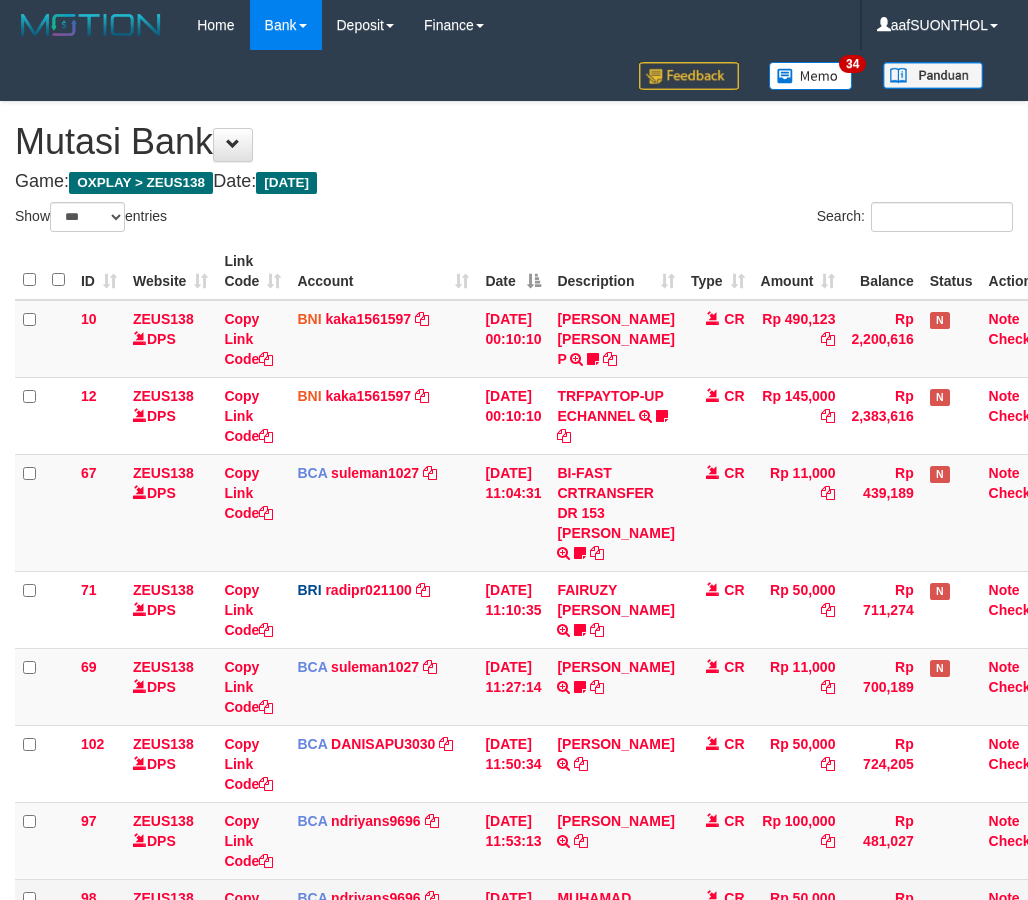 scroll, scrollTop: 347, scrollLeft: 28, axis: both 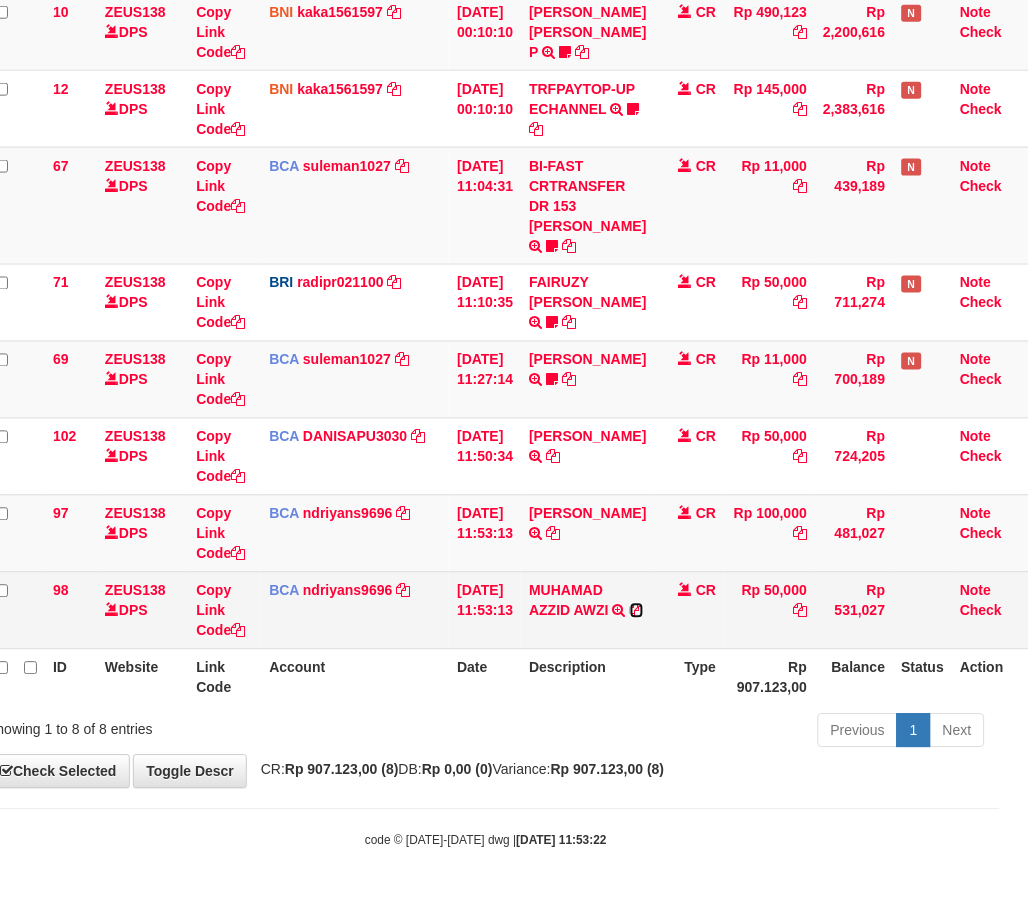 click at bounding box center (637, 611) 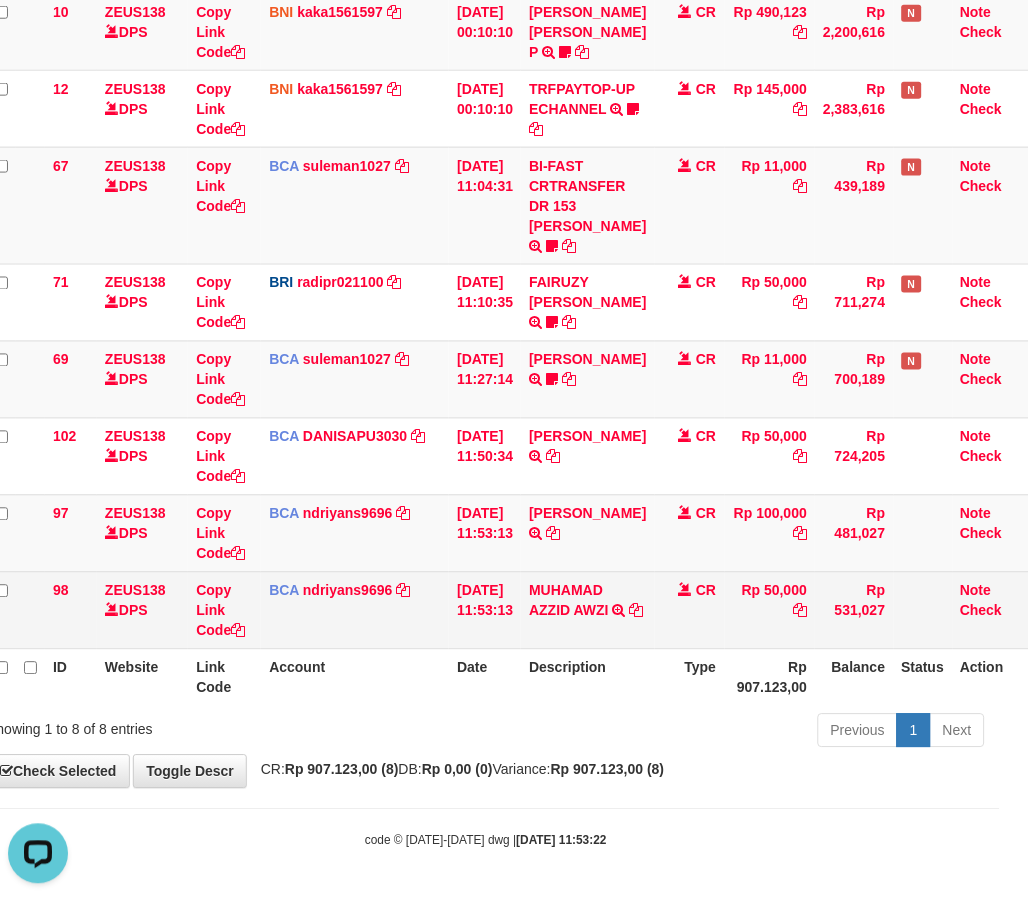 scroll, scrollTop: 0, scrollLeft: 0, axis: both 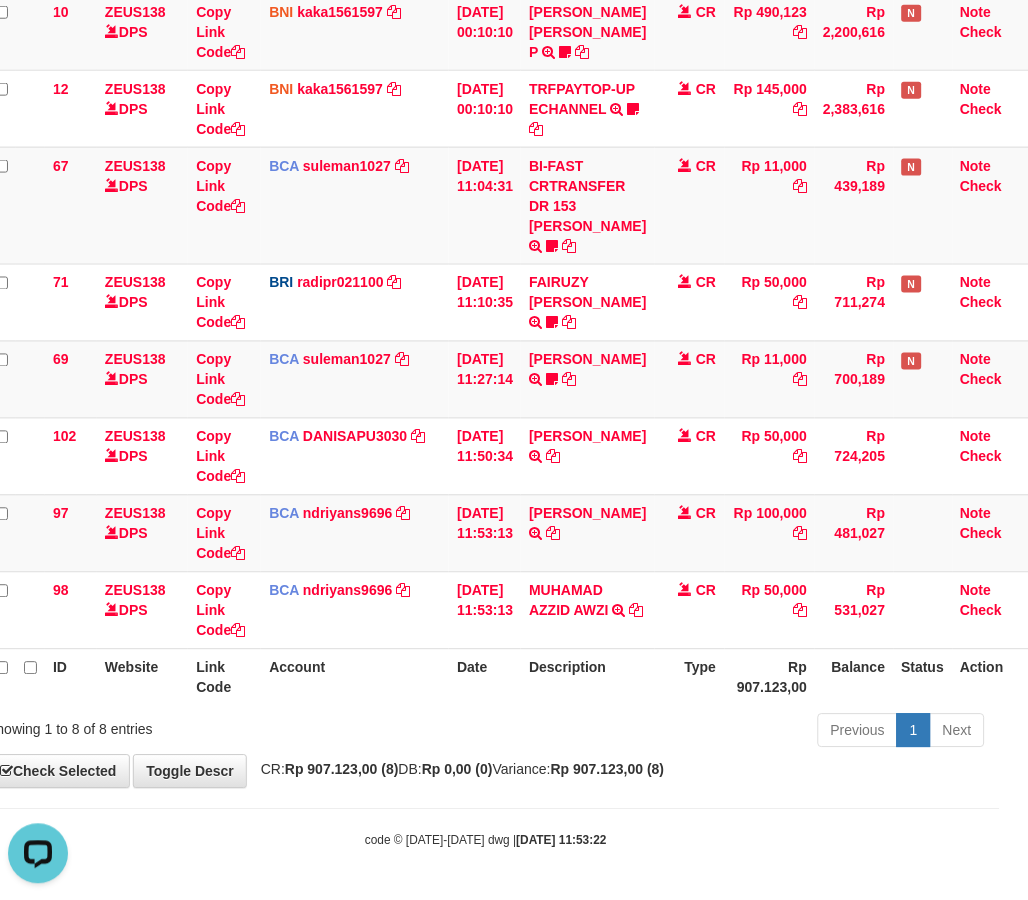 click on "Description" at bounding box center [587, 677] 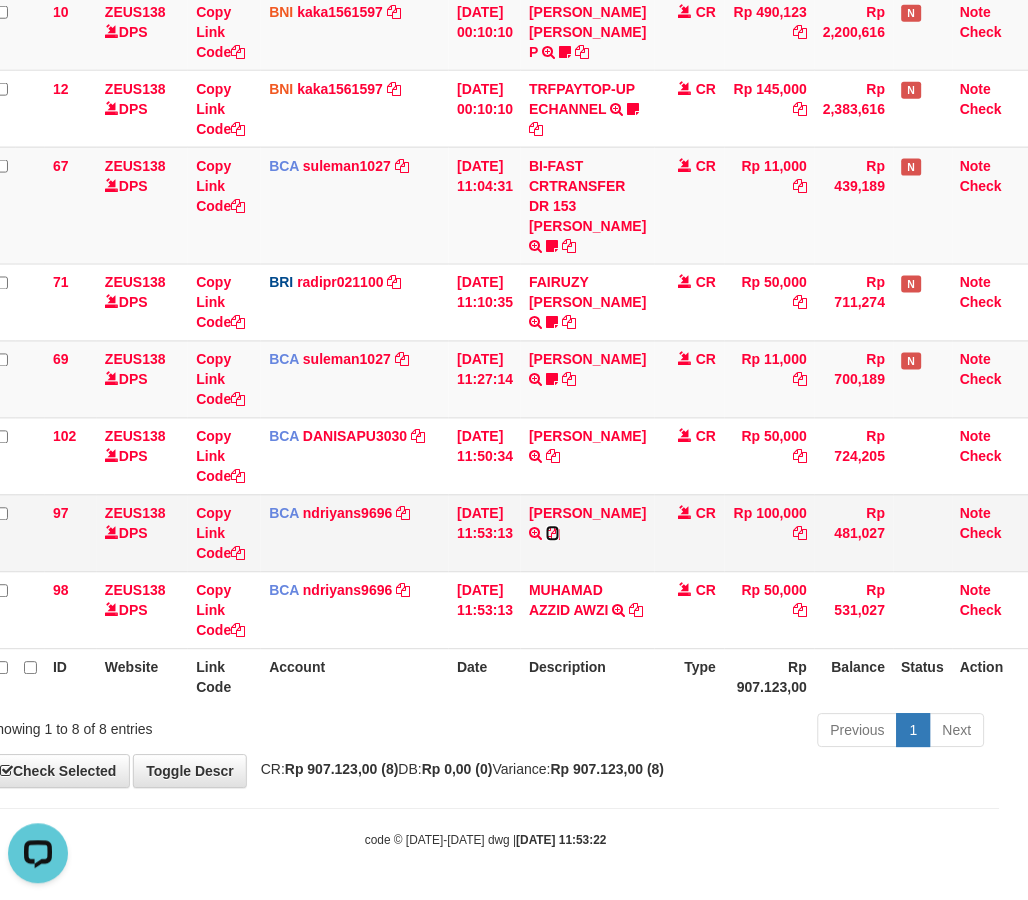 click at bounding box center (553, 534) 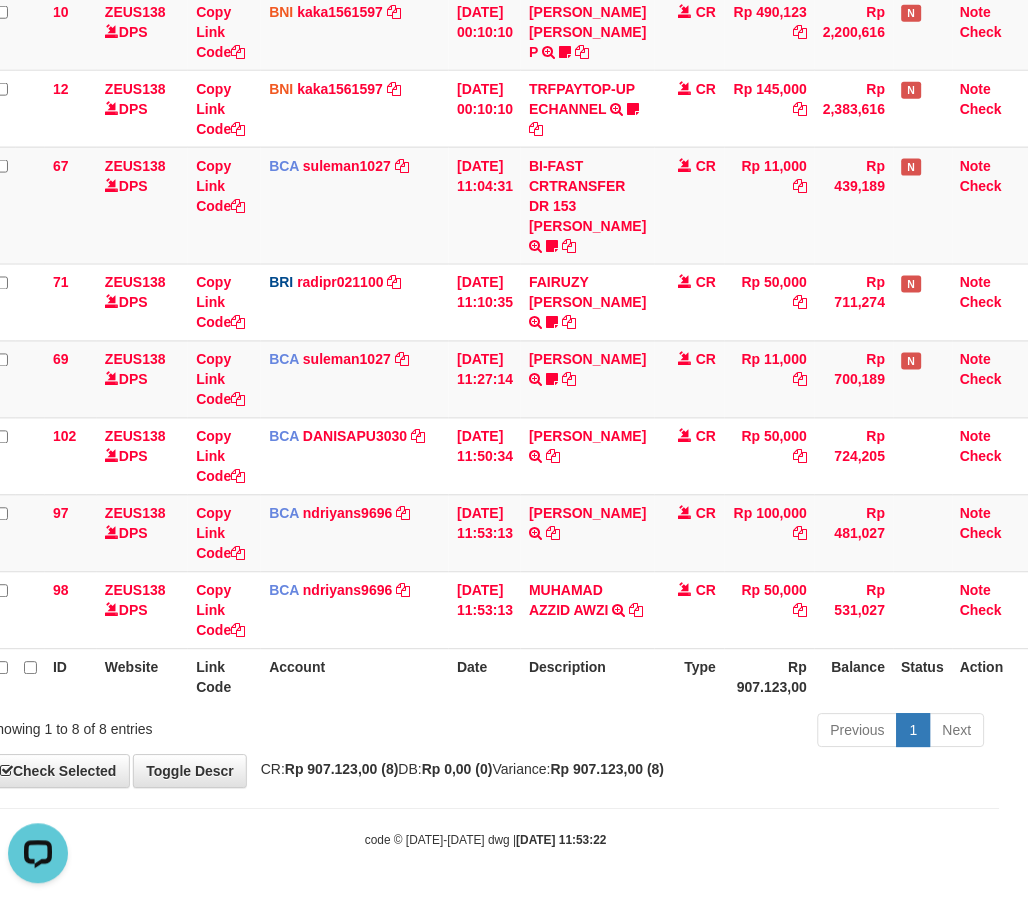 click on "Rp 0,00 (0)" at bounding box center (457, 770) 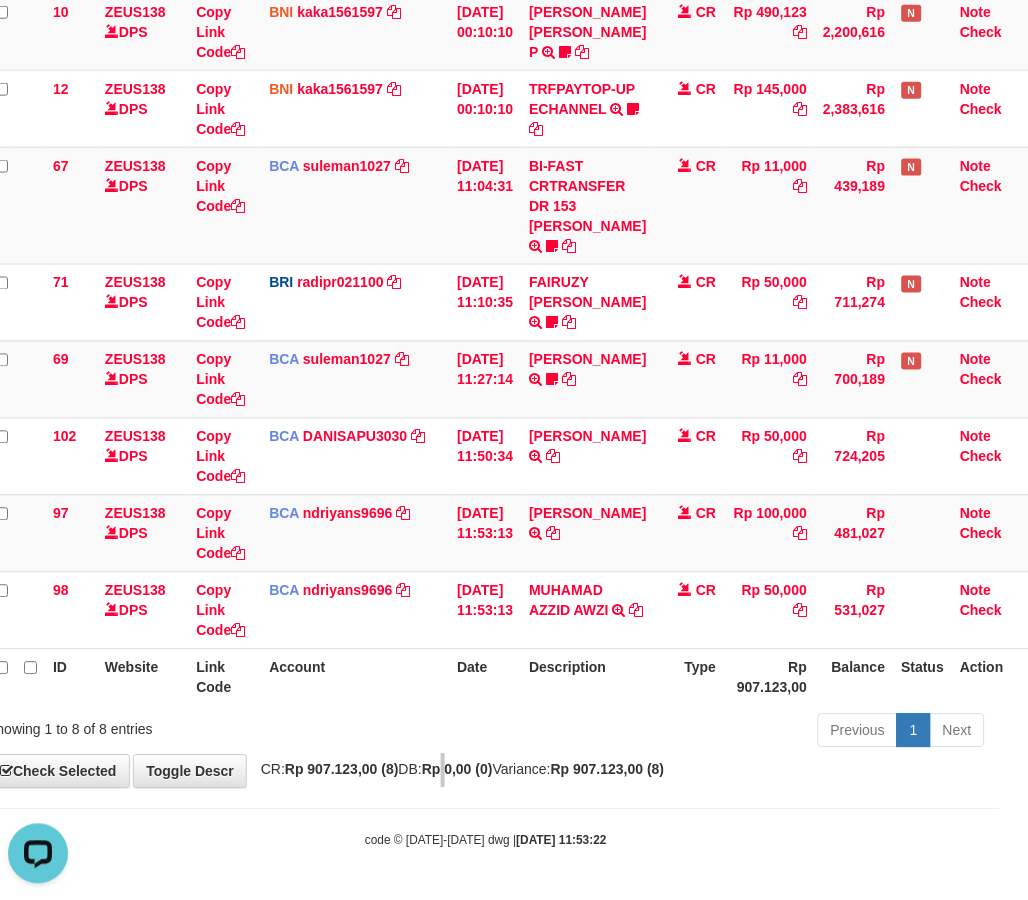 drag, startPoint x: 471, startPoint y: 778, endPoint x: 483, endPoint y: 760, distance: 21.633308 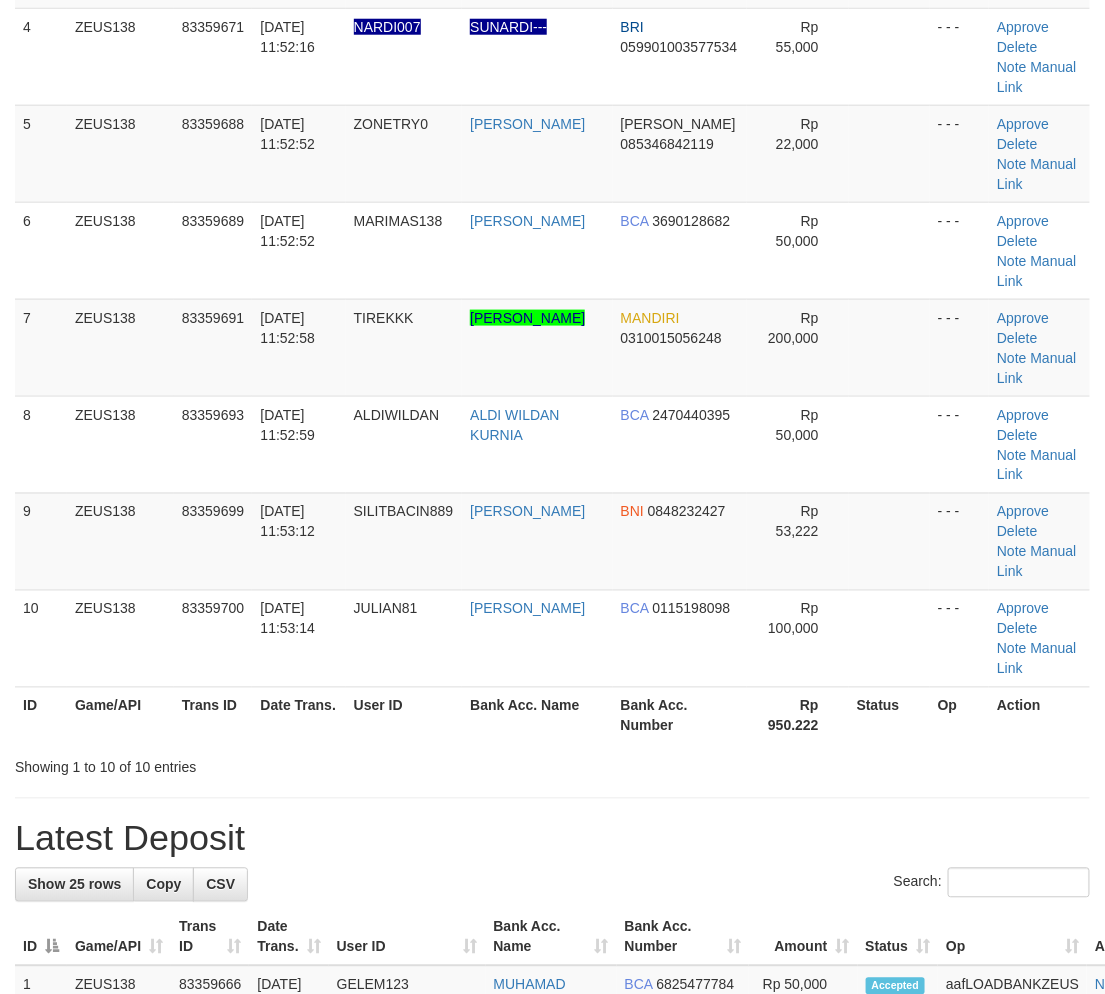 scroll, scrollTop: 458, scrollLeft: 0, axis: vertical 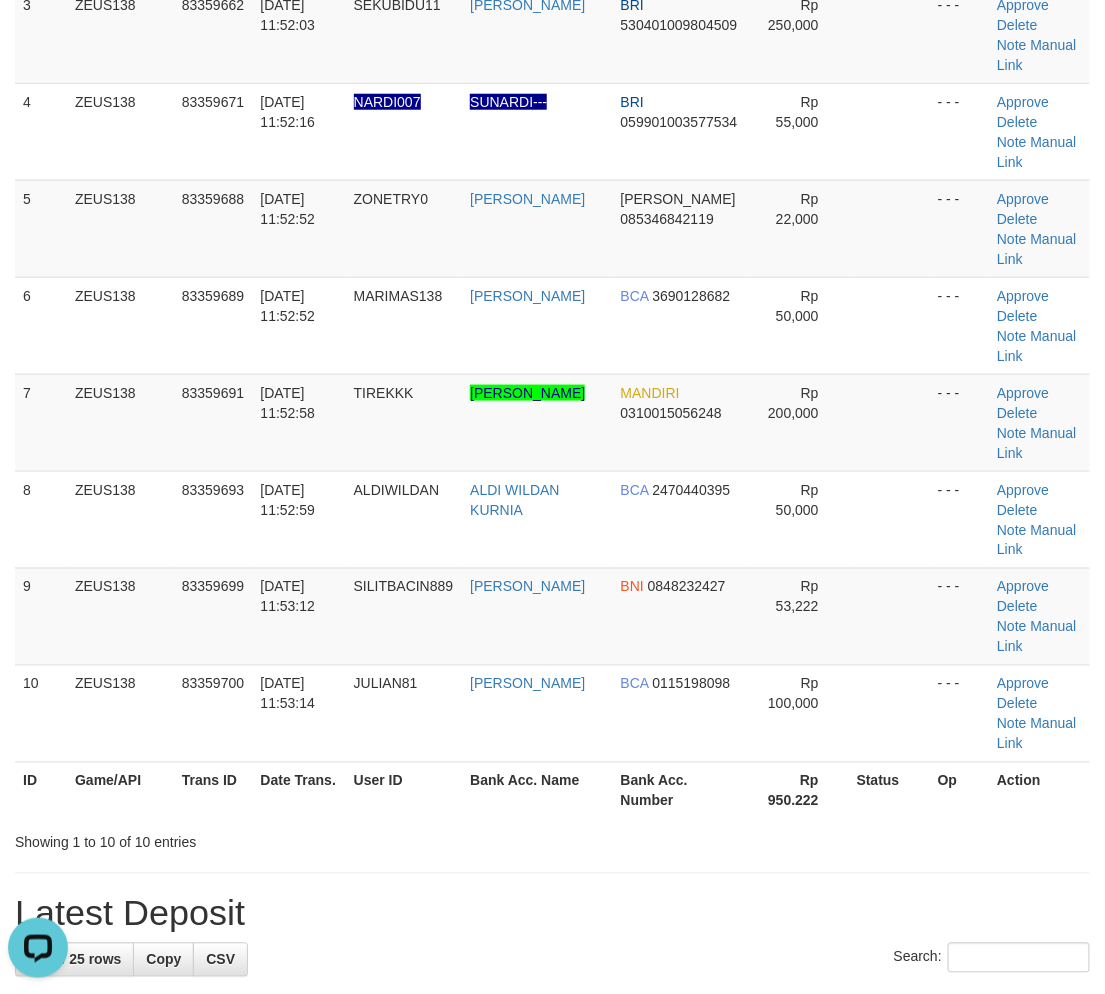 click on "**********" at bounding box center [552, 1107] 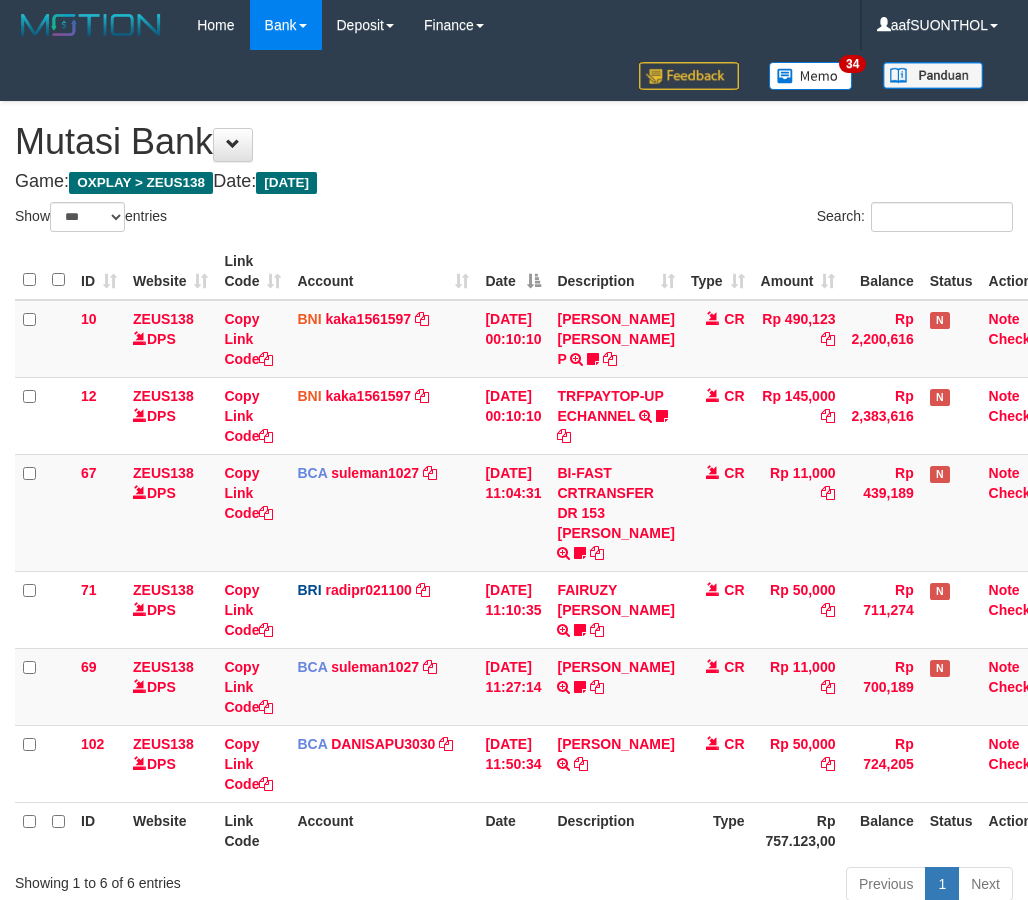 select on "***" 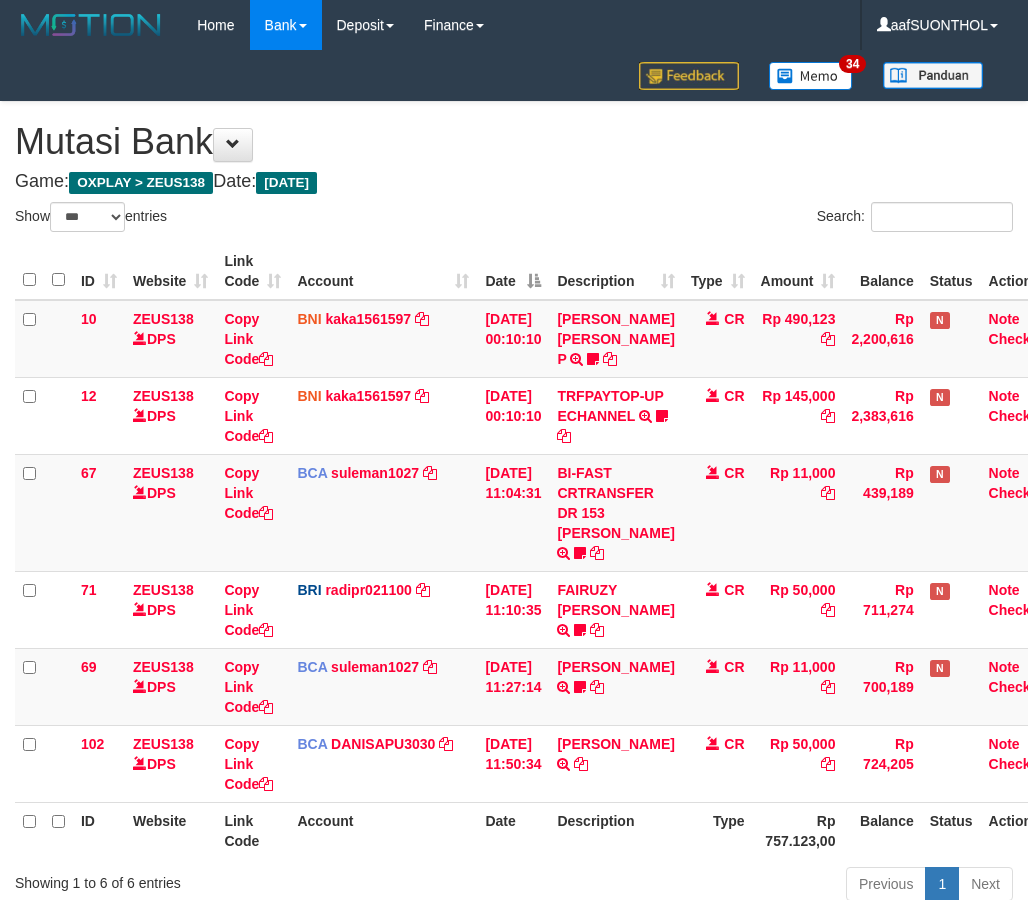 scroll, scrollTop: 0, scrollLeft: 0, axis: both 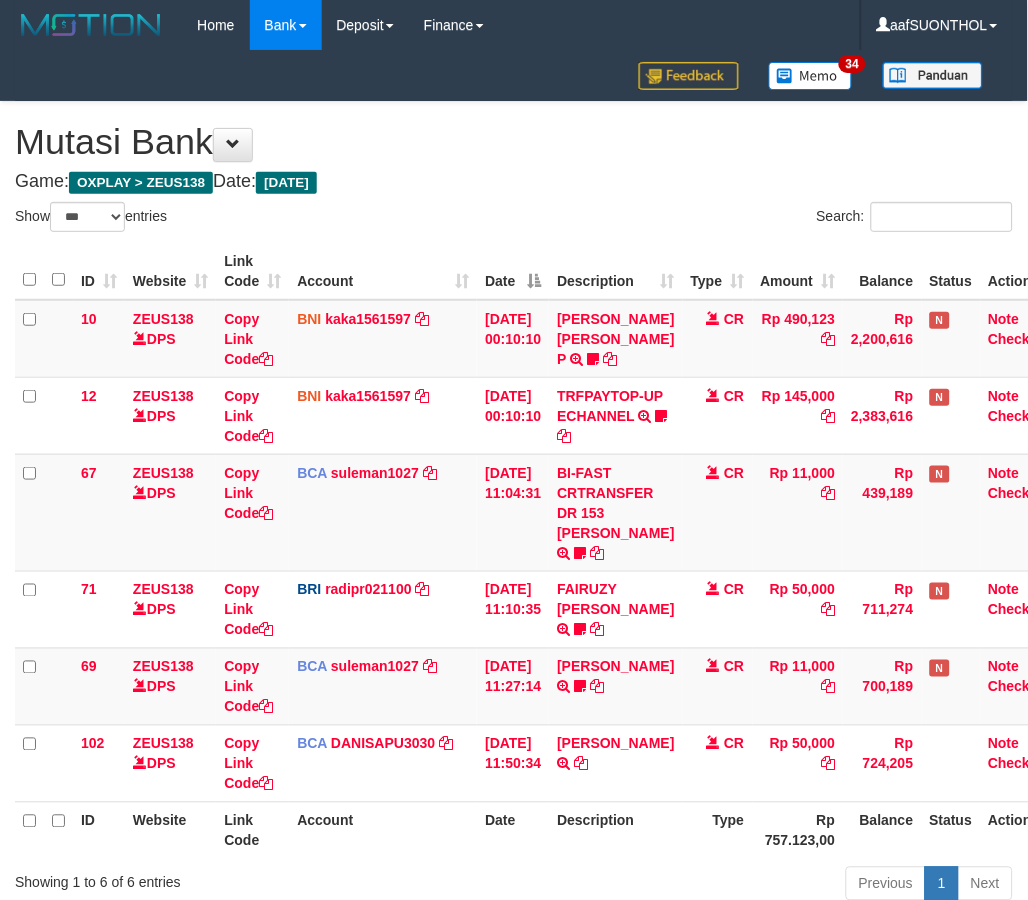 click on "[DATE] 11:27:14" at bounding box center (513, 686) 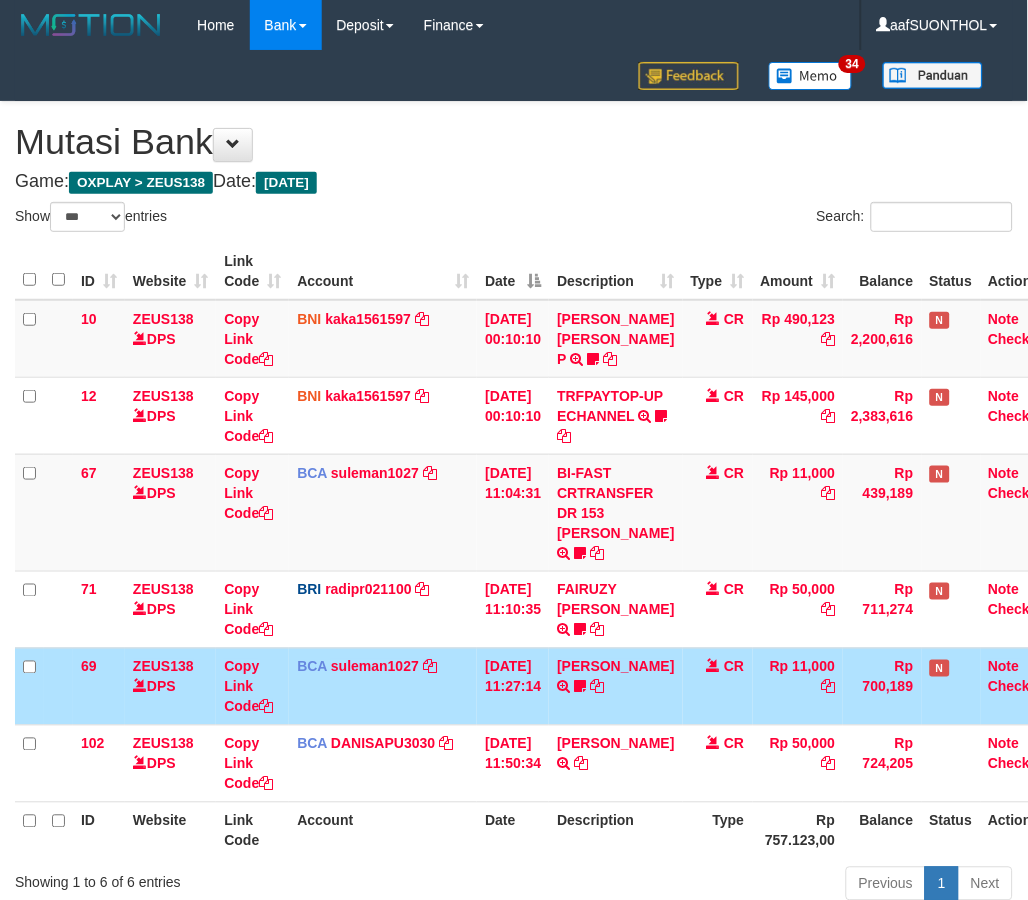 scroll, scrollTop: 87, scrollLeft: 0, axis: vertical 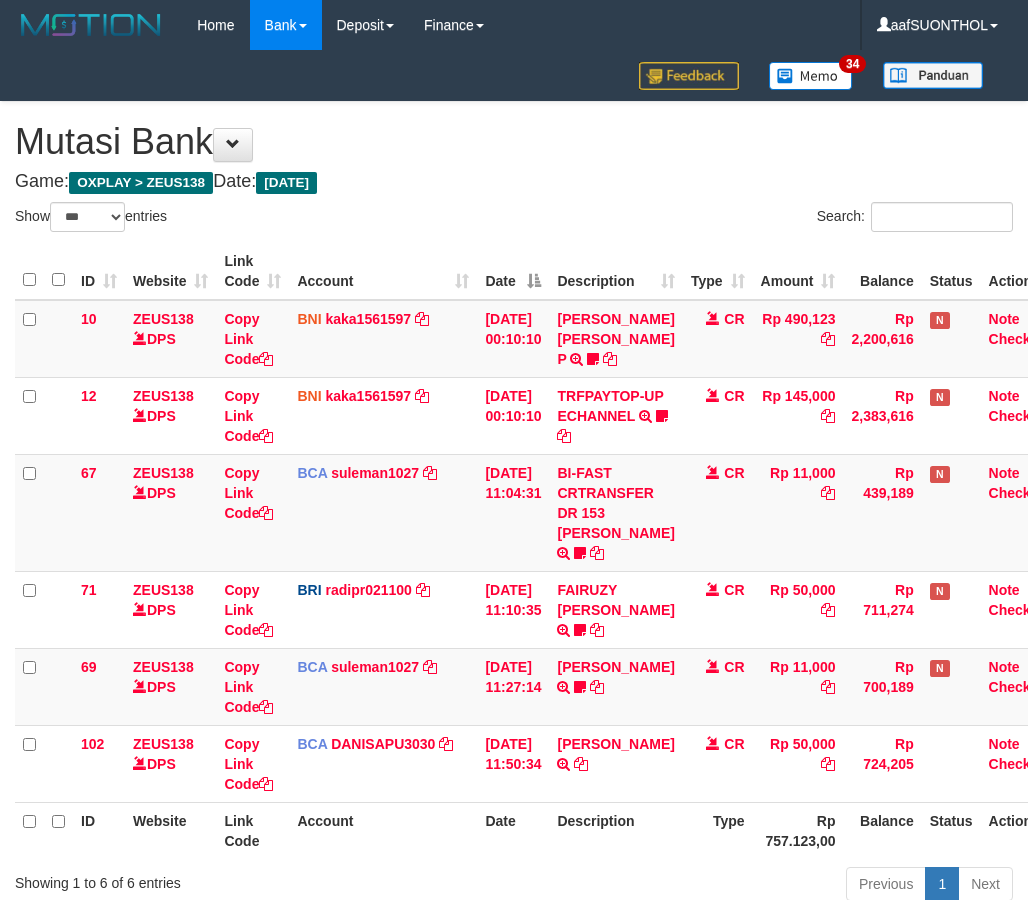 select on "***" 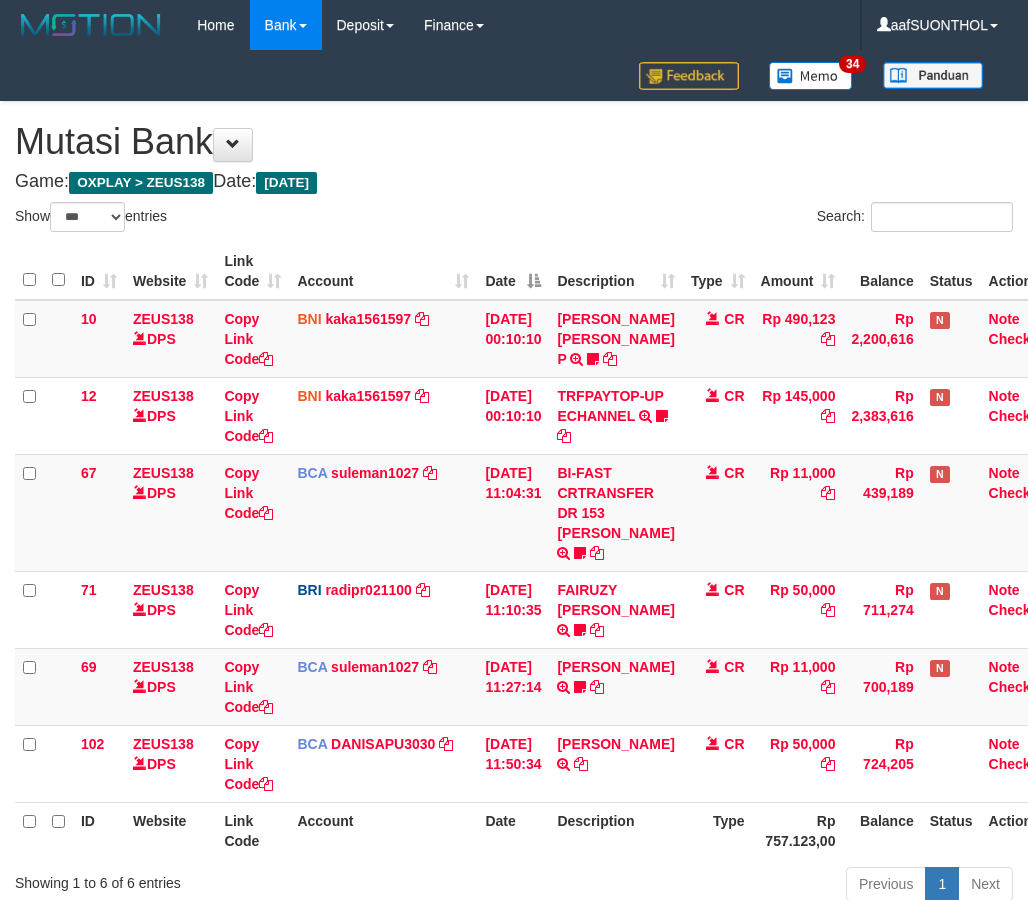 scroll, scrollTop: 161, scrollLeft: 0, axis: vertical 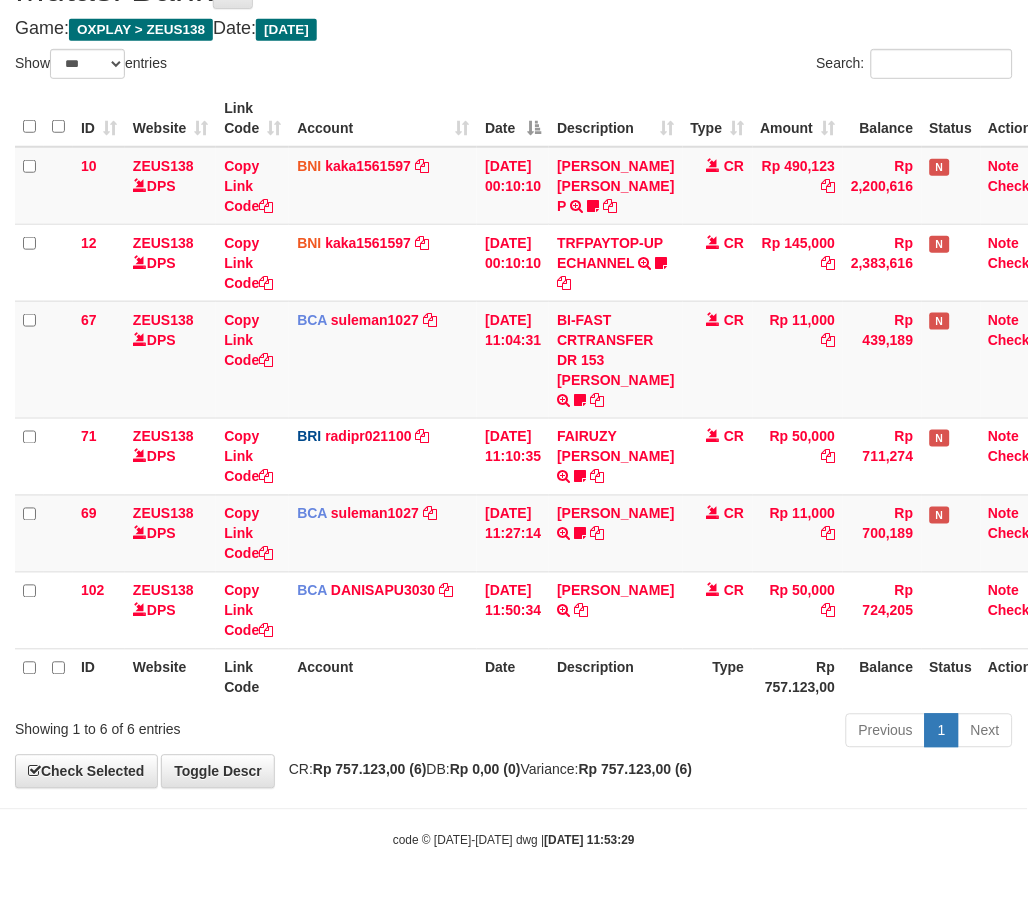 click on "Date" at bounding box center [513, 677] 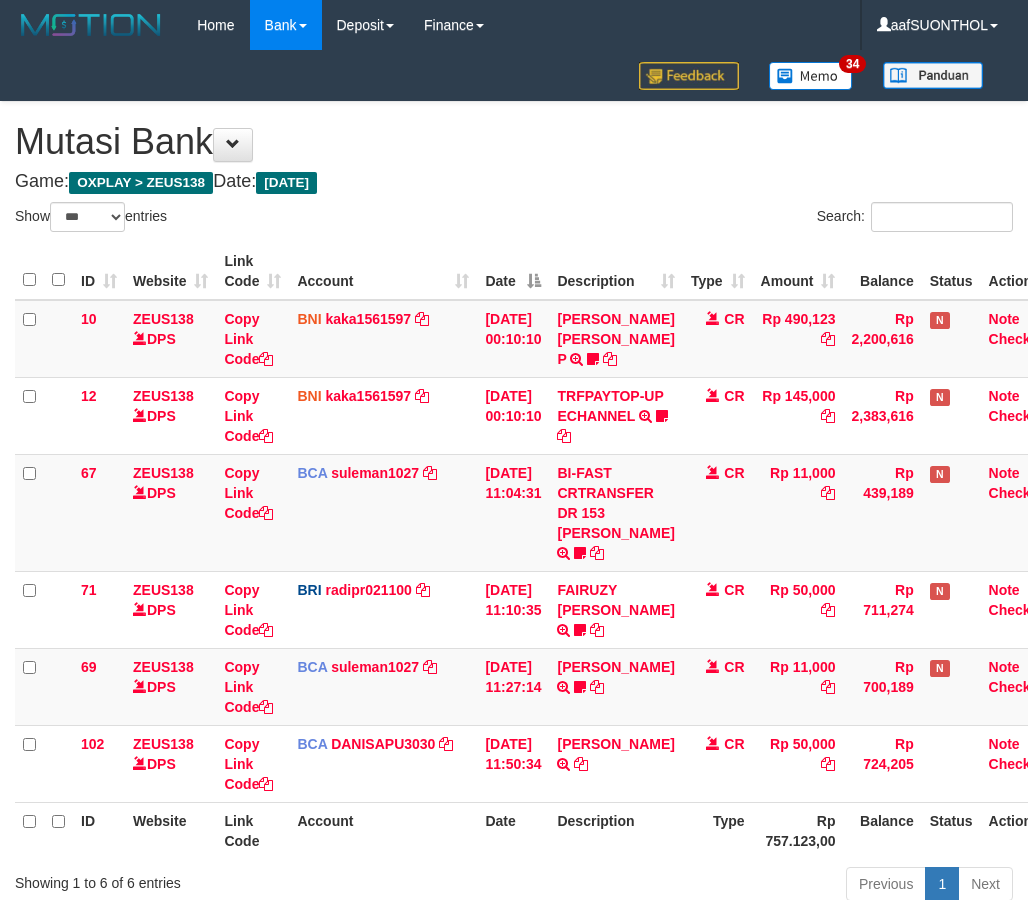 select on "***" 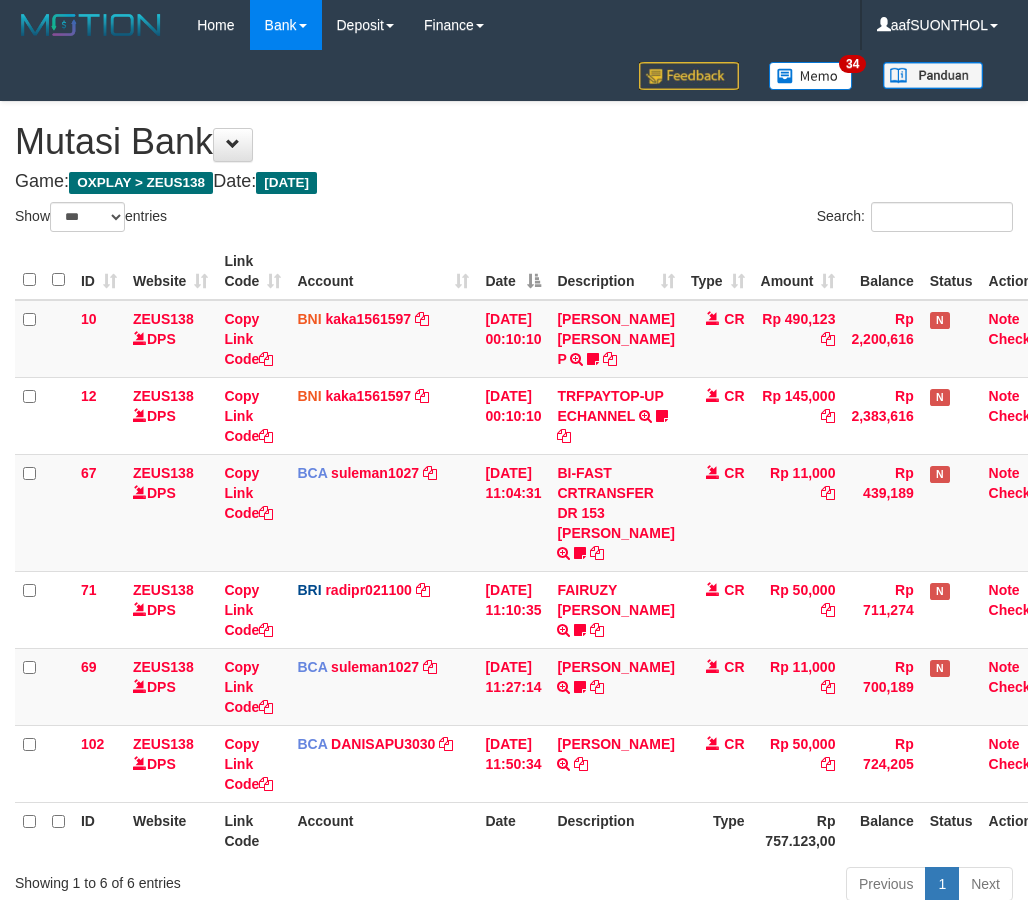 scroll, scrollTop: 162, scrollLeft: 0, axis: vertical 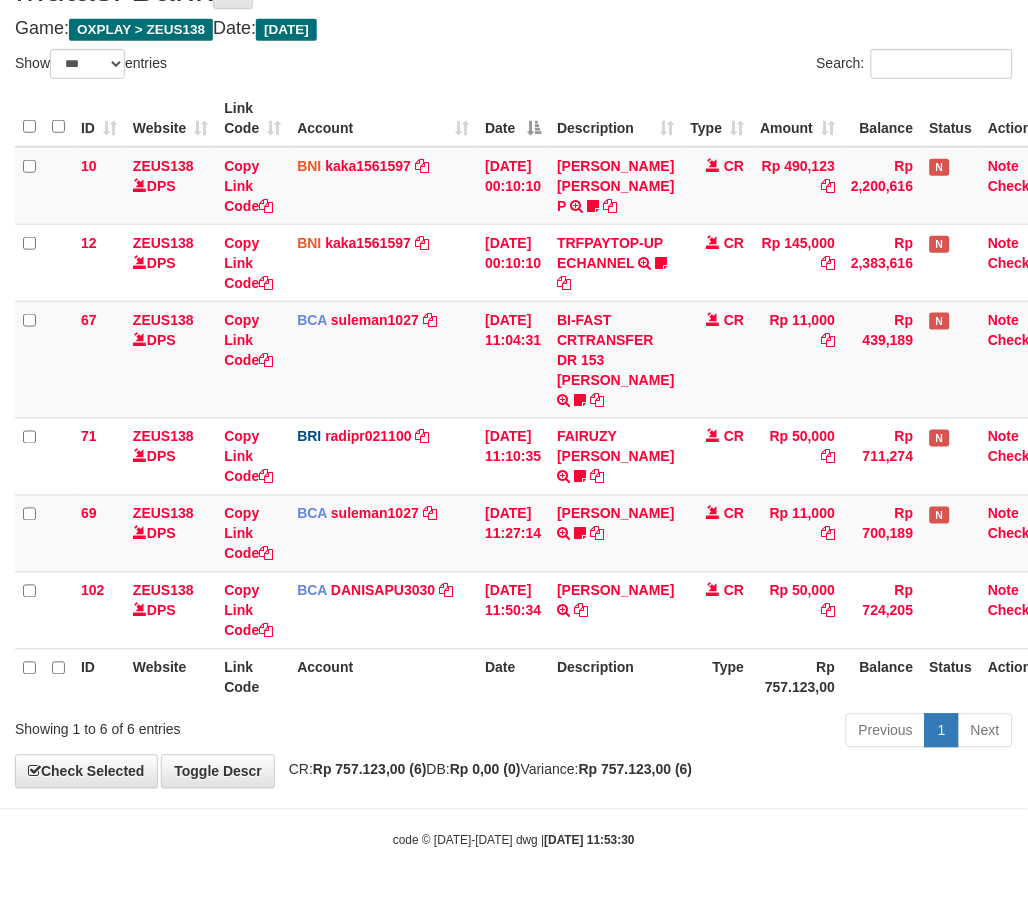 click on "Previous 1 Next" at bounding box center [728, 733] 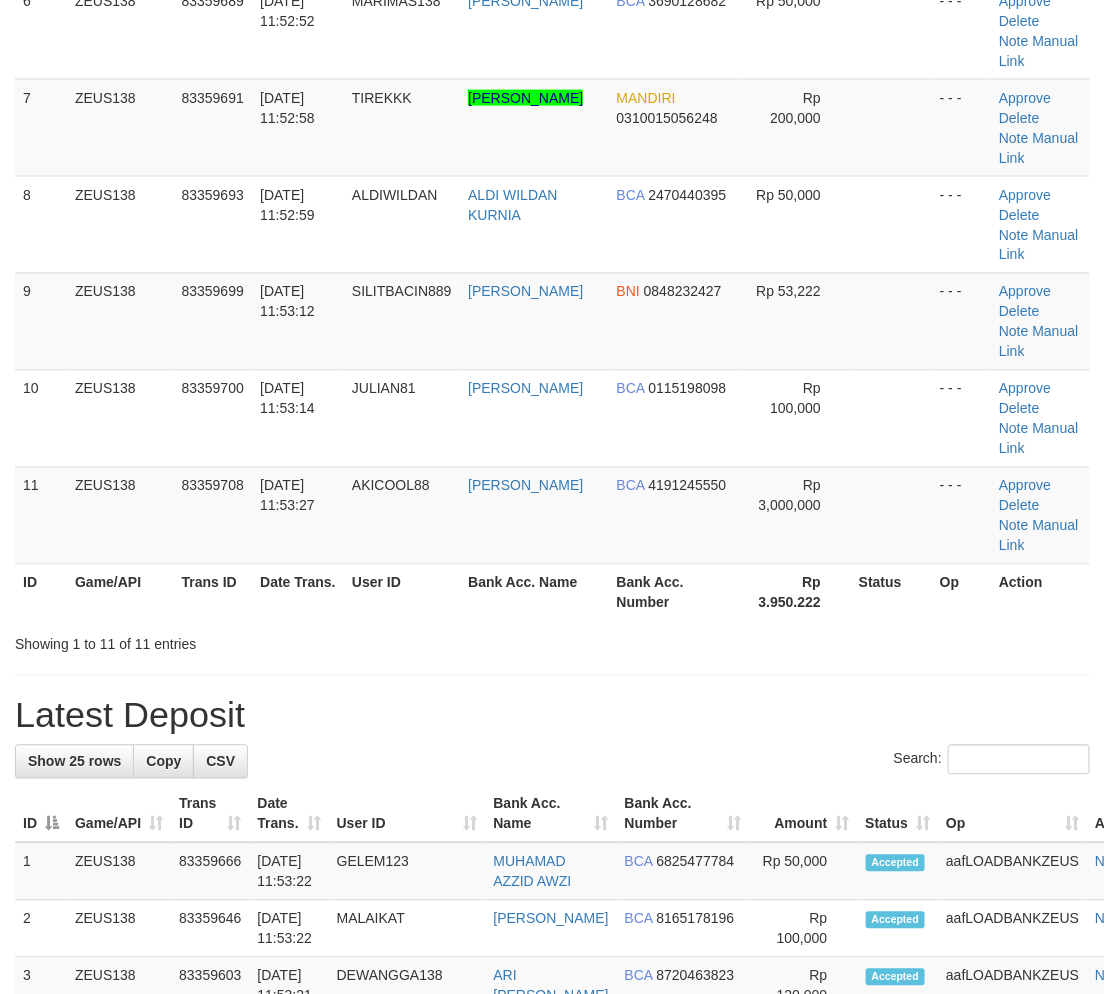 scroll, scrollTop: 458, scrollLeft: 0, axis: vertical 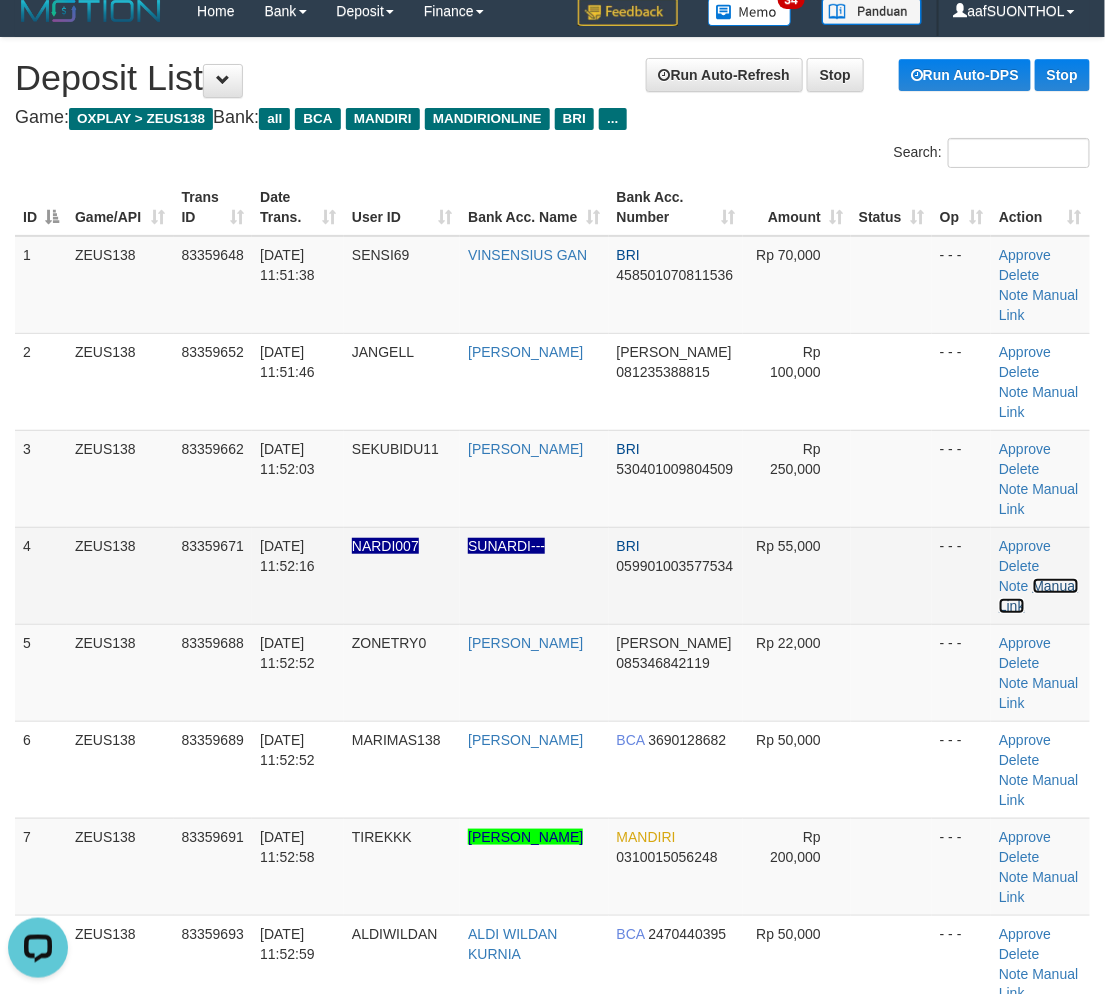 click on "Manual Link" at bounding box center [1038, 596] 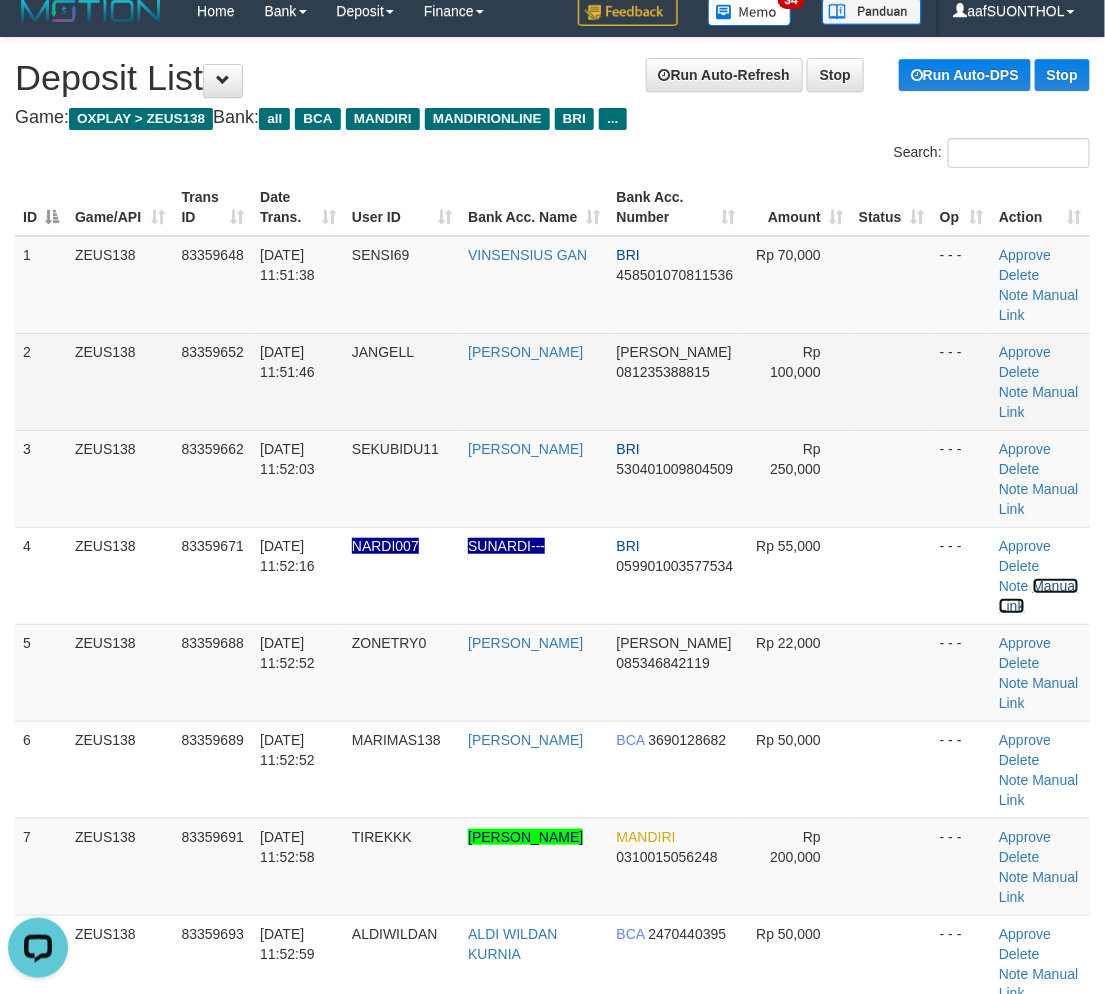 click on "Manual Link" at bounding box center (1038, 596) 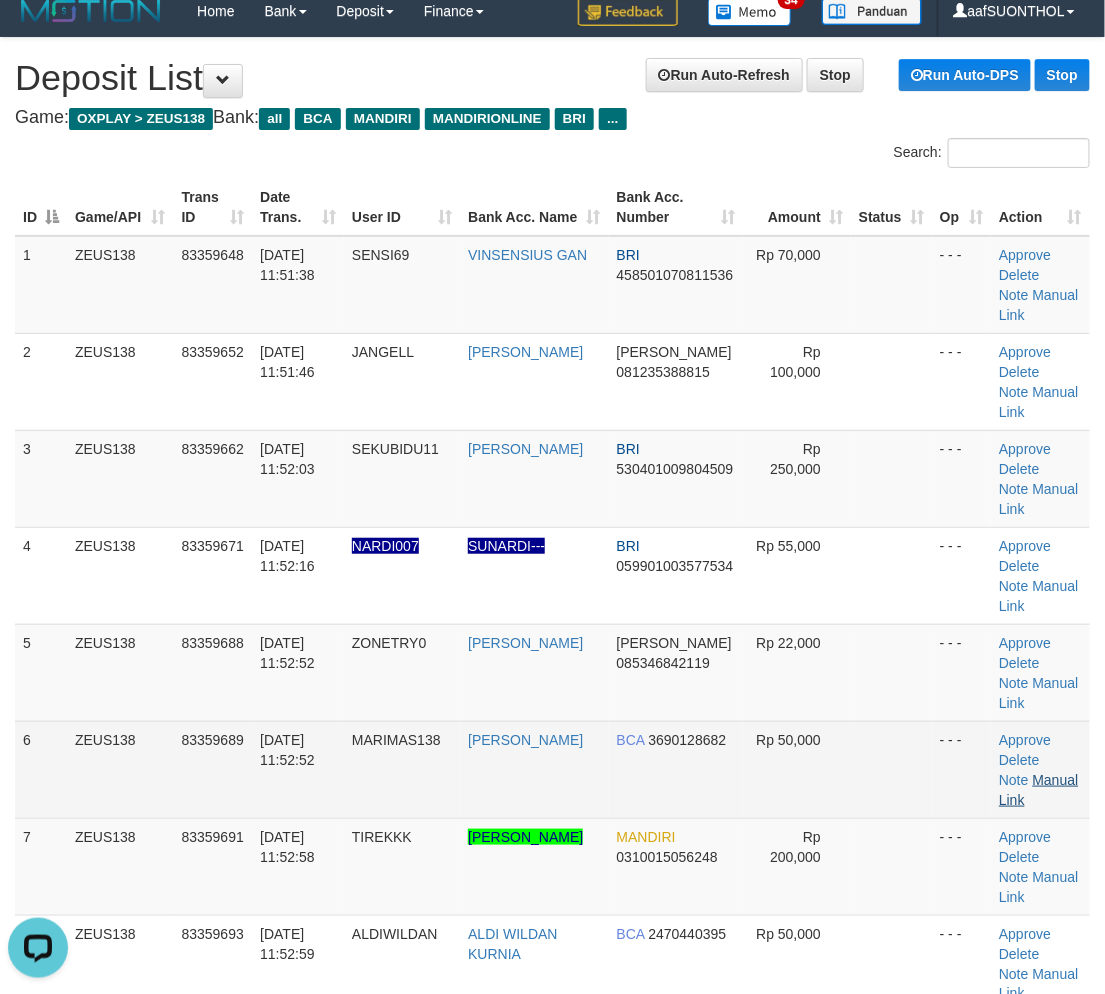 drag, startPoint x: 700, startPoint y: 878, endPoint x: 1018, endPoint y: 791, distance: 329.68622 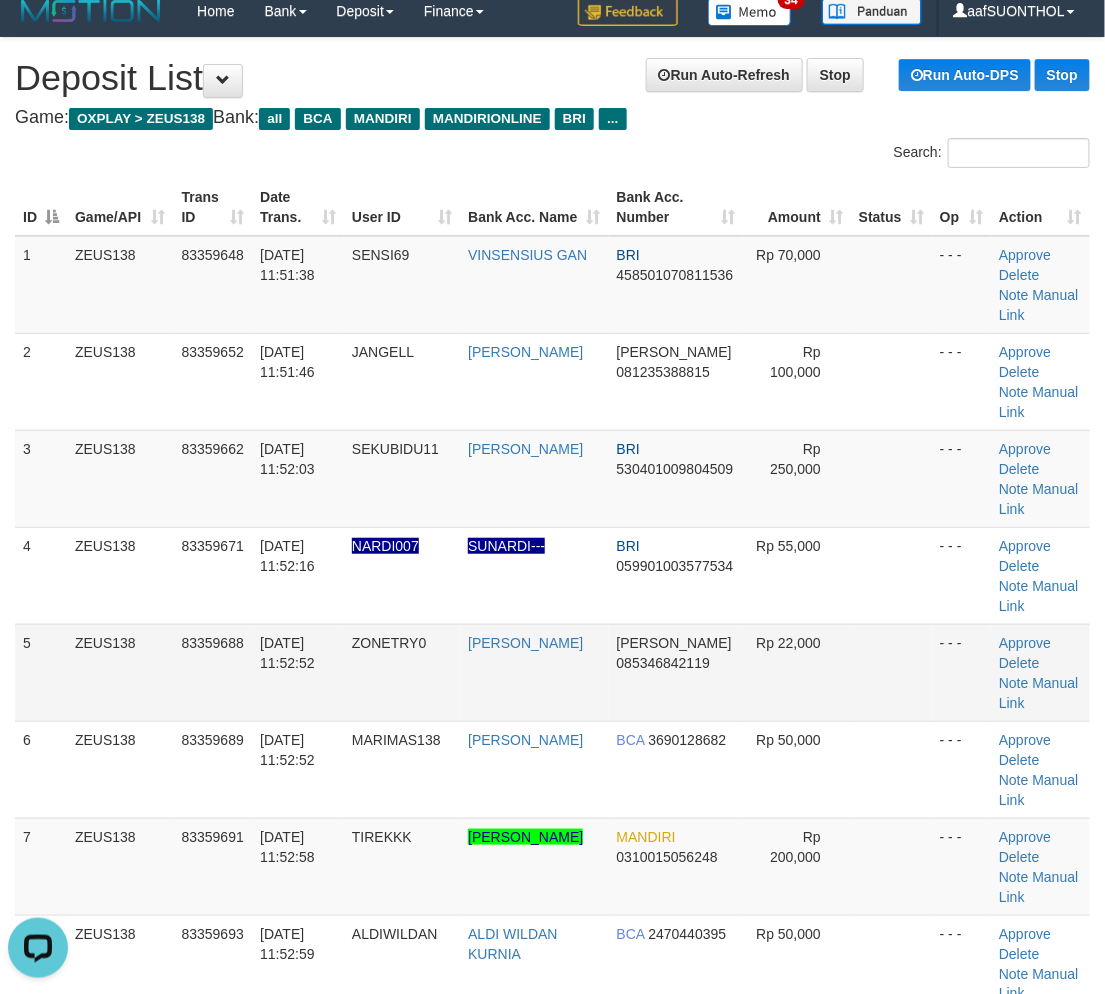 click on "- - -" at bounding box center [961, 672] 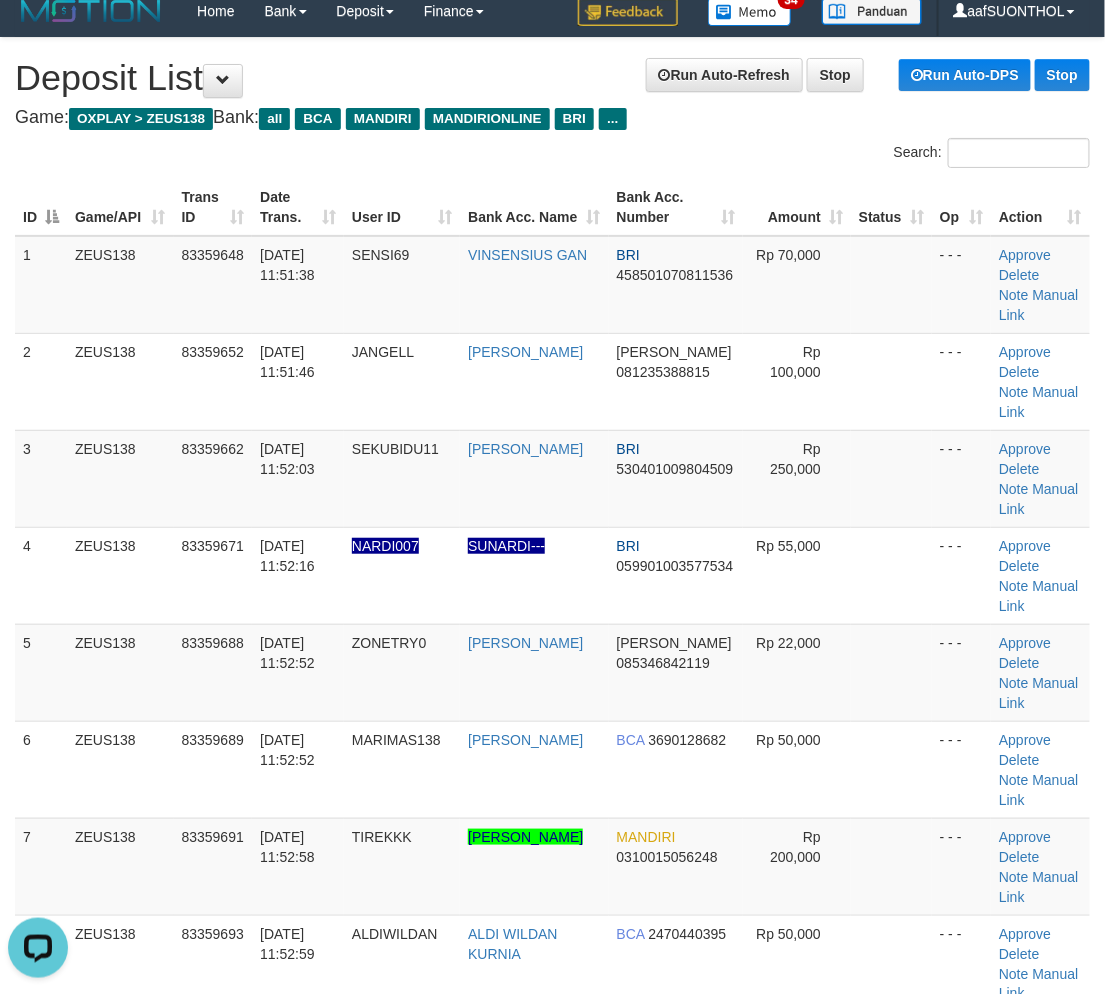 drag, startPoint x: 897, startPoint y: 690, endPoint x: 1118, endPoint y: 716, distance: 222.52415 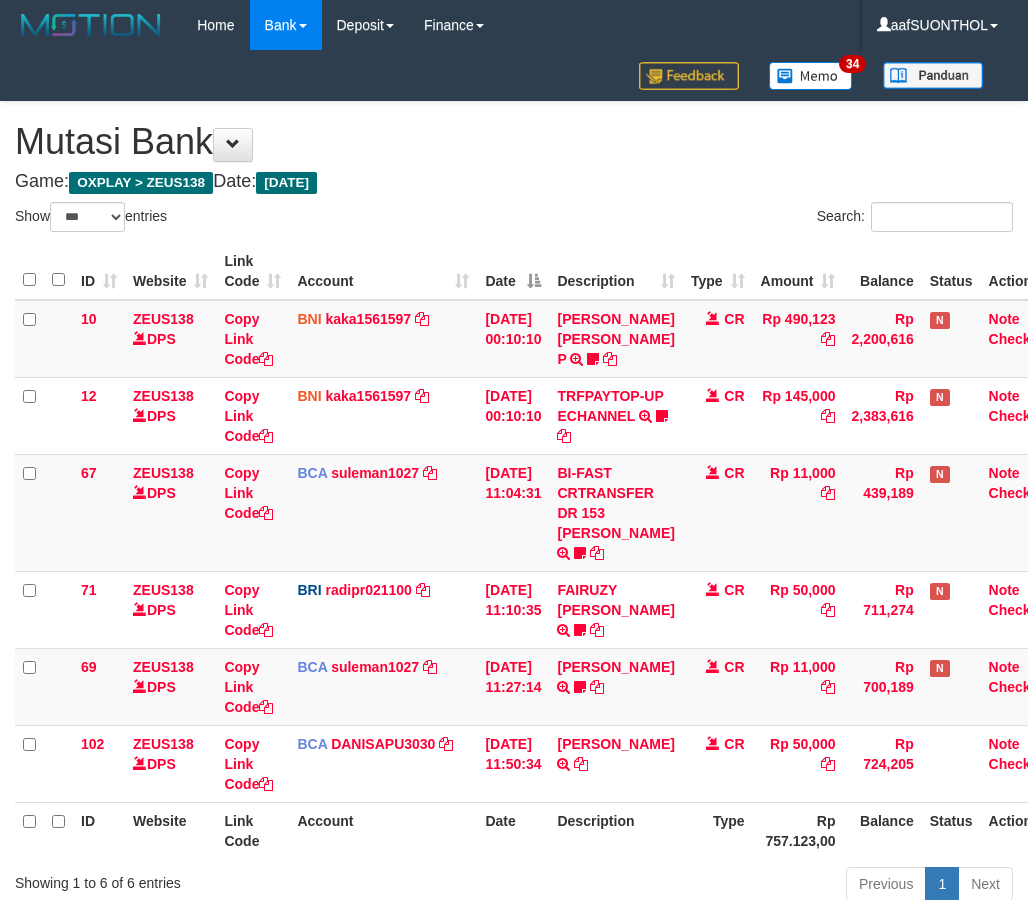 select on "***" 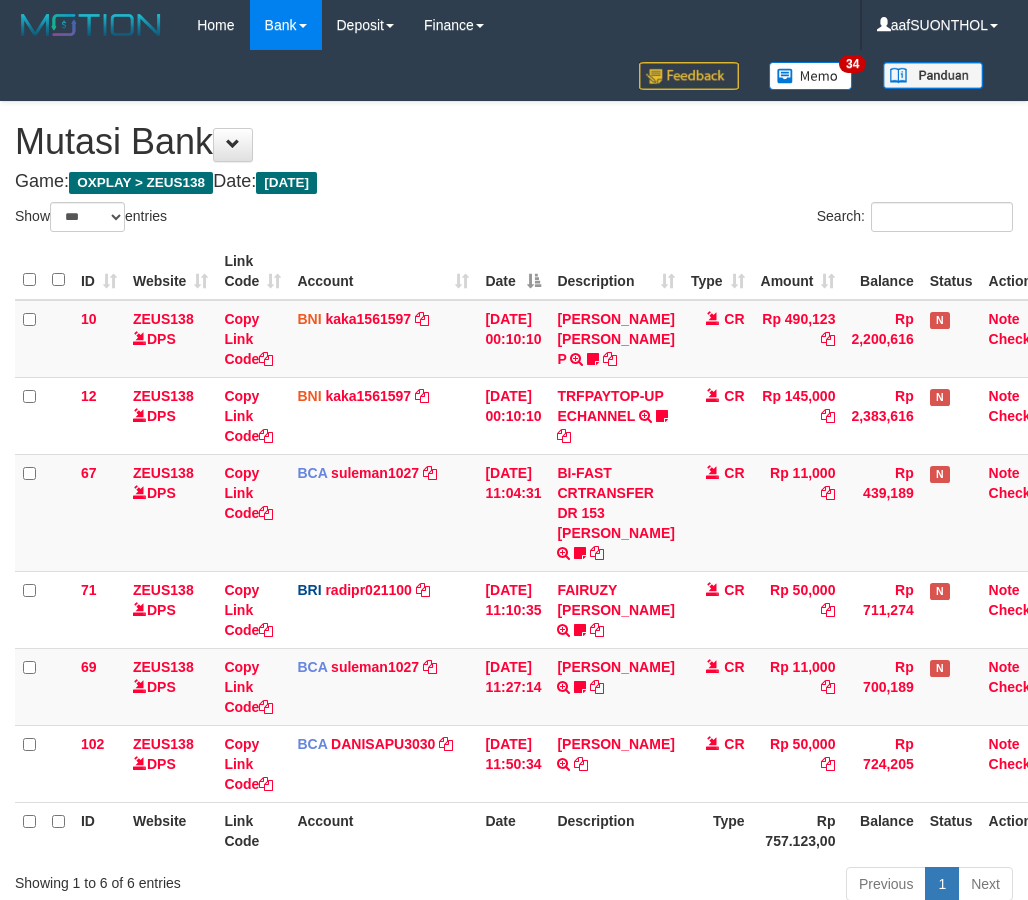 scroll, scrollTop: 112, scrollLeft: 0, axis: vertical 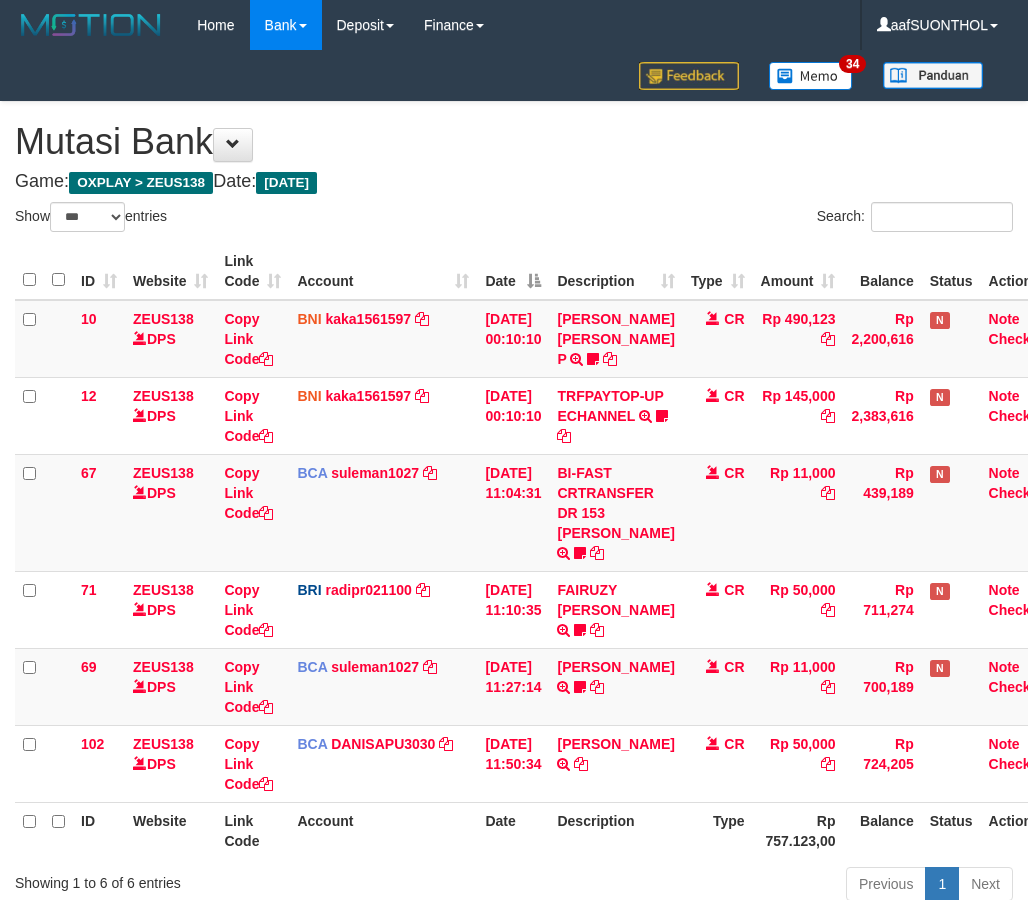 select on "***" 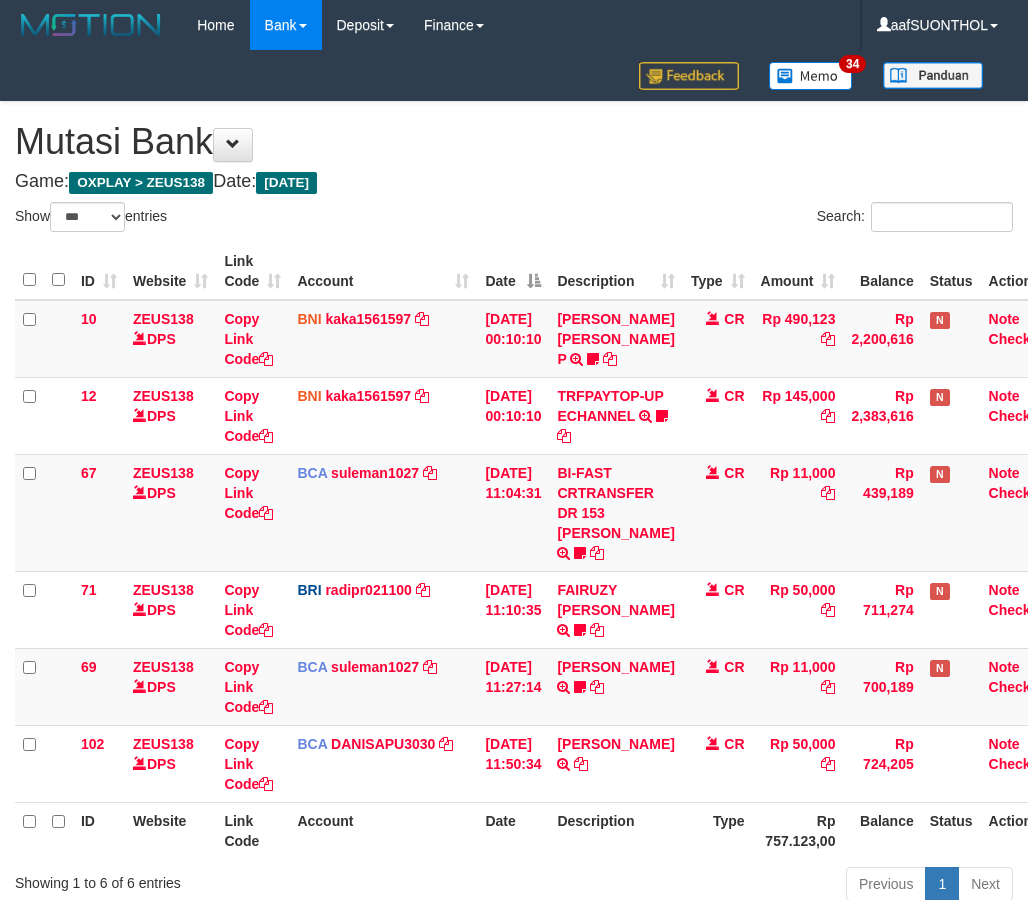 scroll, scrollTop: 112, scrollLeft: 0, axis: vertical 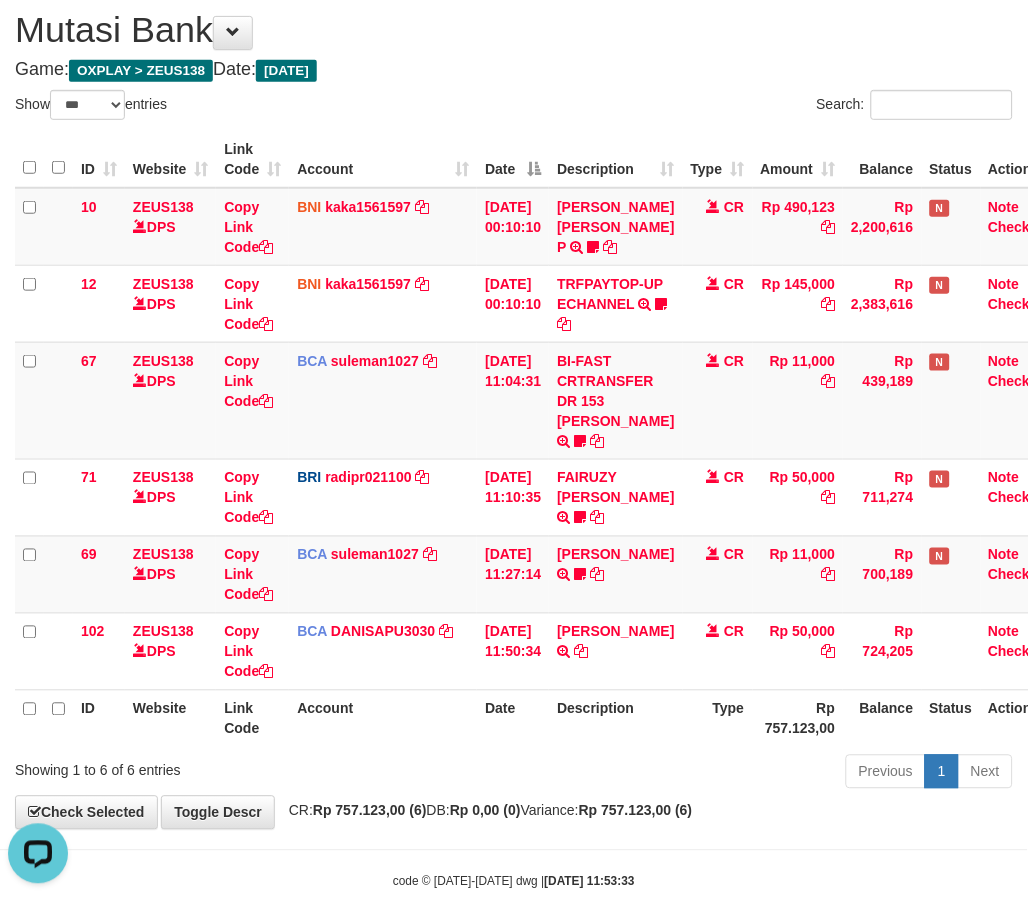 click on "Previous 1 Next" at bounding box center (728, 774) 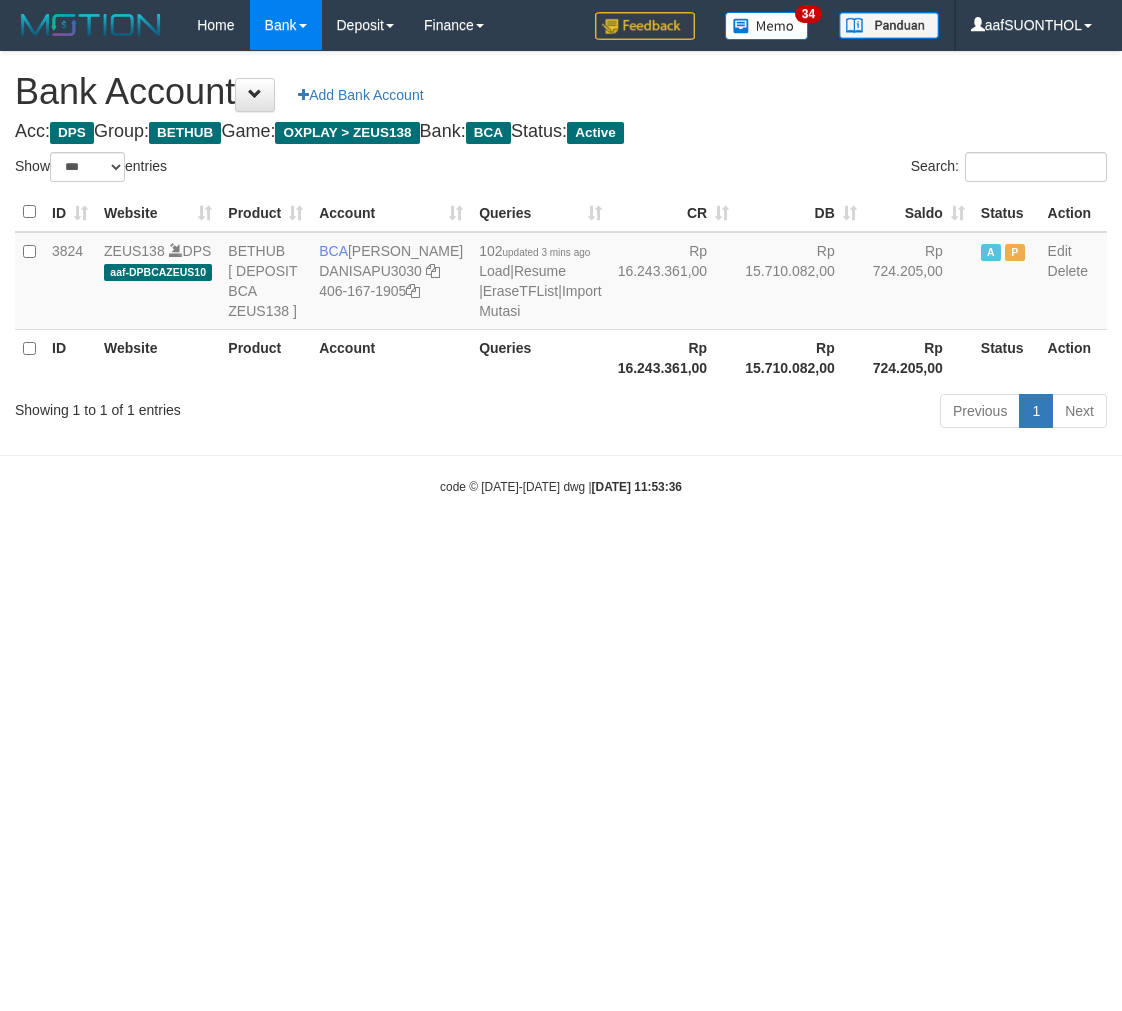 select on "***" 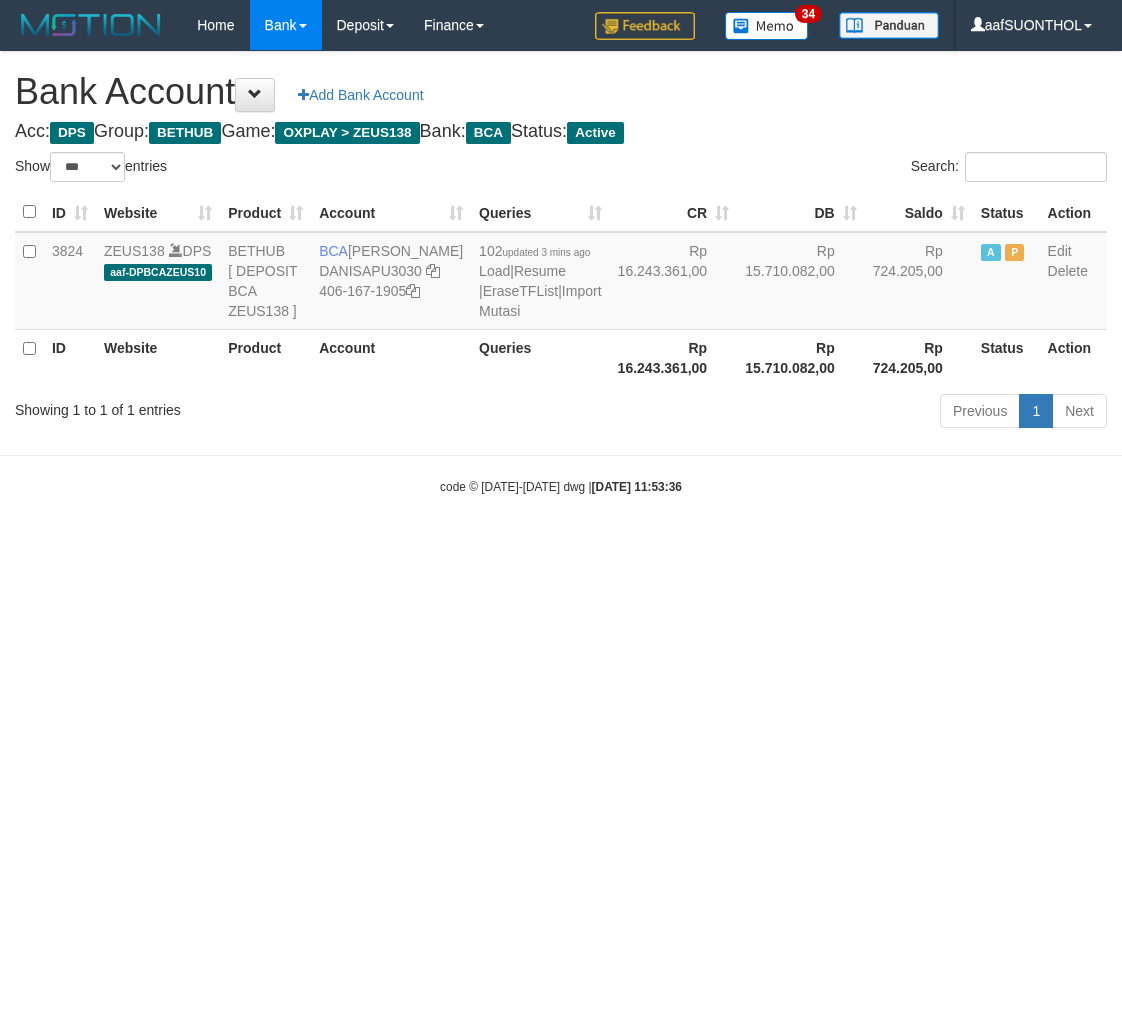 scroll, scrollTop: 0, scrollLeft: 0, axis: both 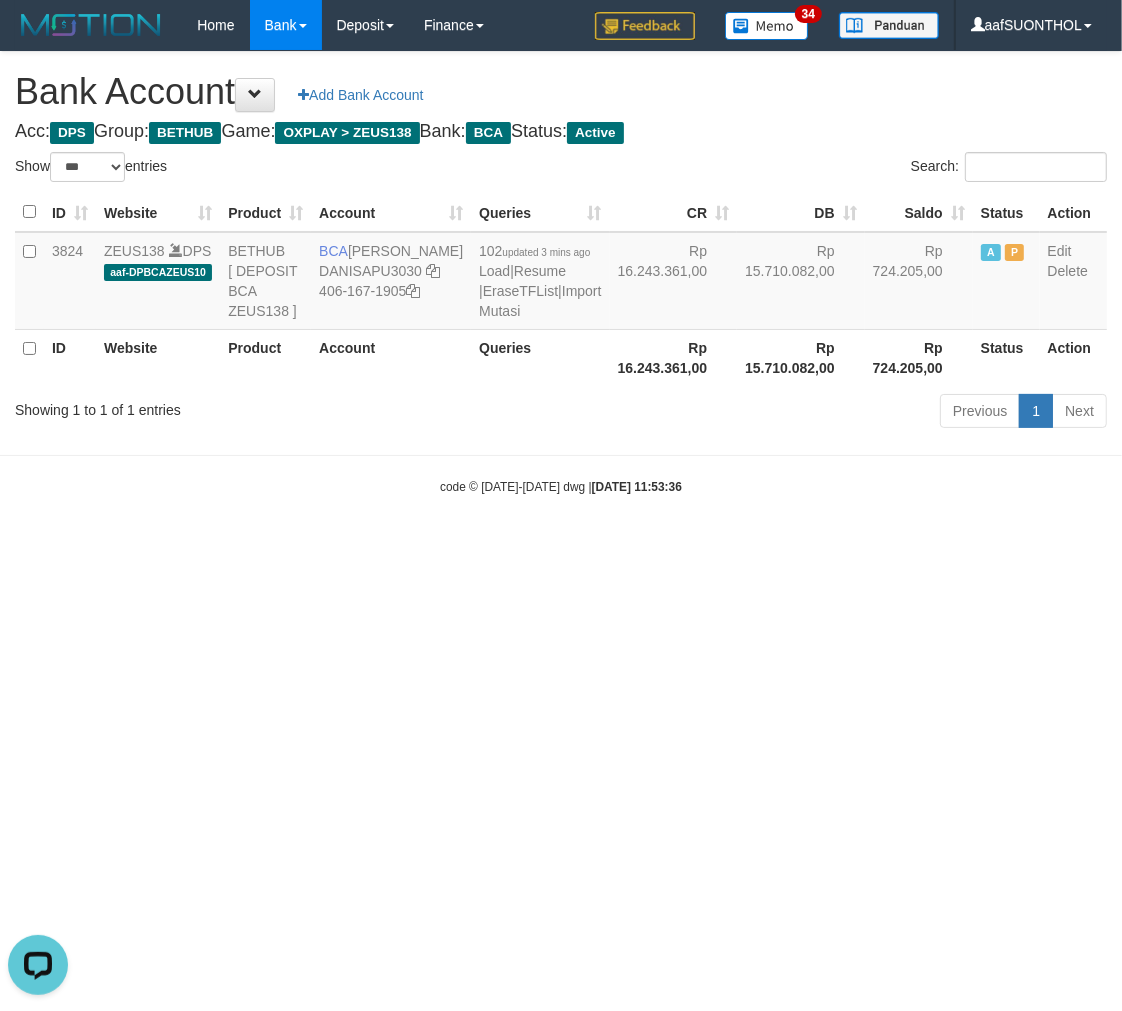 click on "102  updated 3 mins ago
Load
|
Resume
|
EraseTFList
|
Import Mutasi" at bounding box center (540, 281) 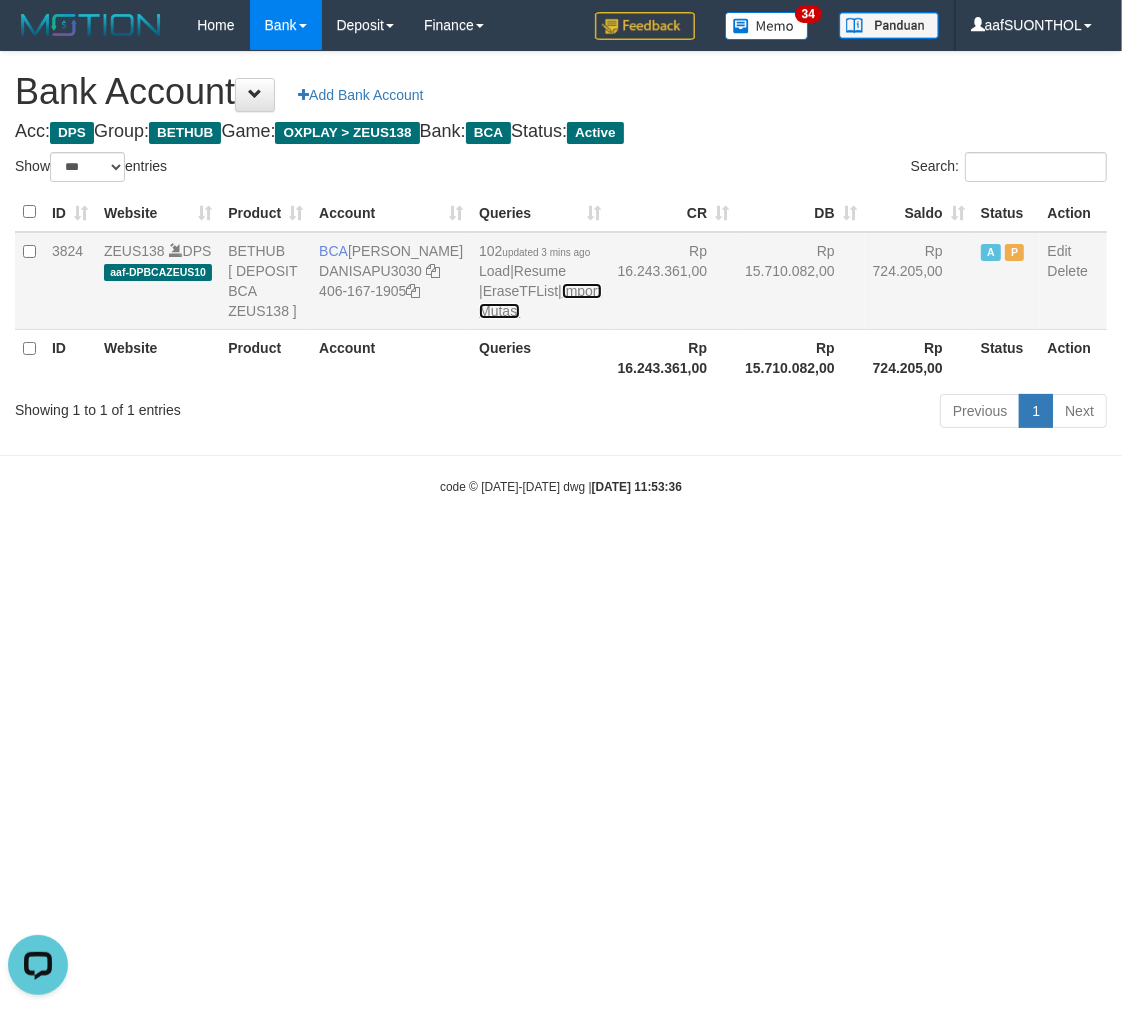 click on "Import Mutasi" at bounding box center (540, 301) 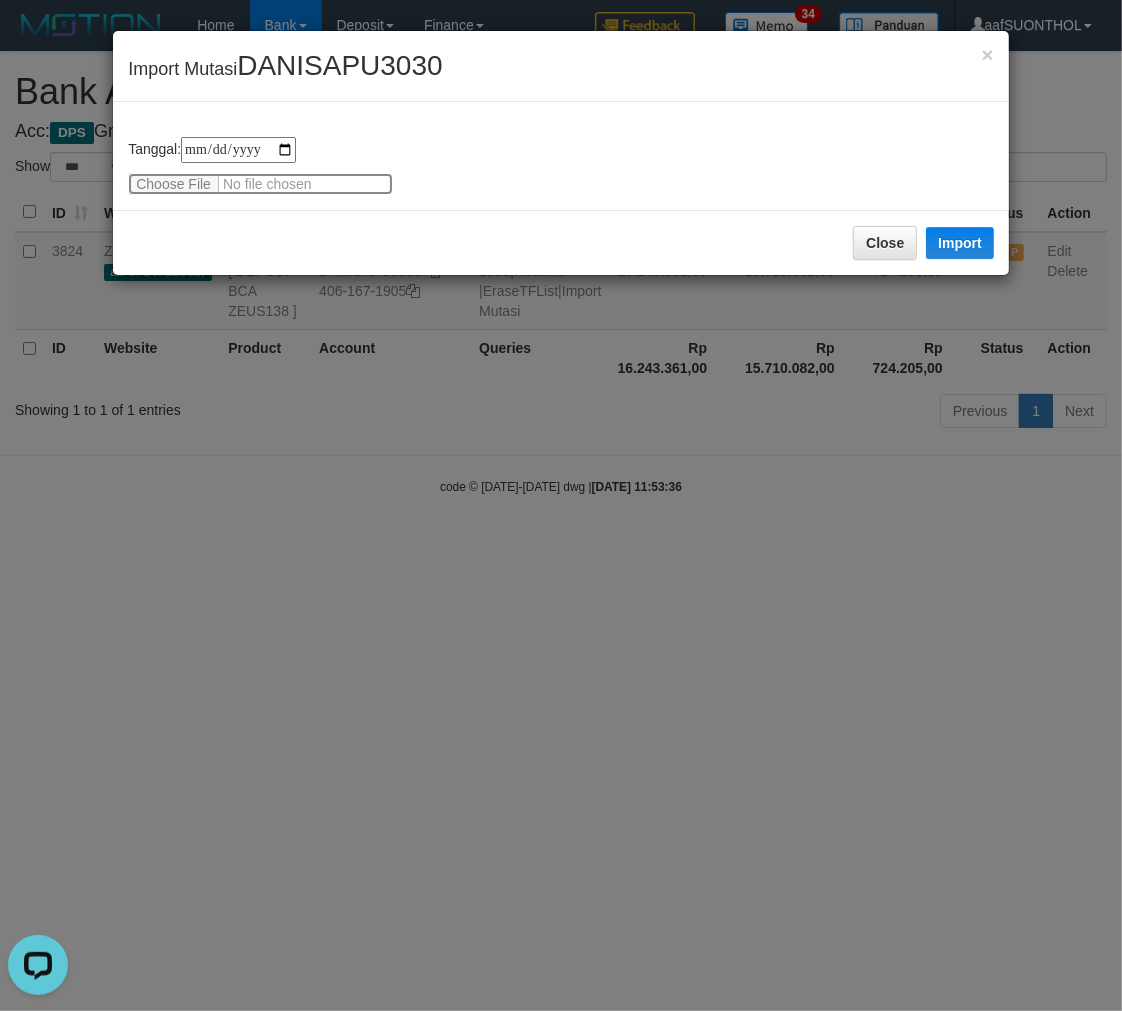 click at bounding box center [260, 184] 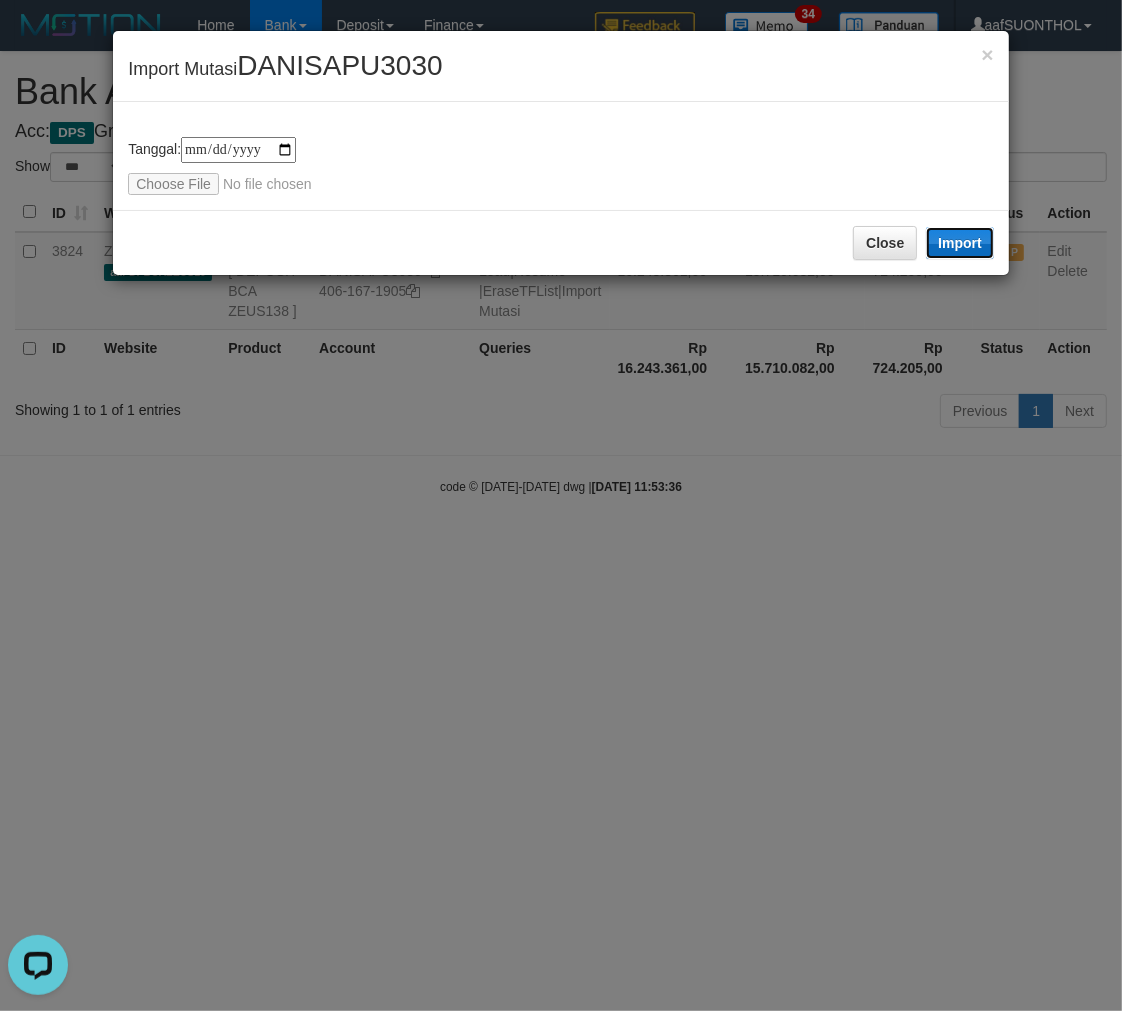 click on "Import" at bounding box center [960, 243] 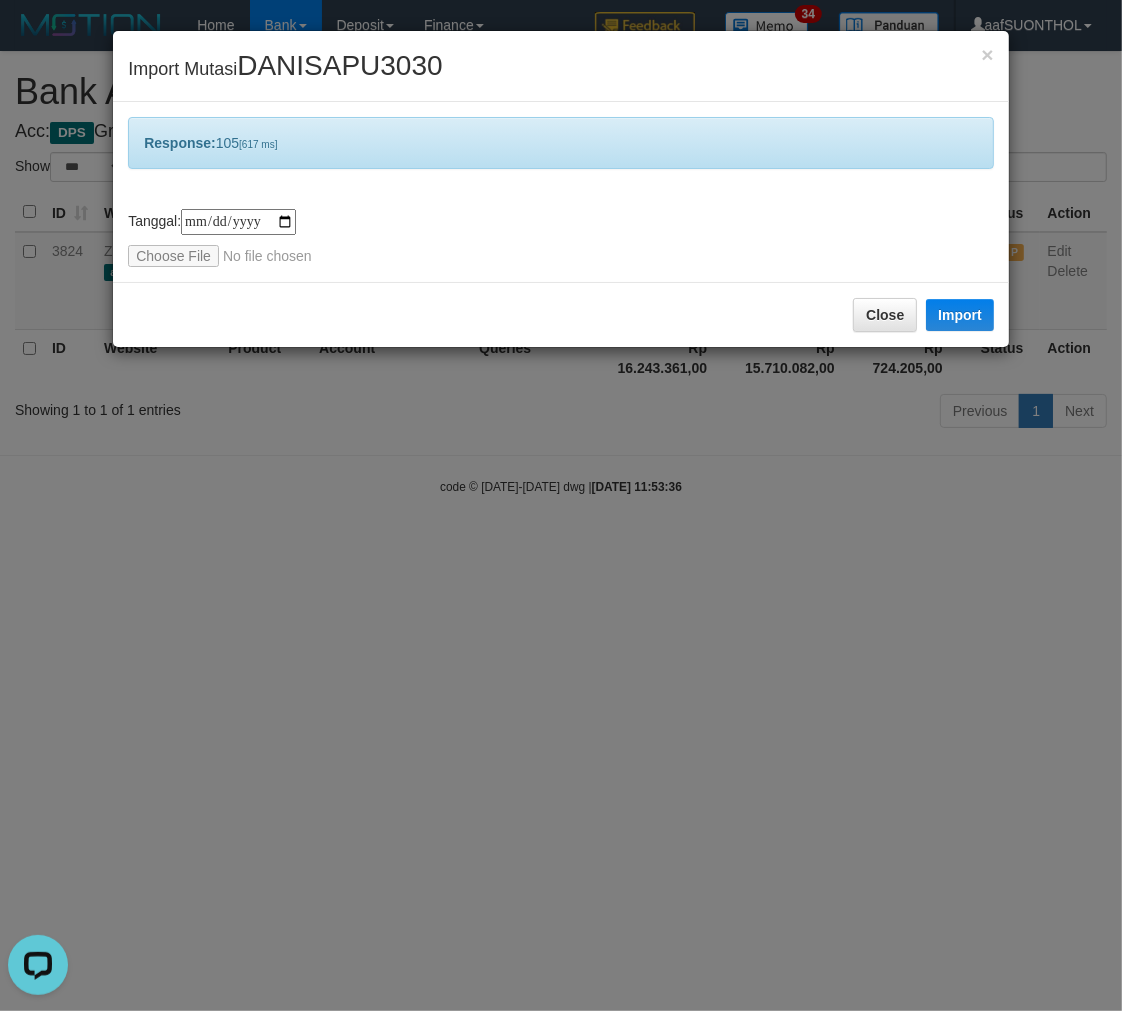 click on "**********" at bounding box center (561, 505) 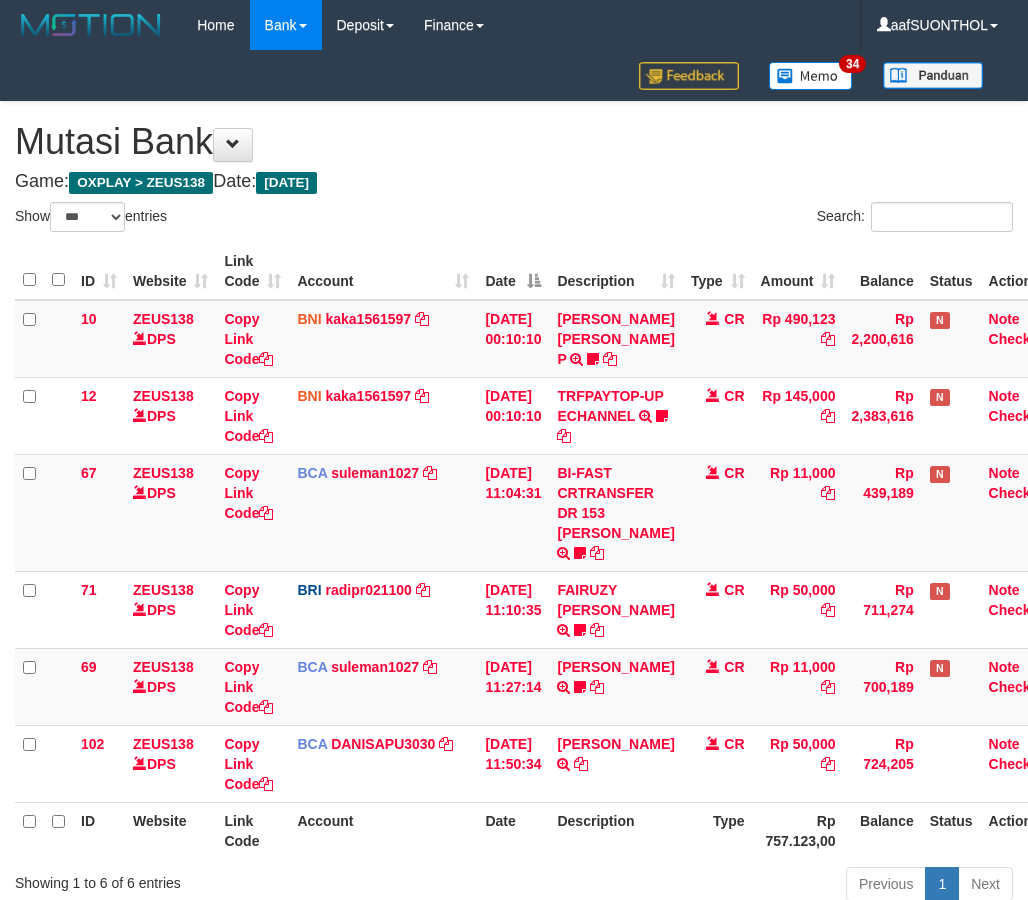 select on "***" 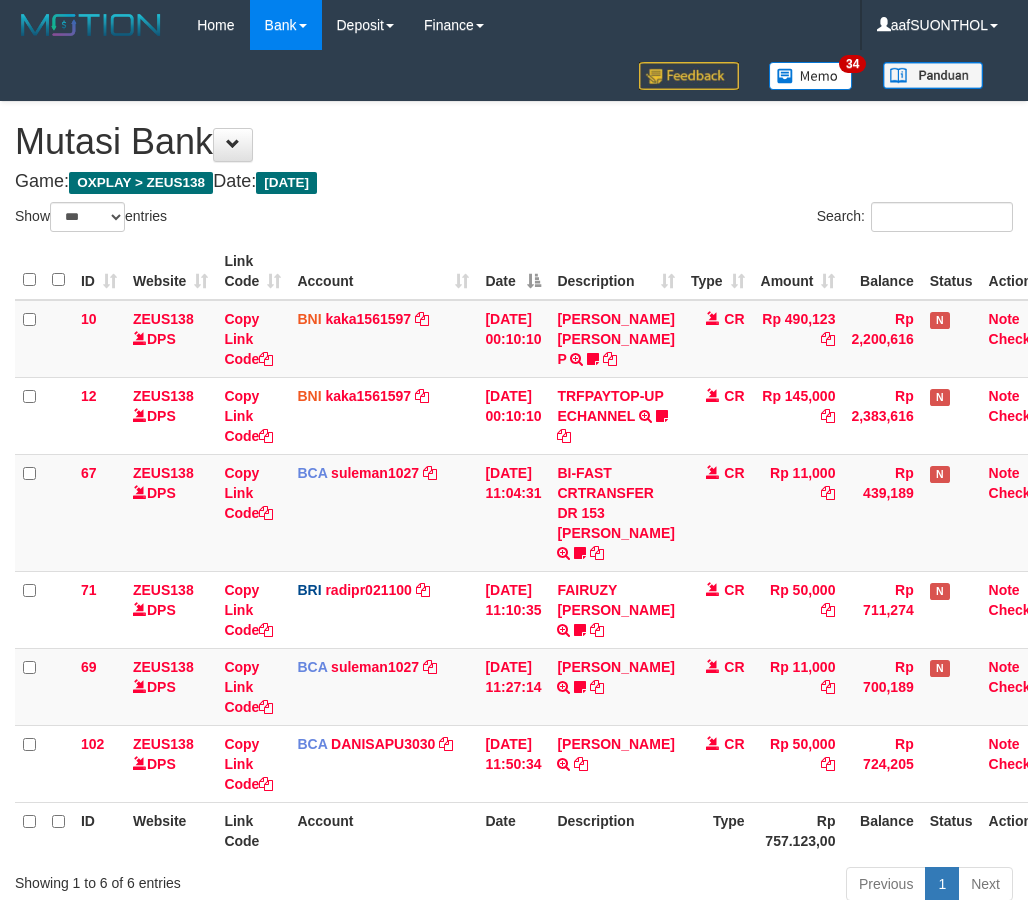 scroll, scrollTop: 112, scrollLeft: 0, axis: vertical 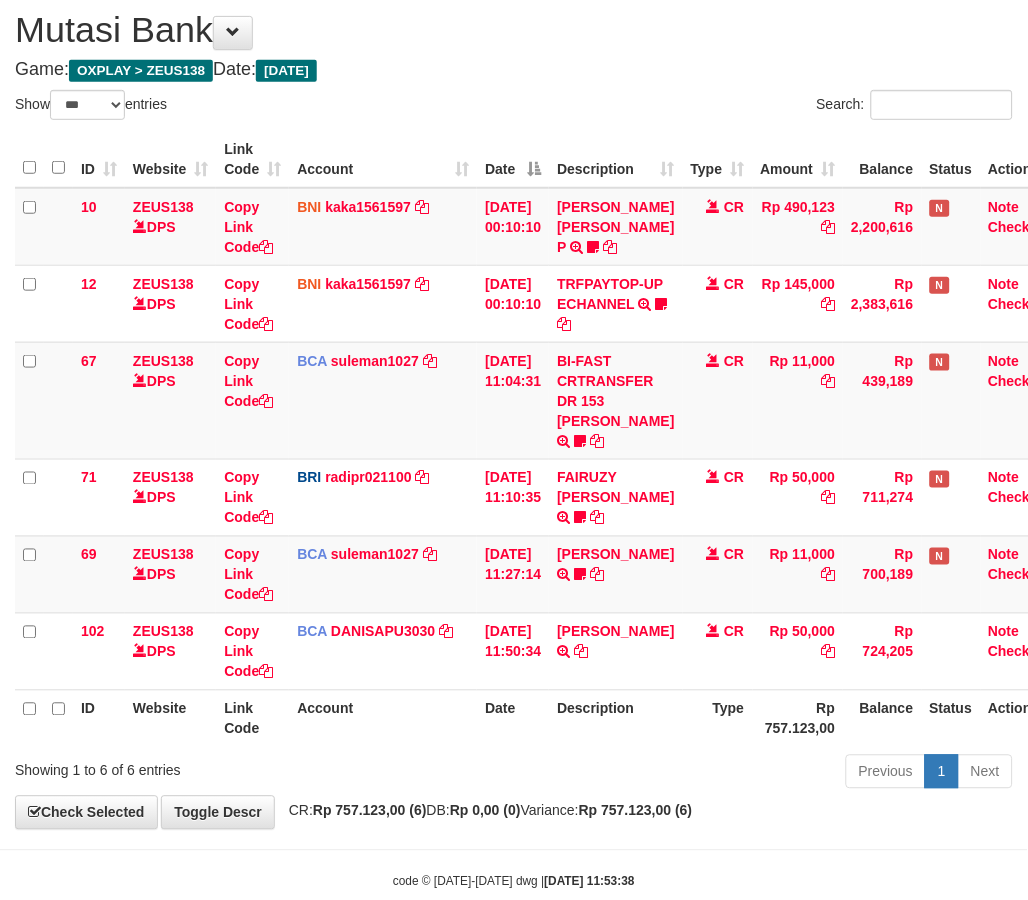 click on "Account" at bounding box center (383, 718) 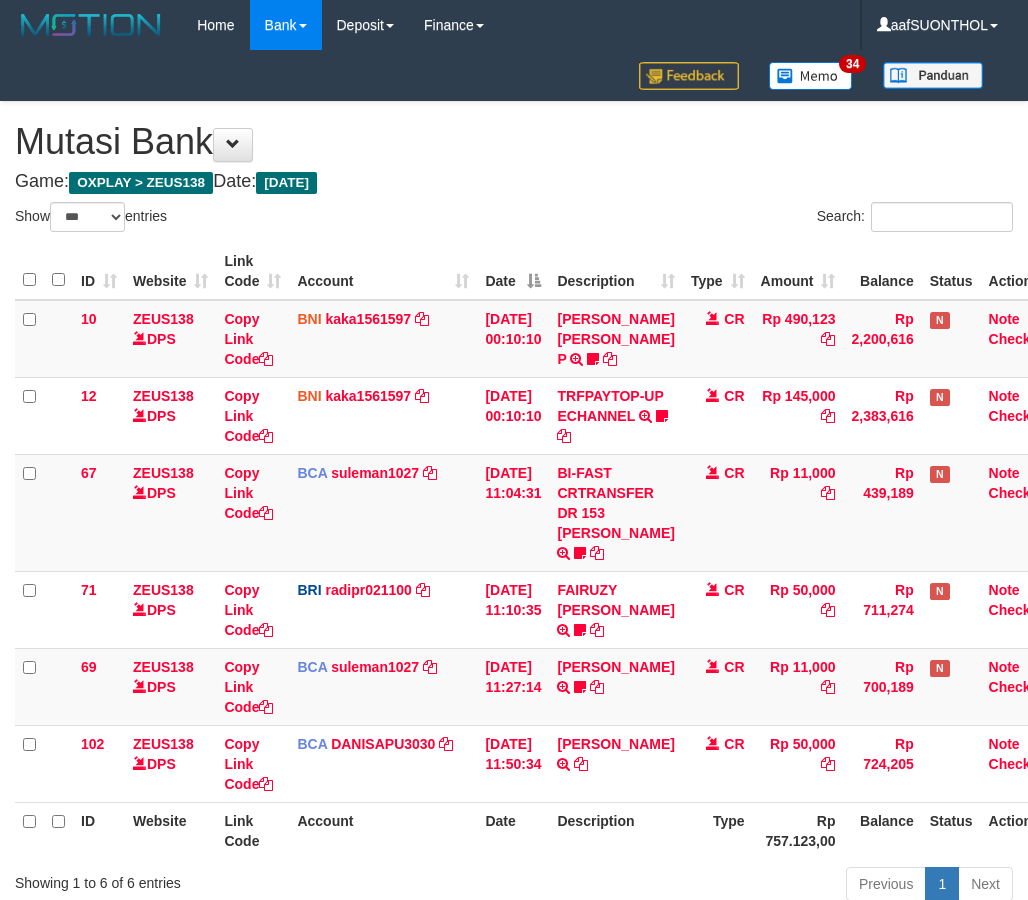 select on "***" 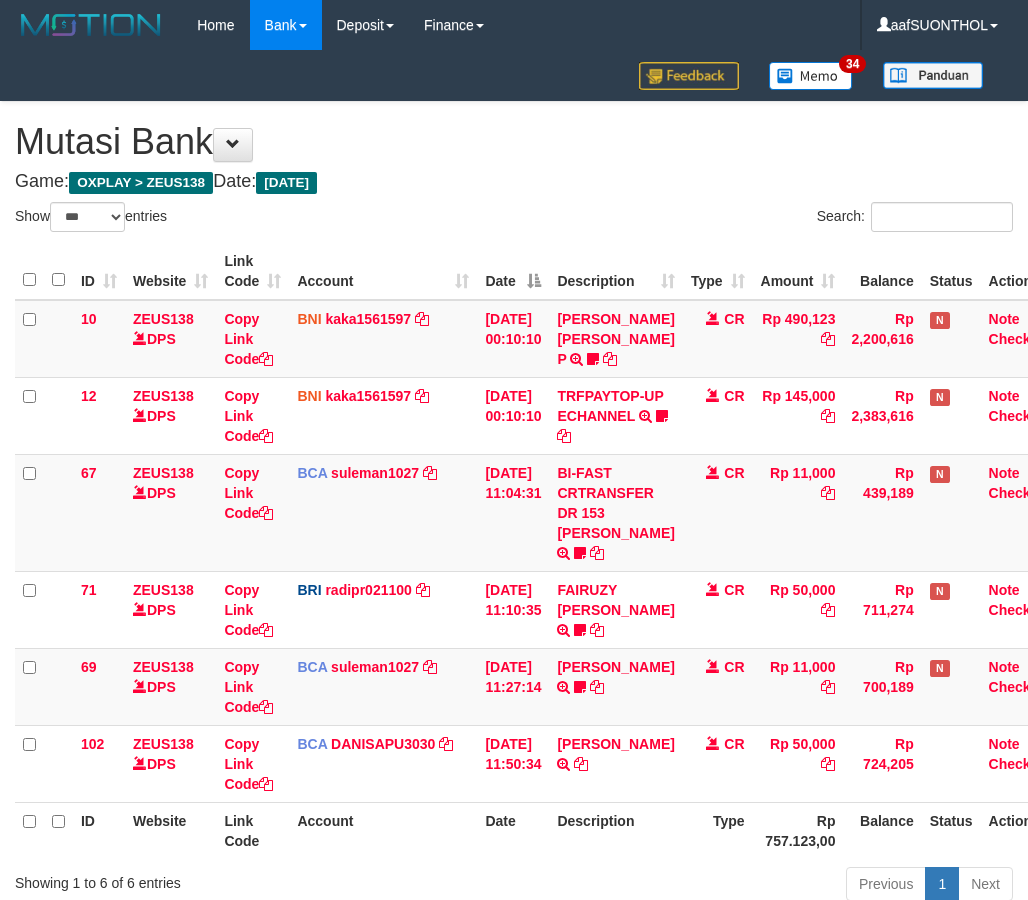 scroll, scrollTop: 112, scrollLeft: 0, axis: vertical 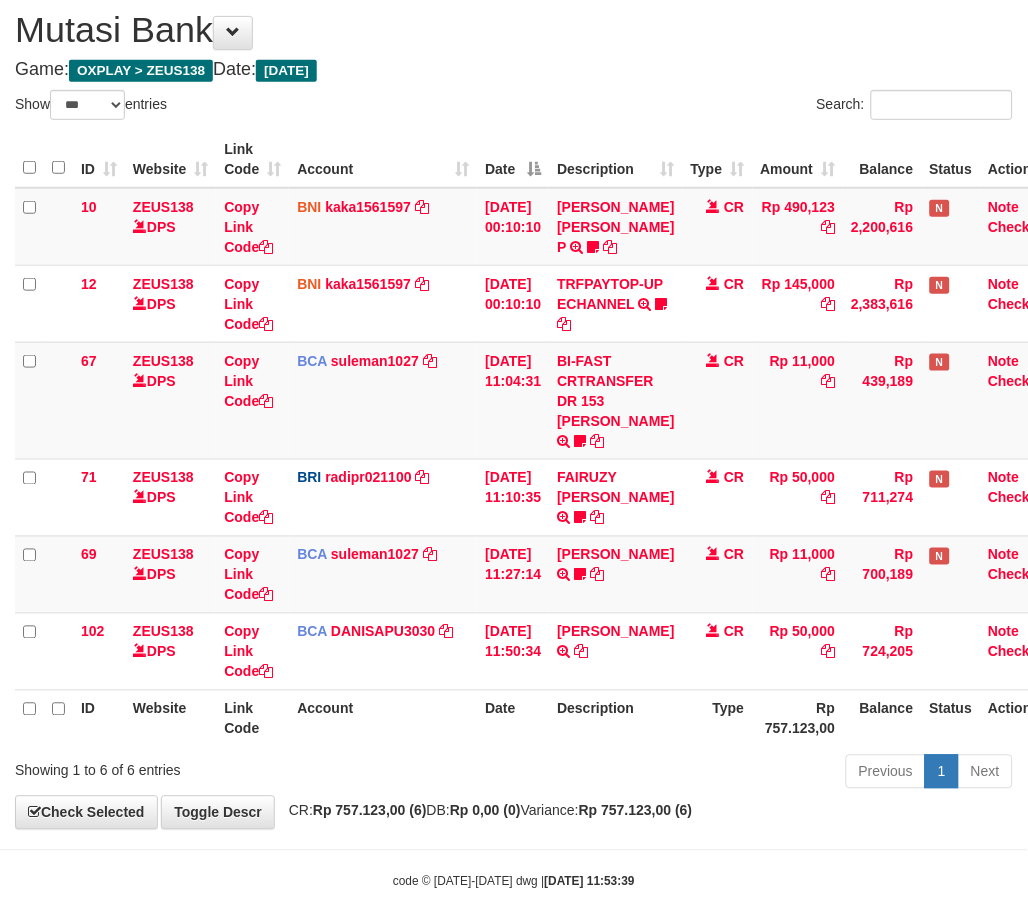 drag, startPoint x: 392, startPoint y: 777, endPoint x: 421, endPoint y: 760, distance: 33.61547 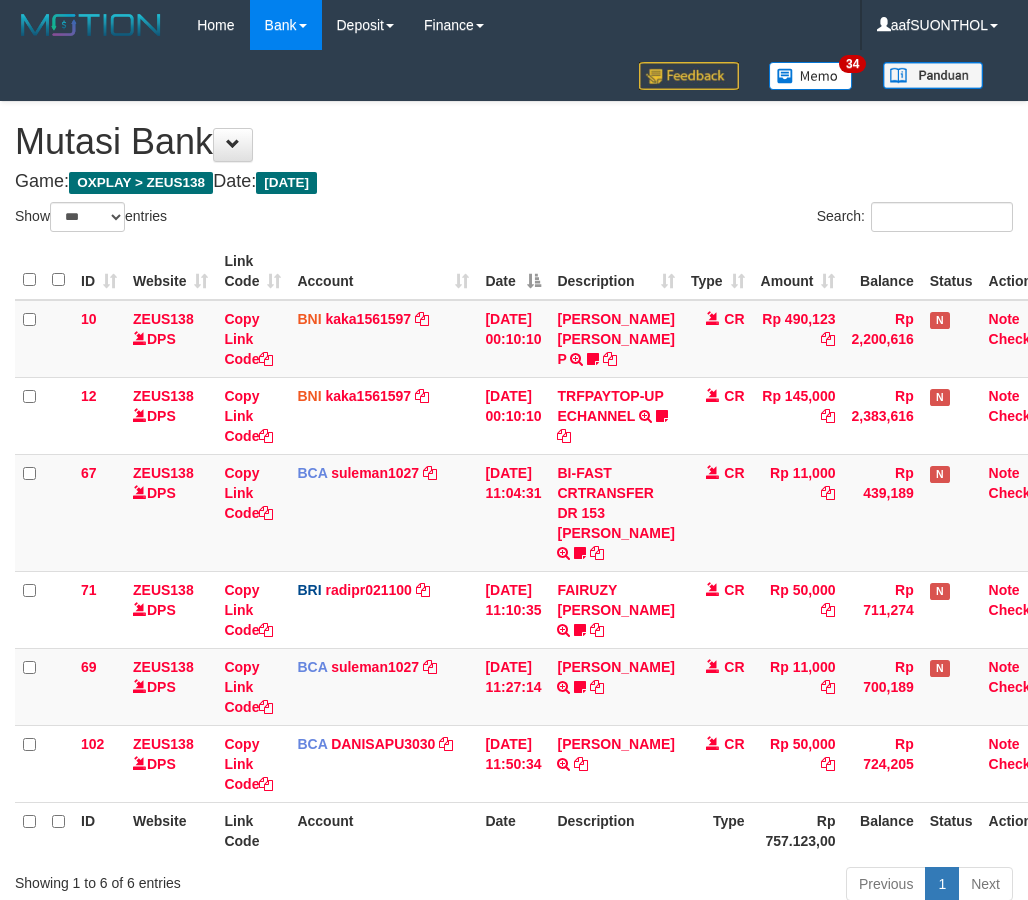 select on "***" 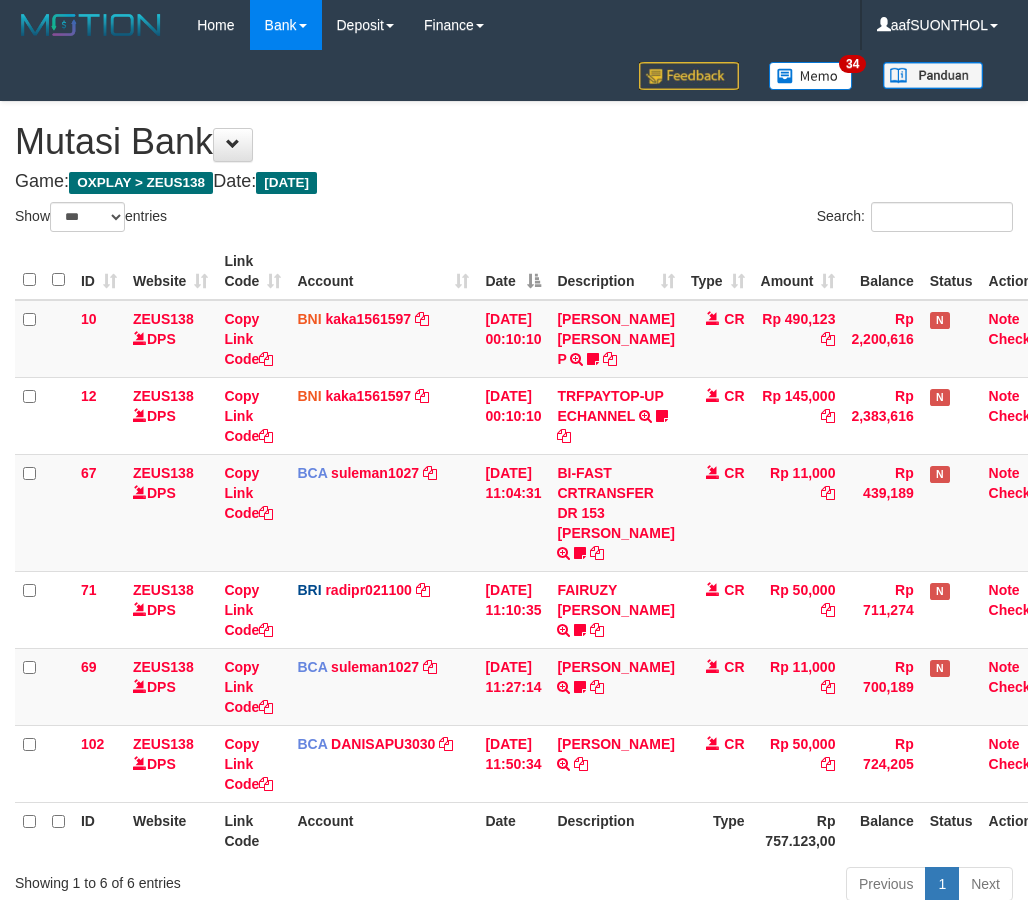 scroll, scrollTop: 112, scrollLeft: 0, axis: vertical 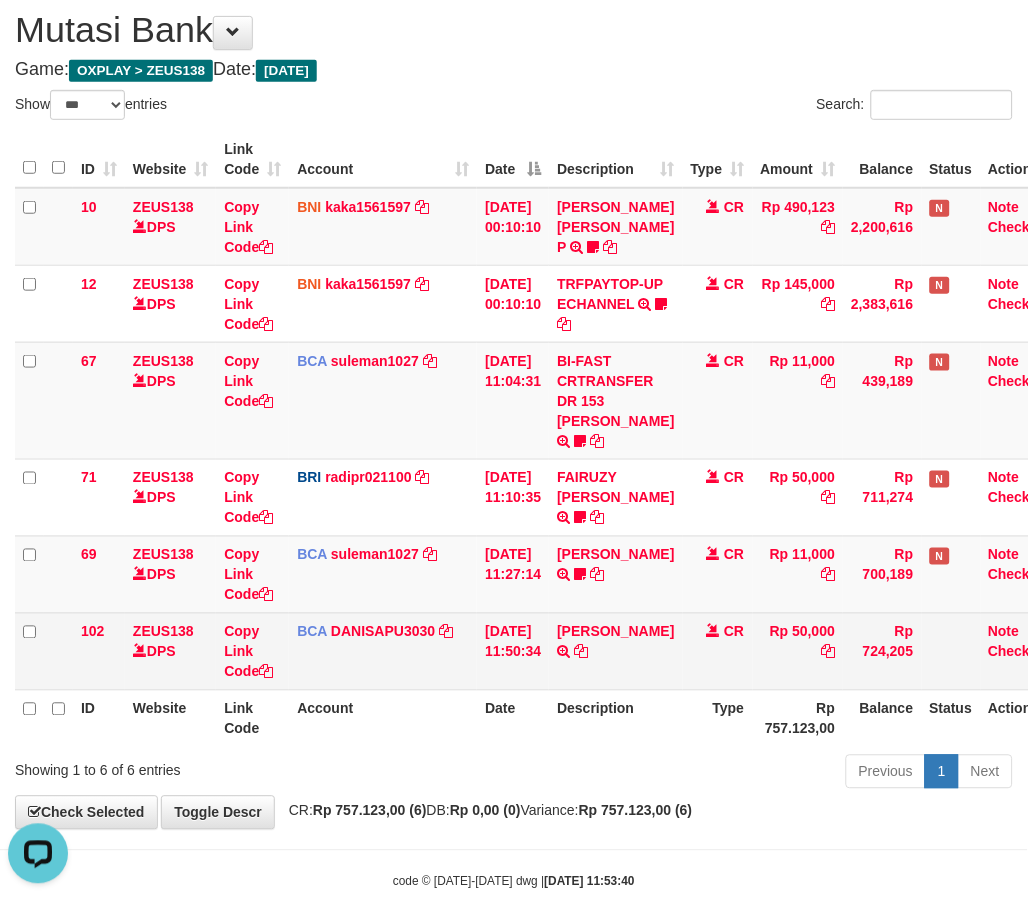 click on "BCA
DANISAPU3030
DPS
DANI SAPUTRA
mutasi_20250710_3824 | 102
mutasi_20250710_3824 | 102" at bounding box center [383, 651] 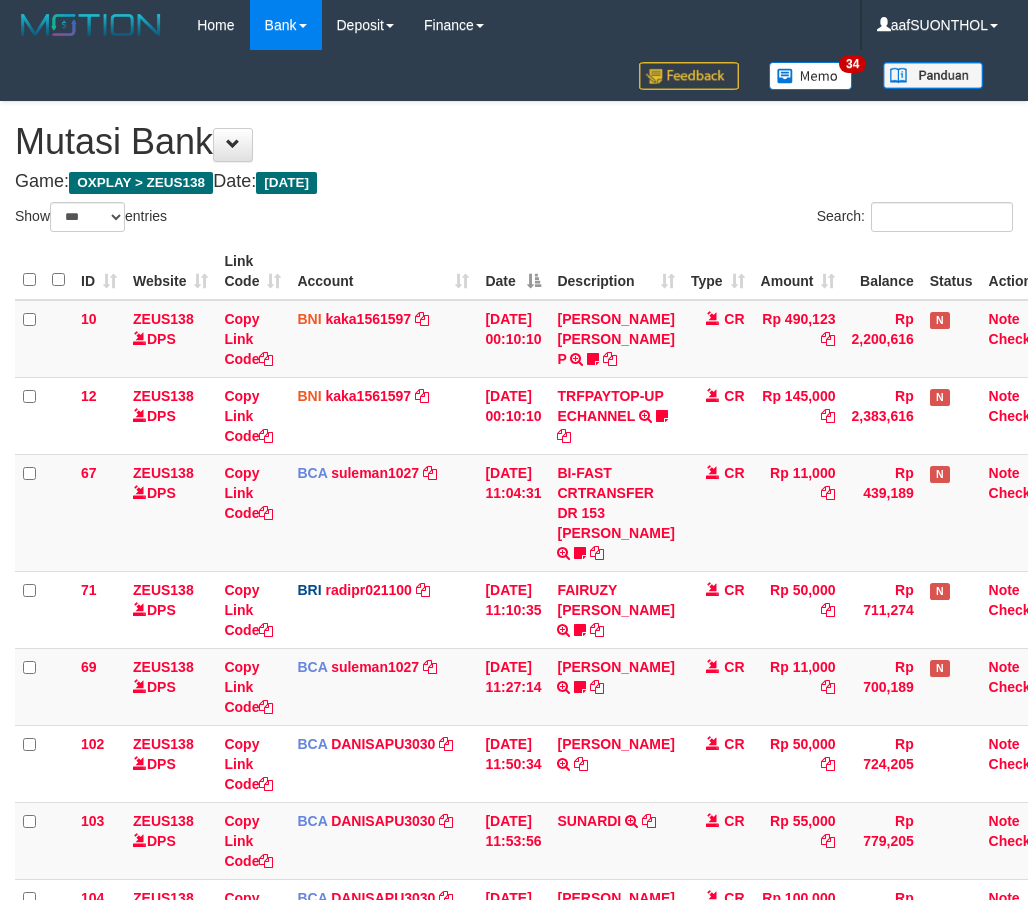select on "***" 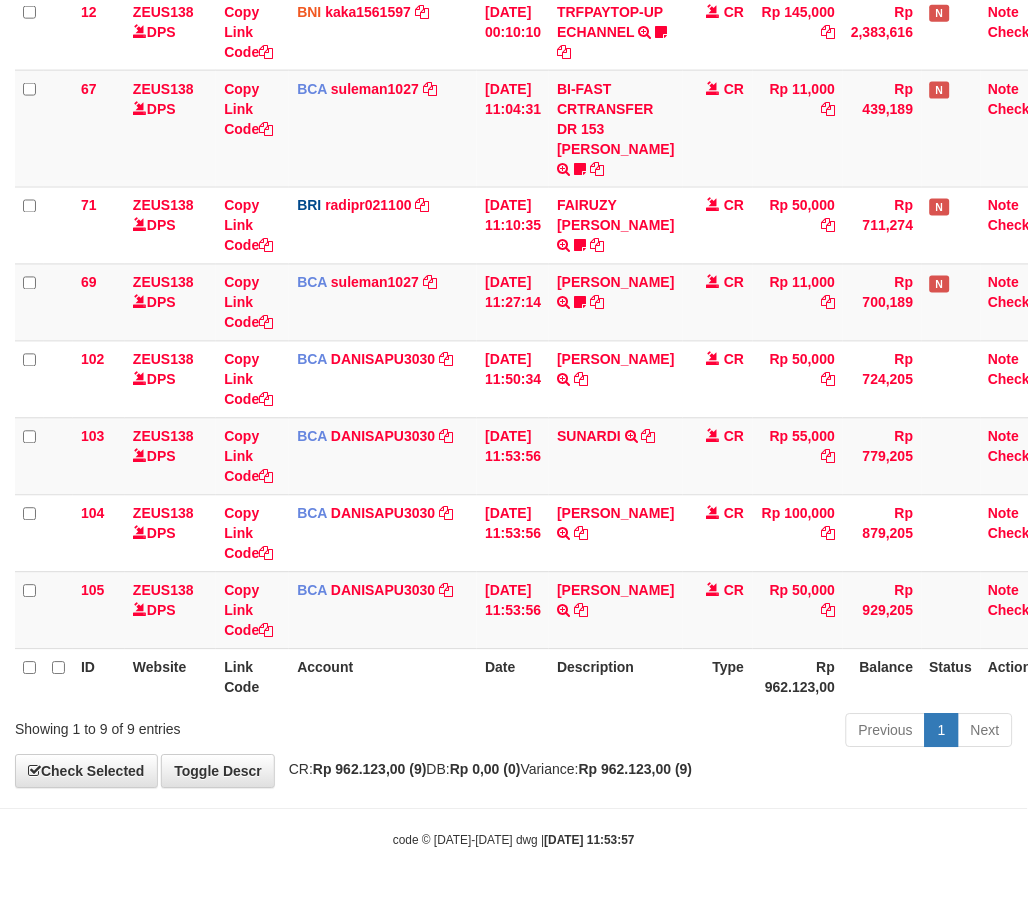 scroll, scrollTop: 425, scrollLeft: 0, axis: vertical 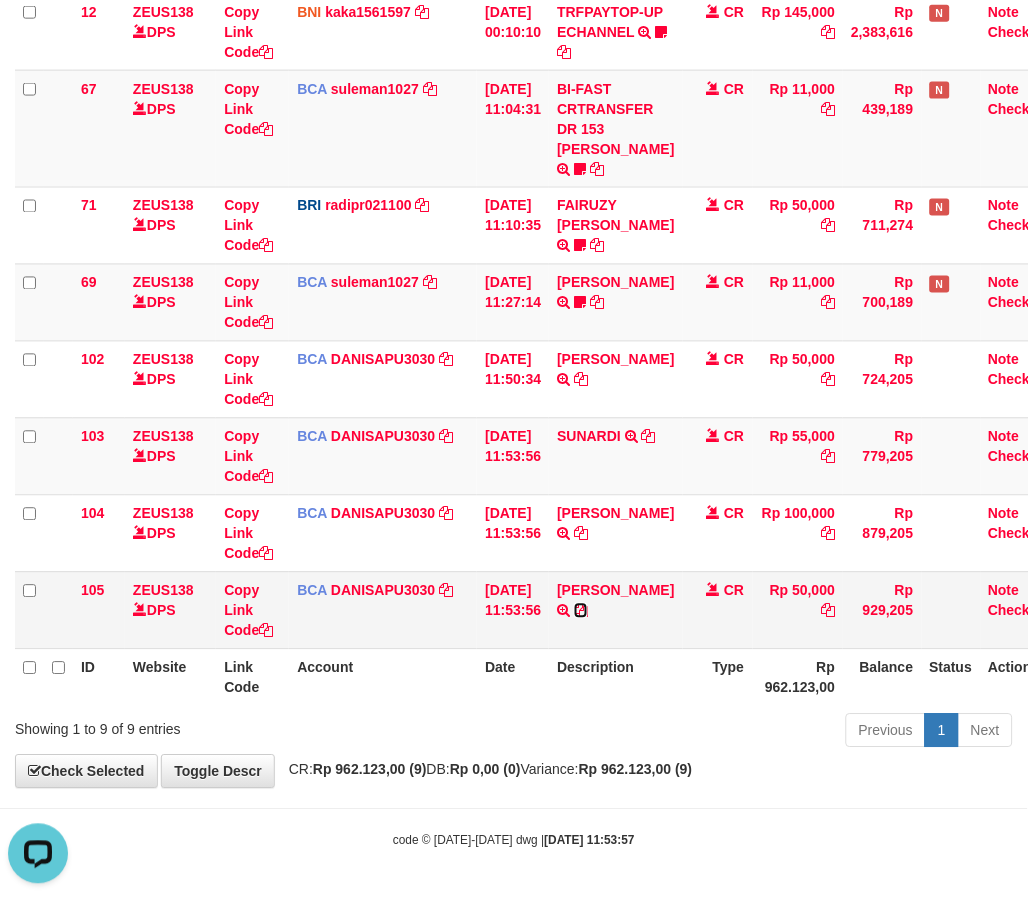 click at bounding box center (581, 611) 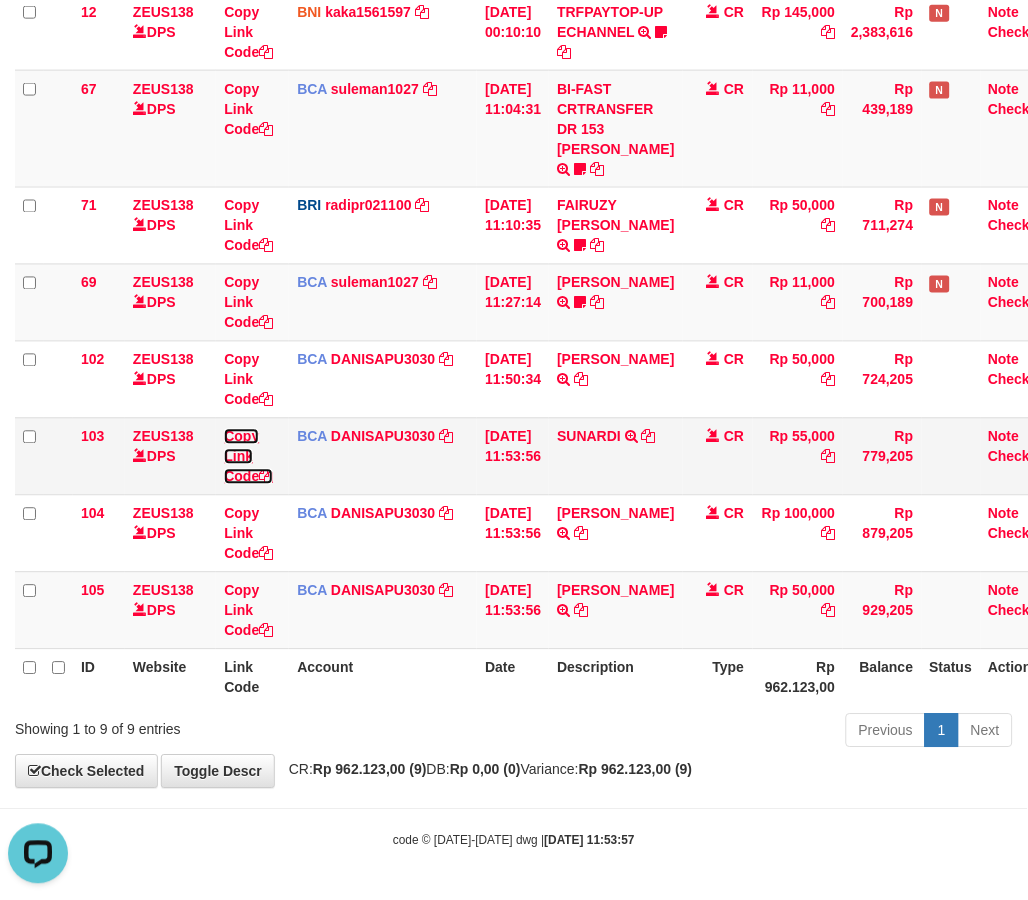 click on "Copy Link Code" at bounding box center [248, 457] 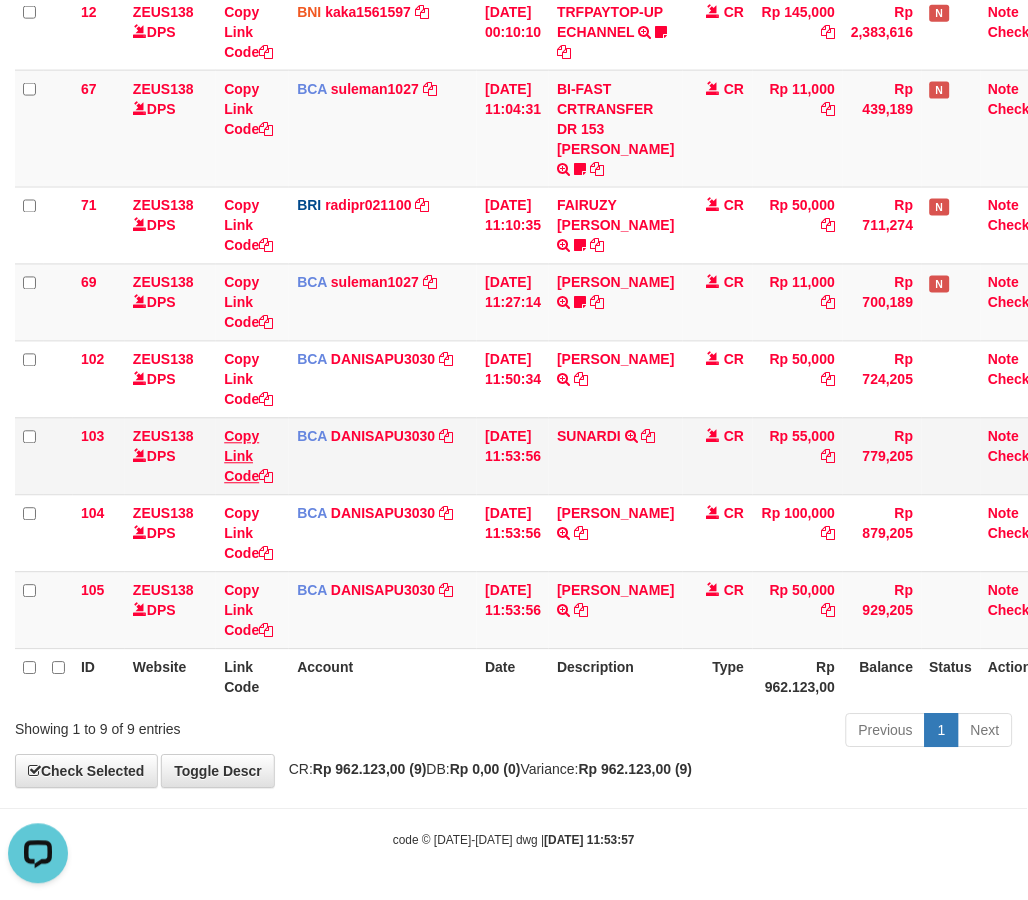 scroll, scrollTop: 0, scrollLeft: 0, axis: both 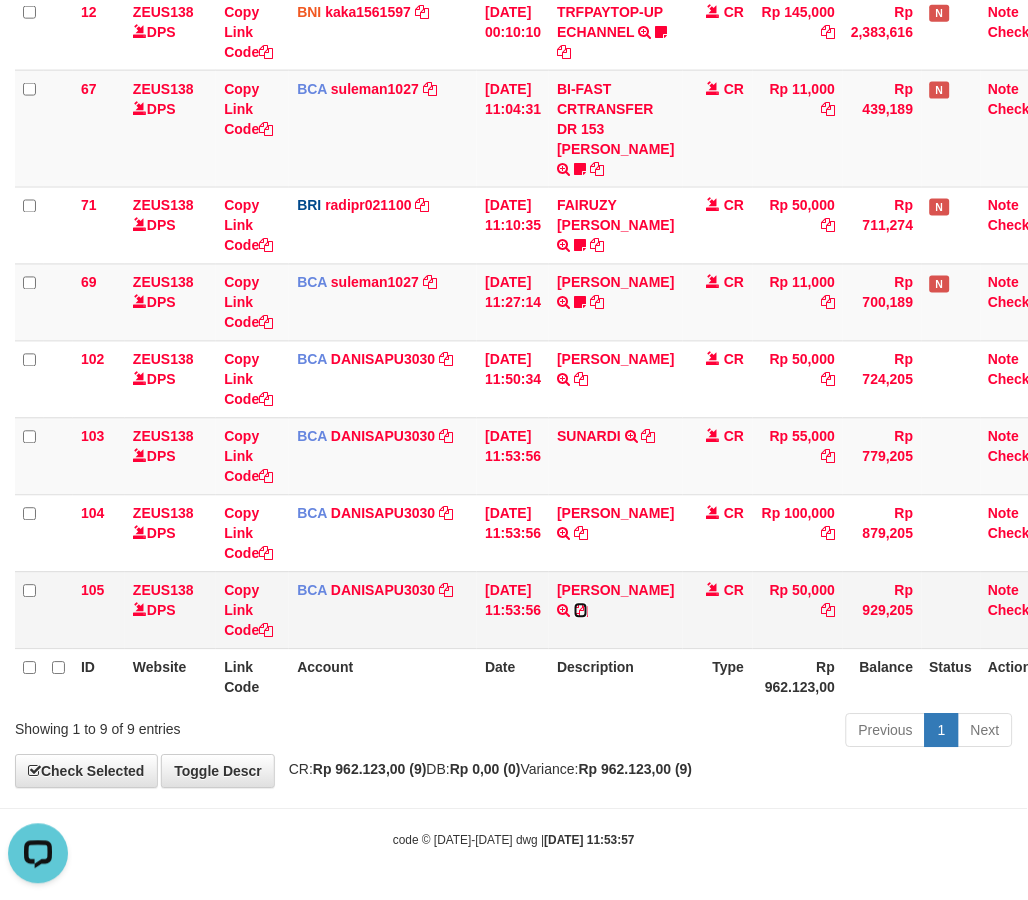 click at bounding box center (581, 611) 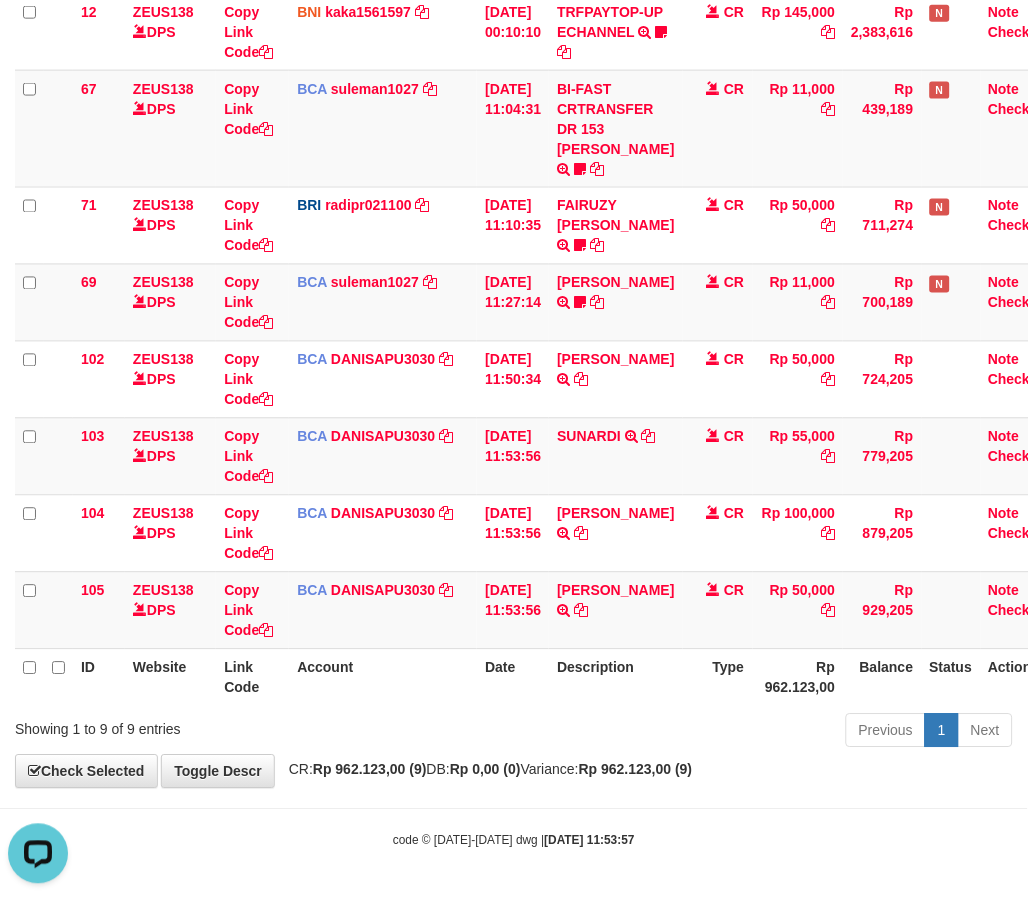 click on "Toggle navigation
Home
Bank
Account List
Load
By Website
Group
[OXPLAY]													ZEUS138
By Load Group (DPS)" at bounding box center [514, 258] 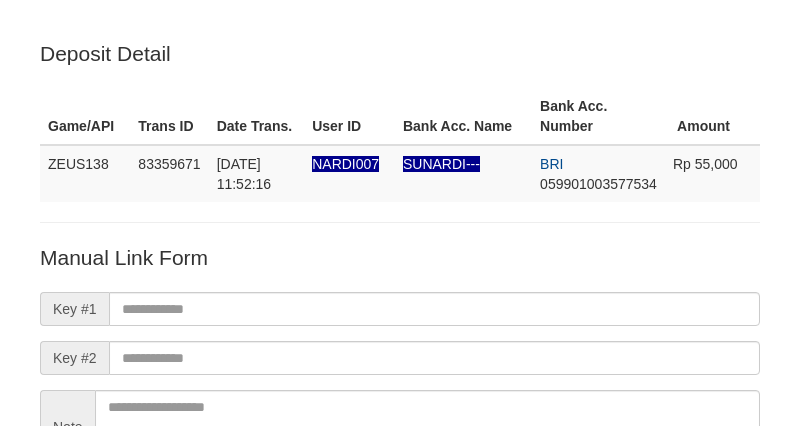 scroll, scrollTop: 223, scrollLeft: 0, axis: vertical 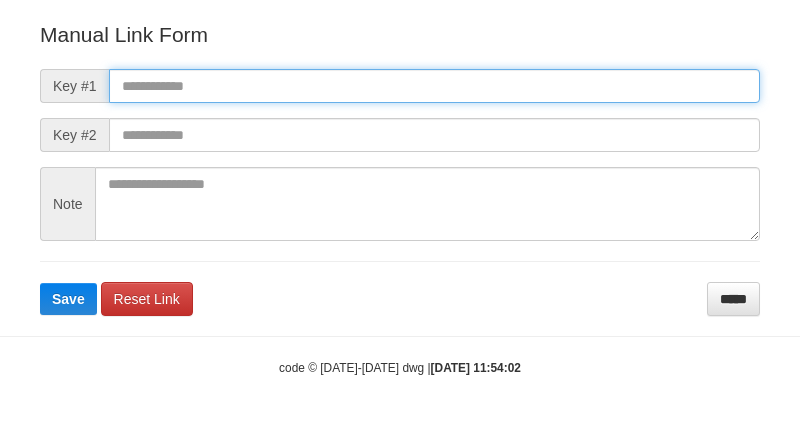 click at bounding box center [434, 86] 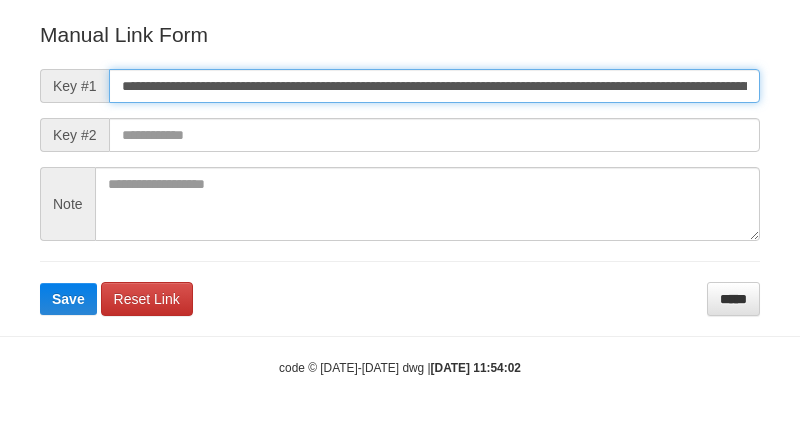 scroll, scrollTop: 0, scrollLeft: 1366, axis: horizontal 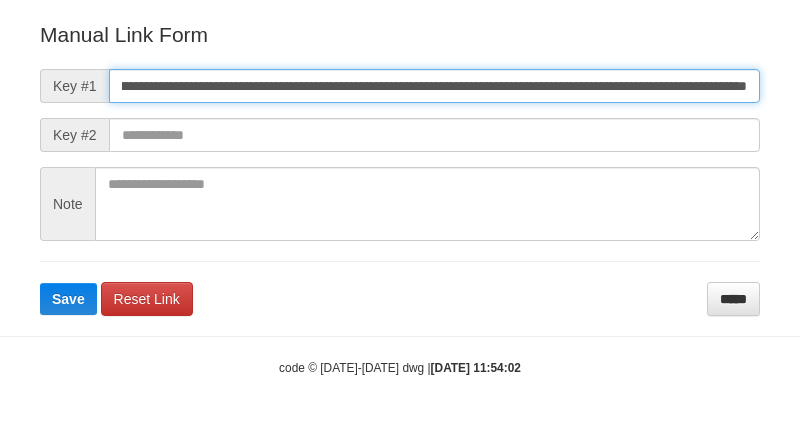 type on "**********" 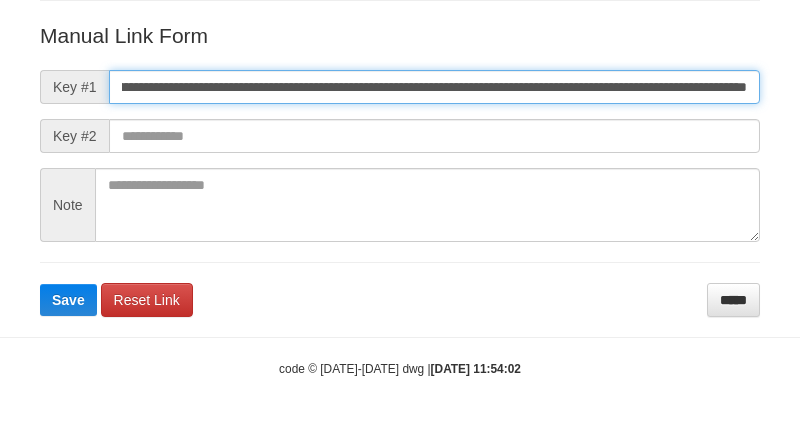 click on "Save" at bounding box center (68, 300) 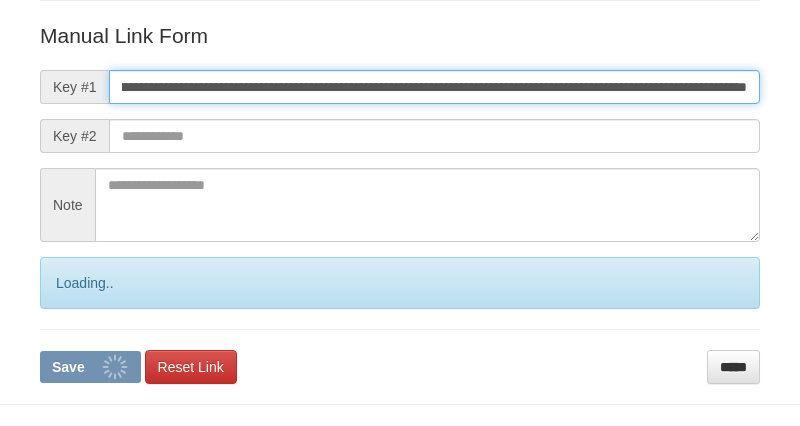 click on "Save" at bounding box center [90, 367] 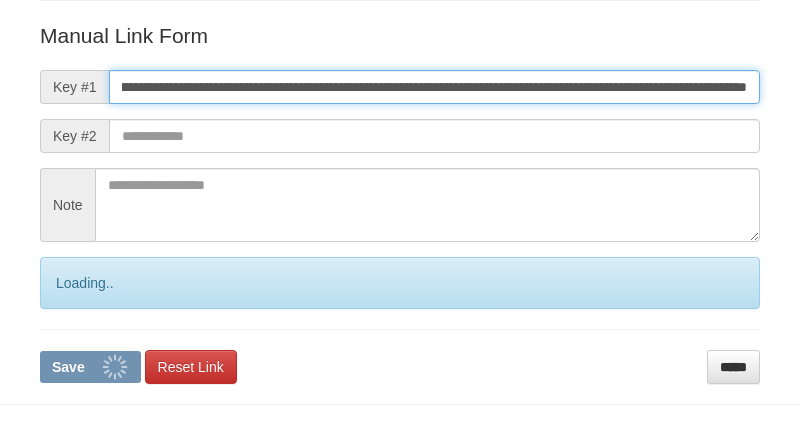 click on "Save" at bounding box center [90, 367] 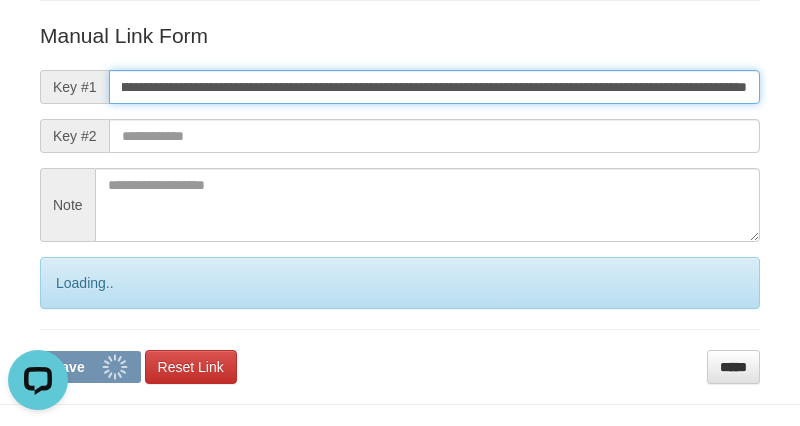 scroll, scrollTop: 0, scrollLeft: 0, axis: both 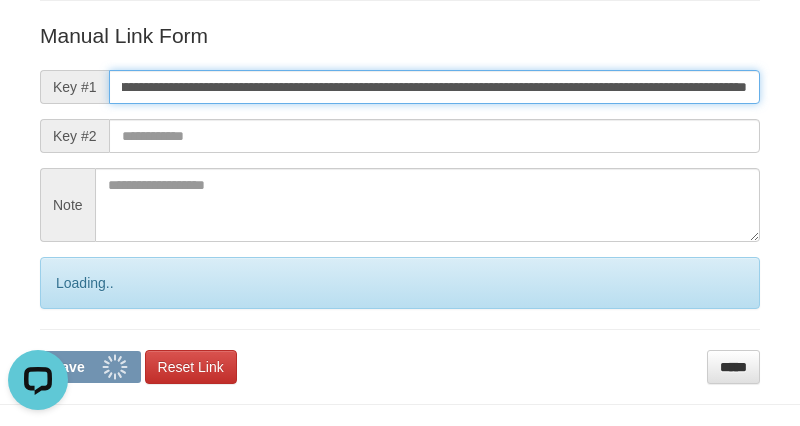 click on "Save" at bounding box center (90, 367) 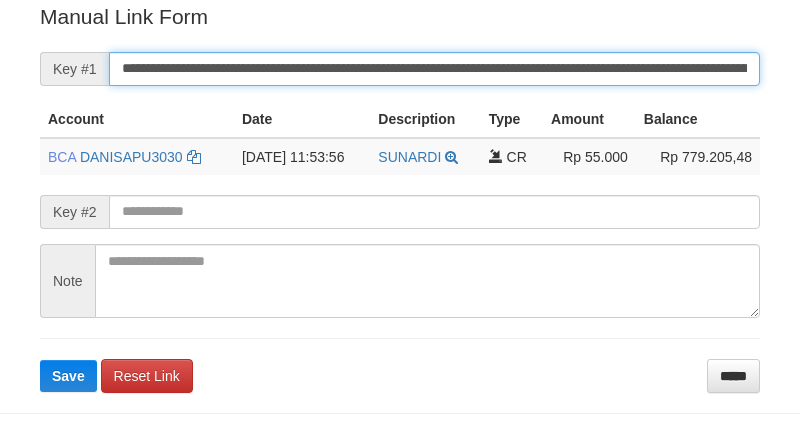click on "Save" at bounding box center (68, 376) 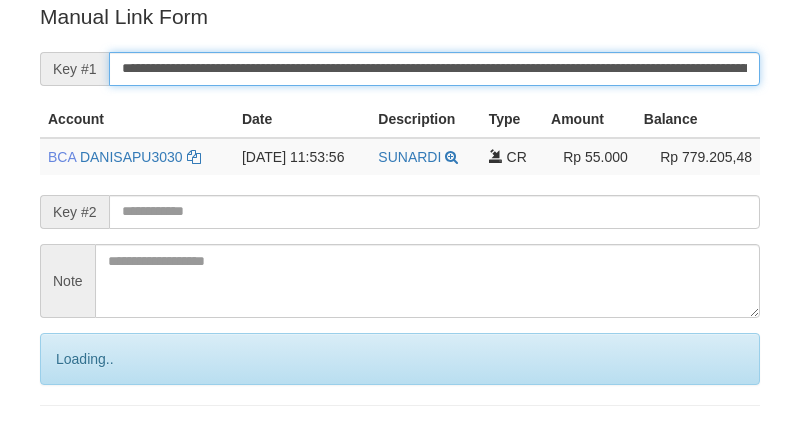 click on "Save" at bounding box center (90, 443) 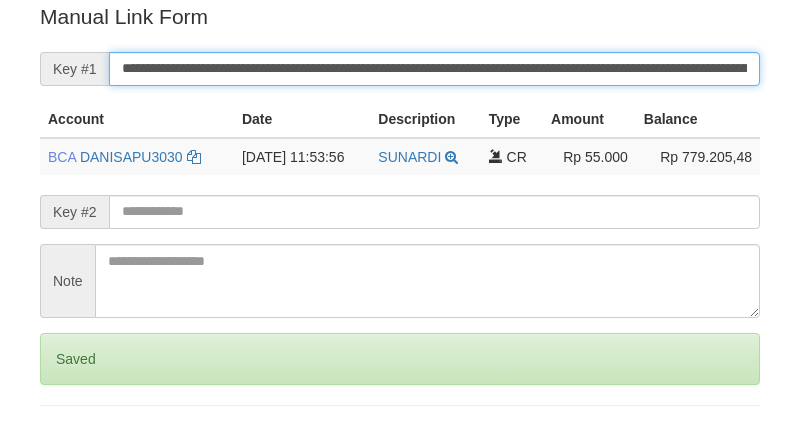scroll, scrollTop: 404, scrollLeft: 0, axis: vertical 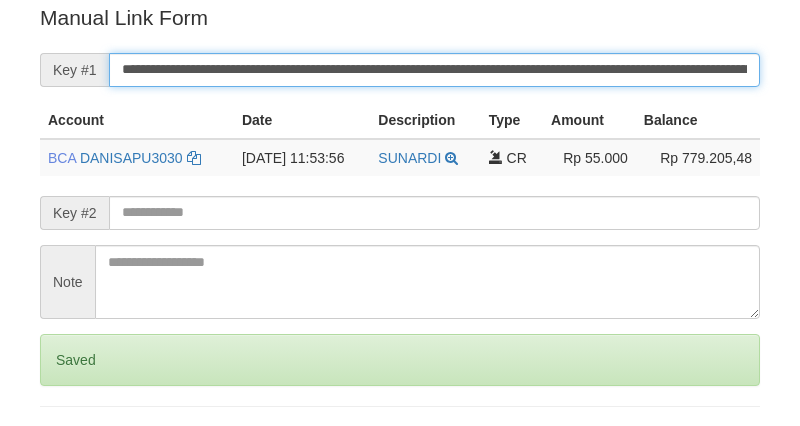 click on "Save" at bounding box center [68, 444] 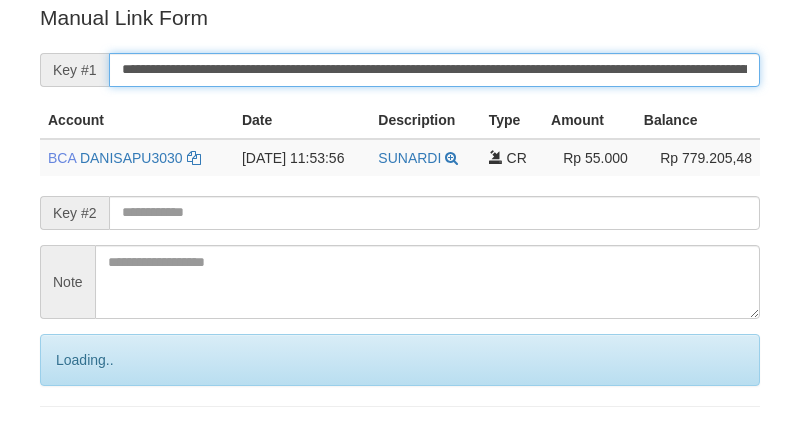 click on "Save" at bounding box center [90, 444] 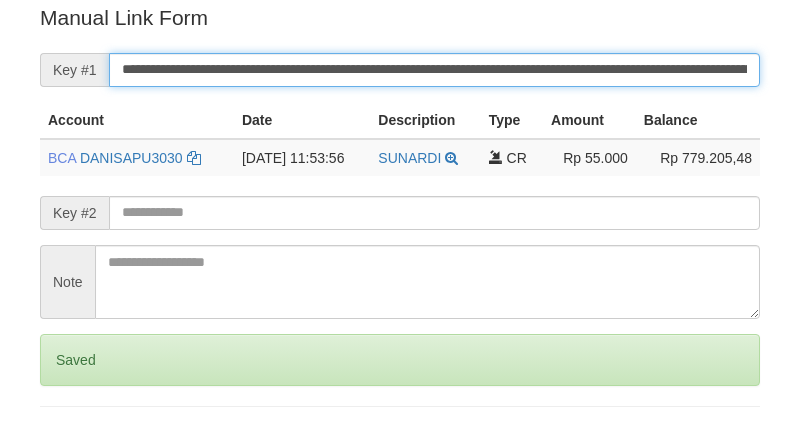 click on "Save" at bounding box center [68, 444] 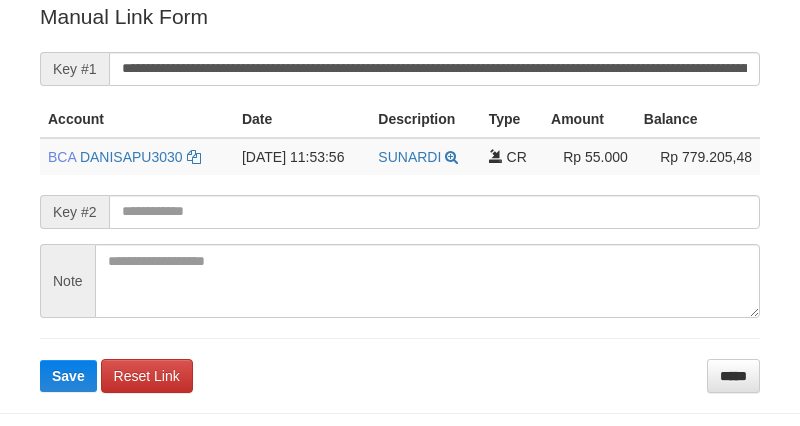 click on "Save" at bounding box center (68, 376) 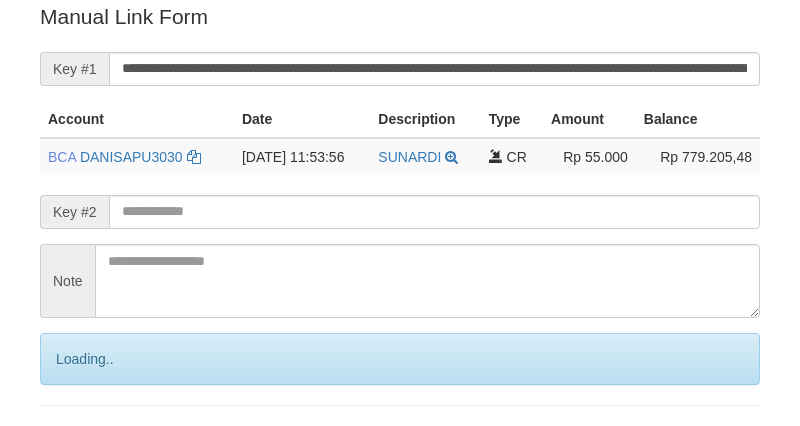 click on "Save" at bounding box center [90, 443] 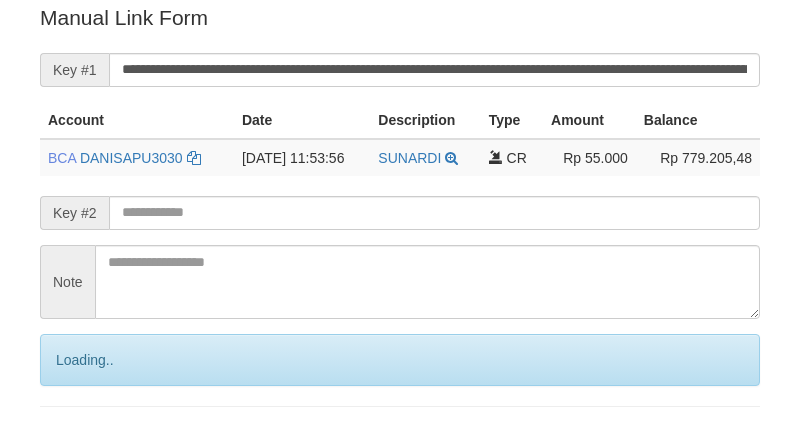 click on "Save" at bounding box center [90, 444] 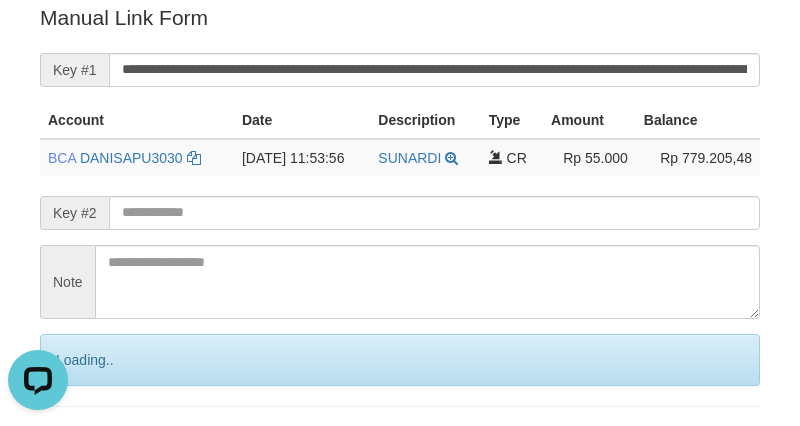 scroll, scrollTop: 0, scrollLeft: 0, axis: both 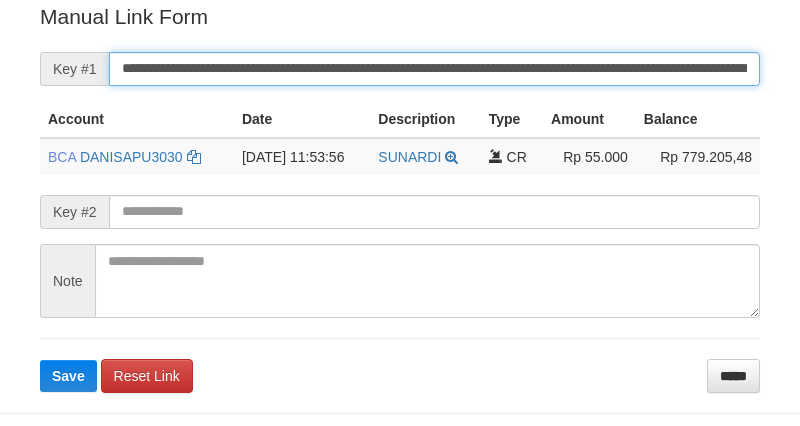 click on "Save" at bounding box center [68, 376] 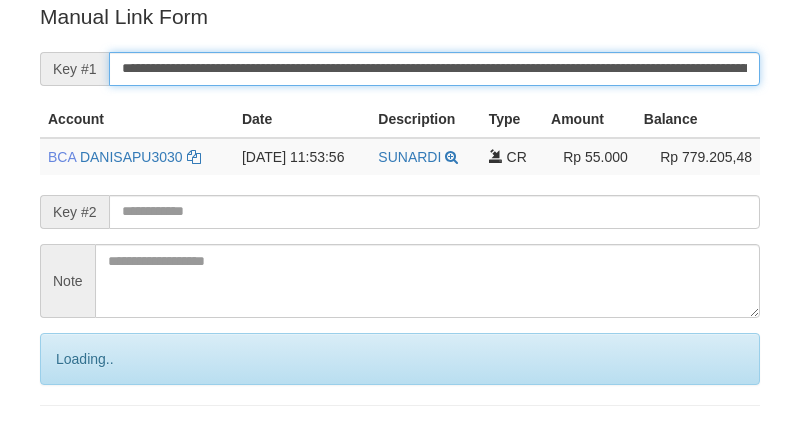 click on "Save" at bounding box center (90, 443) 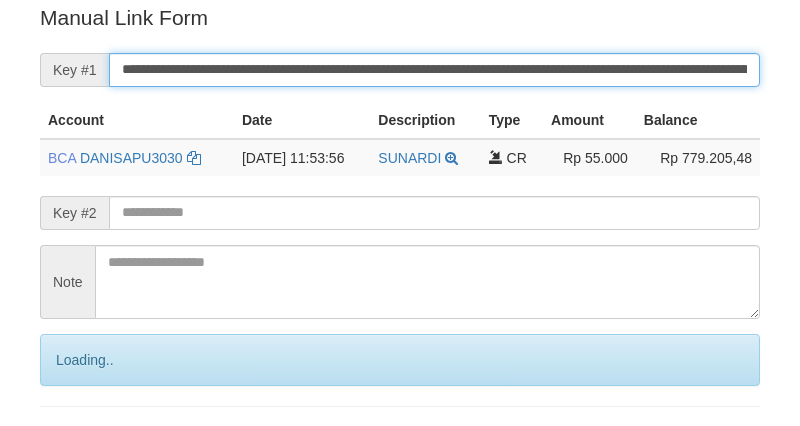 click on "Save" at bounding box center [90, 444] 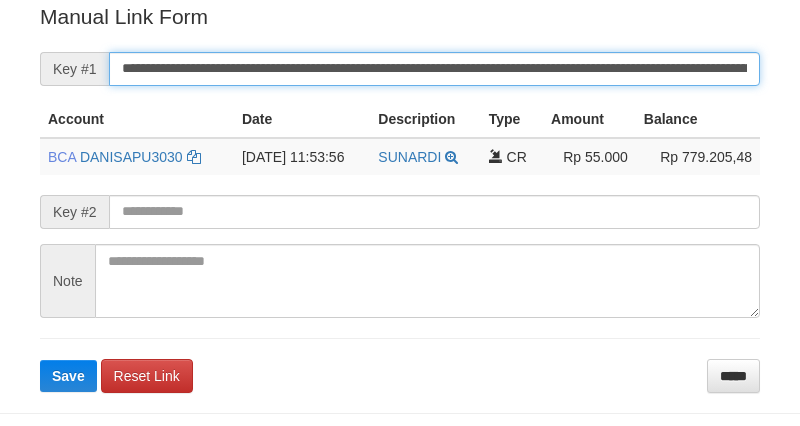 click on "Save" at bounding box center [68, 376] 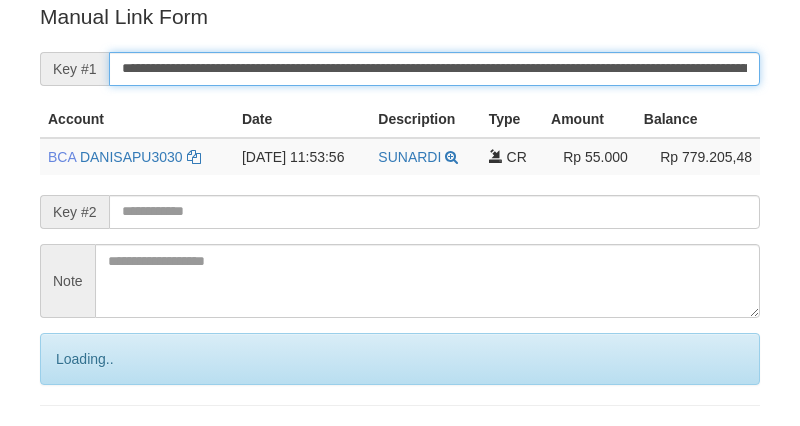 click on "Save" at bounding box center [90, 443] 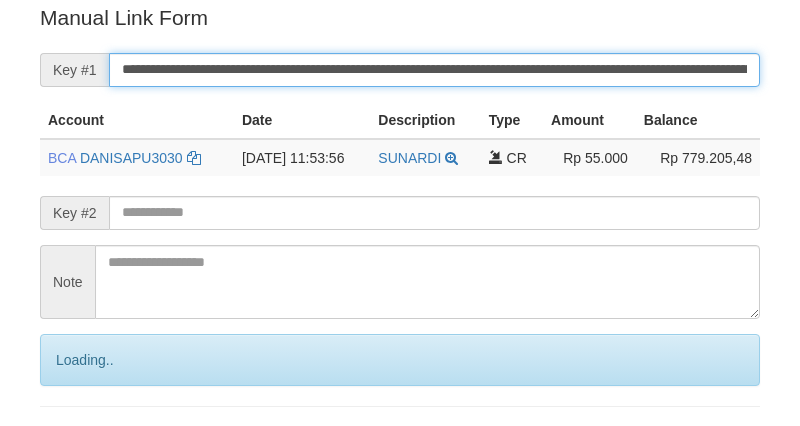 click on "Save" at bounding box center [90, 444] 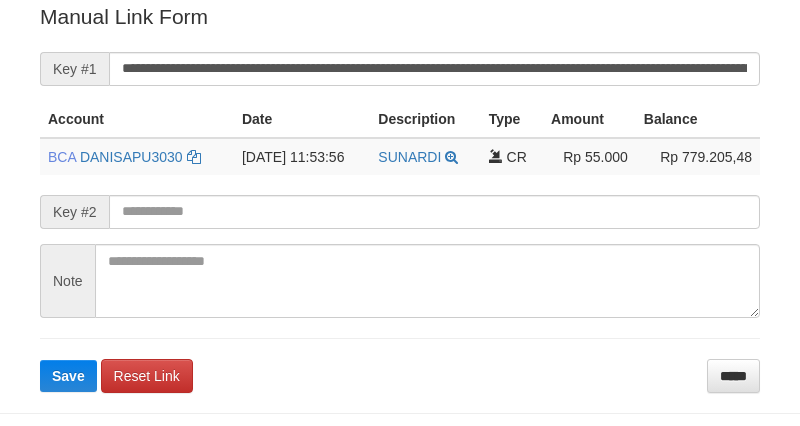click on "Save" at bounding box center [68, 376] 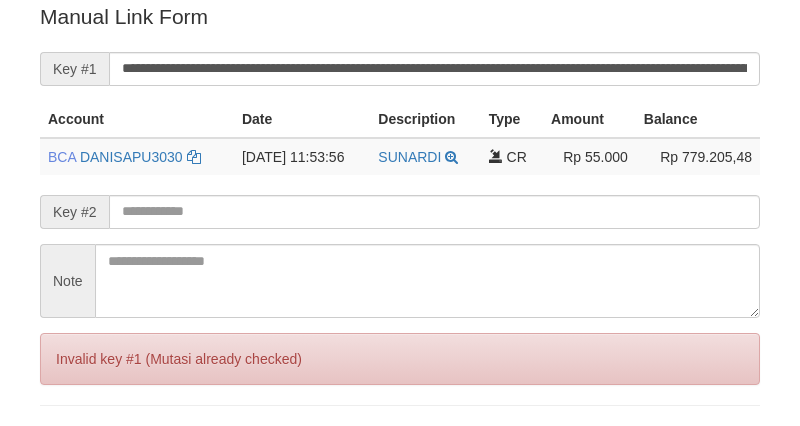 click on "Save" at bounding box center [68, 443] 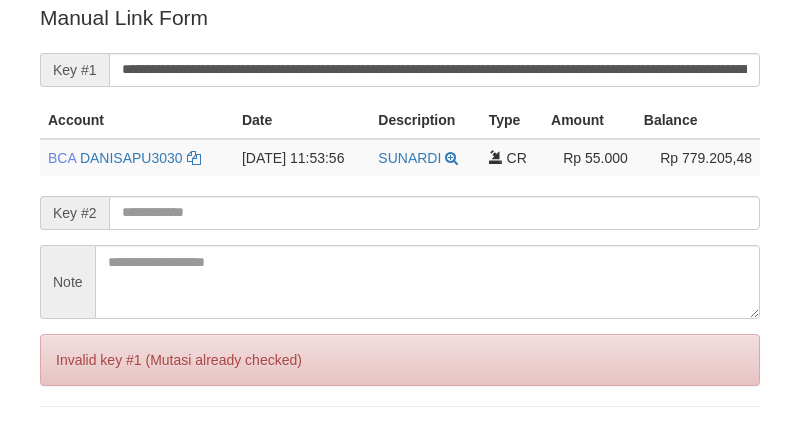 click on "Save" at bounding box center (68, 444) 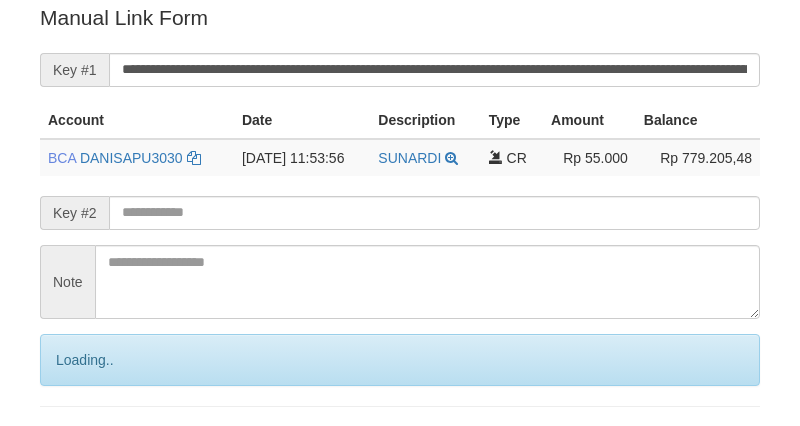 click on "**********" at bounding box center (434, 70) 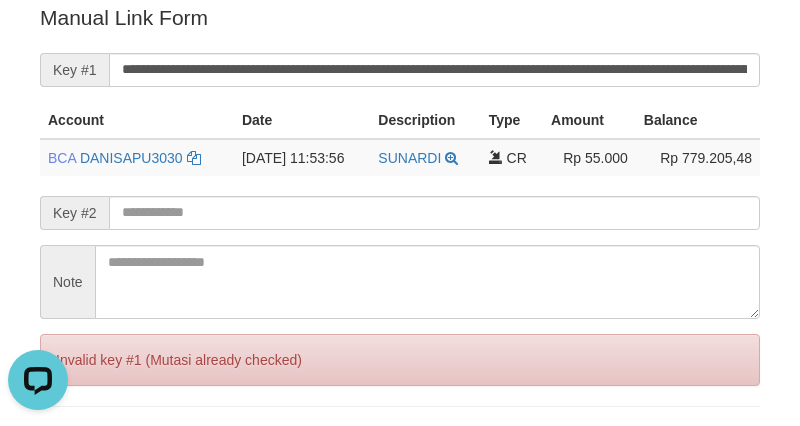 scroll, scrollTop: 0, scrollLeft: 0, axis: both 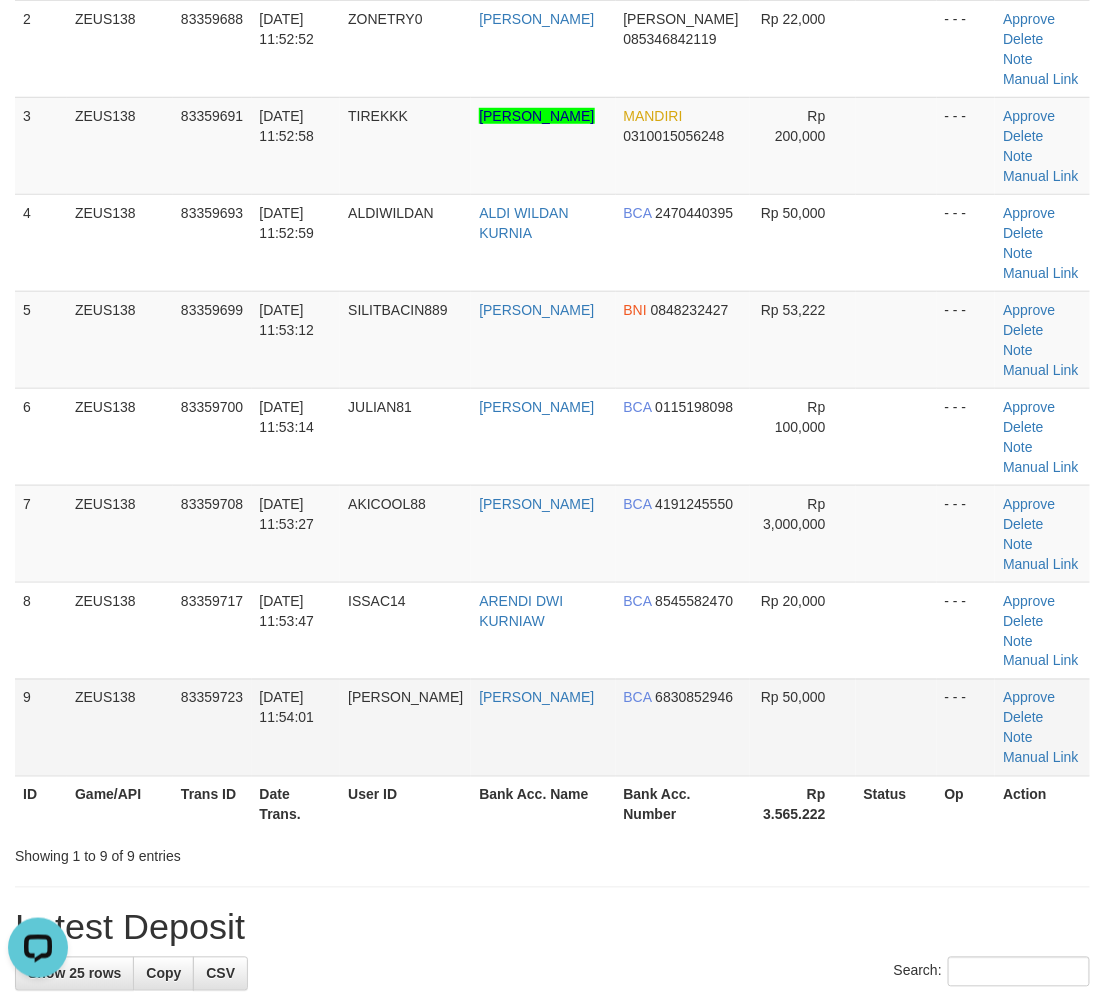 click at bounding box center [896, 727] 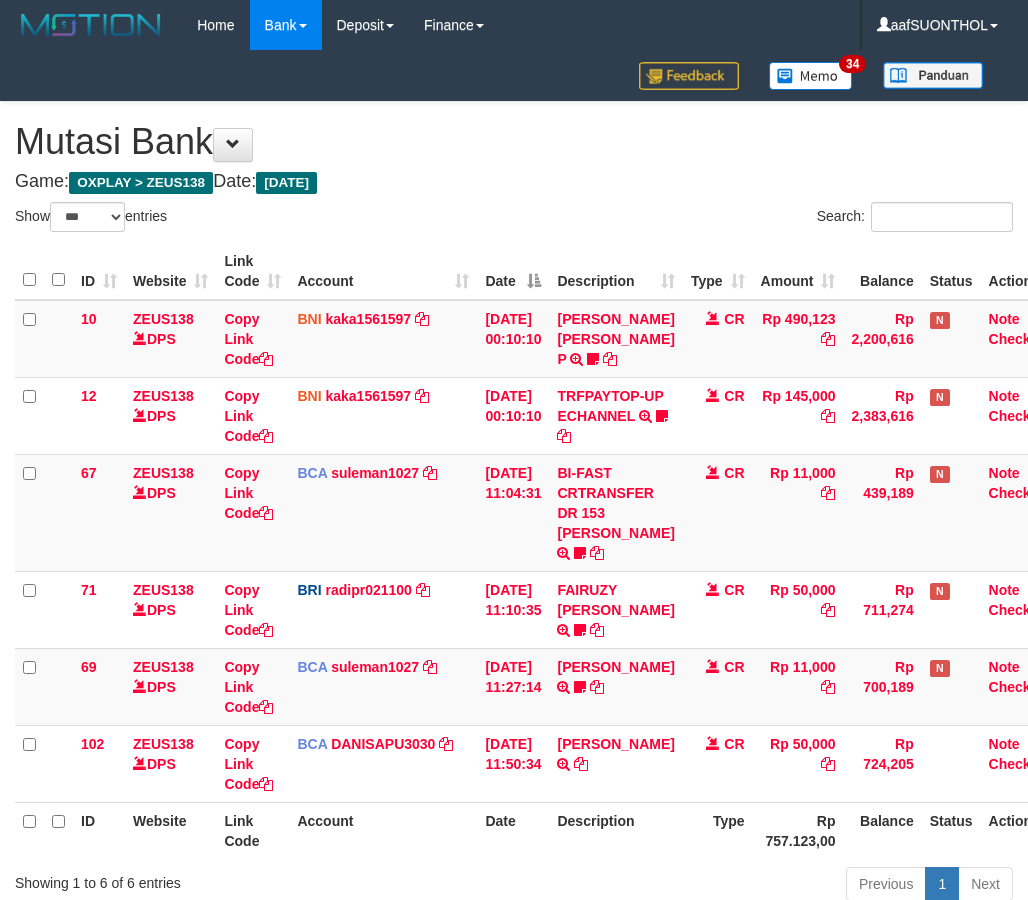 select on "***" 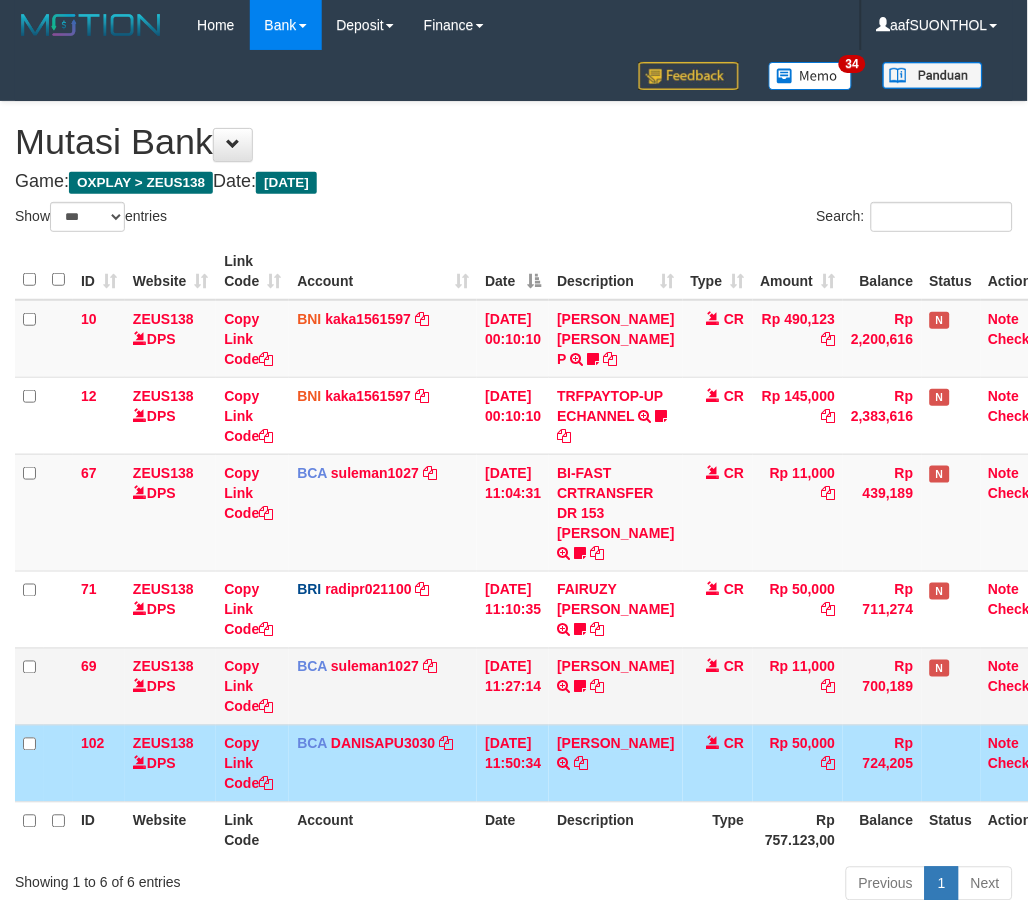 scroll, scrollTop: 96, scrollLeft: 0, axis: vertical 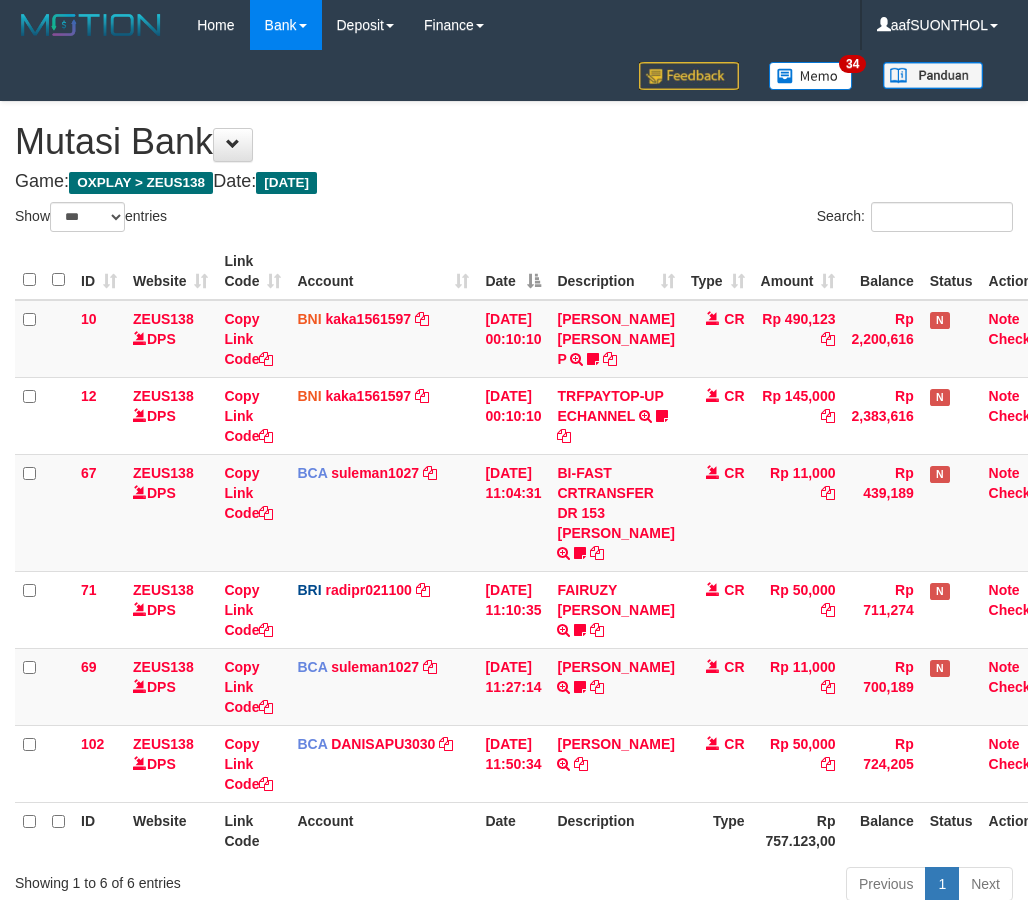 select on "***" 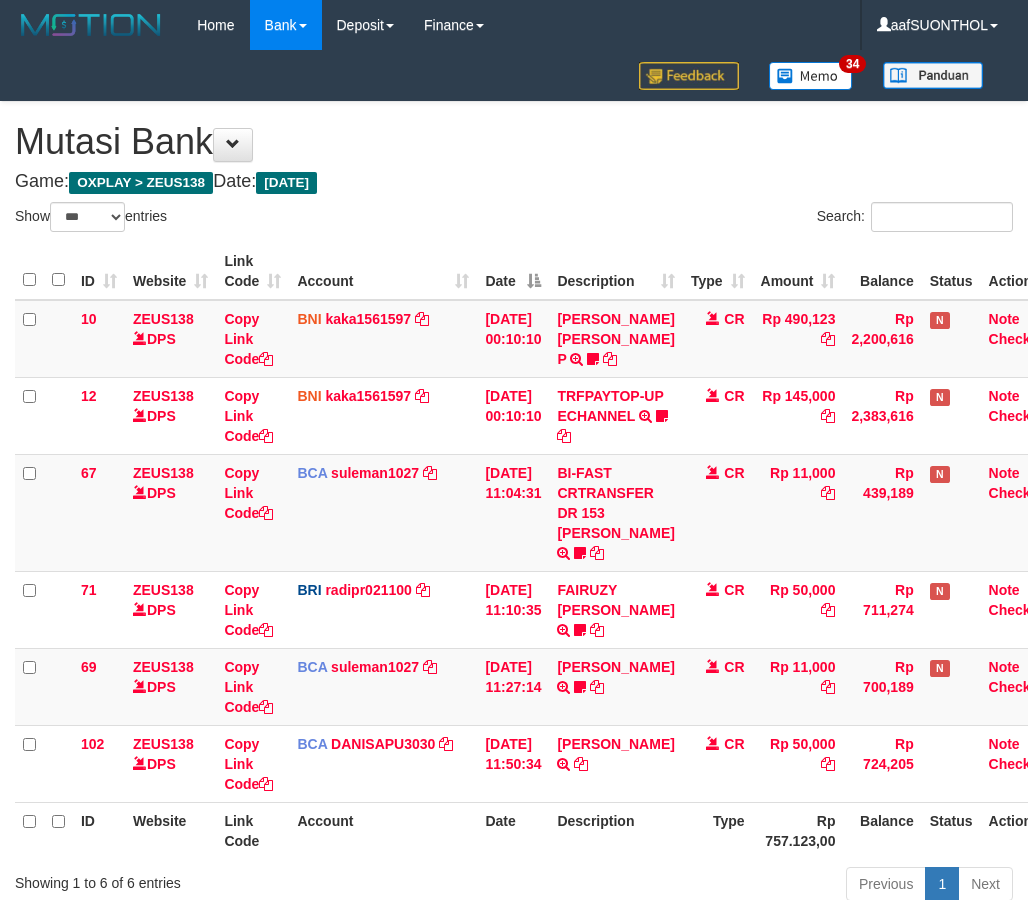 scroll, scrollTop: 96, scrollLeft: 0, axis: vertical 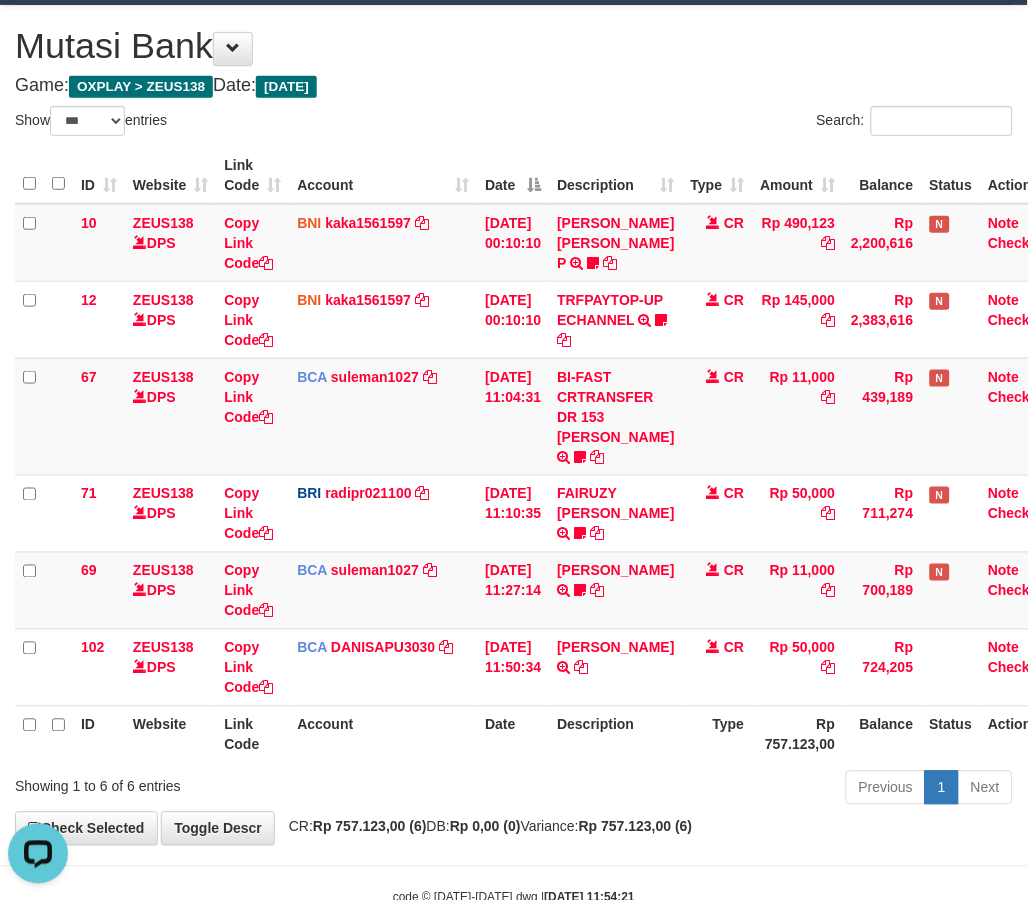click on "Previous 1 Next" at bounding box center [728, 790] 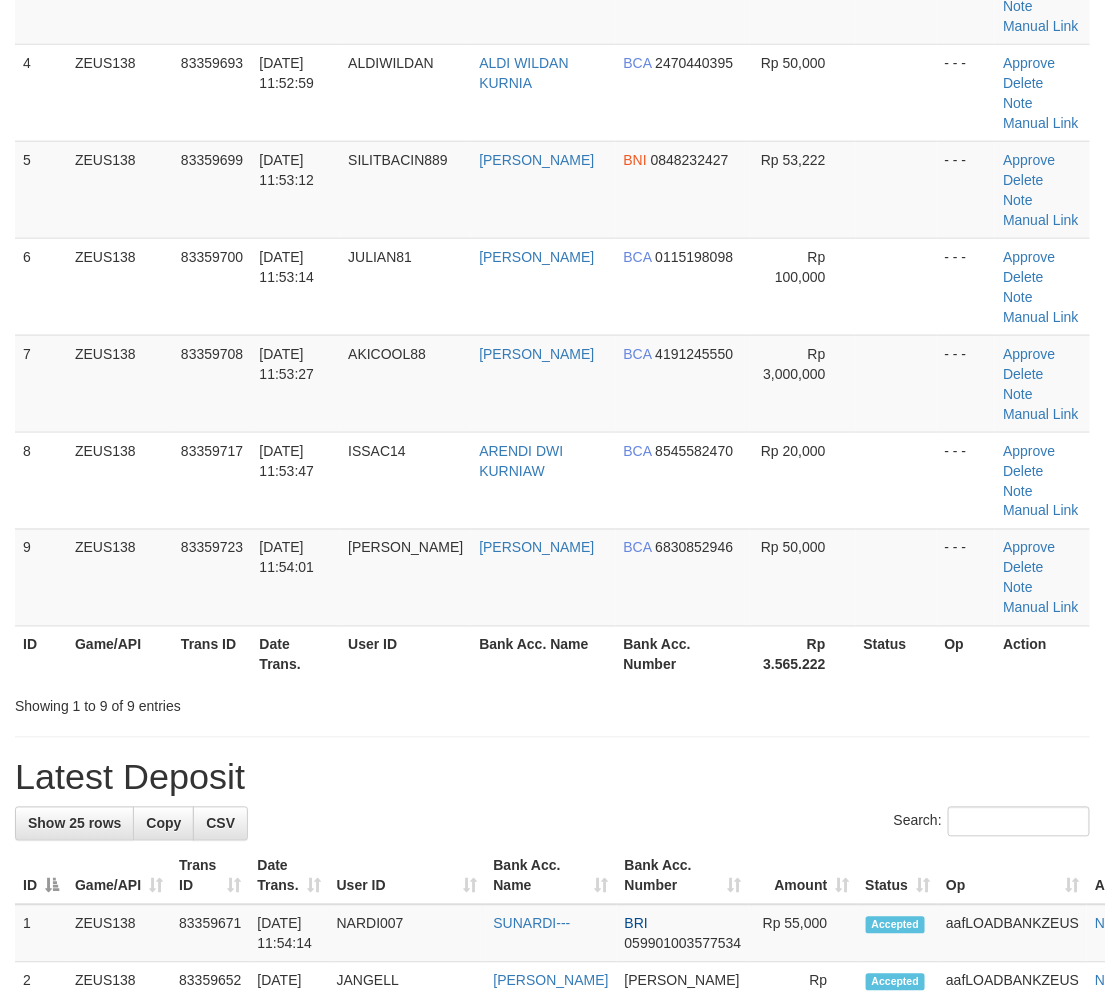 scroll, scrollTop: 381, scrollLeft: 0, axis: vertical 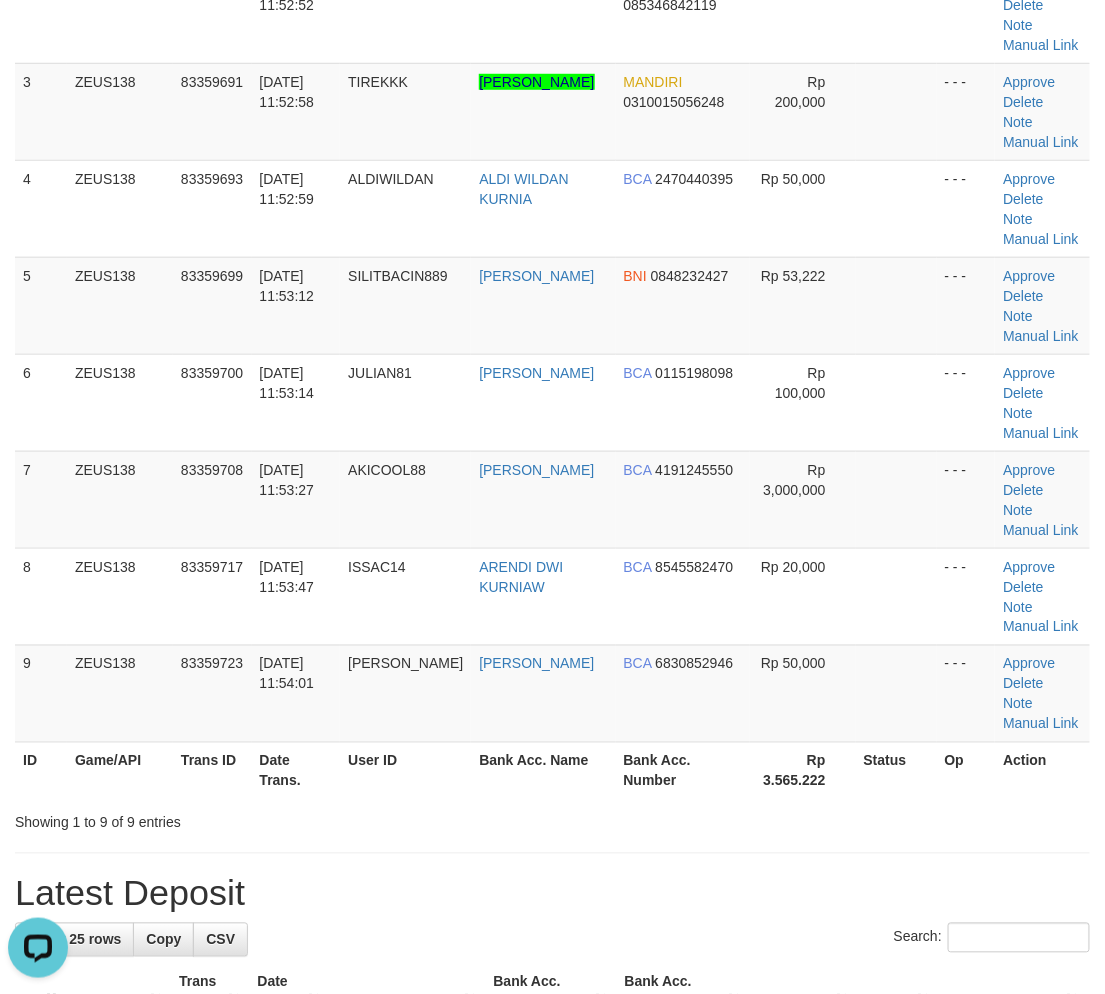 click on "Latest Deposit" at bounding box center [552, 894] 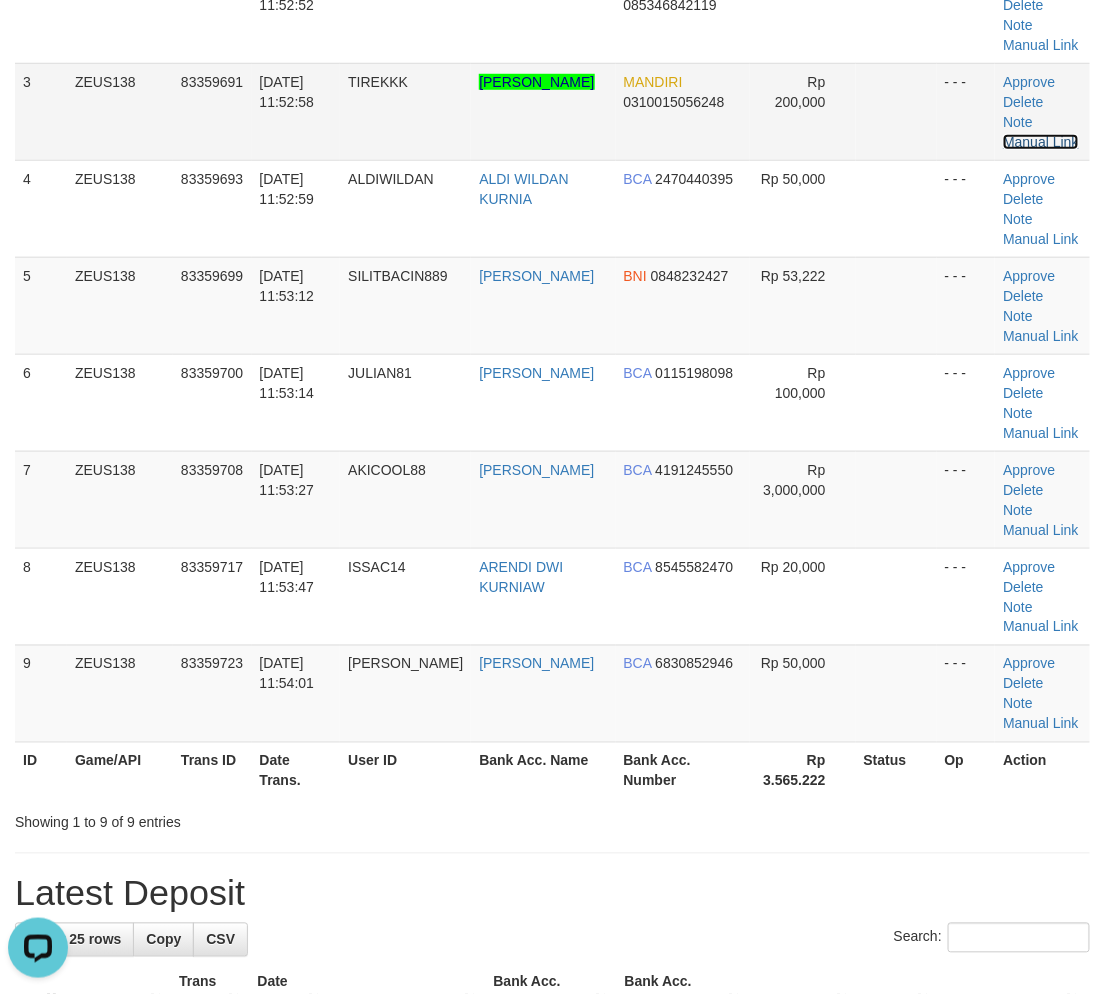 click on "Manual Link" at bounding box center [1041, 142] 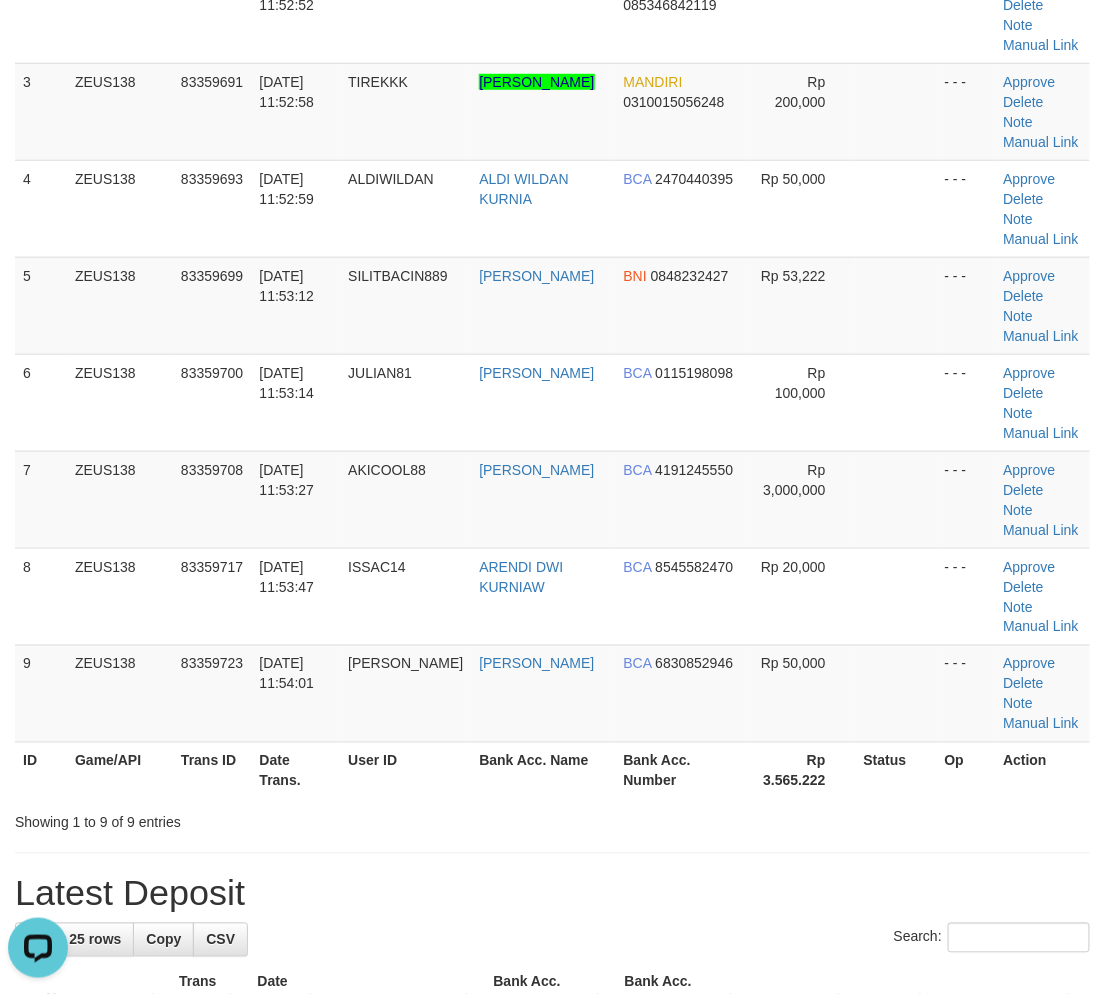 drag, startPoint x: 942, startPoint y: 878, endPoint x: 936, endPoint y: 864, distance: 15.231546 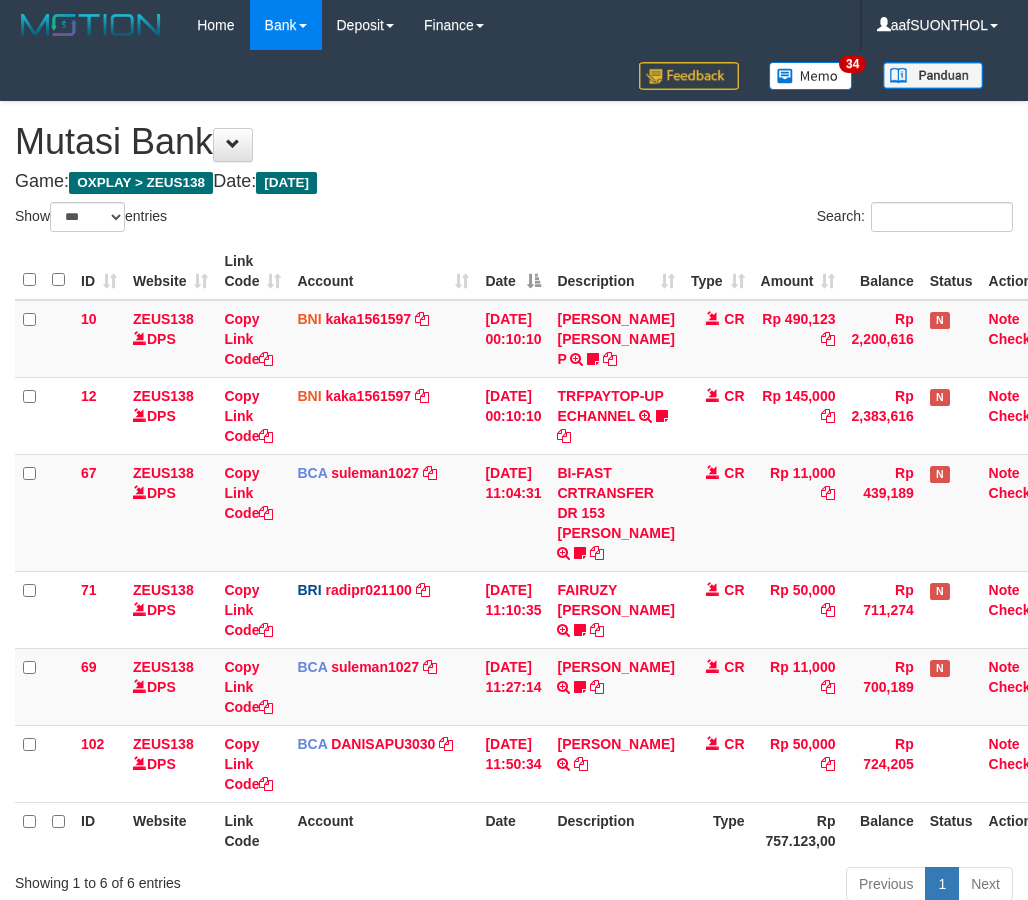 select on "***" 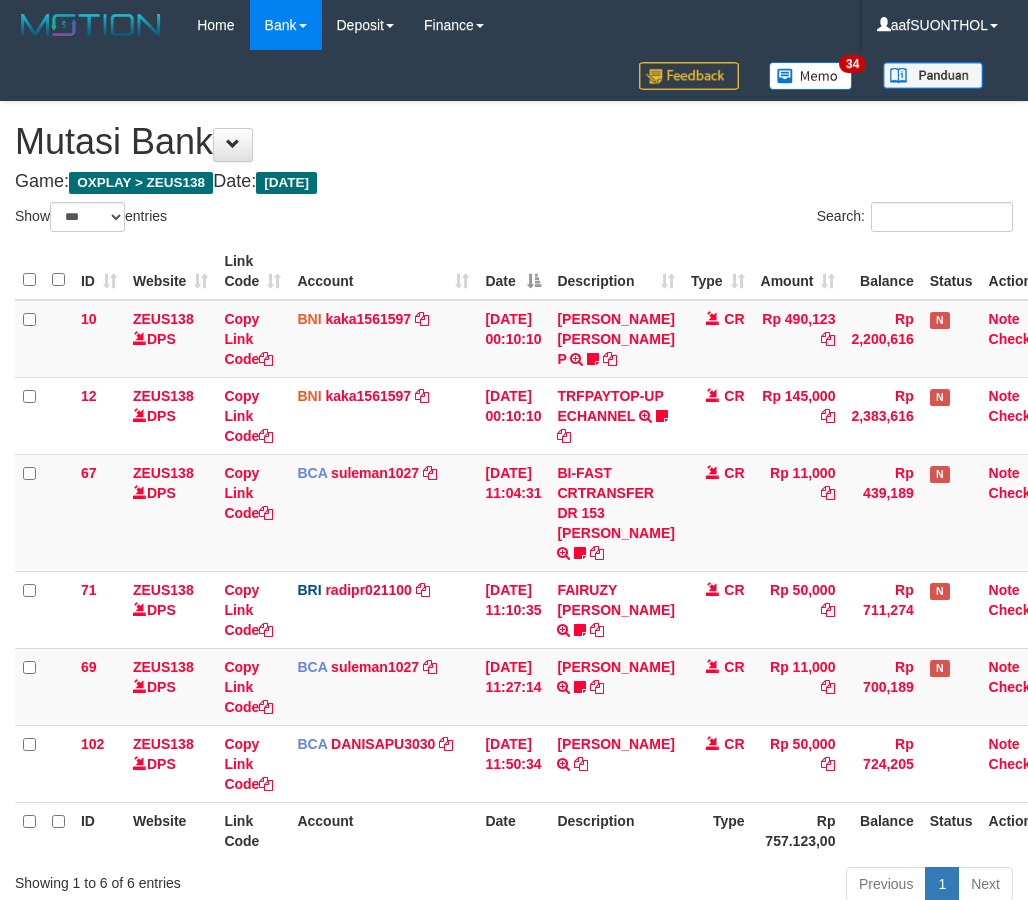 scroll, scrollTop: 96, scrollLeft: 0, axis: vertical 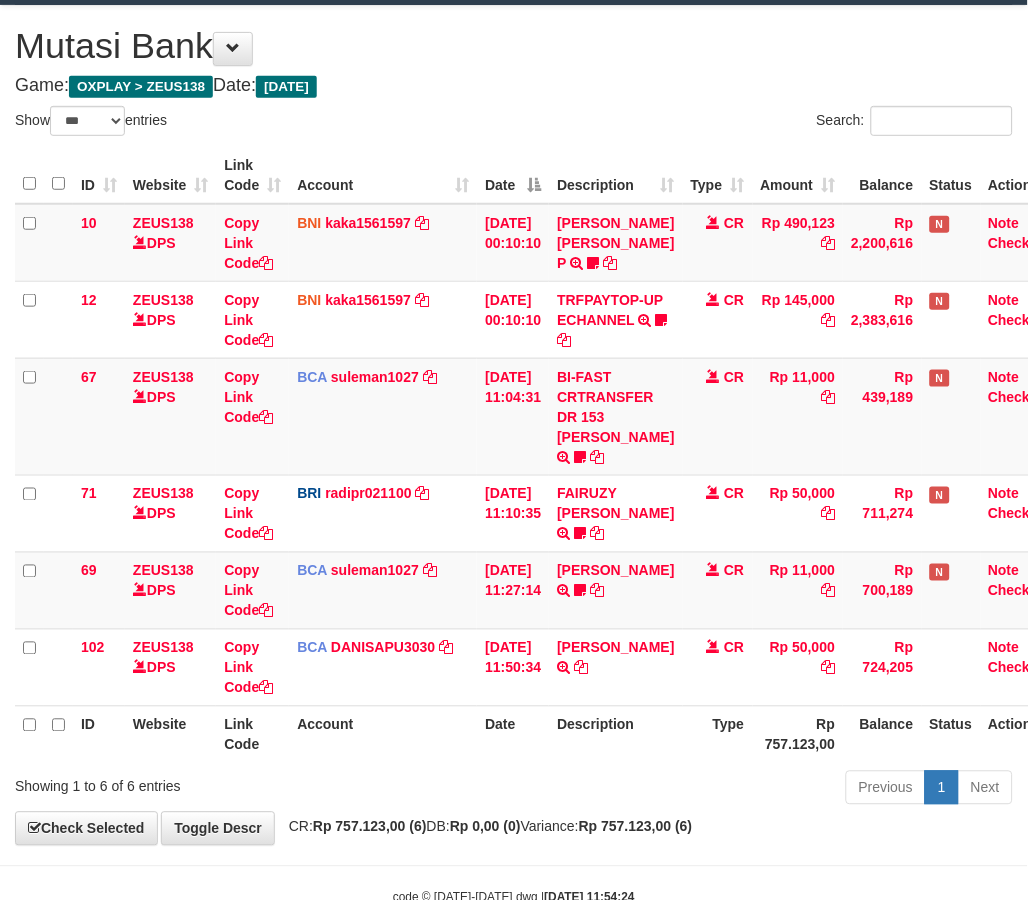 click on "Previous 1 Next" at bounding box center (728, 790) 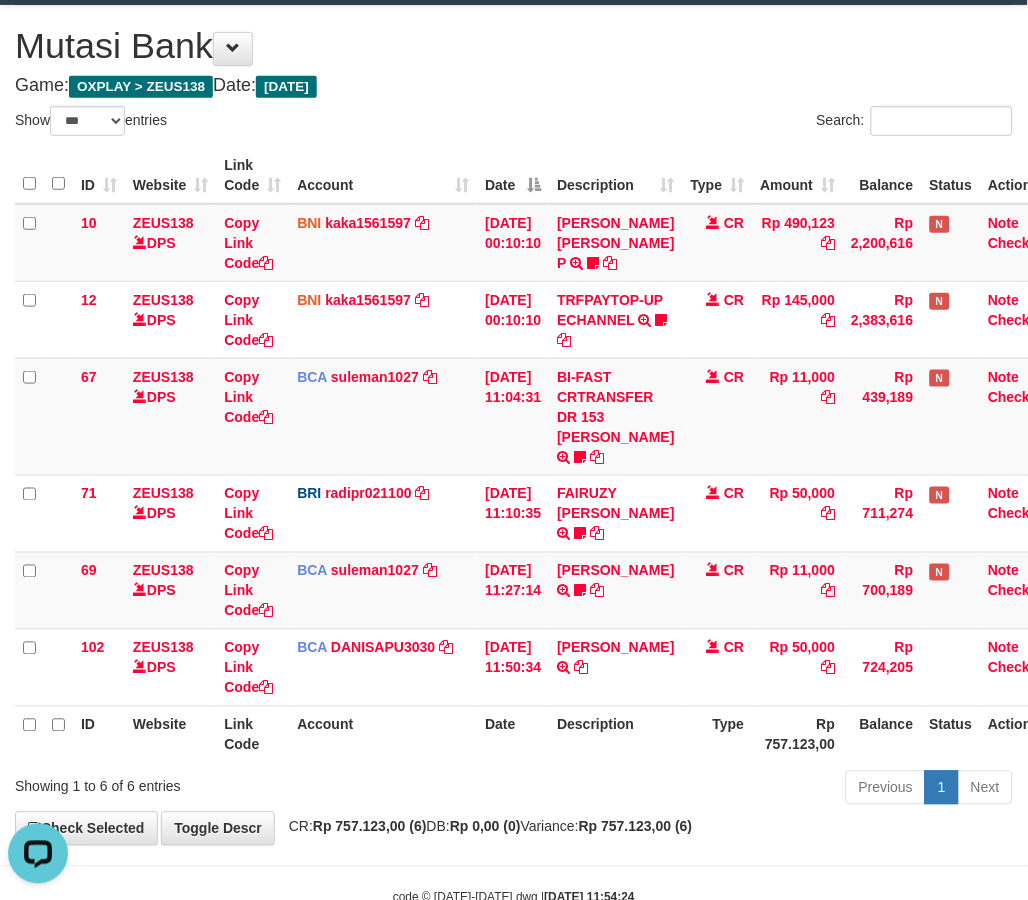 scroll, scrollTop: 0, scrollLeft: 0, axis: both 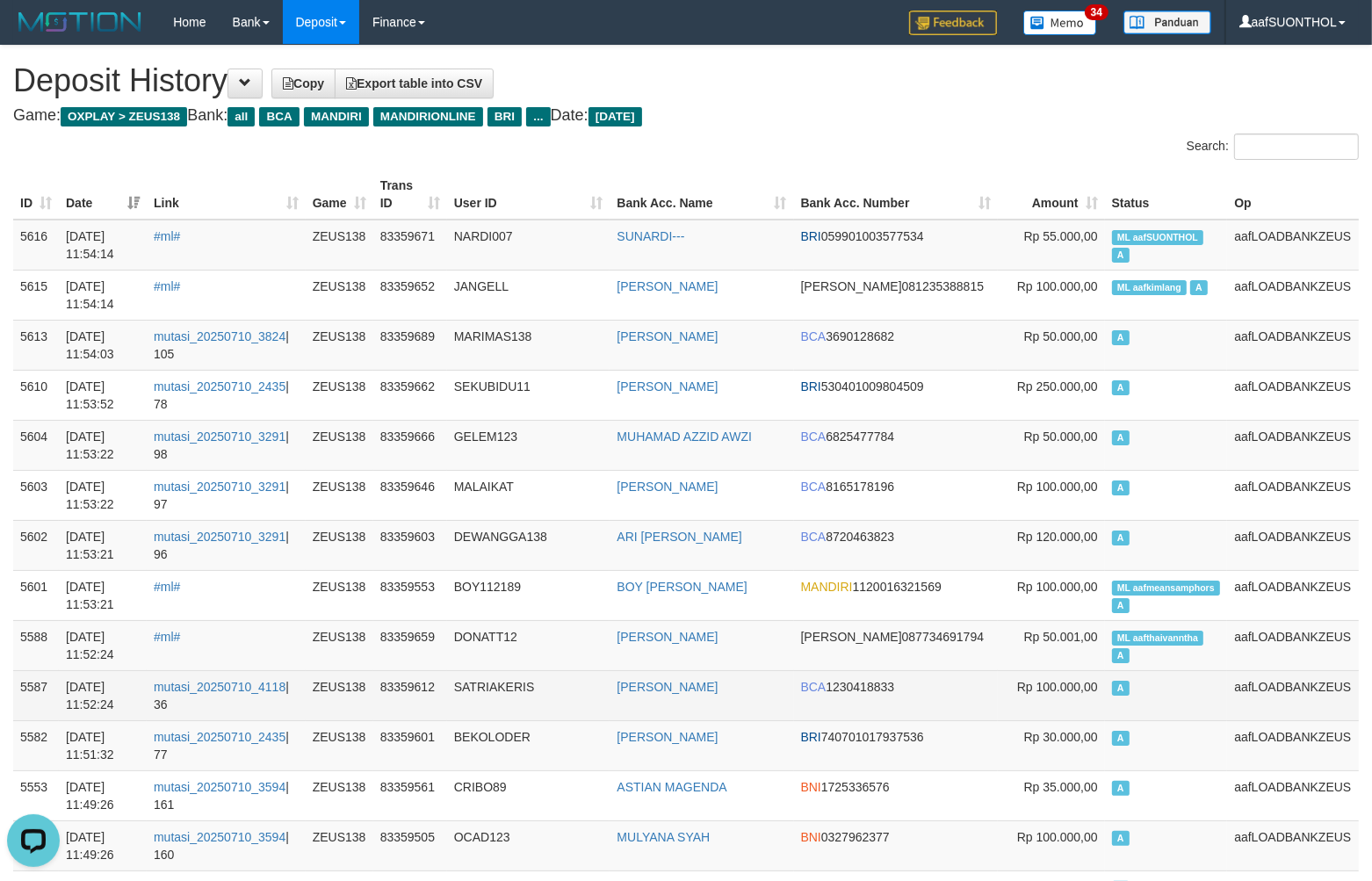 click on "[PERSON_NAME]" at bounding box center (701, 695) 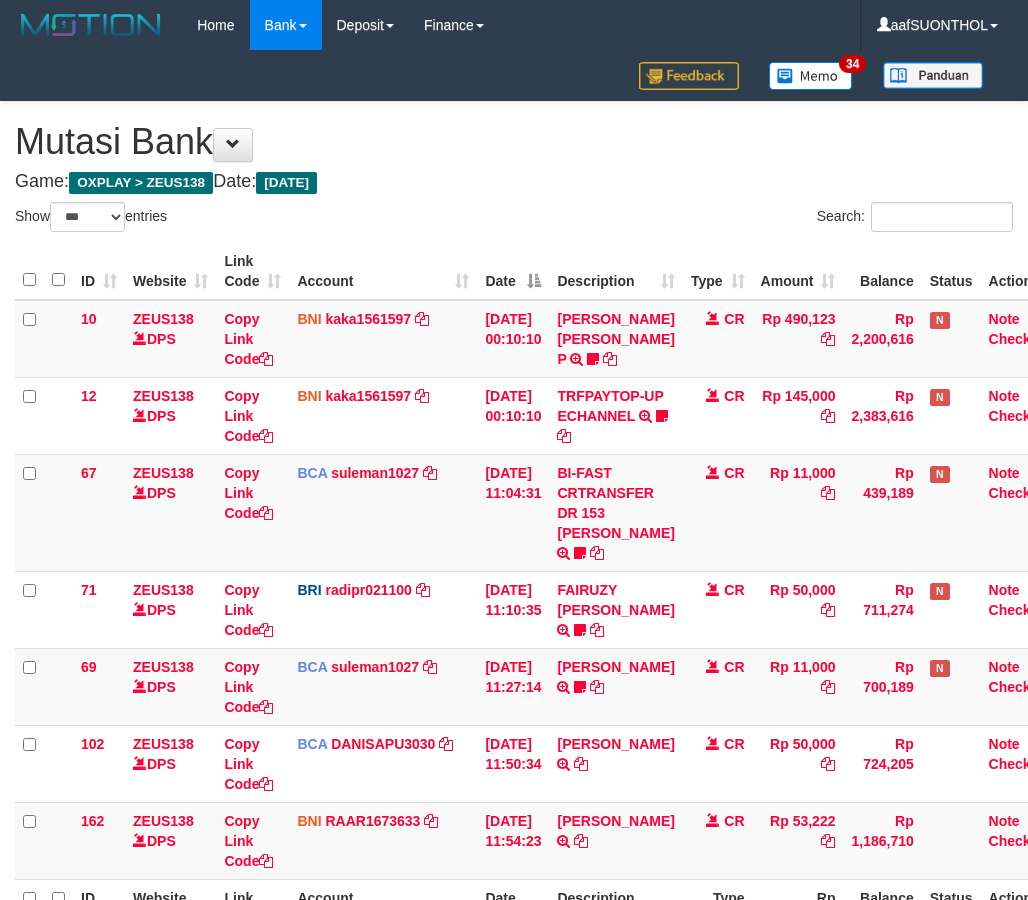 select on "***" 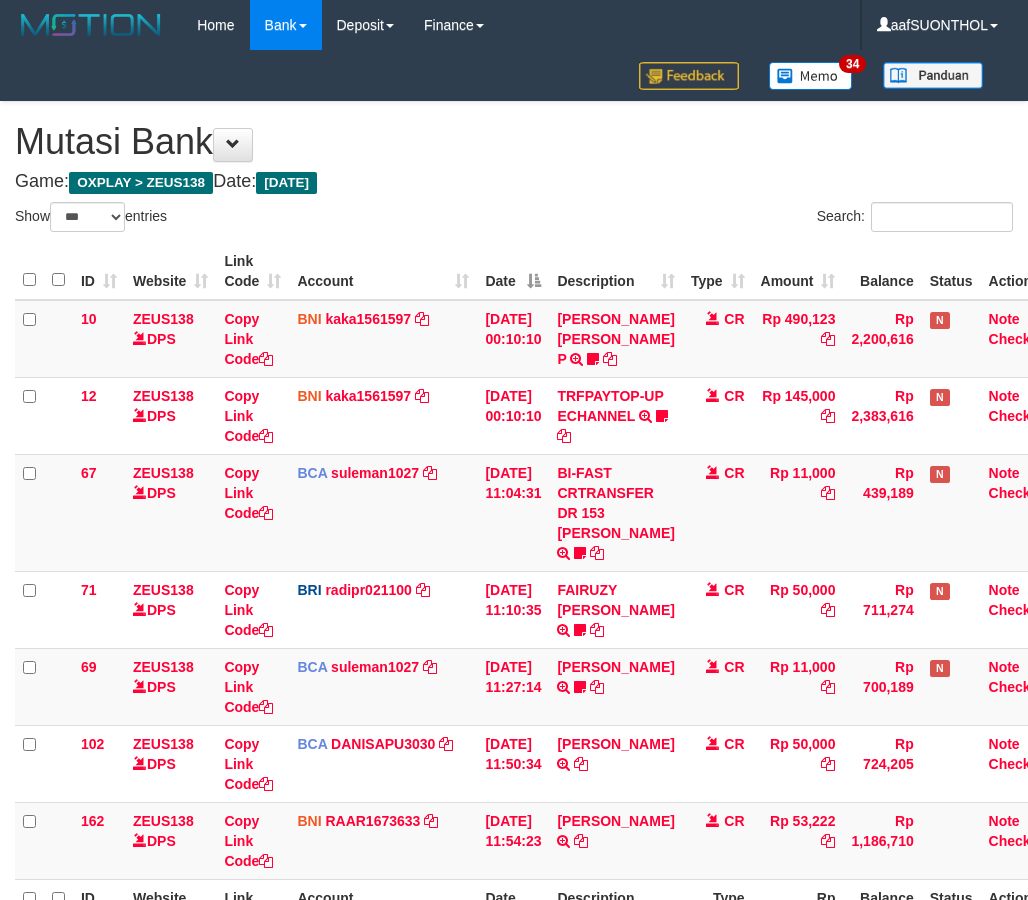 scroll, scrollTop: 96, scrollLeft: 0, axis: vertical 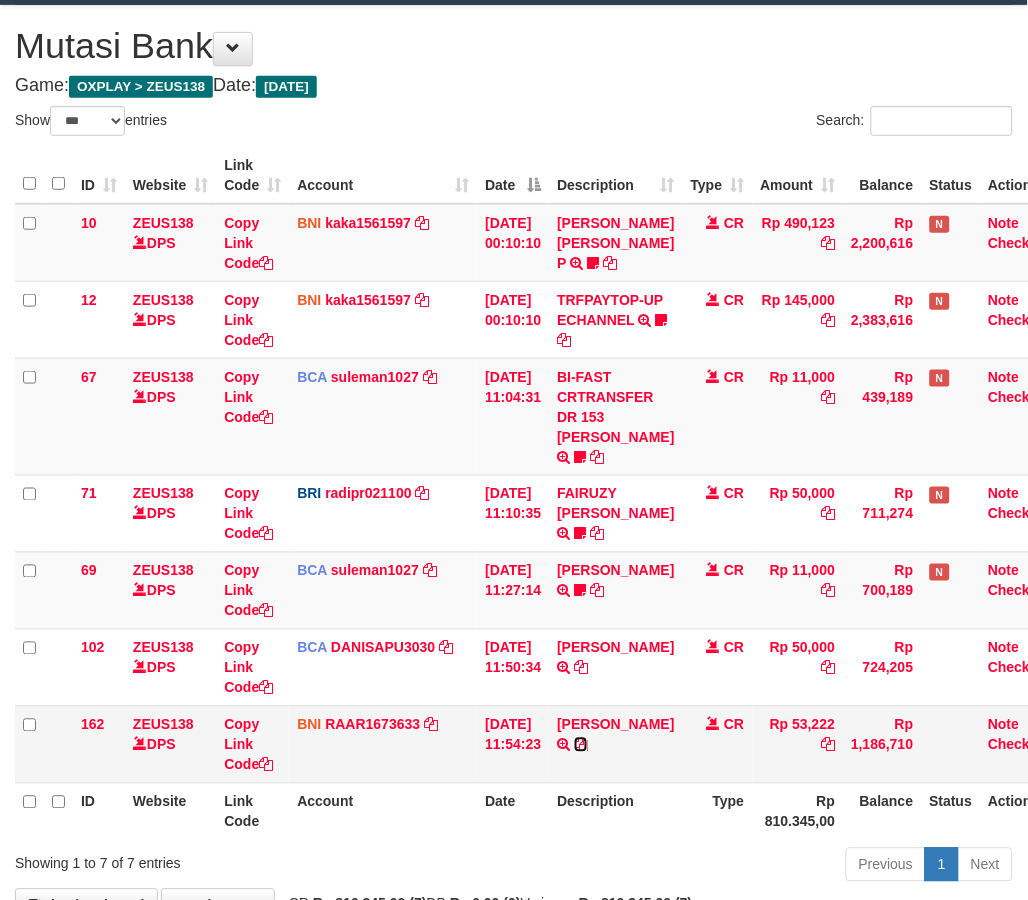 click at bounding box center [581, 745] 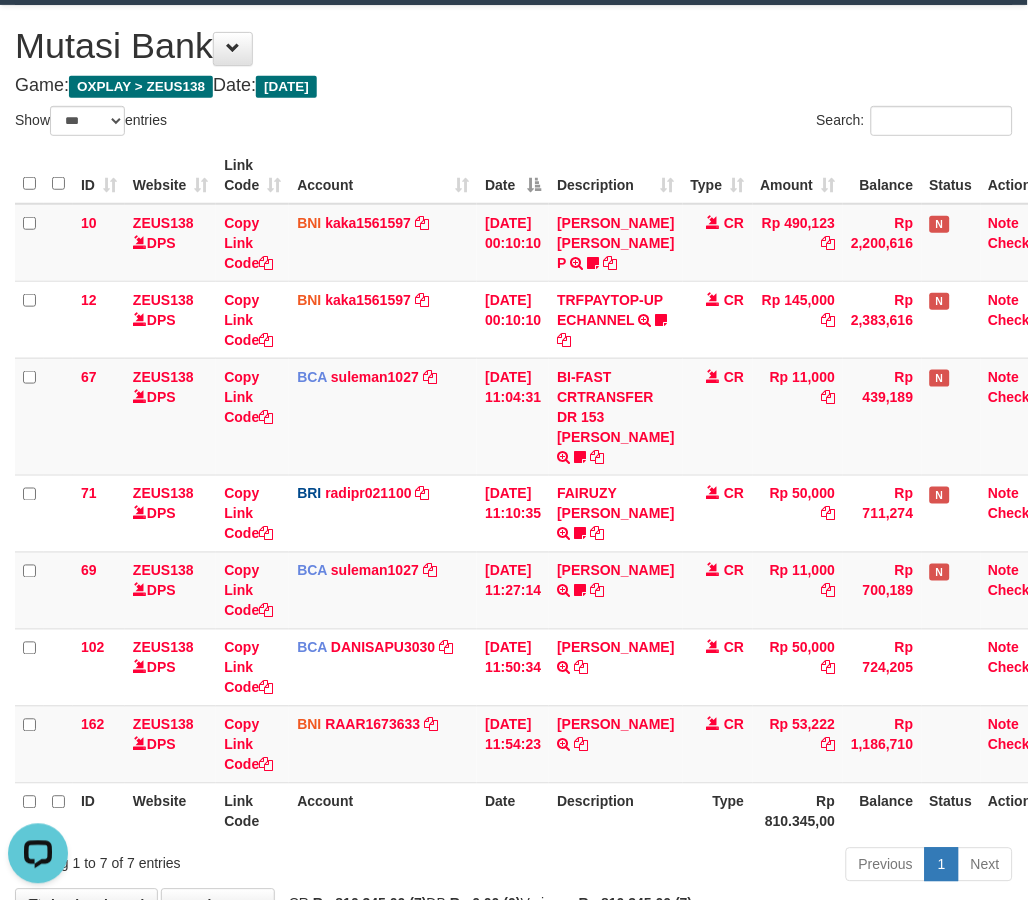 scroll, scrollTop: 0, scrollLeft: 0, axis: both 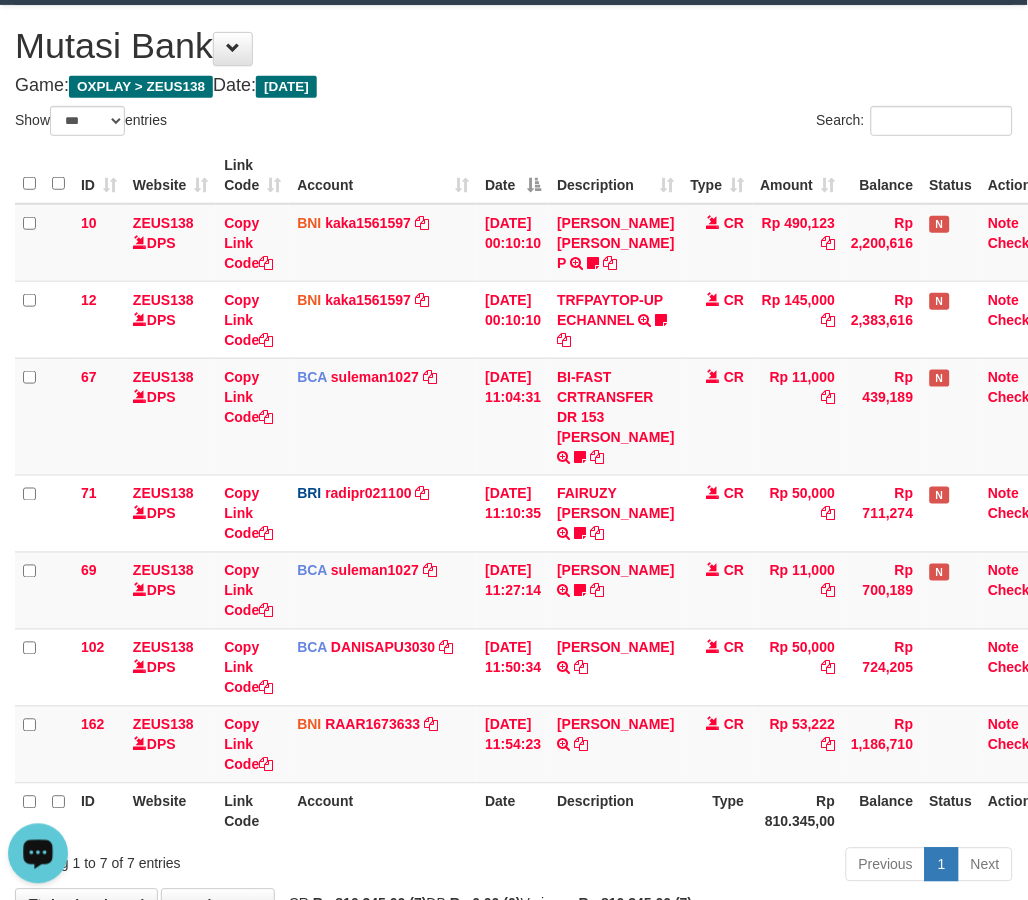 click on "ID Website Link Code Account Date Description Type Rp 810.345,00 Balance Status Action" at bounding box center [538, 811] 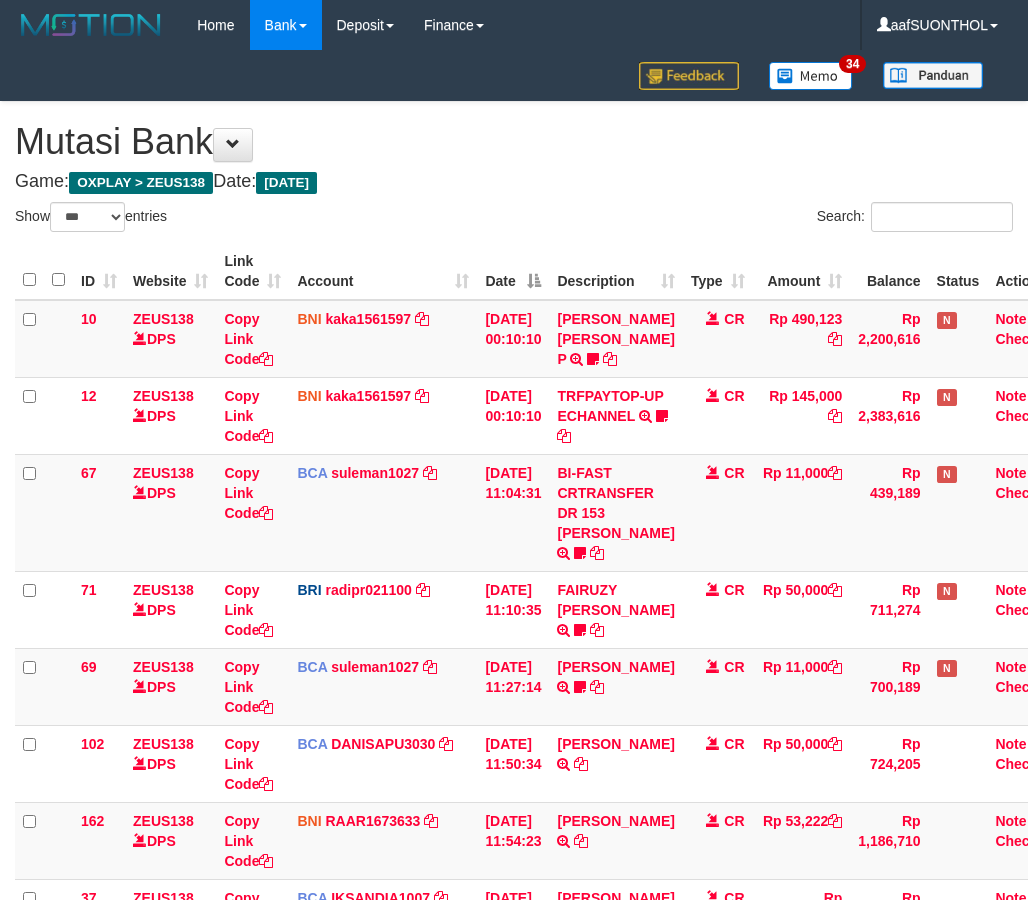 select on "***" 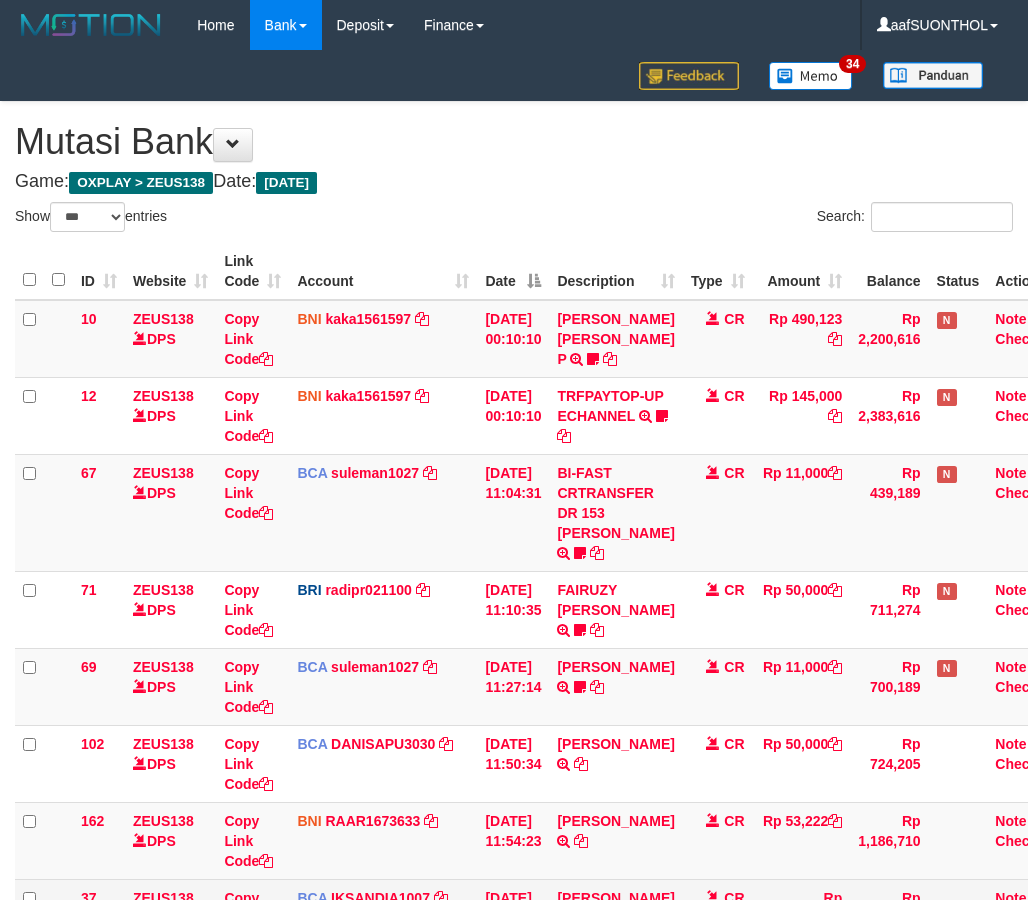 scroll, scrollTop: 96, scrollLeft: 0, axis: vertical 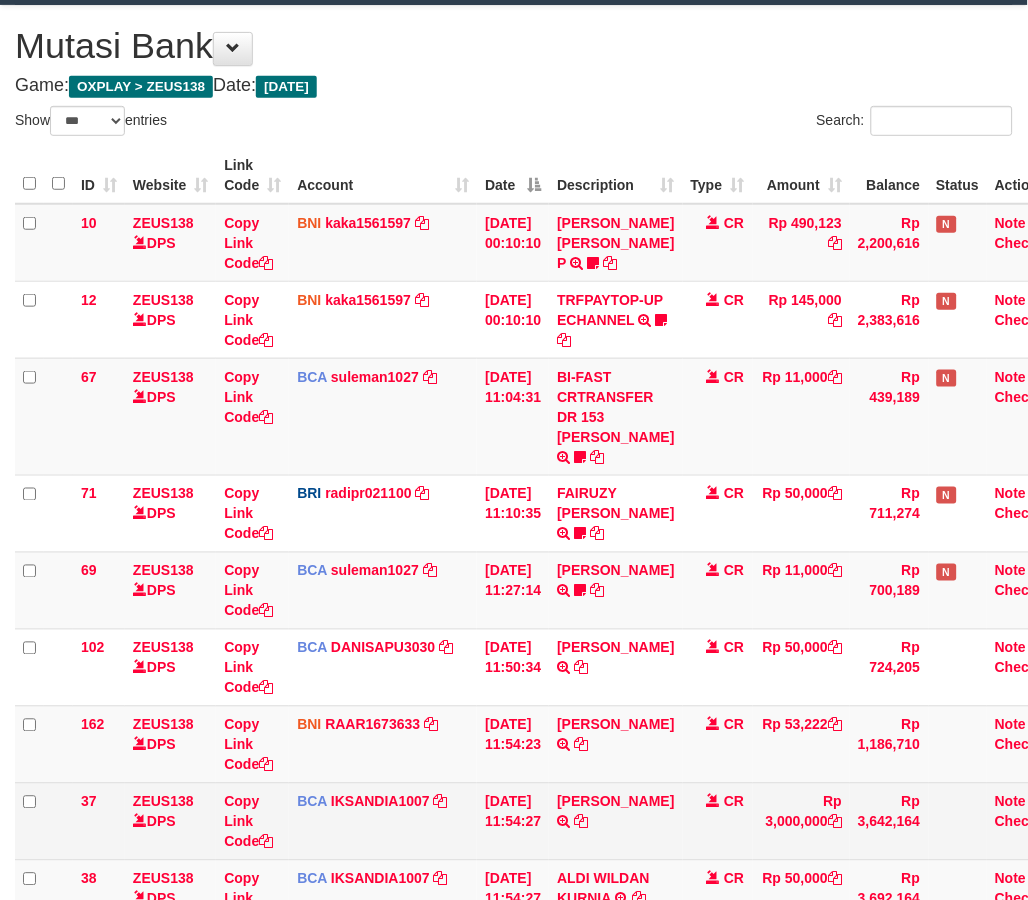 click on "[PERSON_NAME]         TRSF E-BANKING CR 1007/FTSCY/WS95011
3000000.00[PERSON_NAME]" at bounding box center (615, 821) 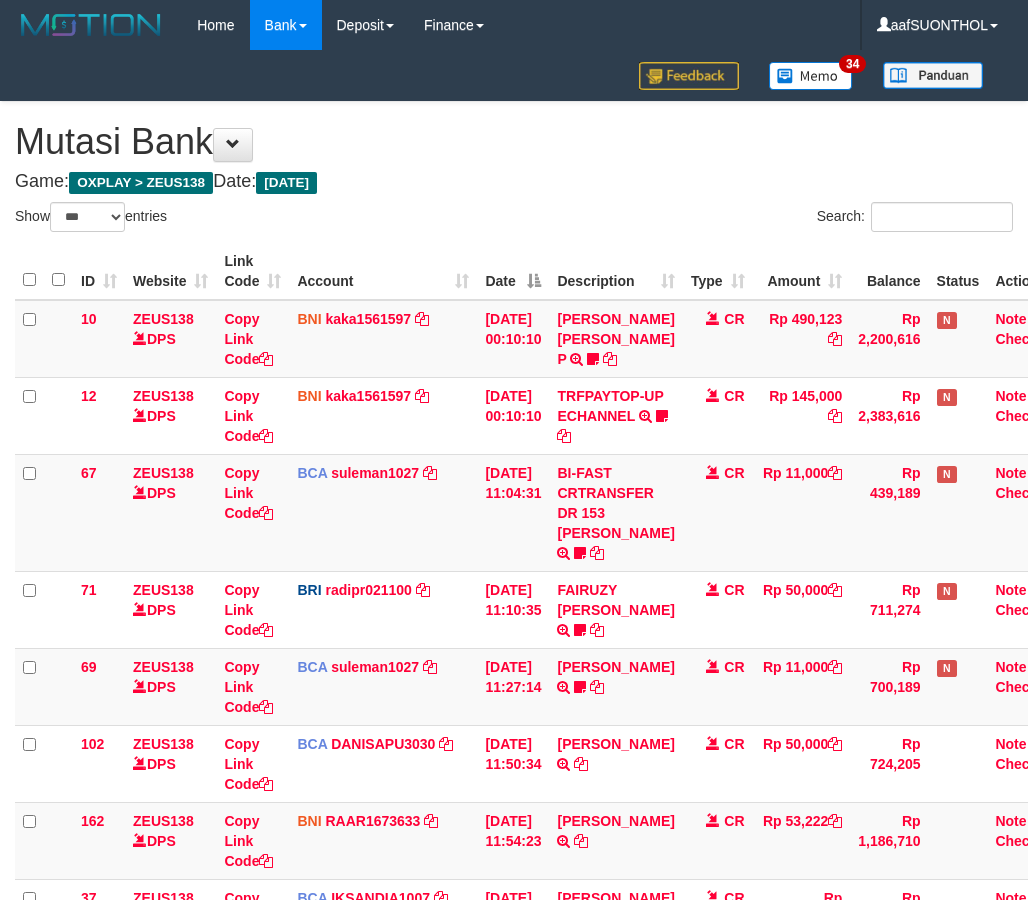 select on "***" 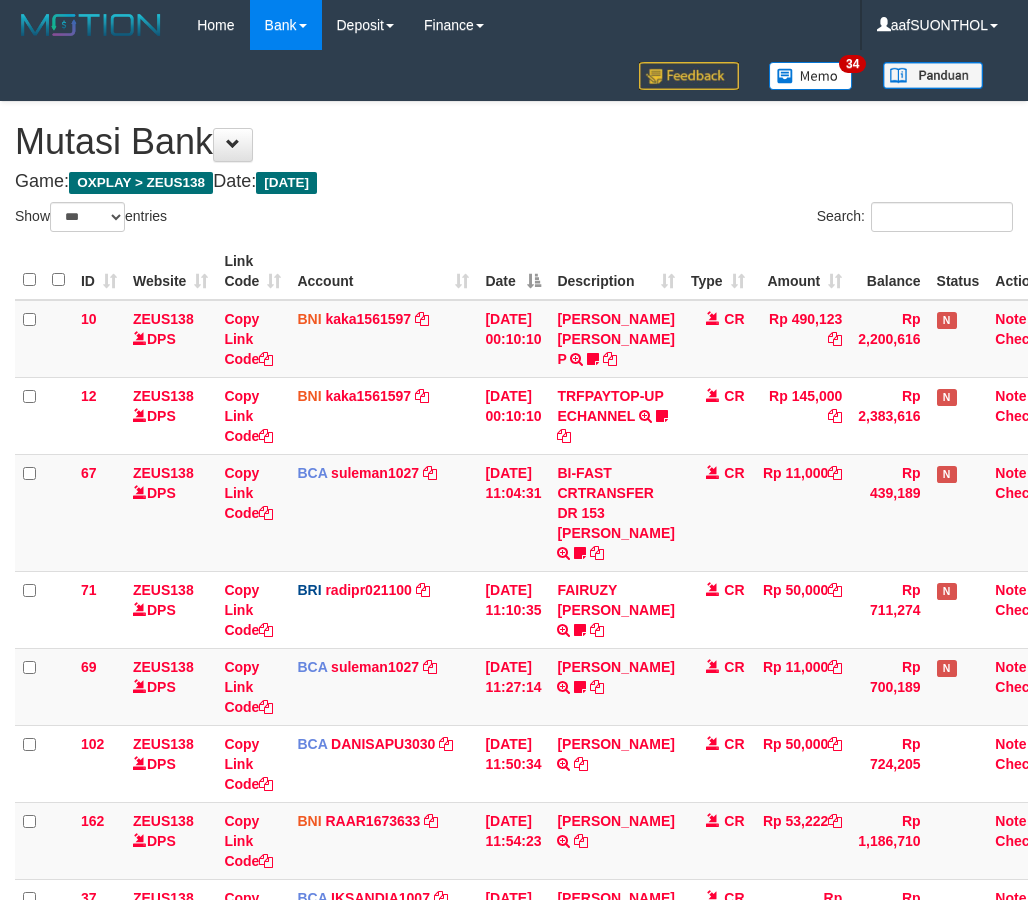 scroll, scrollTop: 96, scrollLeft: 0, axis: vertical 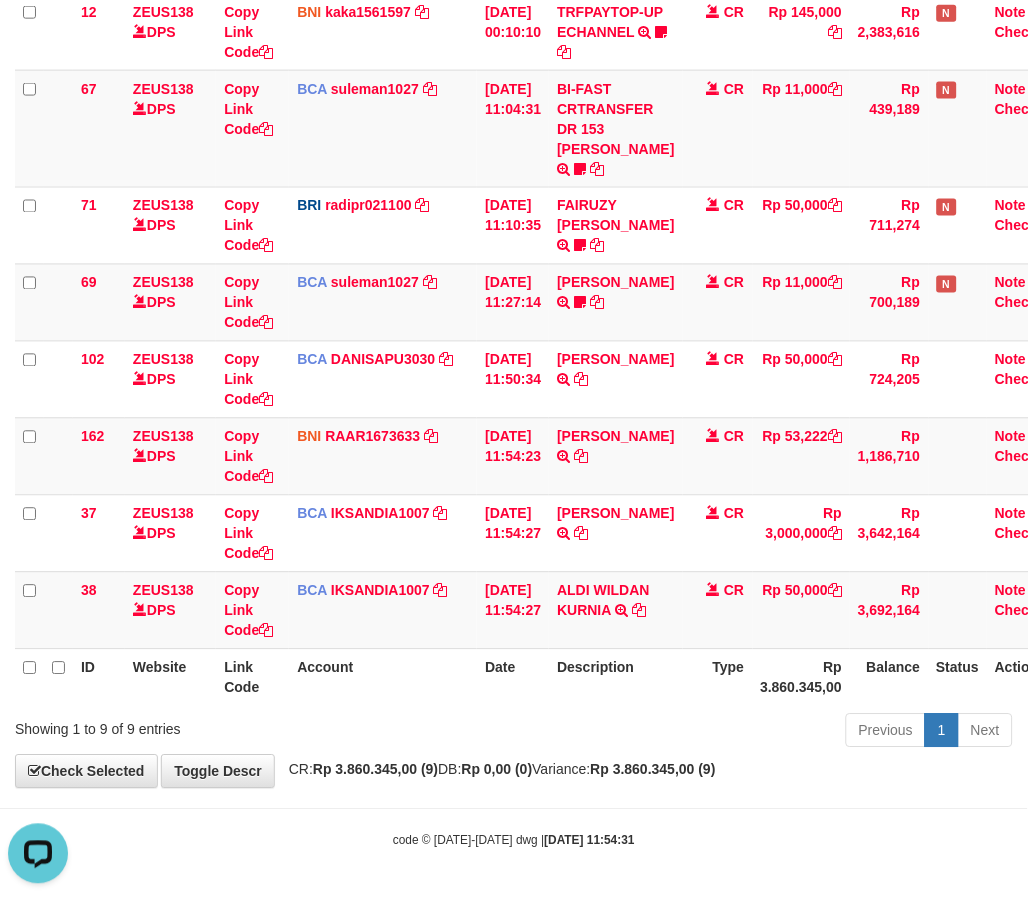 click on "Toggle navigation
Home
Bank
Account List
Load
By Website
Group
[OXPLAY]													ZEUS138
By Load Group (DPS)" at bounding box center [514, 258] 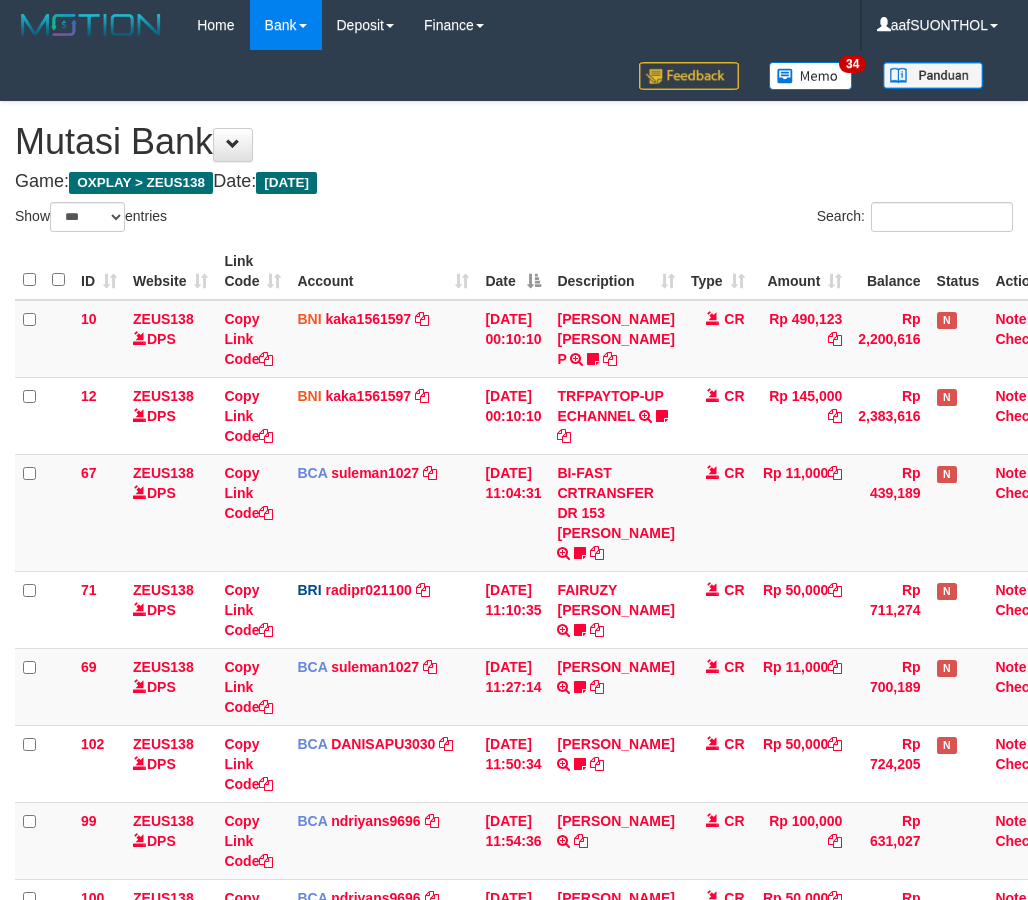 select on "***" 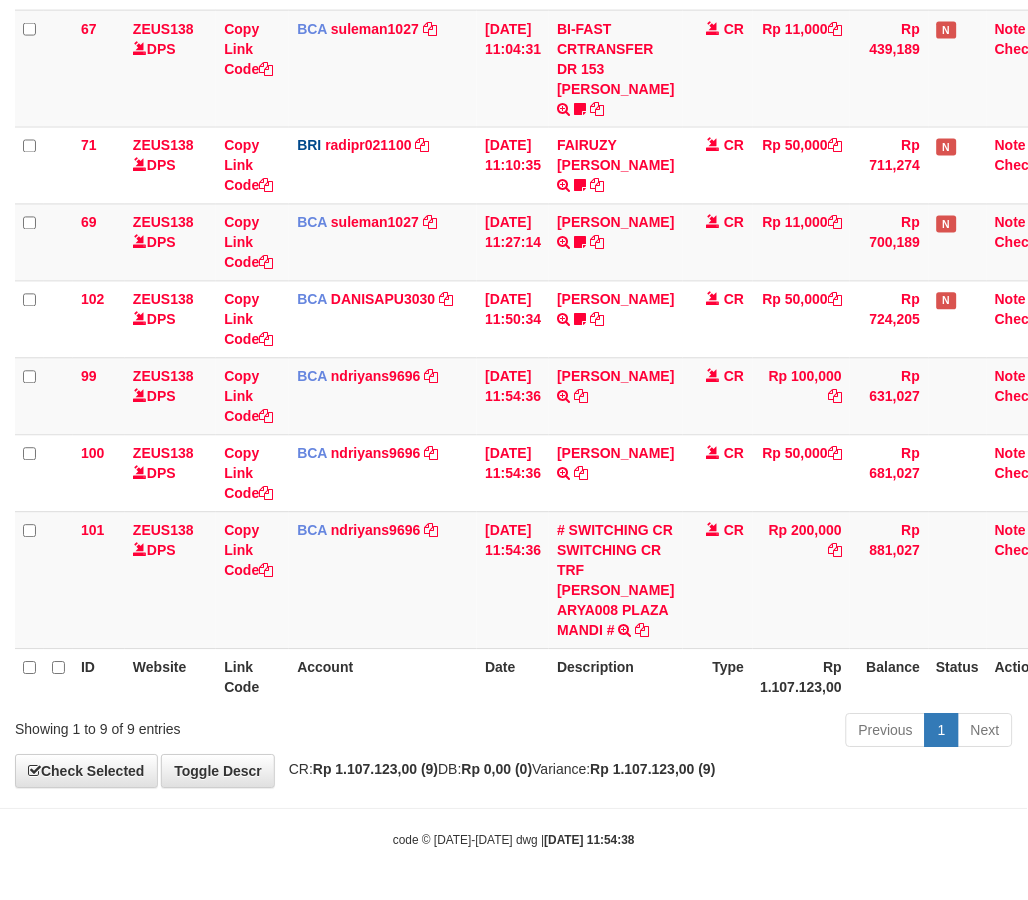 scroll, scrollTop: 525, scrollLeft: 0, axis: vertical 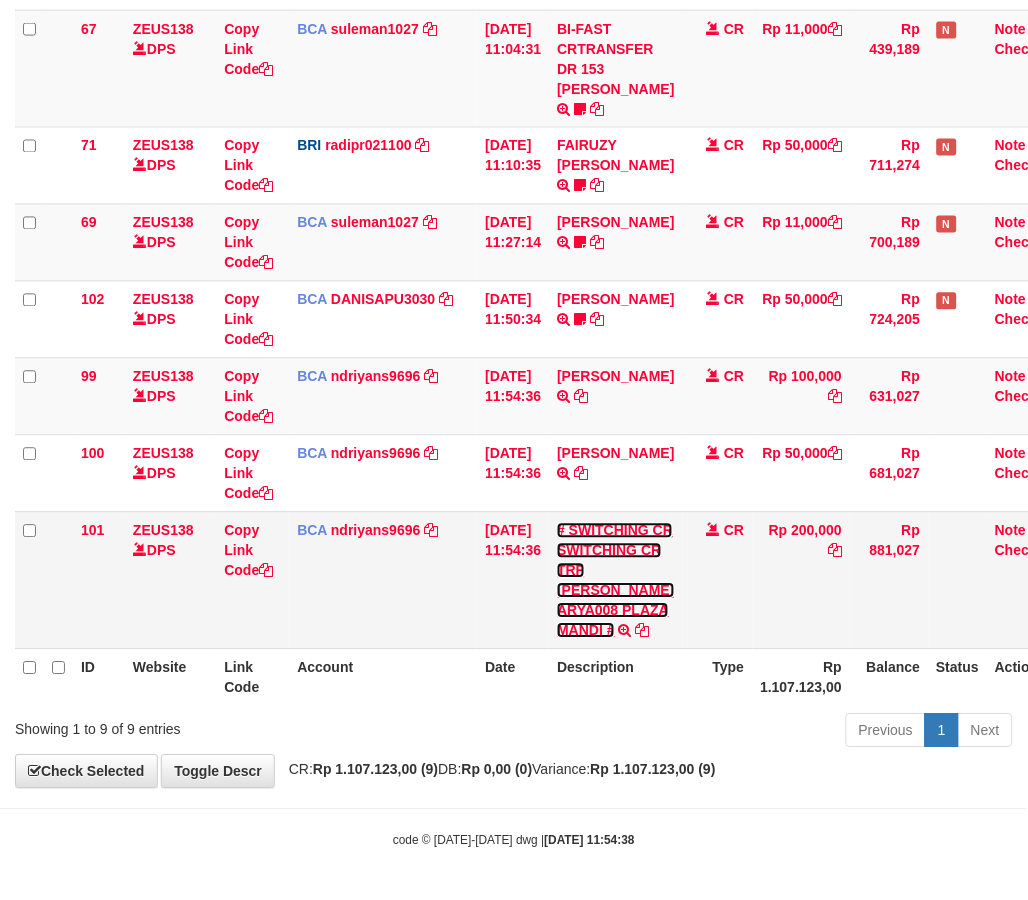 click on "# SWITCHING CR SWITCHING CR TRF MUHAMMAD RIZA ARYA008 PLAZA MANDI #         SWITCHING CR TRF
MUHAMMAD RIZA ARYA008 PLAZA MANDI" at bounding box center [615, 580] 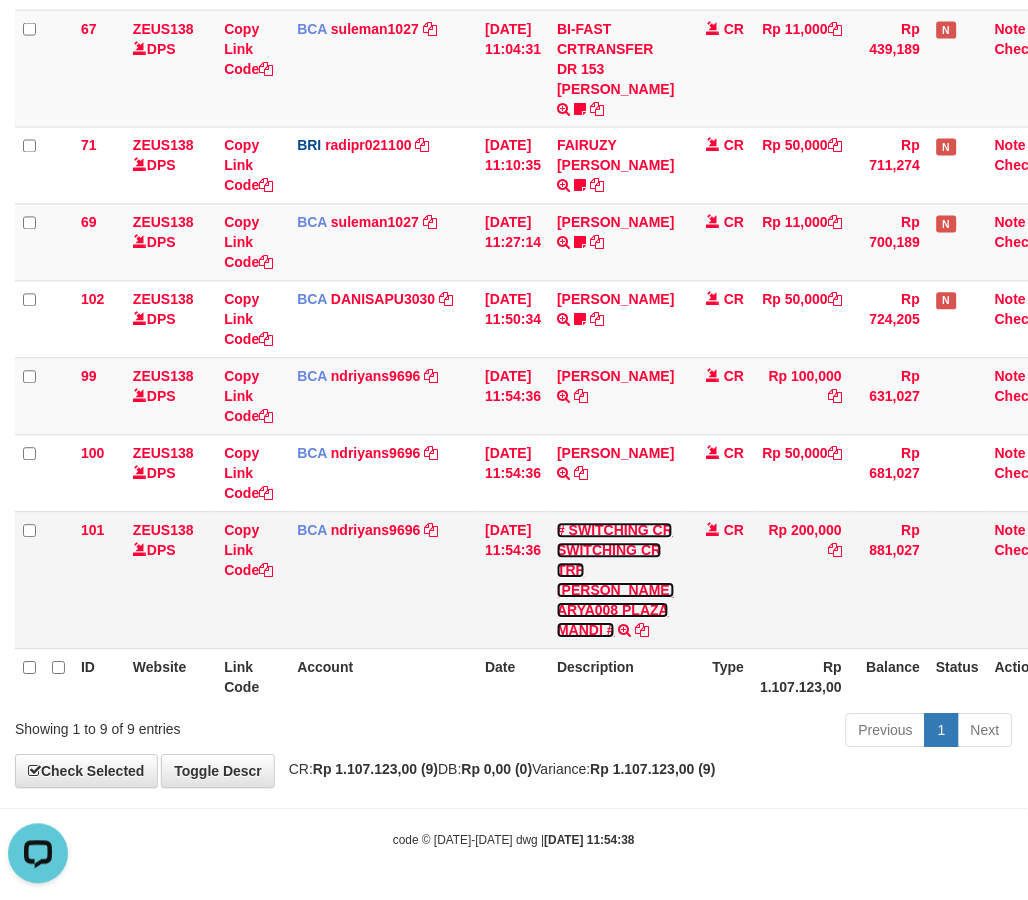 scroll, scrollTop: 0, scrollLeft: 0, axis: both 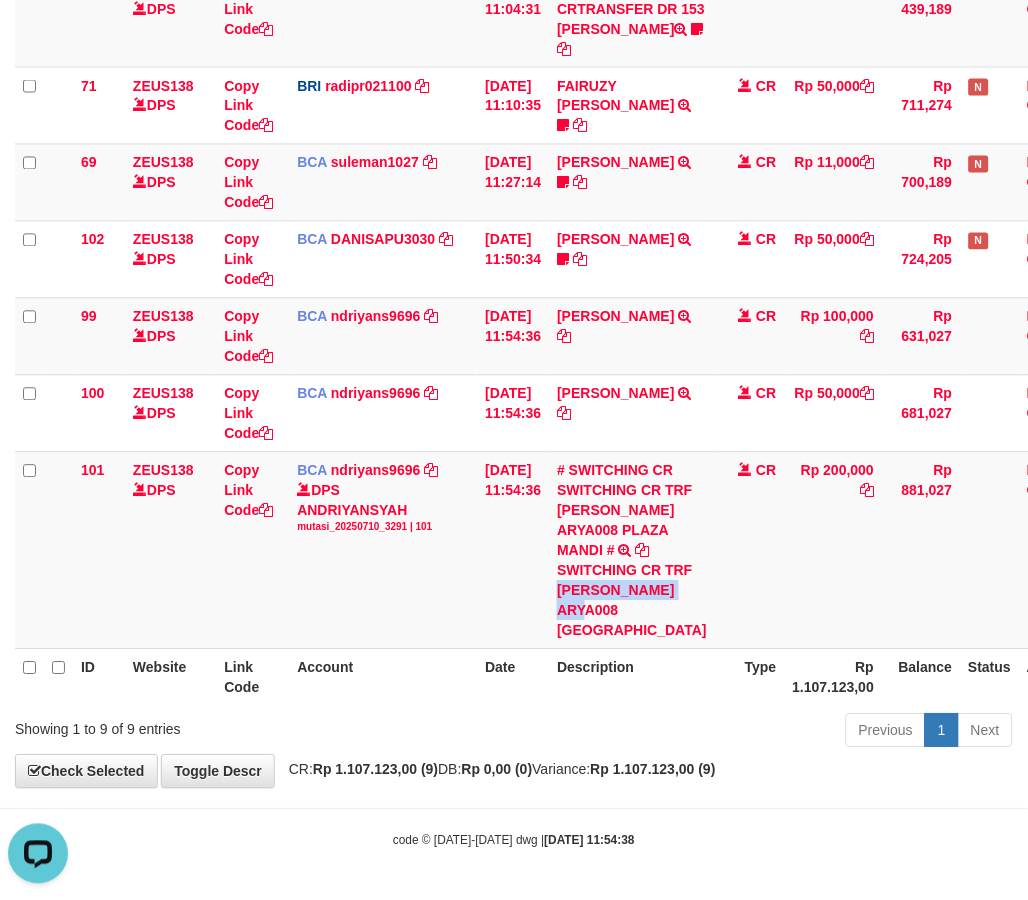 copy on "MUHAMMAD RIZA ARY" 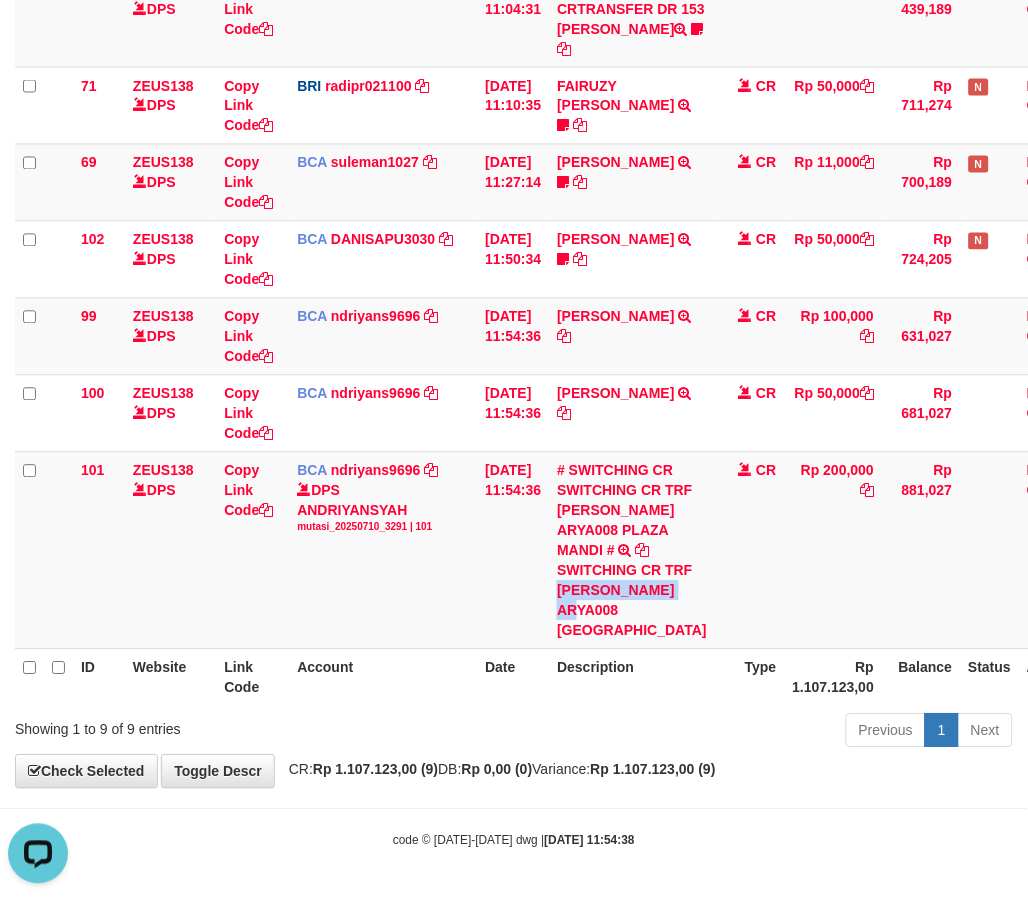 copy on "MUHAMMAD RIZA AR" 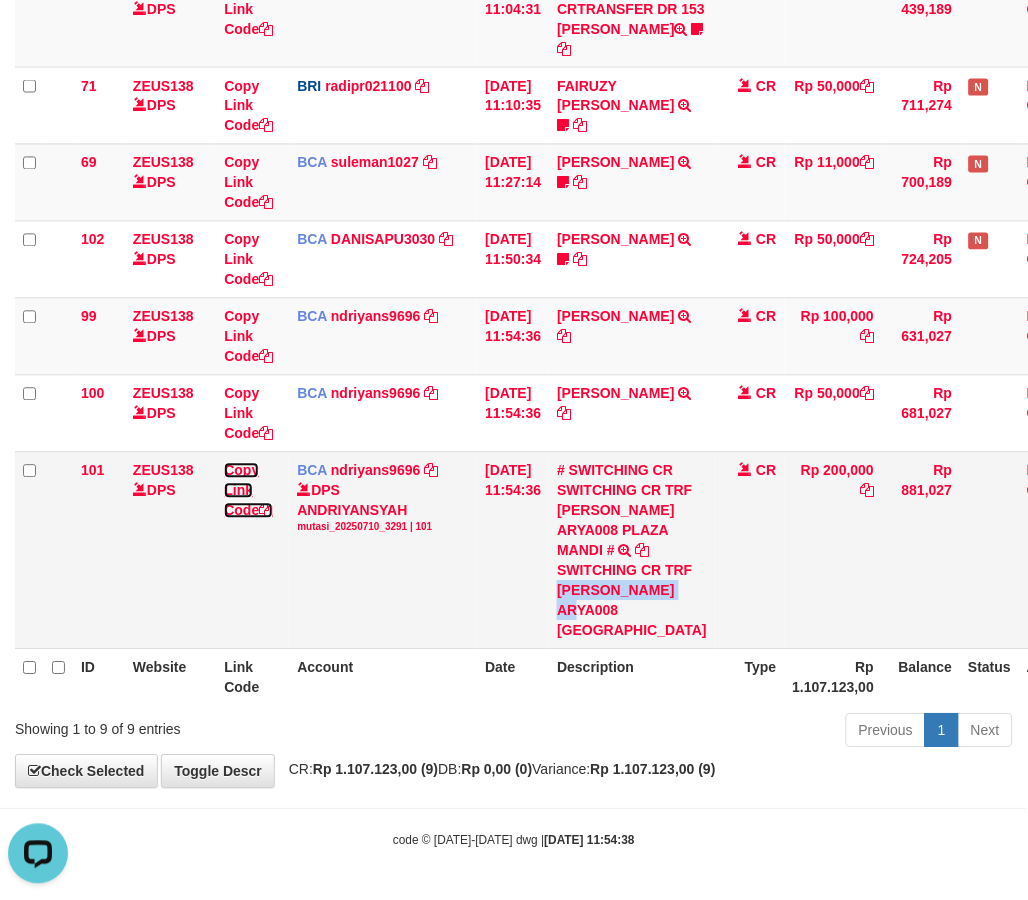 click on "Copy Link Code" at bounding box center (248, 491) 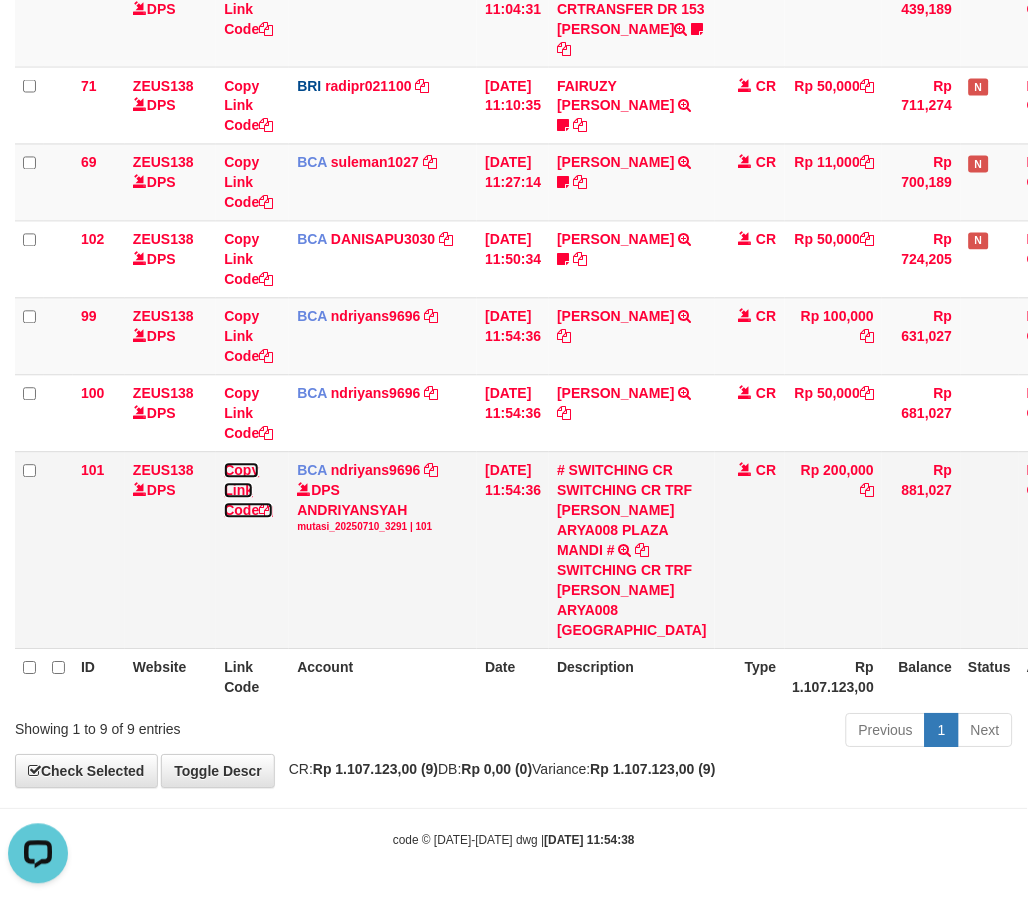 click on "Copy Link Code" at bounding box center (248, 491) 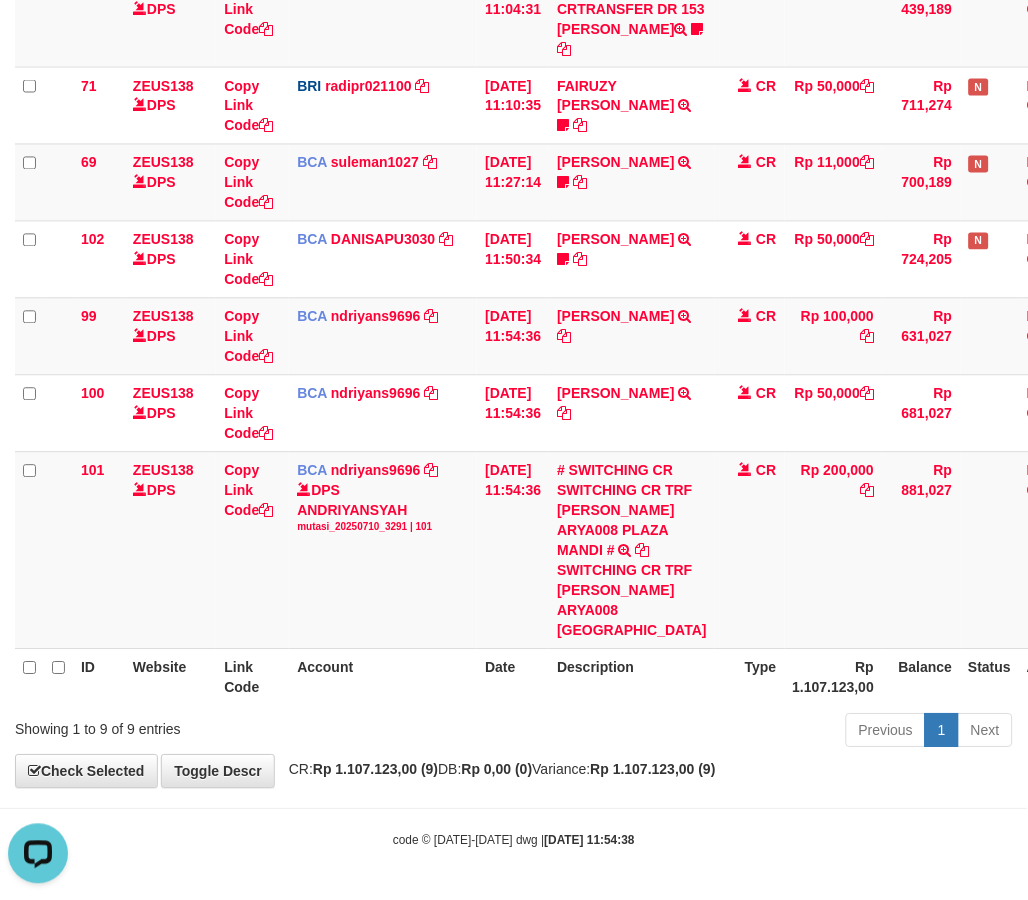 scroll, scrollTop: 297, scrollLeft: 0, axis: vertical 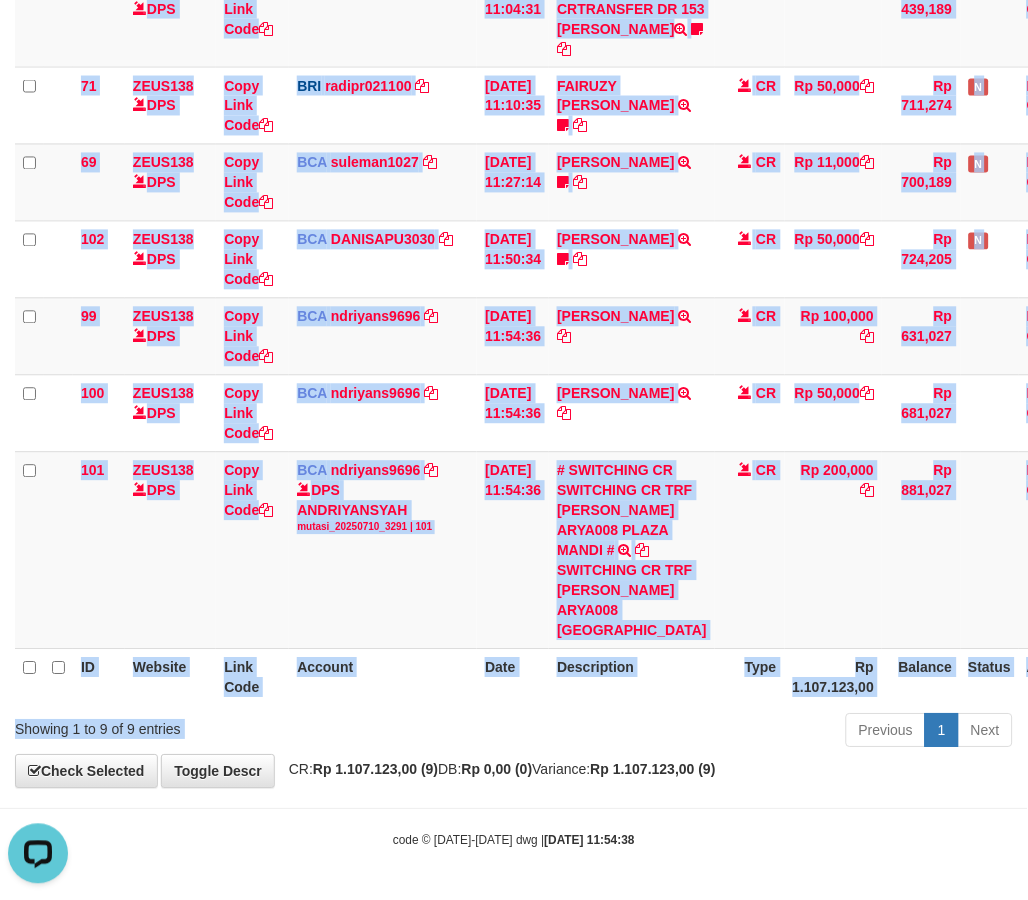 click on "ID Website Link Code Account Date Description Type Amount Balance Status Action
10
ZEUS138    DPS
Copy Link Code
BNI
kaka1561597
DPS
KARMILA
mutasi_20250710_2425 | 10
mutasi_20250710_2425 | 10
10/07/2025 00:10:10
MARIO MATERNUS MAU P            TRF/PAY/TOP-UP ECHANNEL MARIO MATERNUS MAU P    LAKILAKIKUAT99
CR
Rp 490,123
Rp 2,200,616
N
Note
Check
12
ZEUS138    DPS
Copy Link Code
BNI
kaka1561597" at bounding box center [514, 232] 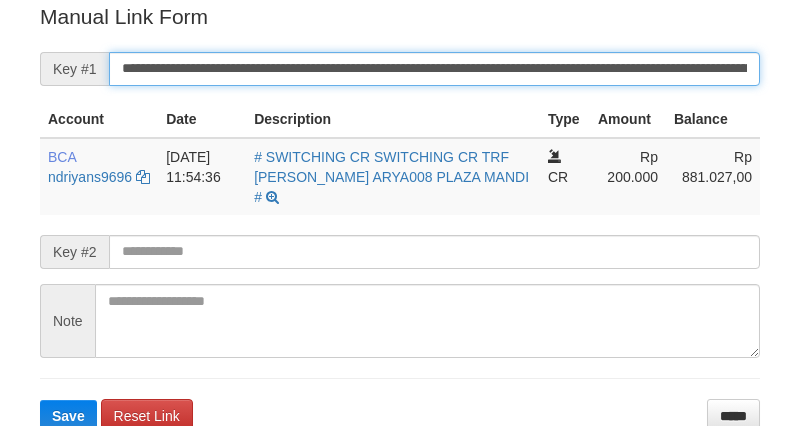 scroll, scrollTop: 404, scrollLeft: 0, axis: vertical 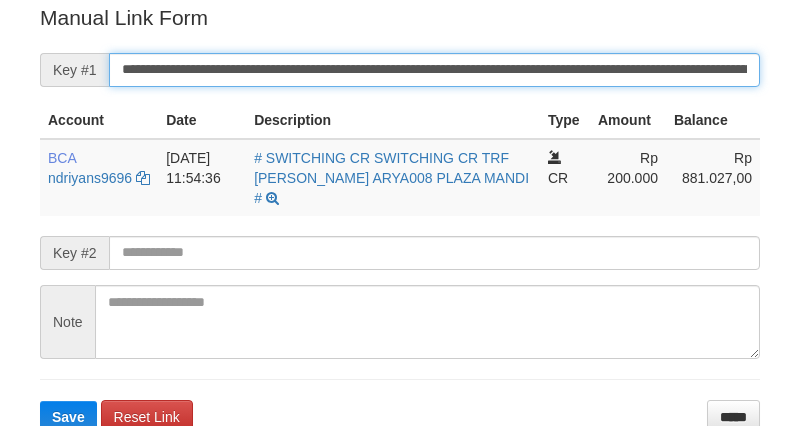 click on "Save" at bounding box center [68, 417] 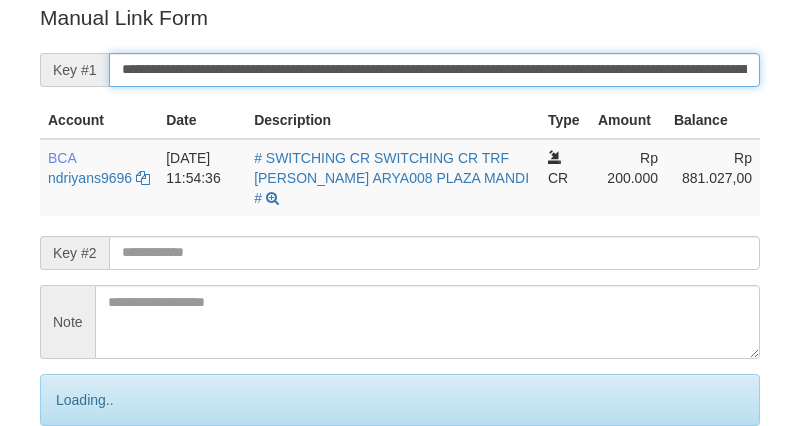 click on "Save" at bounding box center [90, 484] 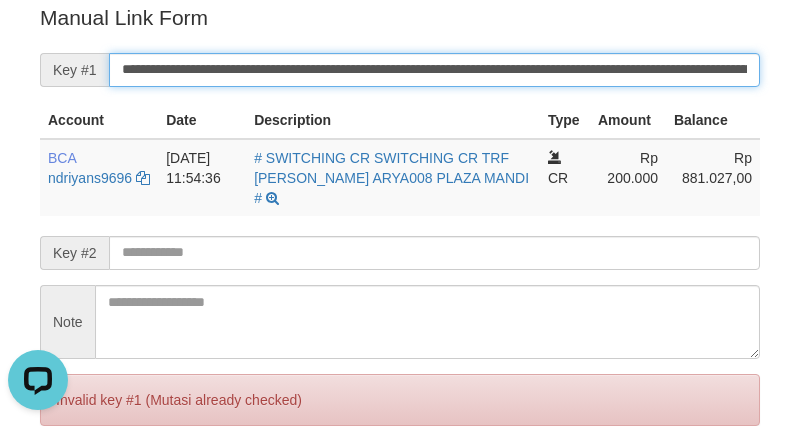 click on "Save" at bounding box center (68, 484) 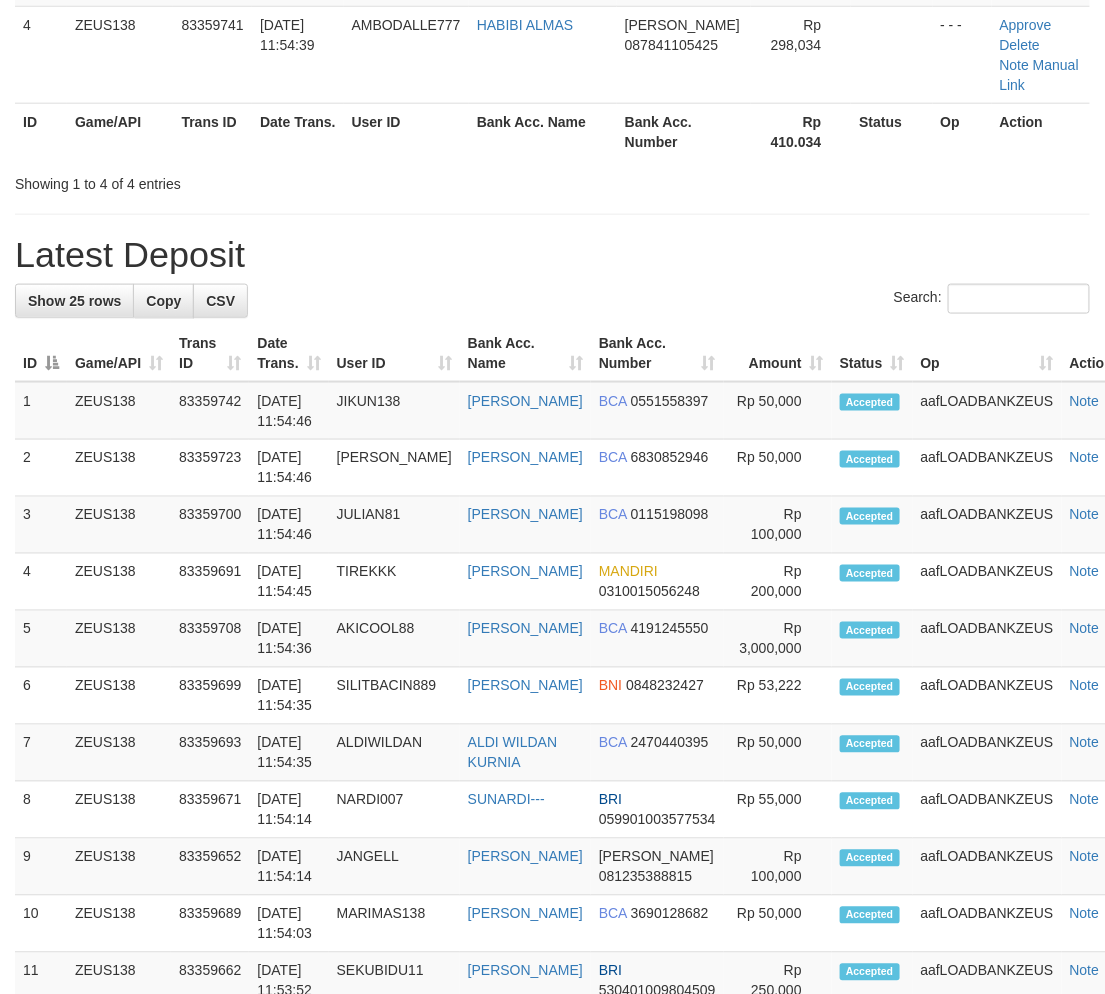 scroll, scrollTop: 381, scrollLeft: 0, axis: vertical 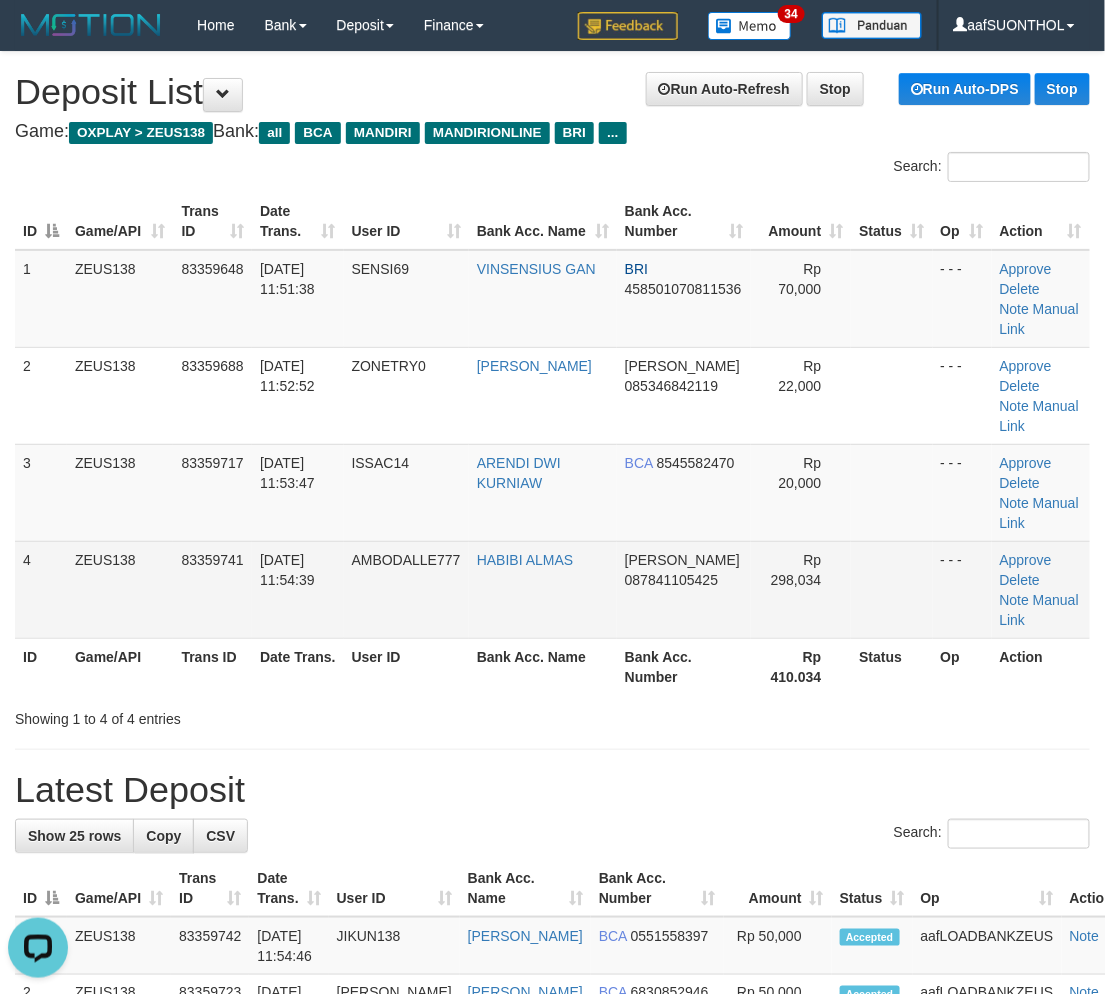 click on "DANA
087841105425" at bounding box center [684, 589] 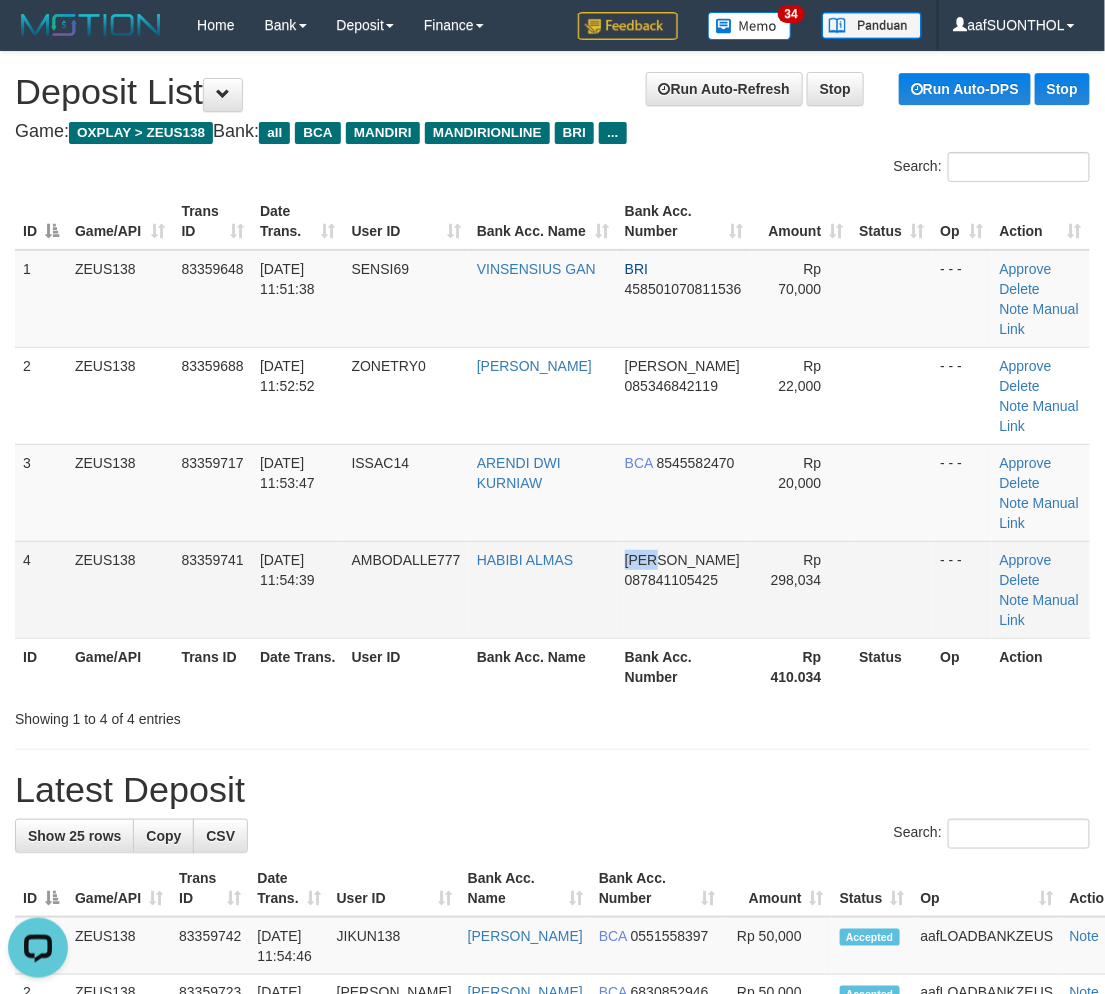 drag, startPoint x: 711, startPoint y: 545, endPoint x: 725, endPoint y: 587, distance: 44.27189 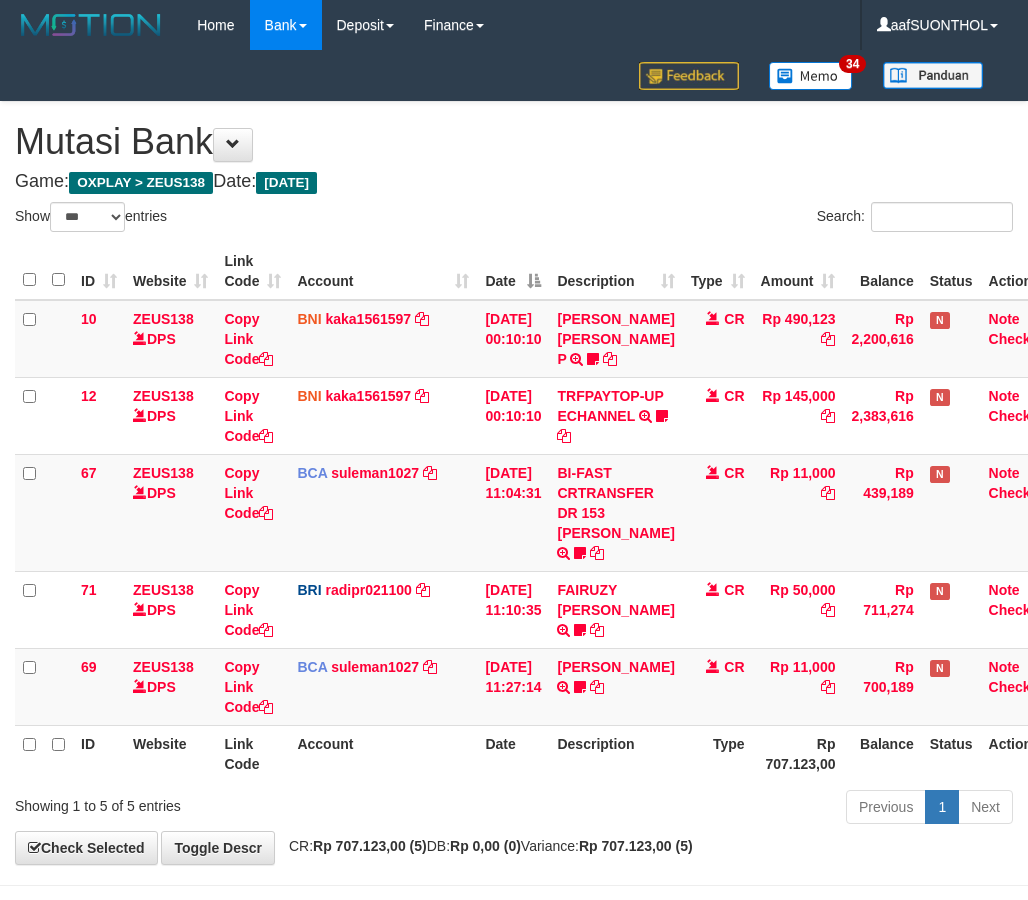 select on "***" 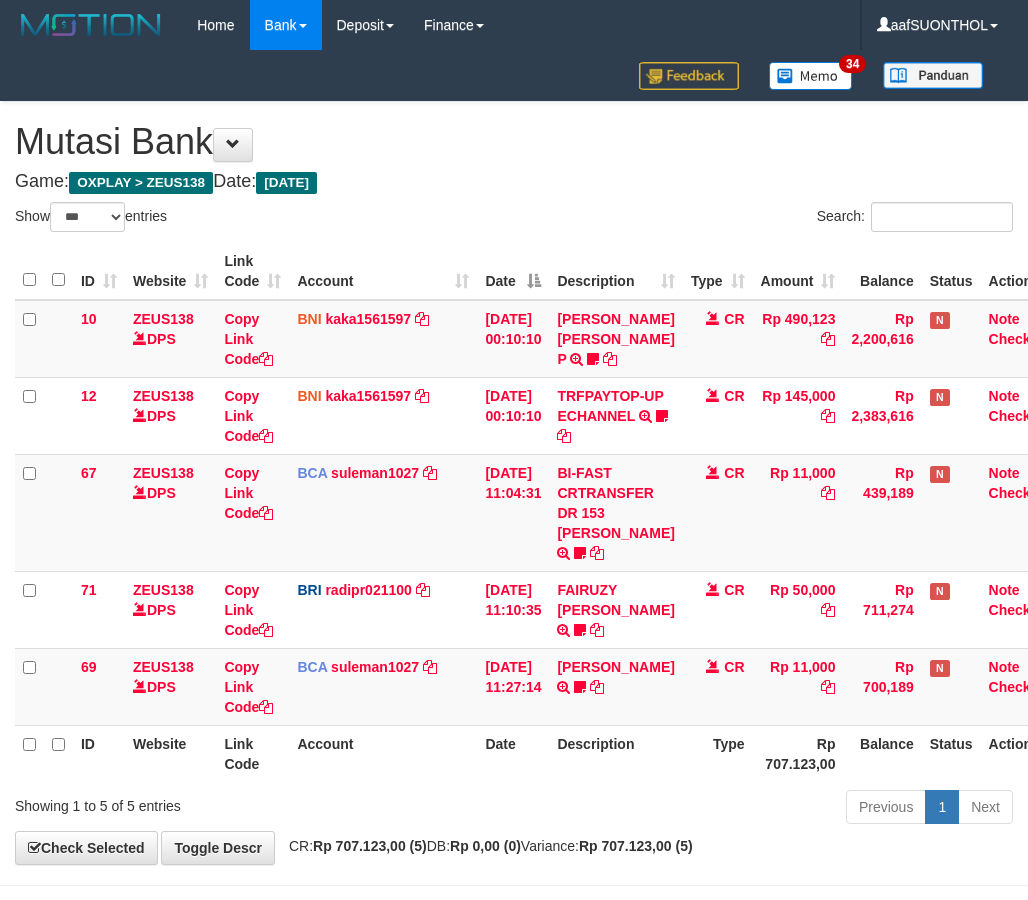 scroll, scrollTop: 0, scrollLeft: 0, axis: both 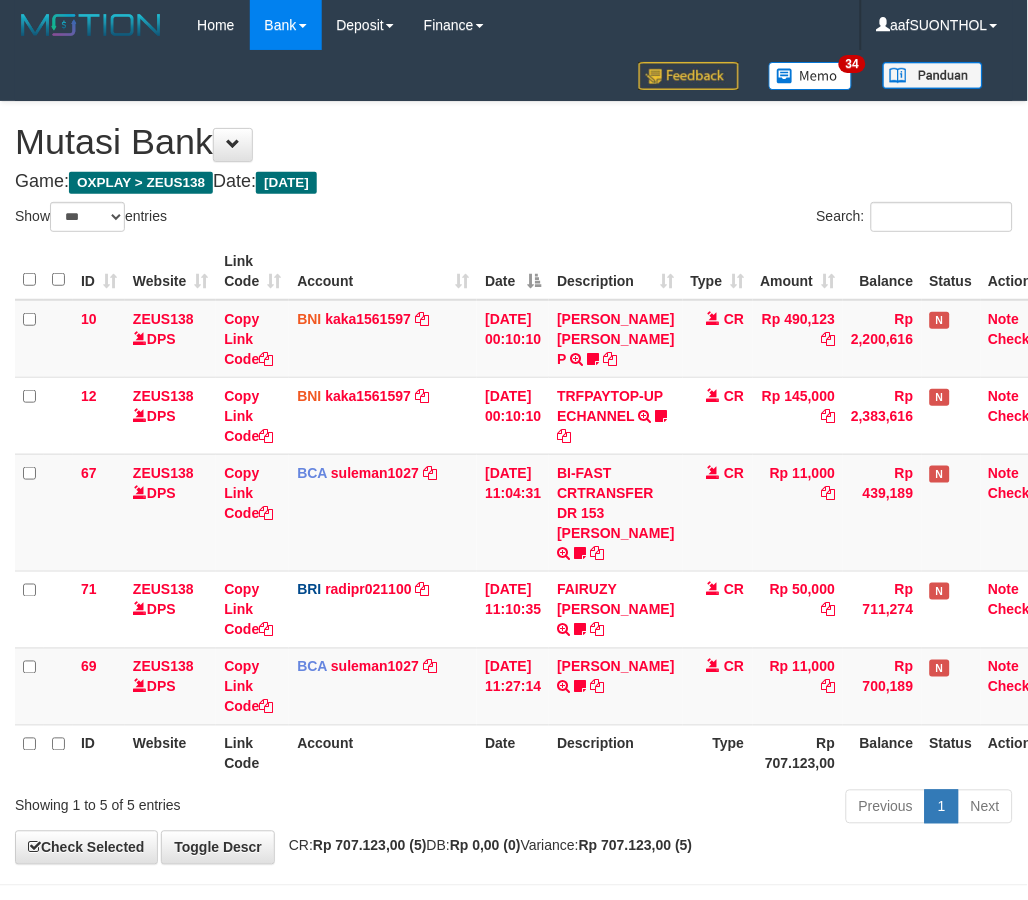 drag, startPoint x: 532, startPoint y: 828, endPoint x: 483, endPoint y: 804, distance: 54.56189 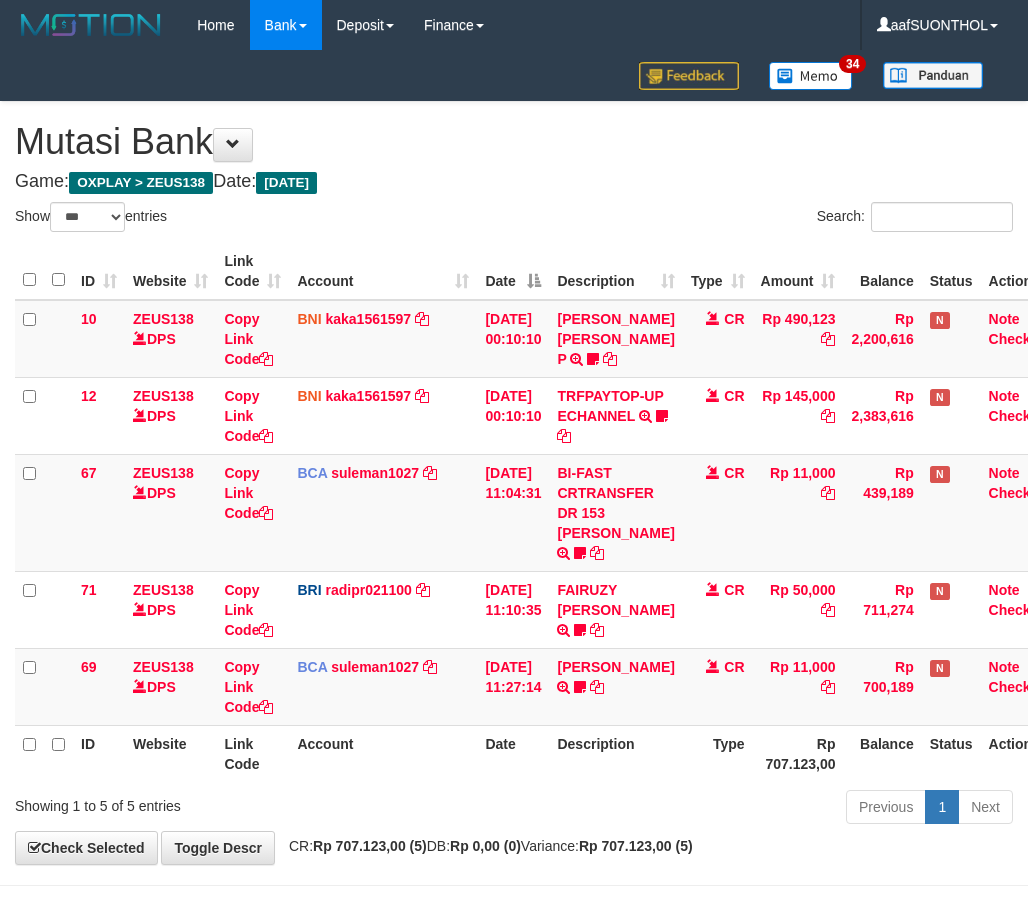 select on "***" 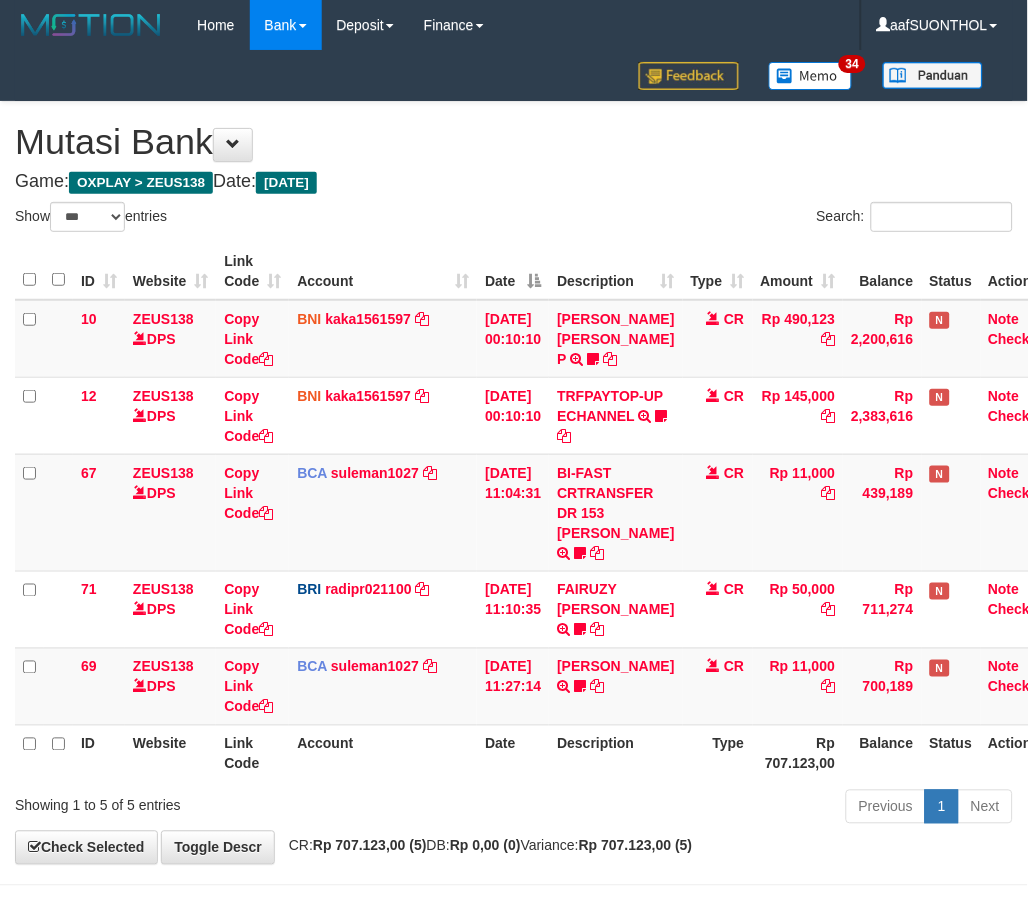 scroll, scrollTop: 116, scrollLeft: 0, axis: vertical 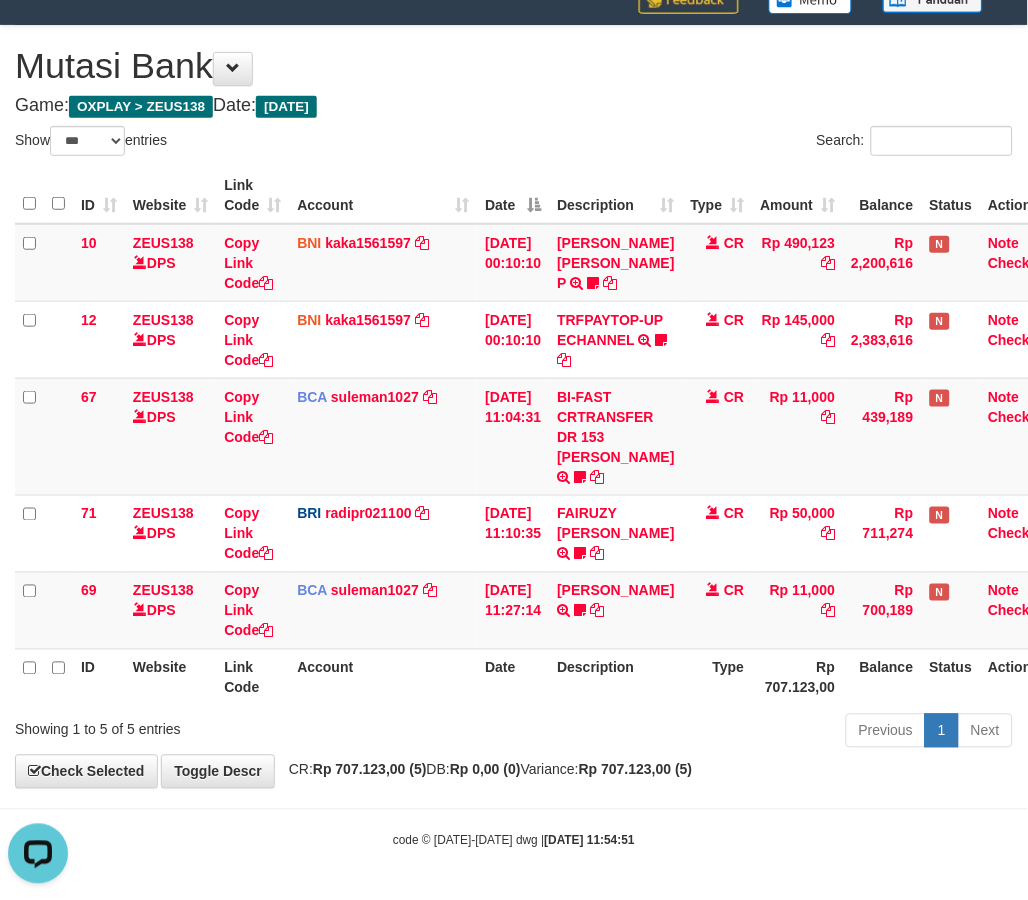 click on "Showing 1 to 5 of 5 entries" at bounding box center (214, 726) 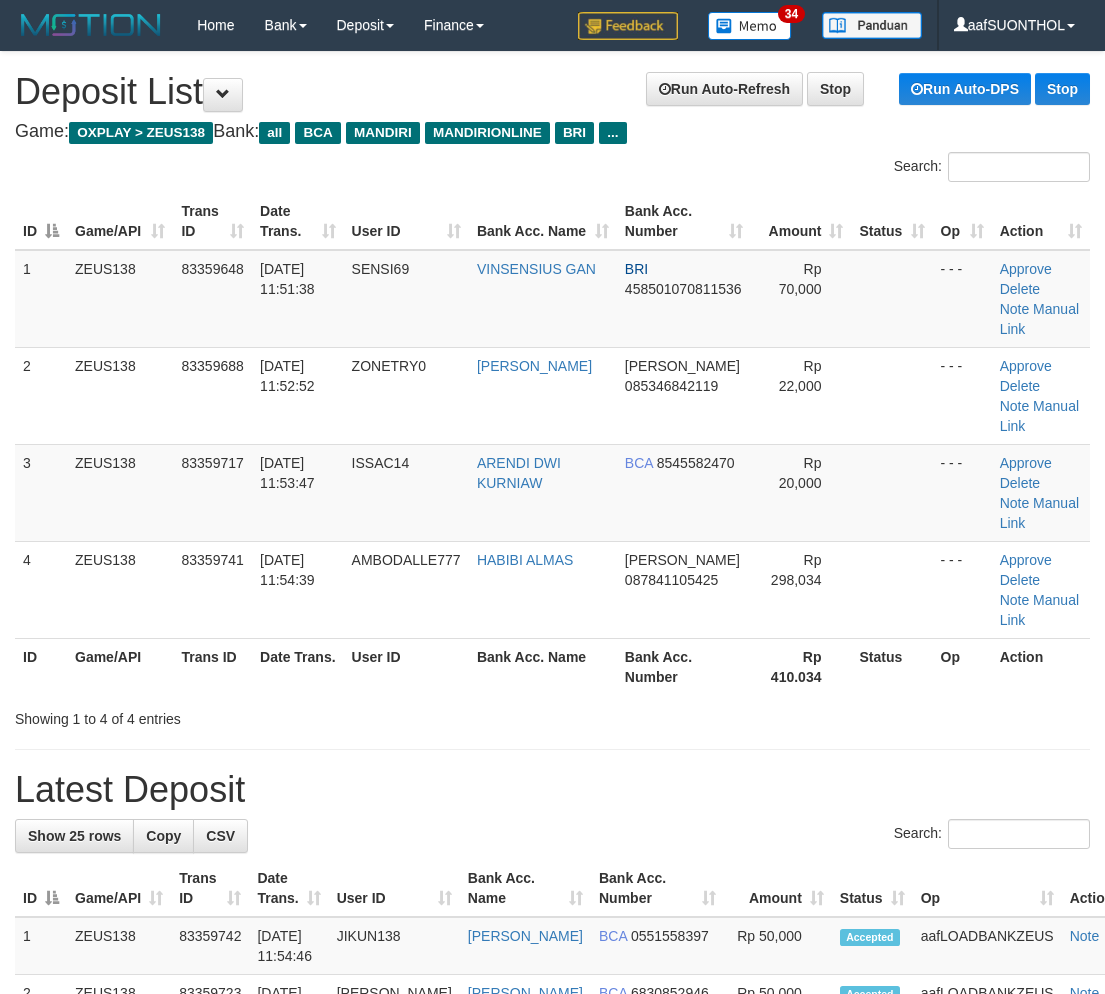 scroll, scrollTop: 0, scrollLeft: 0, axis: both 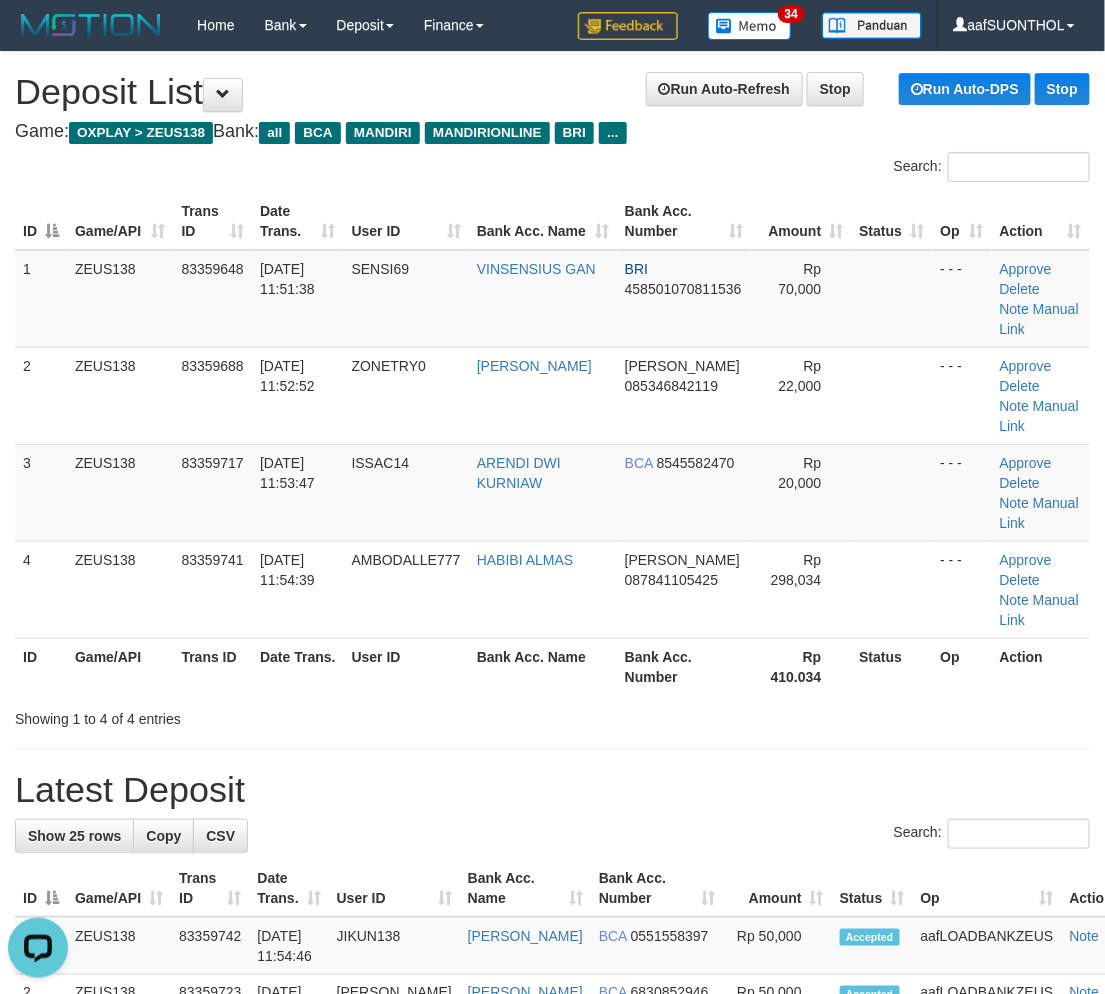 click on "Bank Acc. Name" at bounding box center (543, 666) 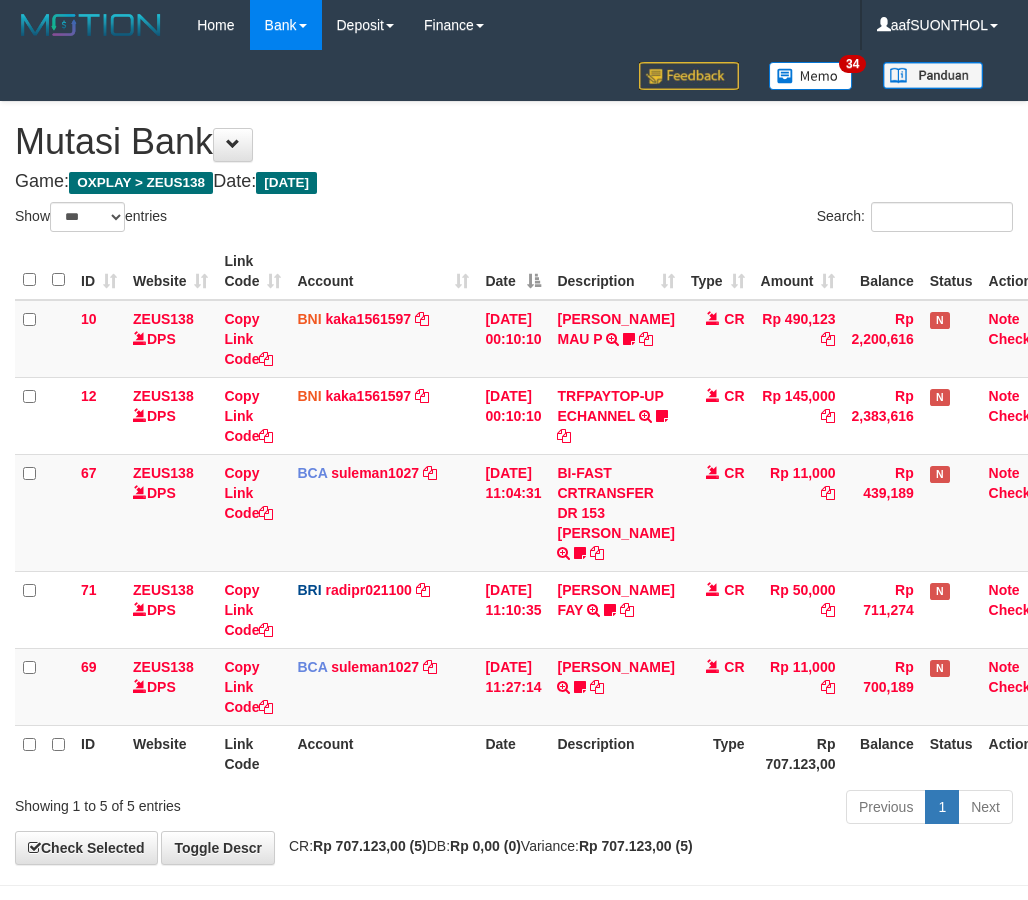 select on "***" 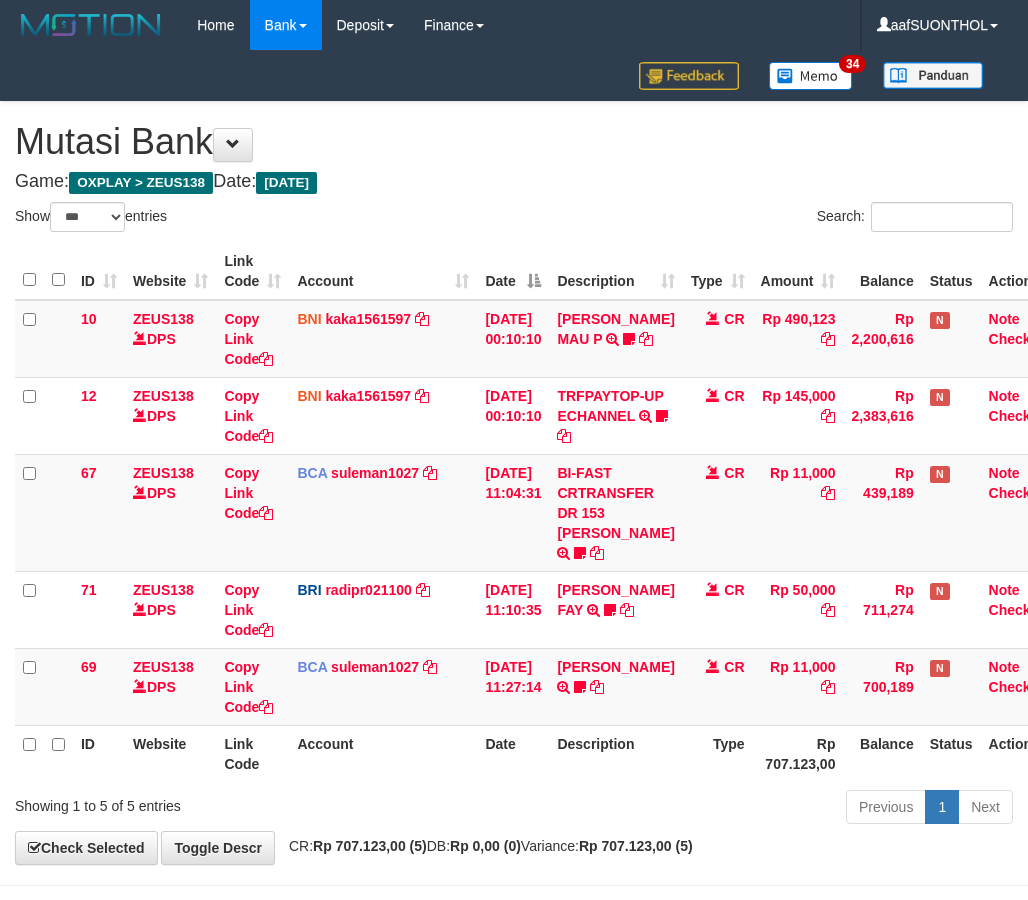 scroll, scrollTop: 116, scrollLeft: 0, axis: vertical 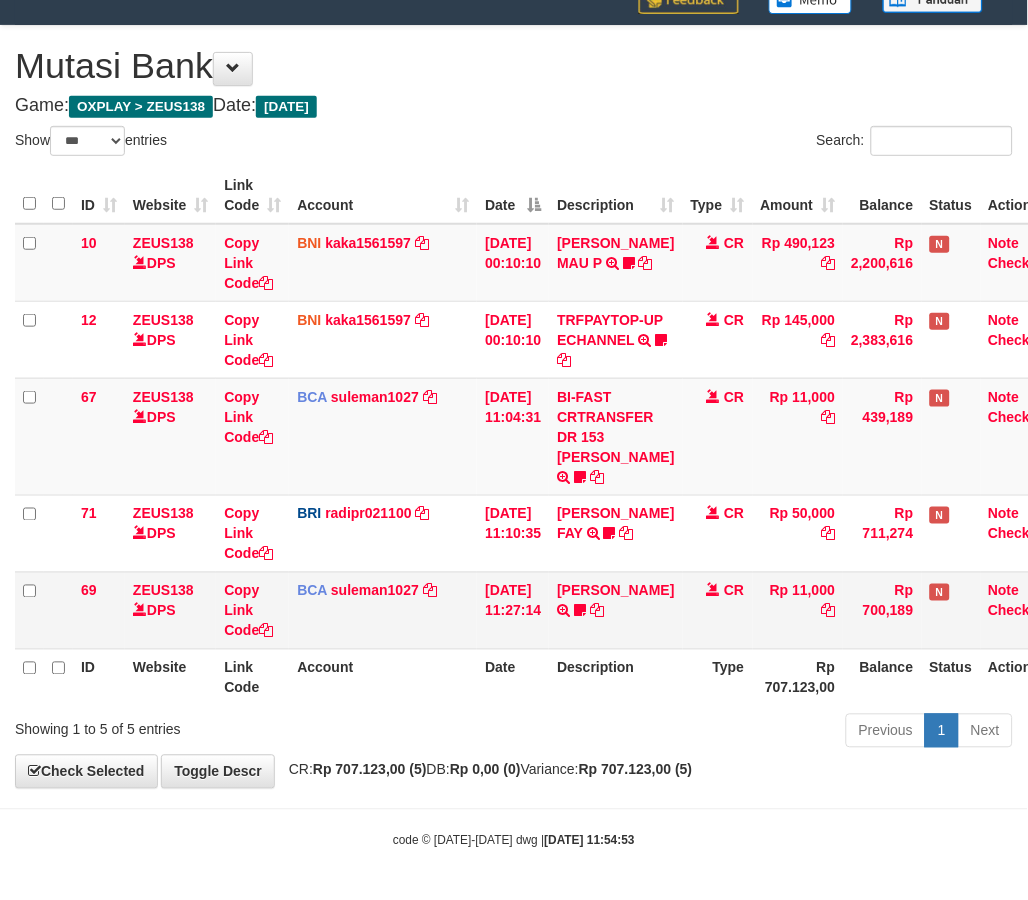 drag, startPoint x: 340, startPoint y: 723, endPoint x: 581, endPoint y: 633, distance: 257.25668 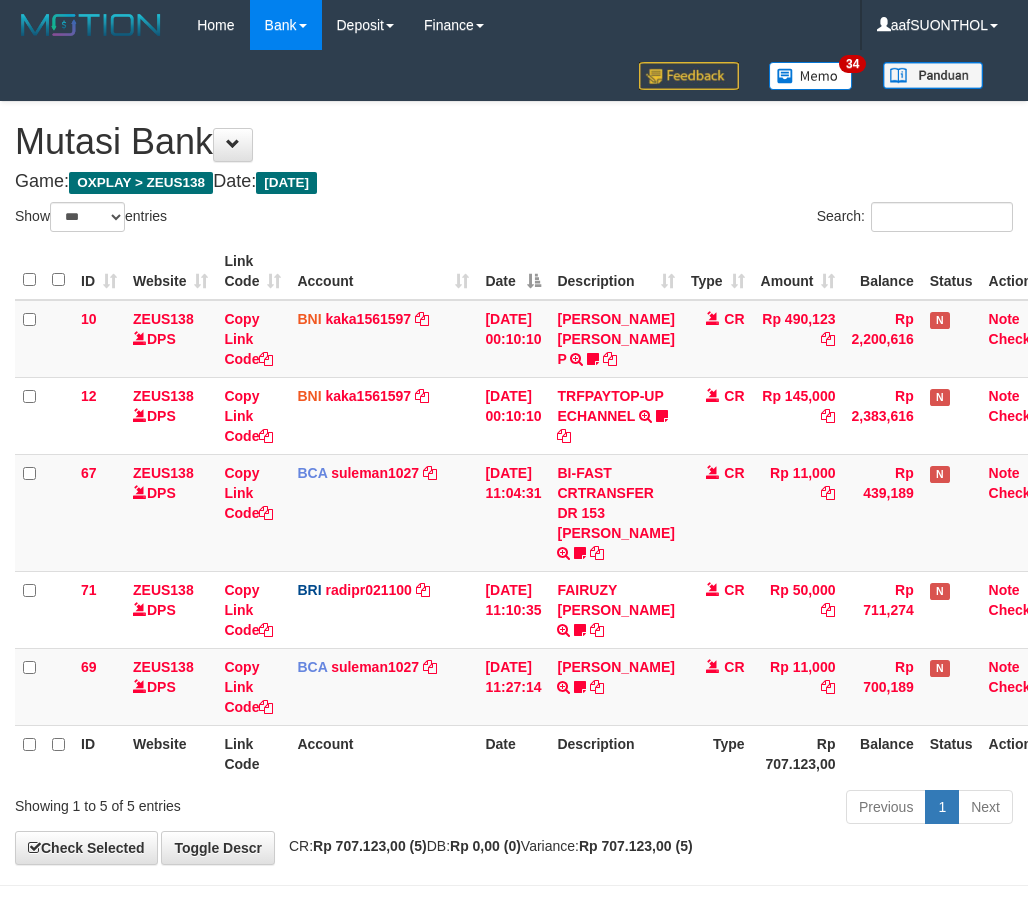 select on "***" 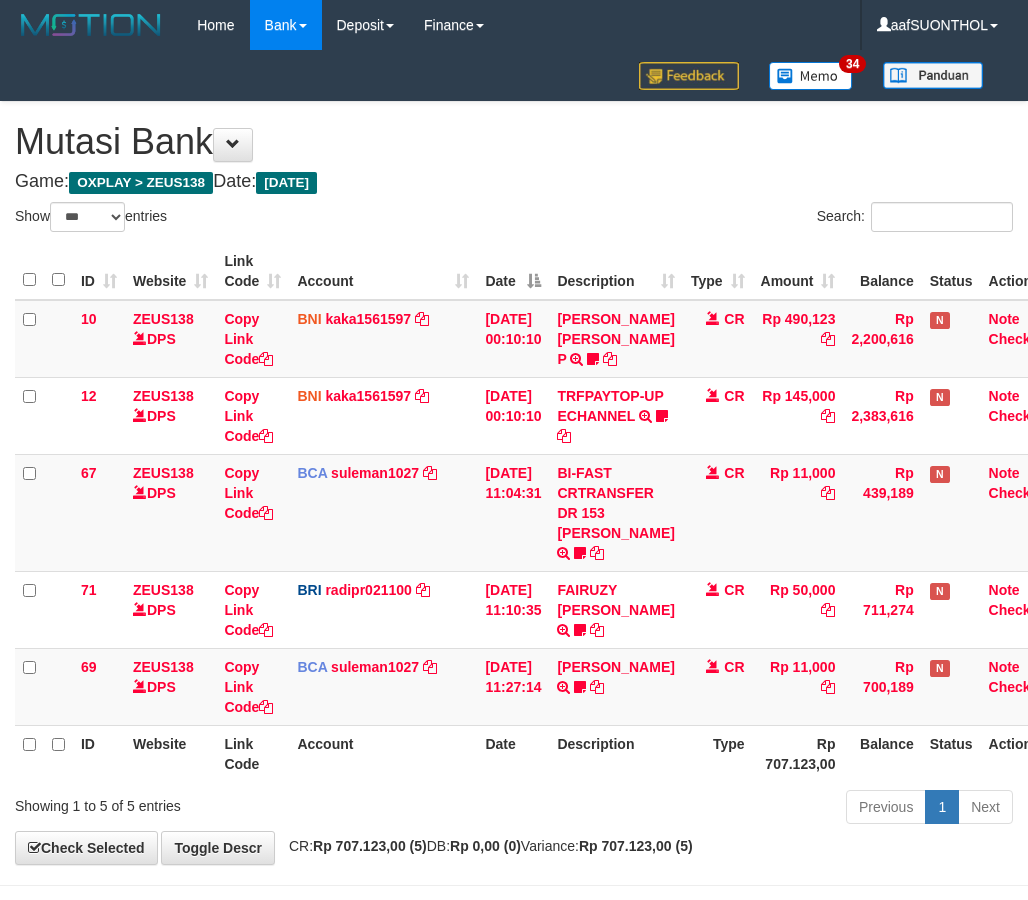 scroll, scrollTop: 116, scrollLeft: 0, axis: vertical 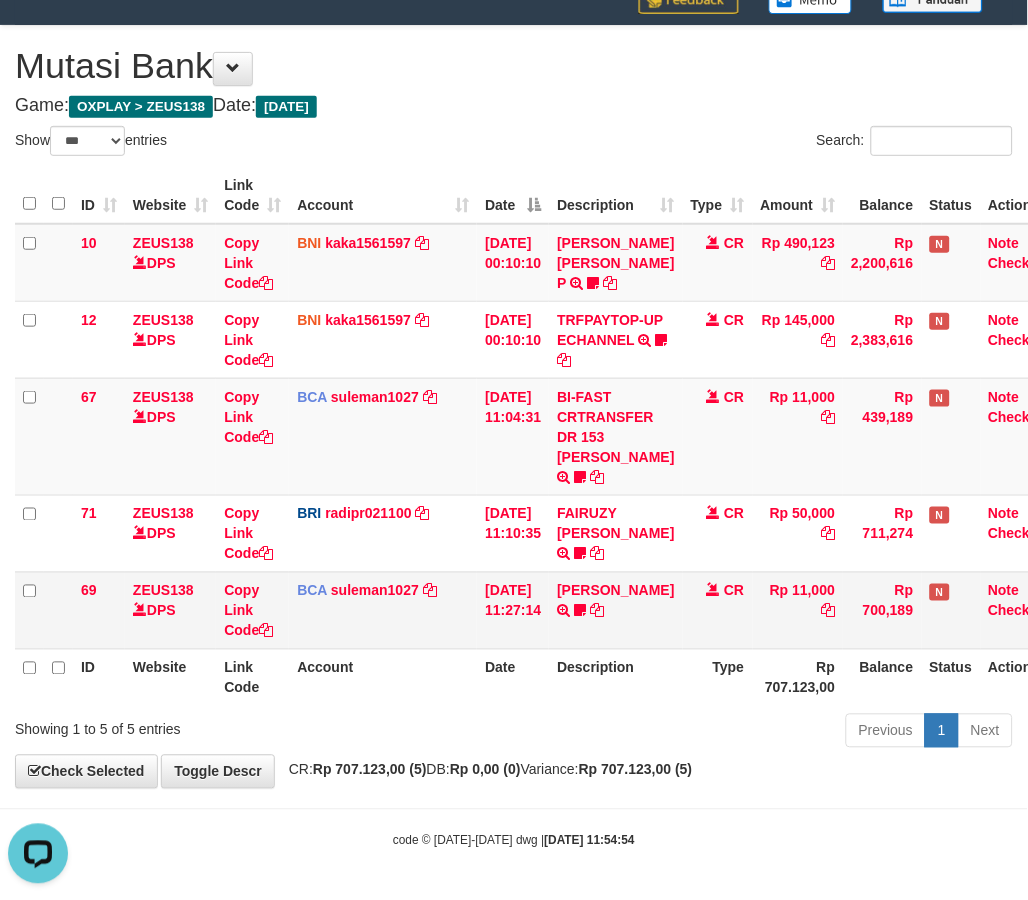 click on "BCA
suleman1027
DPS
SULEMAN
mutasi_20250710_2972 | 69
mutasi_20250710_2972 | 69" at bounding box center [383, 610] 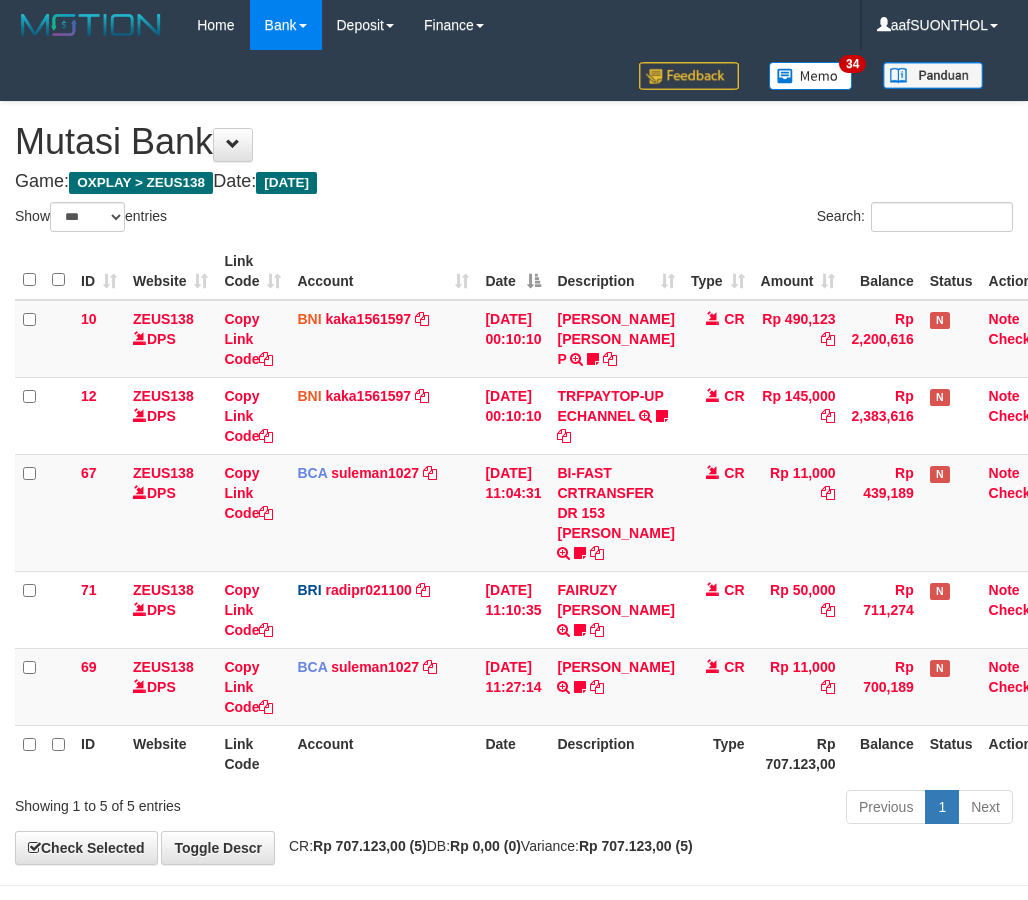 select on "***" 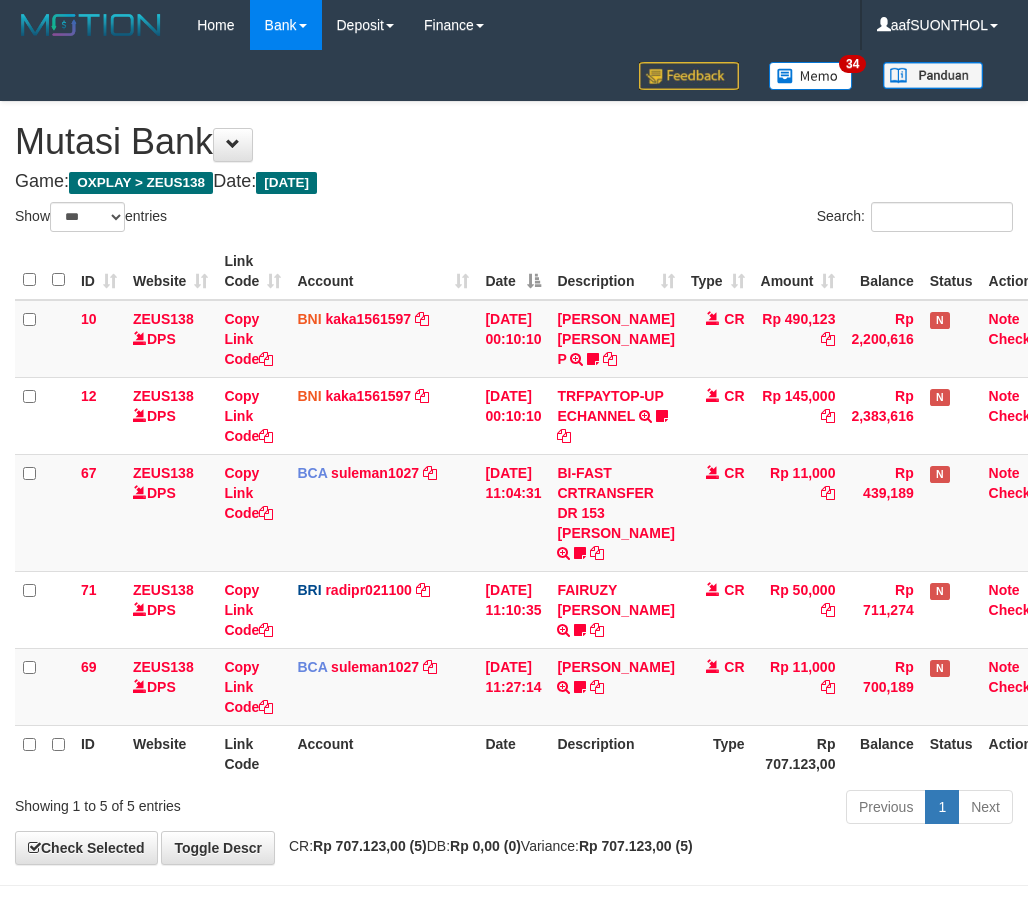 scroll, scrollTop: 116, scrollLeft: 0, axis: vertical 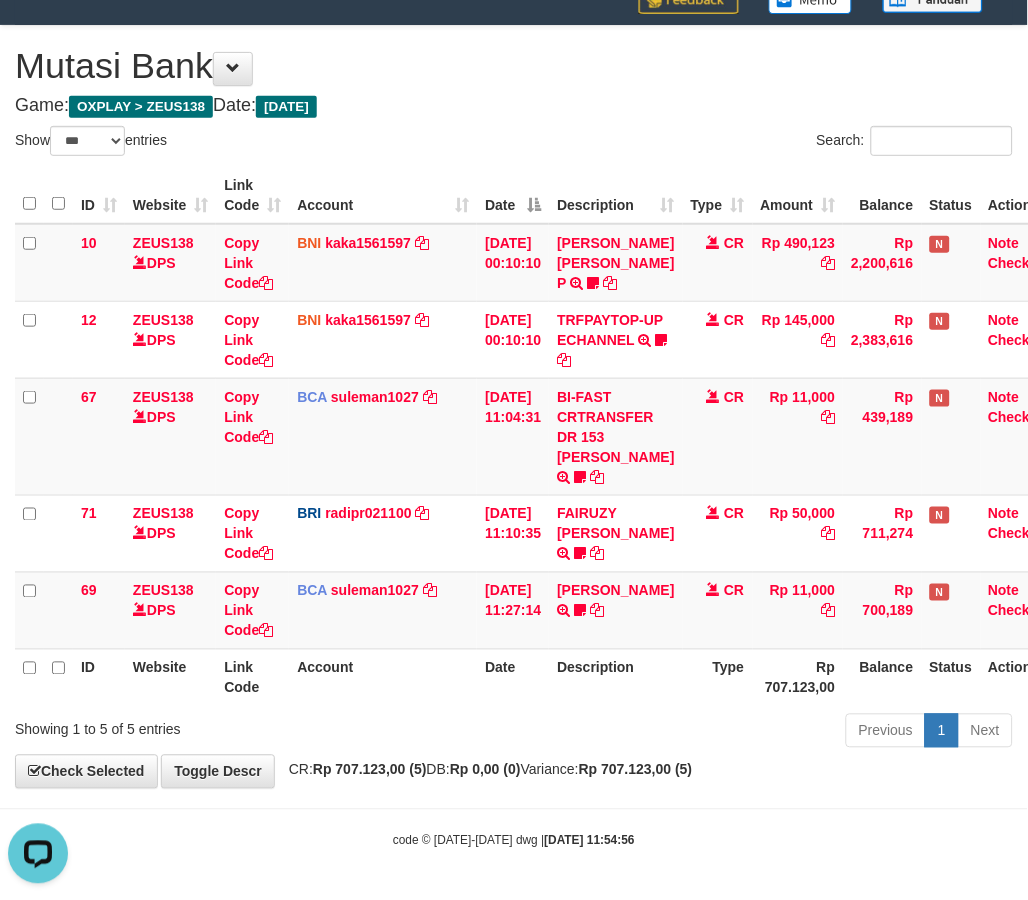 drag, startPoint x: 465, startPoint y: 742, endPoint x: 427, endPoint y: 736, distance: 38.470768 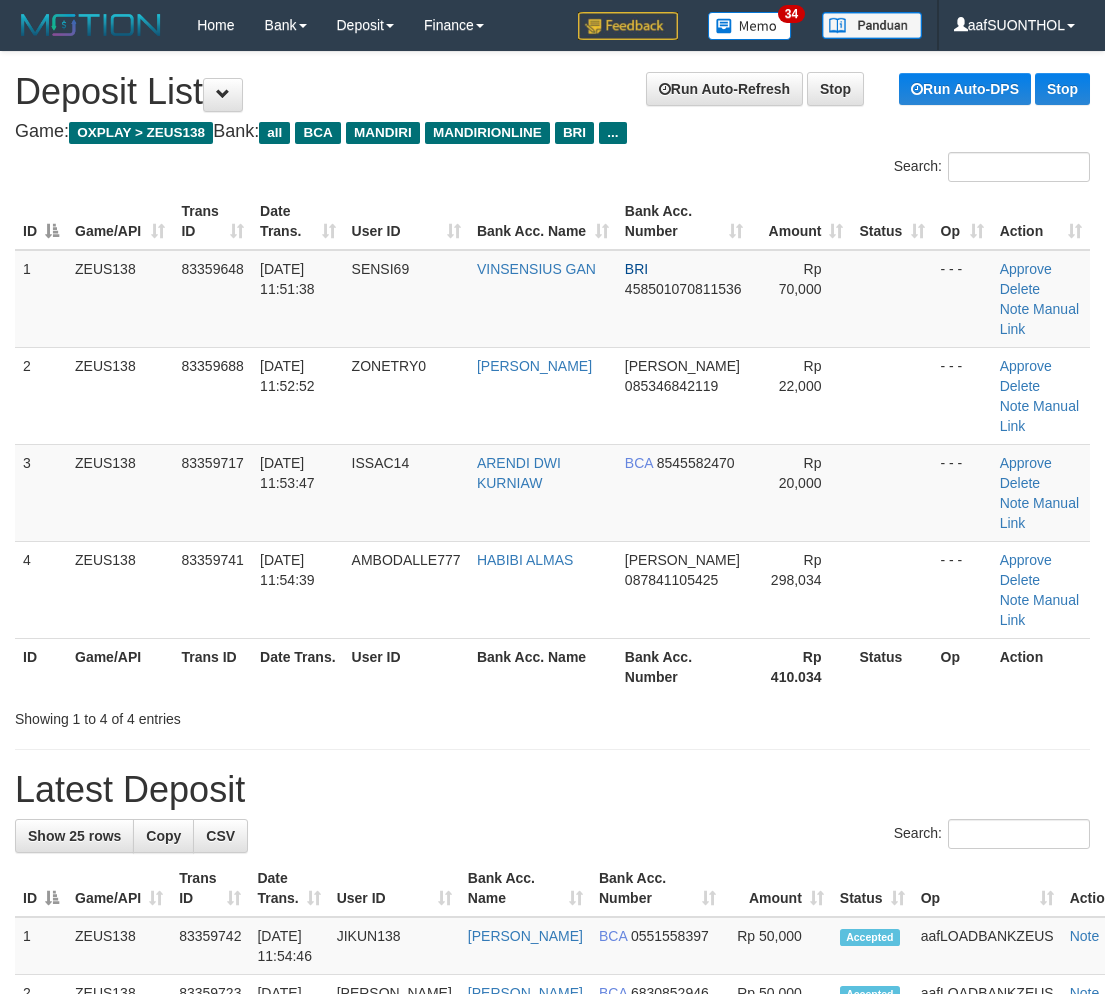 scroll, scrollTop: 0, scrollLeft: 0, axis: both 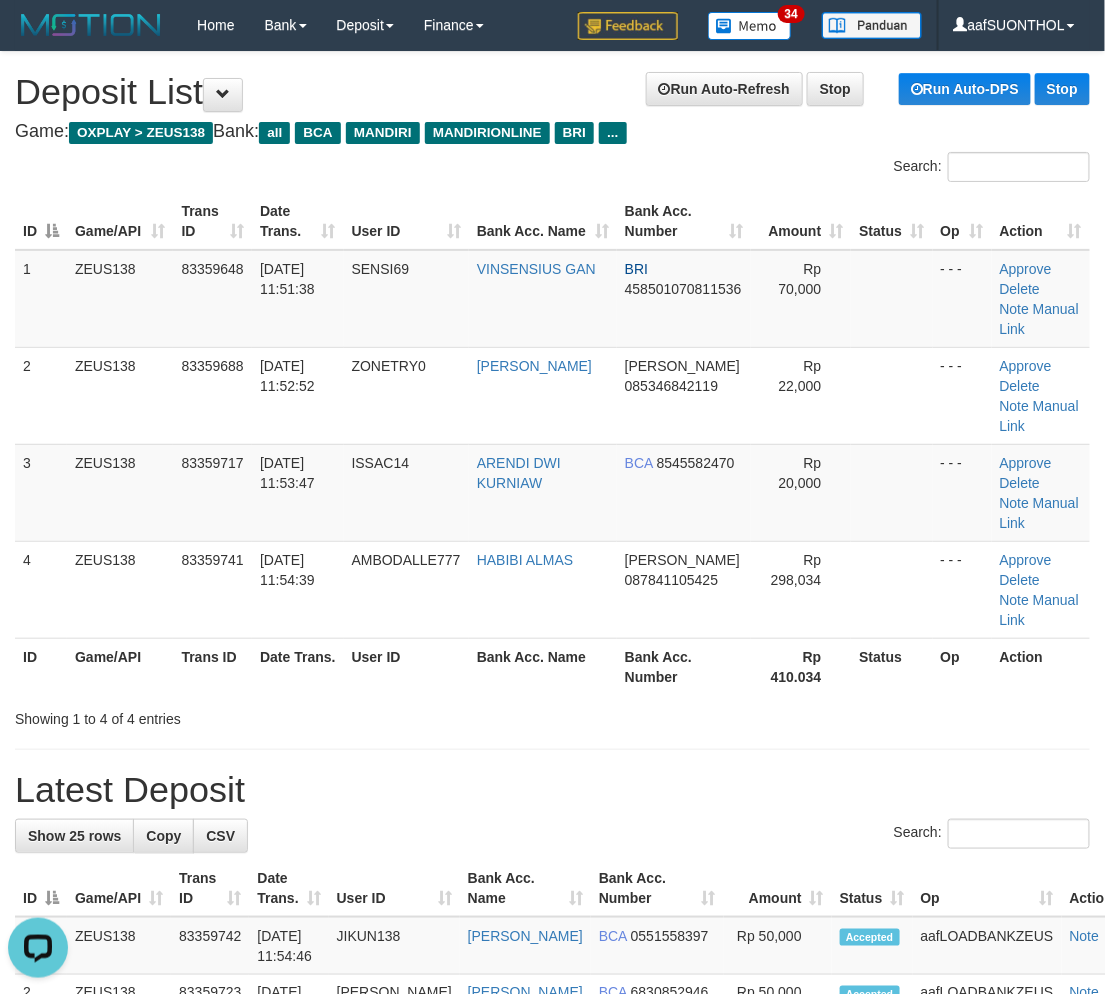 click on "Status" at bounding box center (891, 666) 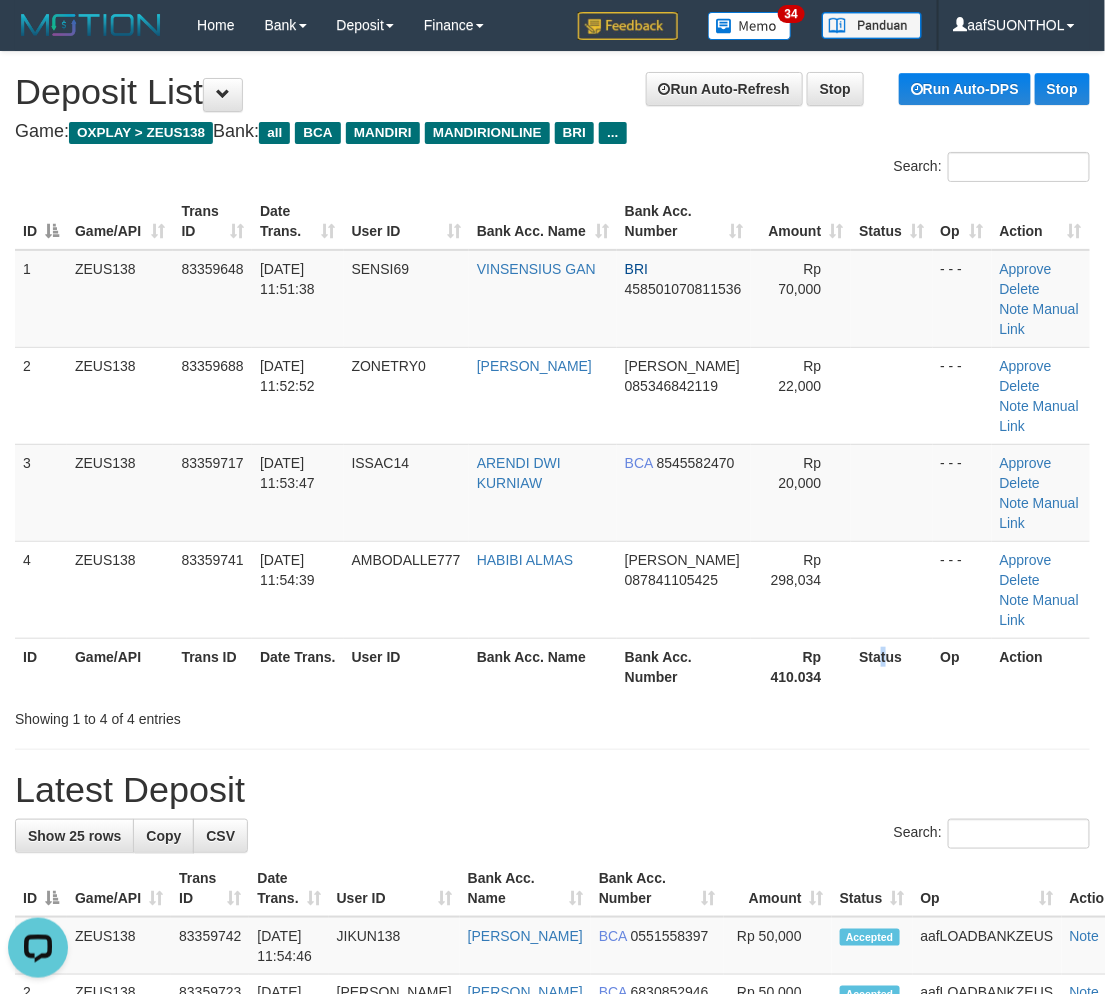 drag, startPoint x: 876, startPoint y: 692, endPoint x: 1120, endPoint y: 716, distance: 245.17749 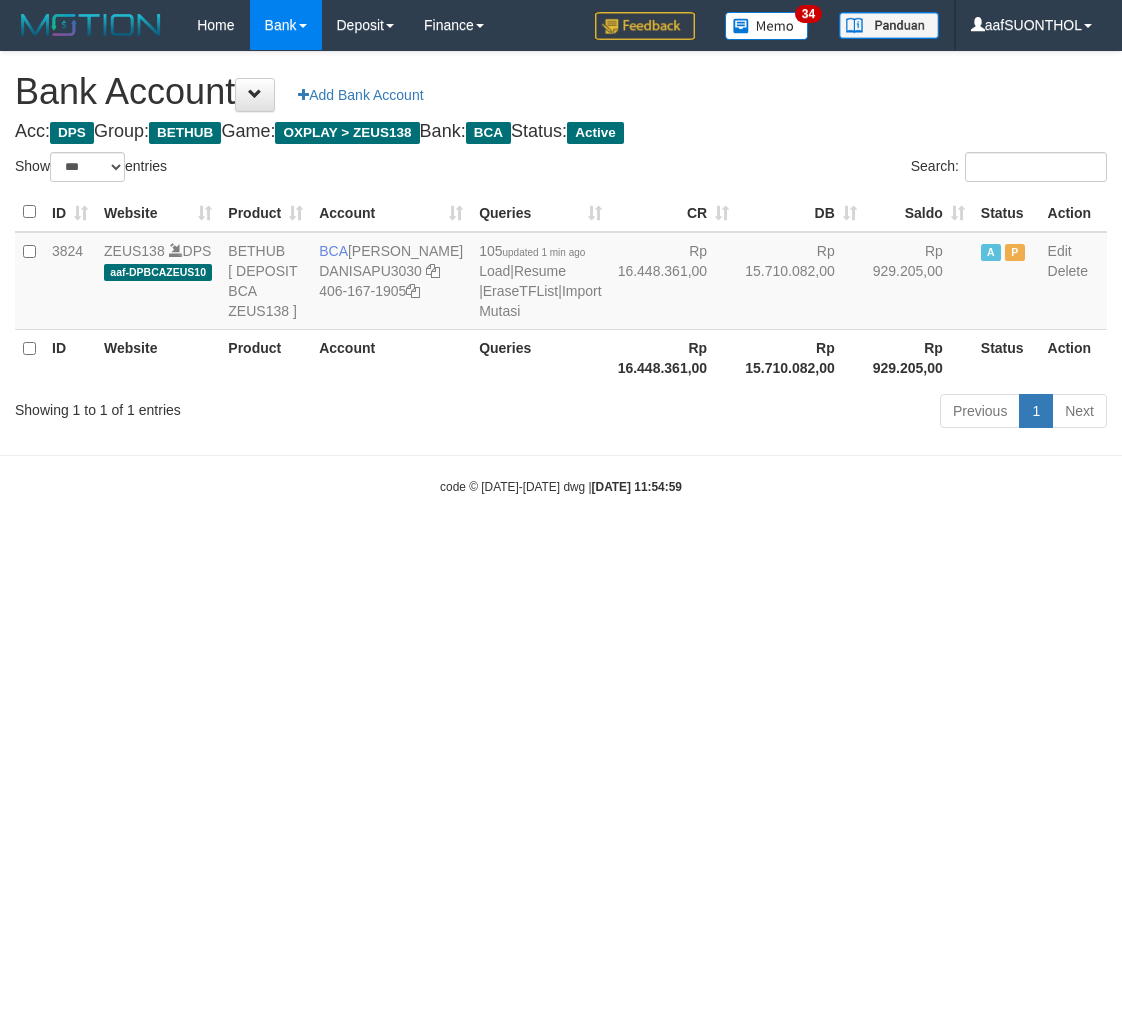 select on "***" 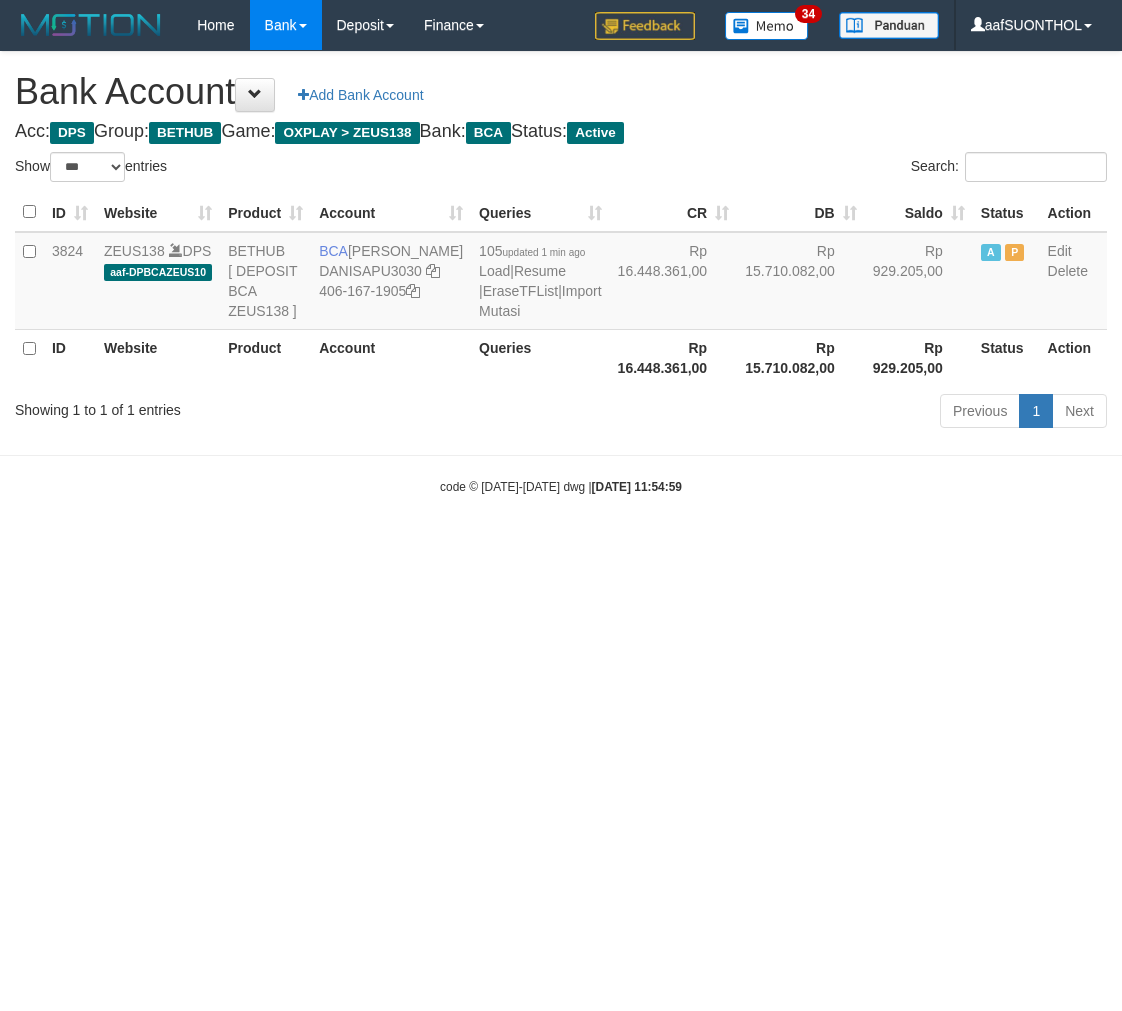 scroll, scrollTop: 0, scrollLeft: 0, axis: both 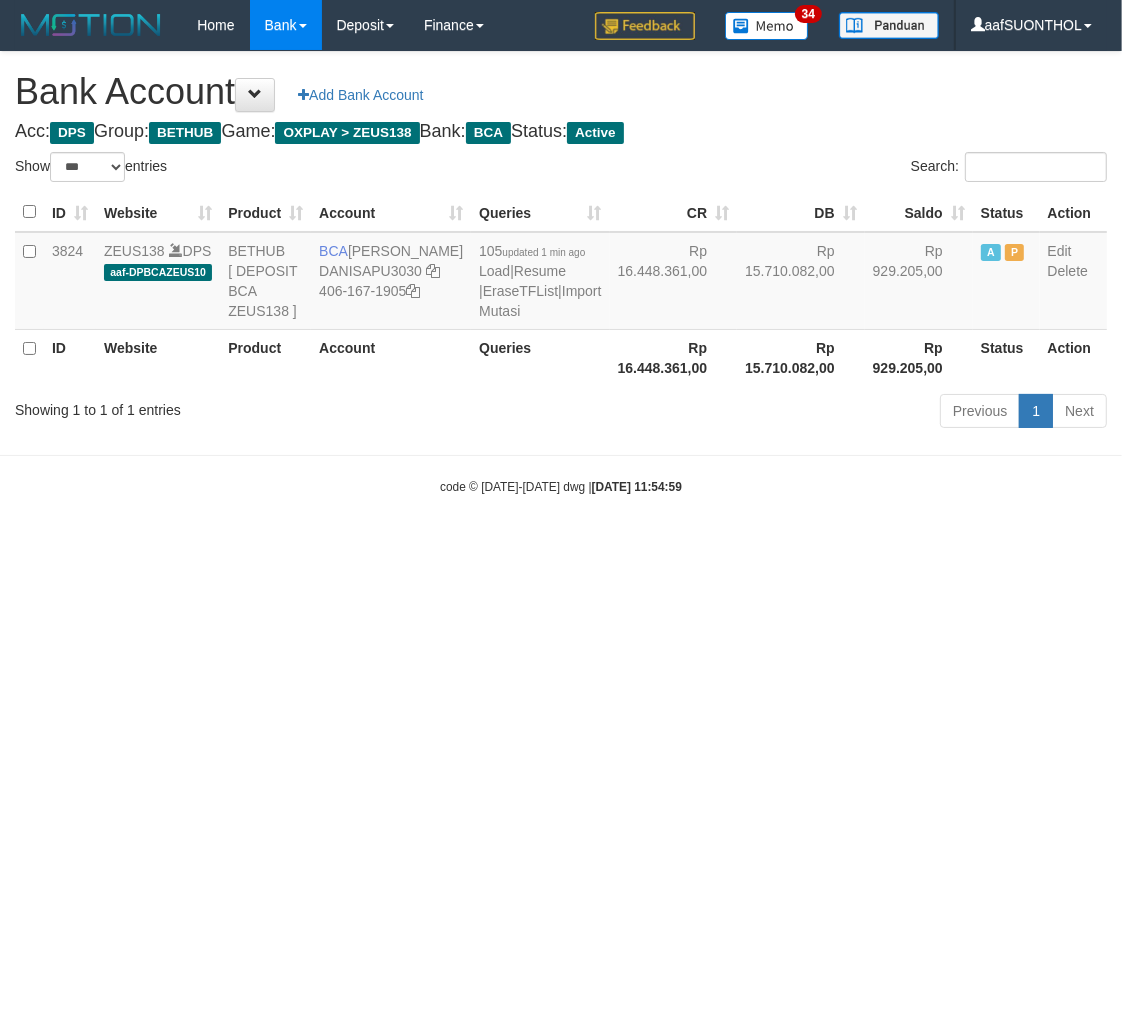 click on "Toggle navigation
Home
Bank
Account List
Load
By Website
Group
[OXPLAY]													ZEUS138
By Load Group (DPS)" at bounding box center (561, 273) 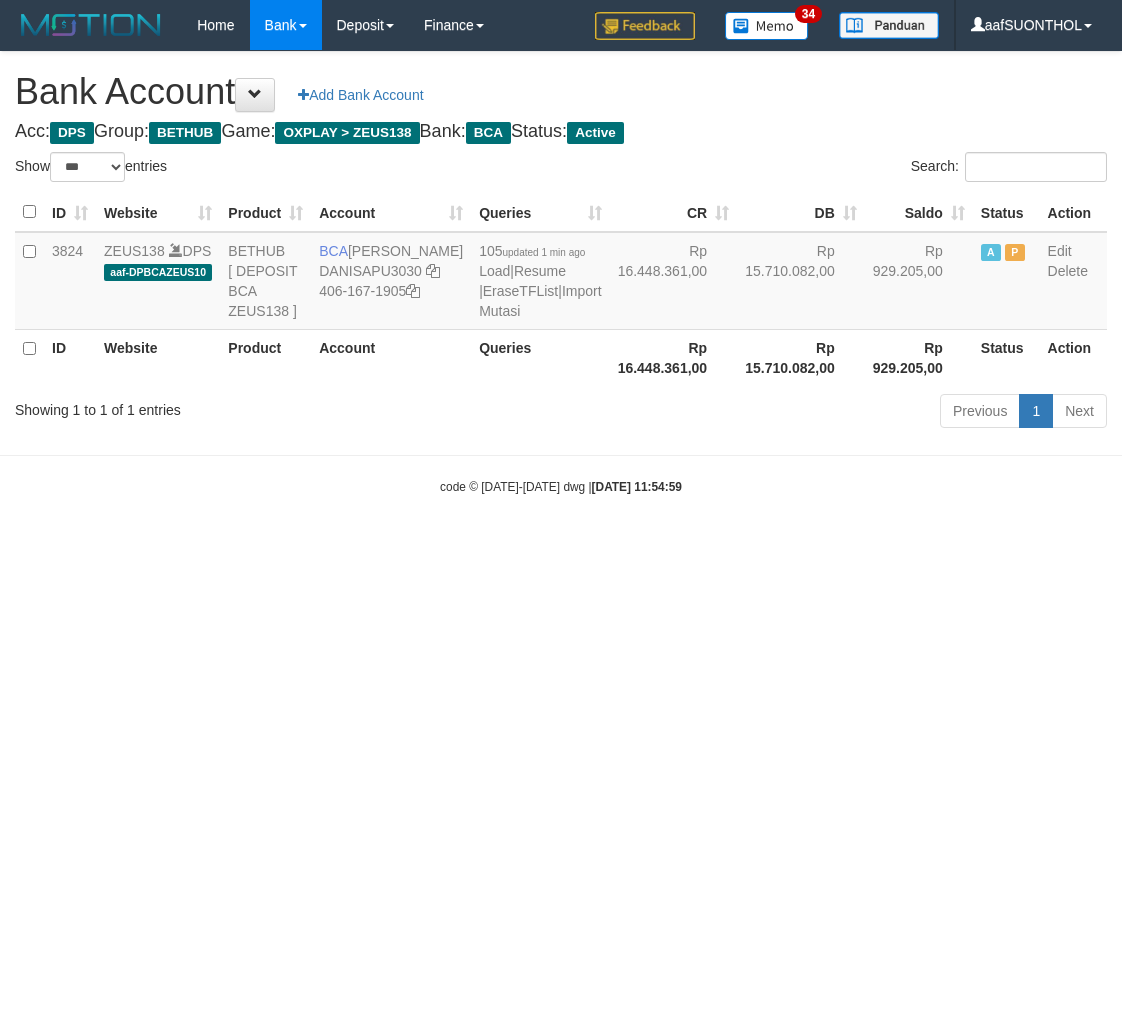 select on "***" 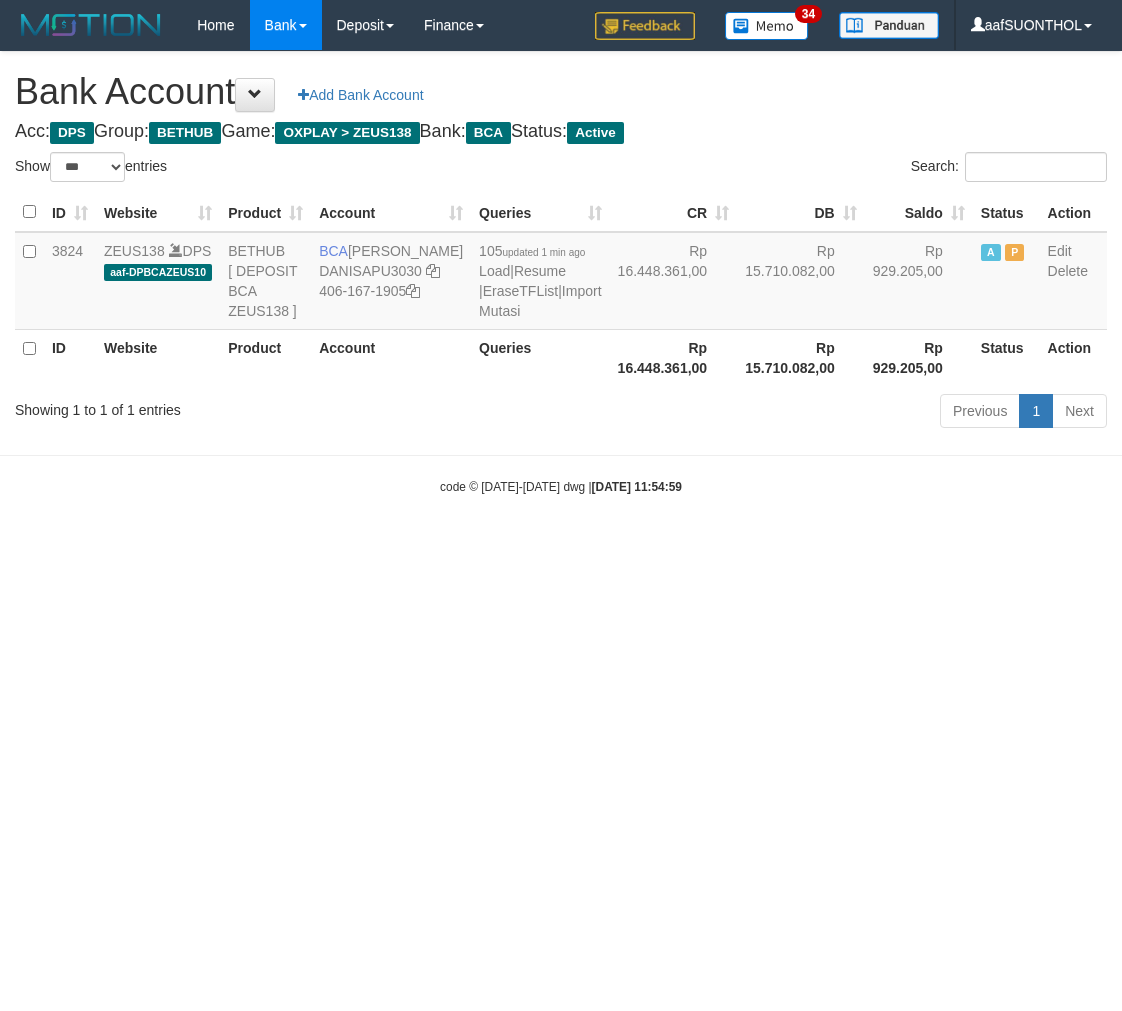 scroll, scrollTop: 0, scrollLeft: 0, axis: both 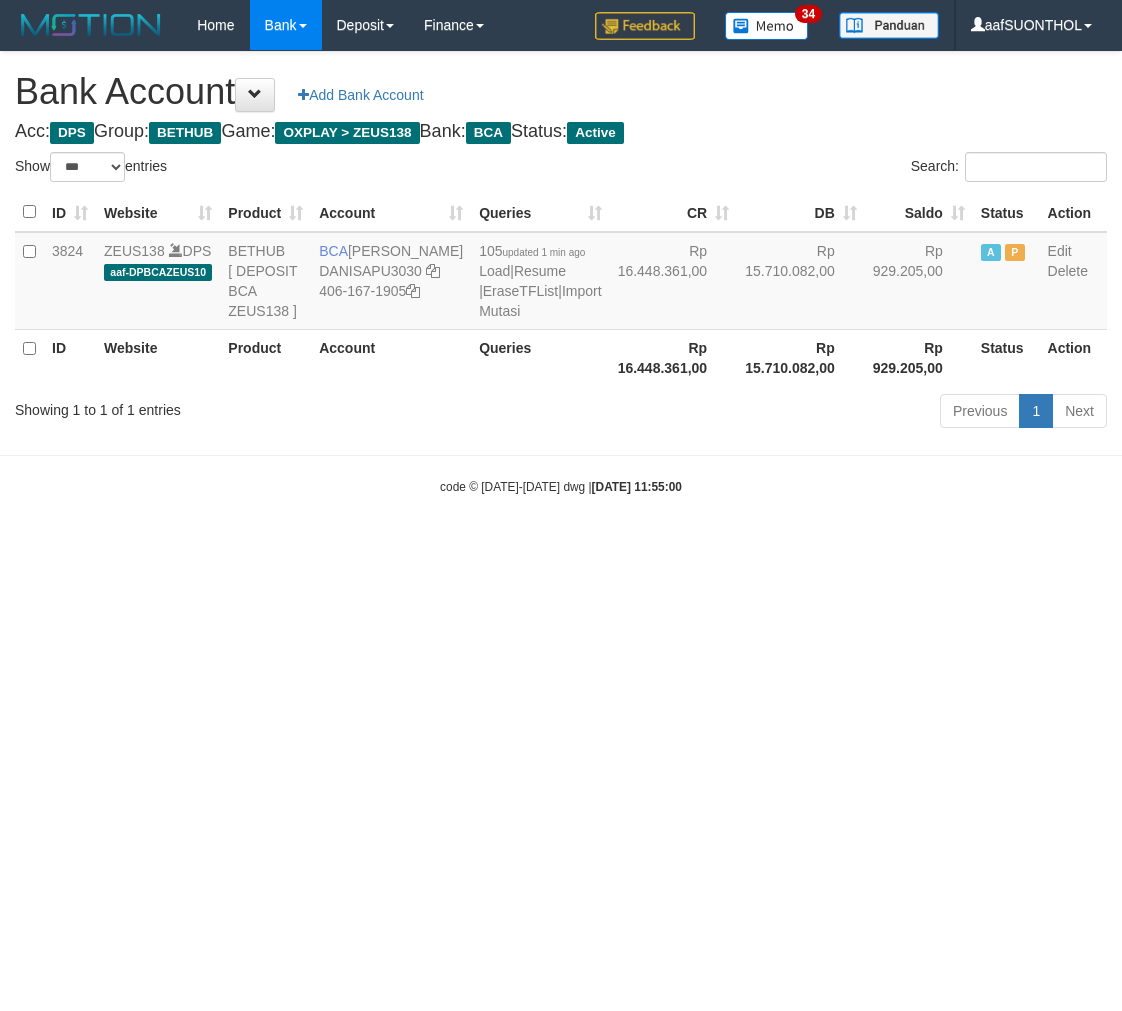 select on "***" 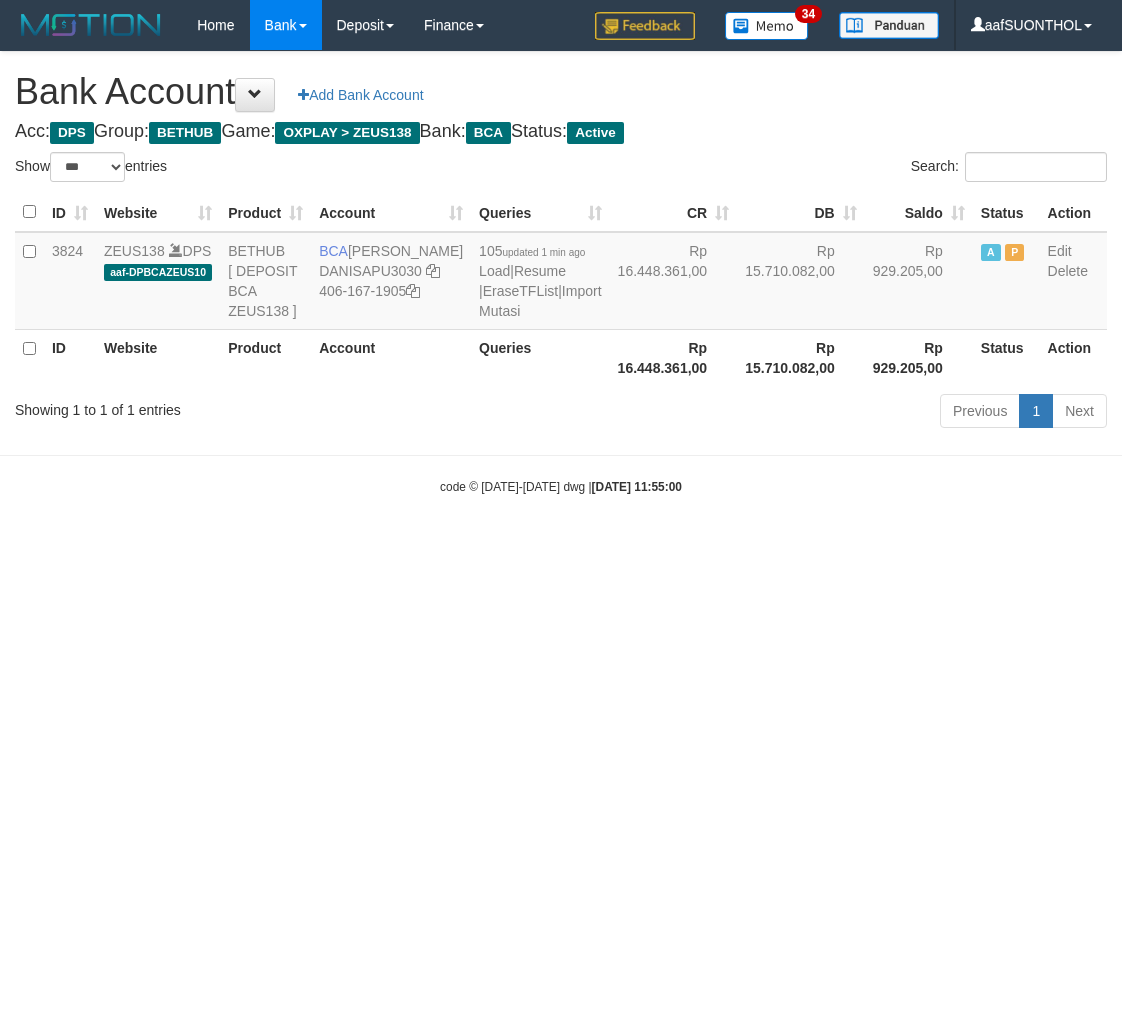 scroll, scrollTop: 0, scrollLeft: 0, axis: both 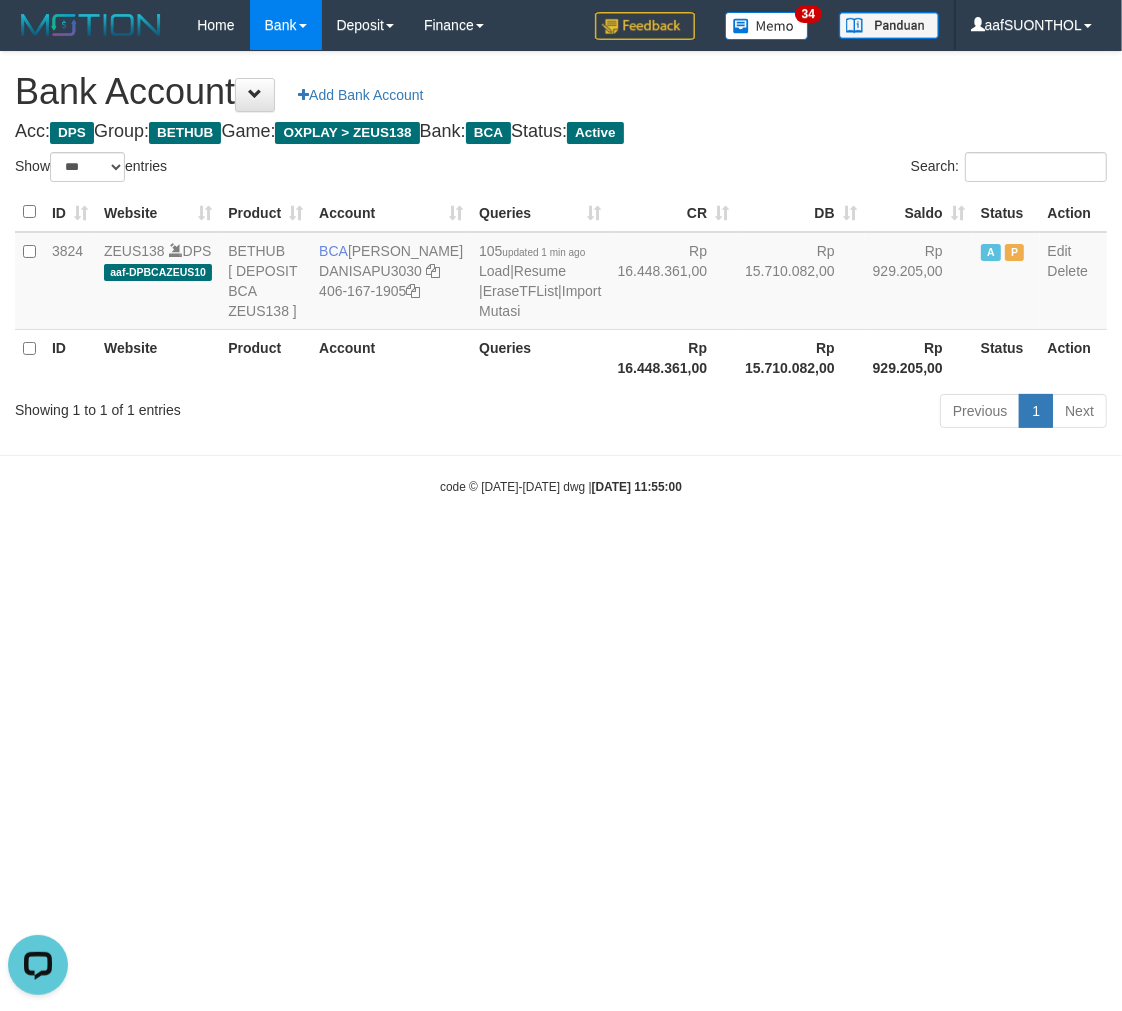 click on "Toggle navigation
Home
Bank
Account List
Load
By Website
Group
[OXPLAY]													ZEUS138
By Load Group (DPS)
Sync" at bounding box center (561, 273) 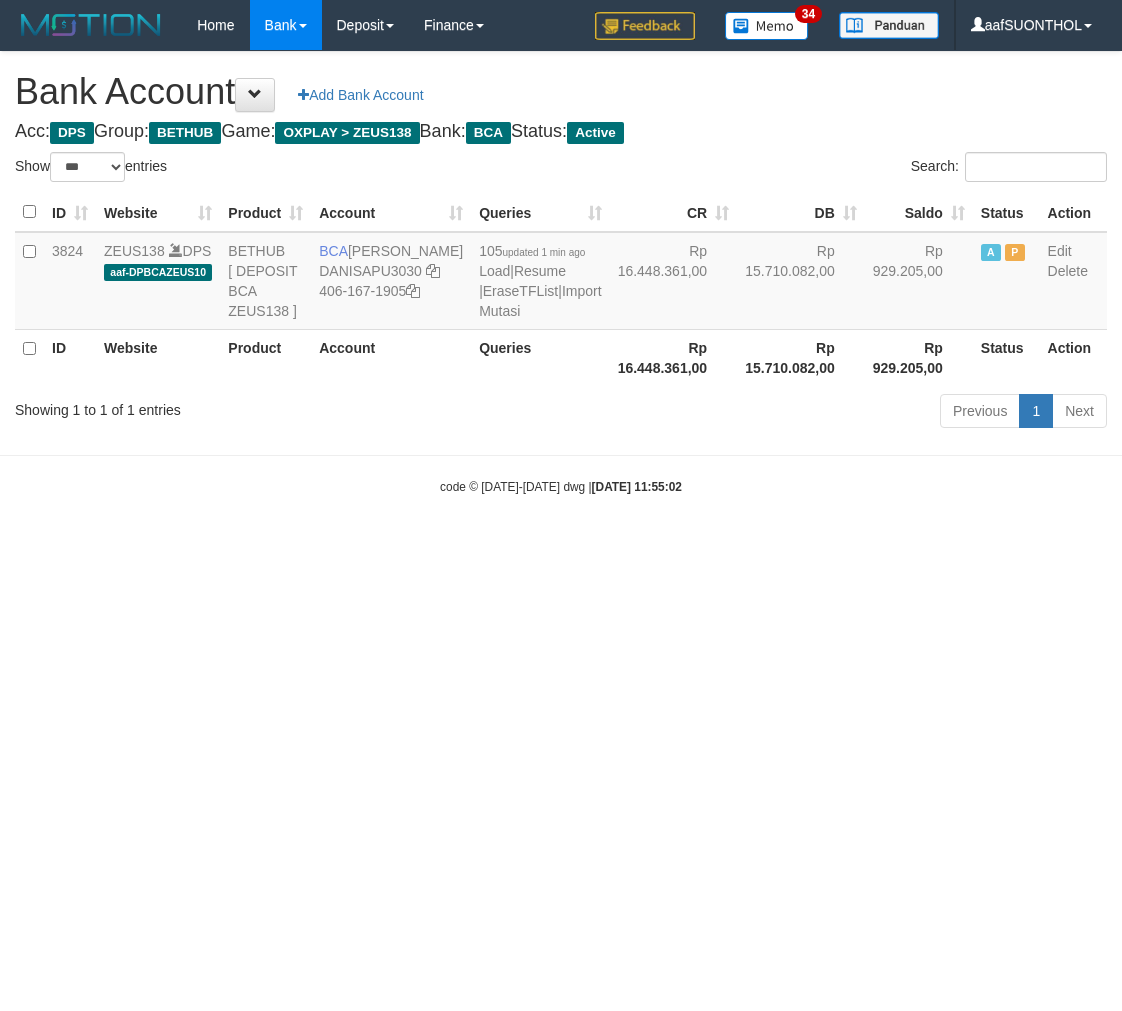 select on "***" 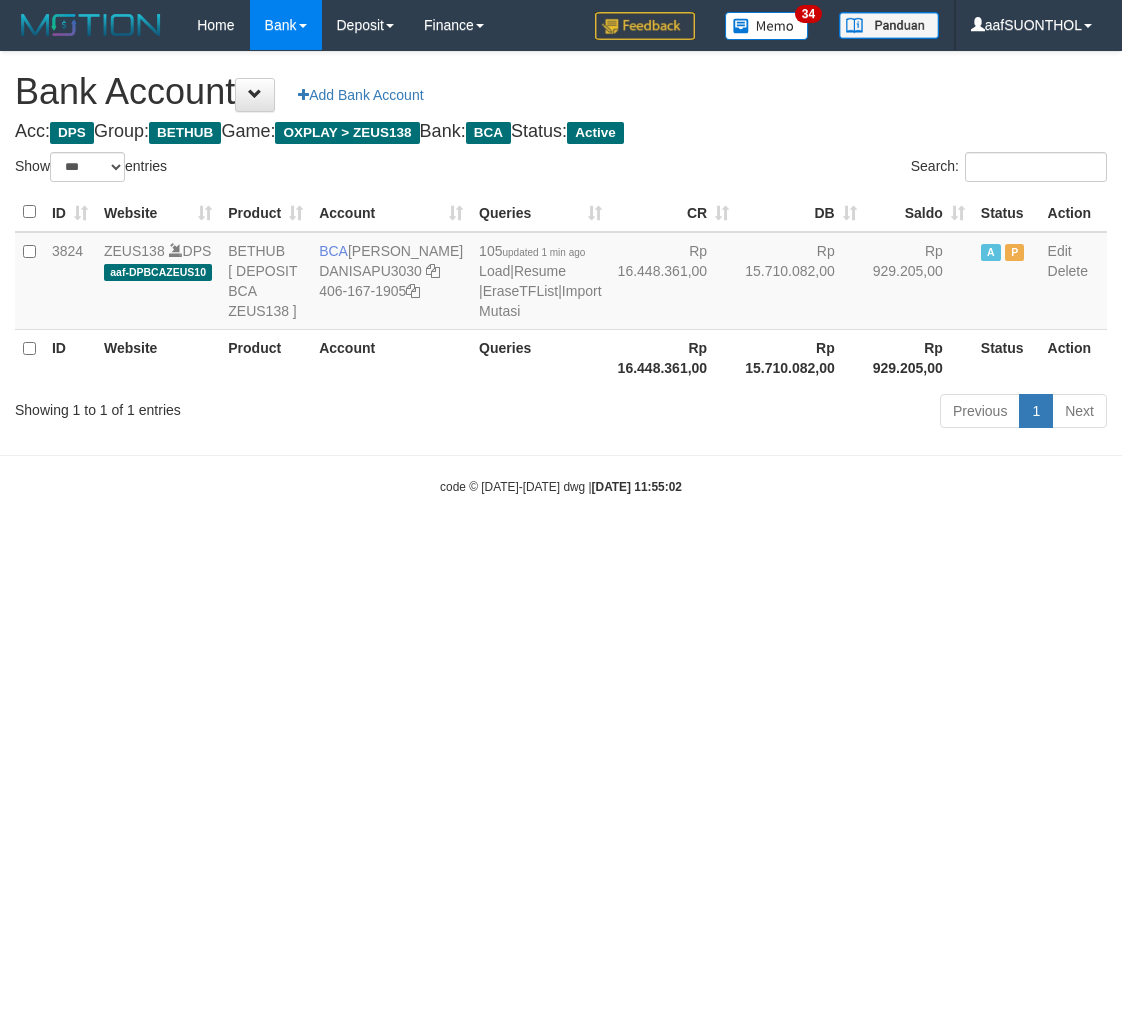 scroll, scrollTop: 0, scrollLeft: 0, axis: both 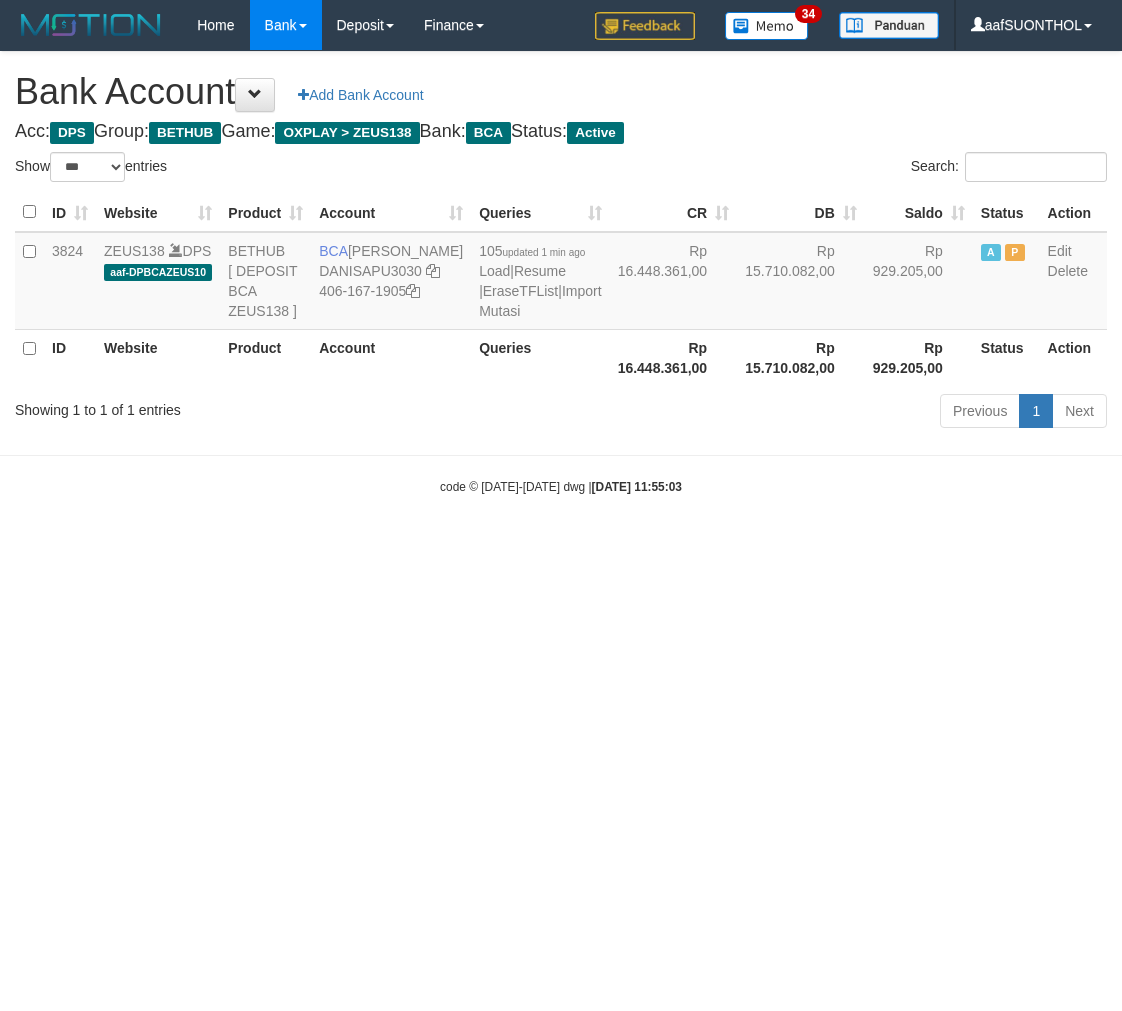 select on "***" 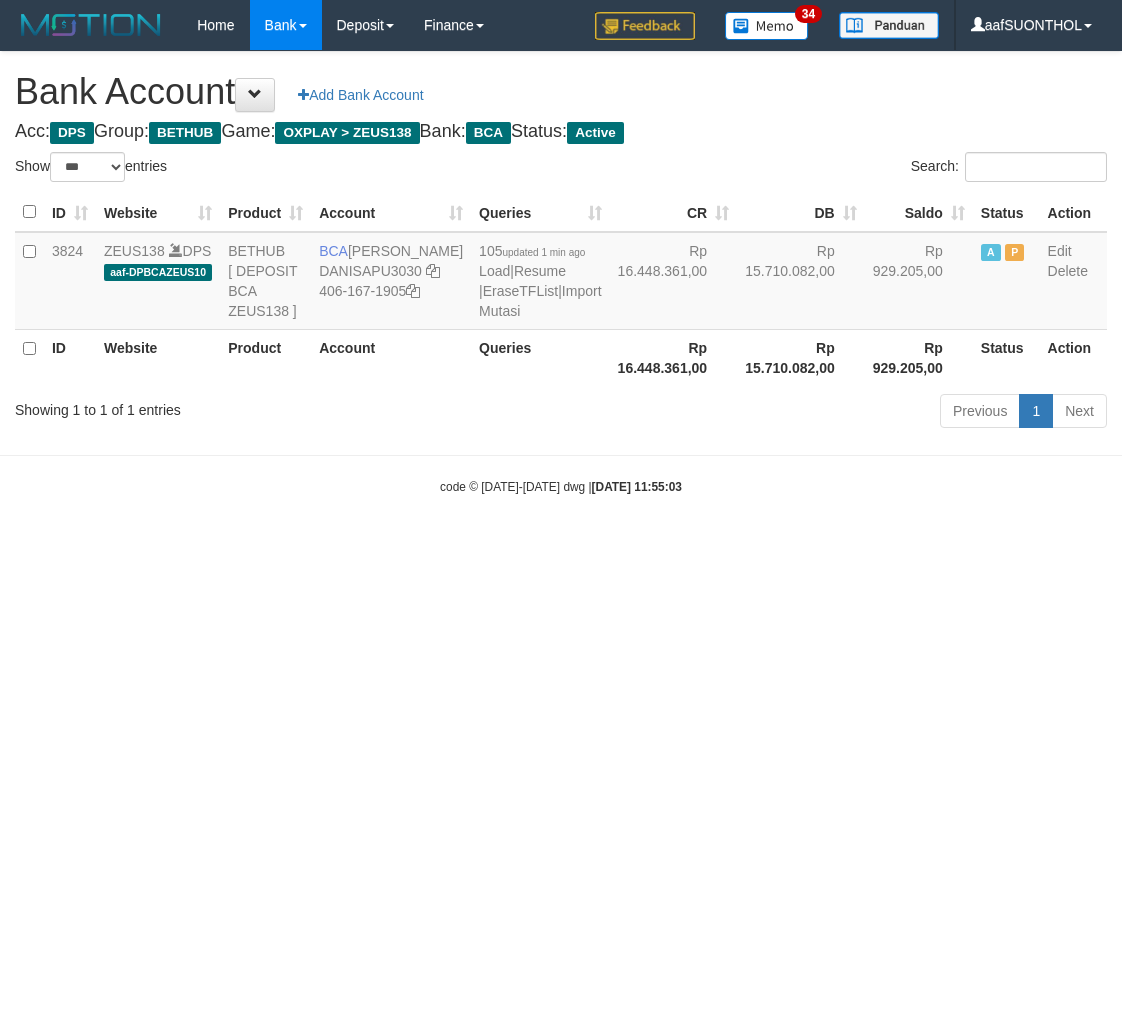 scroll, scrollTop: 0, scrollLeft: 0, axis: both 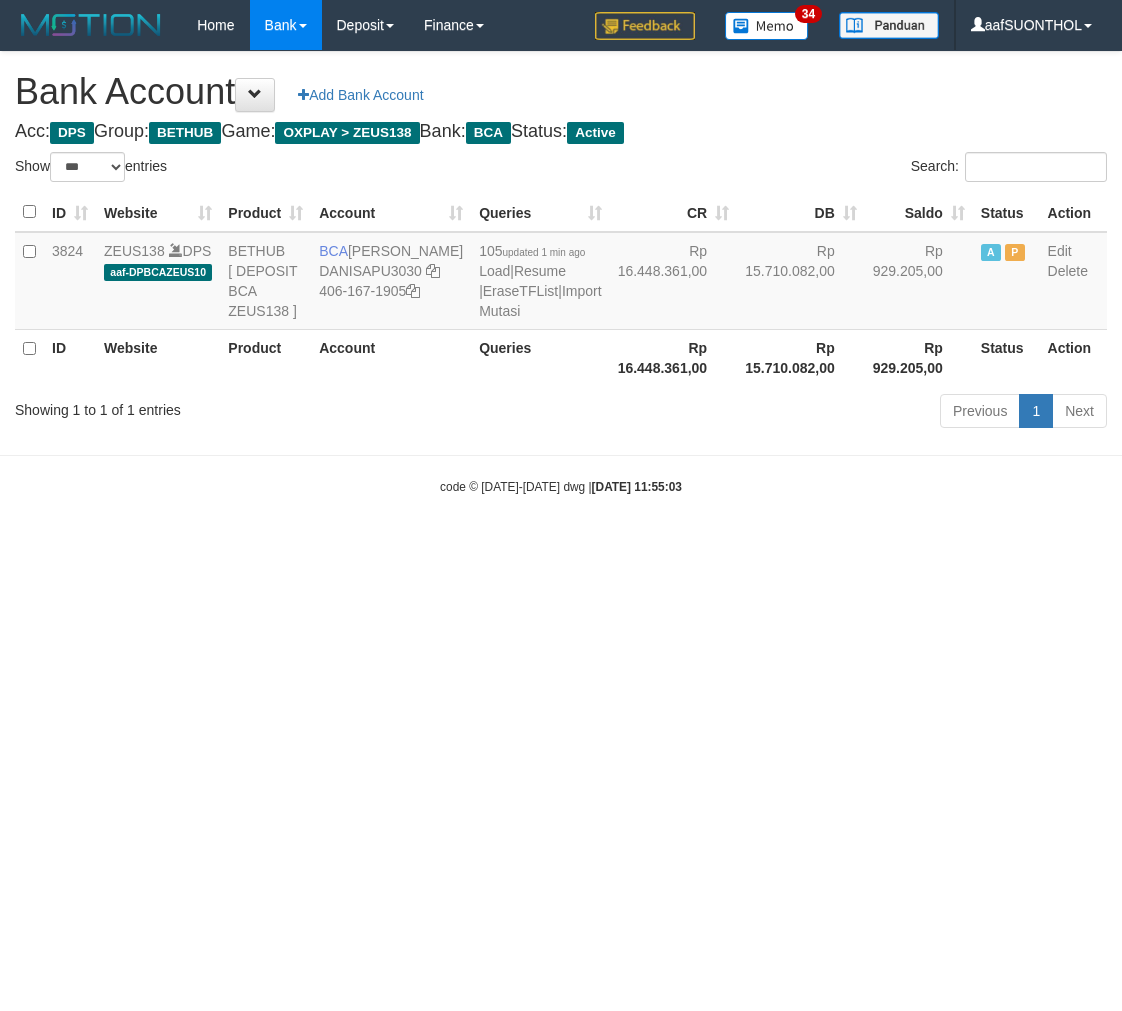 select on "***" 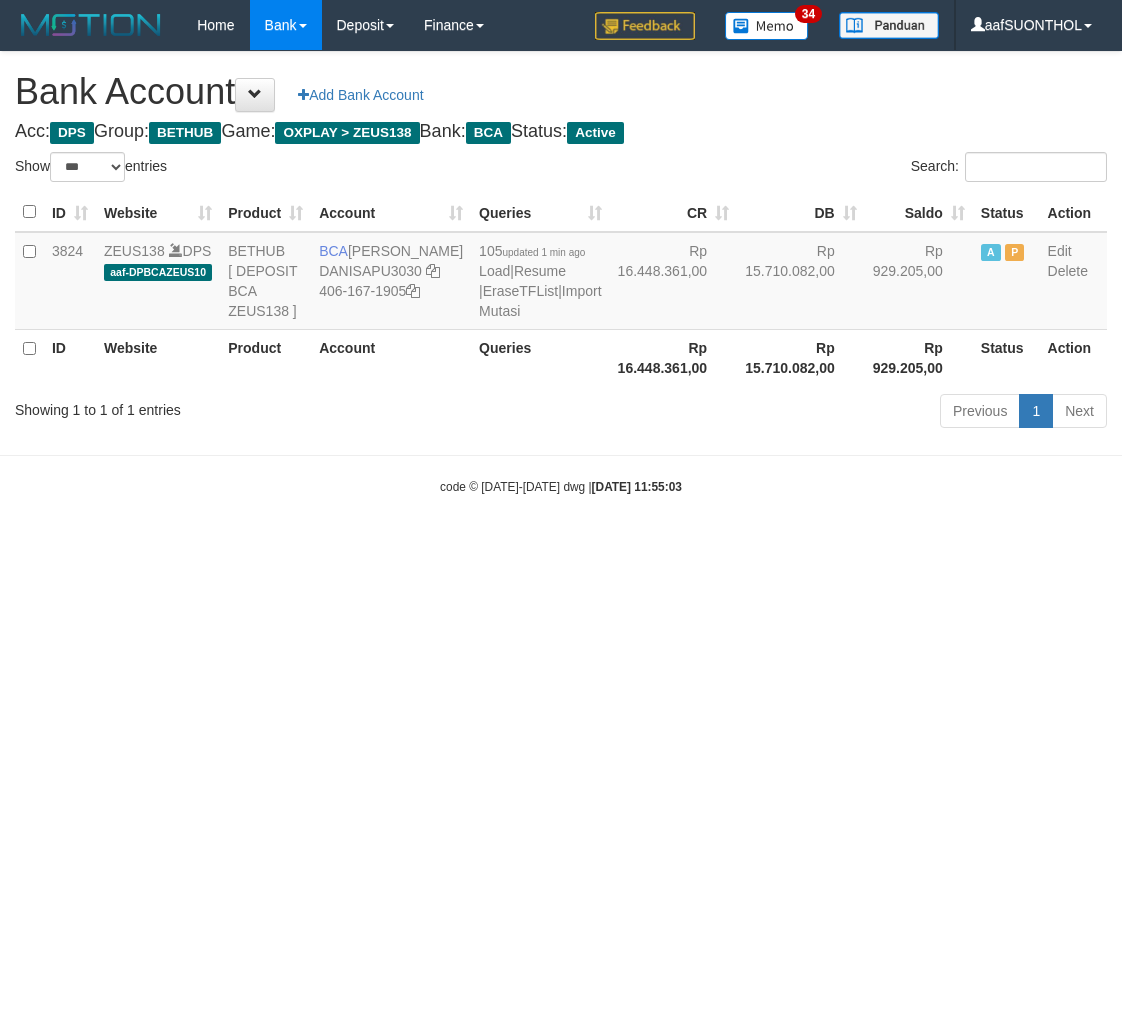 scroll, scrollTop: 0, scrollLeft: 0, axis: both 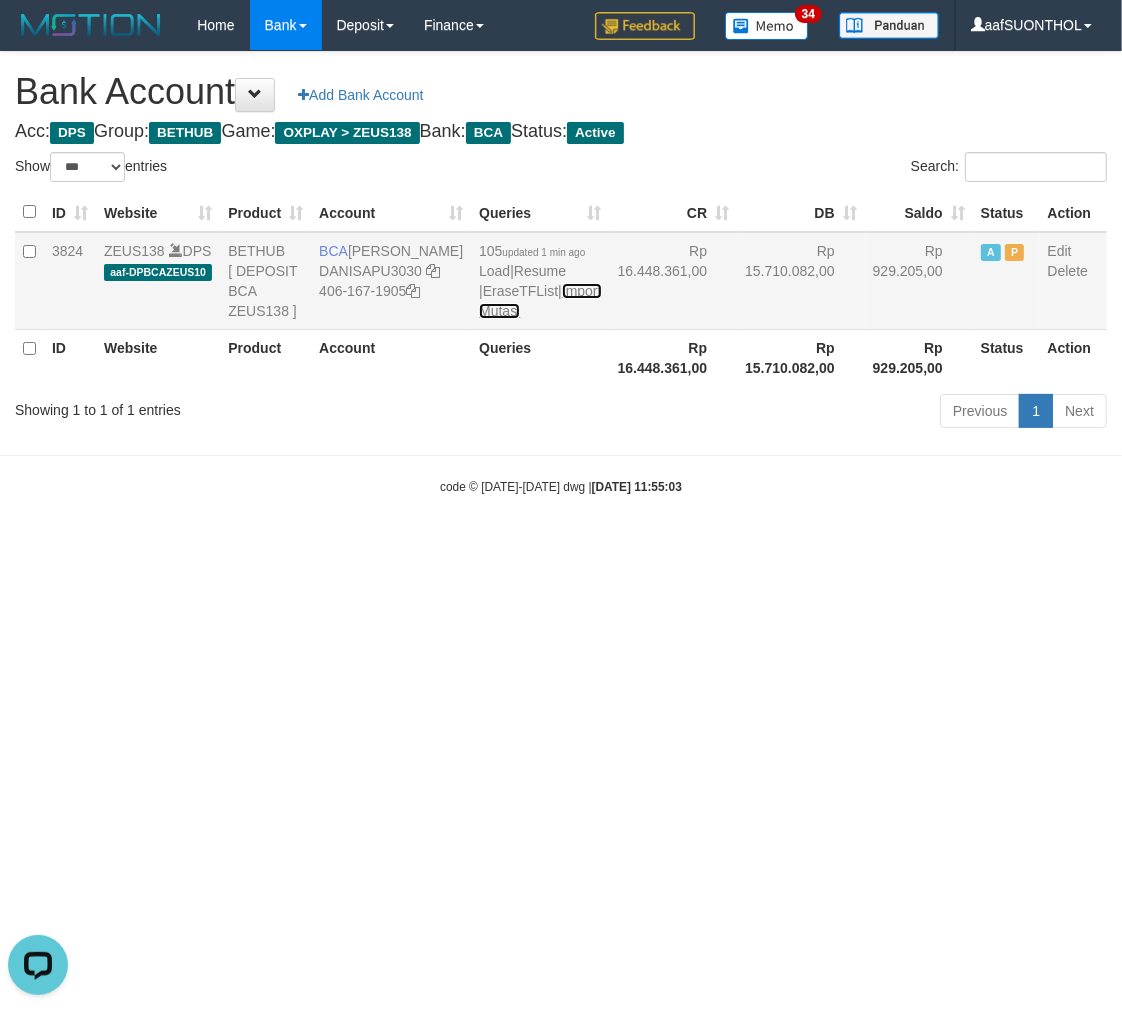 click on "Import Mutasi" at bounding box center [540, 301] 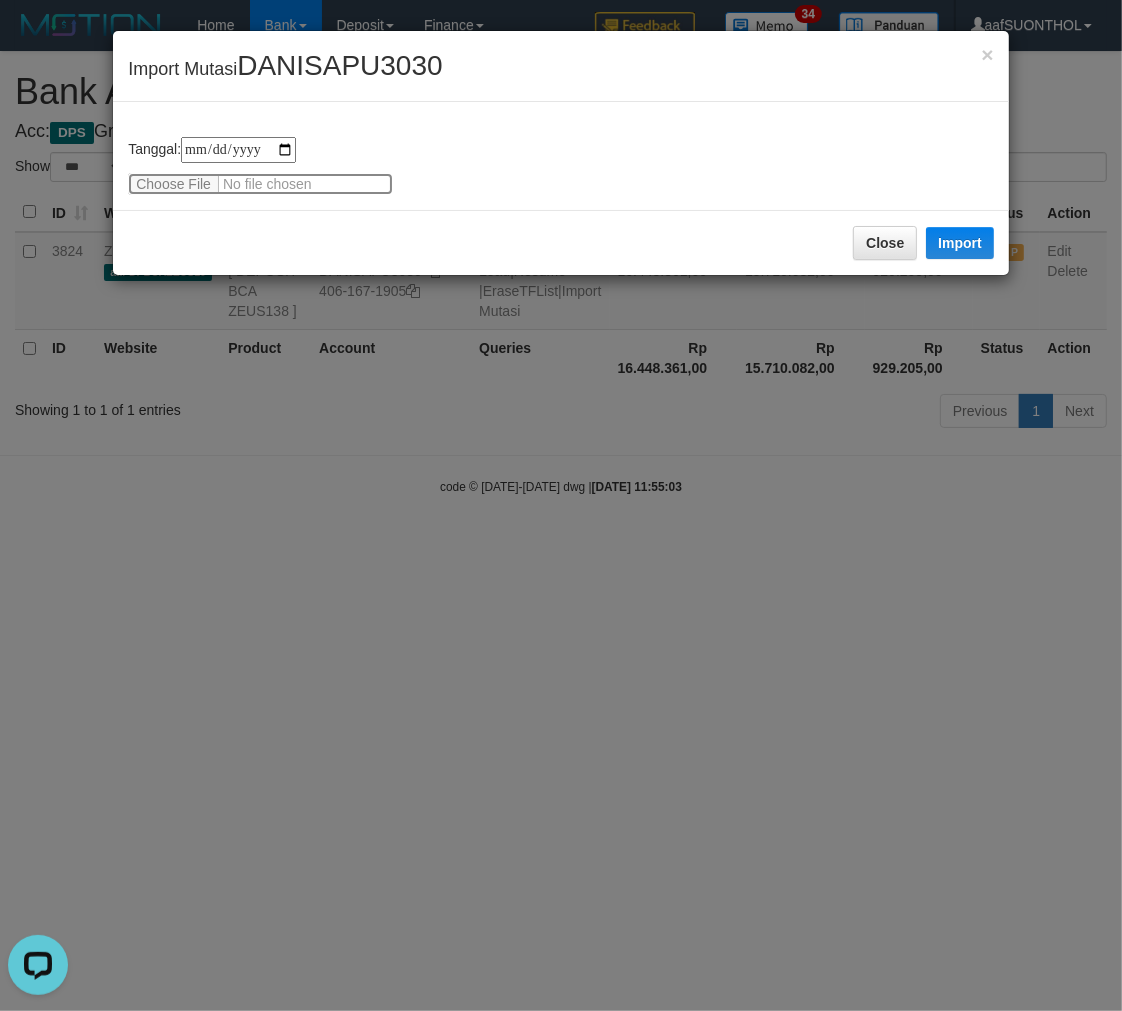 click at bounding box center [260, 184] 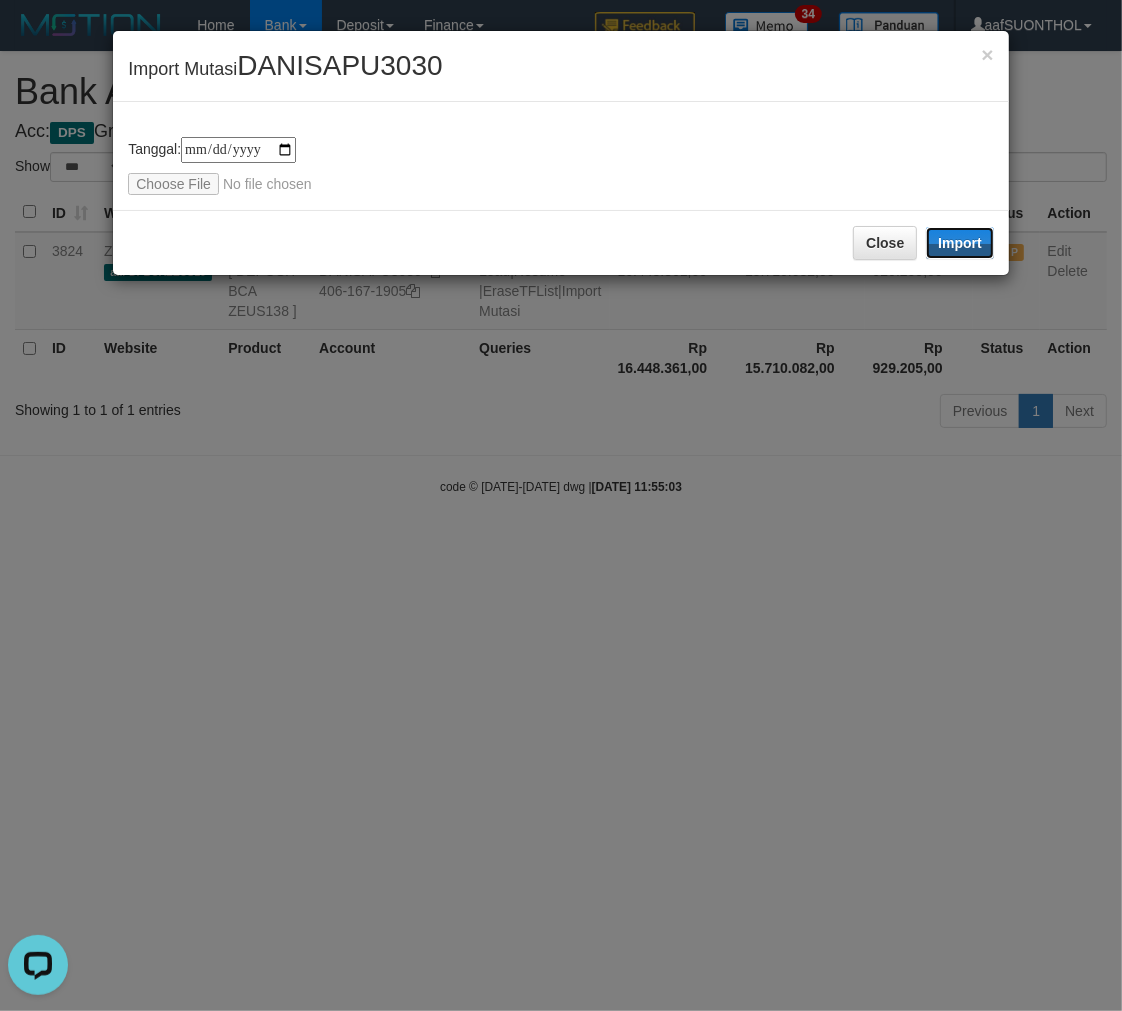 drag, startPoint x: 957, startPoint y: 246, endPoint x: 551, endPoint y: 1, distance: 474.1951 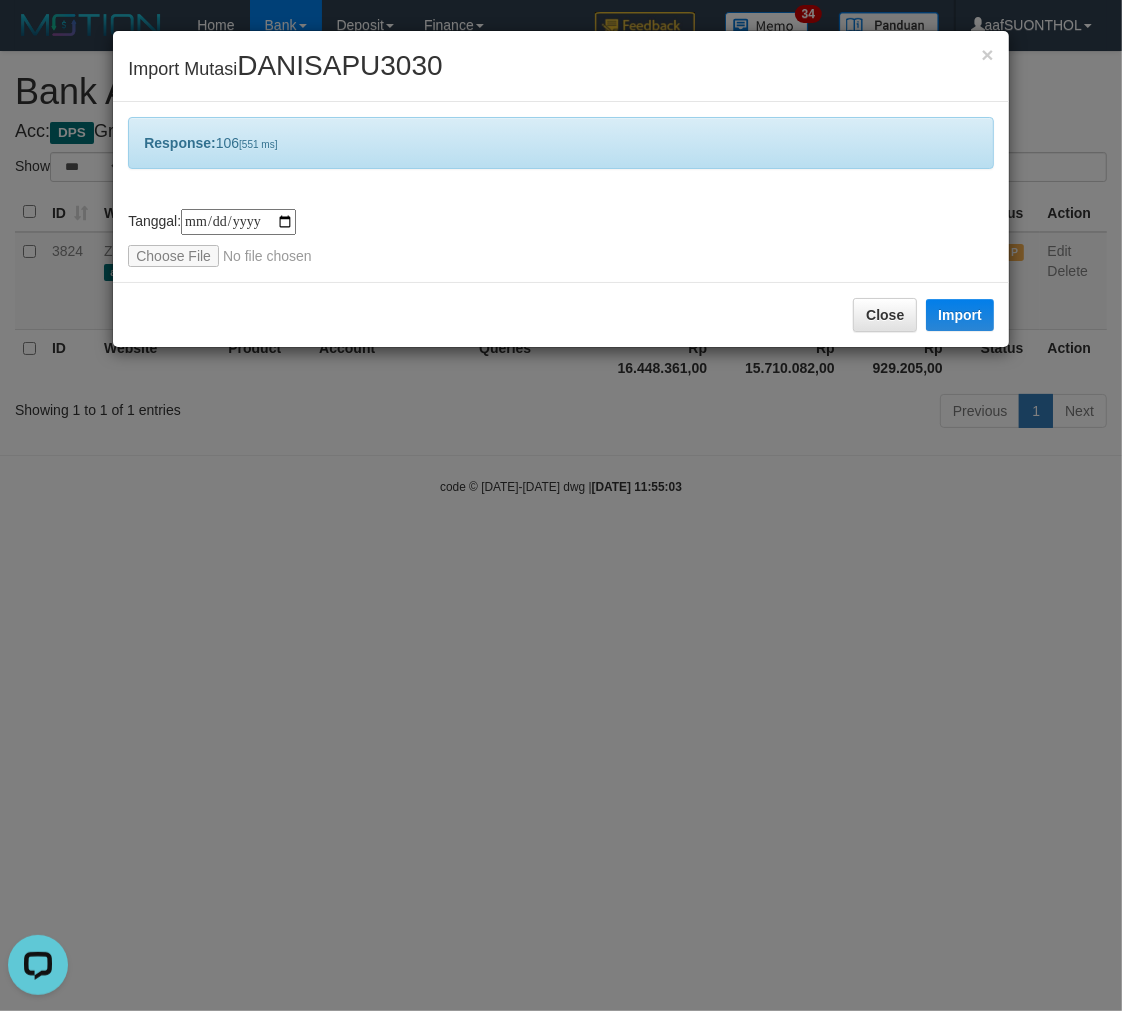 drag, startPoint x: 636, startPoint y: 661, endPoint x: 620, endPoint y: 654, distance: 17.464249 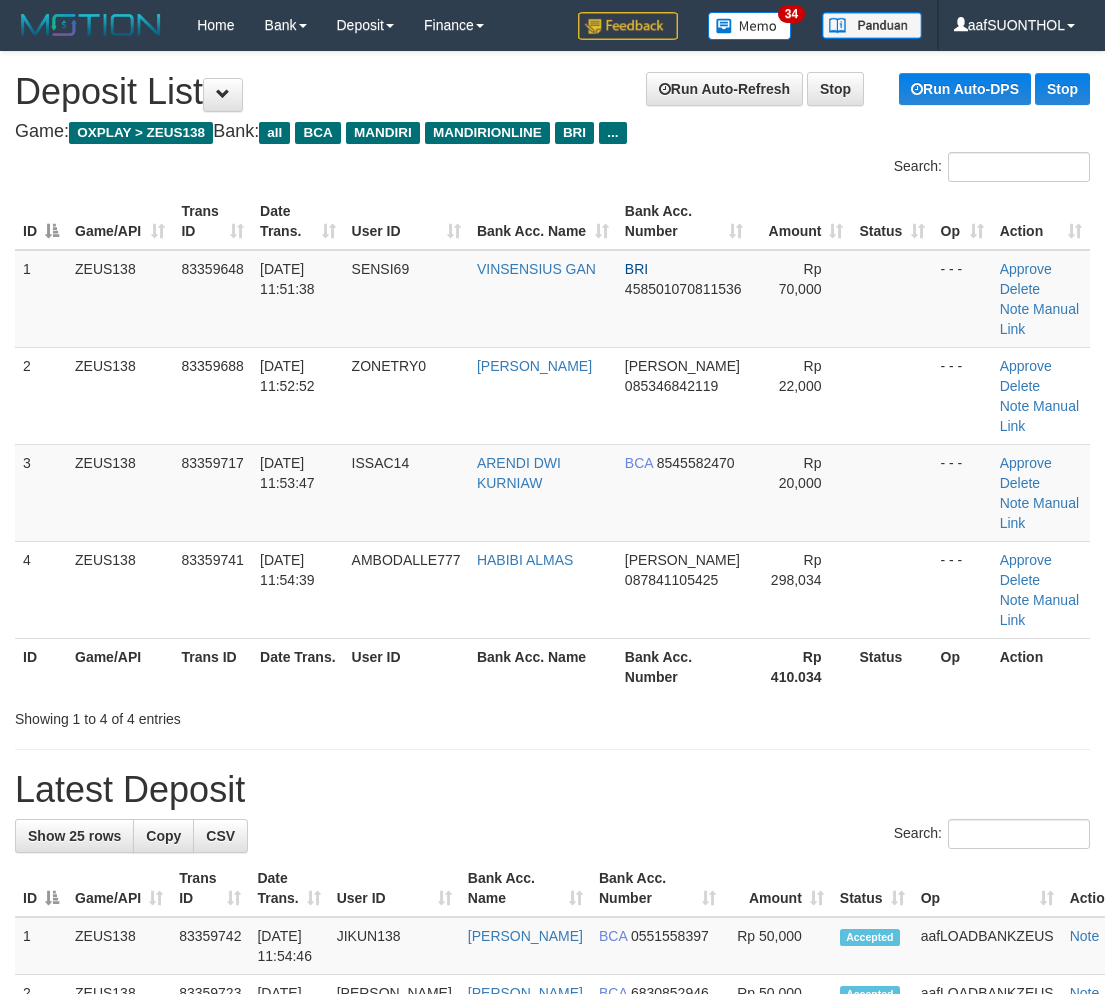 scroll, scrollTop: 0, scrollLeft: 0, axis: both 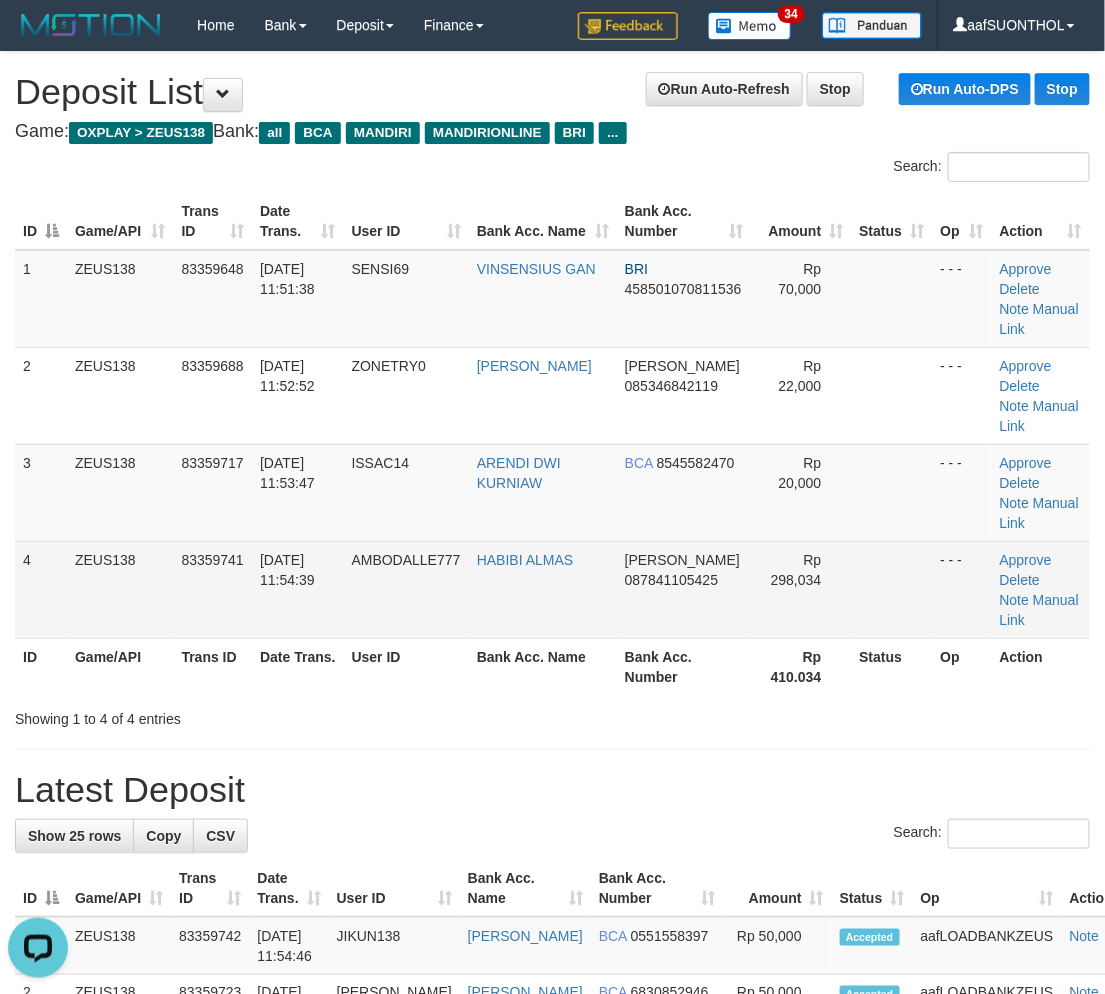 drag, startPoint x: 1003, startPoint y: 632, endPoint x: 993, endPoint y: 625, distance: 12.206555 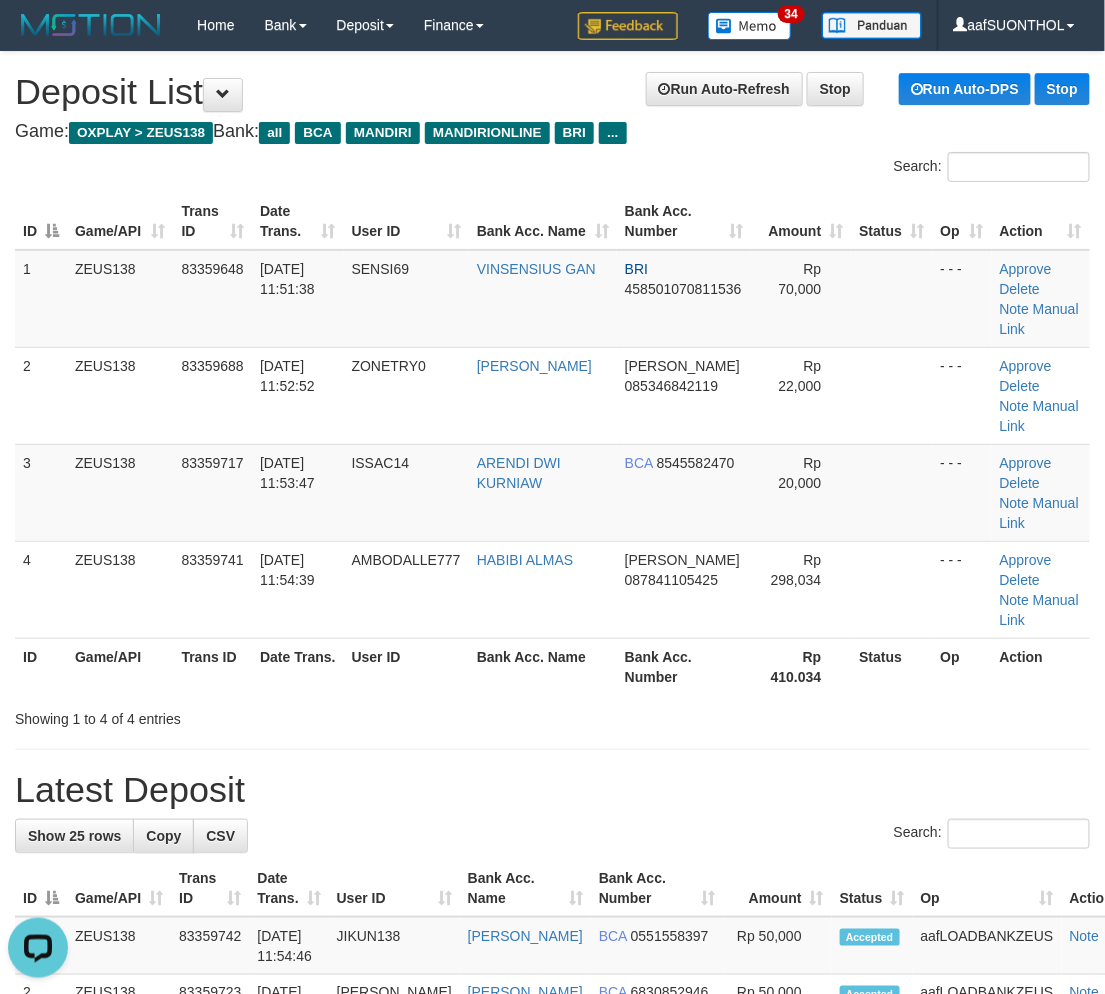 click on "Showing 1 to 4 of 4 entries" at bounding box center [552, 715] 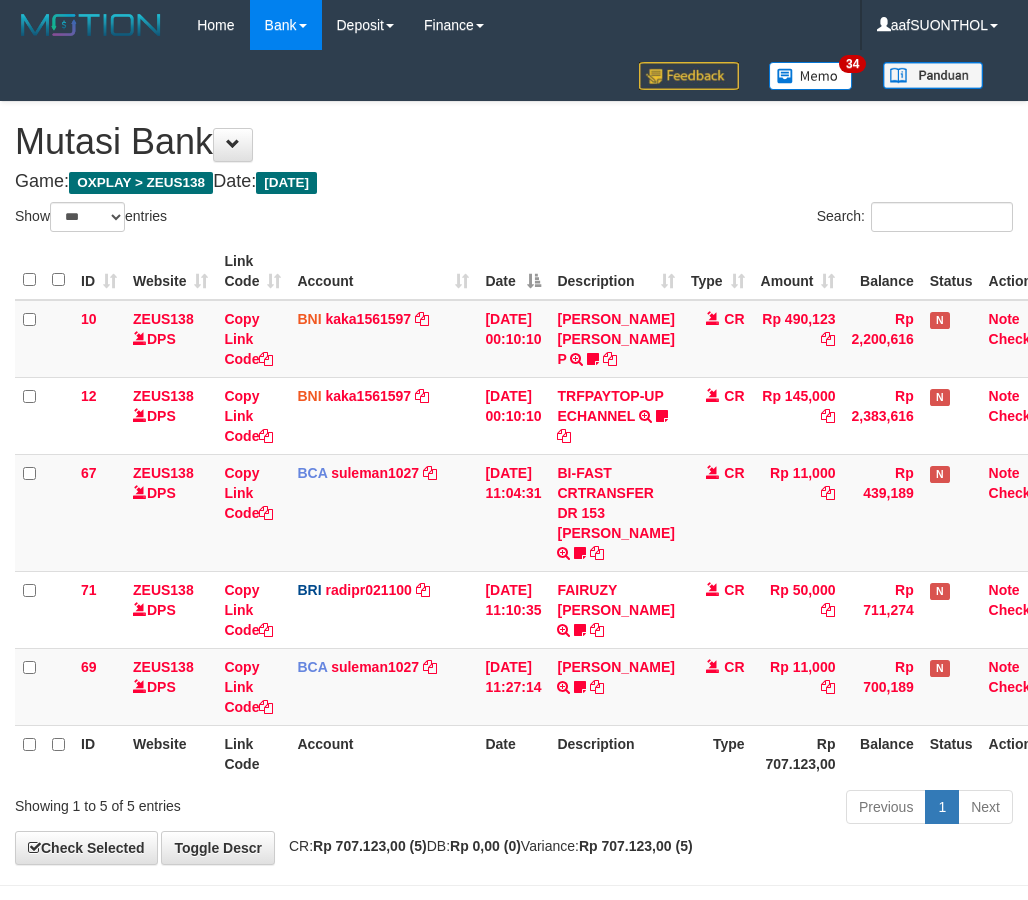 select on "***" 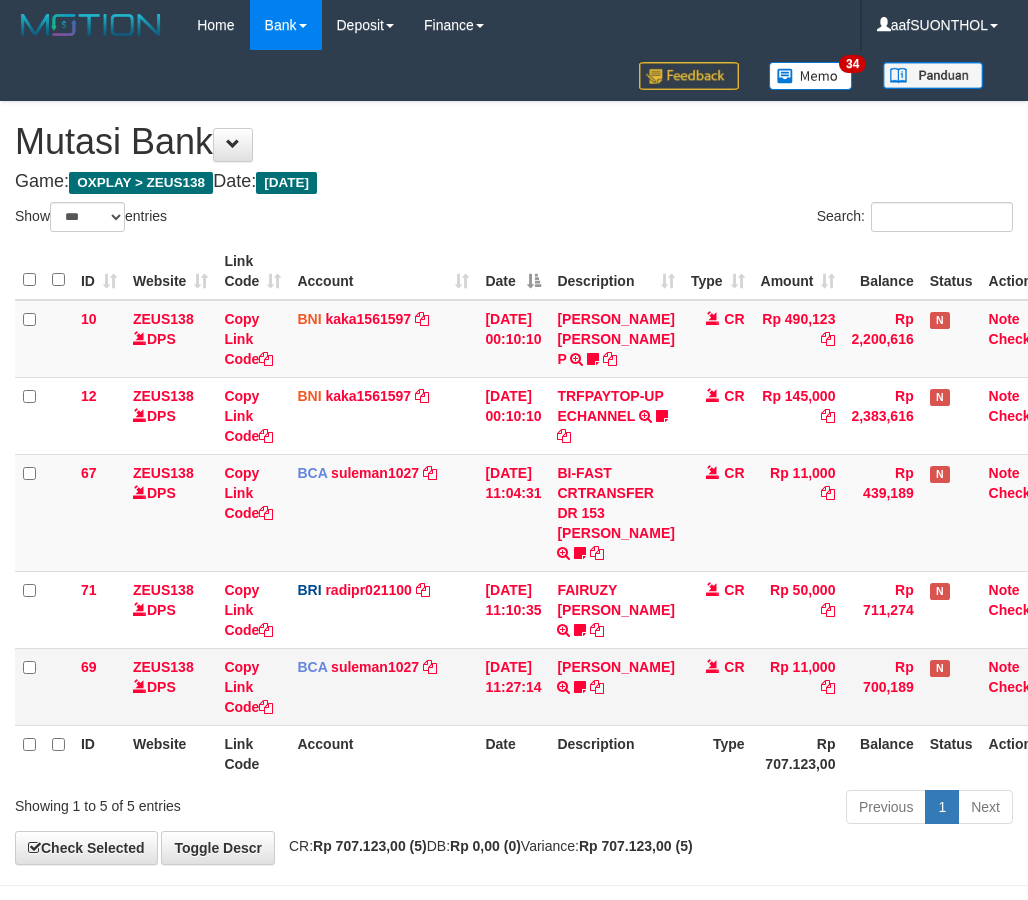 scroll, scrollTop: 116, scrollLeft: 0, axis: vertical 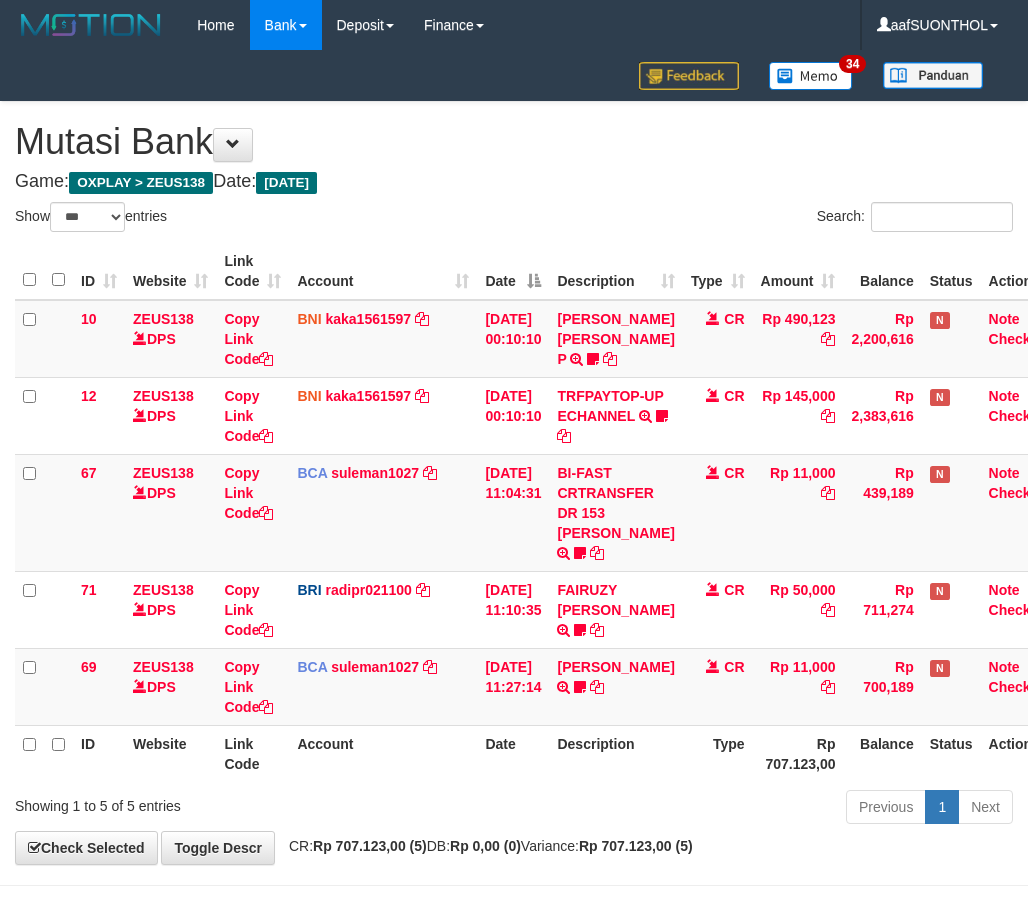 select on "***" 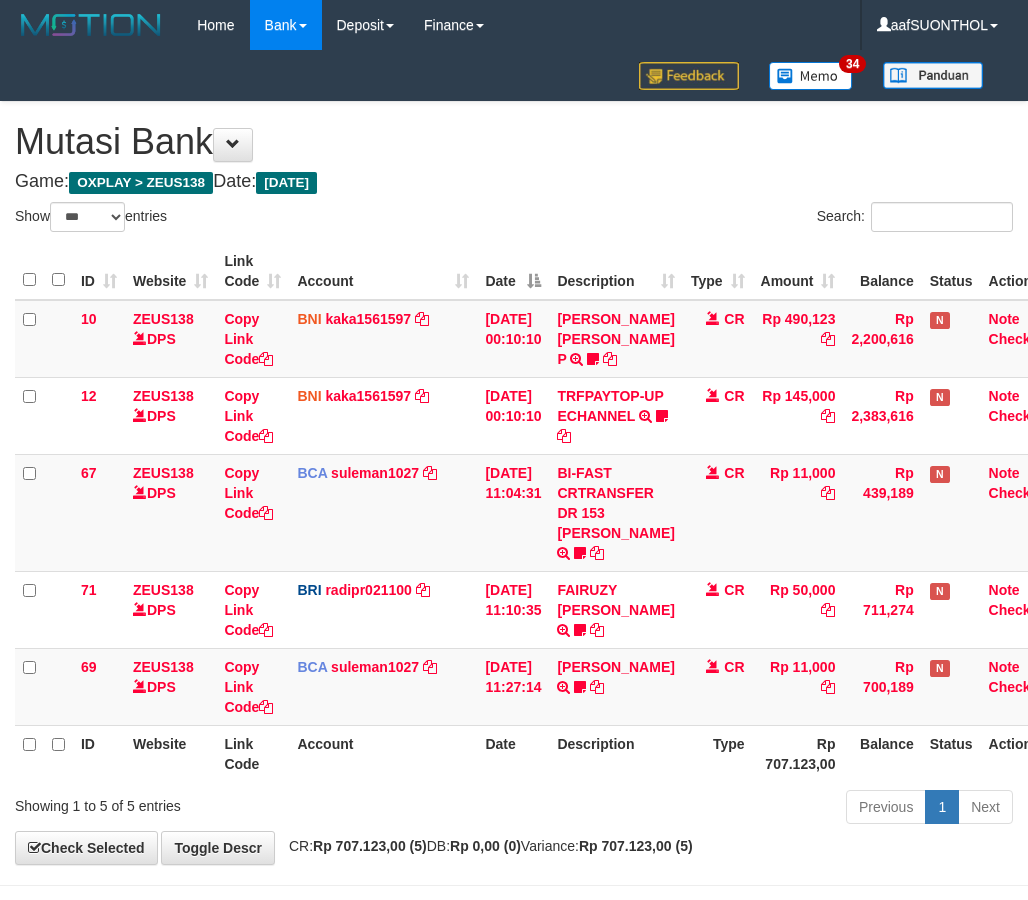 scroll, scrollTop: 116, scrollLeft: 0, axis: vertical 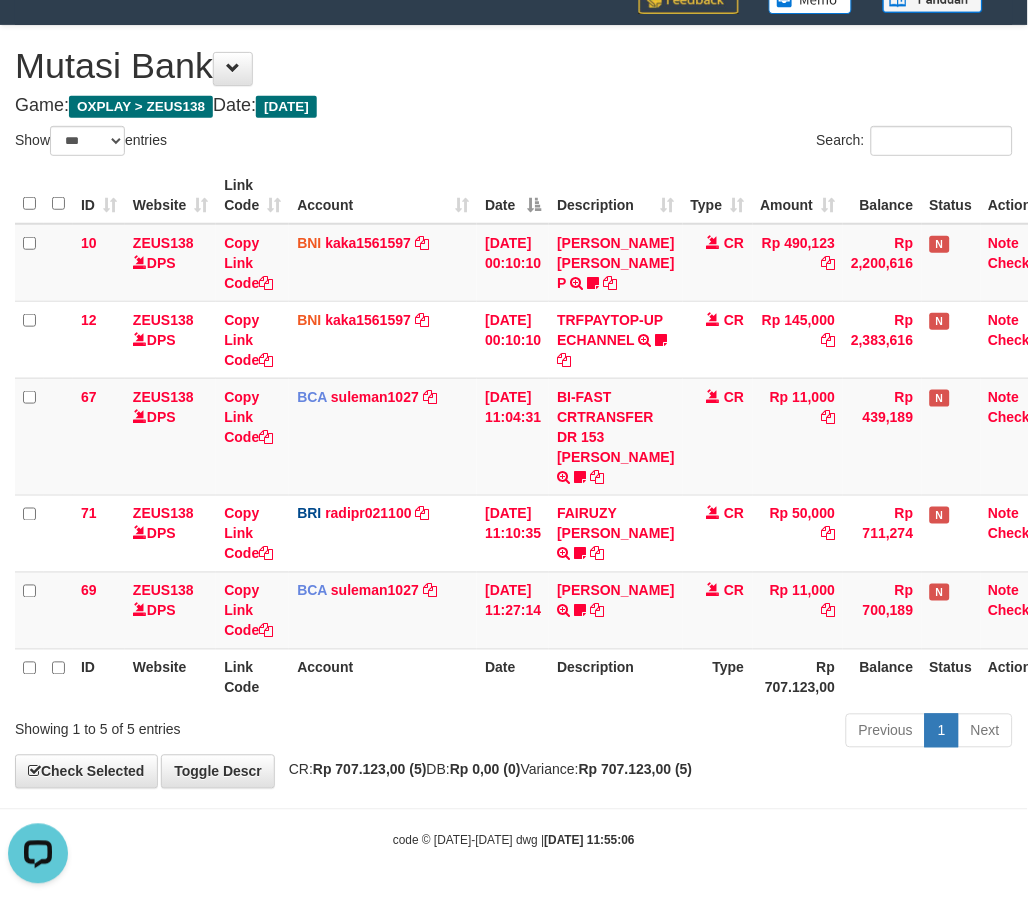 drag, startPoint x: 445, startPoint y: 816, endPoint x: 373, endPoint y: 826, distance: 72.691124 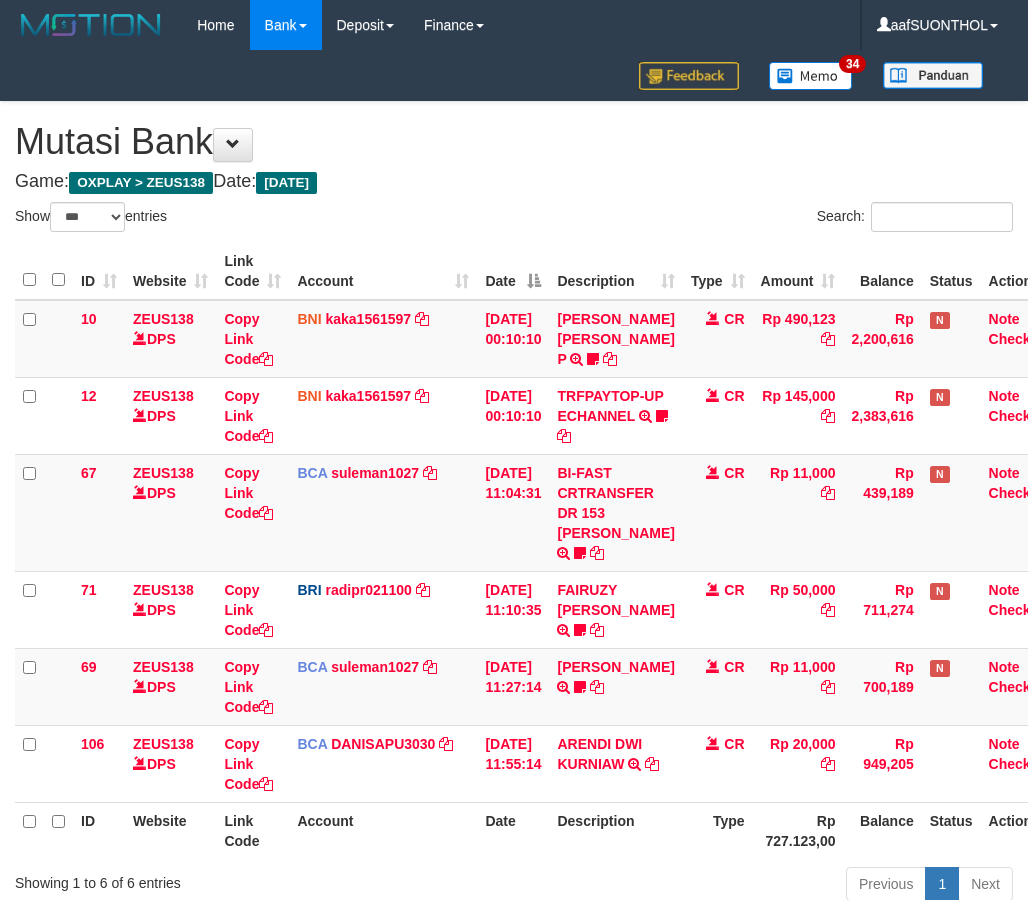 select on "***" 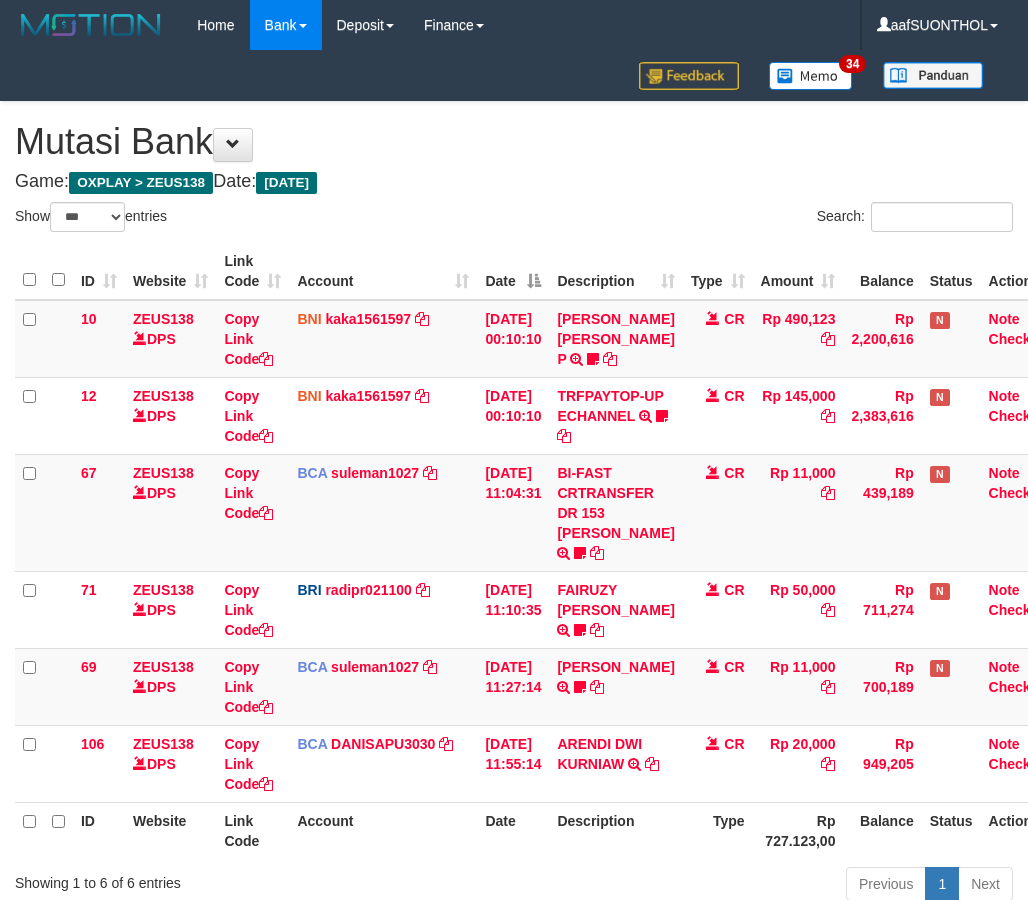 scroll, scrollTop: 185, scrollLeft: 0, axis: vertical 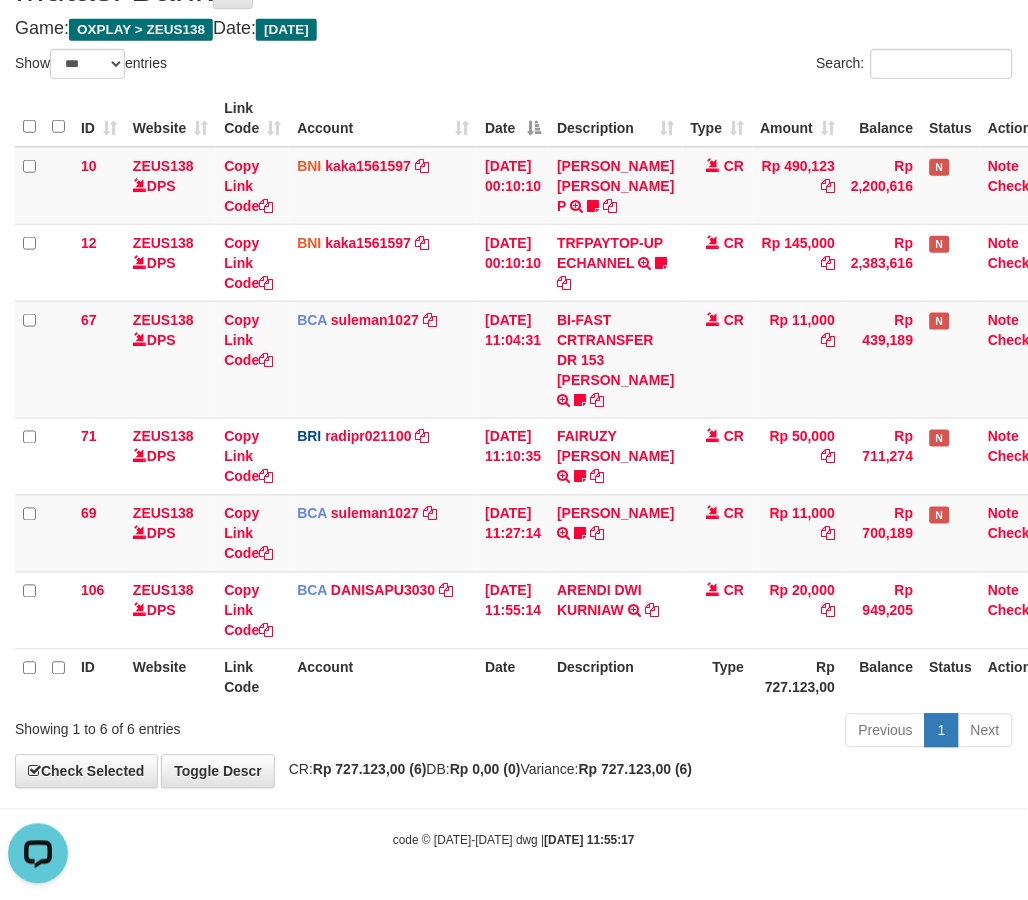 click on "Description" at bounding box center (615, 677) 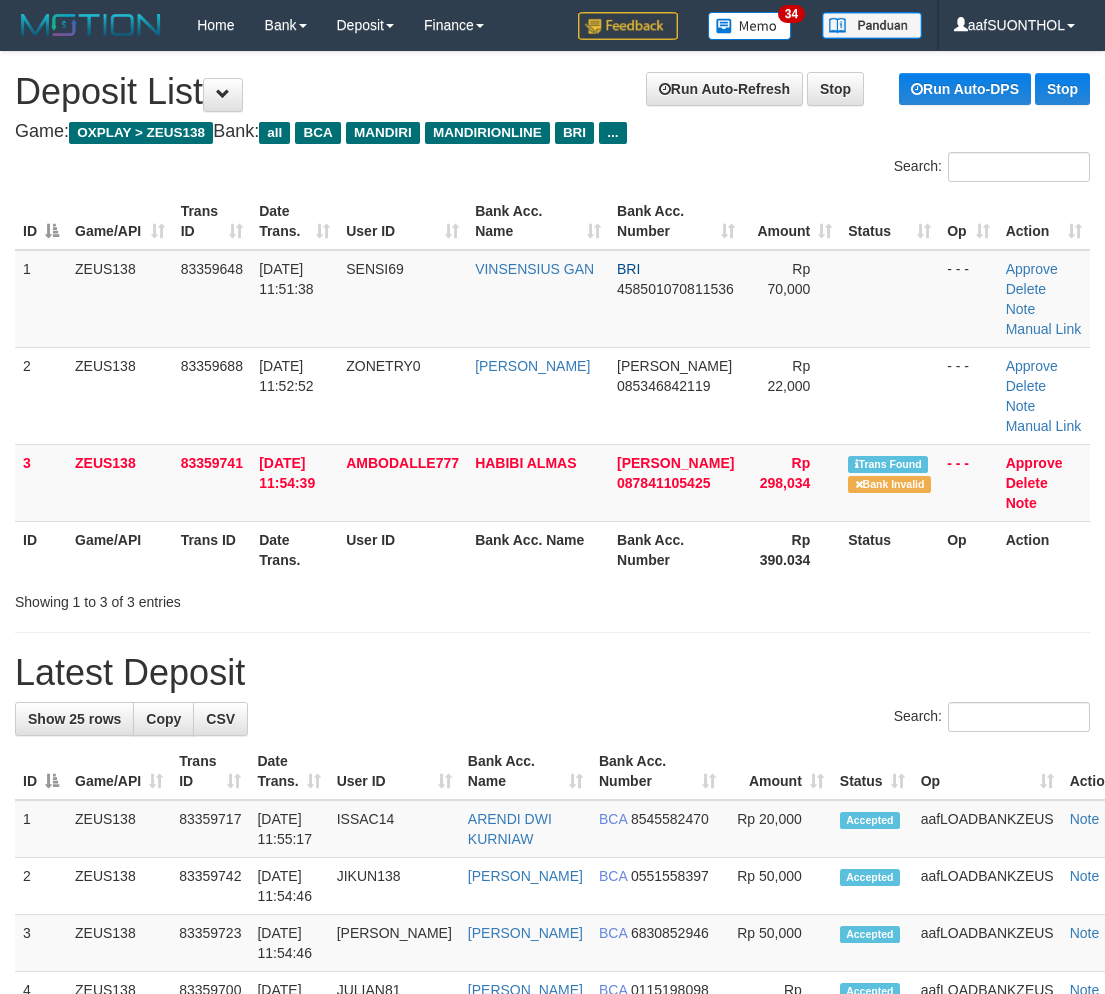 scroll, scrollTop: 0, scrollLeft: 0, axis: both 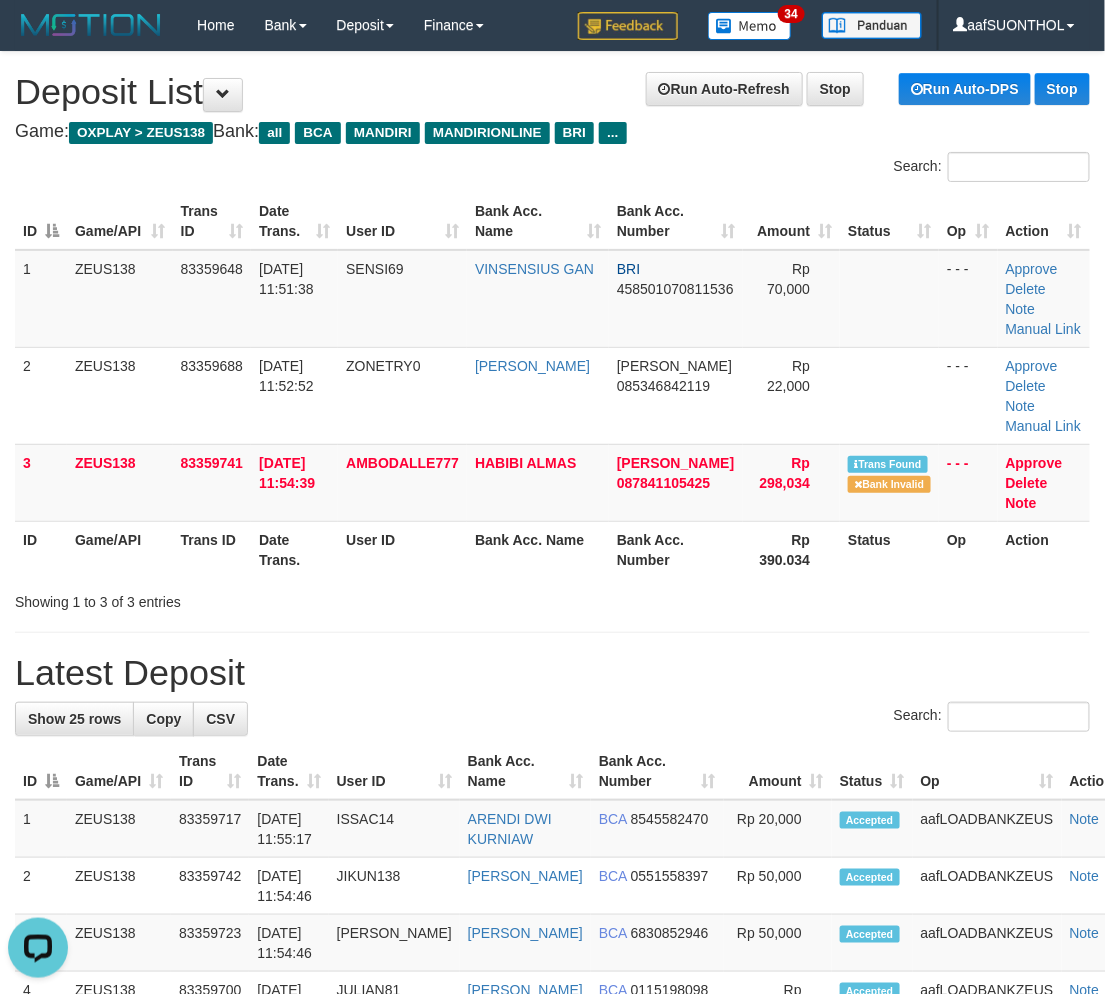 drag, startPoint x: 637, startPoint y: 707, endPoint x: 625, endPoint y: 695, distance: 16.970562 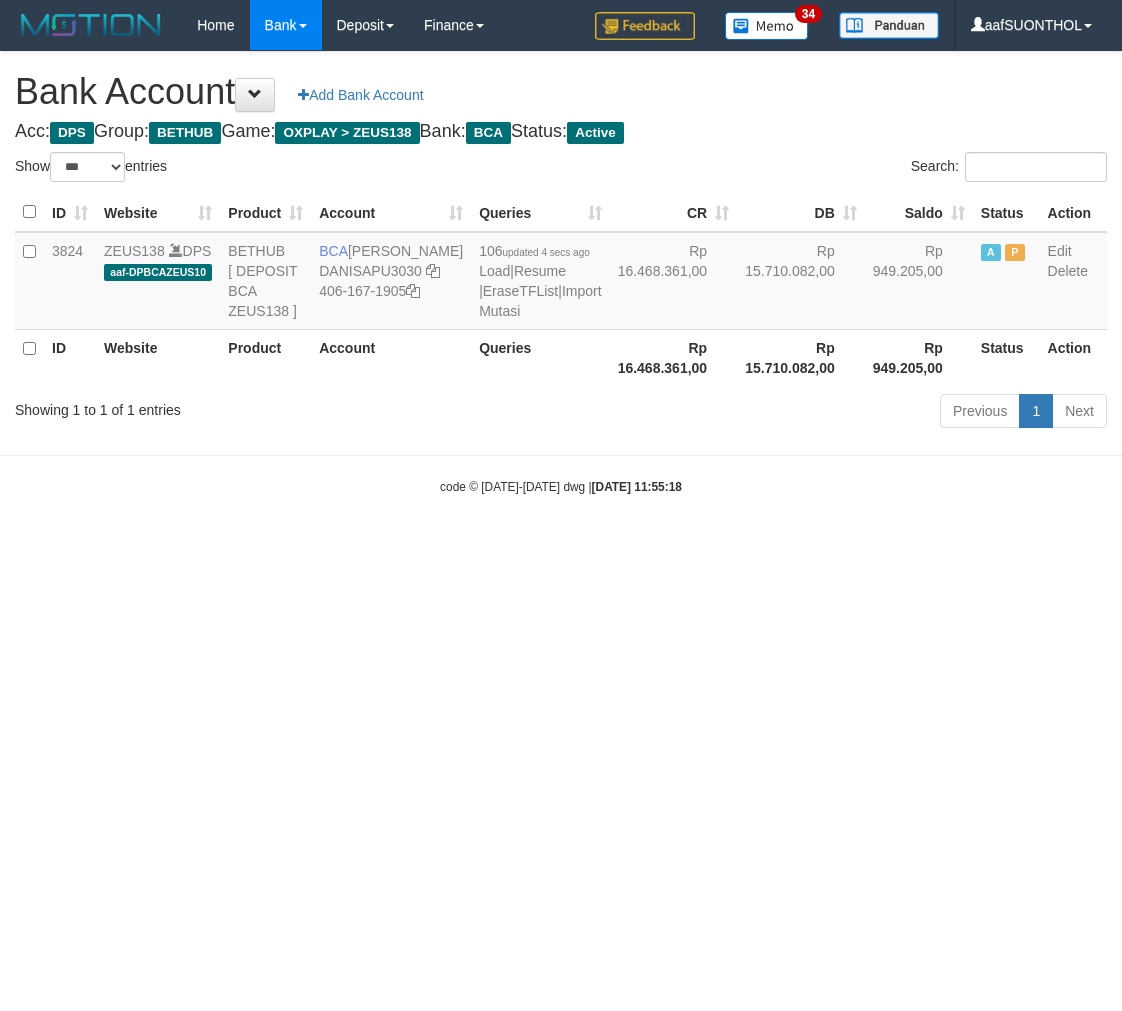 select on "***" 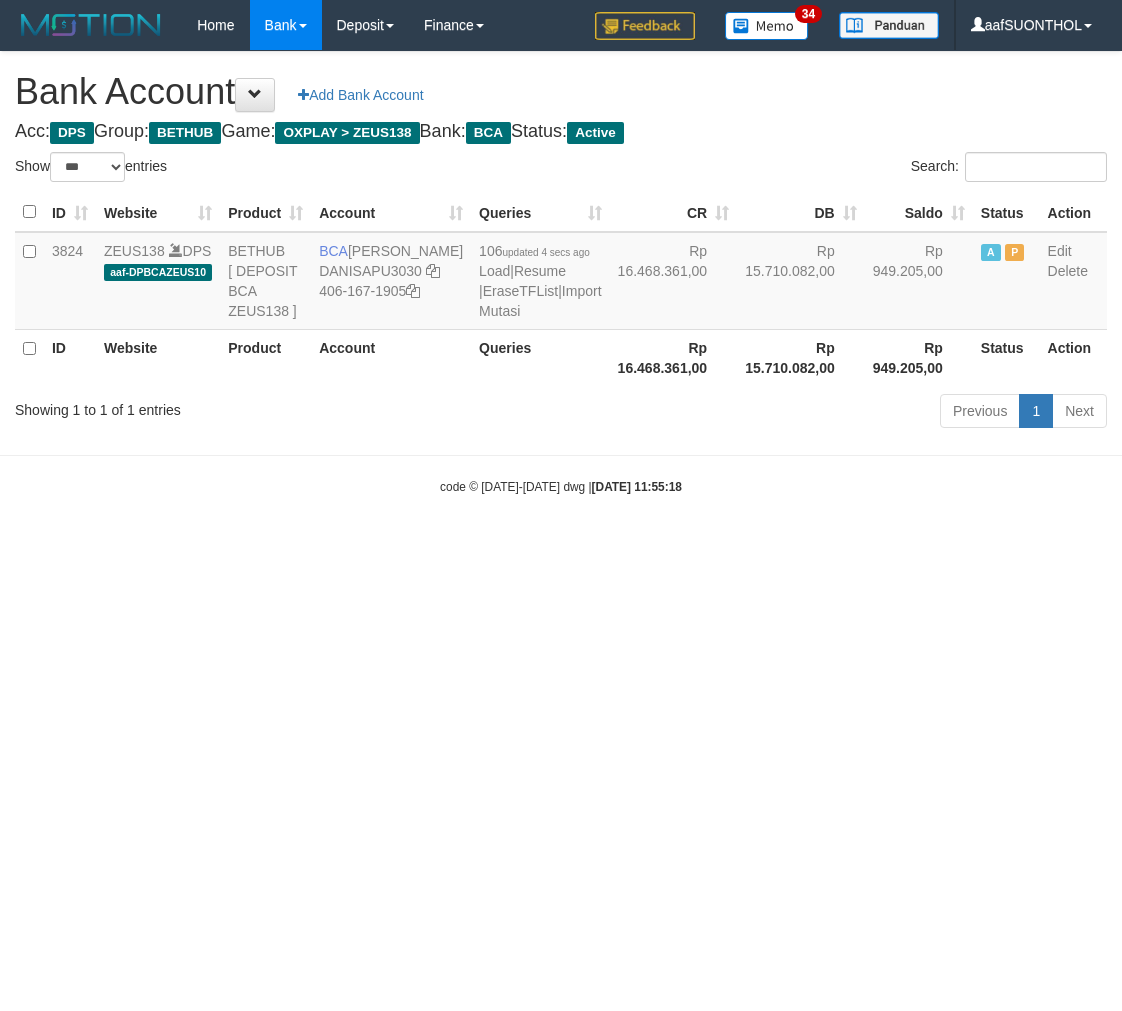 scroll, scrollTop: 0, scrollLeft: 0, axis: both 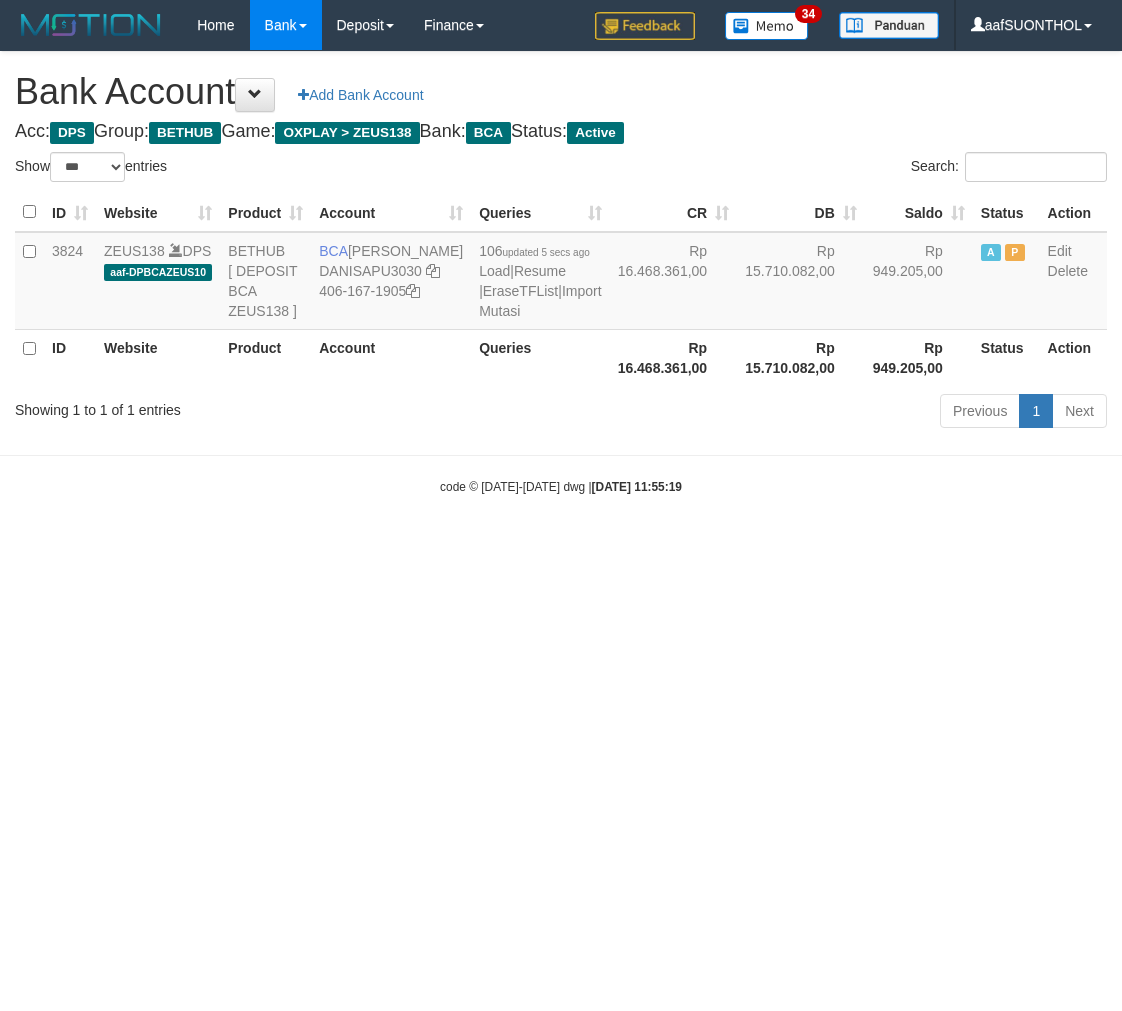 select on "***" 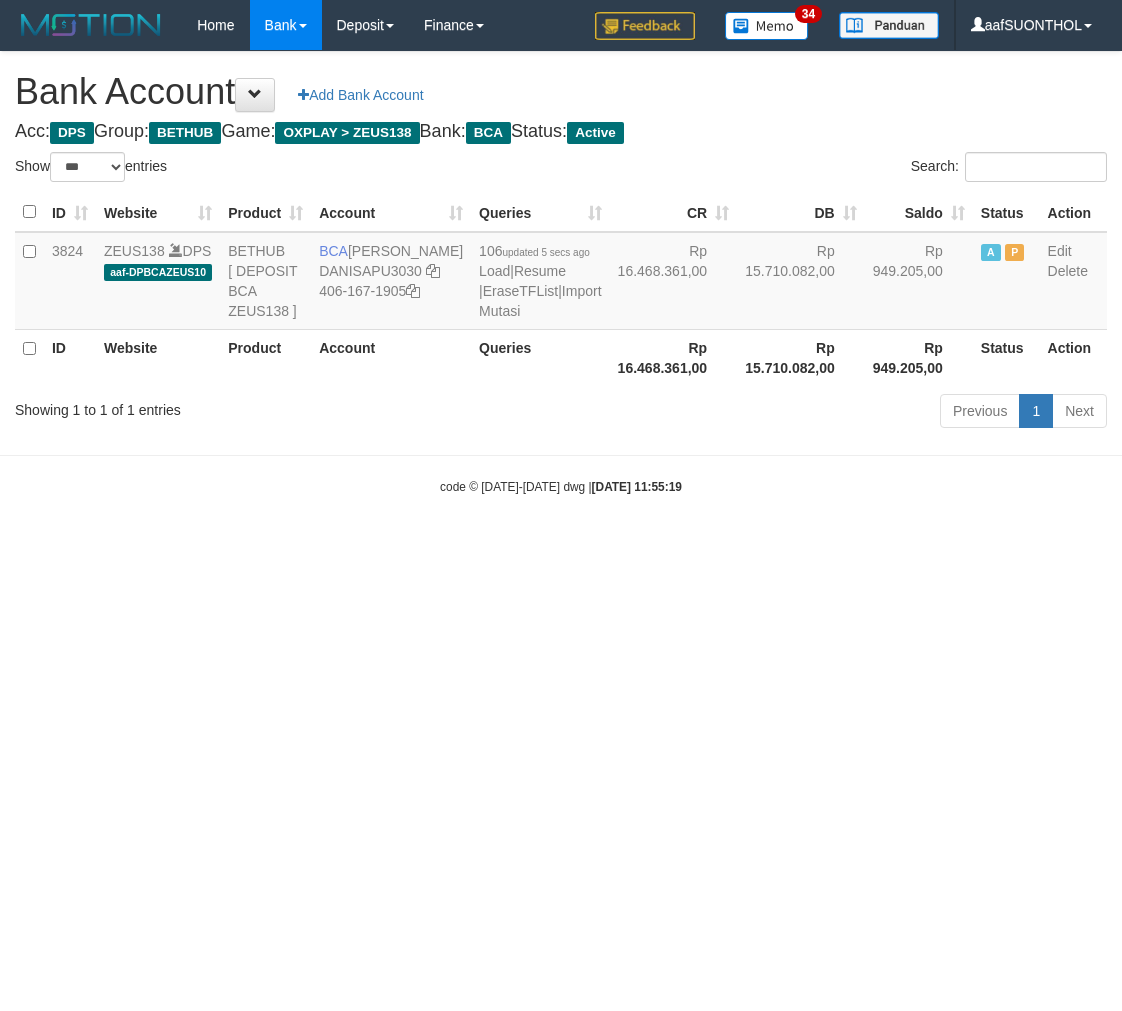 scroll, scrollTop: 0, scrollLeft: 0, axis: both 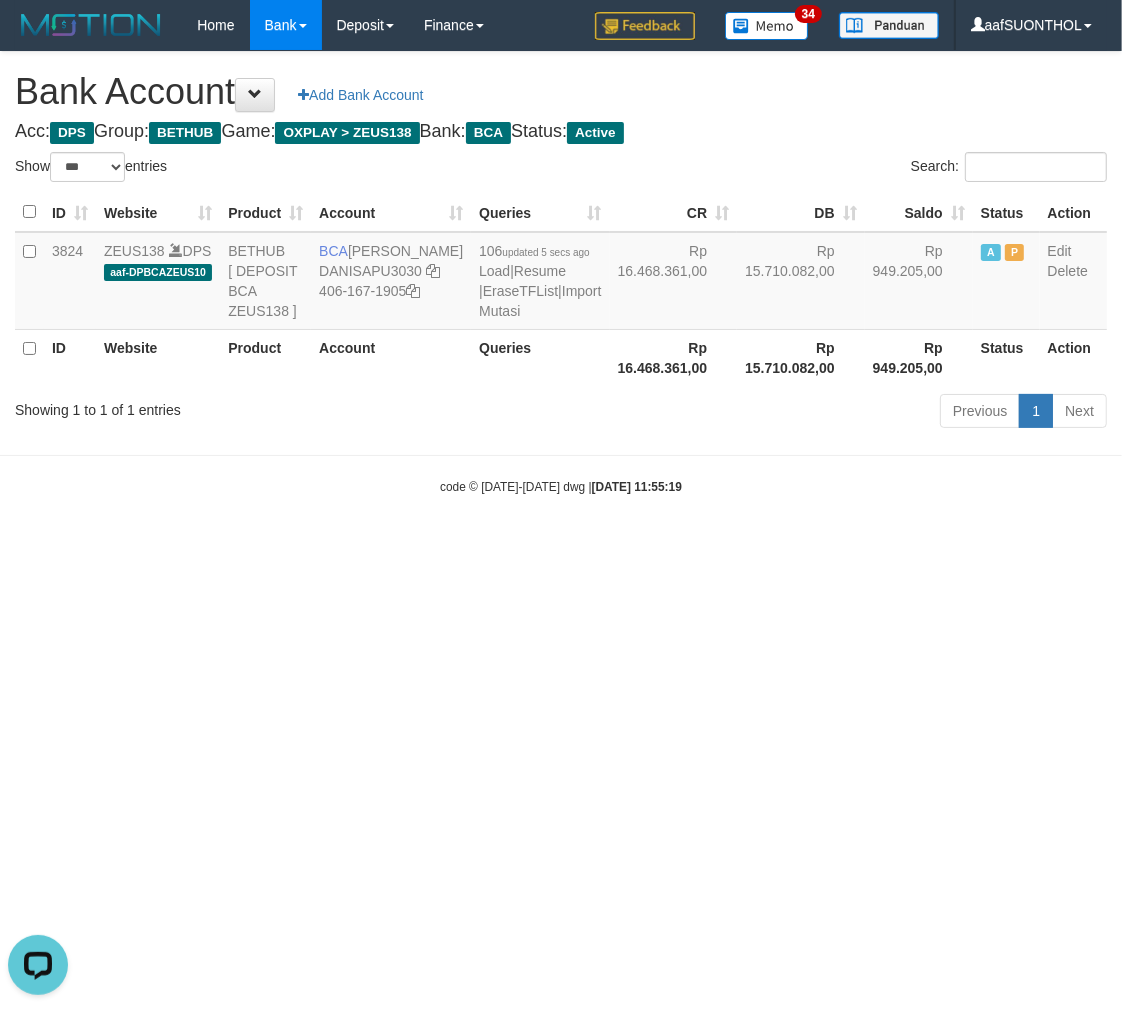 click on "Toggle navigation
Home
Bank
Account List
Load
By Website
Group
[OXPLAY]													ZEUS138
By Load Group (DPS)
Sync" at bounding box center (561, 273) 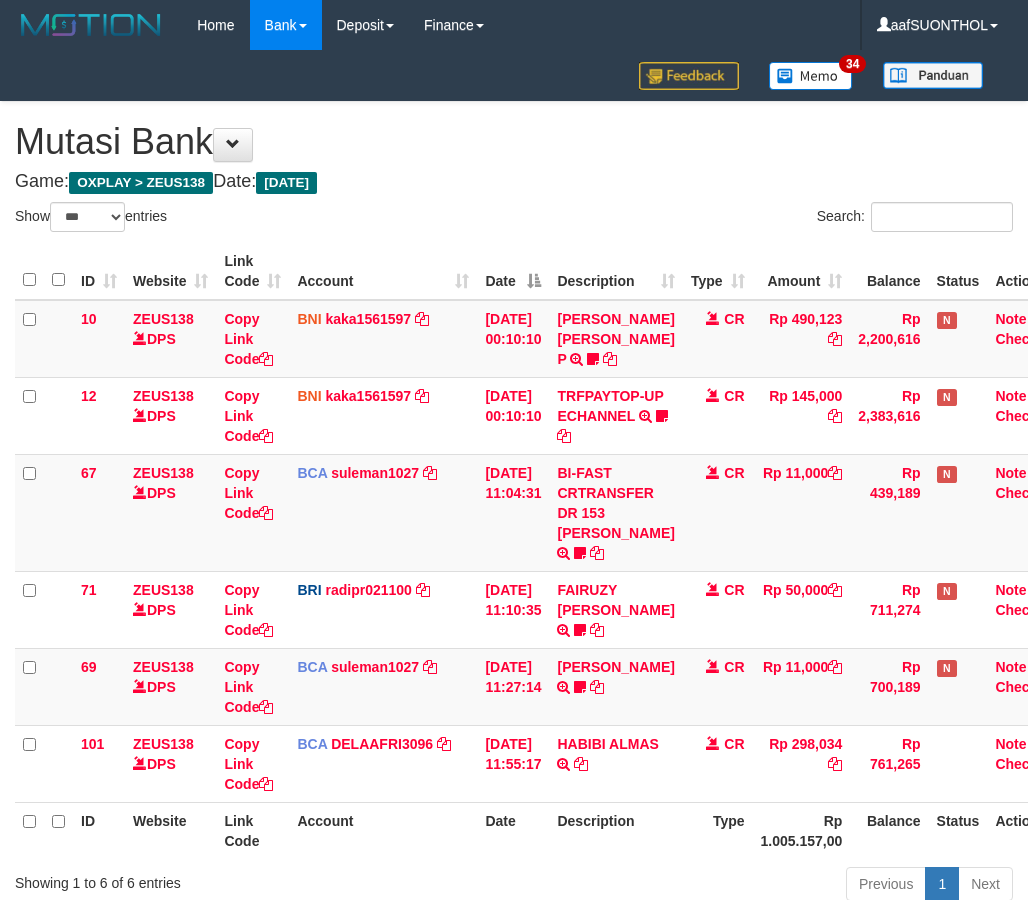 select on "***" 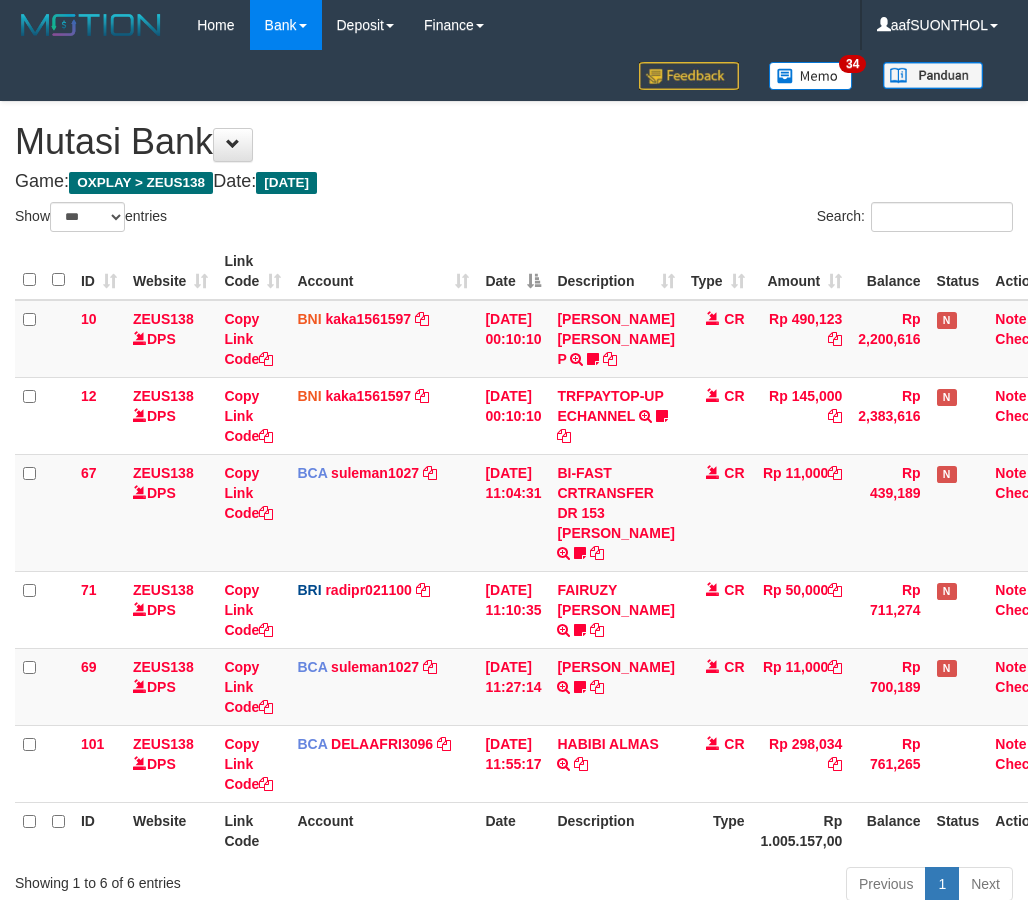 scroll, scrollTop: 185, scrollLeft: 0, axis: vertical 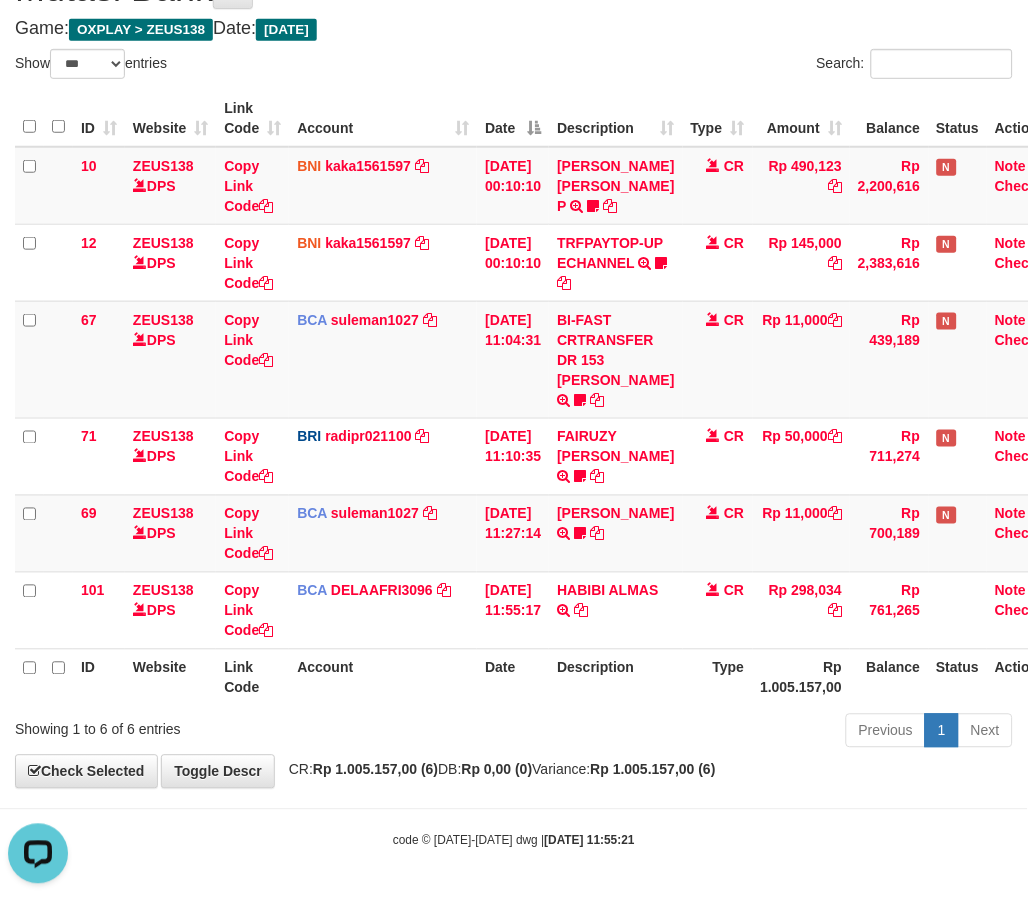 click on "Toggle navigation
Home
Bank
Account List
Load
By Website
Group
[OXPLAY]													ZEUS138
By Load Group (DPS)" at bounding box center (514, 373) 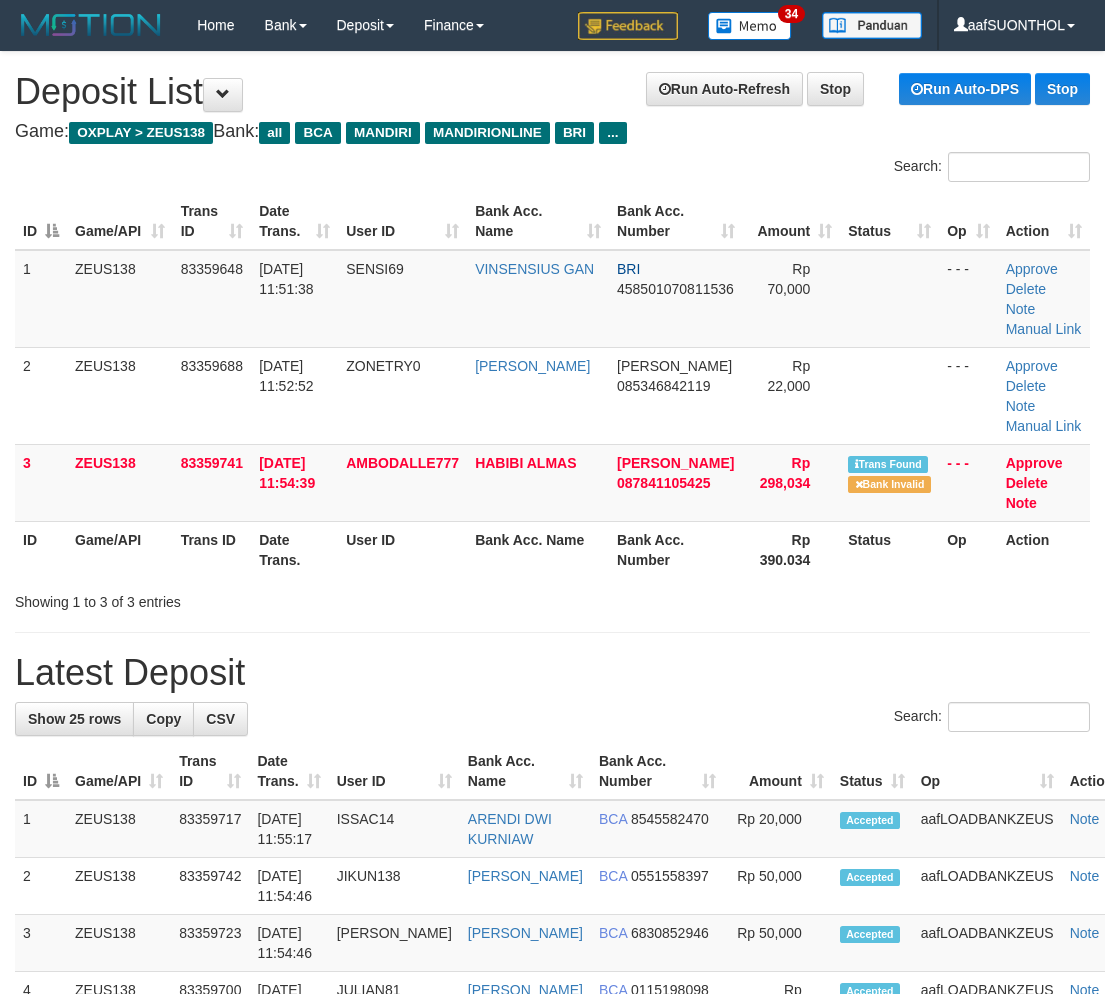 scroll, scrollTop: 0, scrollLeft: 0, axis: both 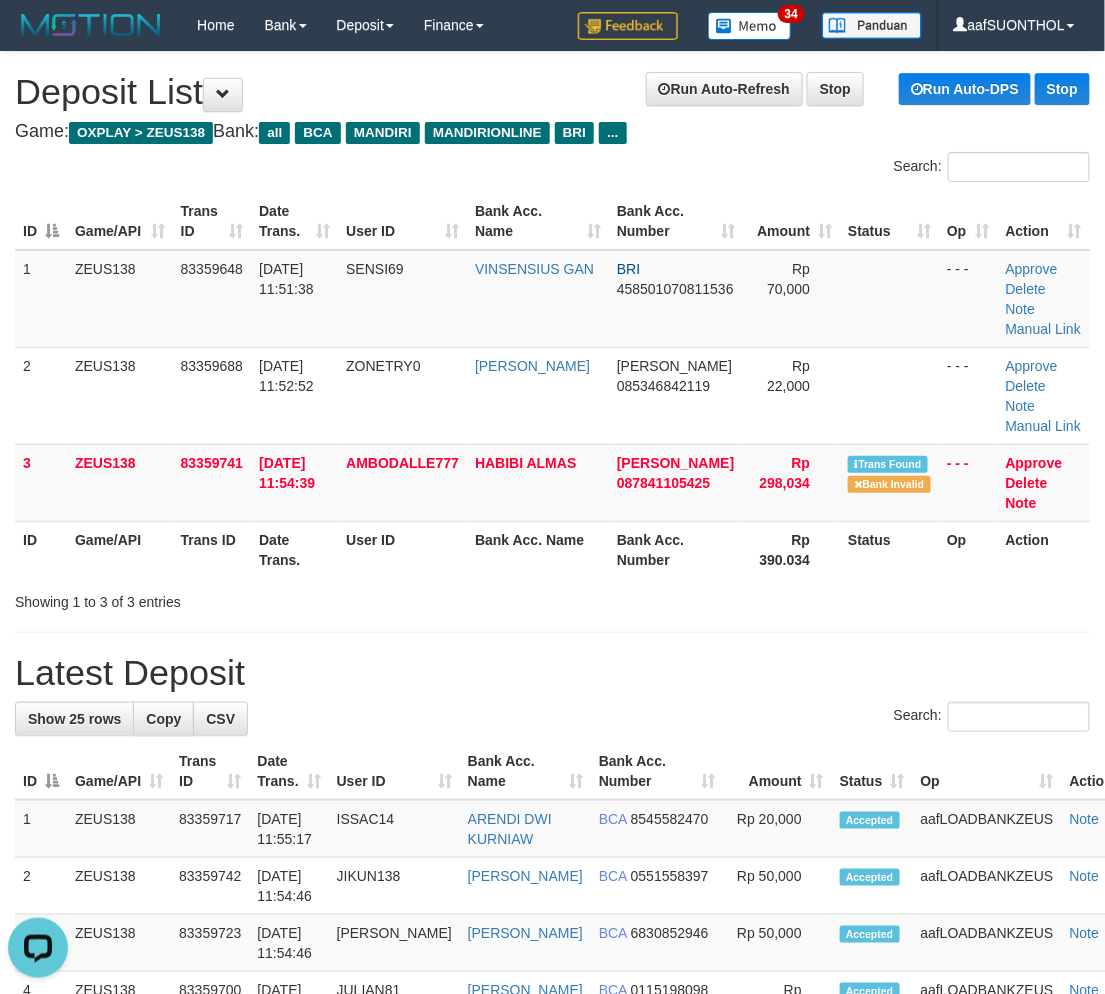 drag, startPoint x: 791, startPoint y: 698, endPoint x: 781, endPoint y: 687, distance: 14.866069 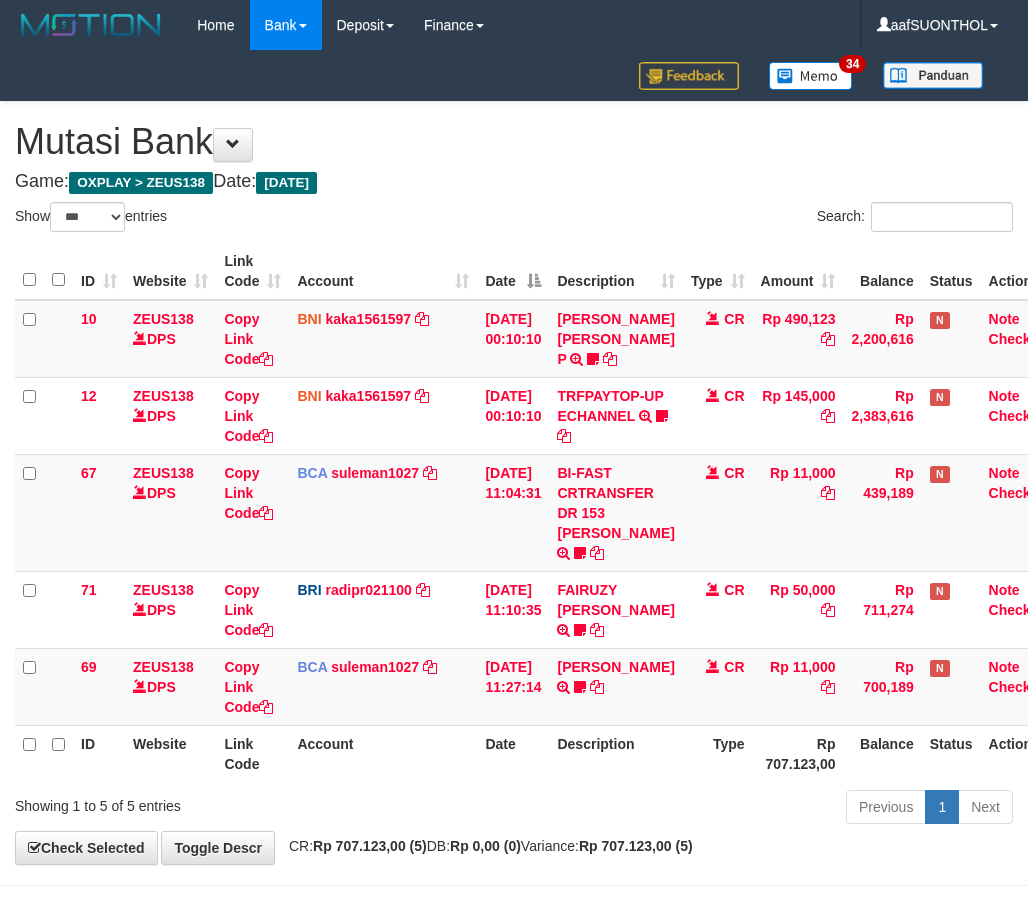 select on "***" 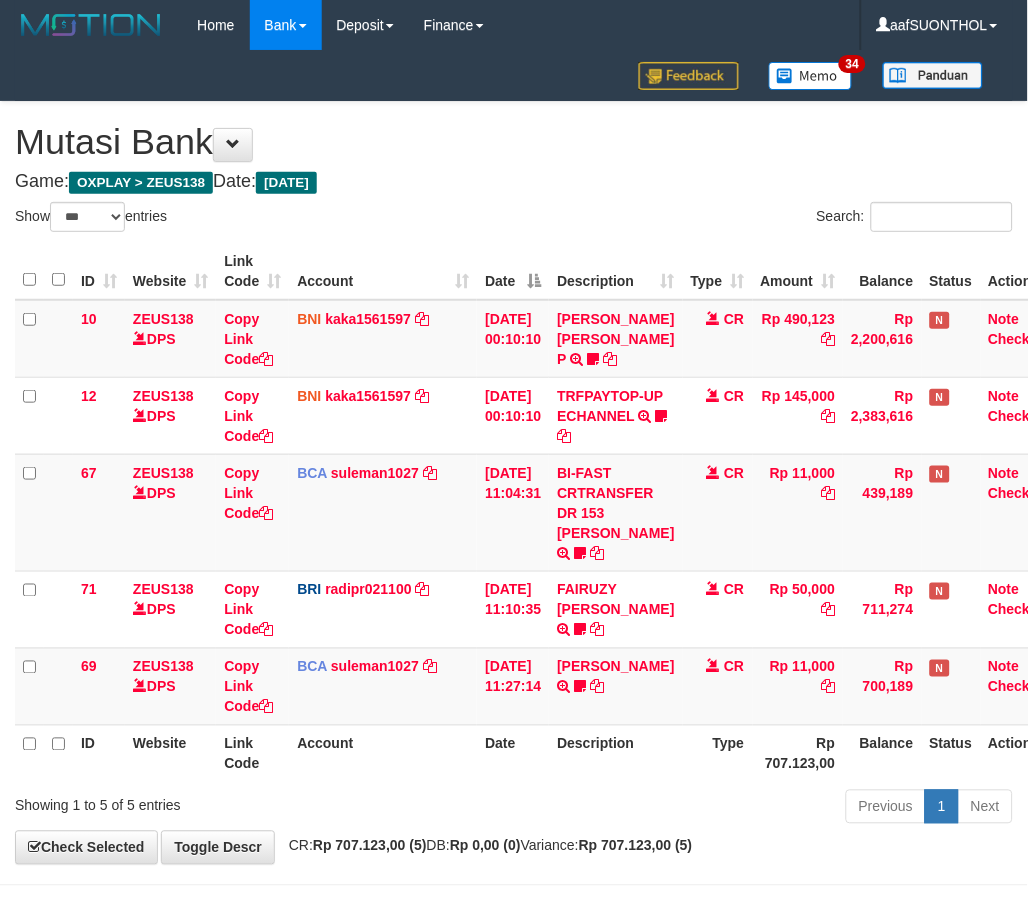scroll, scrollTop: 116, scrollLeft: 0, axis: vertical 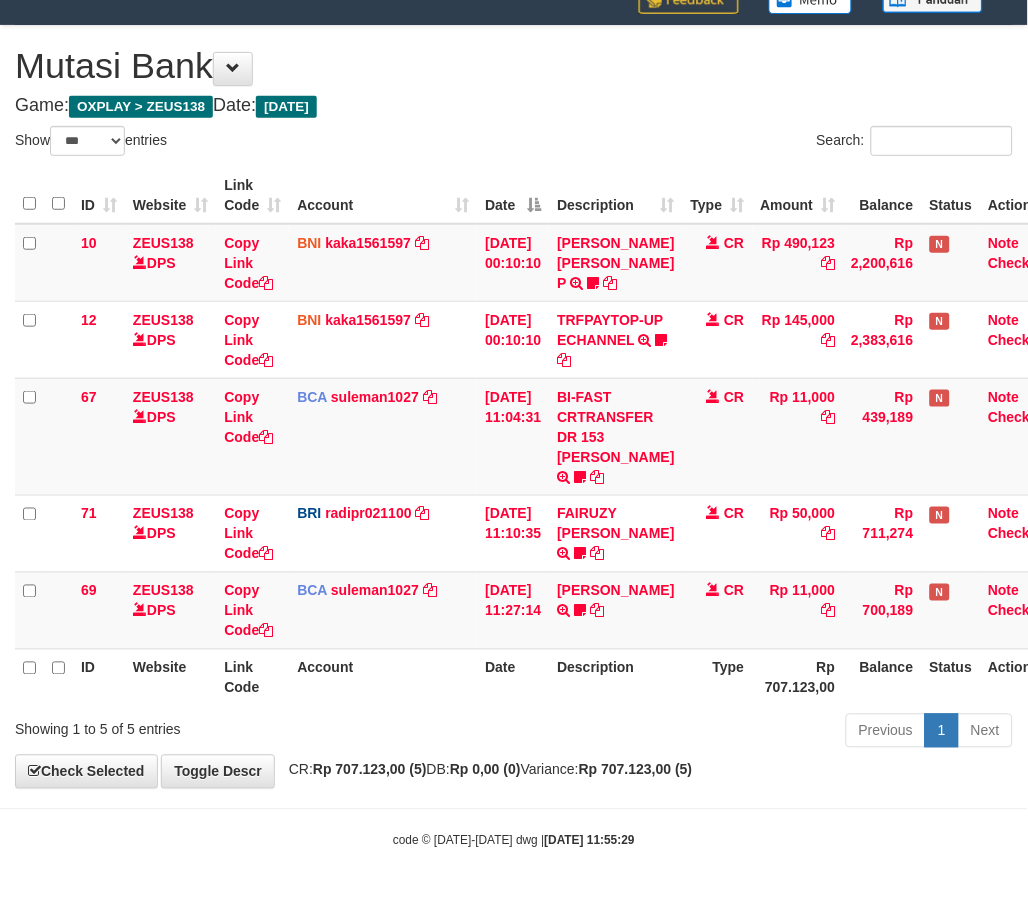 drag, startPoint x: 495, startPoint y: 797, endPoint x: 428, endPoint y: 803, distance: 67.26812 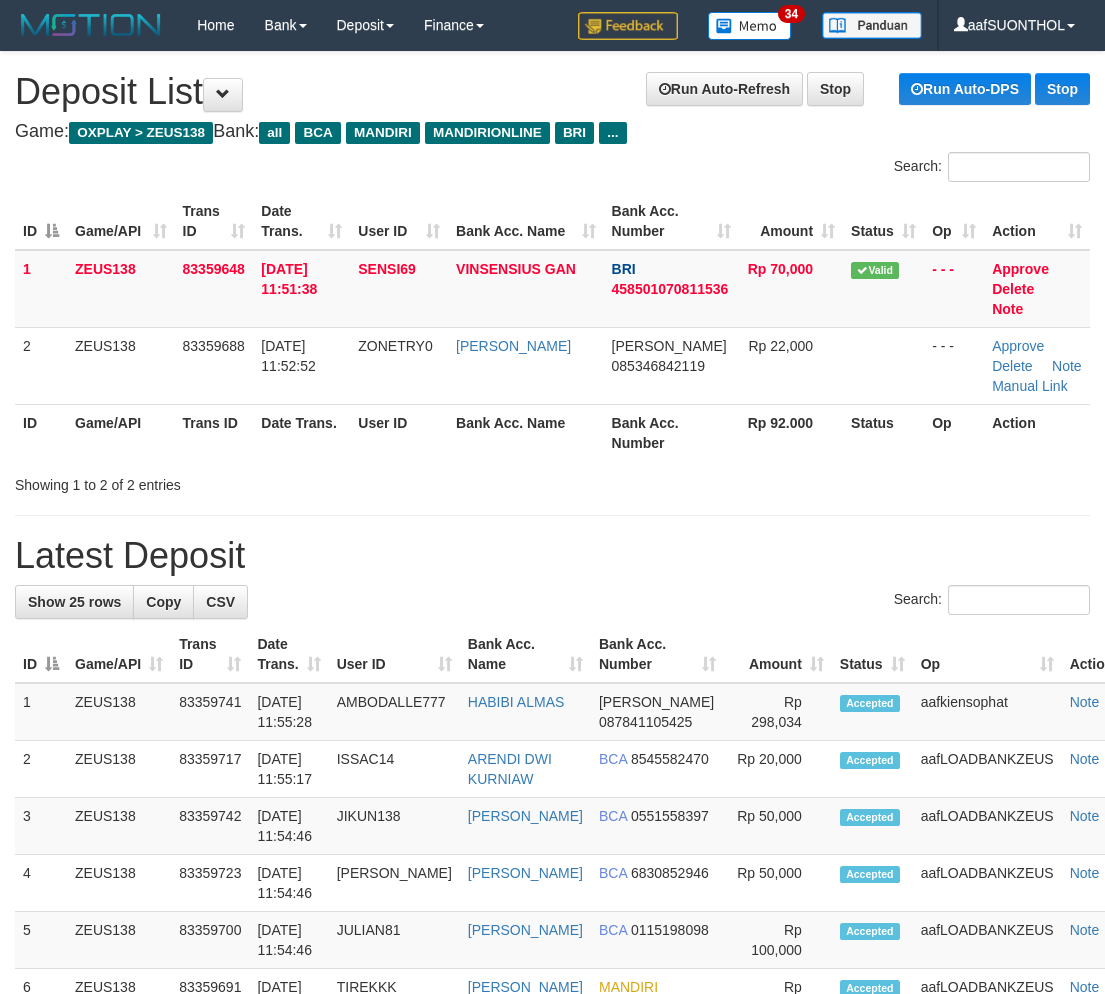 scroll, scrollTop: 0, scrollLeft: 0, axis: both 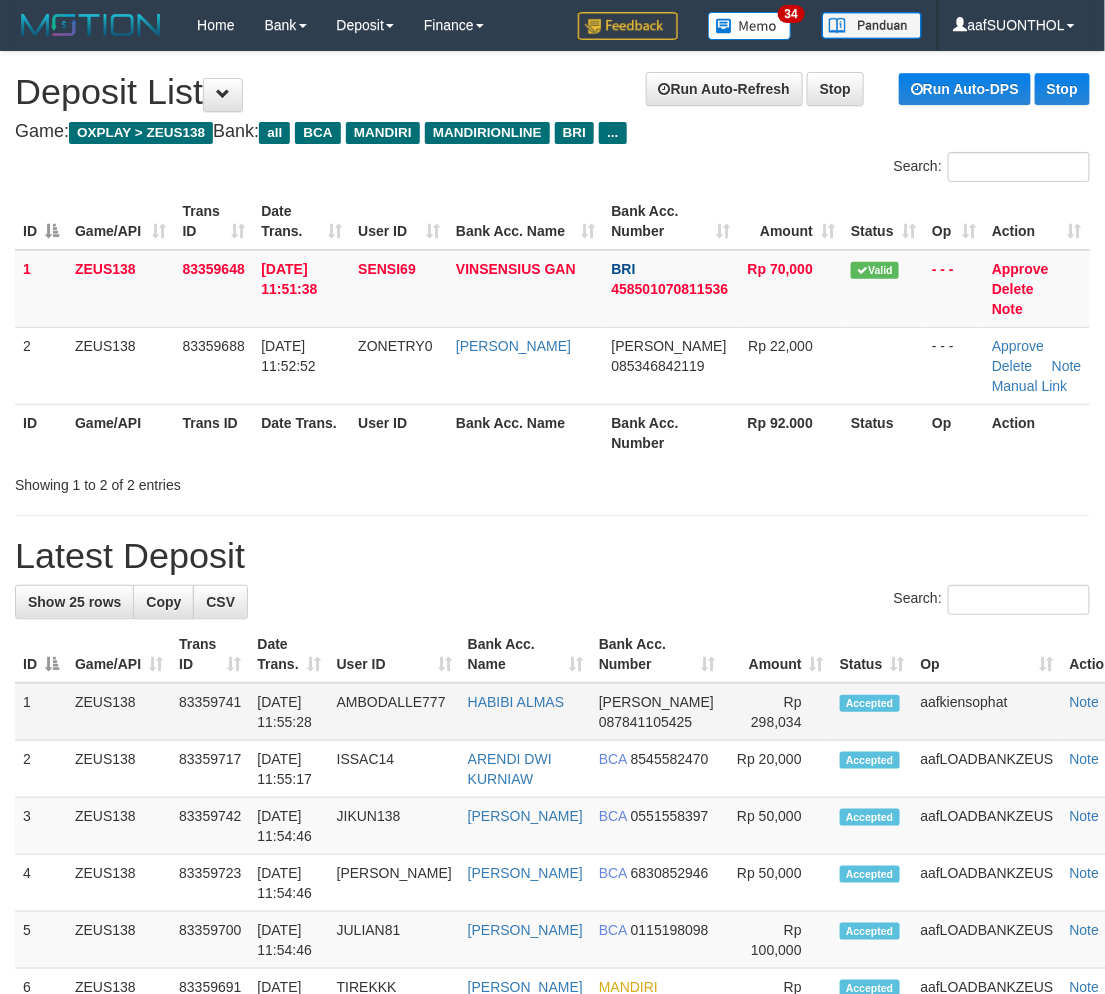 click on "Rp 298,034" at bounding box center [778, 712] 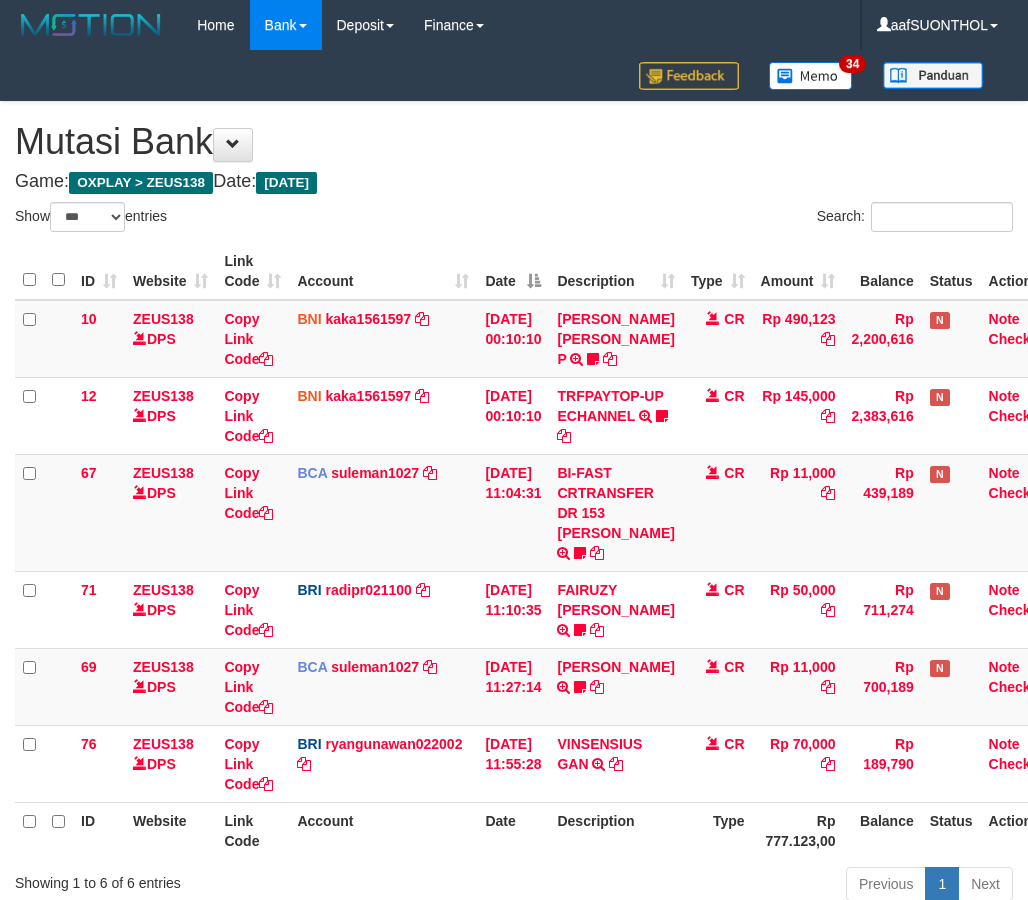 select on "***" 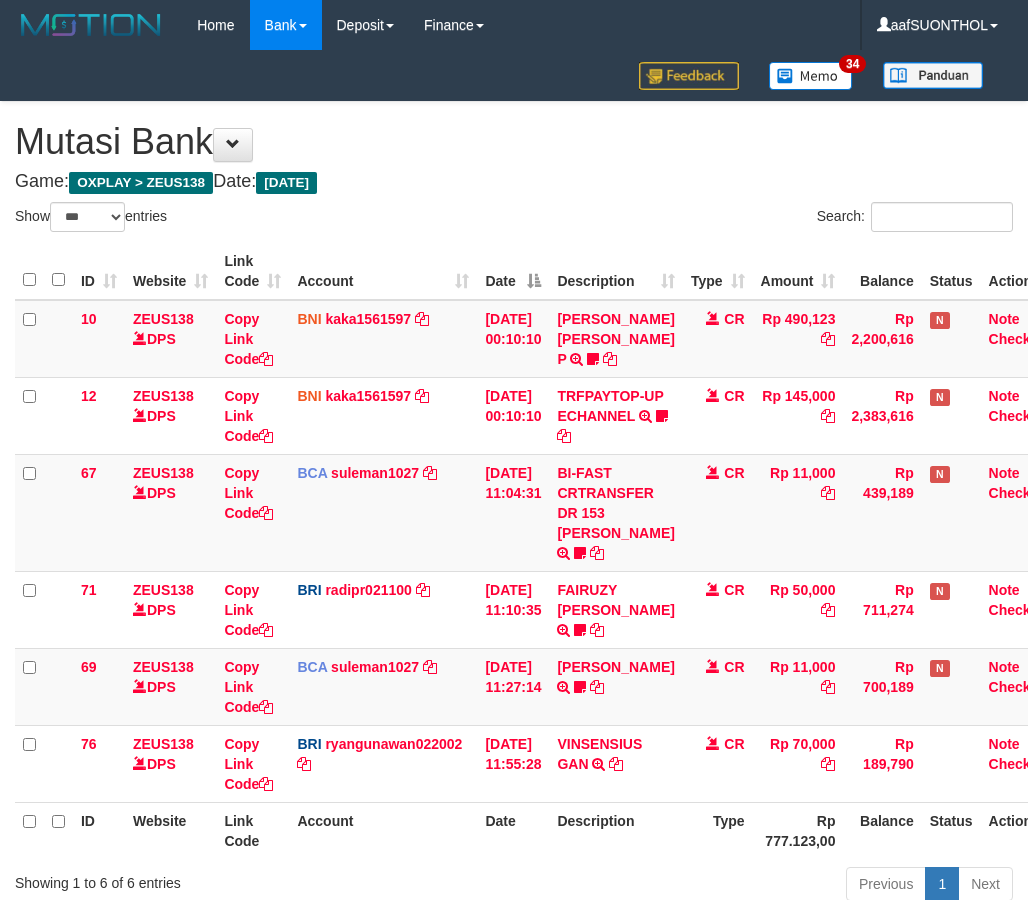scroll, scrollTop: 185, scrollLeft: 0, axis: vertical 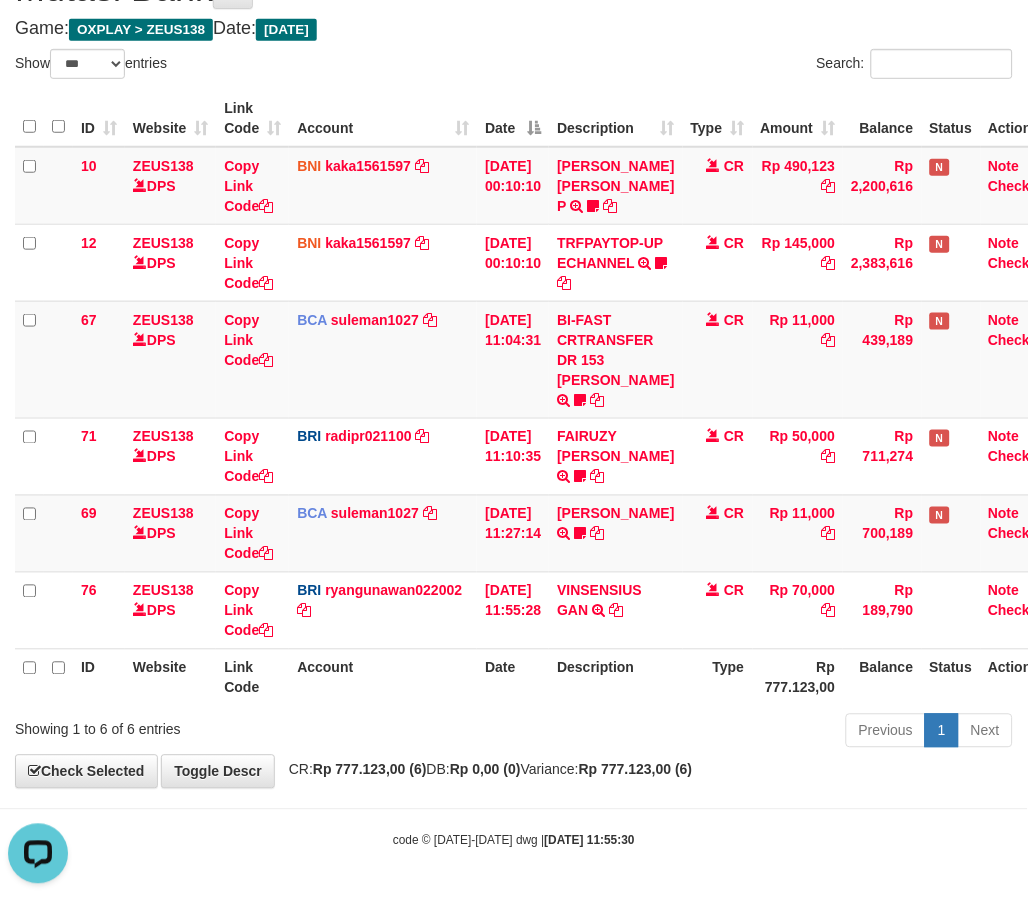 drag, startPoint x: 588, startPoint y: 676, endPoint x: 577, endPoint y: 678, distance: 11.18034 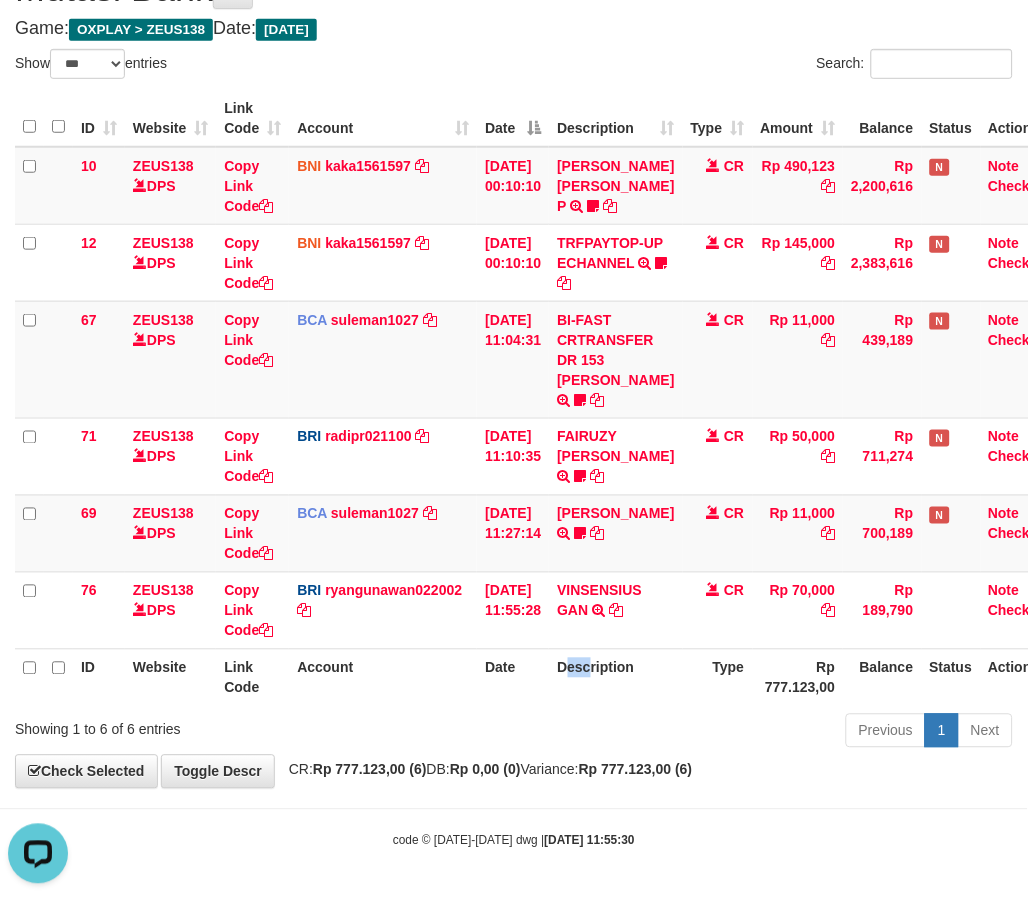 drag, startPoint x: 581, startPoint y: 705, endPoint x: 557, endPoint y: 746, distance: 47.507893 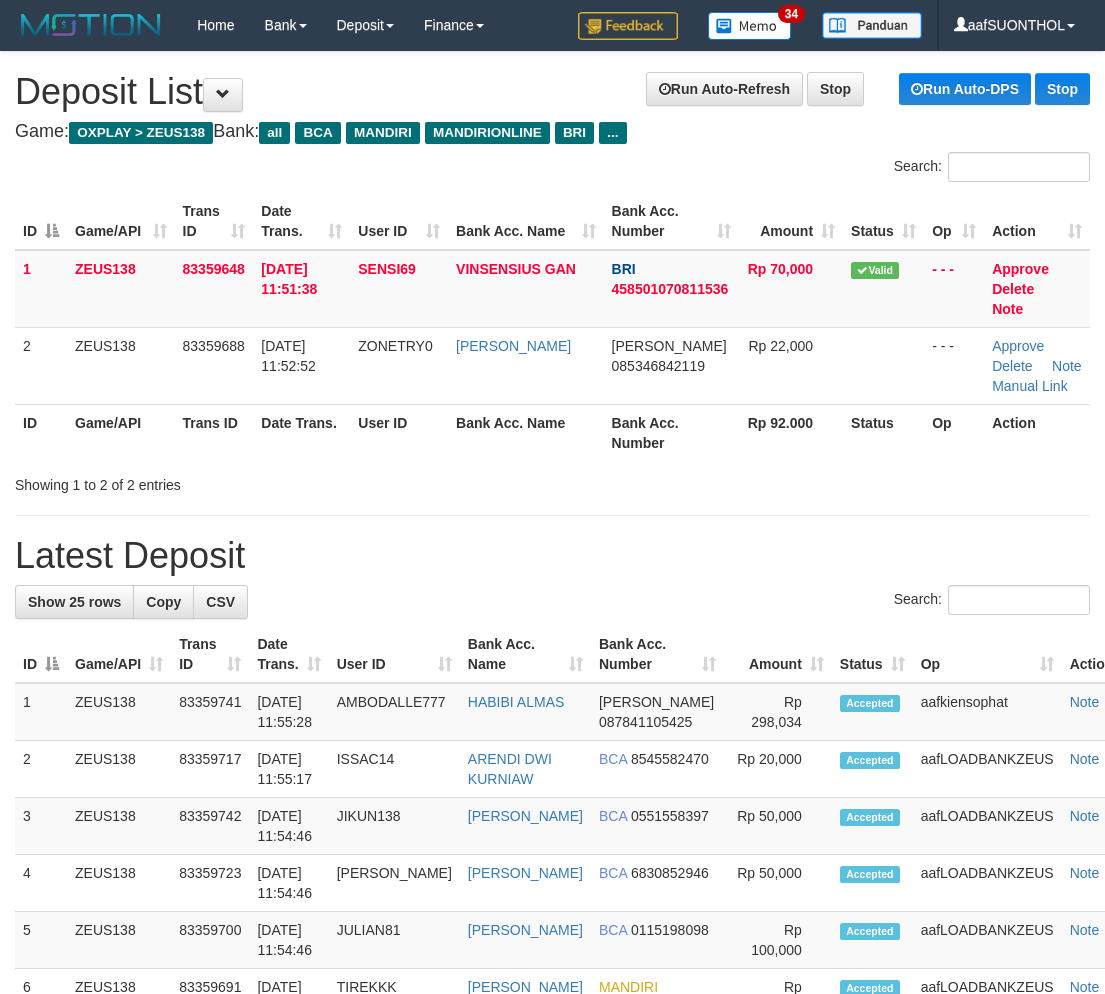 scroll, scrollTop: 0, scrollLeft: 0, axis: both 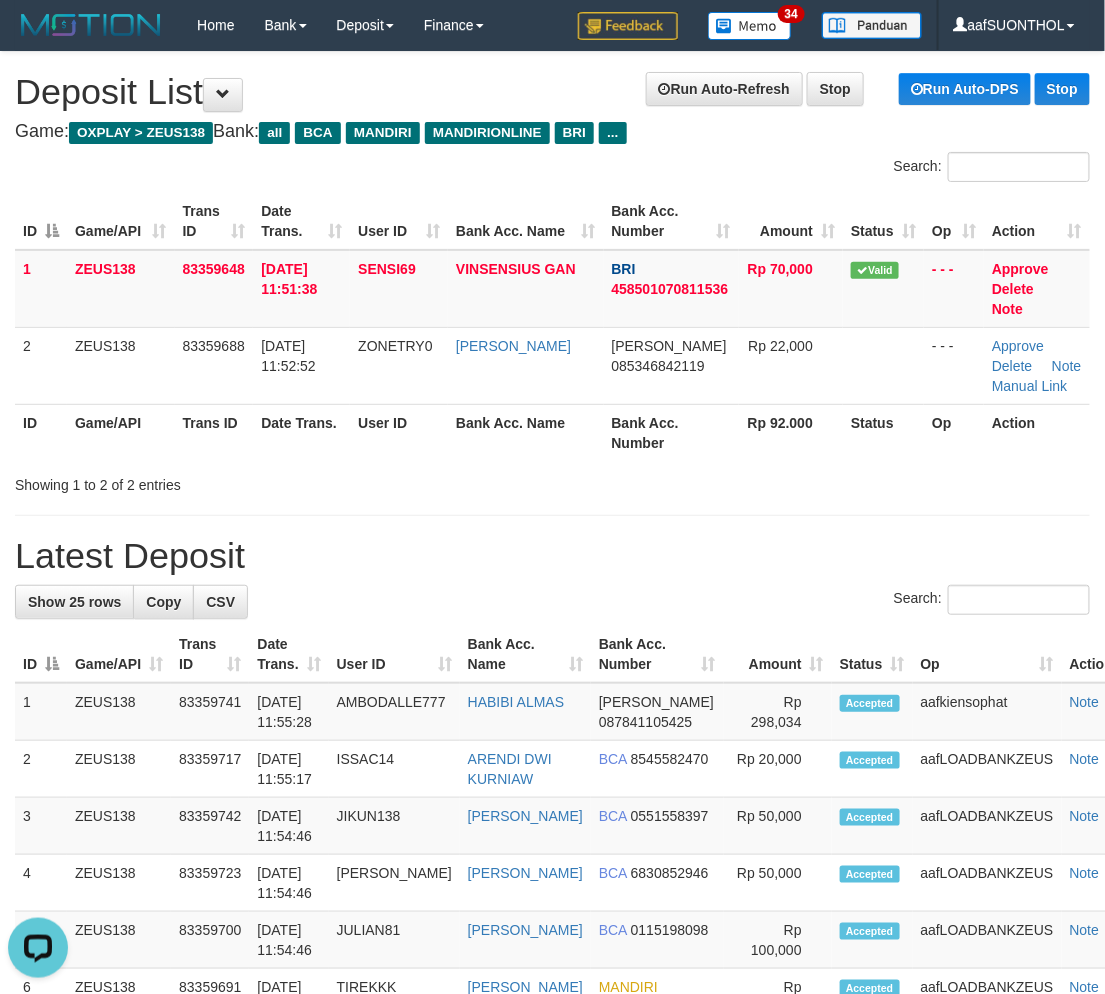 click on "**********" at bounding box center (552, 1147) 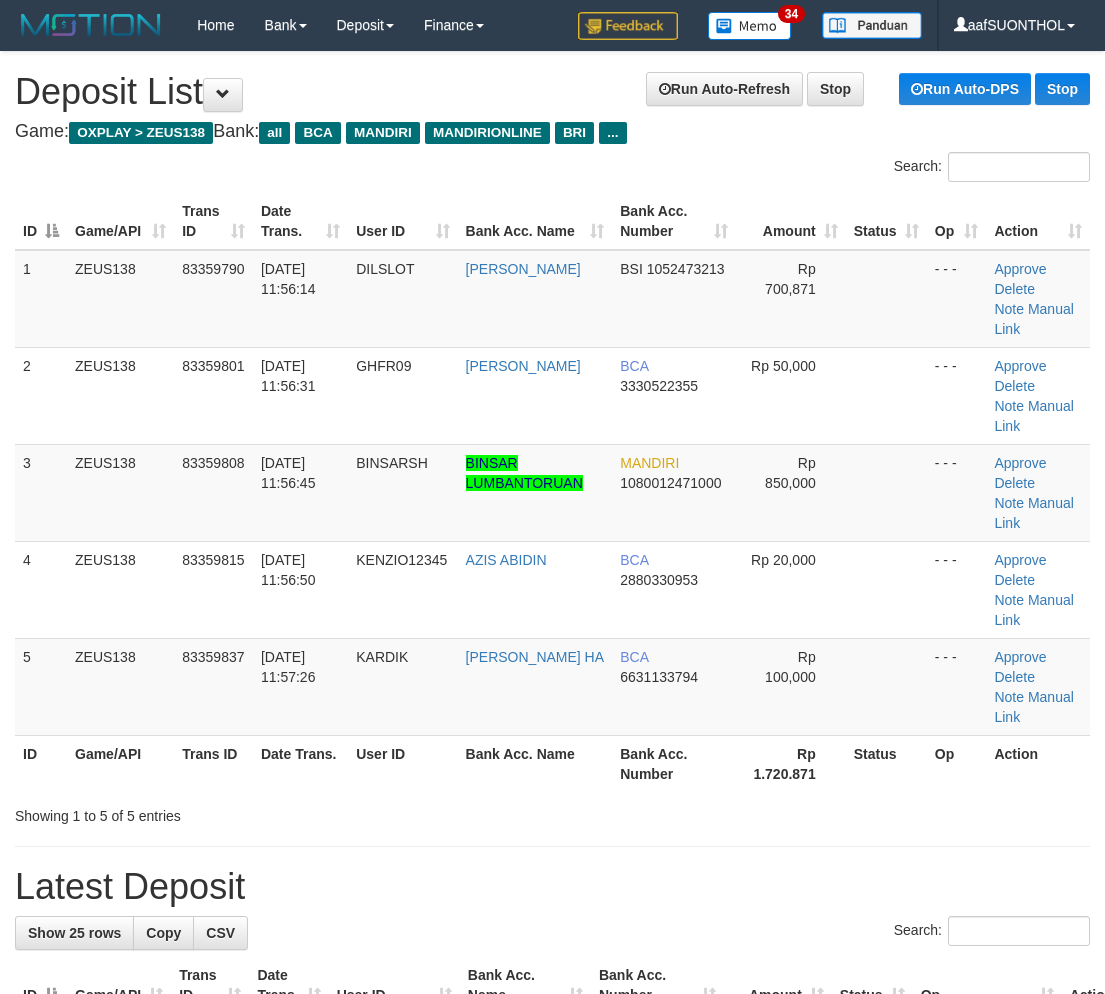 scroll, scrollTop: 0, scrollLeft: 0, axis: both 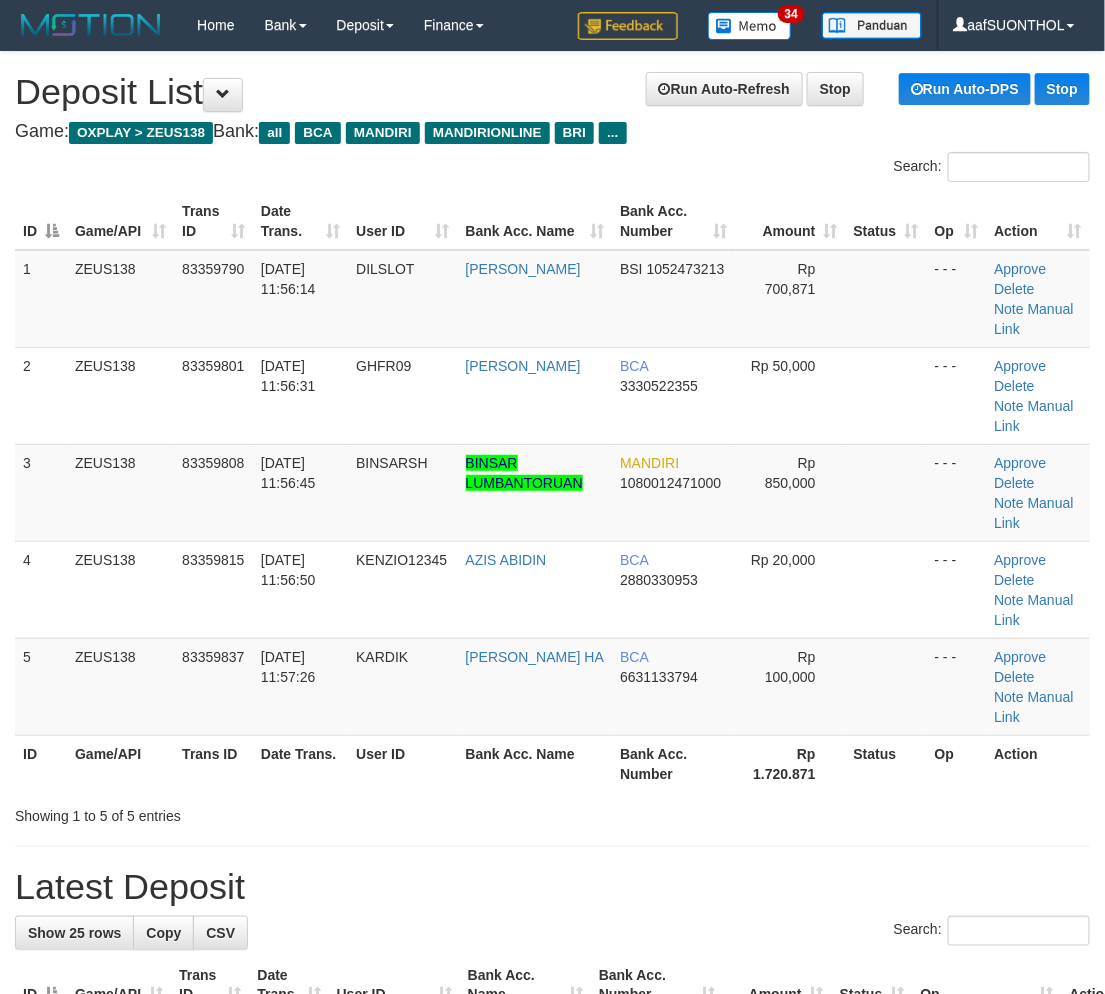 click on "**********" at bounding box center (552, 1312) 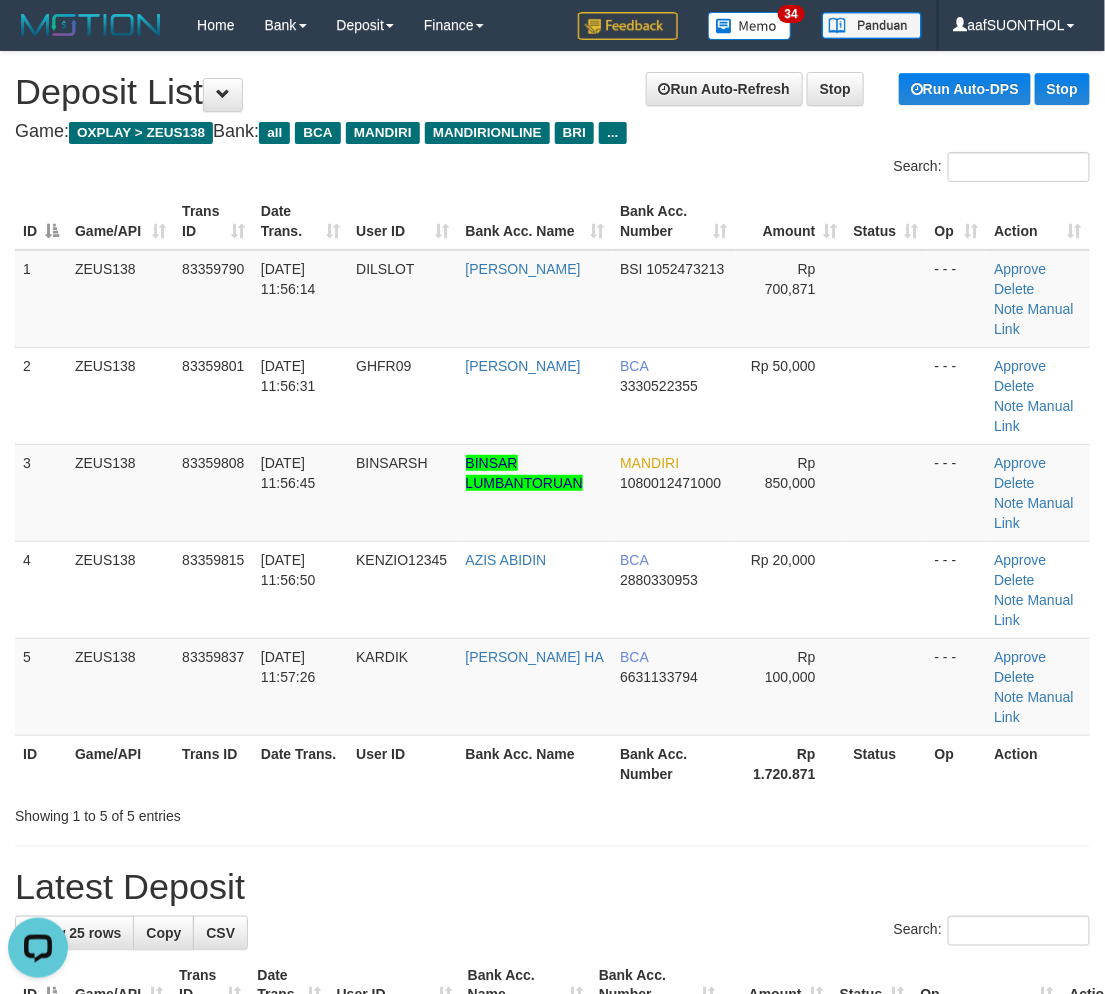 scroll, scrollTop: 0, scrollLeft: 0, axis: both 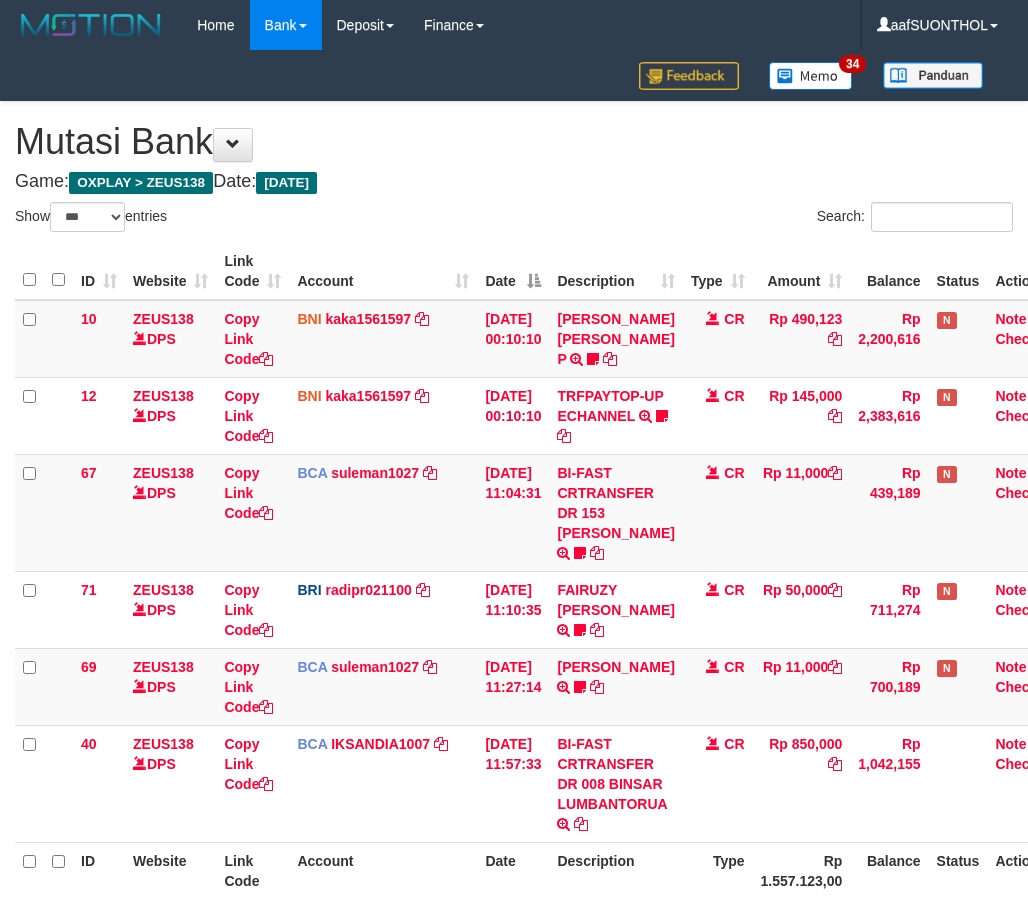 select on "***" 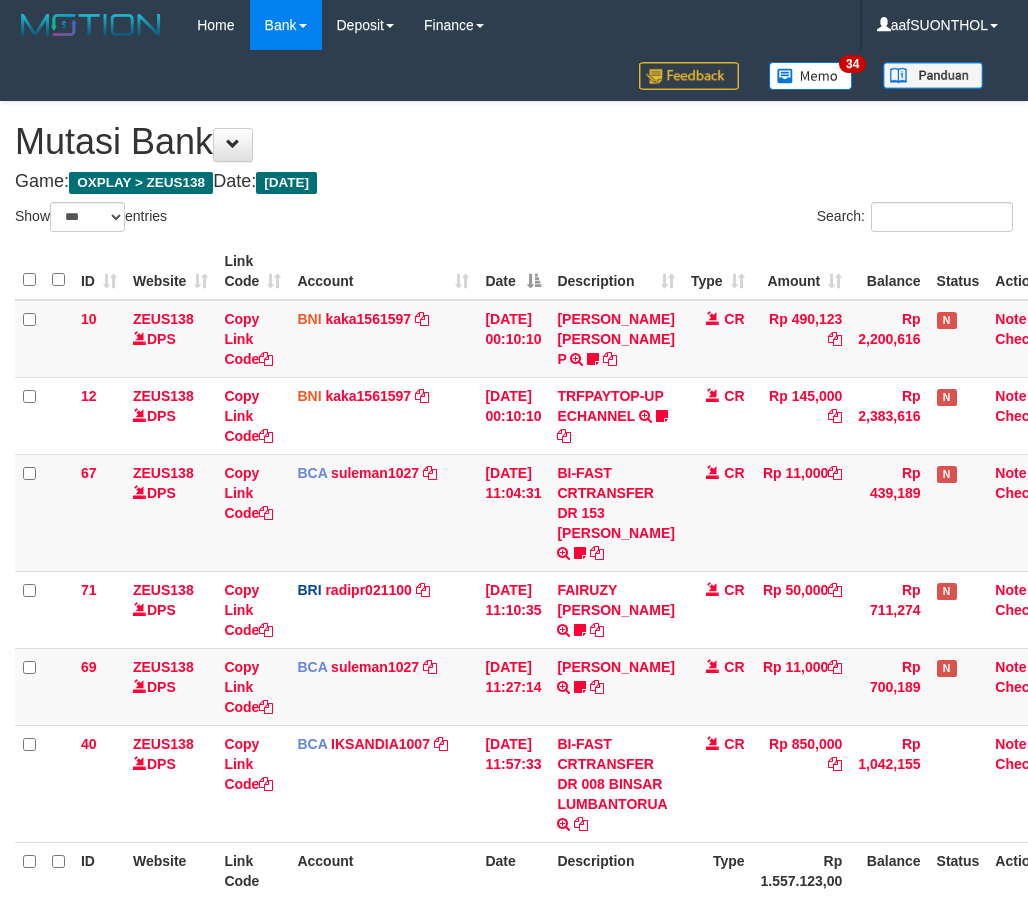 scroll, scrollTop: 185, scrollLeft: 0, axis: vertical 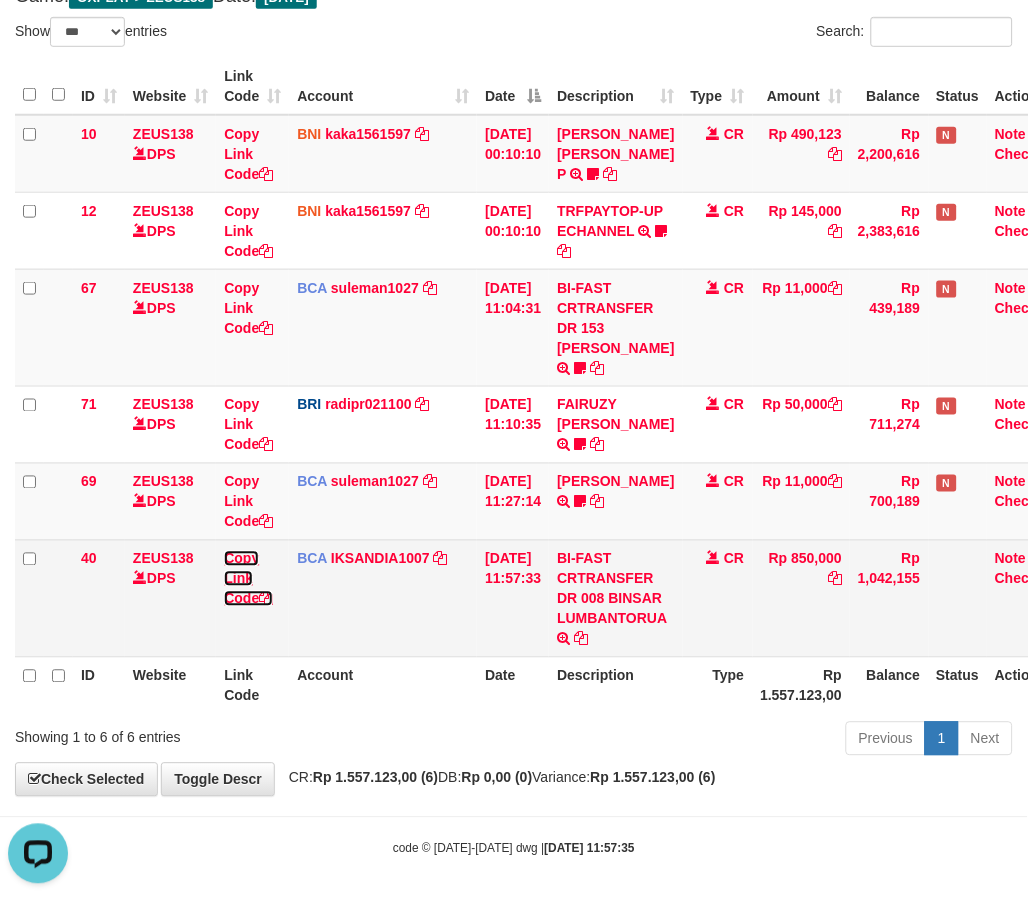 click on "Copy Link Code" at bounding box center (248, 579) 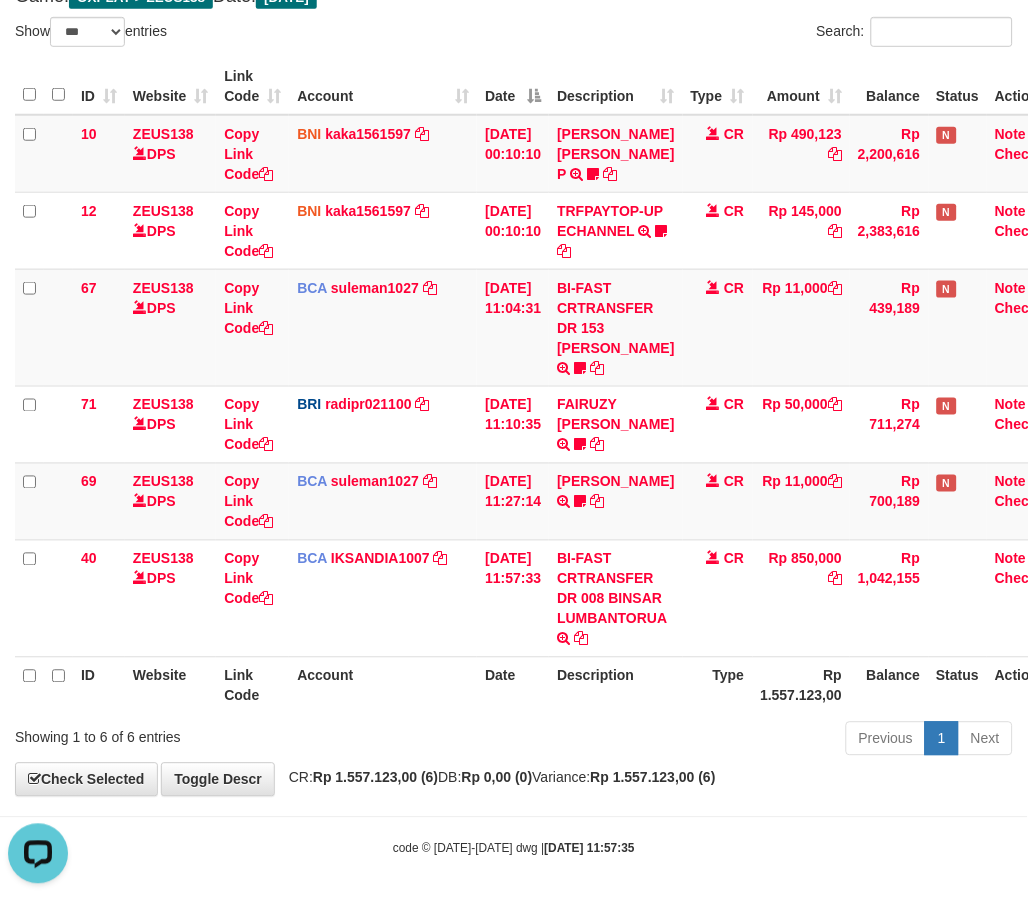 scroll, scrollTop: 274, scrollLeft: 0, axis: vertical 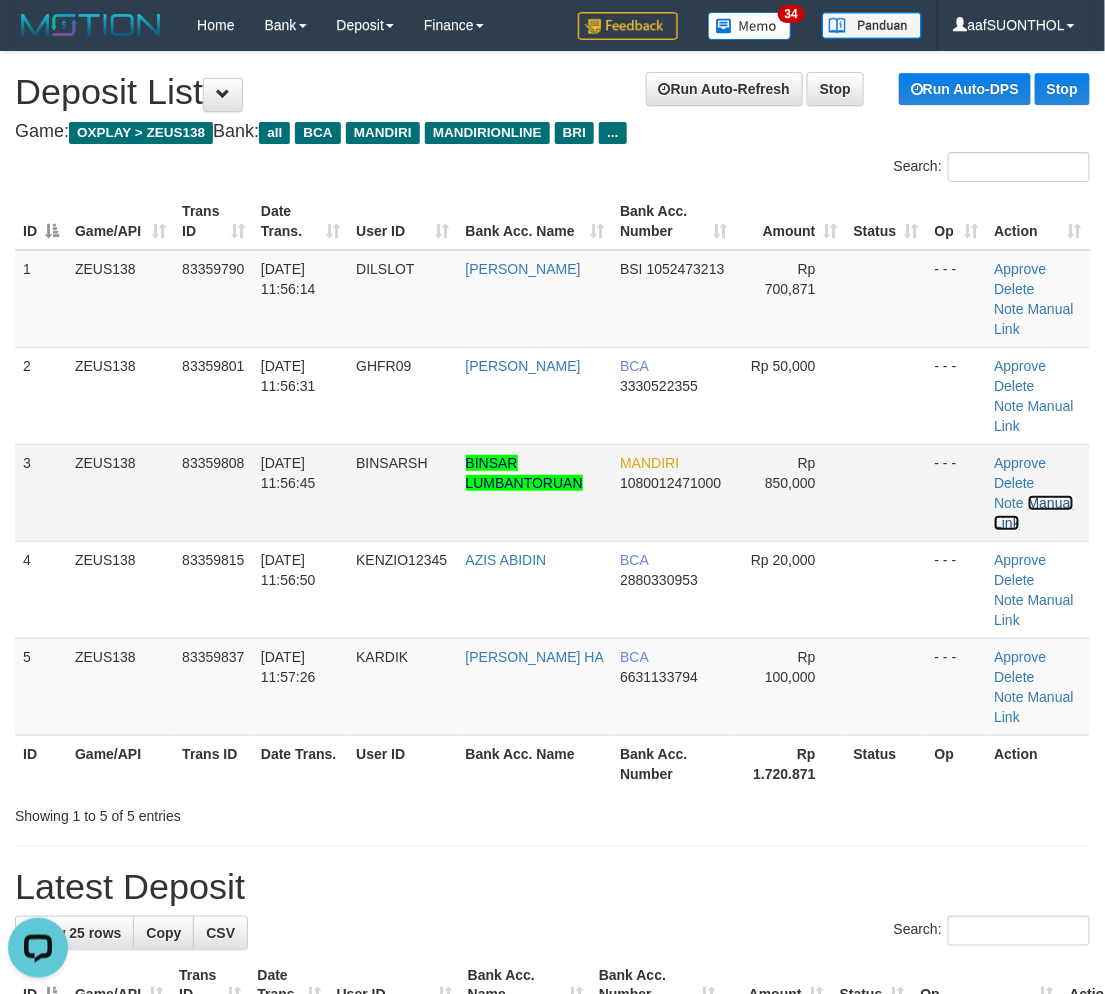 click on "Manual Link" at bounding box center (1033, 513) 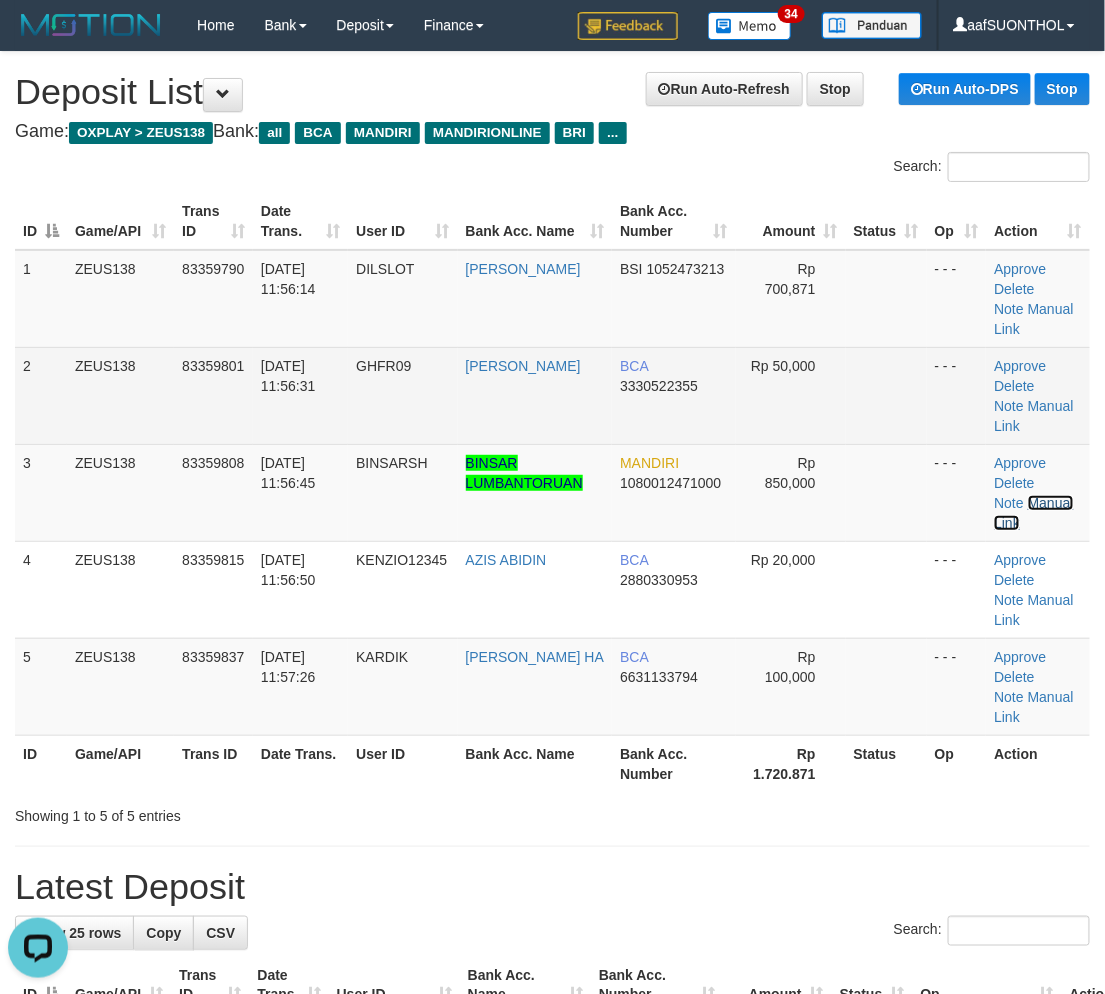 click on "Manual Link" at bounding box center (1033, 513) 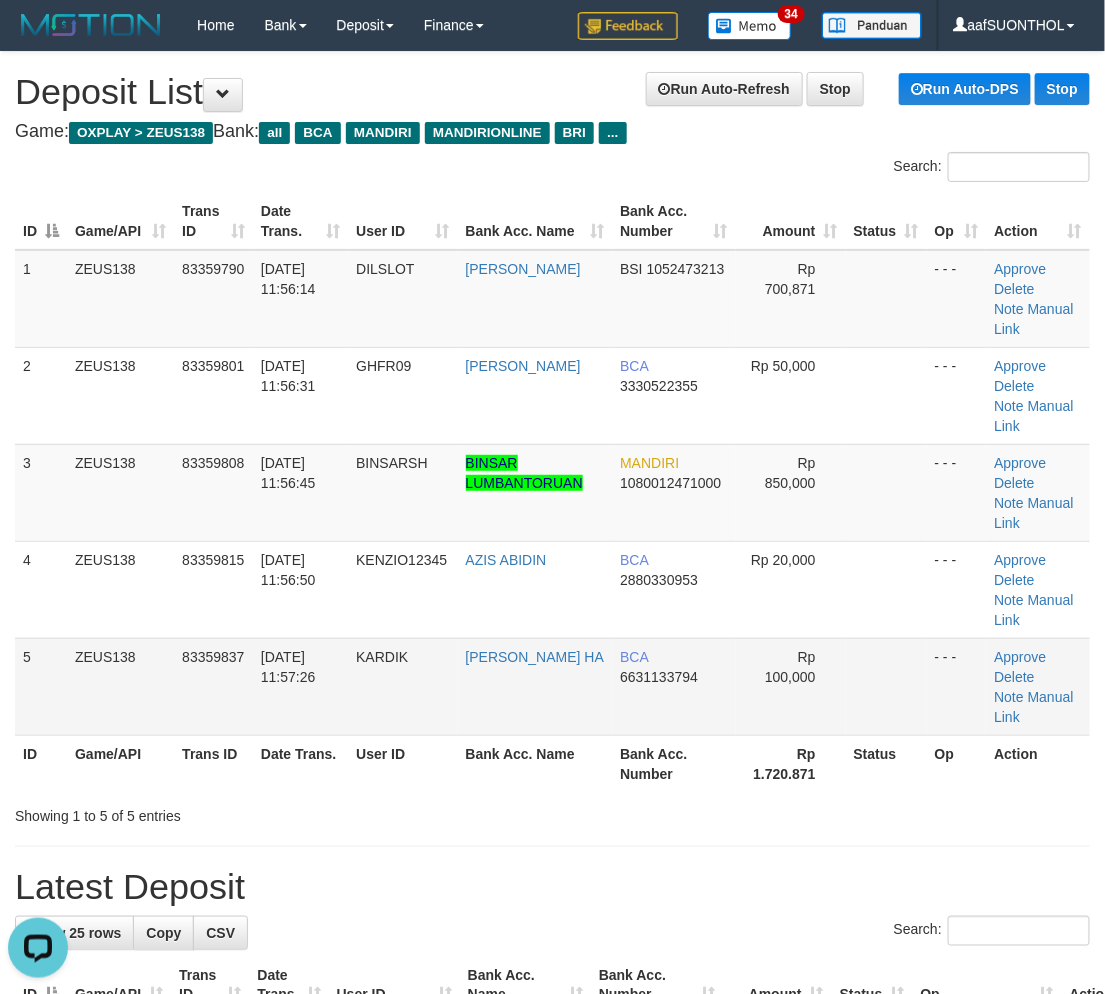 click on "[PERSON_NAME] HA" at bounding box center [535, 686] 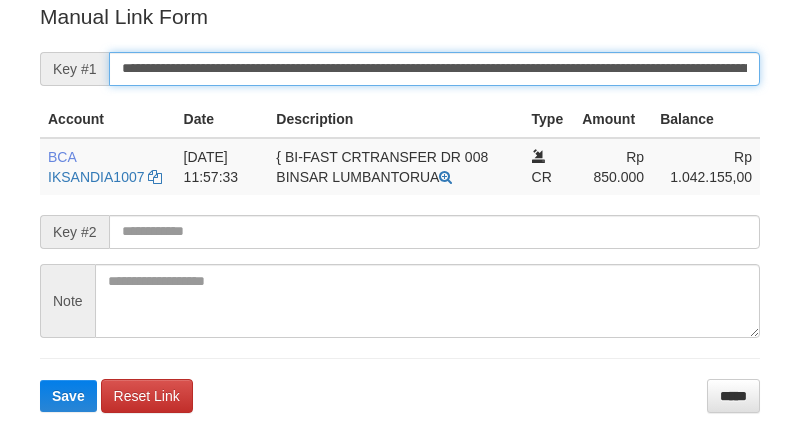 click on "Save" at bounding box center (68, 396) 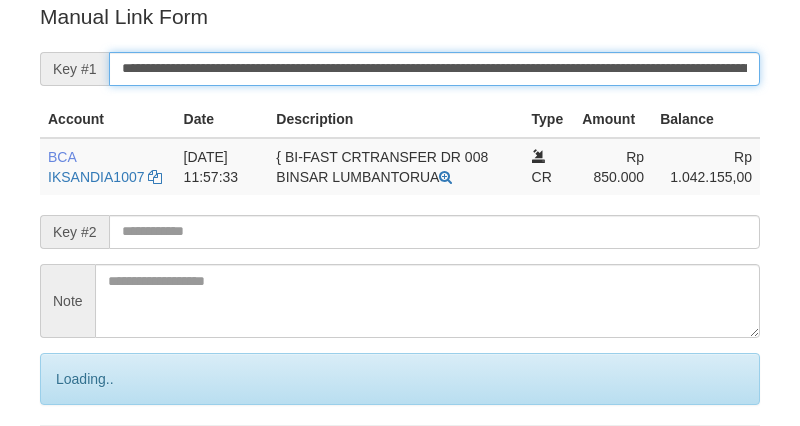 click on "Save" at bounding box center (90, 463) 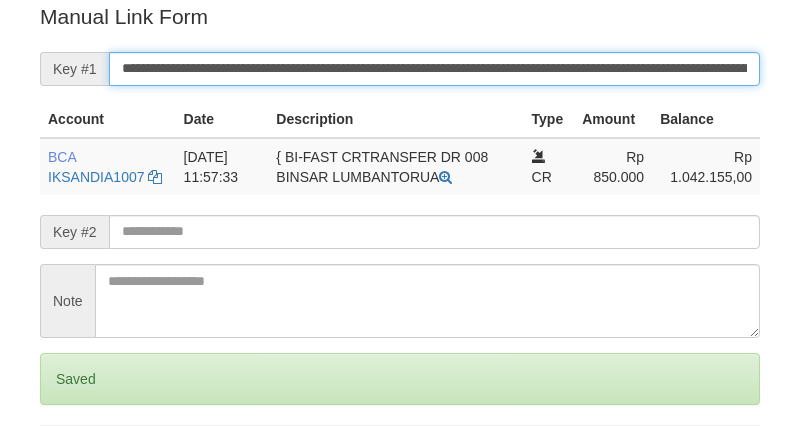 scroll, scrollTop: 404, scrollLeft: 0, axis: vertical 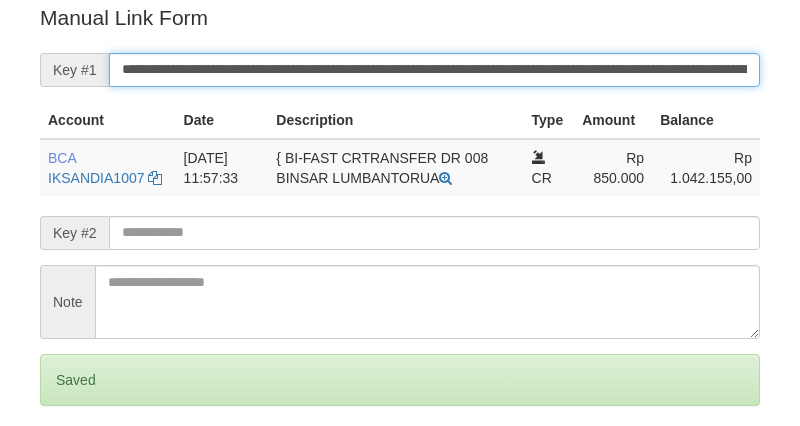 click on "Save" at bounding box center (68, 464) 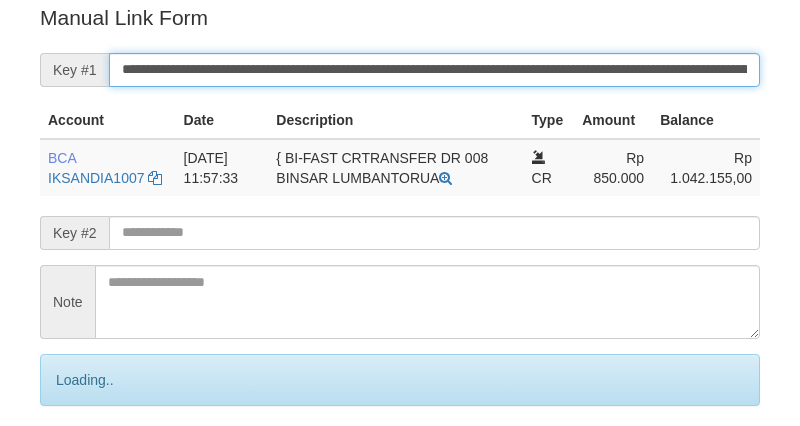 click on "Save" at bounding box center [90, 464] 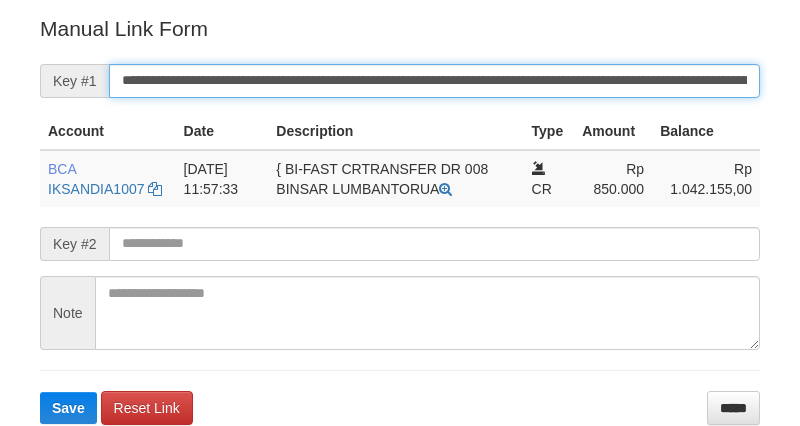 click on "Save" at bounding box center [68, 408] 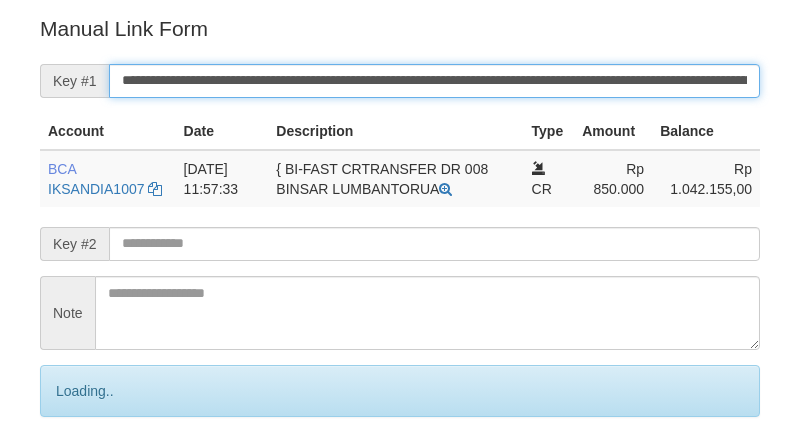 click on "Save" at bounding box center (90, 475) 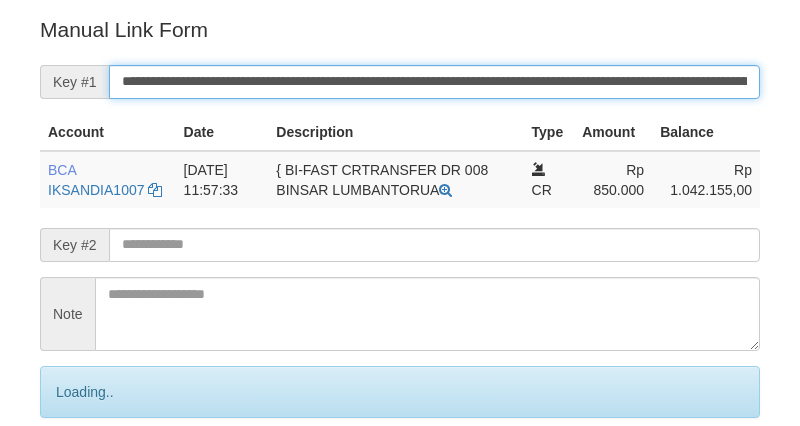 click on "Save" at bounding box center (90, 476) 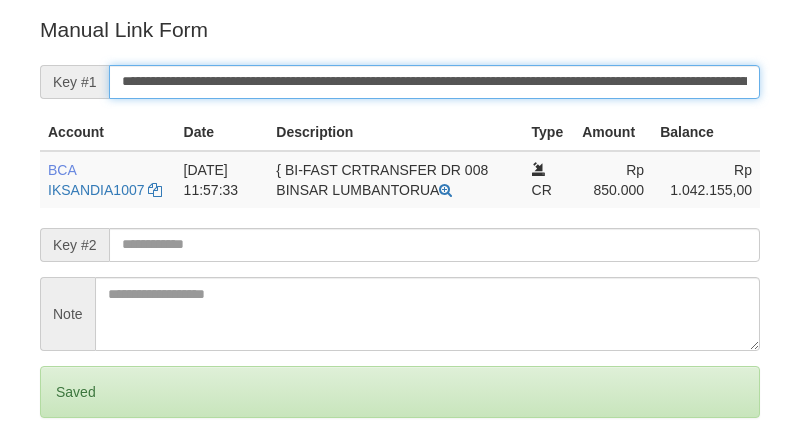 click on "Save" at bounding box center (68, 476) 